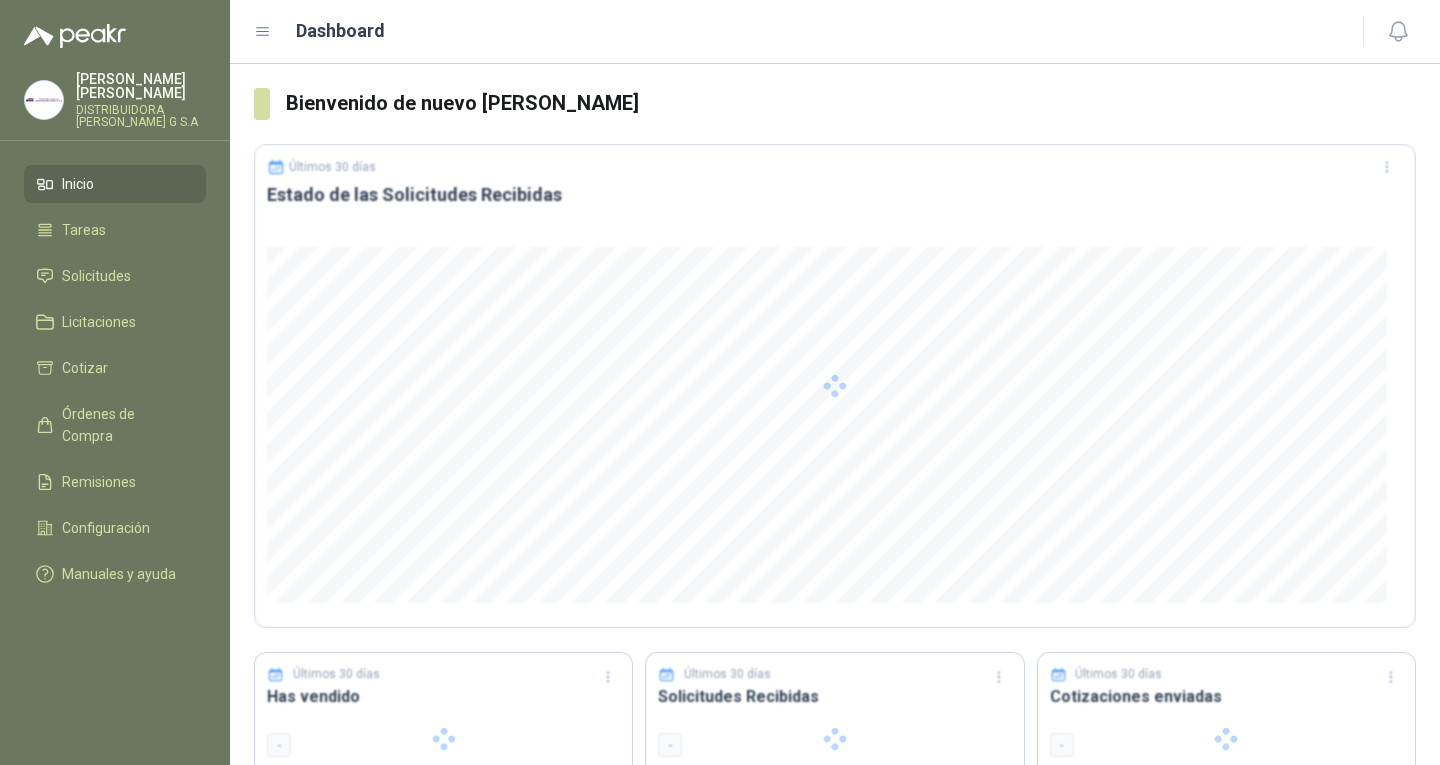 scroll, scrollTop: 0, scrollLeft: 0, axis: both 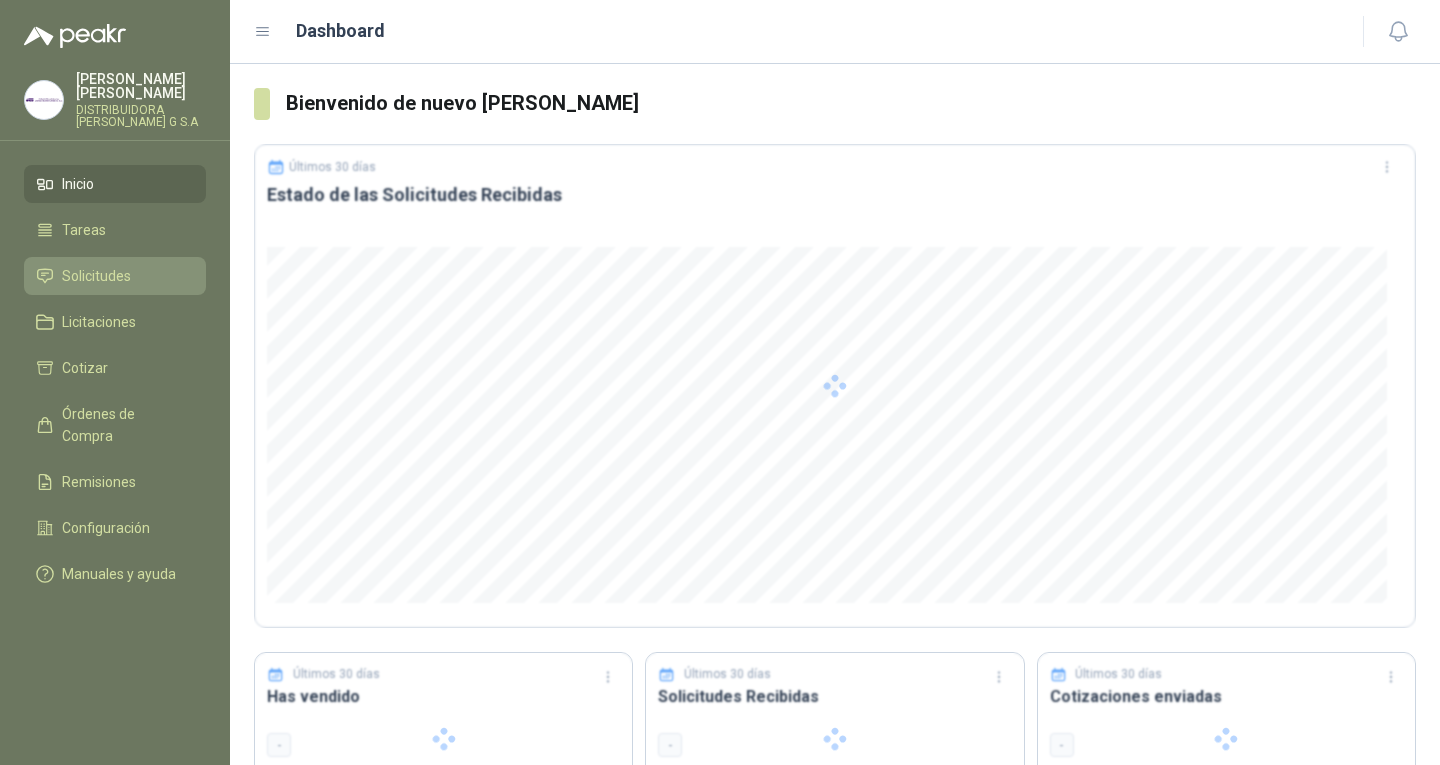click on "Solicitudes" at bounding box center (96, 276) 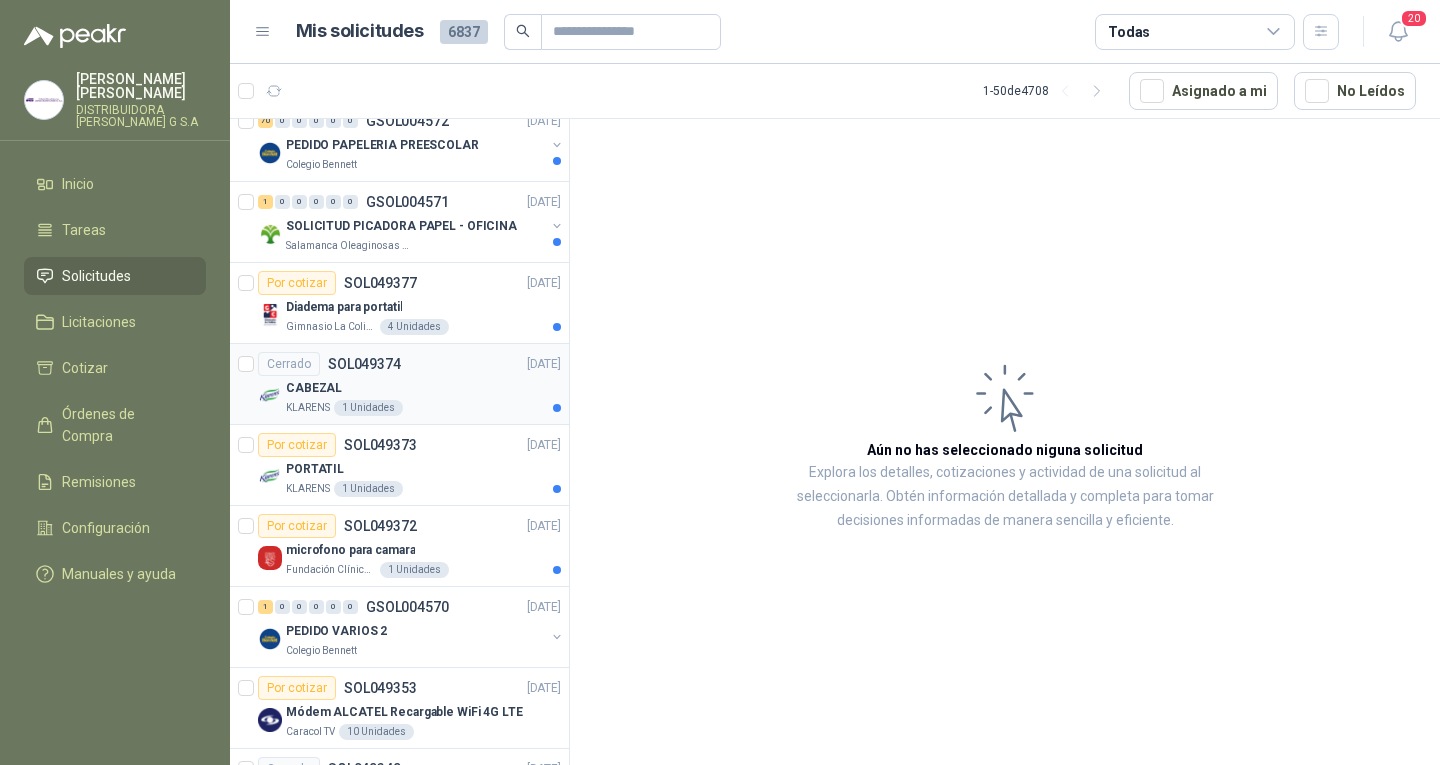 scroll, scrollTop: 1700, scrollLeft: 0, axis: vertical 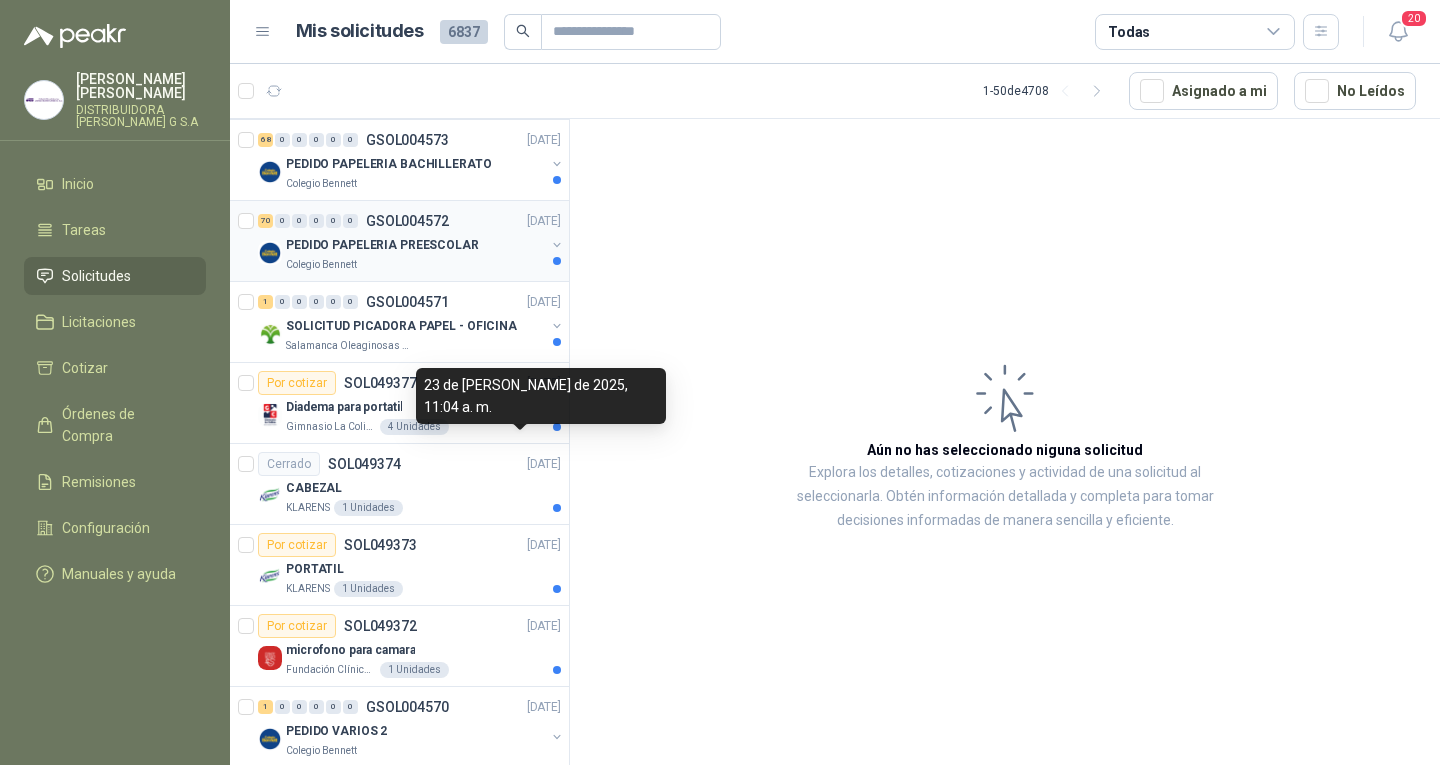 click on "PEDIDO PAPELERIA PREESCOLAR" at bounding box center (415, 245) 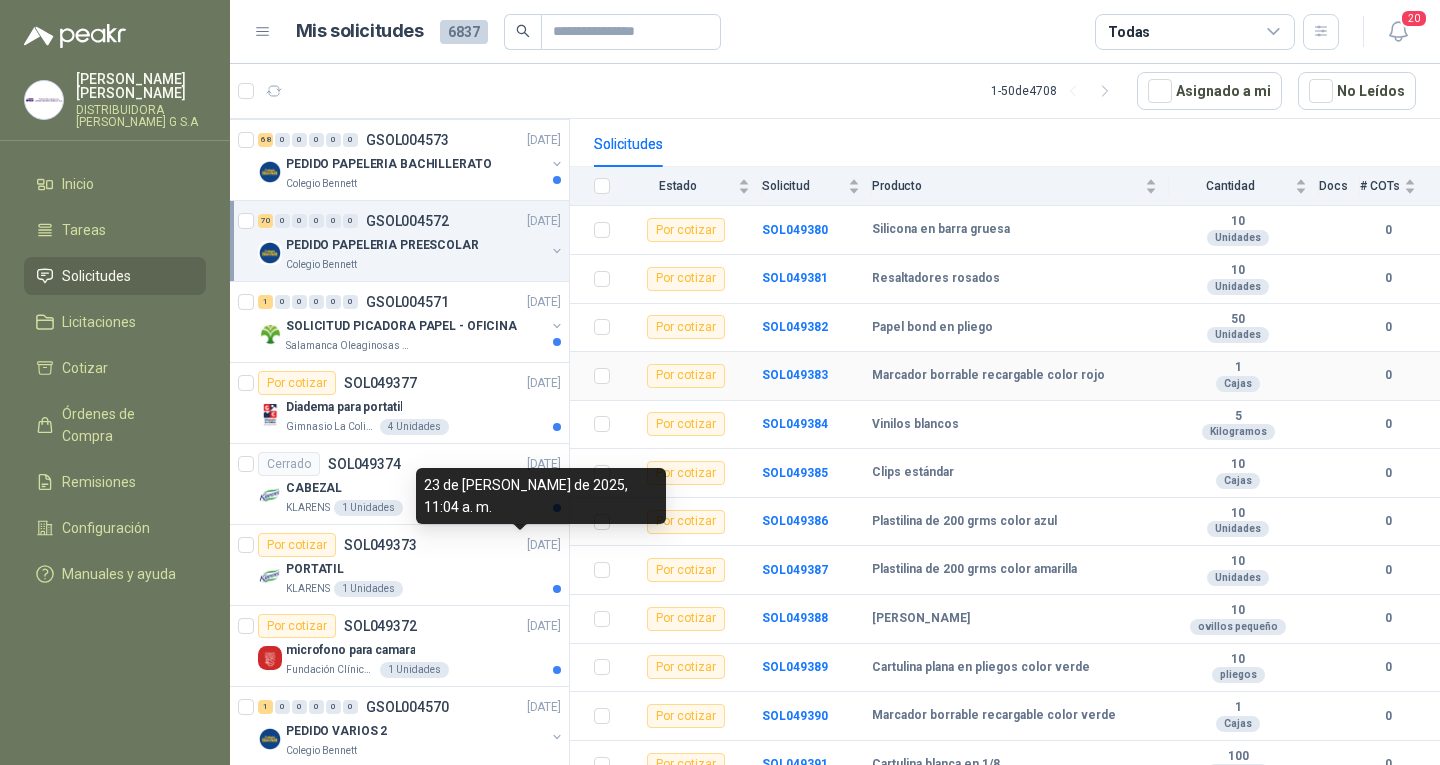 scroll, scrollTop: 0, scrollLeft: 0, axis: both 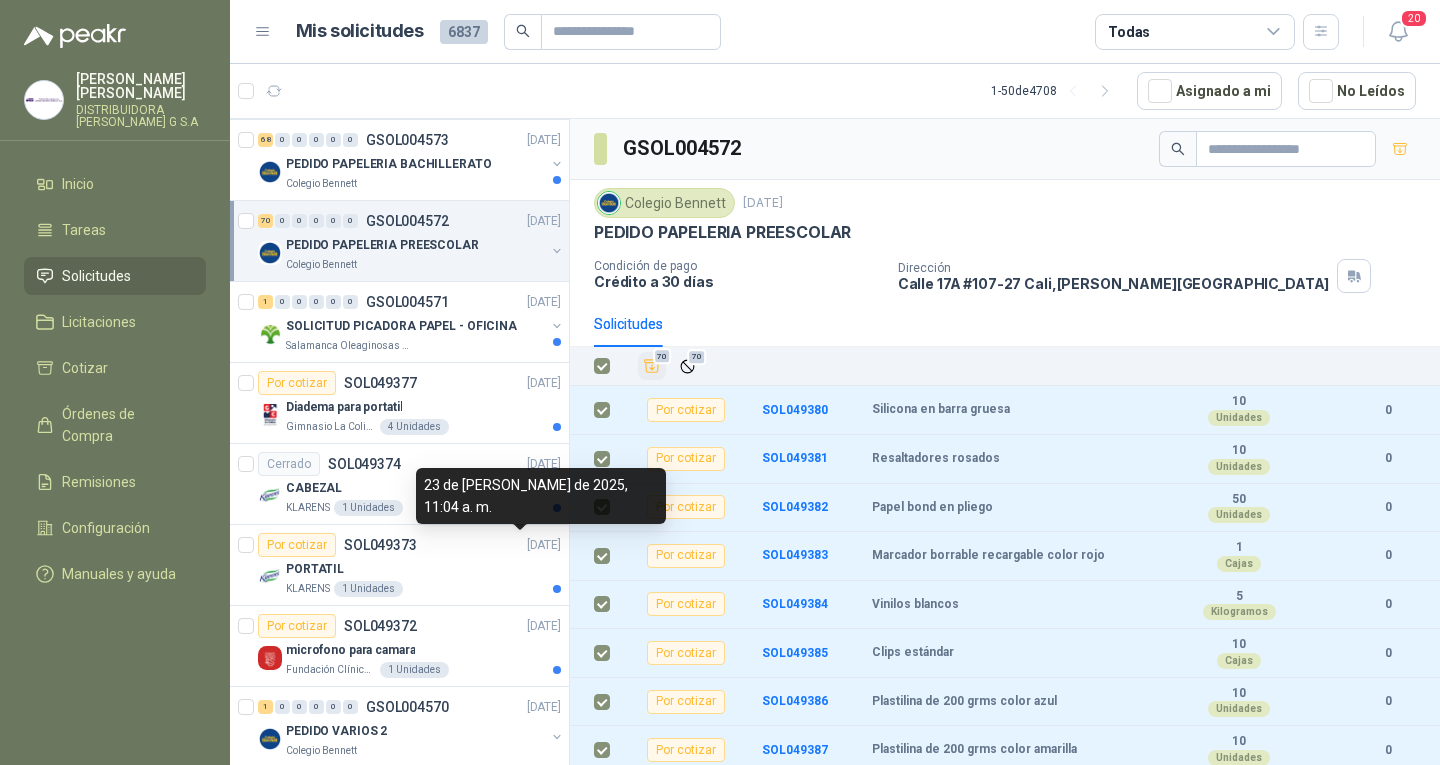click 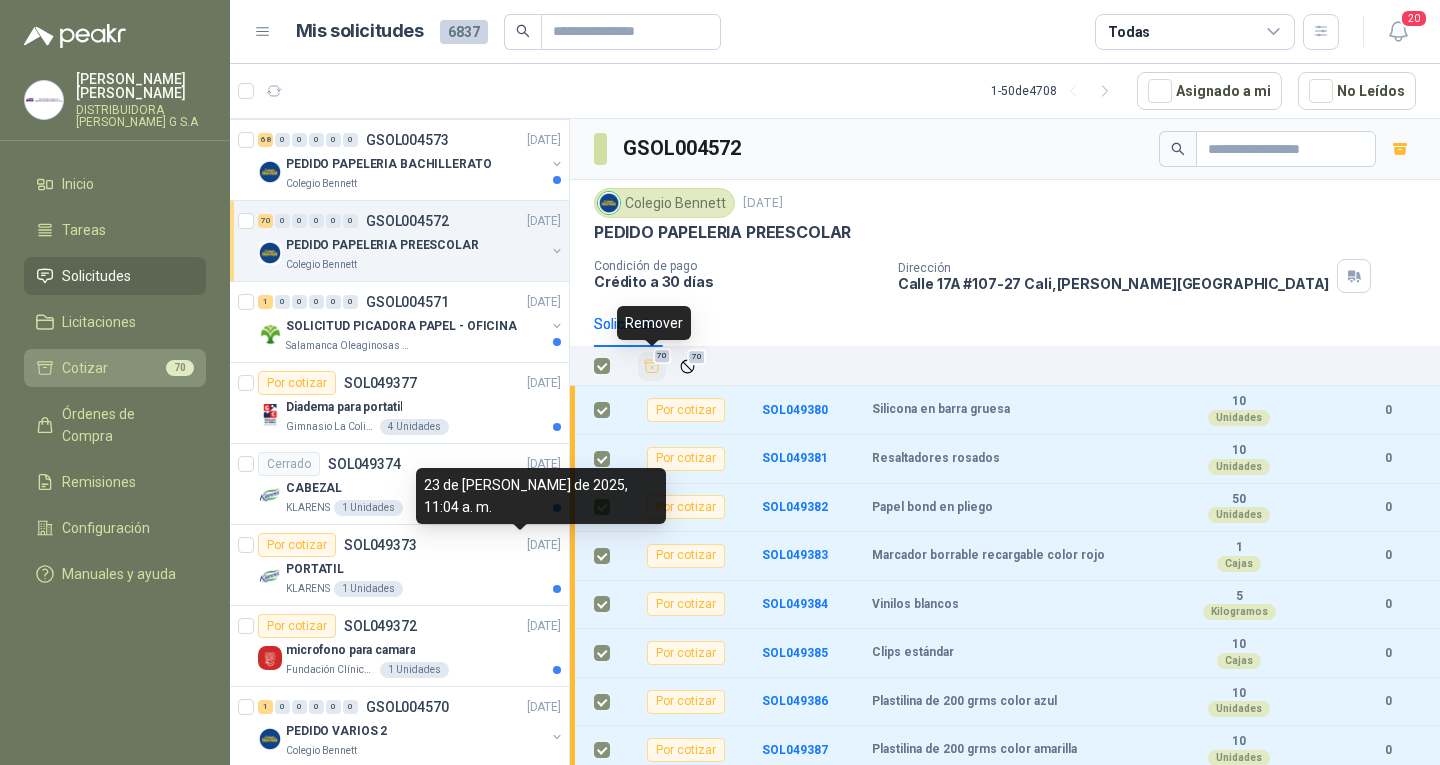 click on "Cotizar 70" at bounding box center [115, 368] 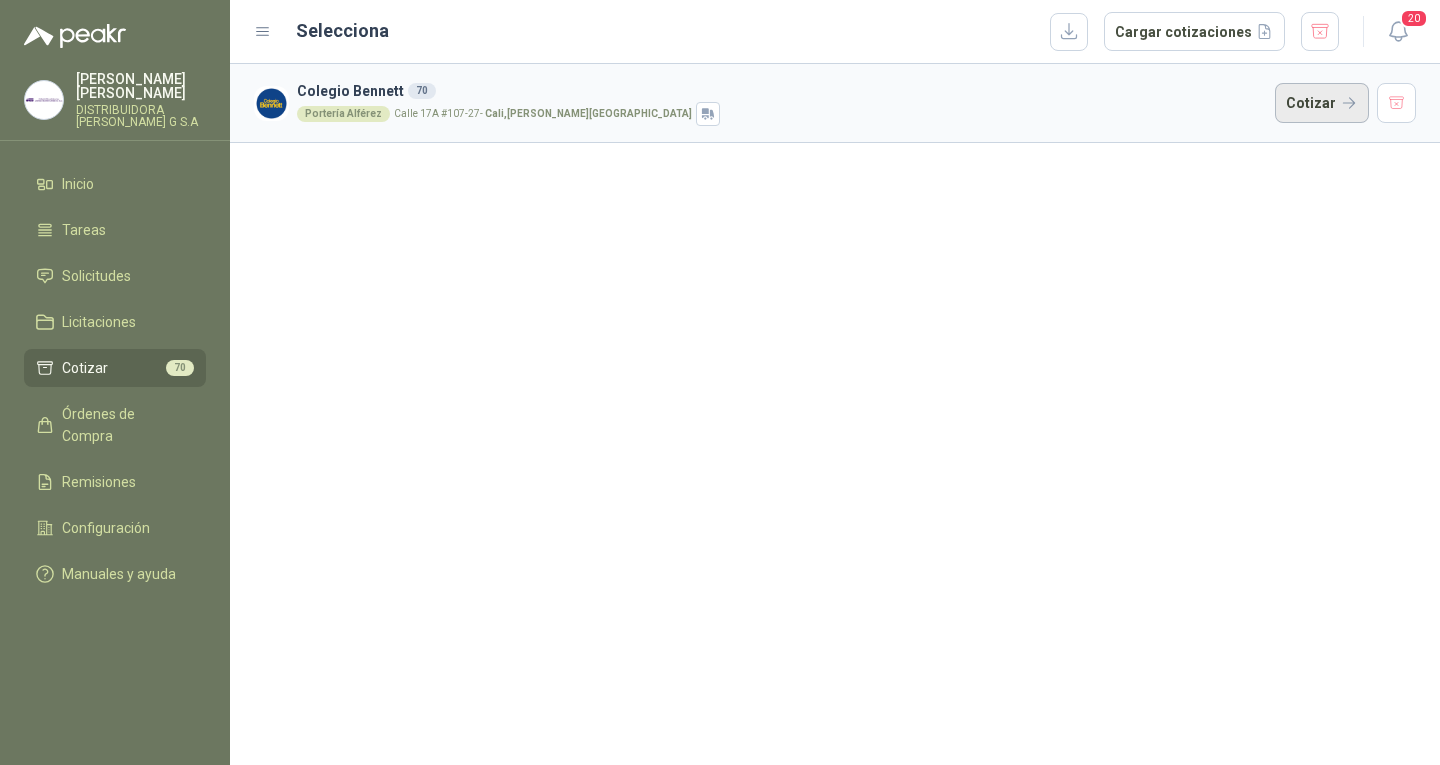 click on "Cotizar" at bounding box center (1322, 103) 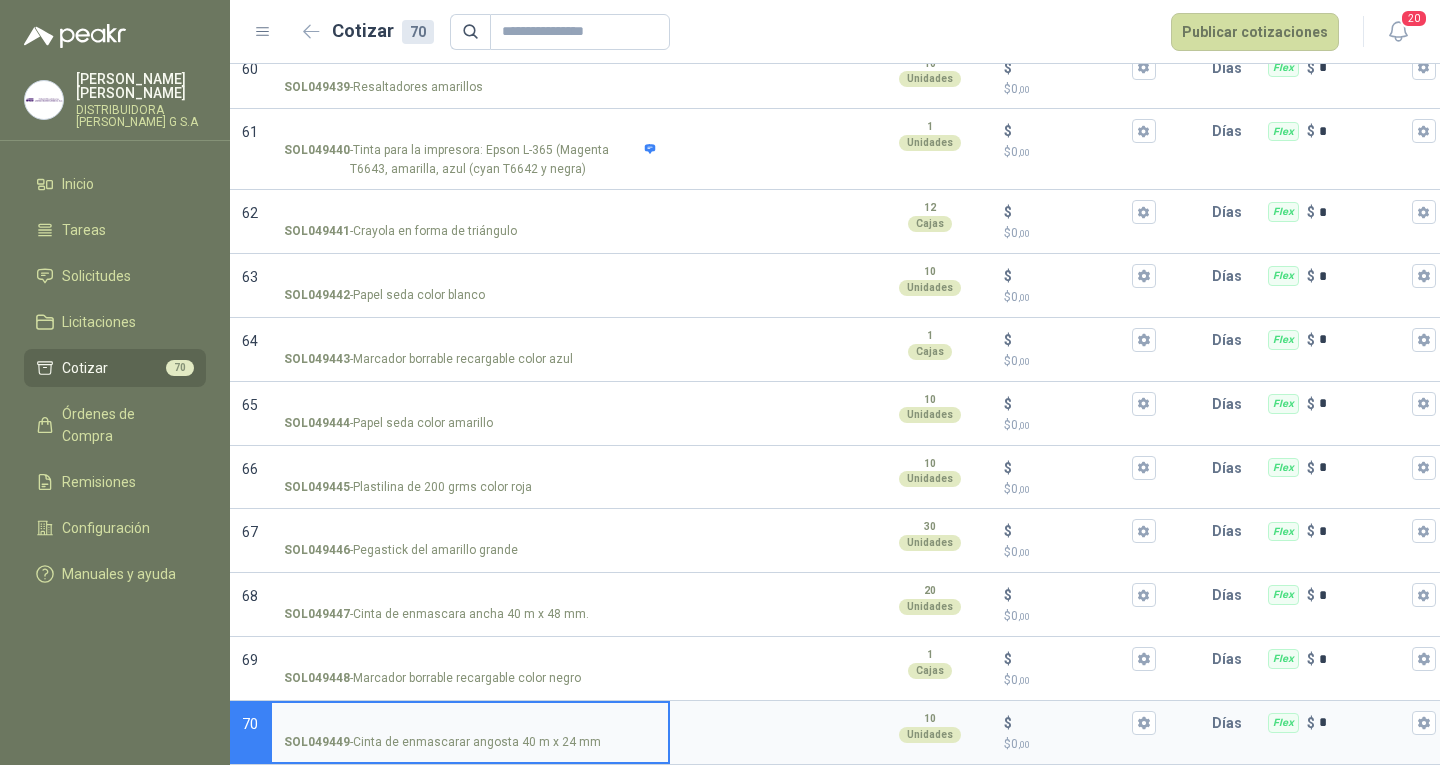 scroll, scrollTop: 4002, scrollLeft: 0, axis: vertical 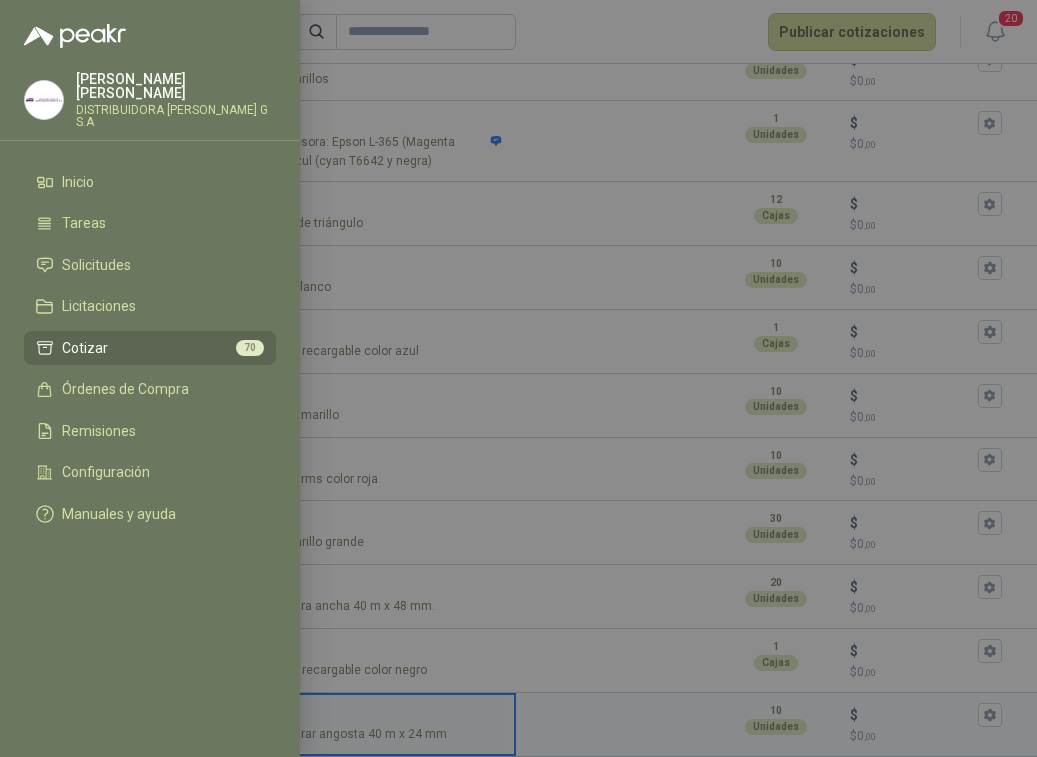 click at bounding box center [518, 378] 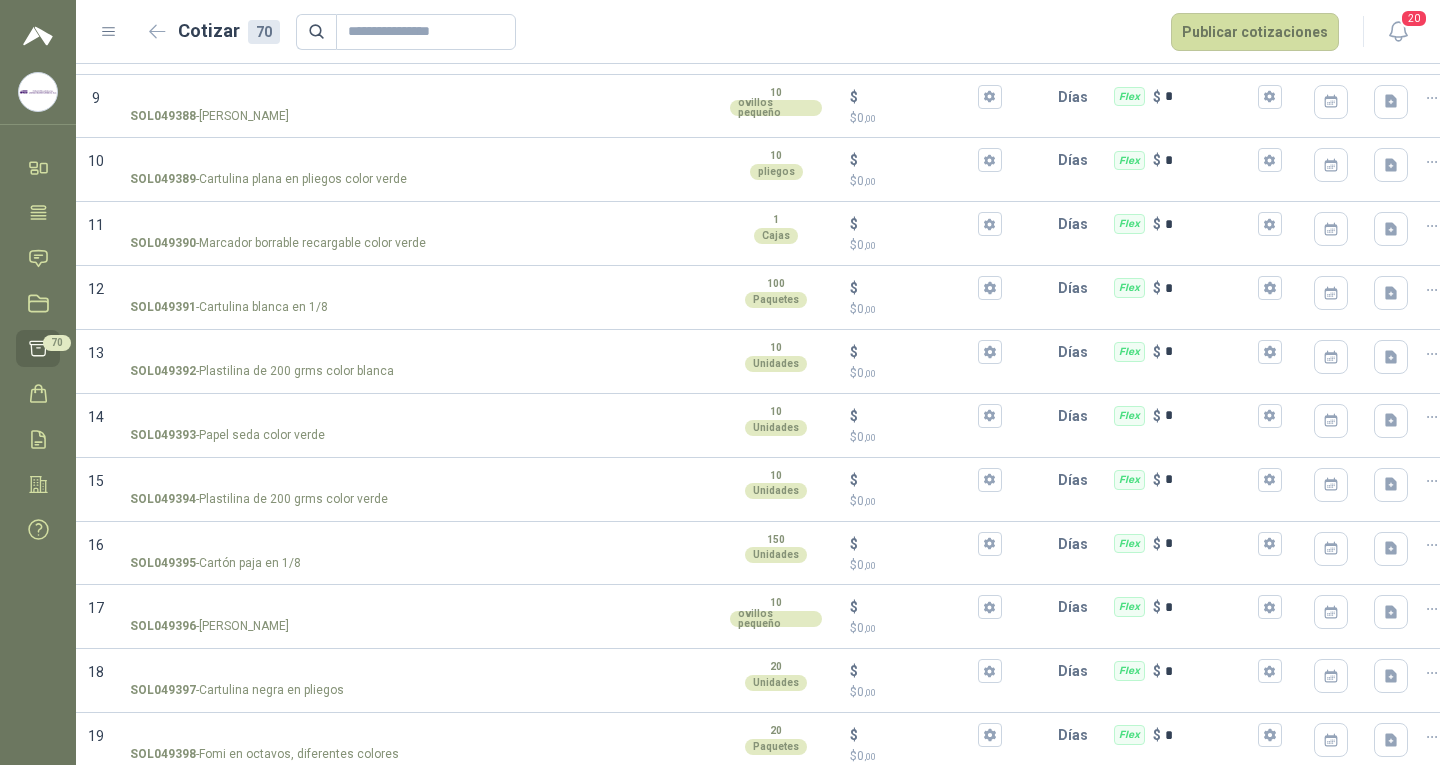 scroll, scrollTop: 0, scrollLeft: 0, axis: both 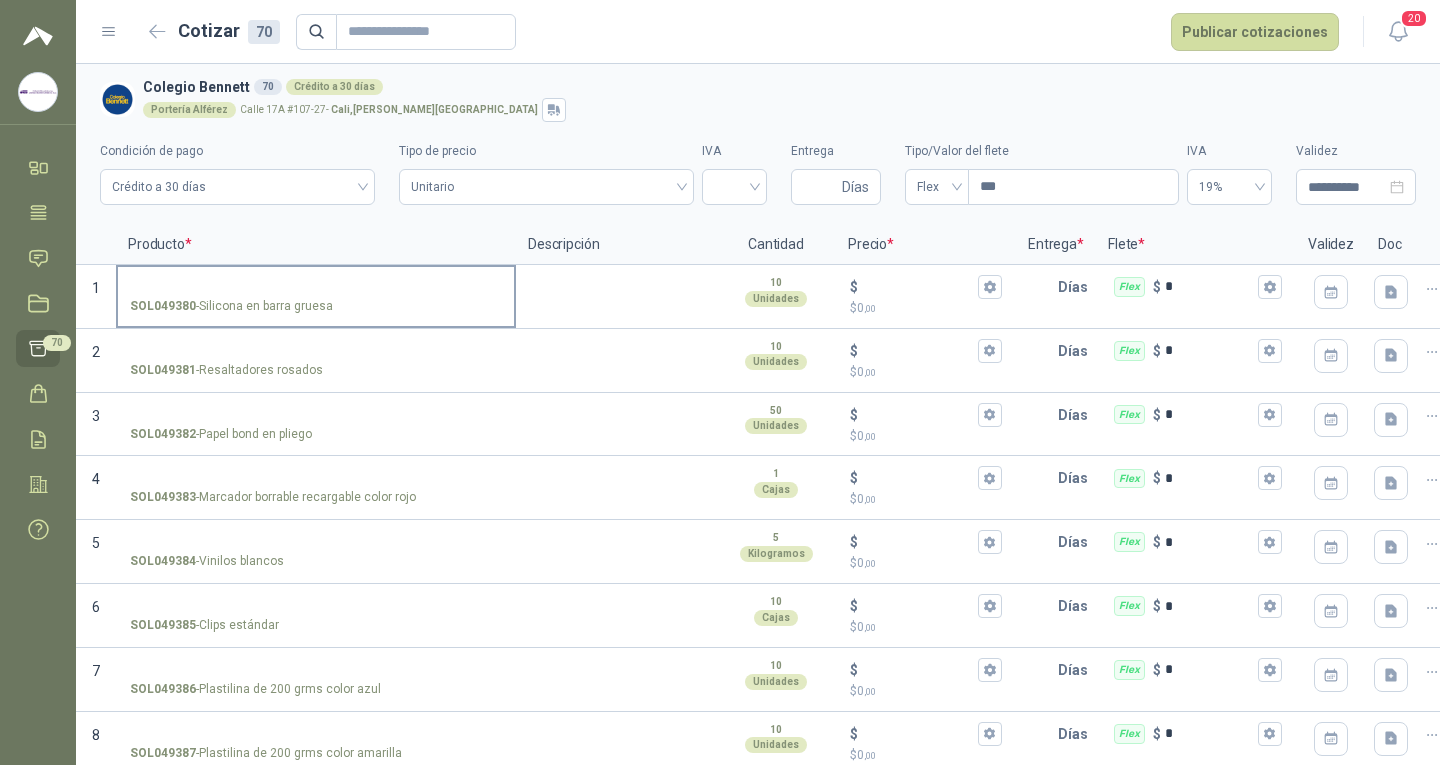 click on "SOL049380  -  Silicona en barra gruesa" at bounding box center [316, 287] 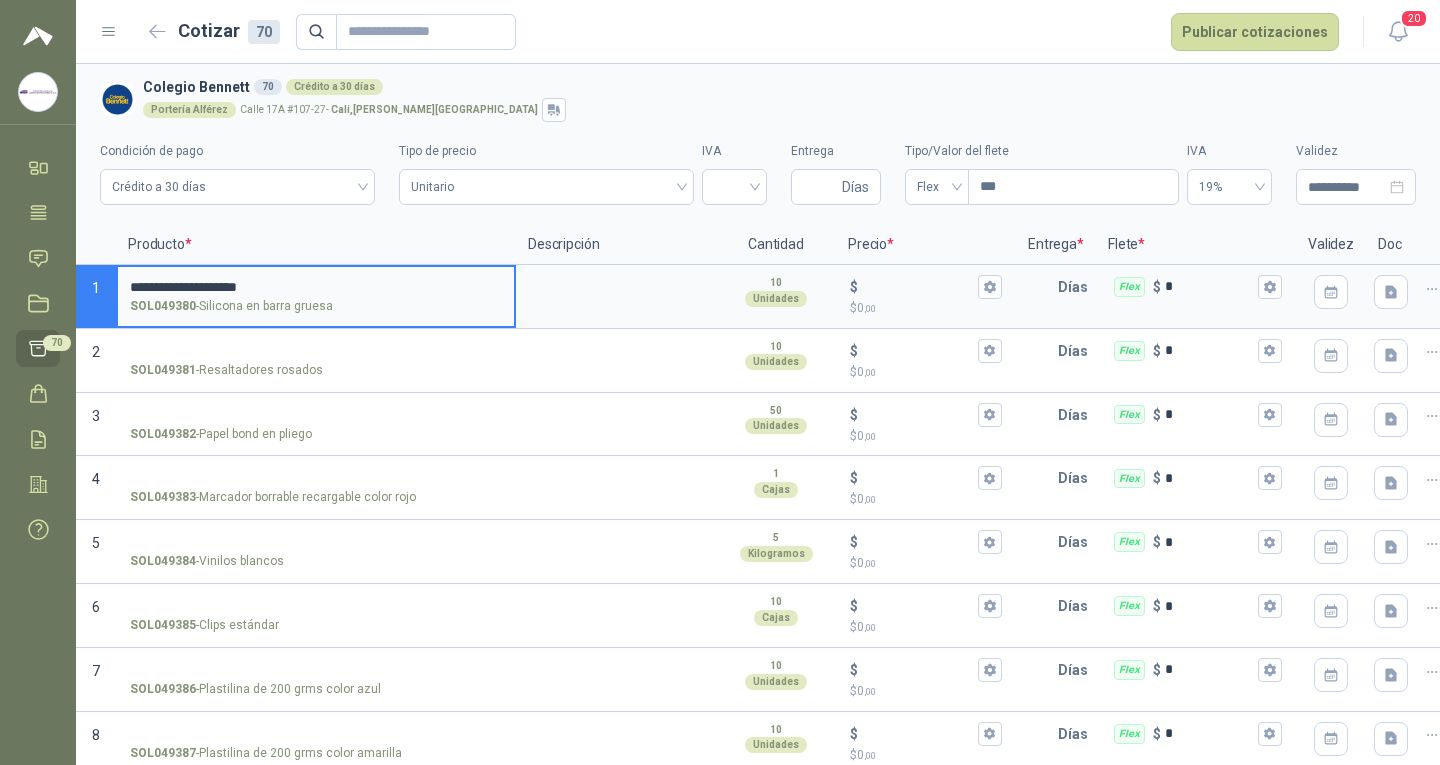 type 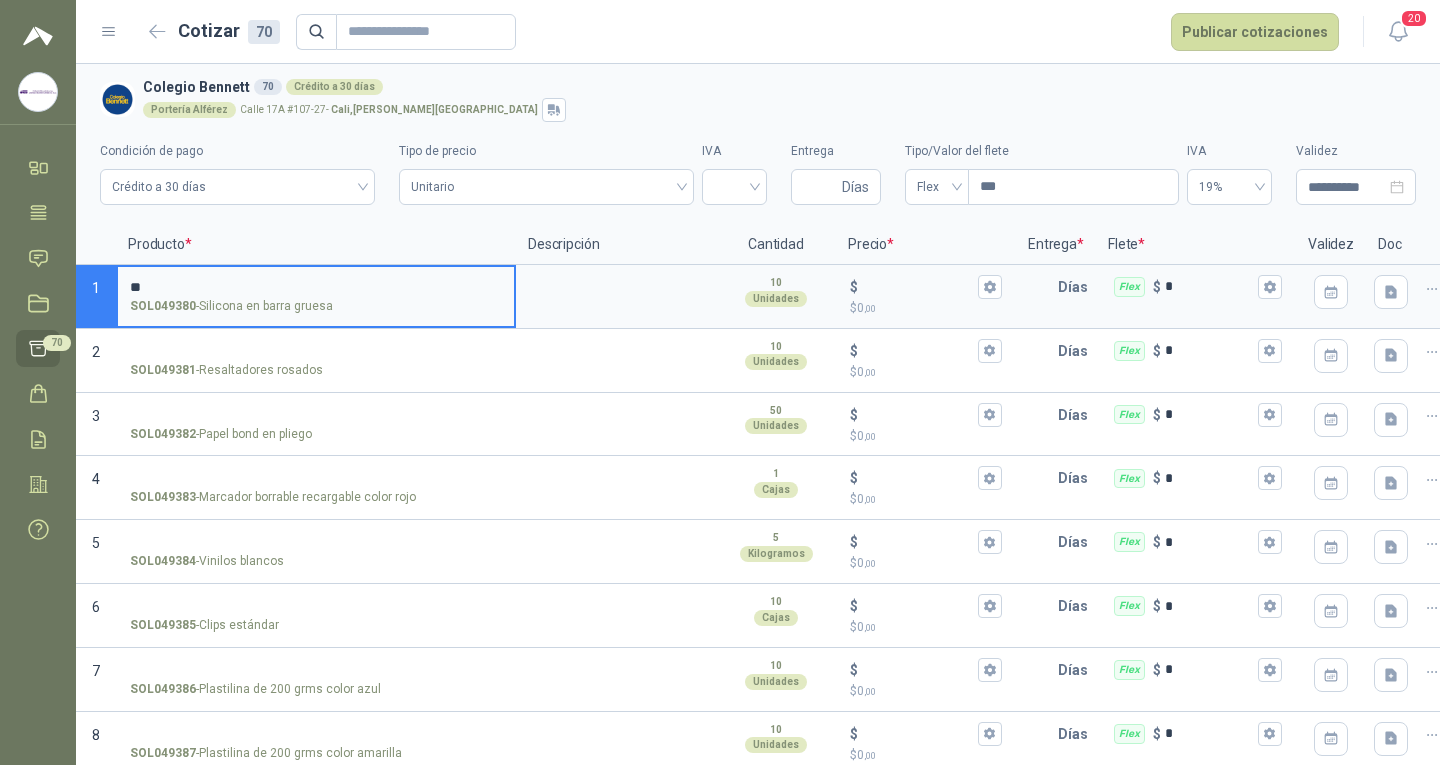 type on "*" 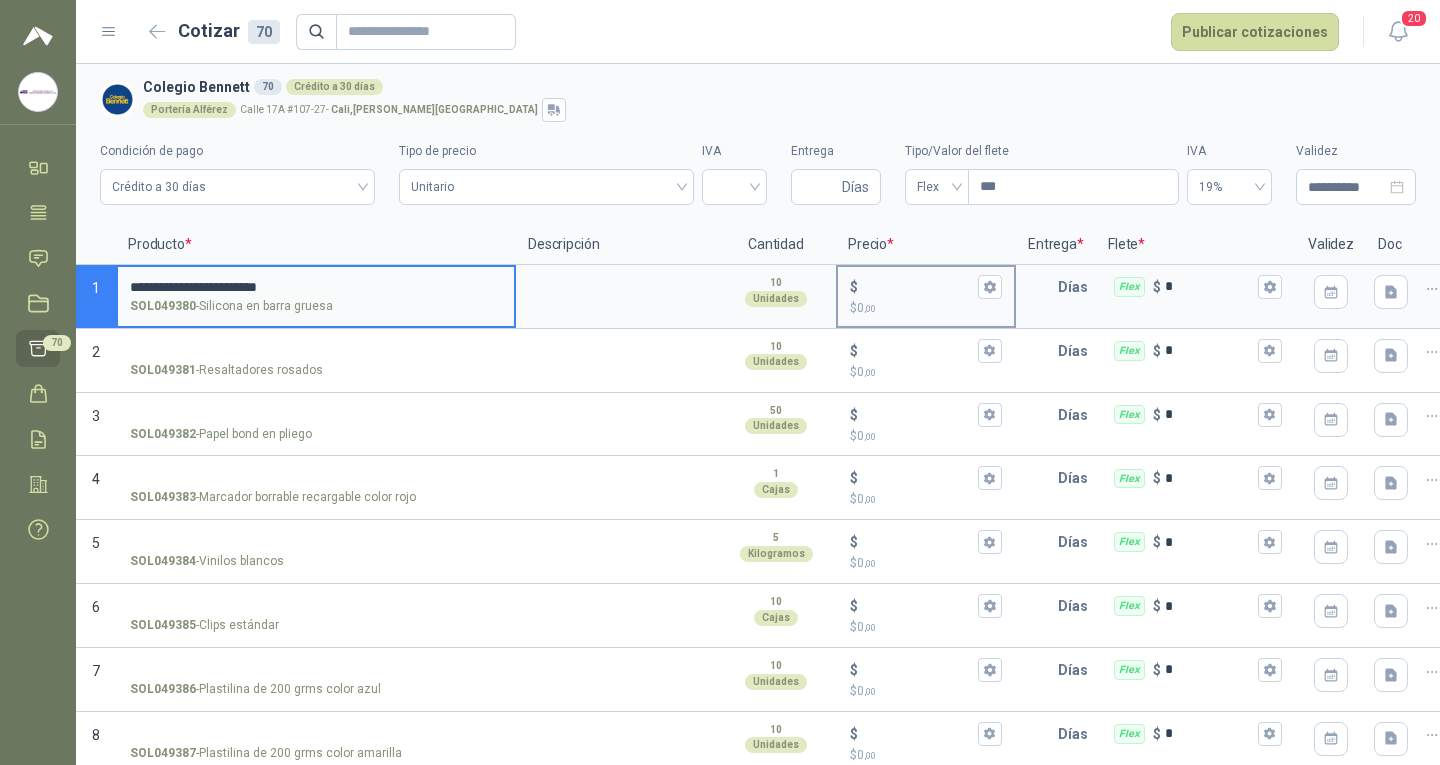 type on "**********" 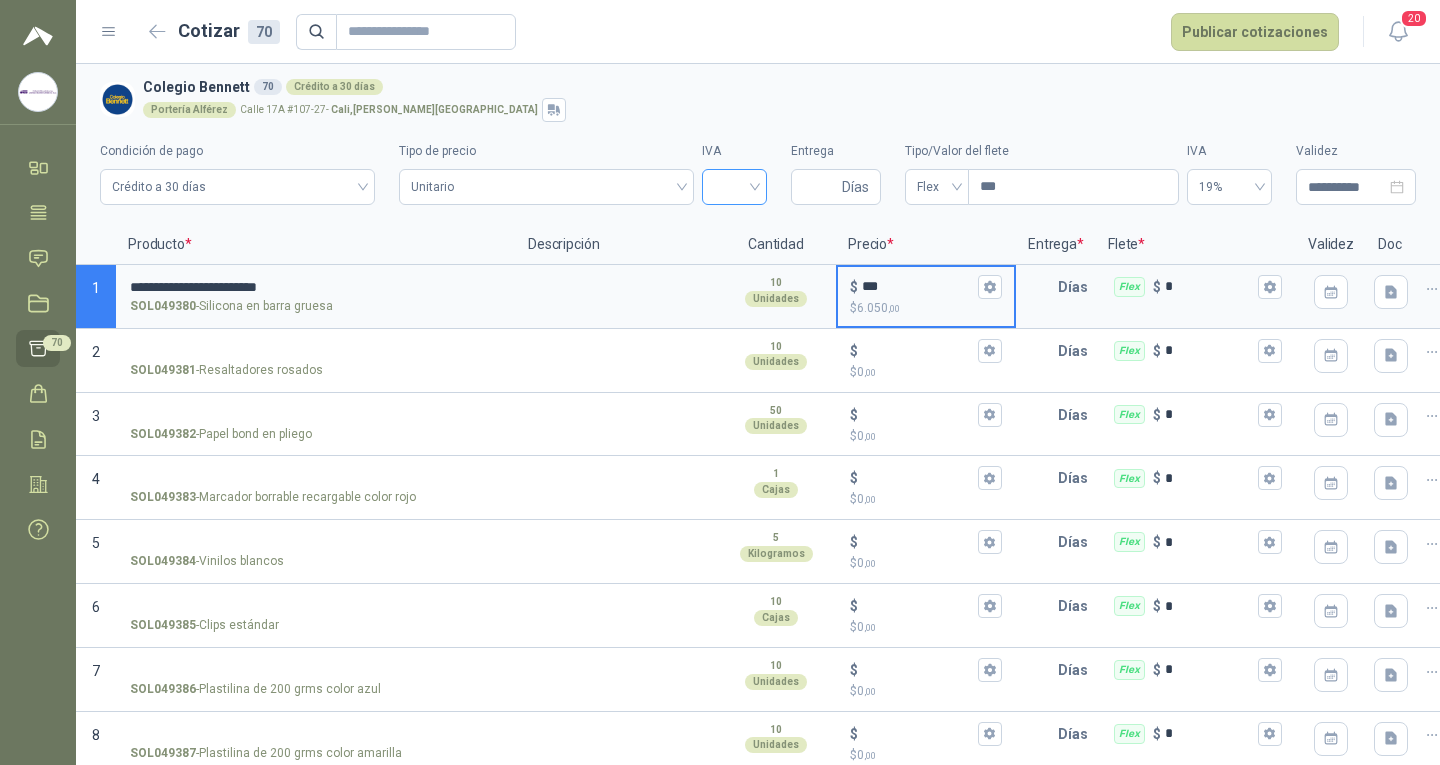click at bounding box center (734, 187) 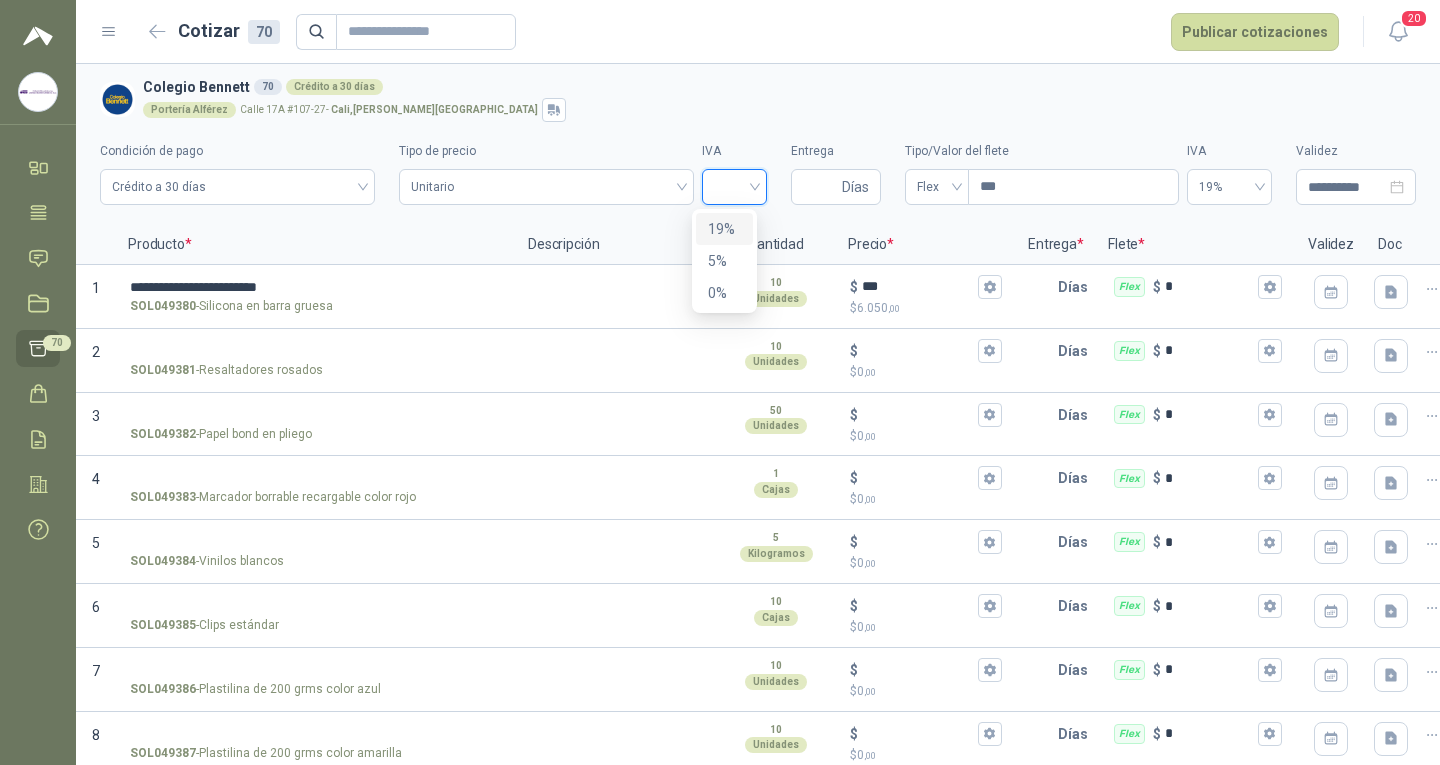 click on "19%" at bounding box center (724, 229) 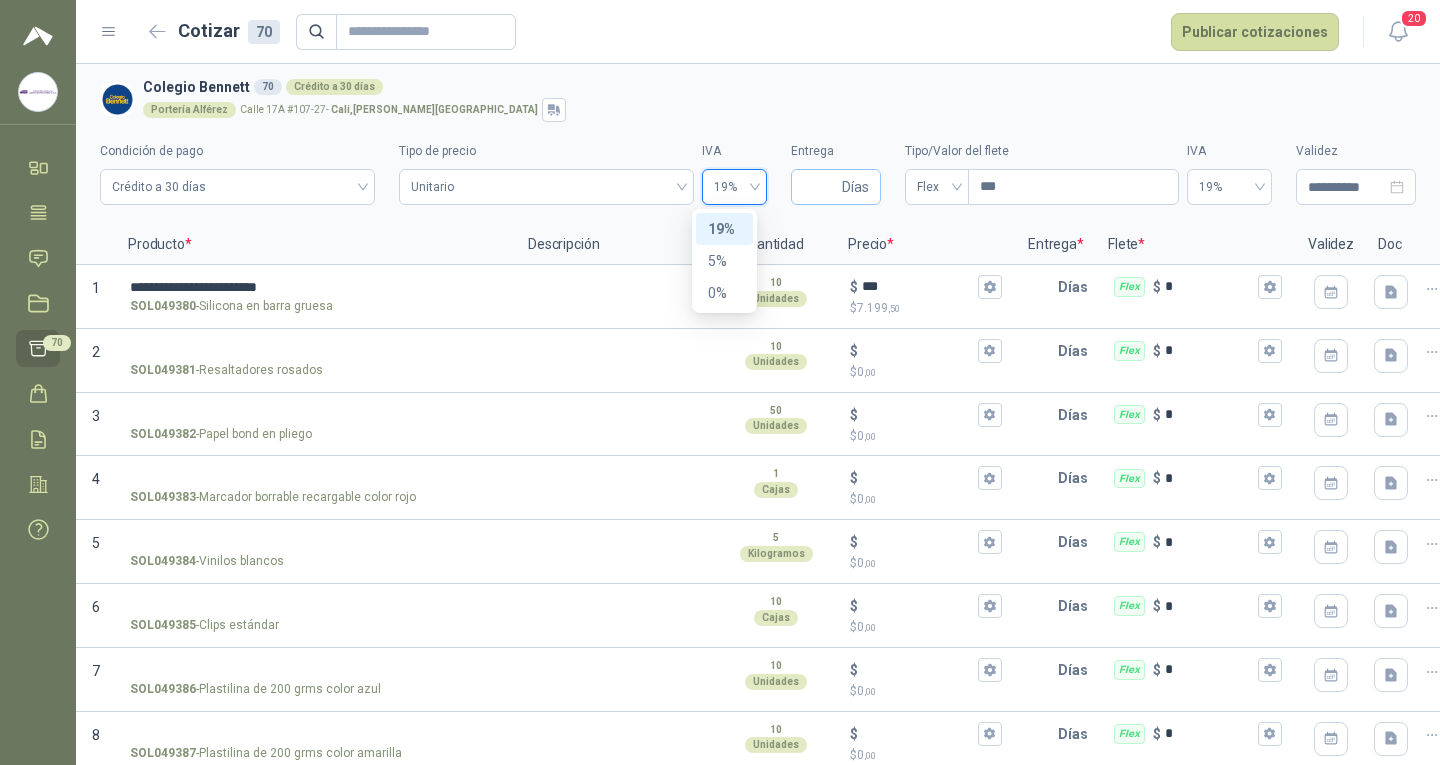 type 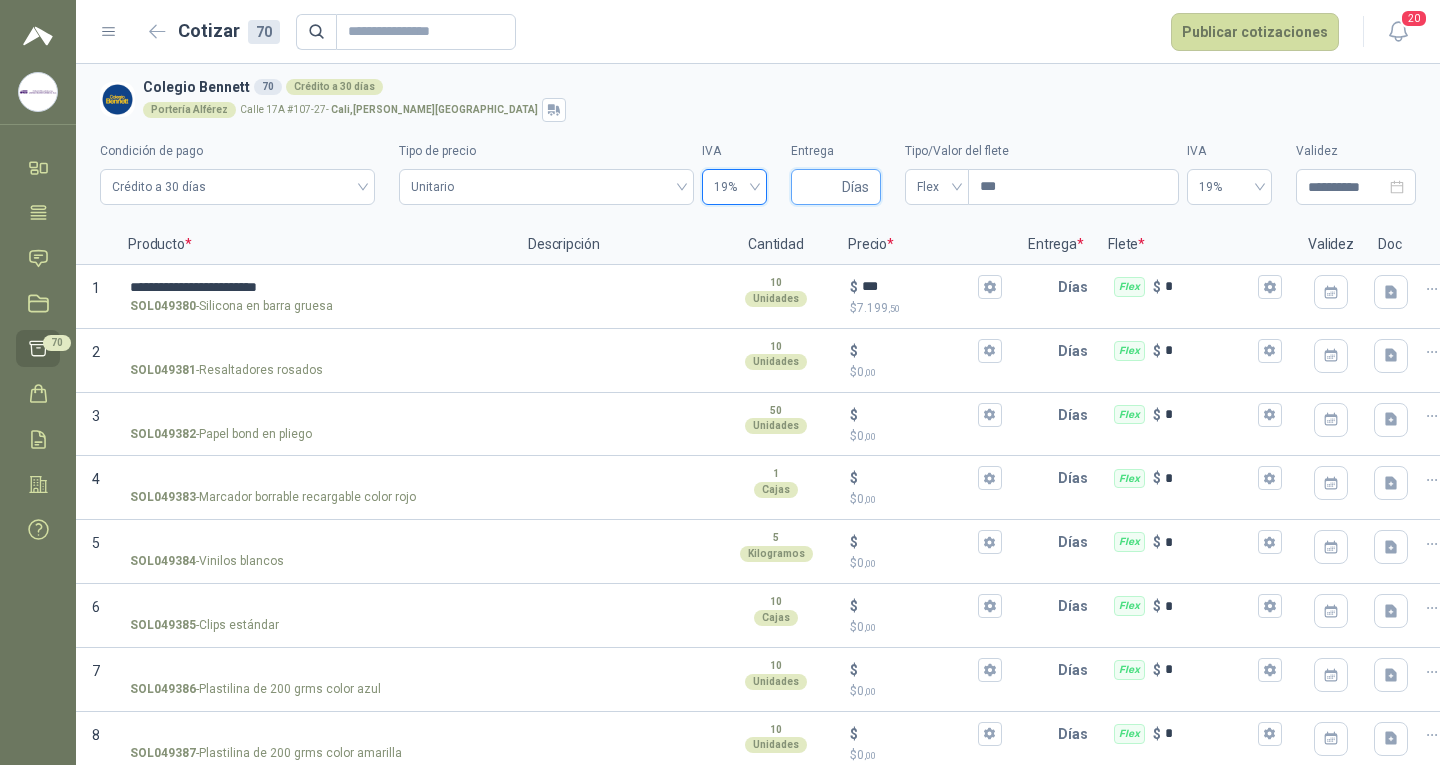 click on "Entrega" at bounding box center (820, 187) 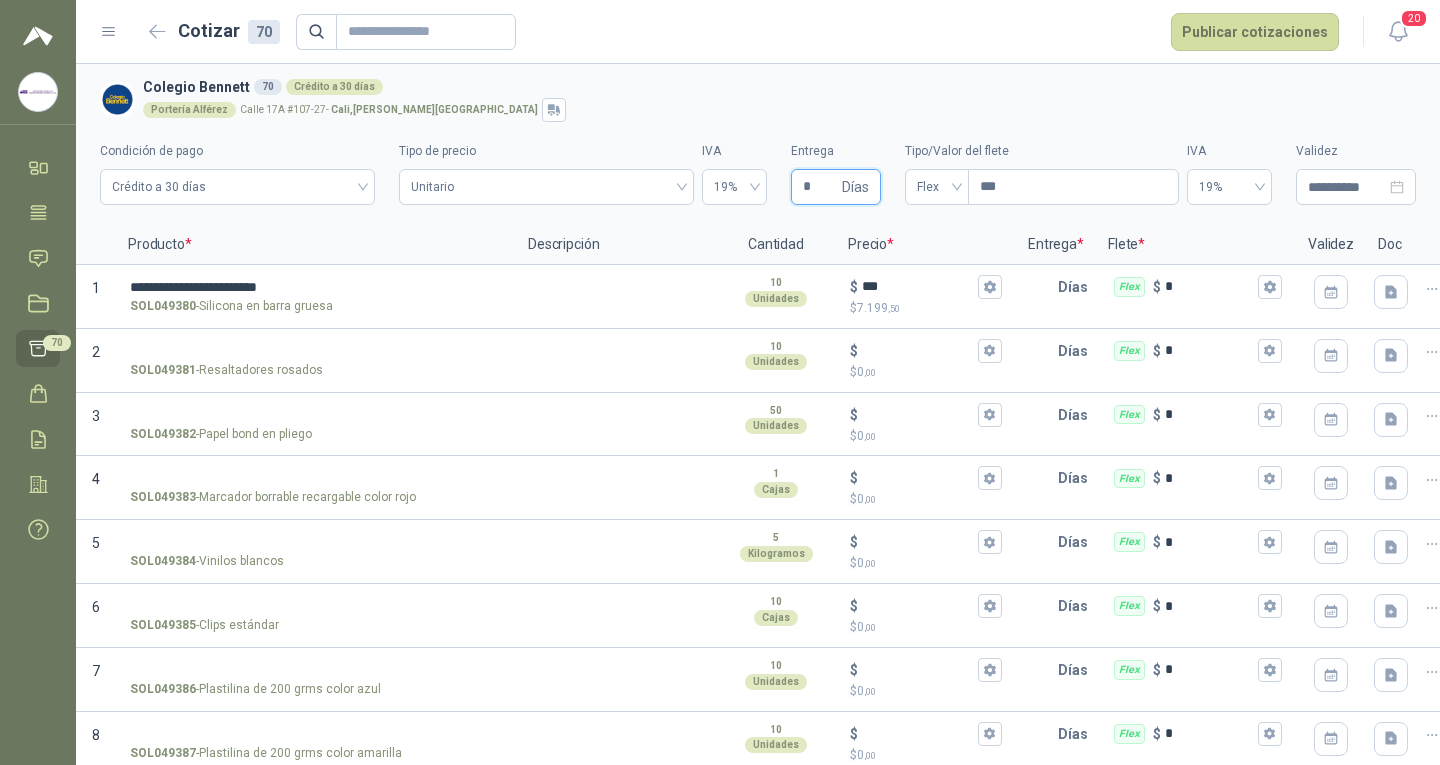 click on "*" at bounding box center (820, 187) 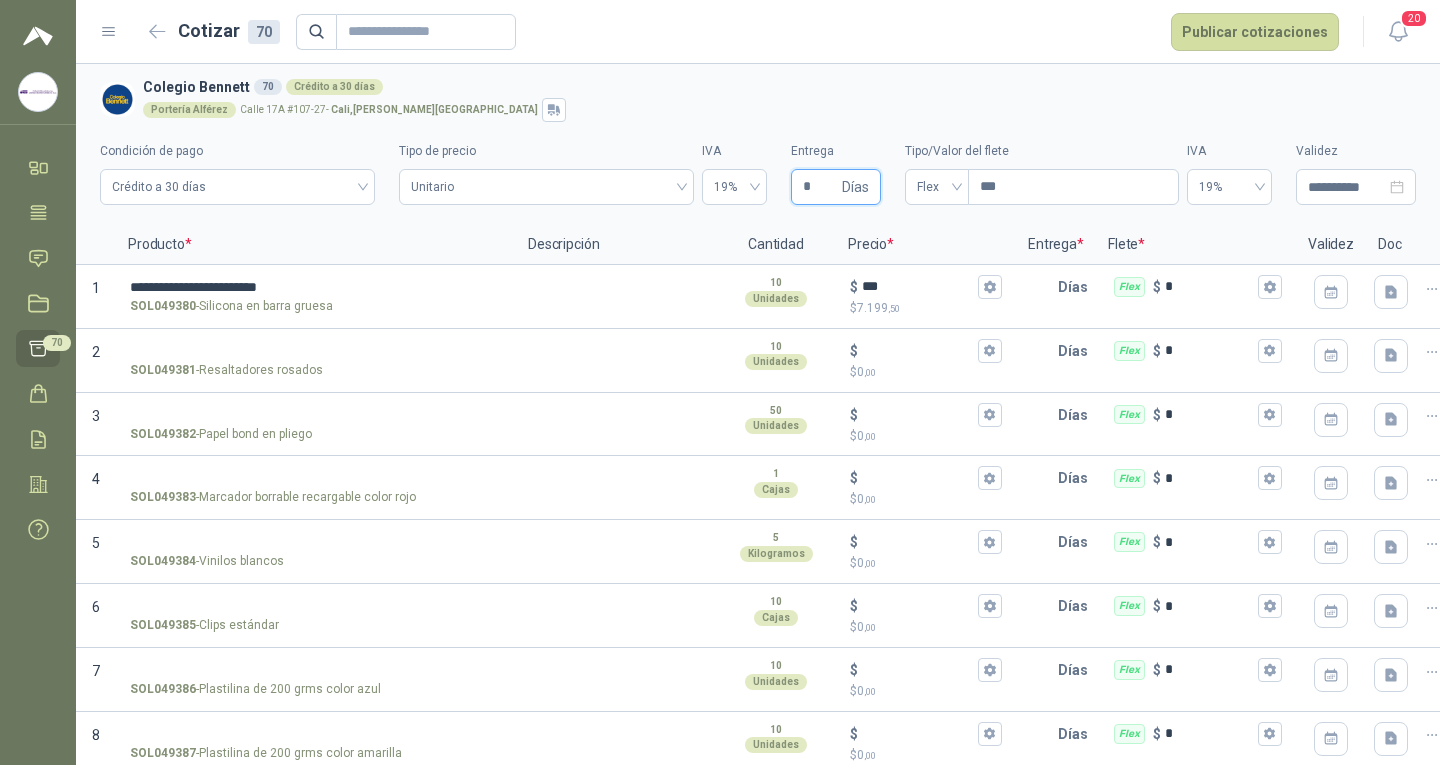type on "*" 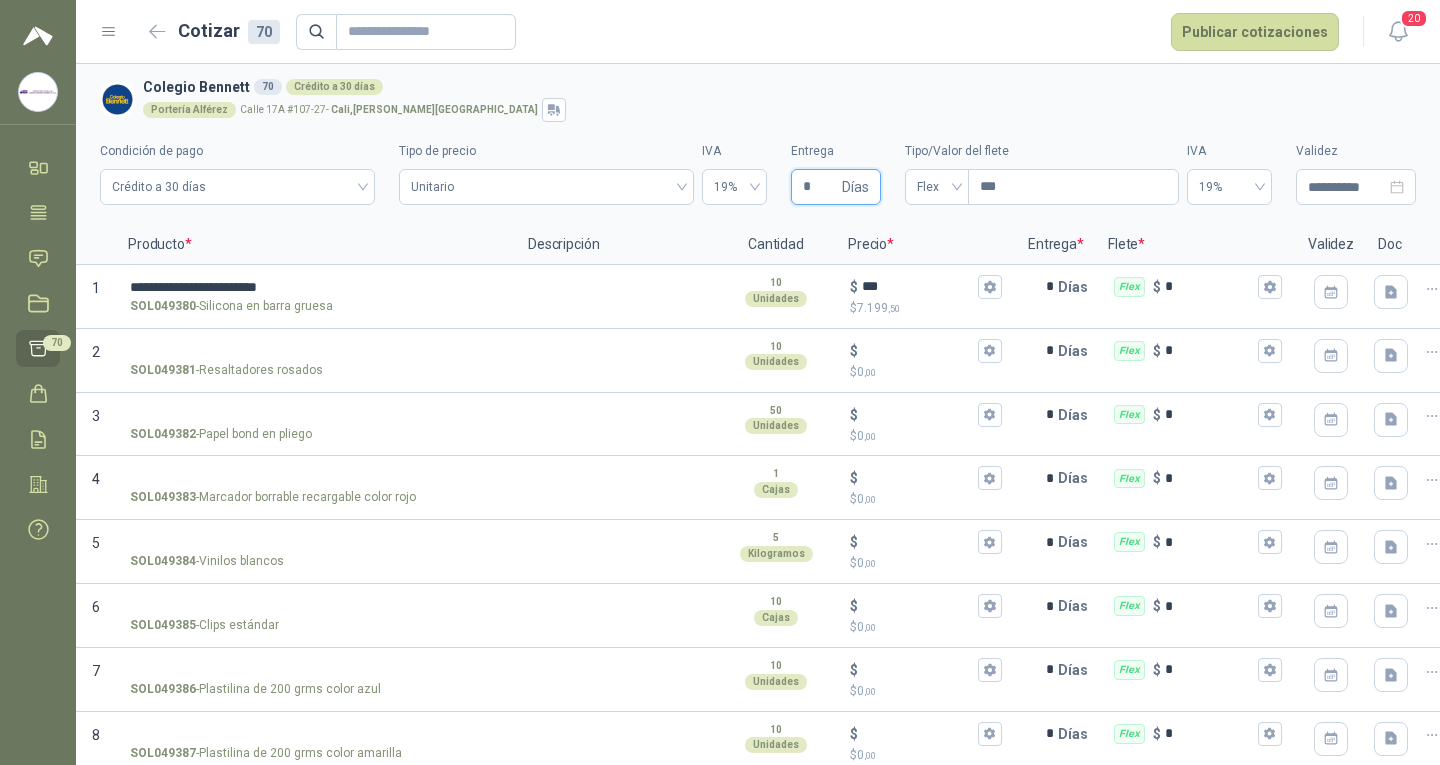 type 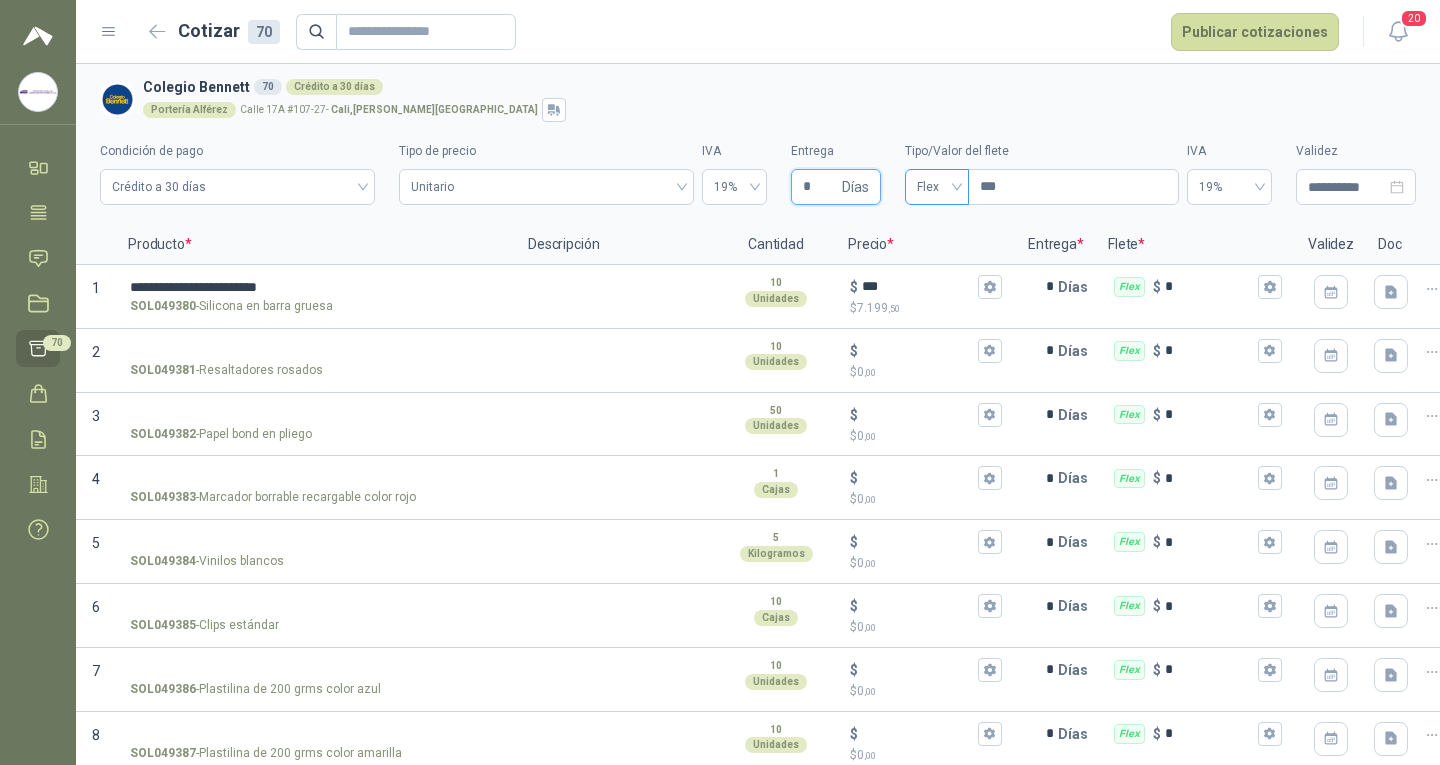type 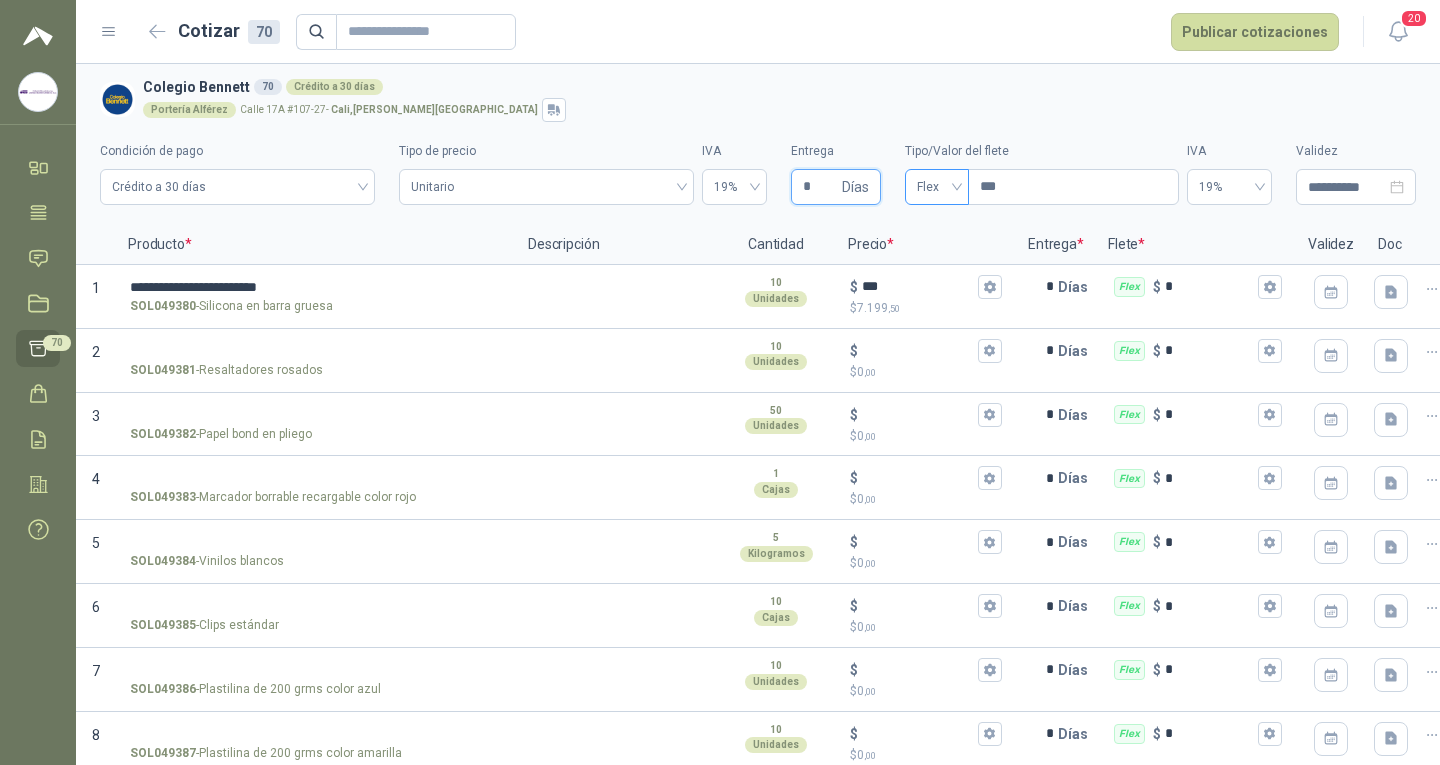 click on "Flex" at bounding box center (937, 187) 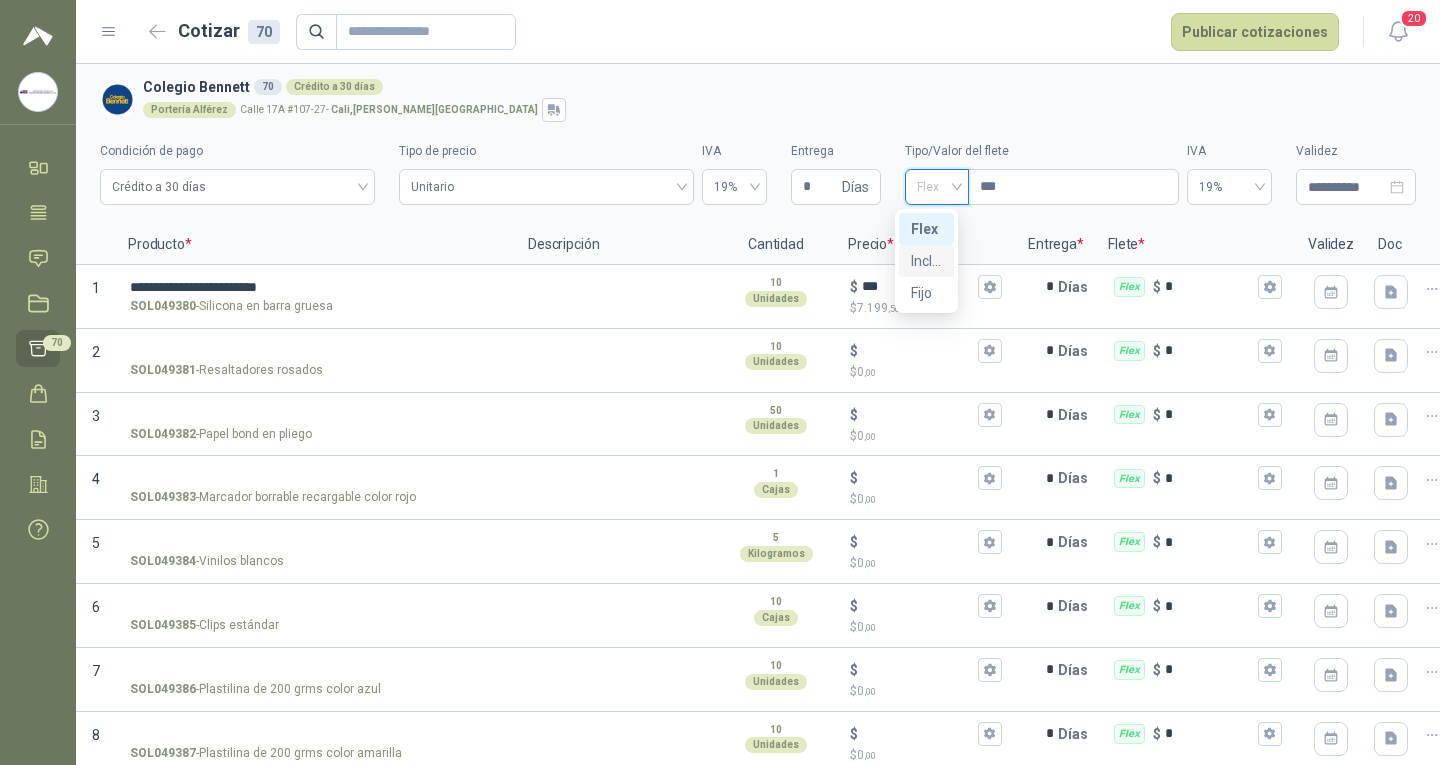 click on "Incluido" at bounding box center (927, 261) 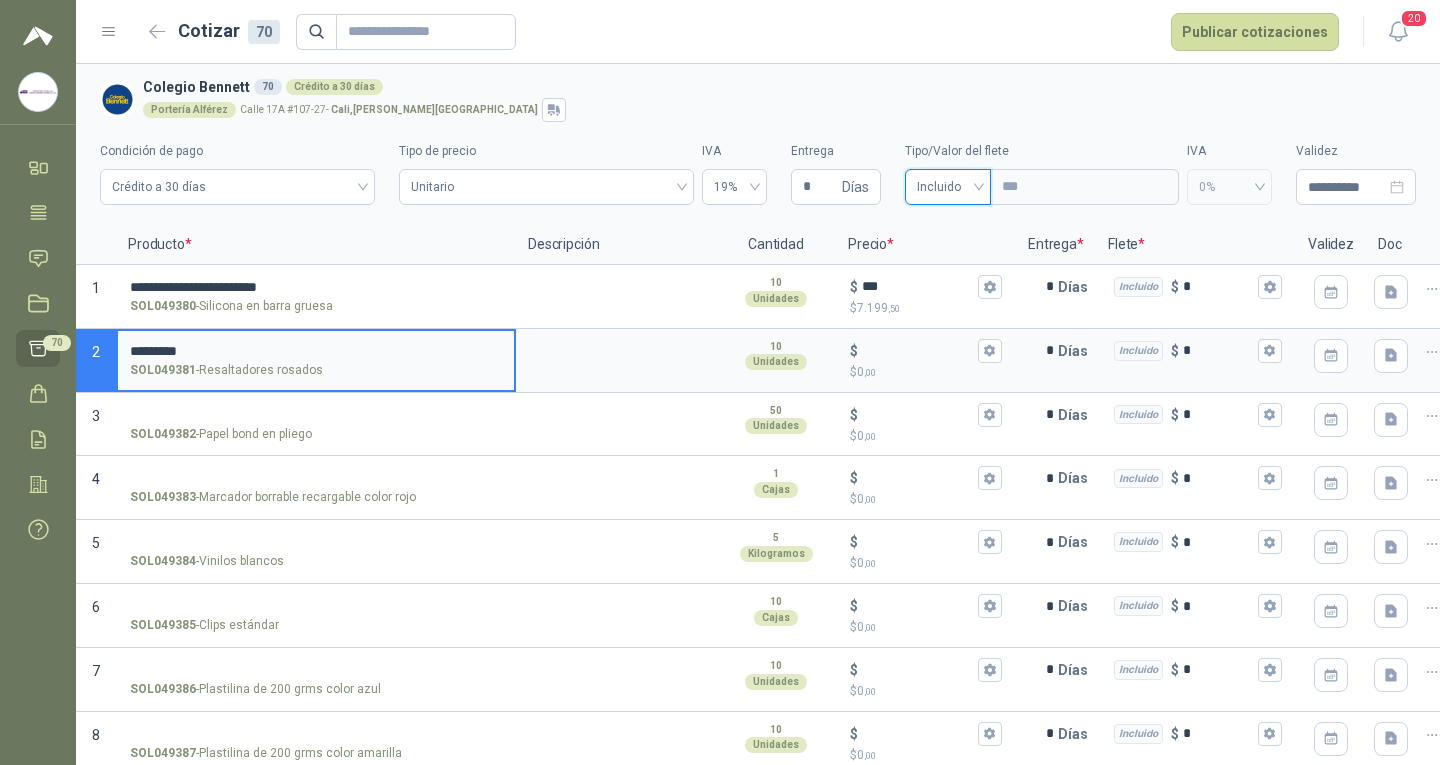 type 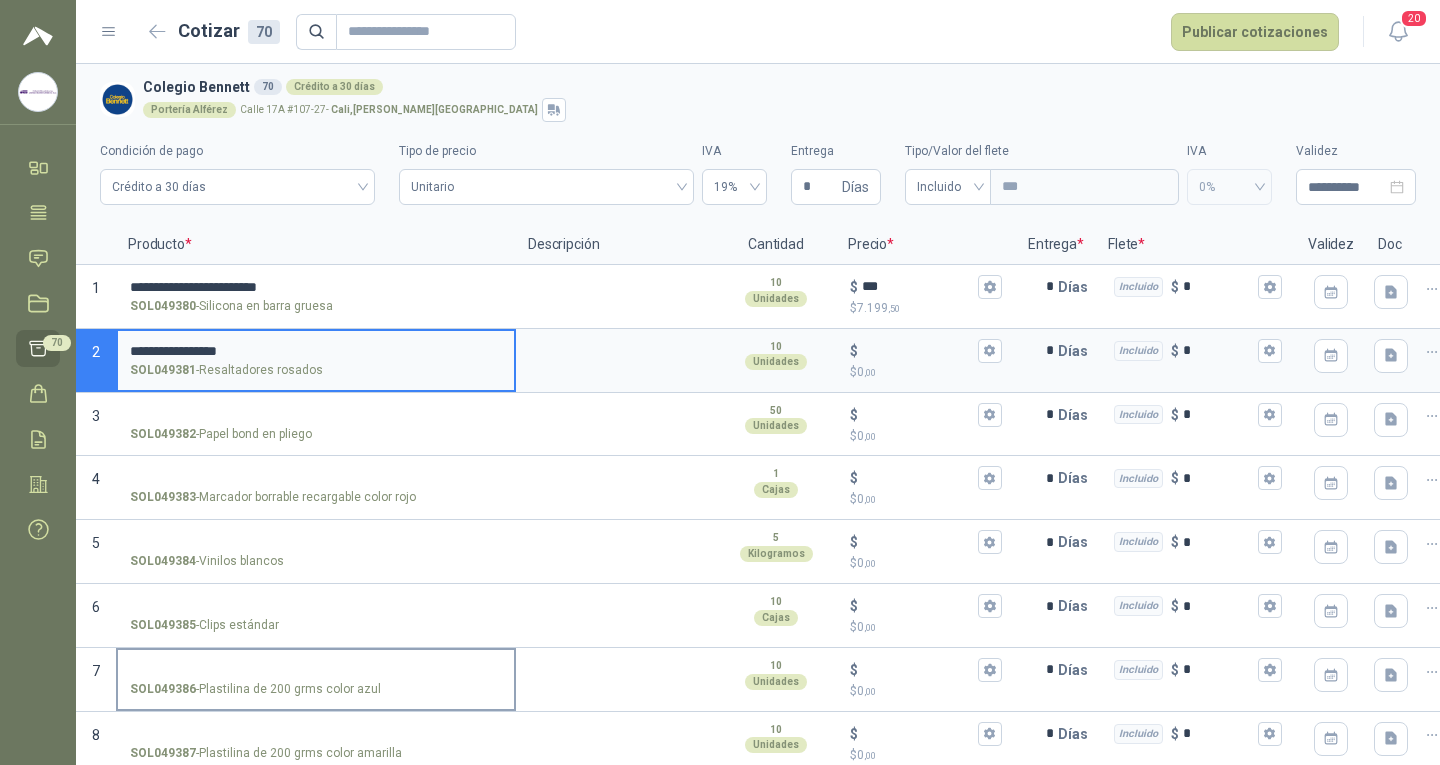 type on "**********" 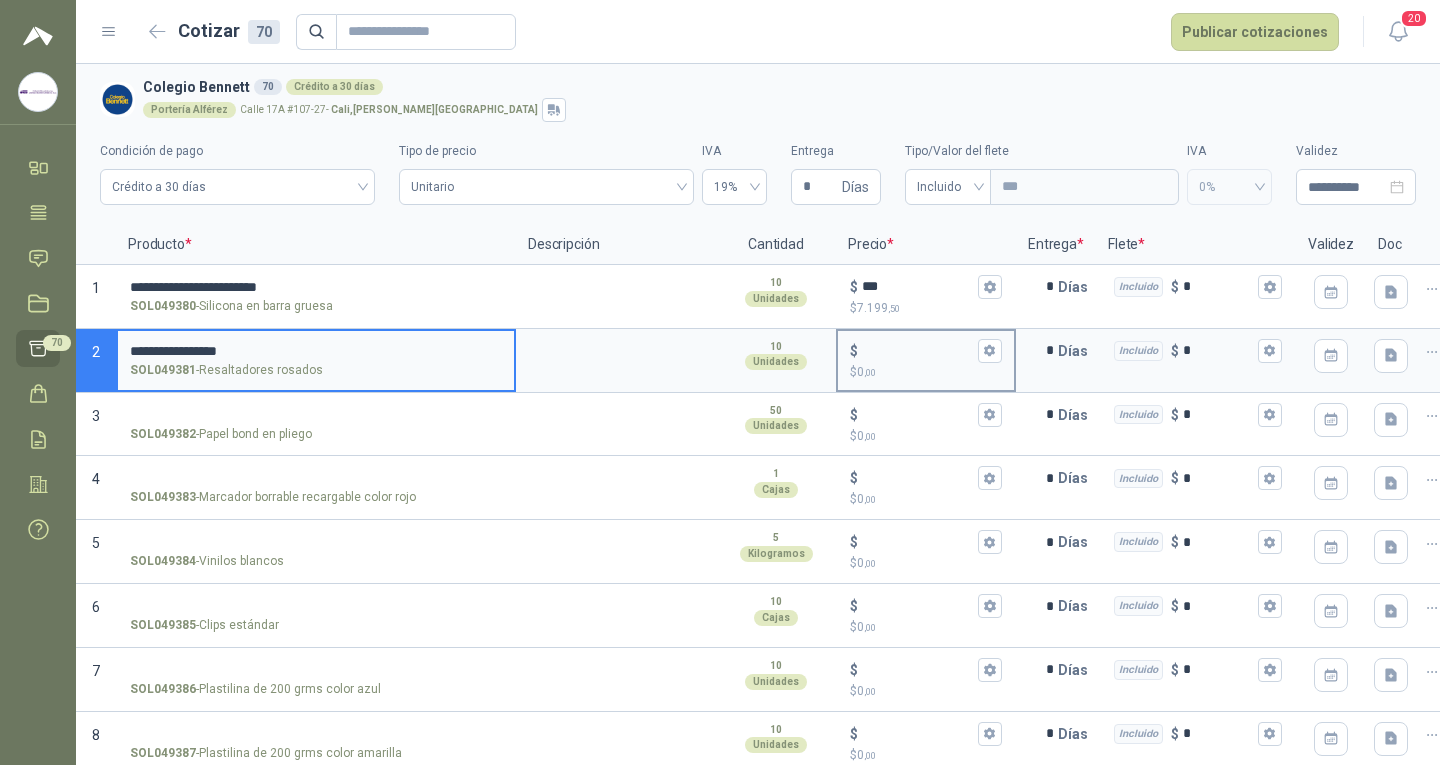 click on "$ $  0 ,00" at bounding box center [918, 350] 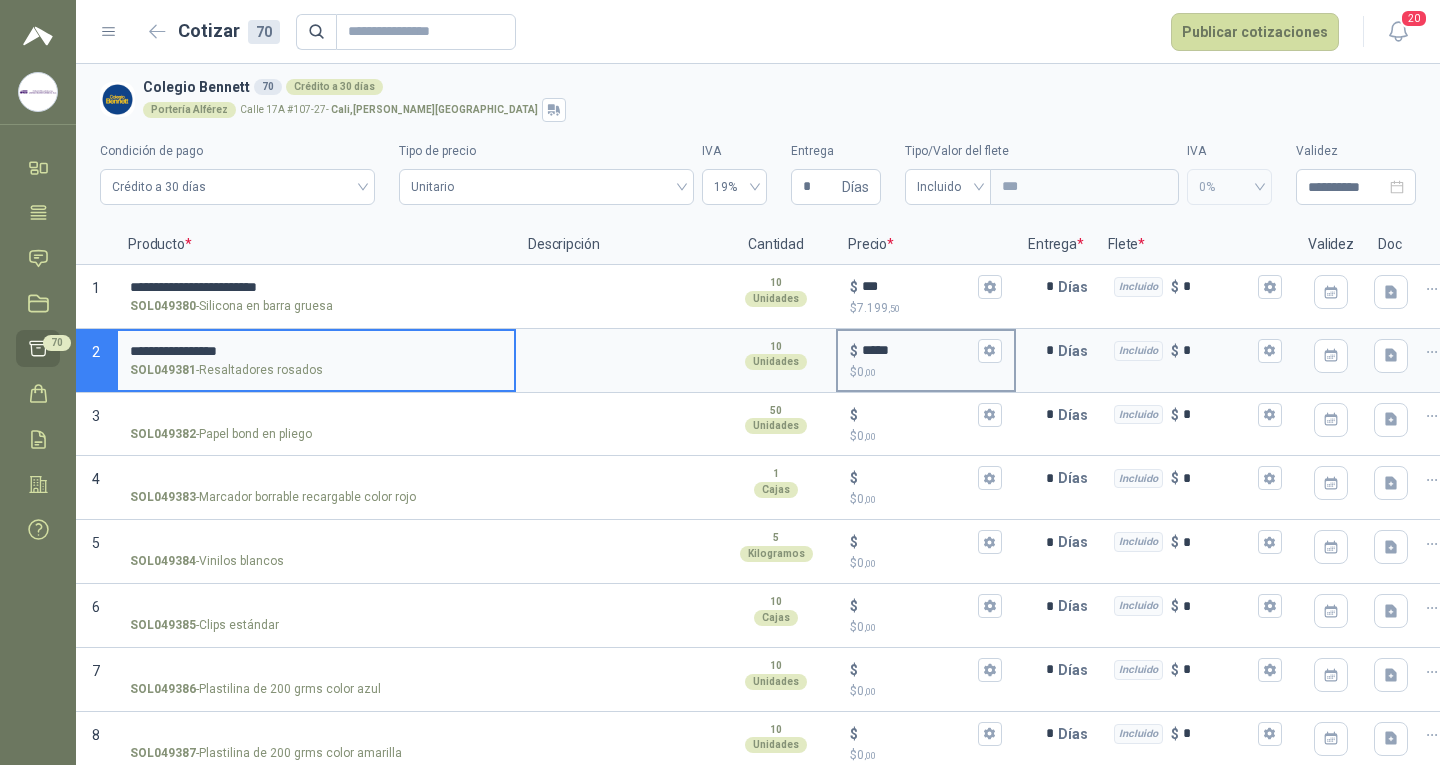 type on "*****" 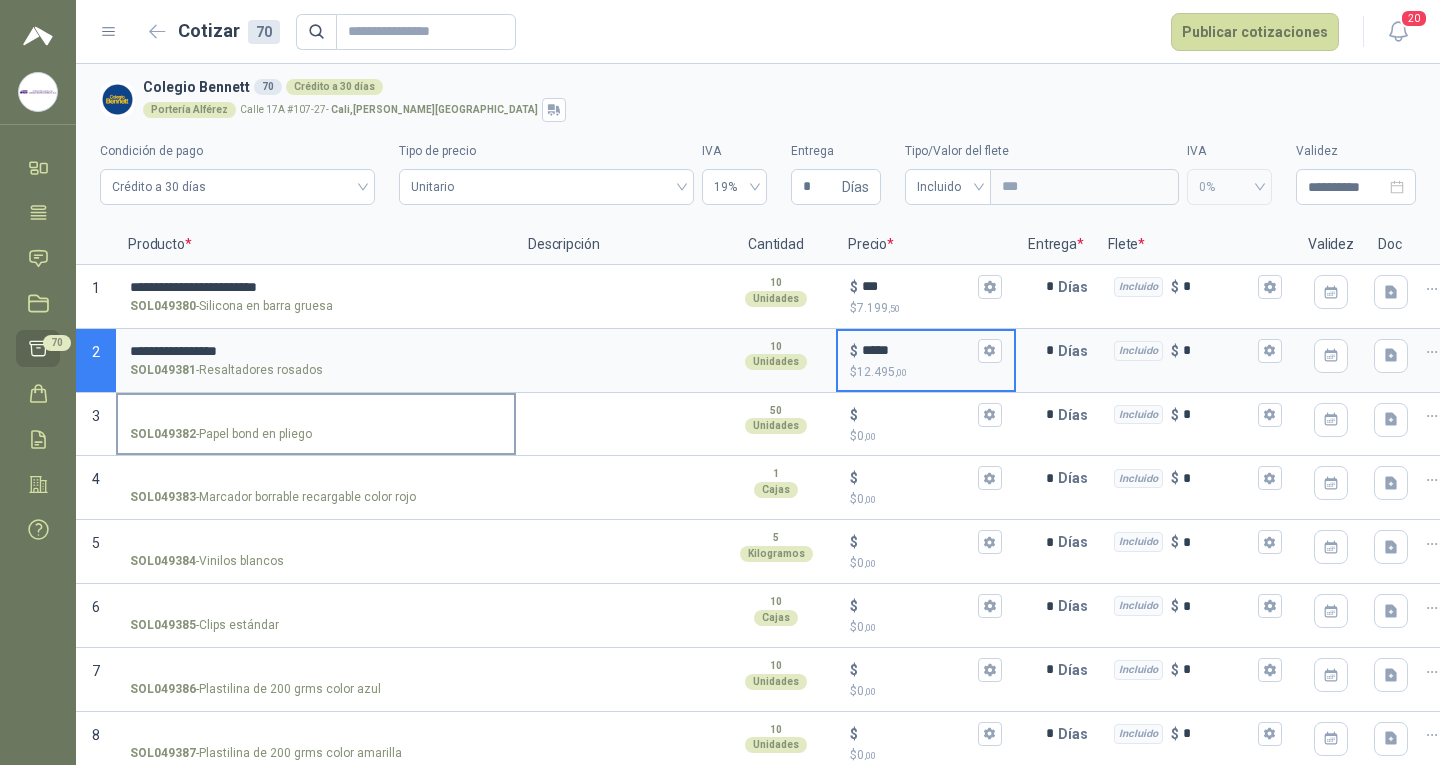 click on "SOL049382  -  Papel bond en pliego" at bounding box center [316, 415] 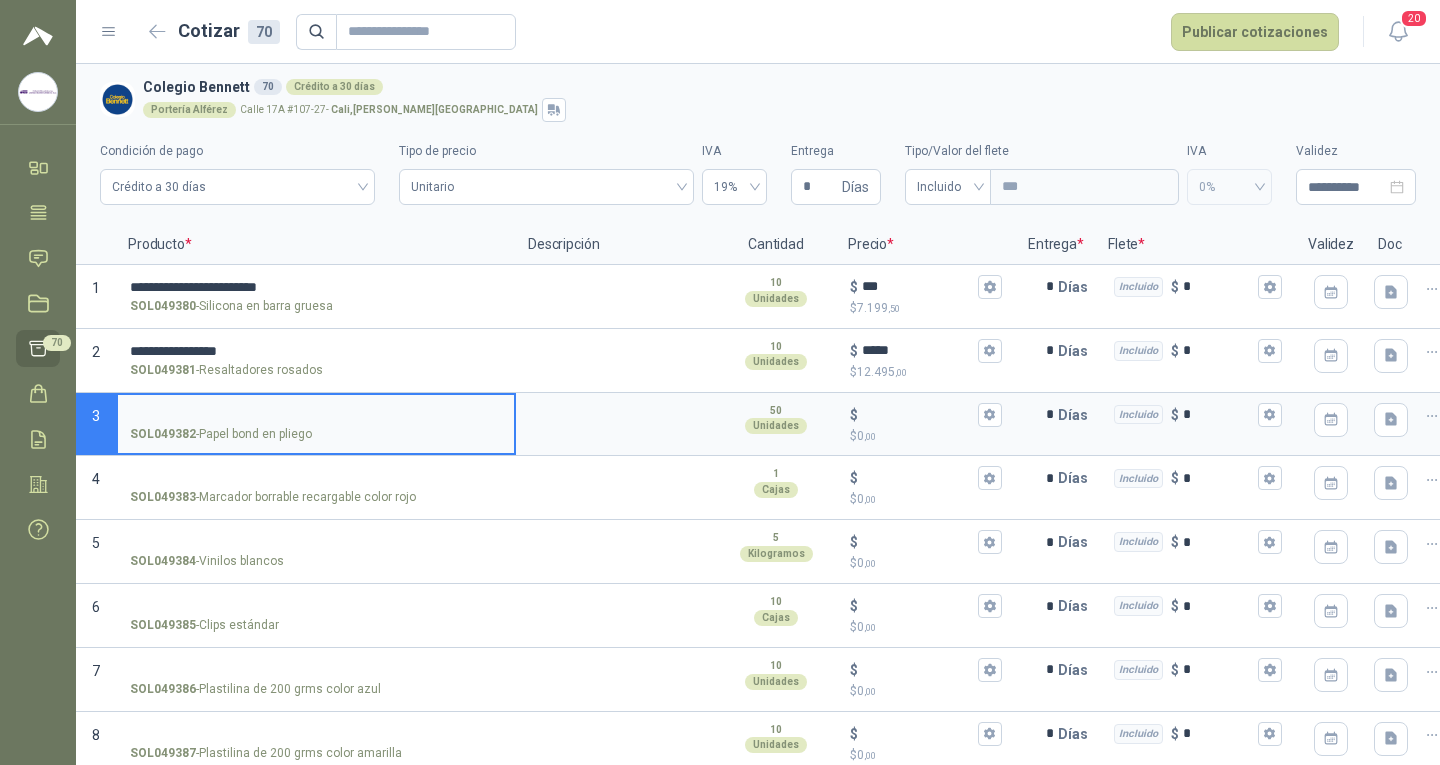 click on "SOL049382  -  Papel bond en pliego" at bounding box center (316, 415) 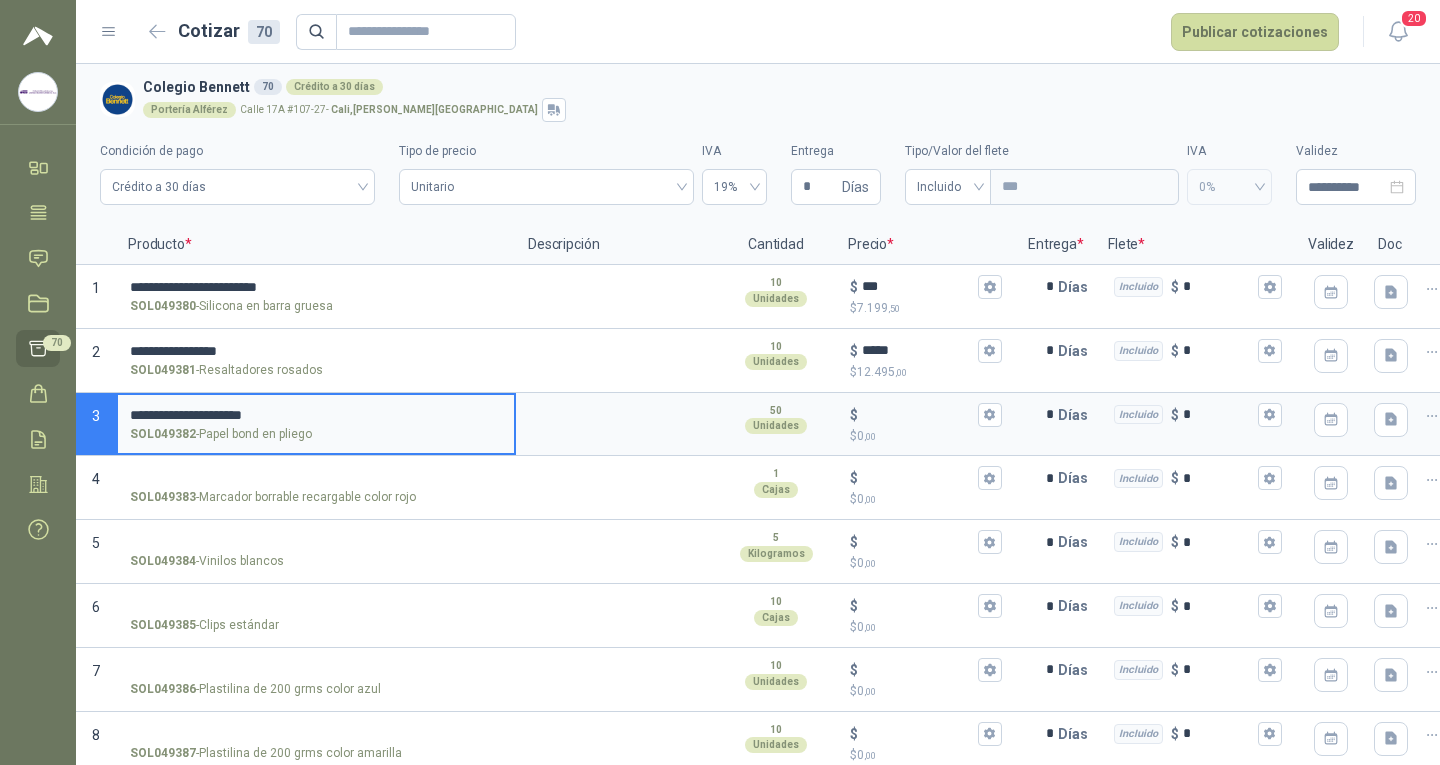 type 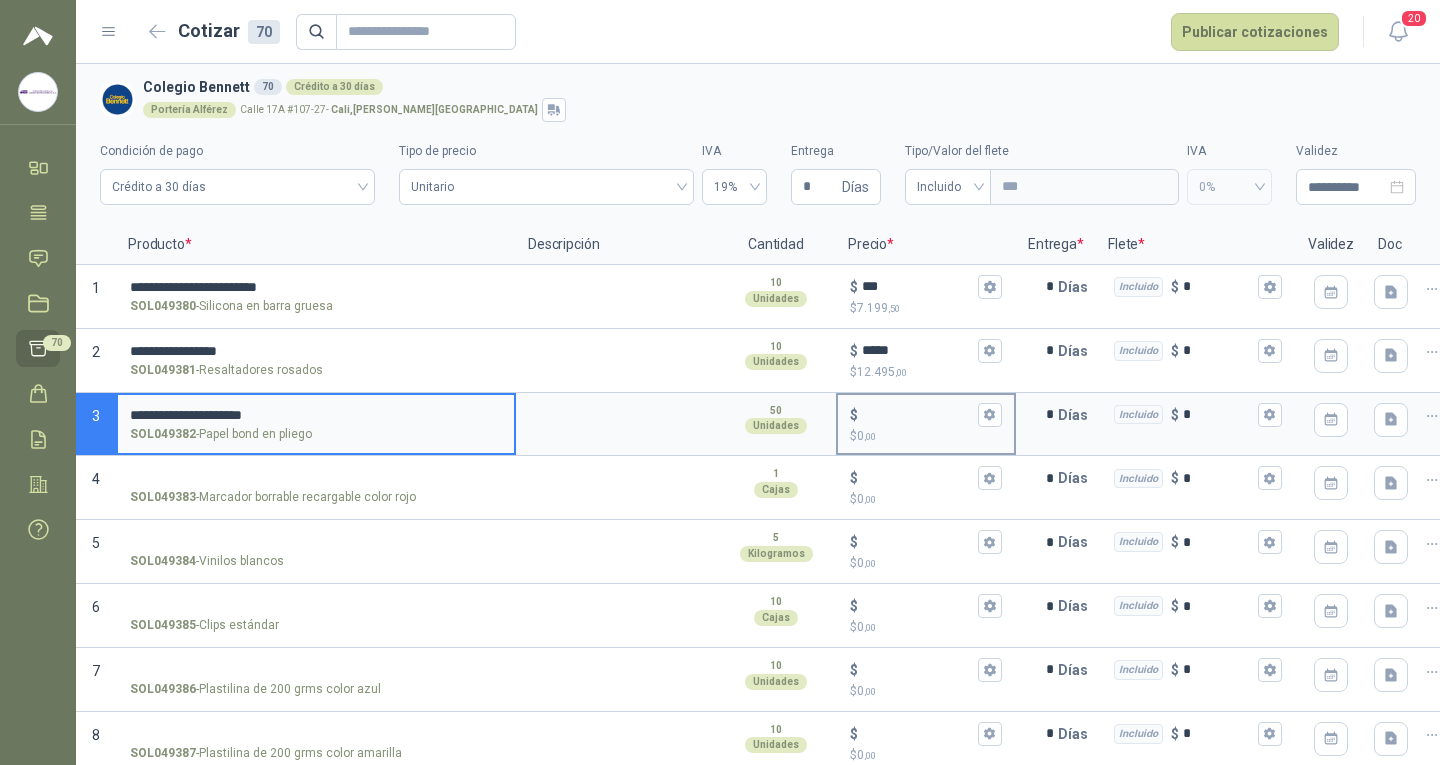 click on "$ $  0 ,00" at bounding box center (918, 414) 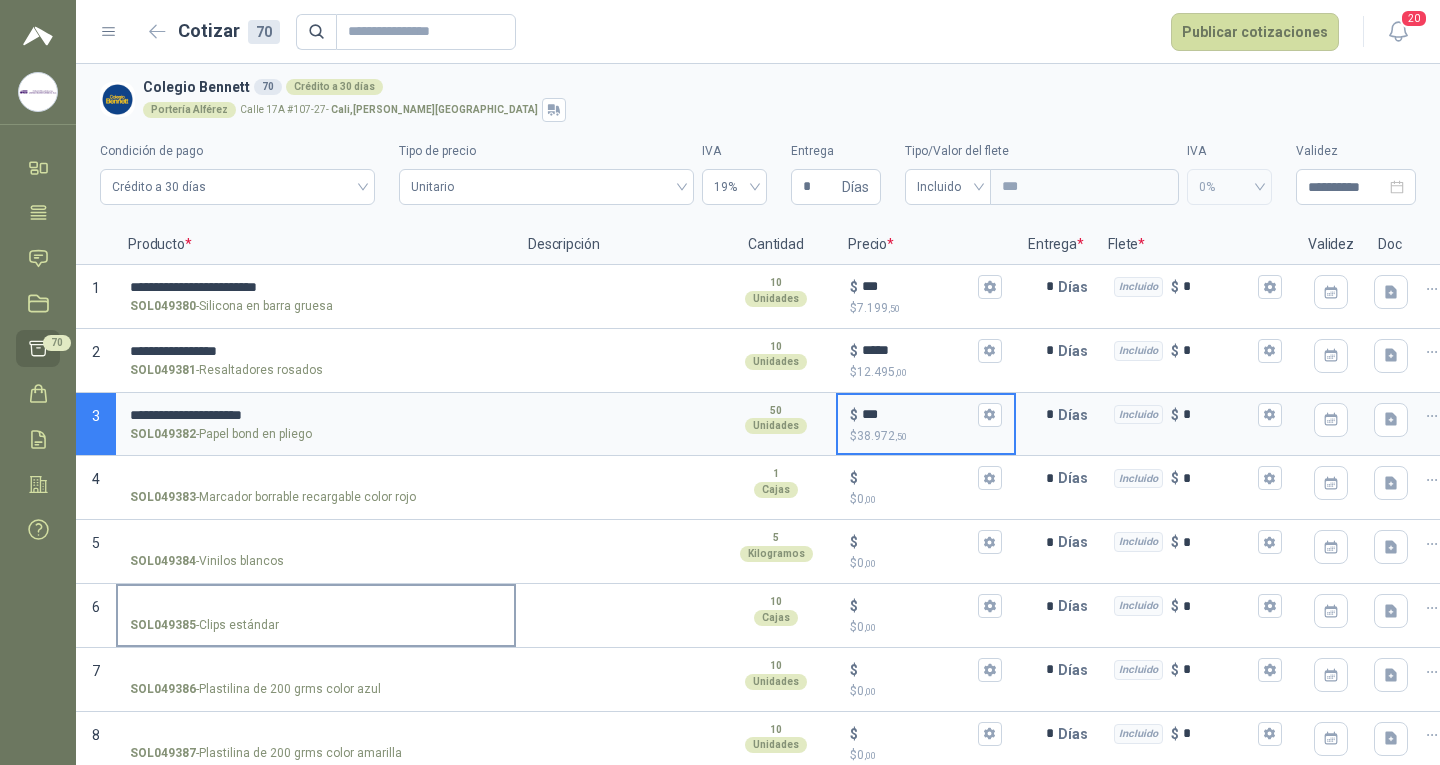 scroll, scrollTop: 100, scrollLeft: 0, axis: vertical 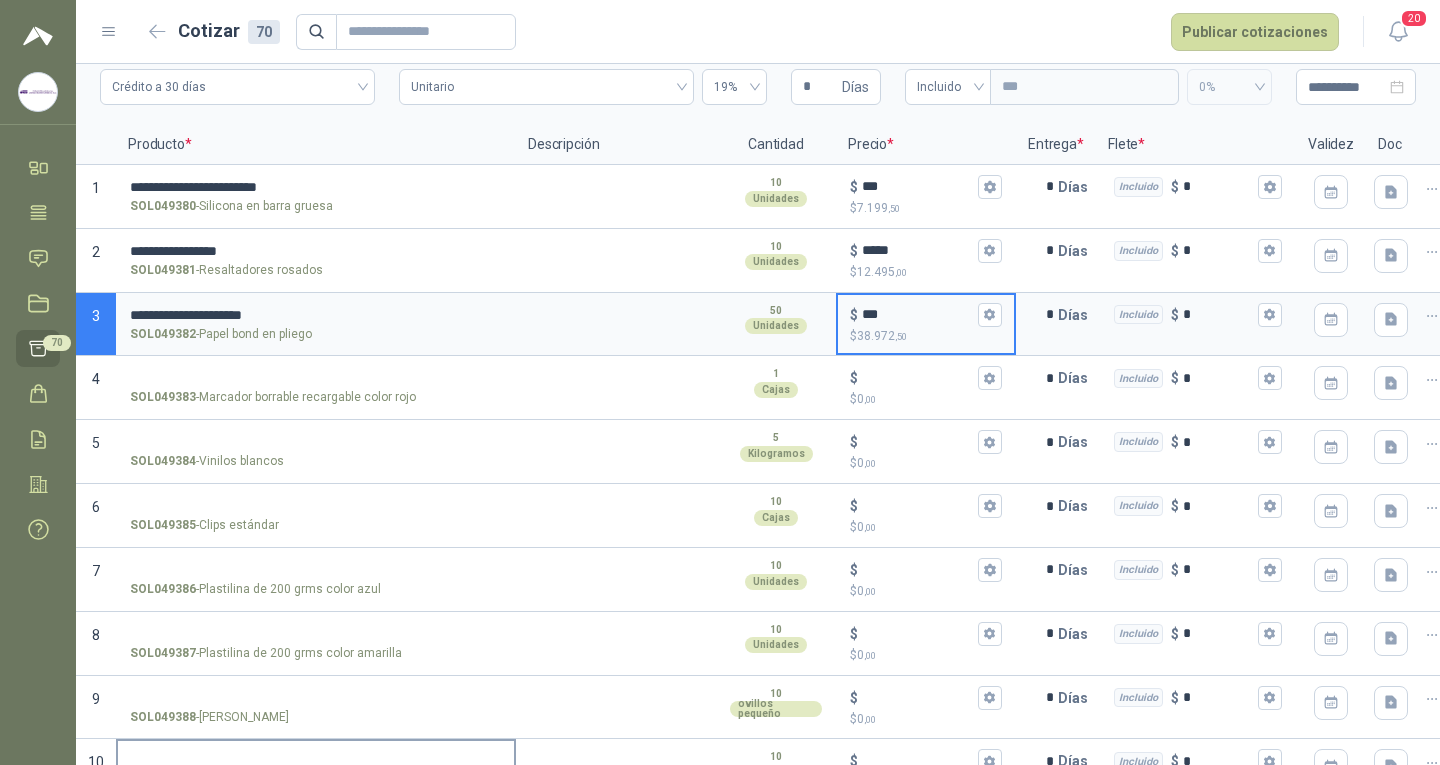 type on "***" 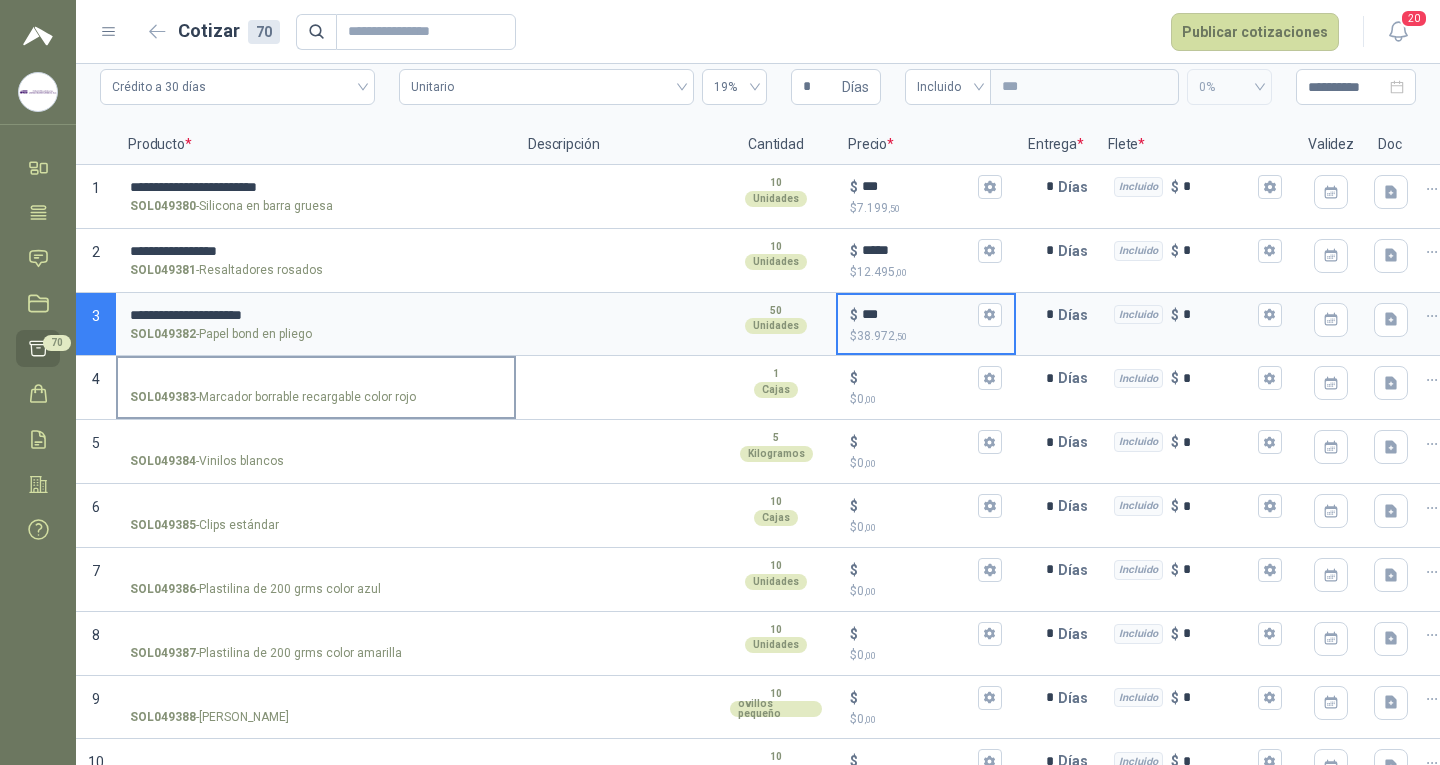 click on "SOL049383  -  Marcador borrable recargable color rojo" at bounding box center (316, 378) 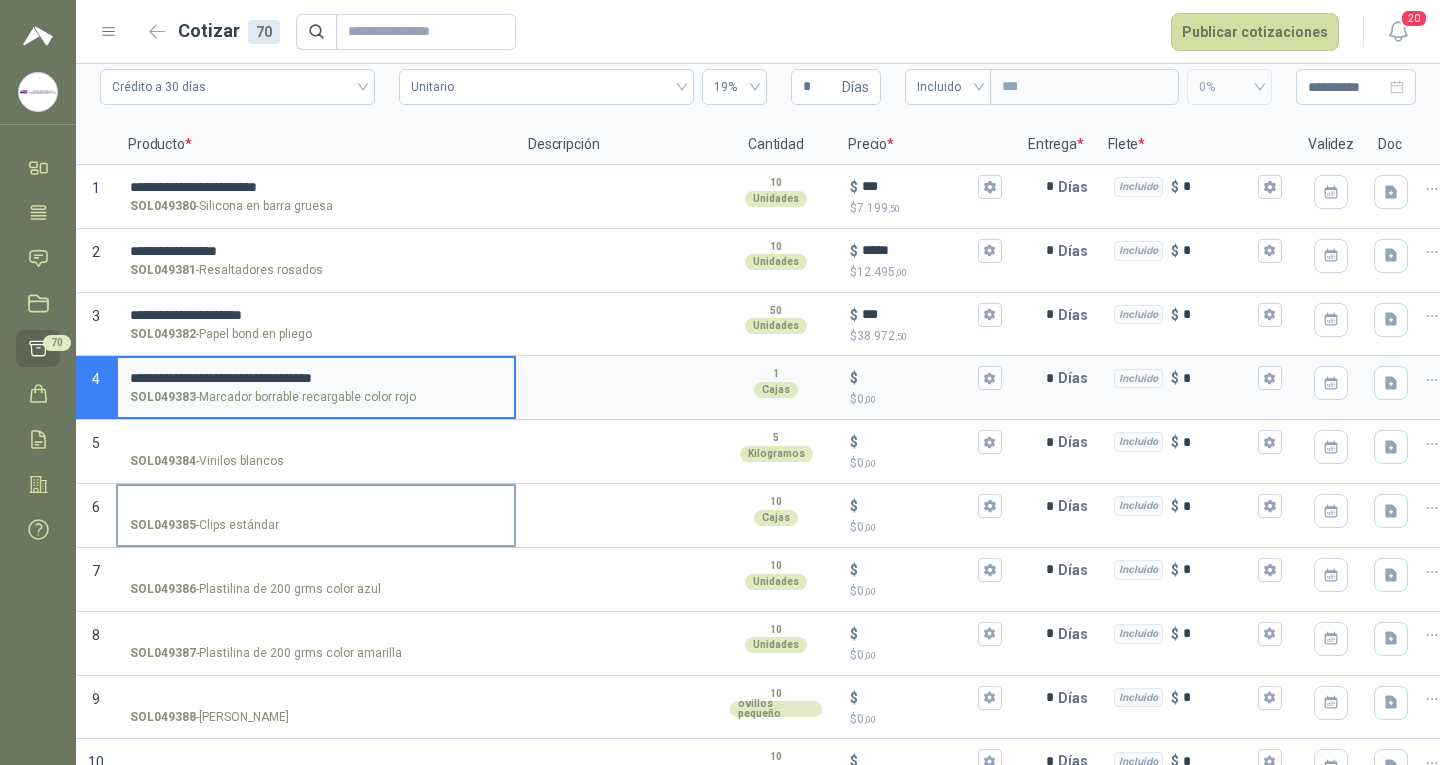 type 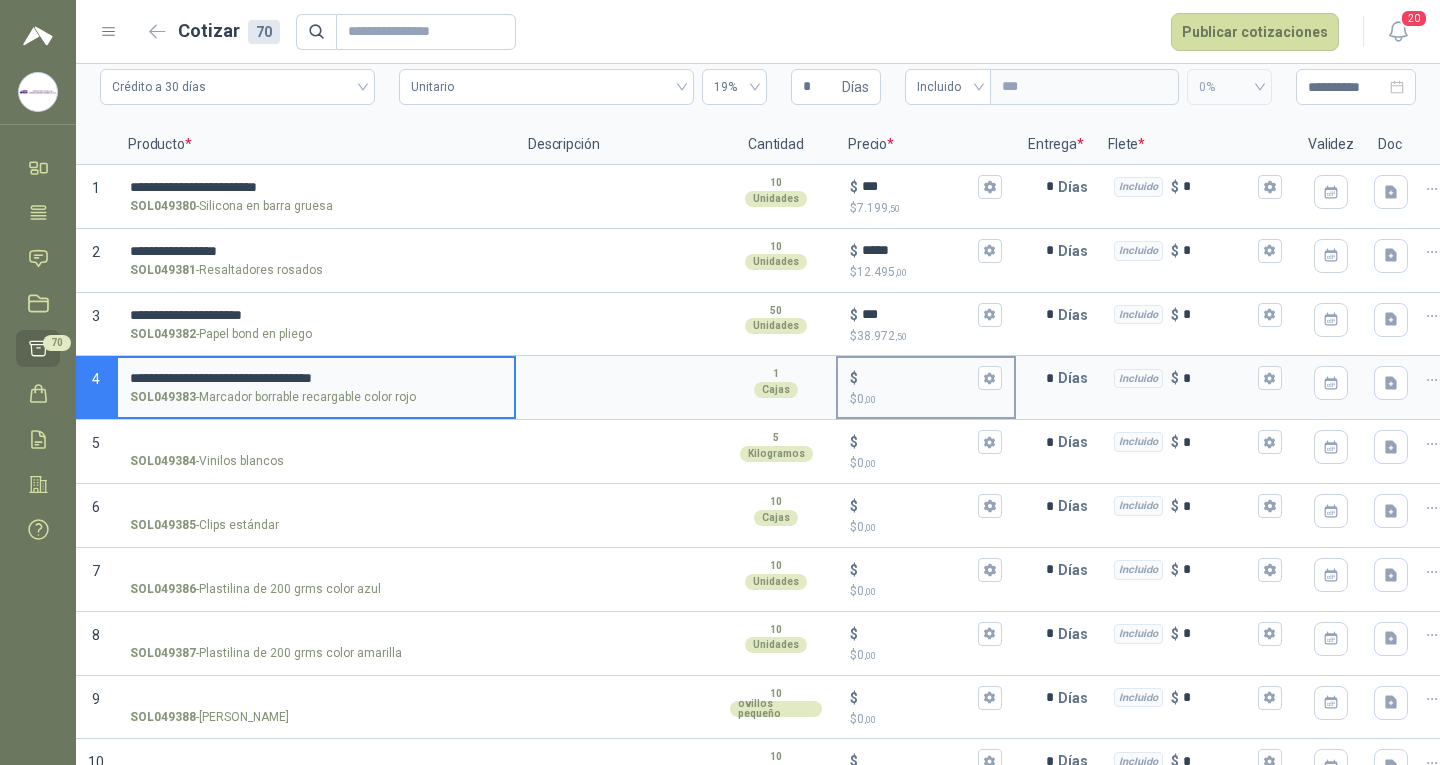 click on "$ $  0 ,00" at bounding box center [918, 378] 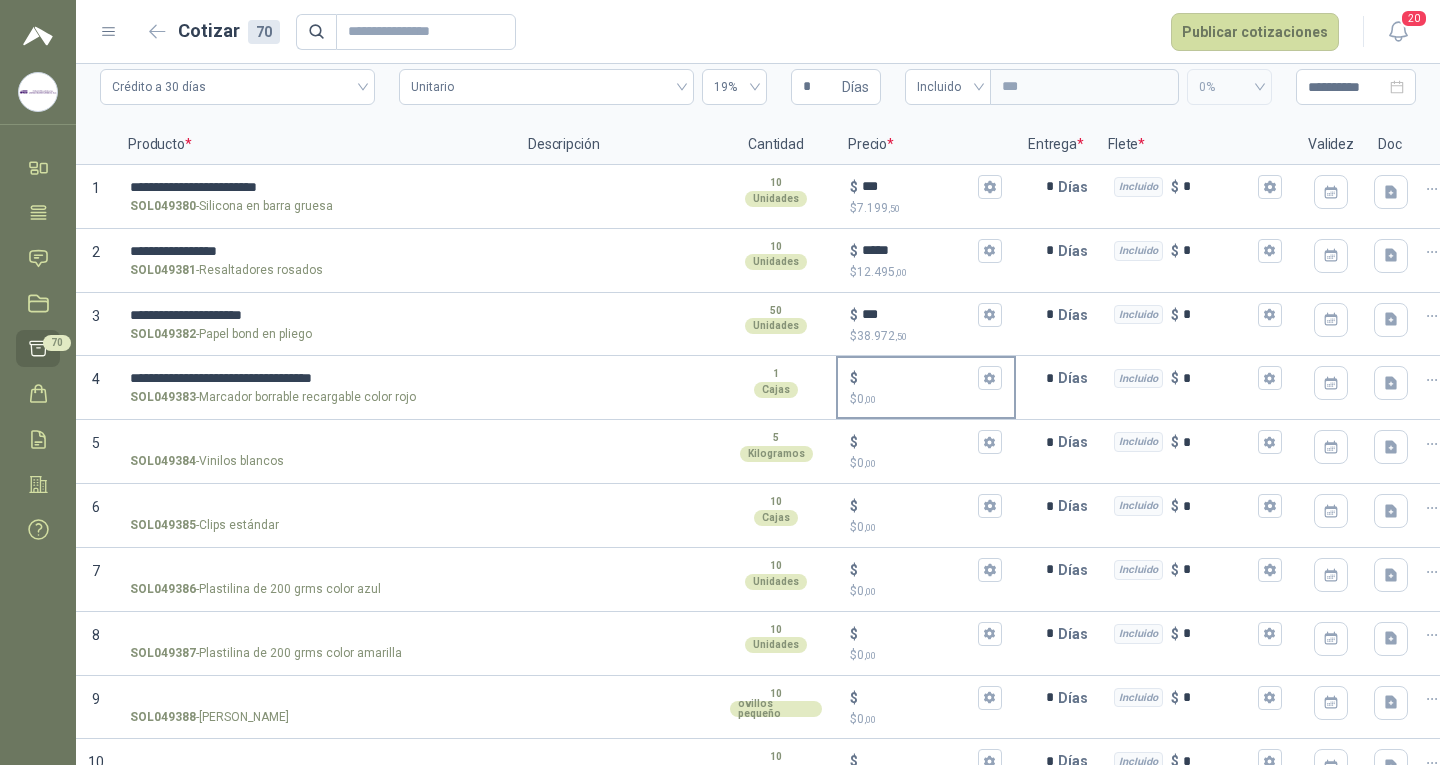 click on "$ $  0 ,00" at bounding box center (918, 378) 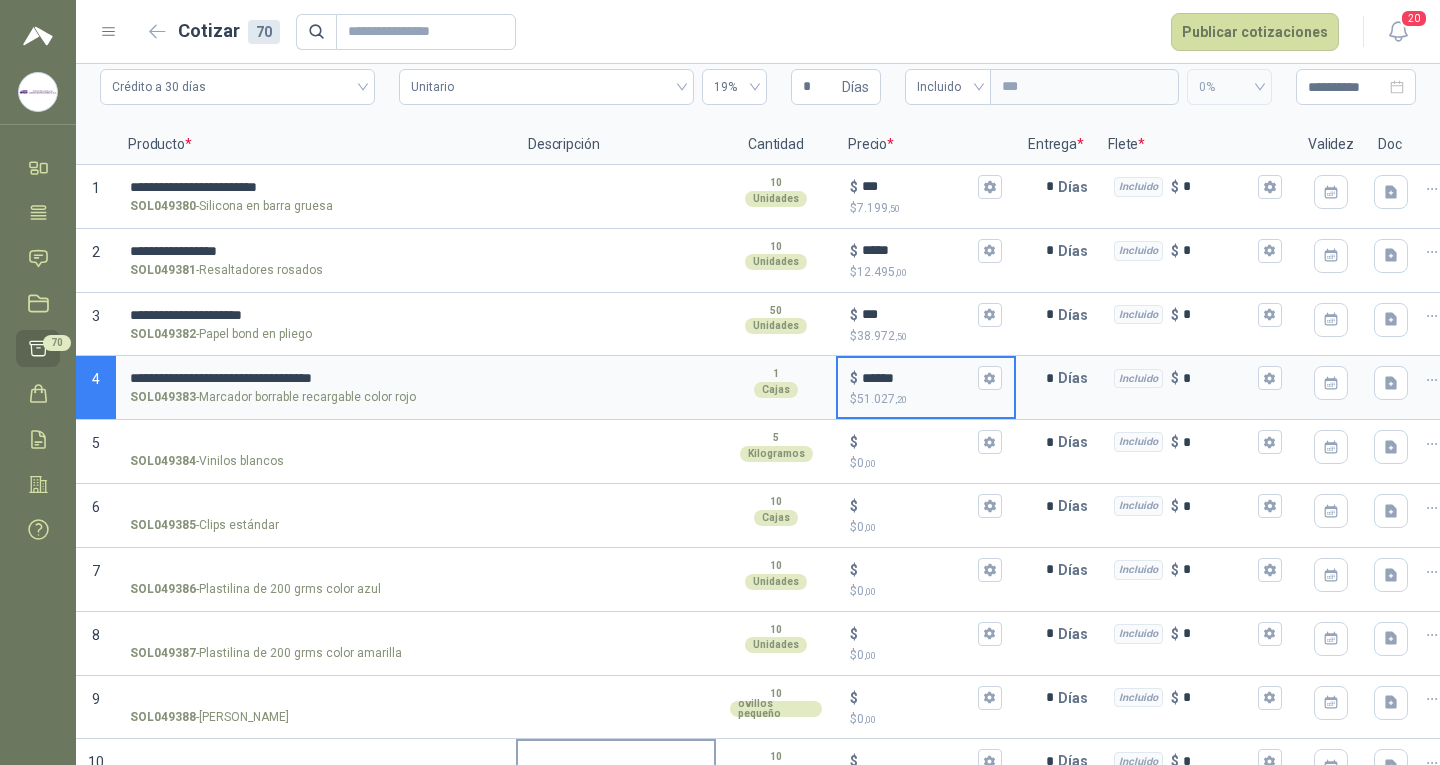 type on "******" 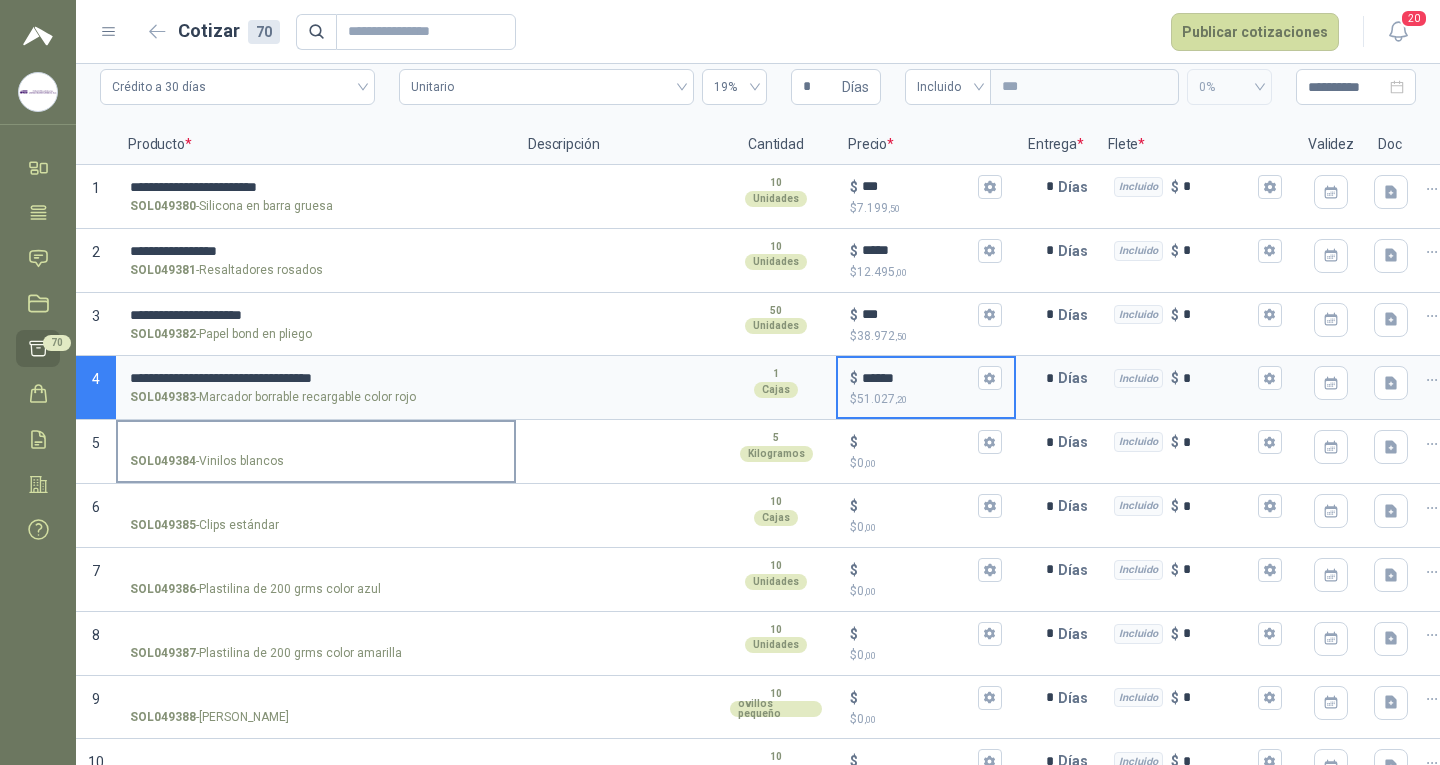 click on "SOL049384  -  Vinilos blancos" at bounding box center [316, 442] 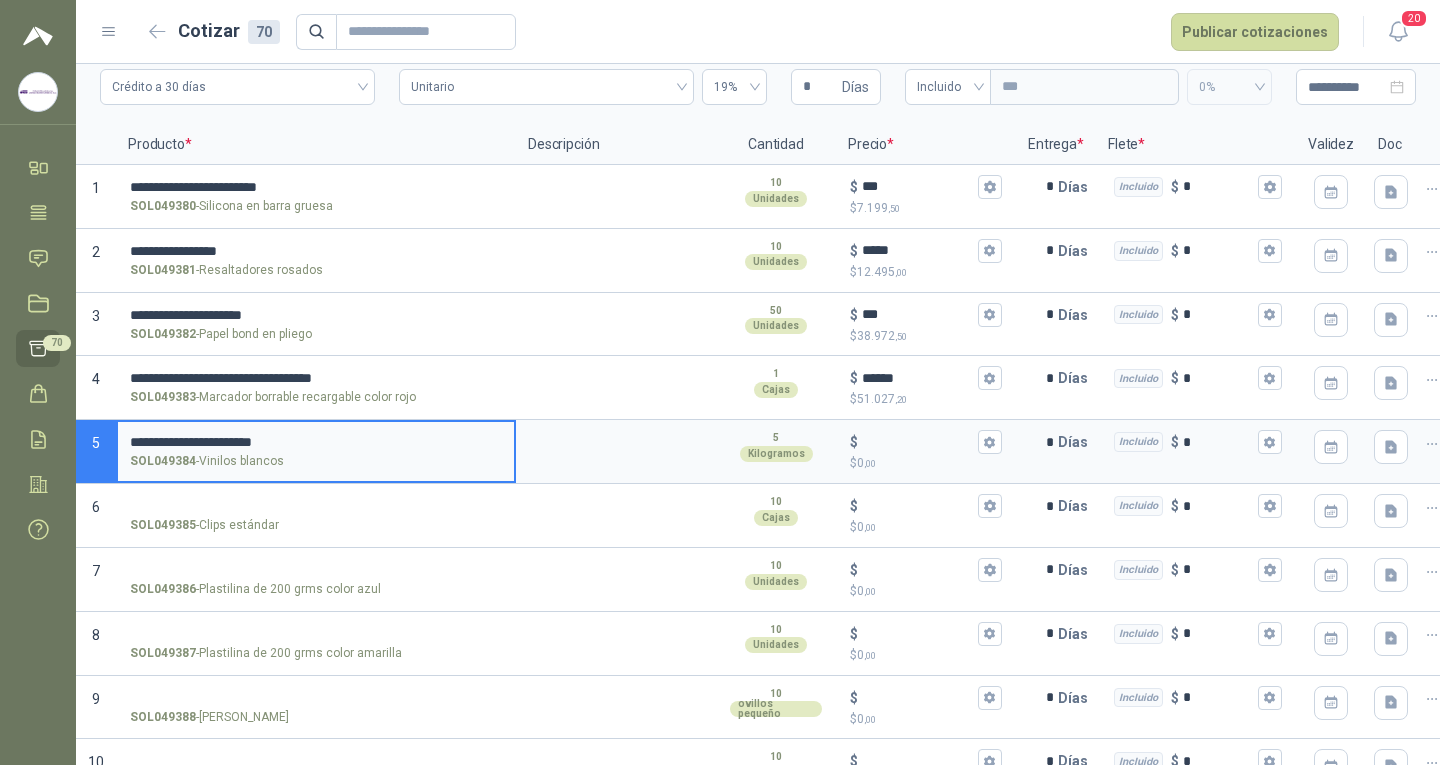 type 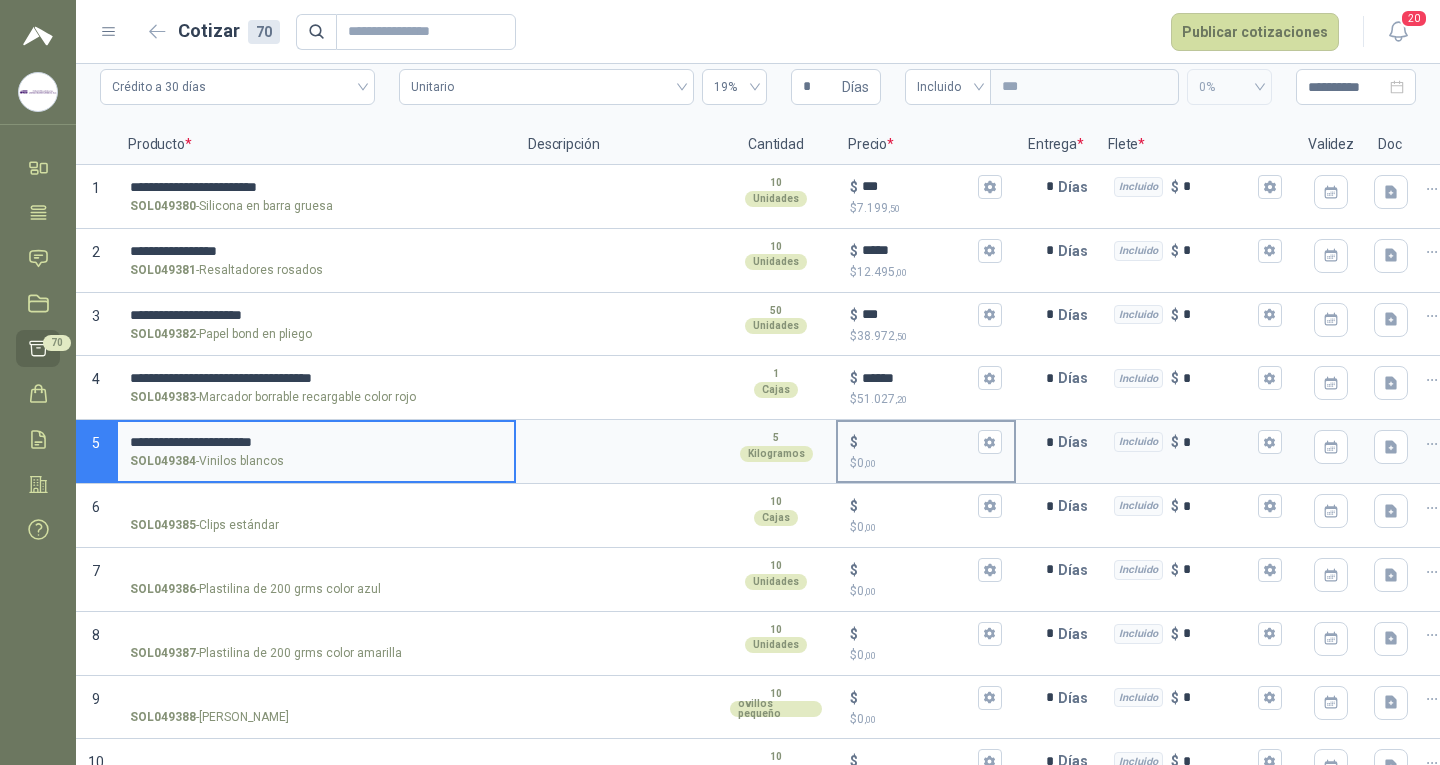 click on "$ $  0 ,00" at bounding box center [918, 442] 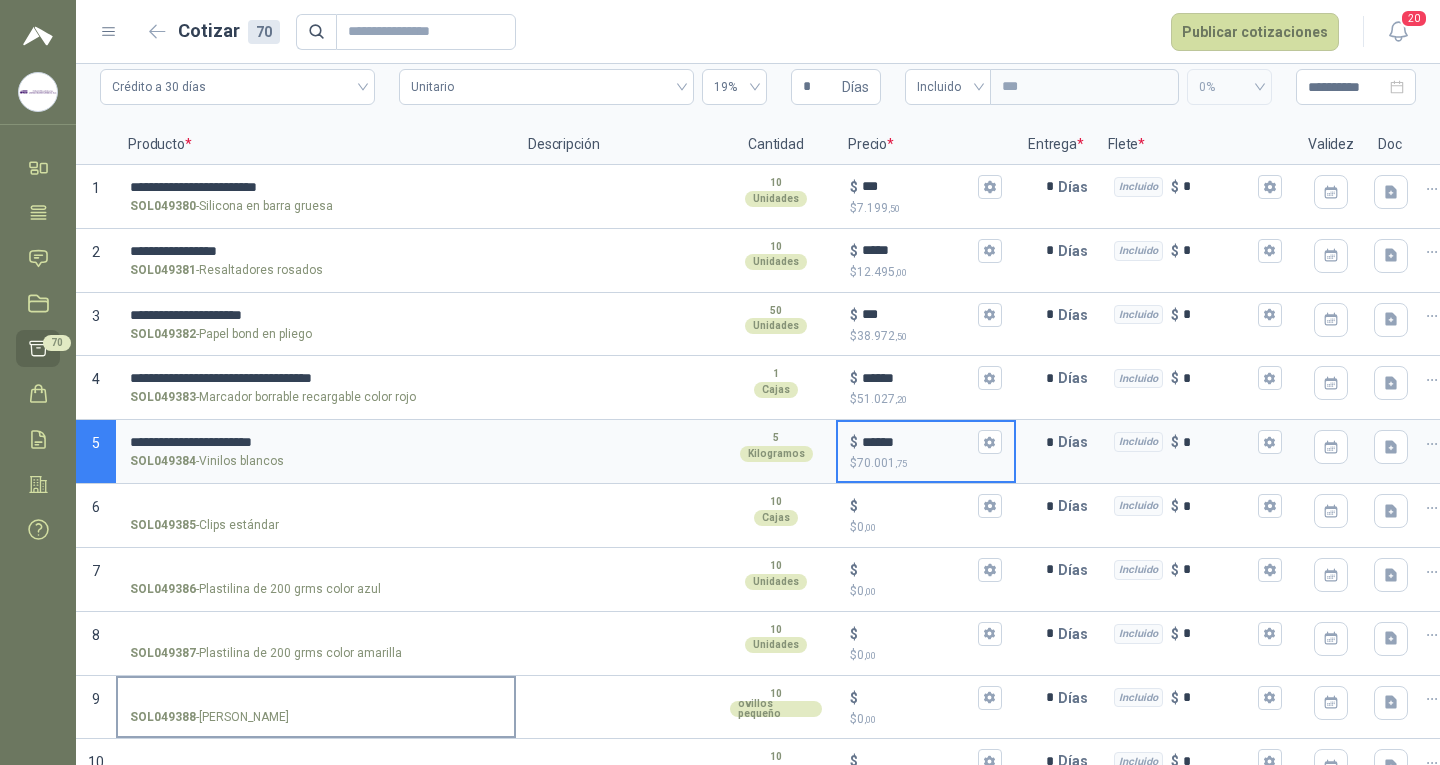 scroll, scrollTop: 200, scrollLeft: 0, axis: vertical 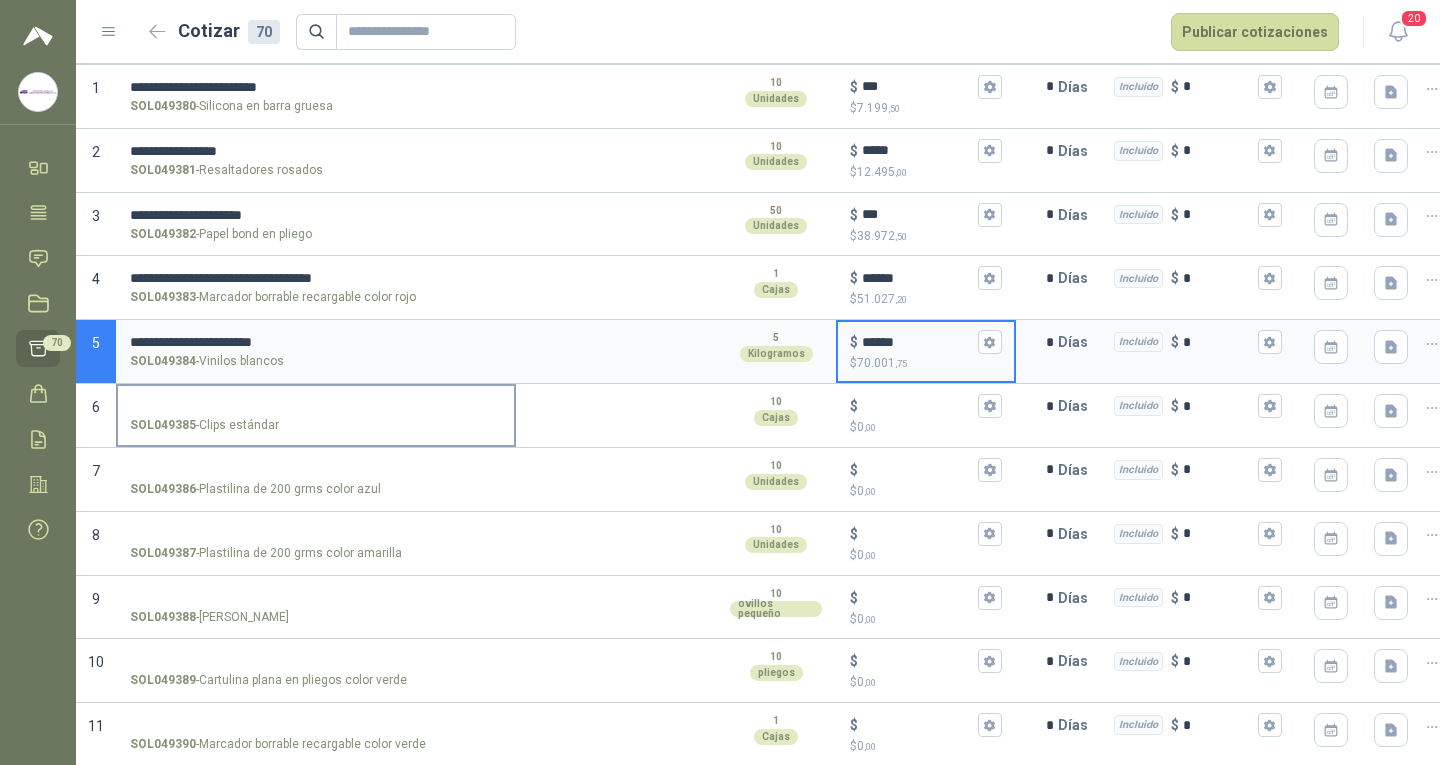 type on "******" 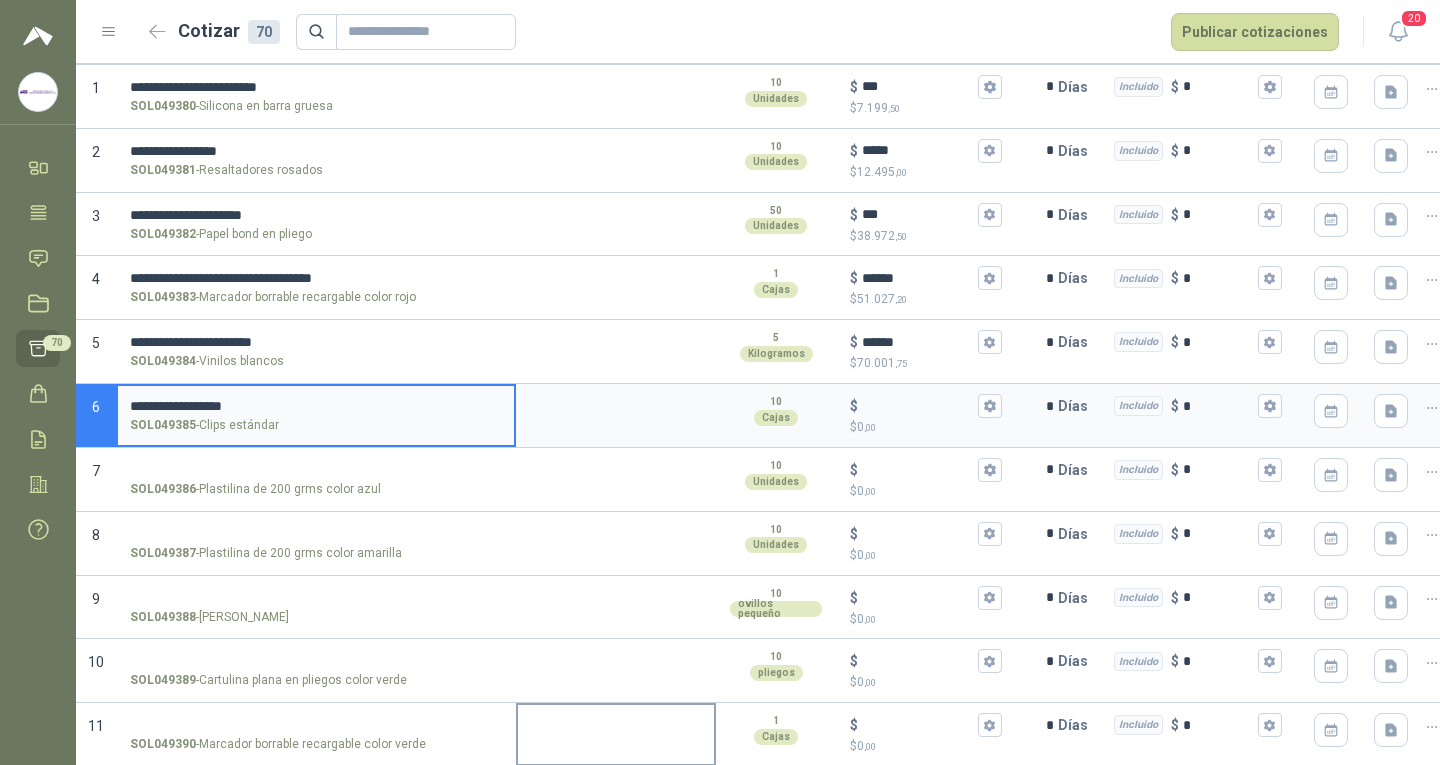 type on "**********" 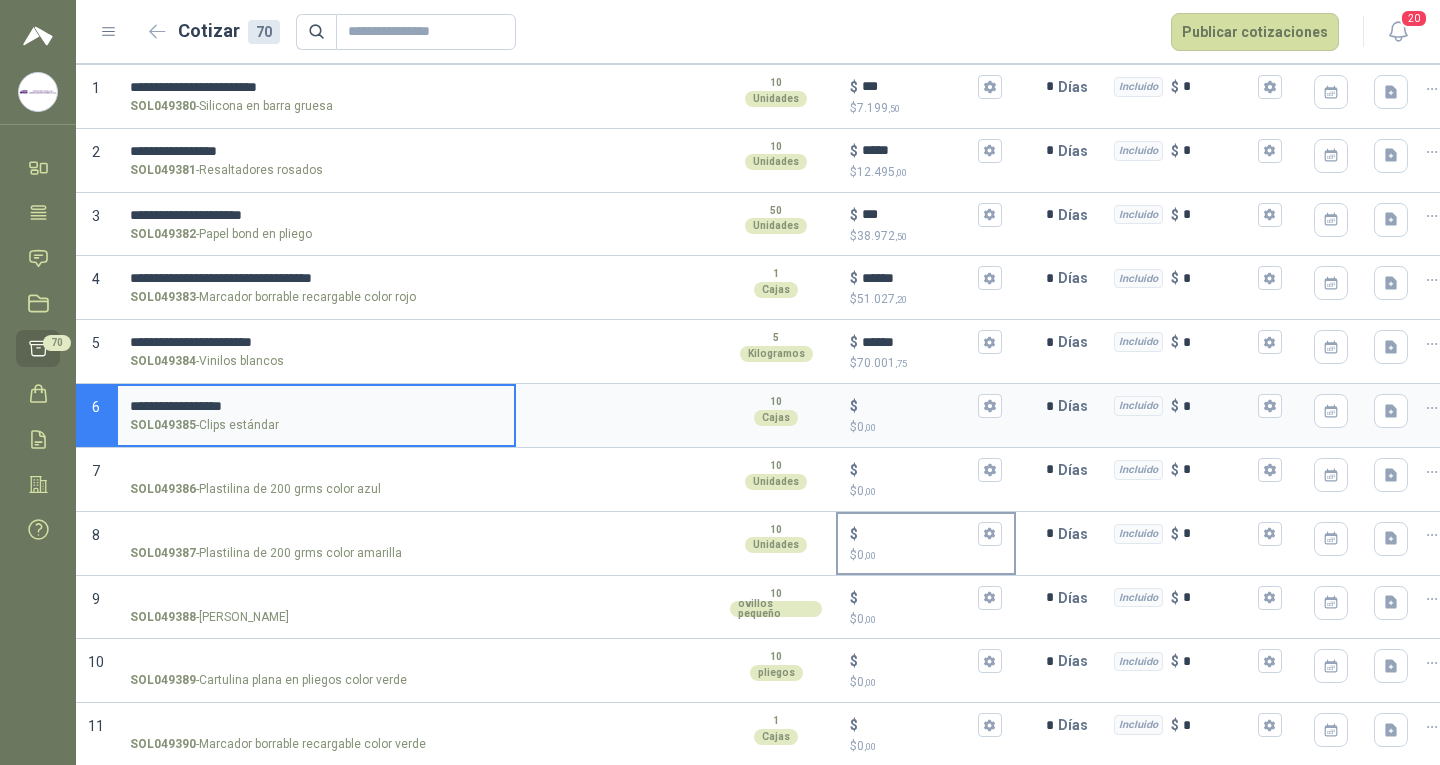 click on "$ $  0 ,00" at bounding box center (918, 406) 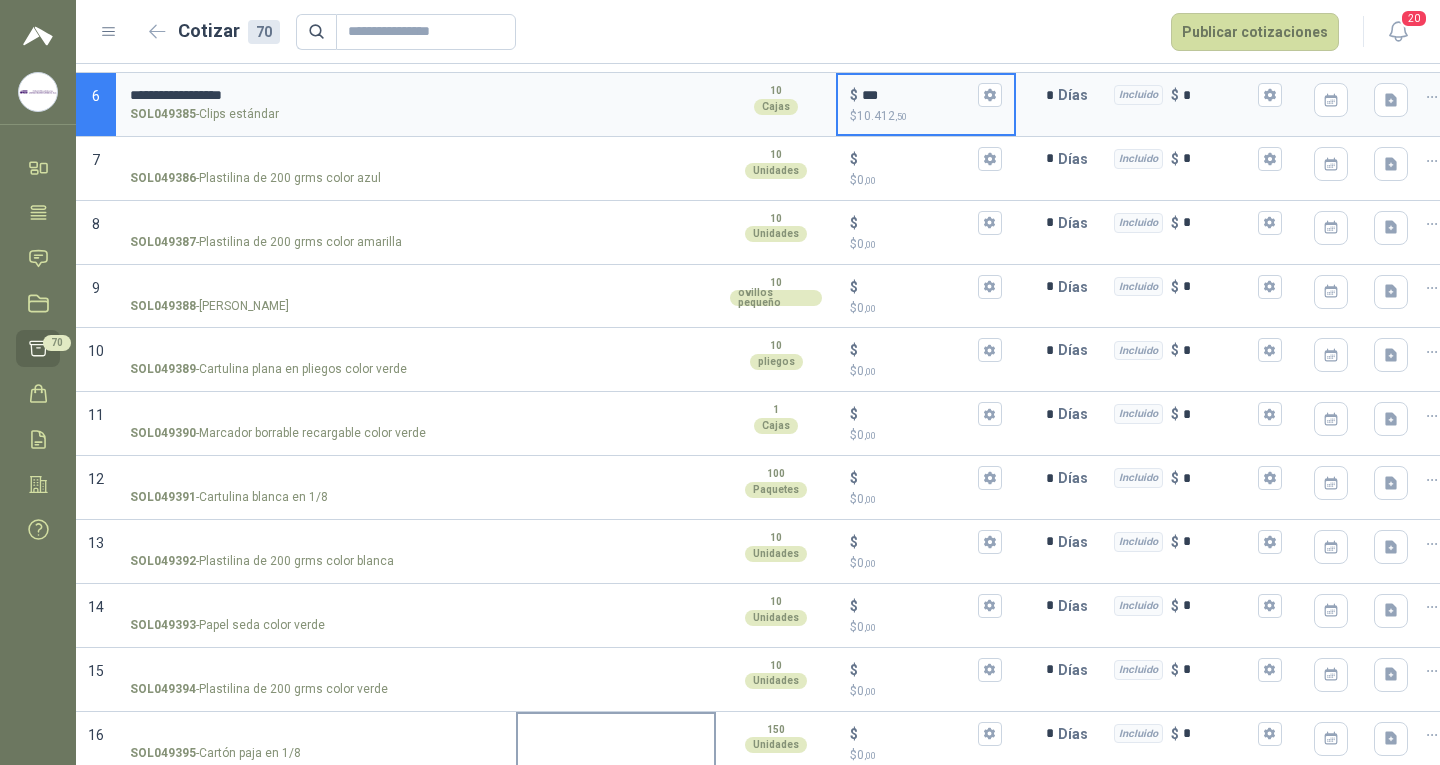 scroll, scrollTop: 500, scrollLeft: 0, axis: vertical 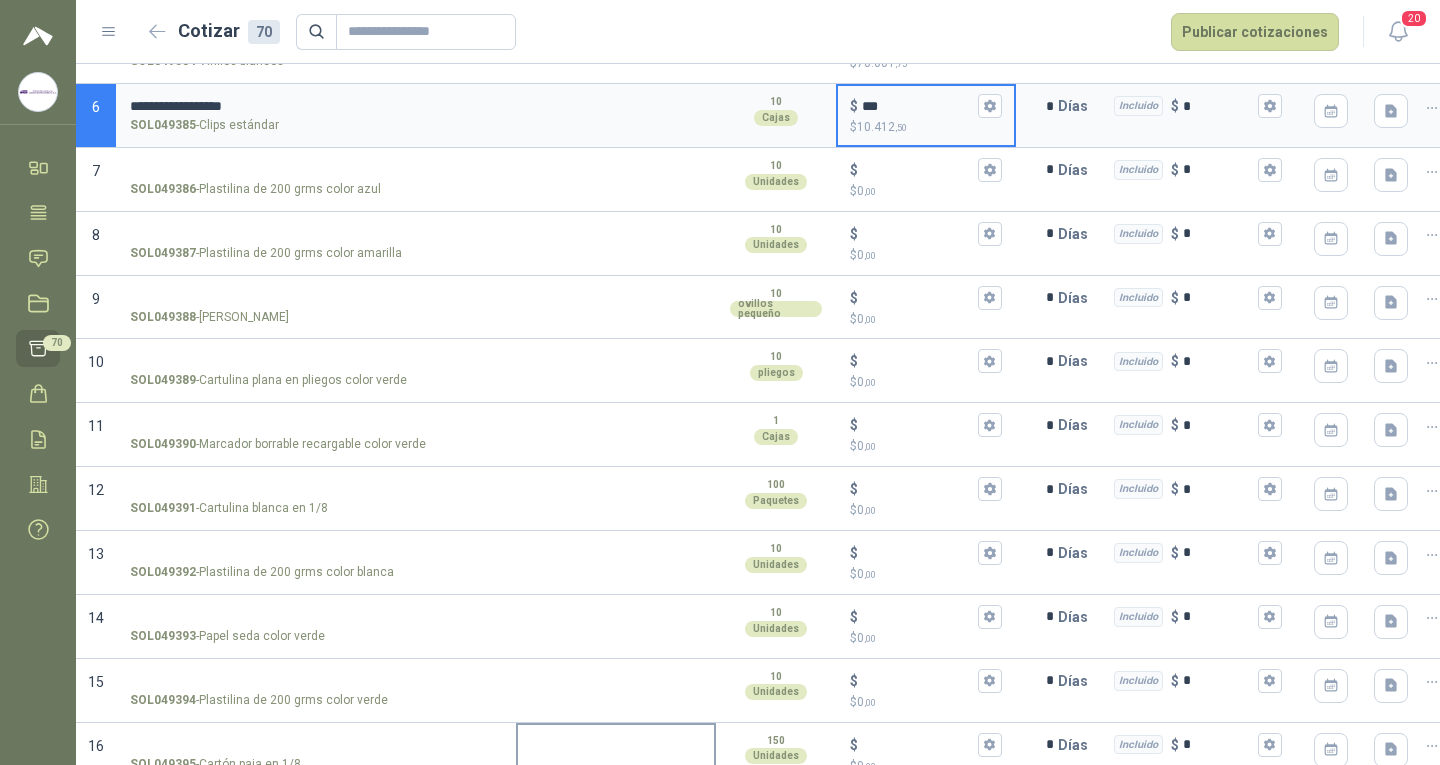 type on "***" 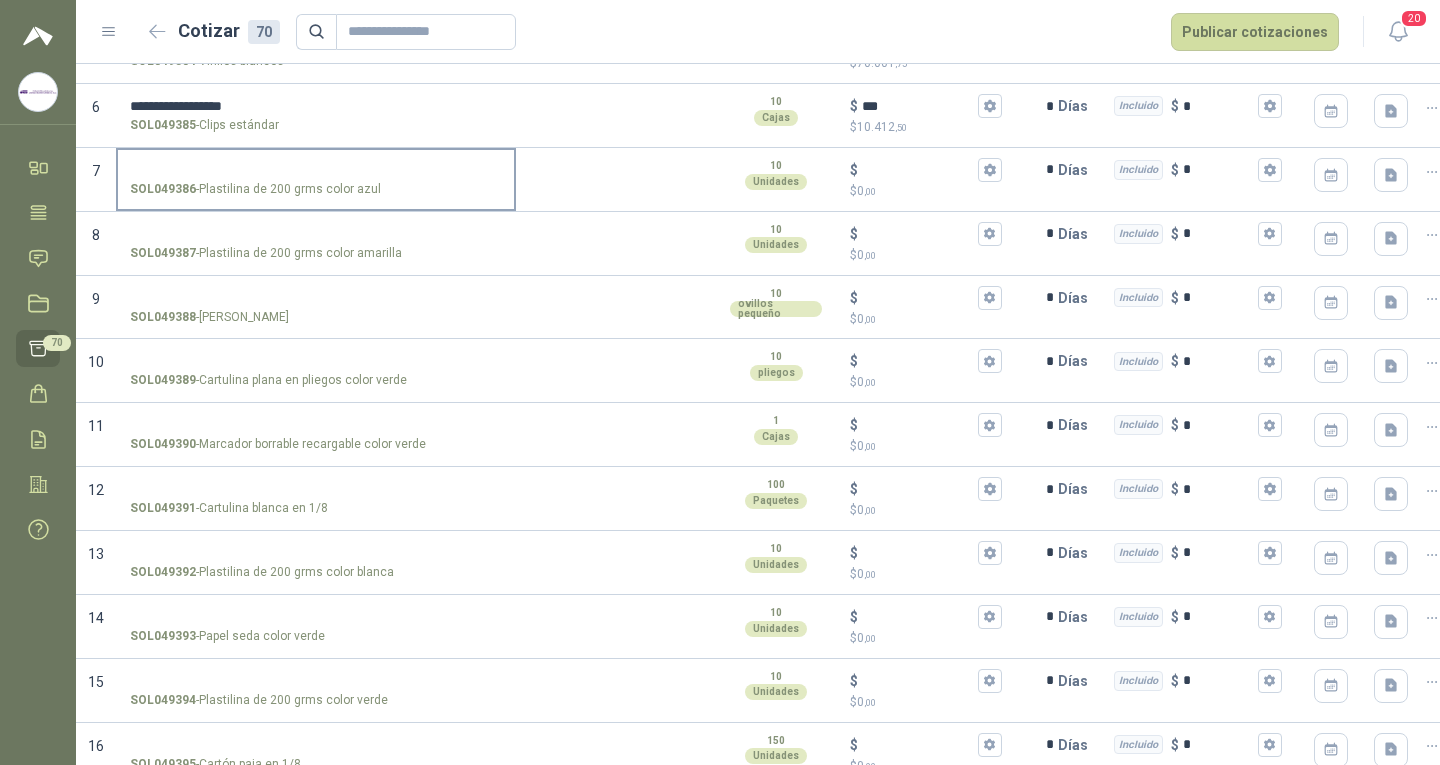 click on "SOL049386  -  Plastilina  de 200 grms  color azul" at bounding box center [316, 170] 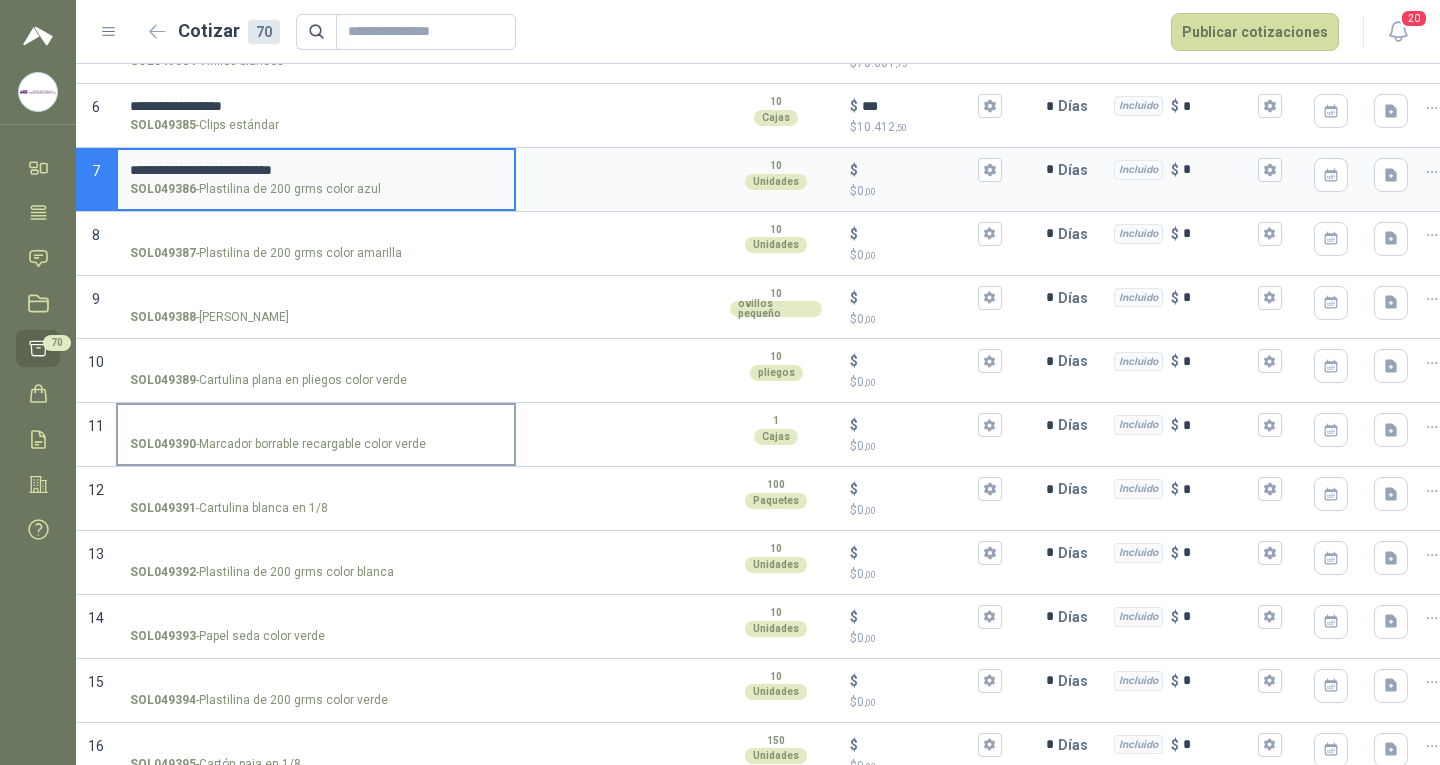 type 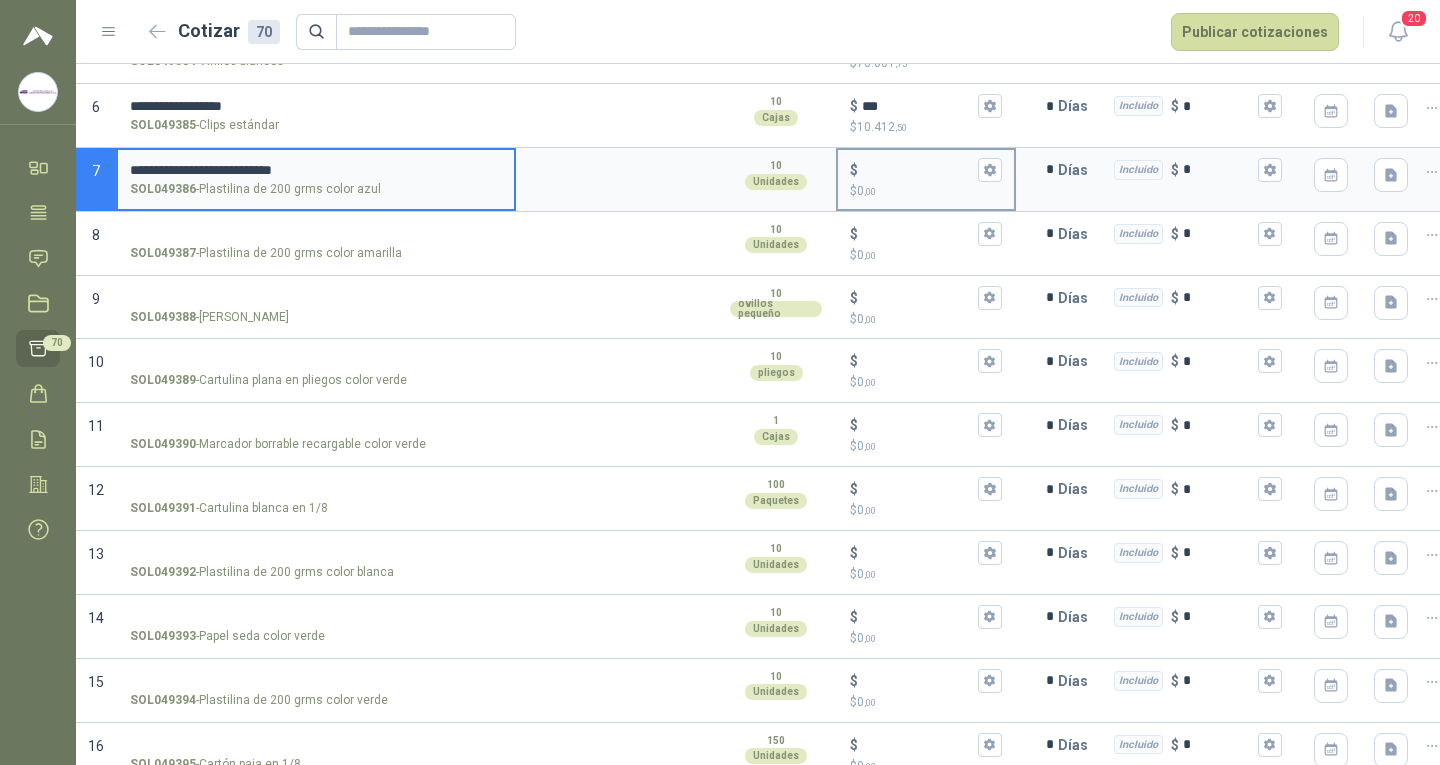 click on "$ $  0 ,00" at bounding box center (918, 169) 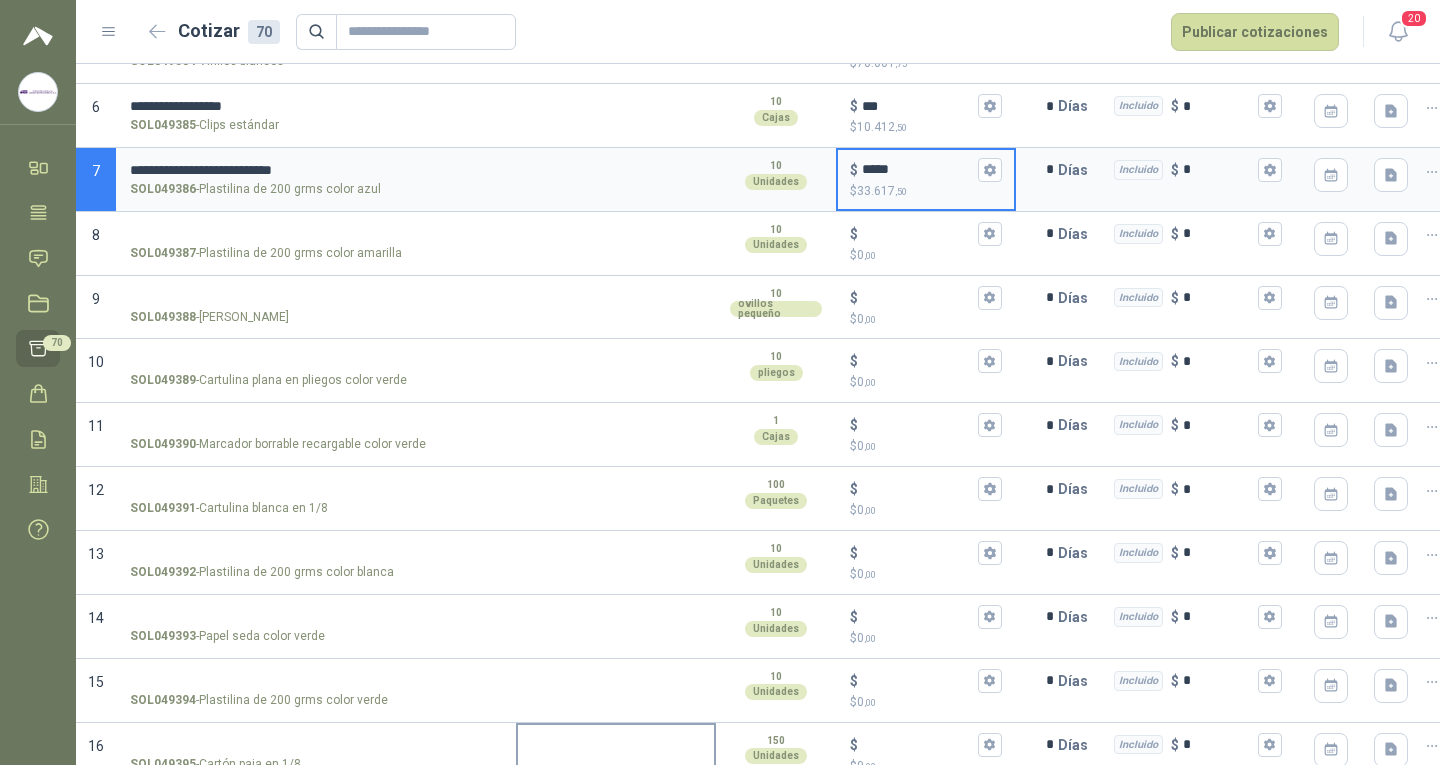 type on "*****" 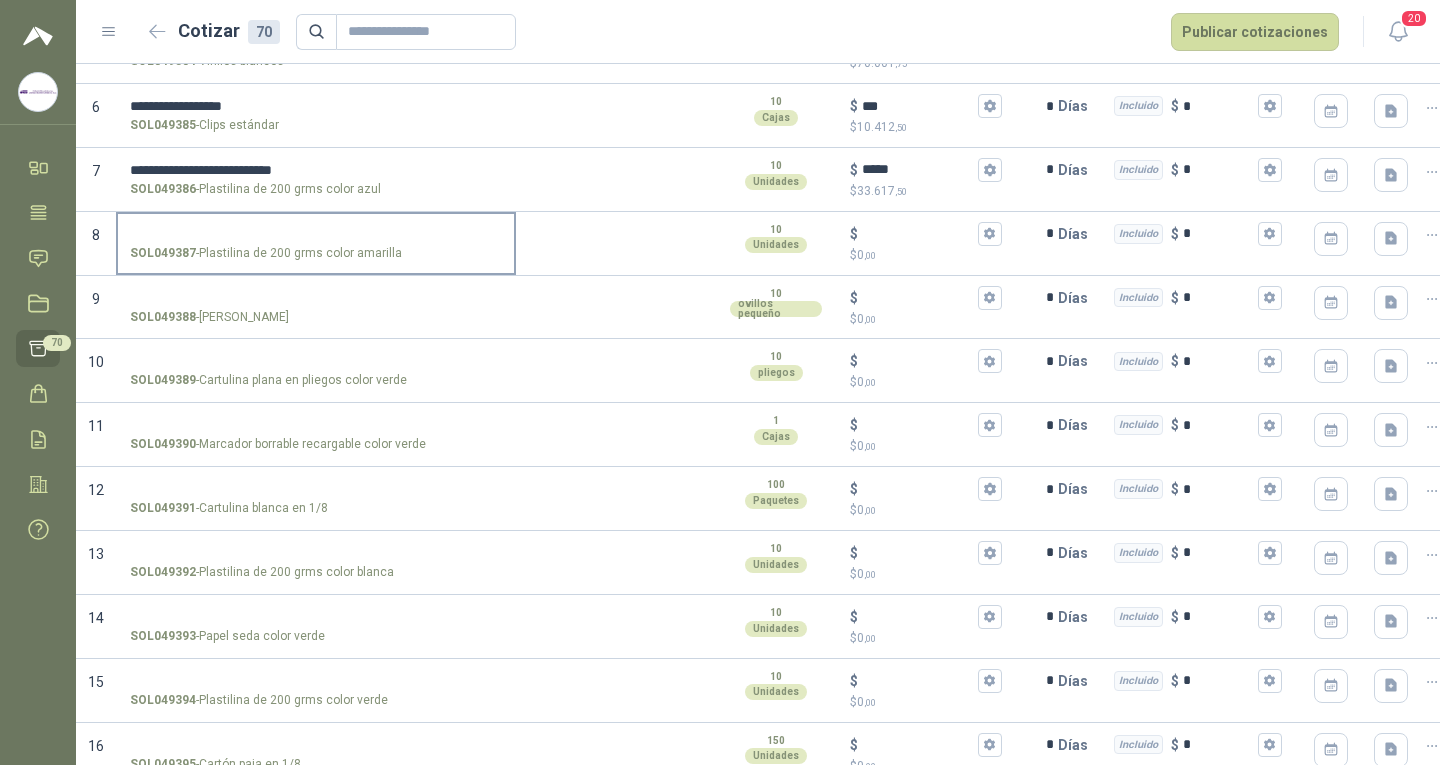 click on "SOL049387  -  Plastilina  de 200 grms  color amarilla" at bounding box center [316, 234] 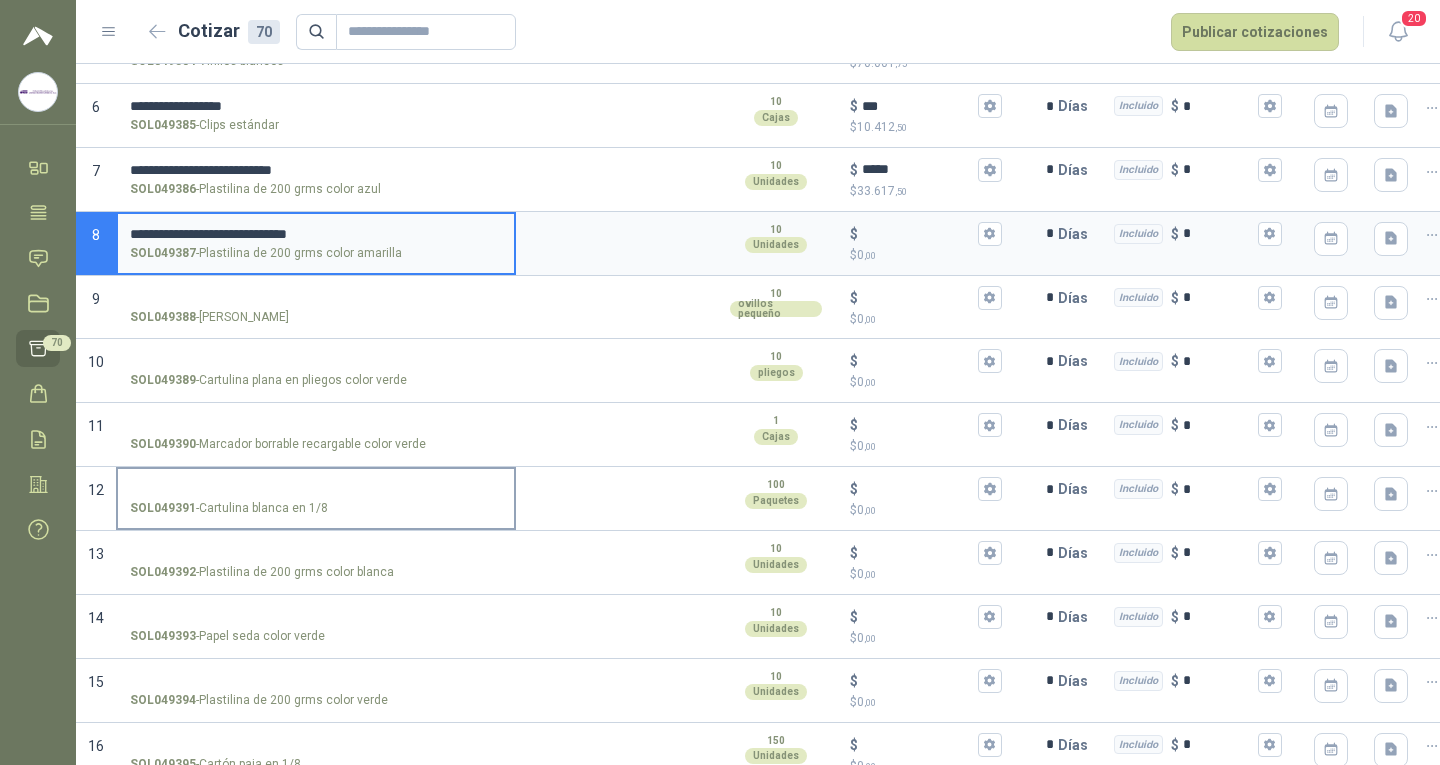 type 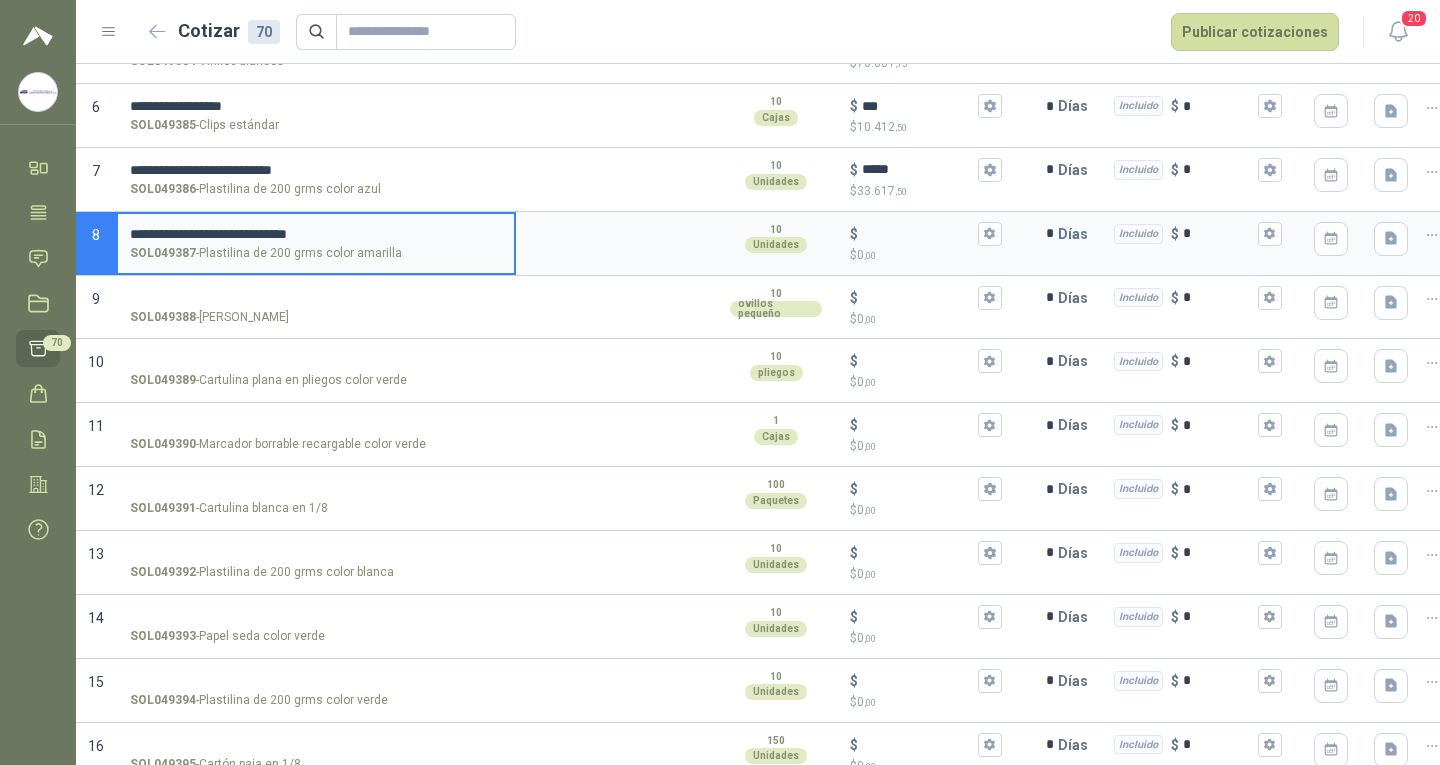 click on "**********" at bounding box center [316, 234] 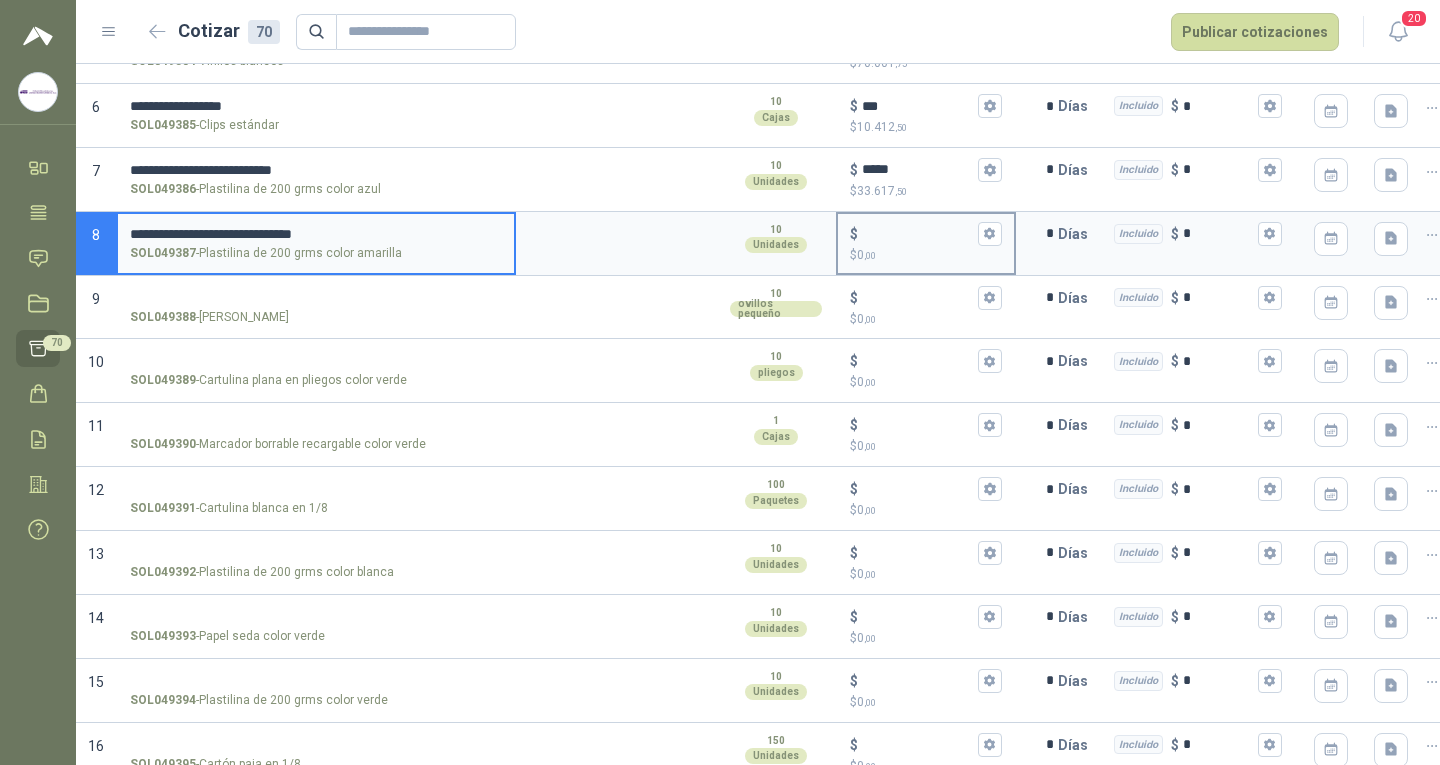 type on "**********" 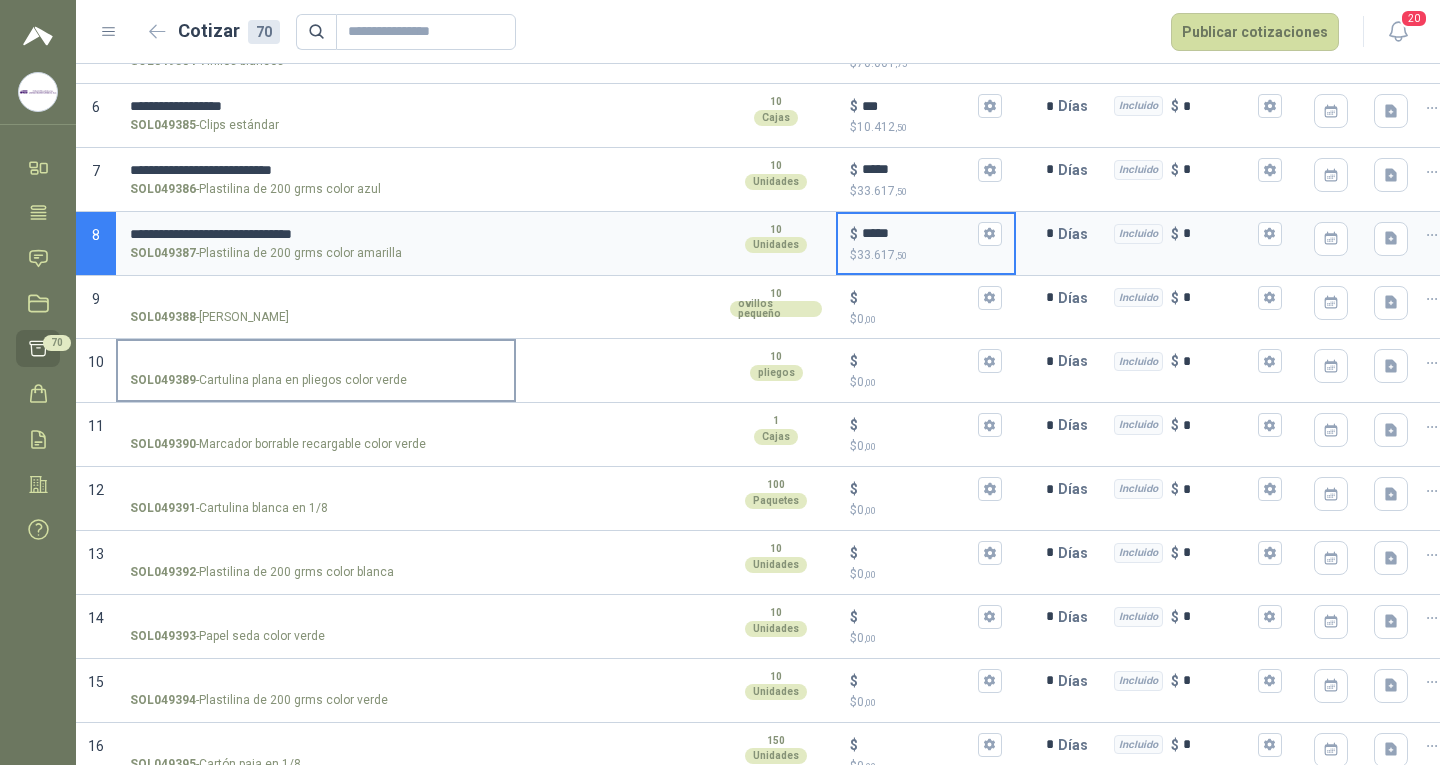 scroll, scrollTop: 600, scrollLeft: 0, axis: vertical 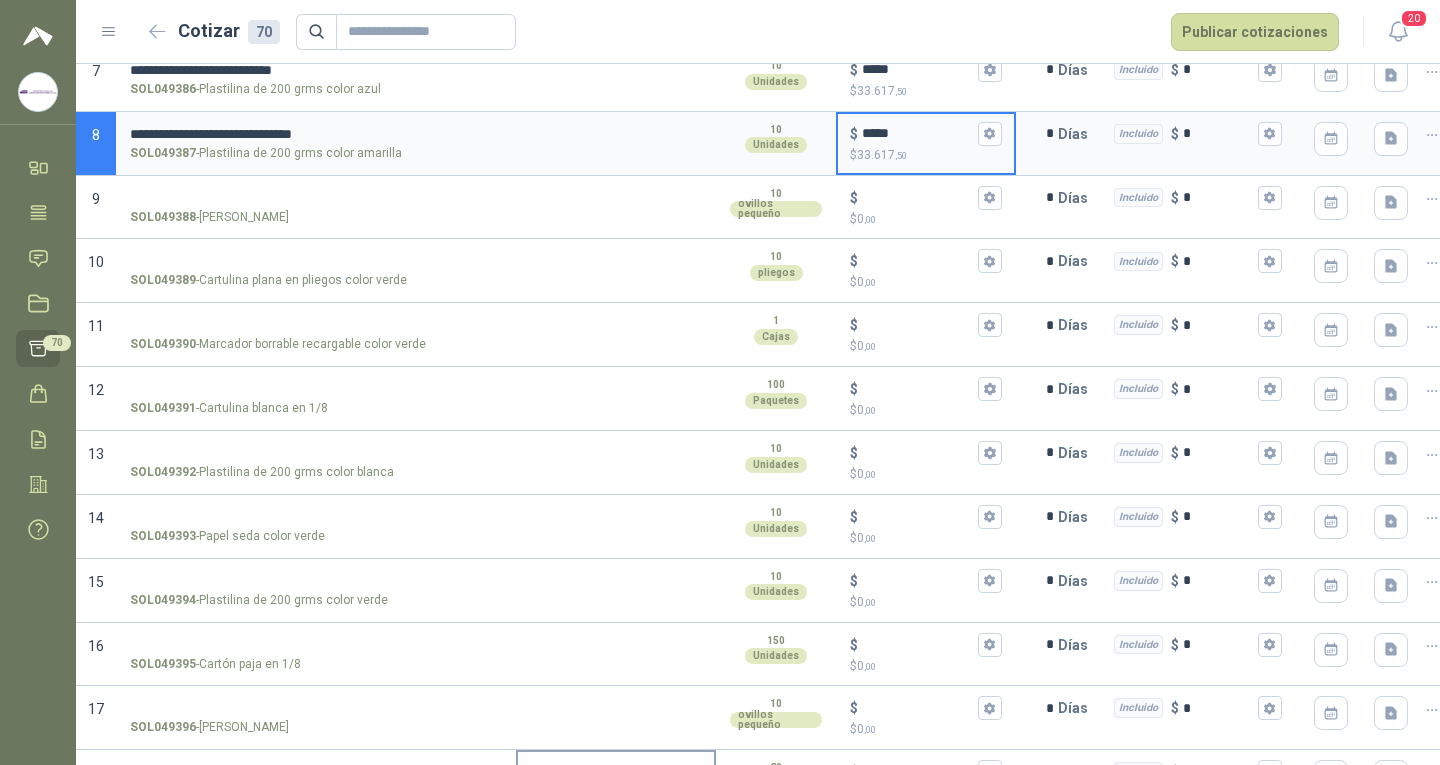 type on "*****" 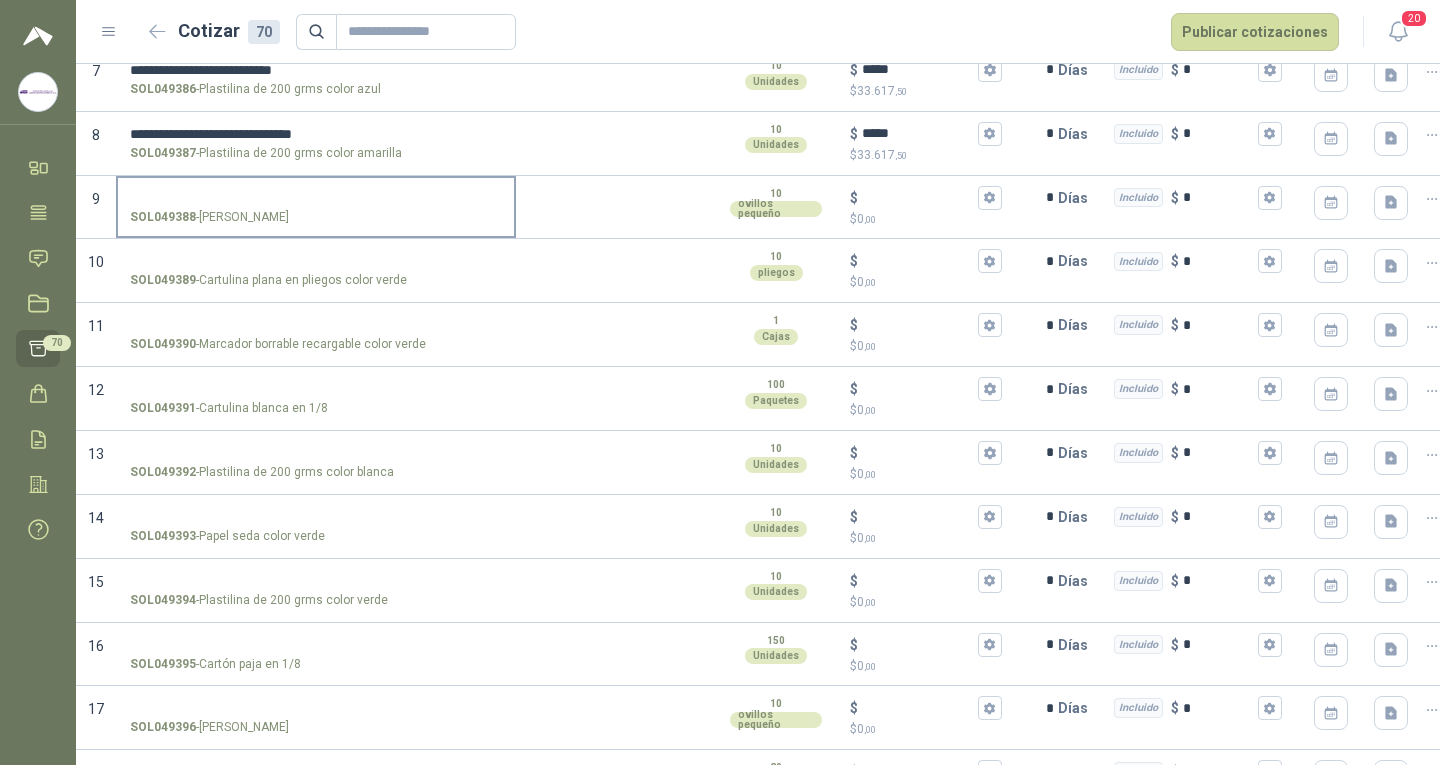 click on "SOL049388  -  [PERSON_NAME]" at bounding box center [316, 198] 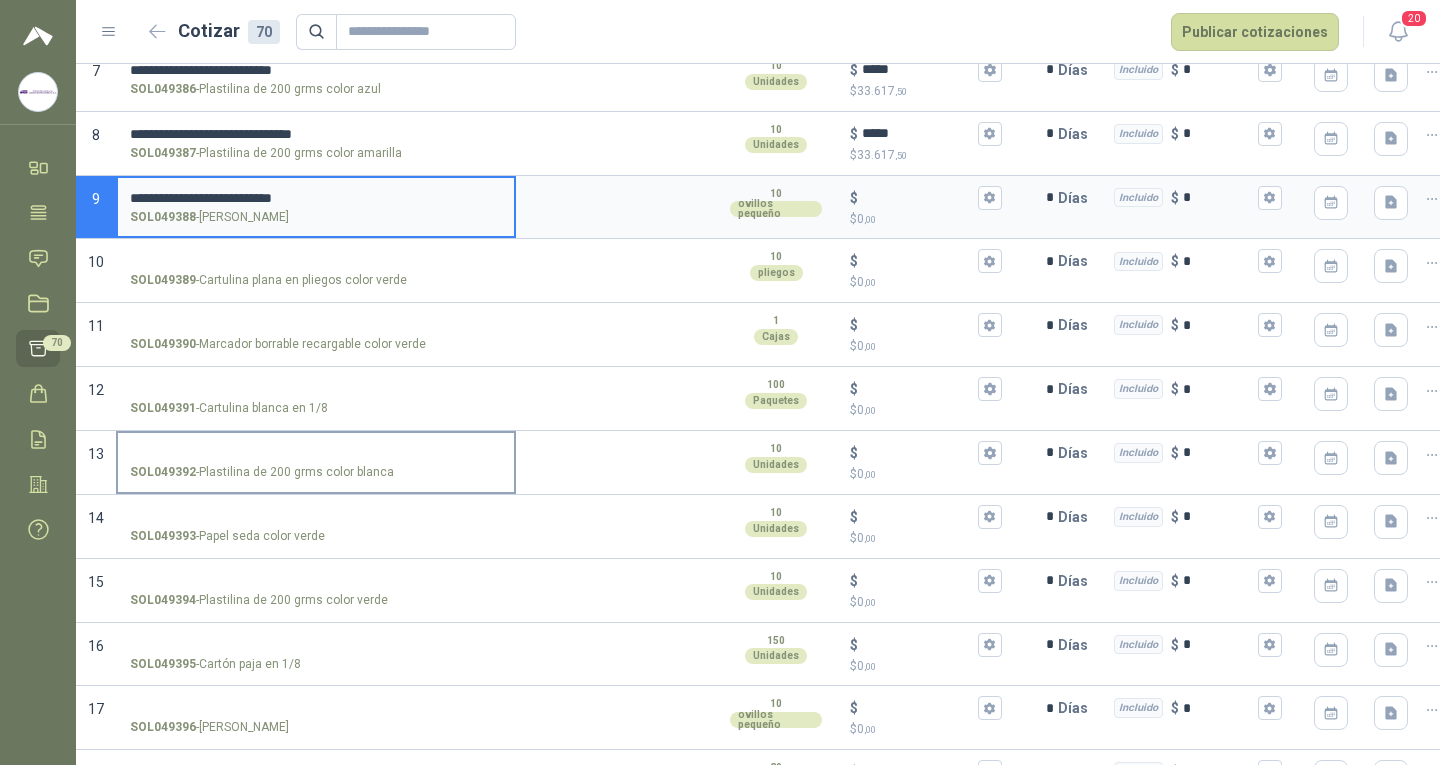type 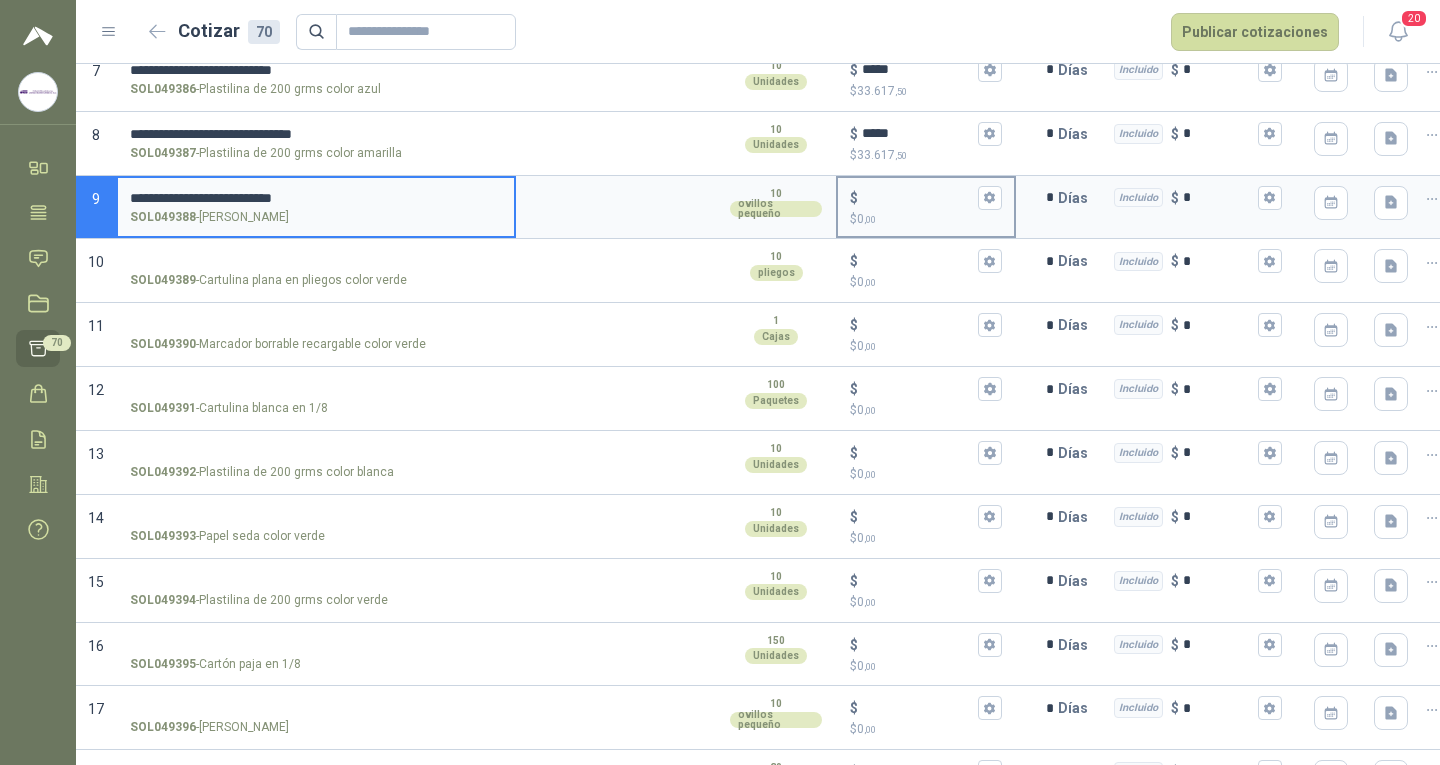 click on "$ $  0 ,00" at bounding box center (918, 197) 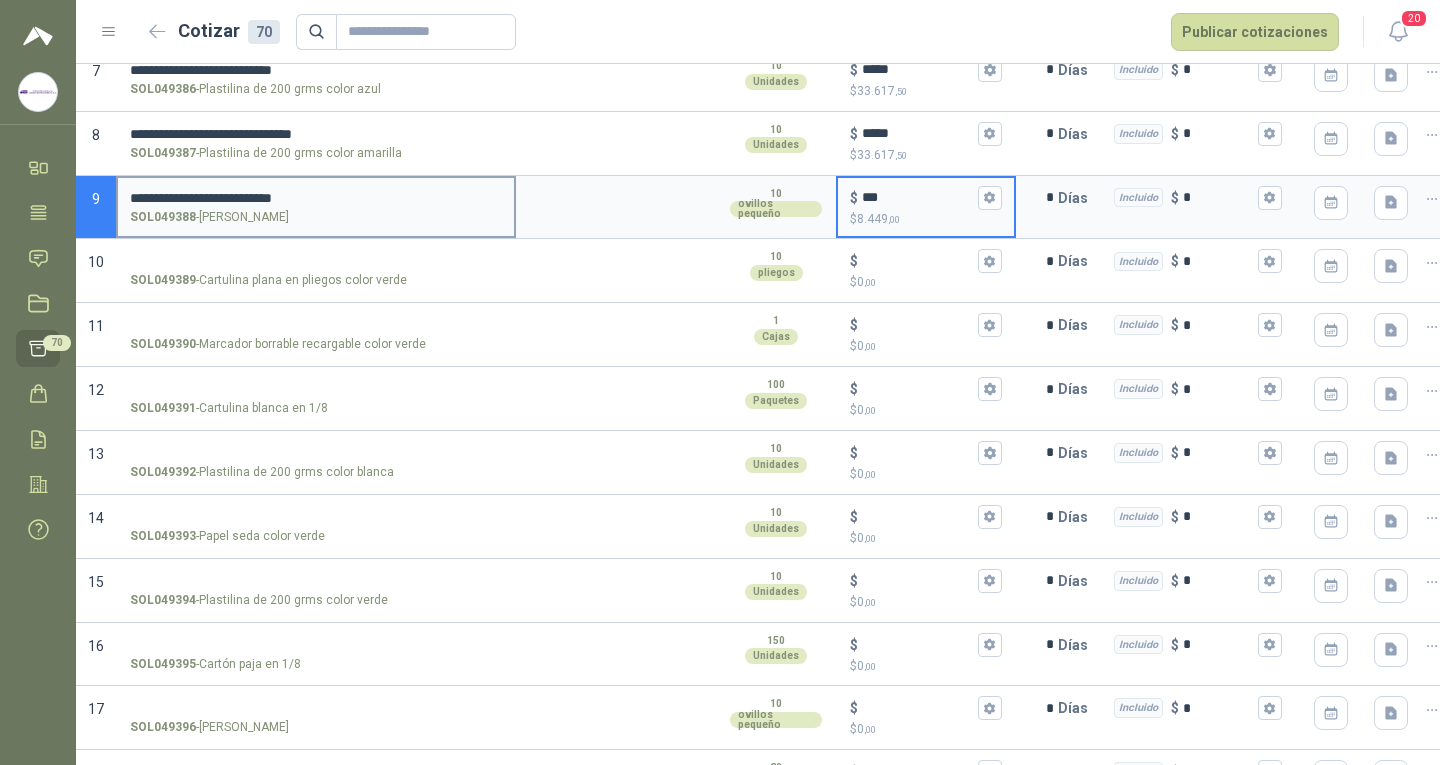 type on "***" 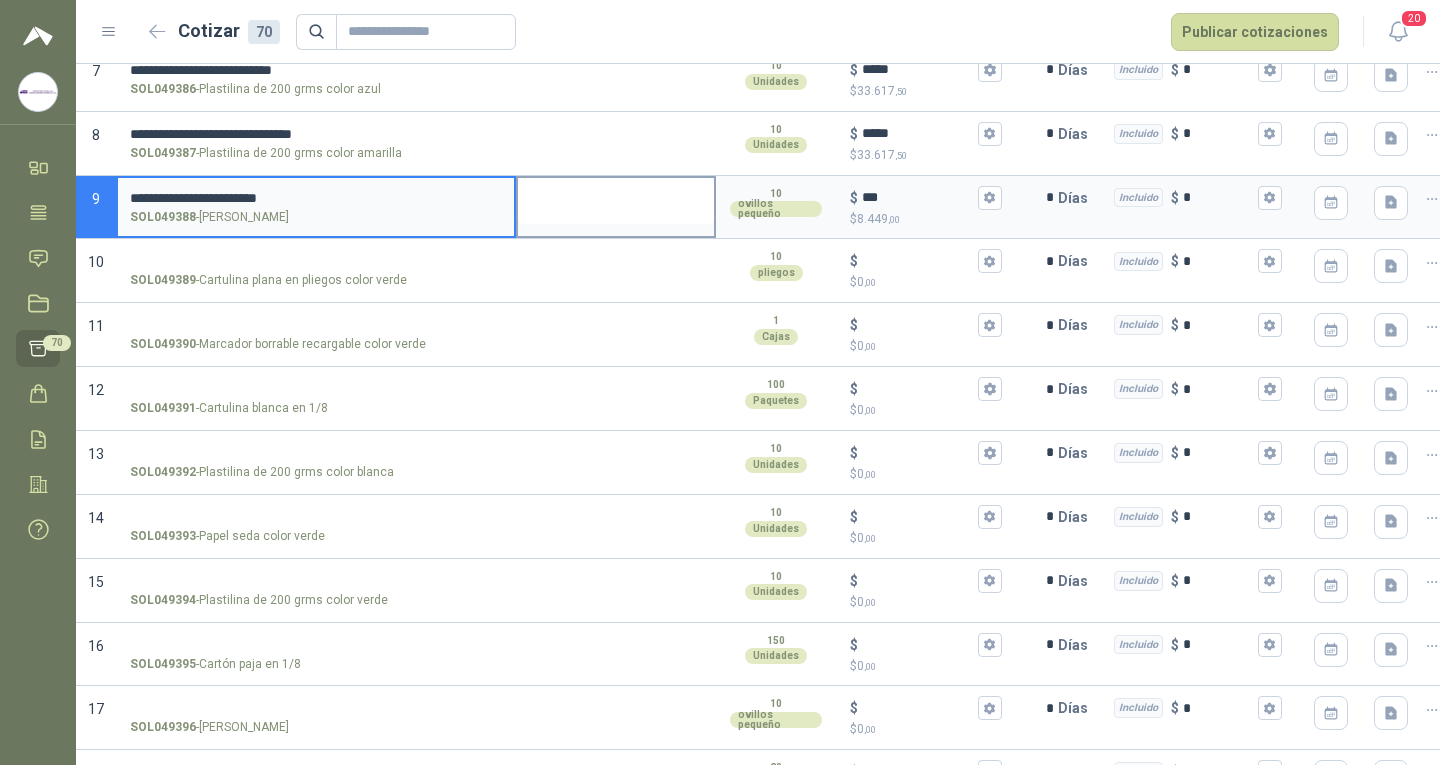type on "**********" 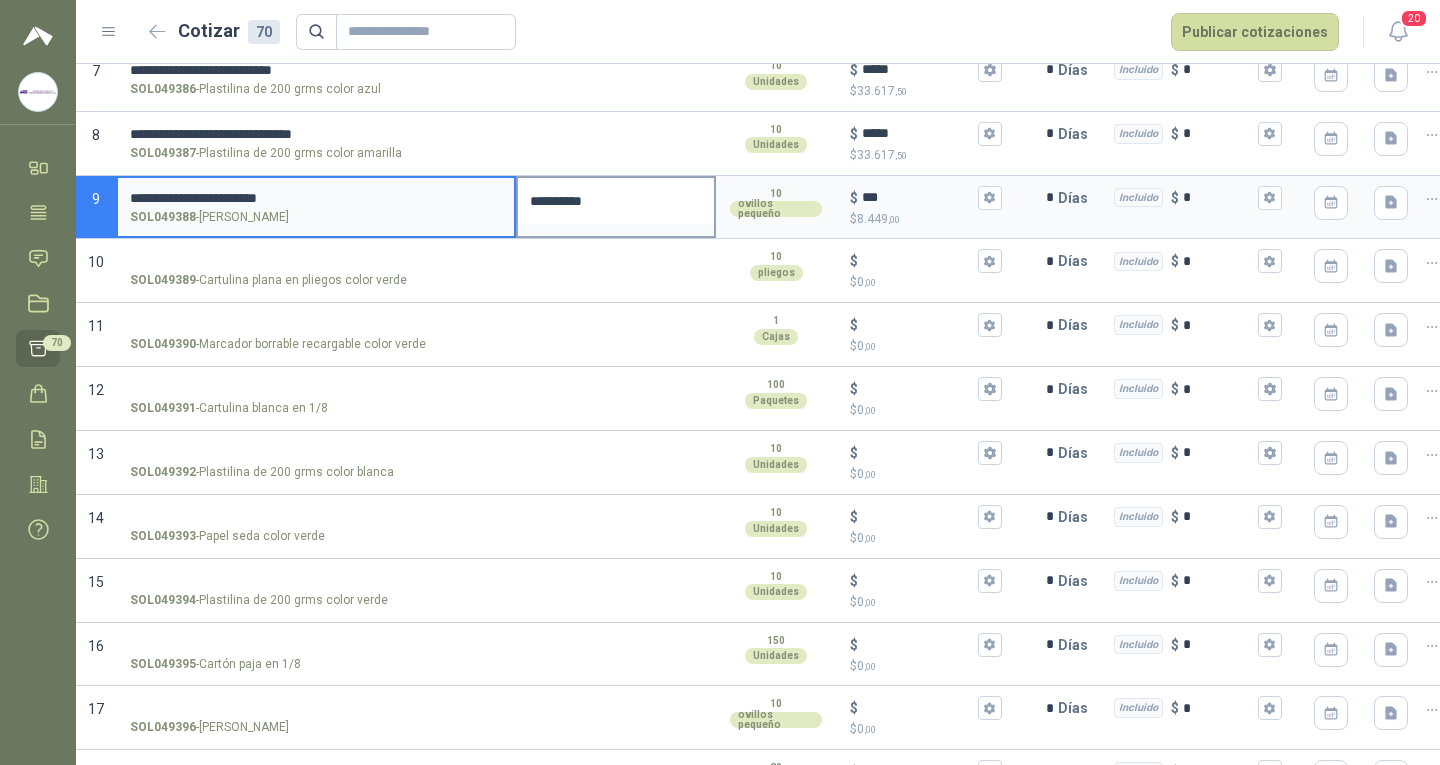 type on "**********" 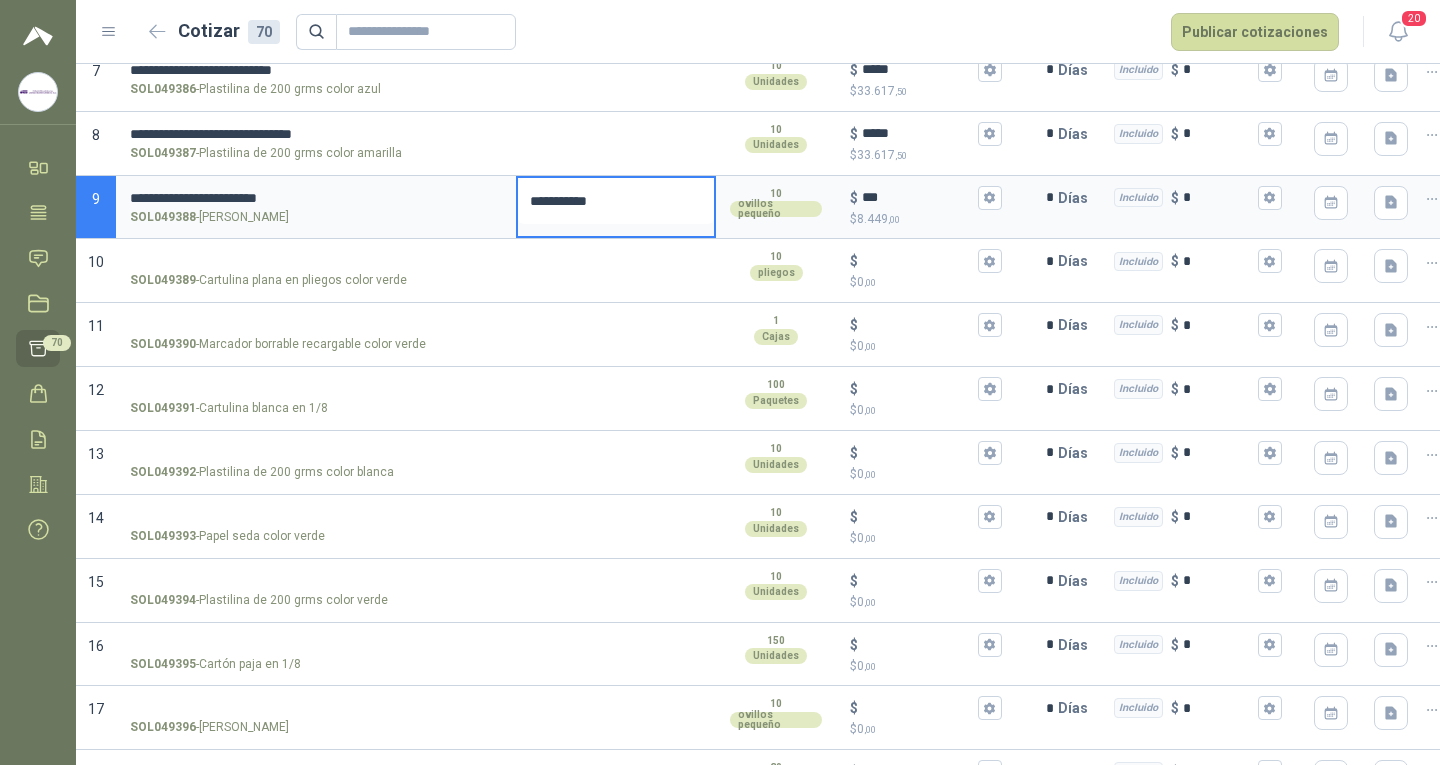 type 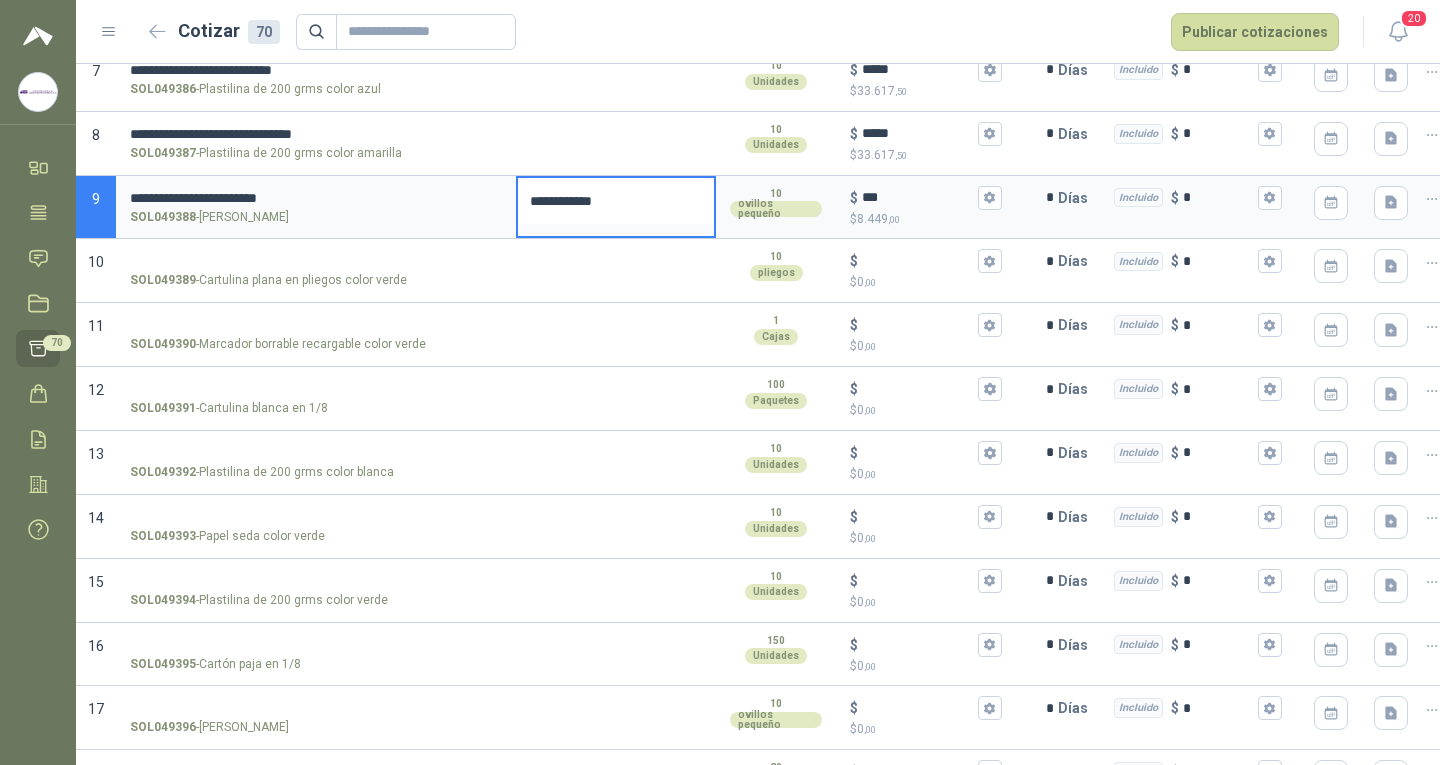 type 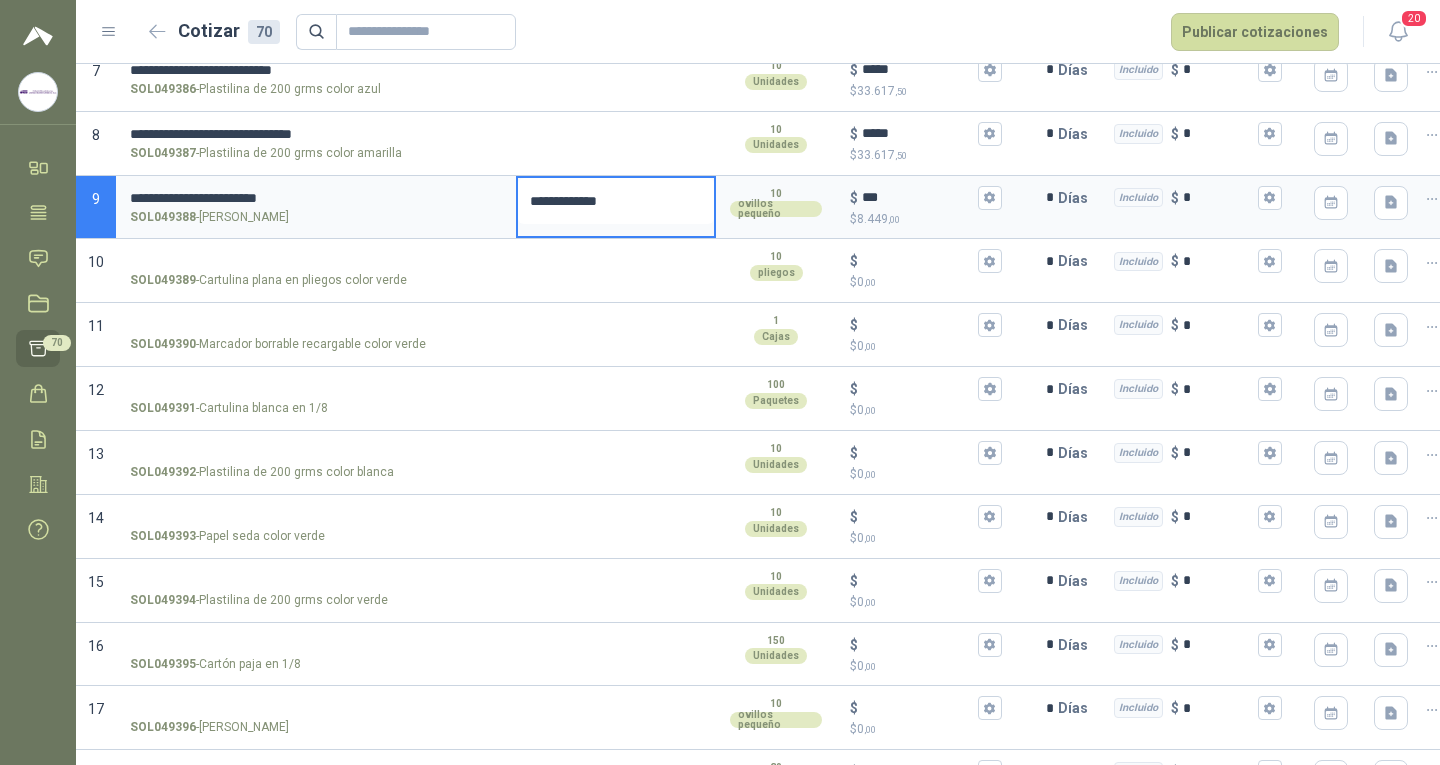 type on "**********" 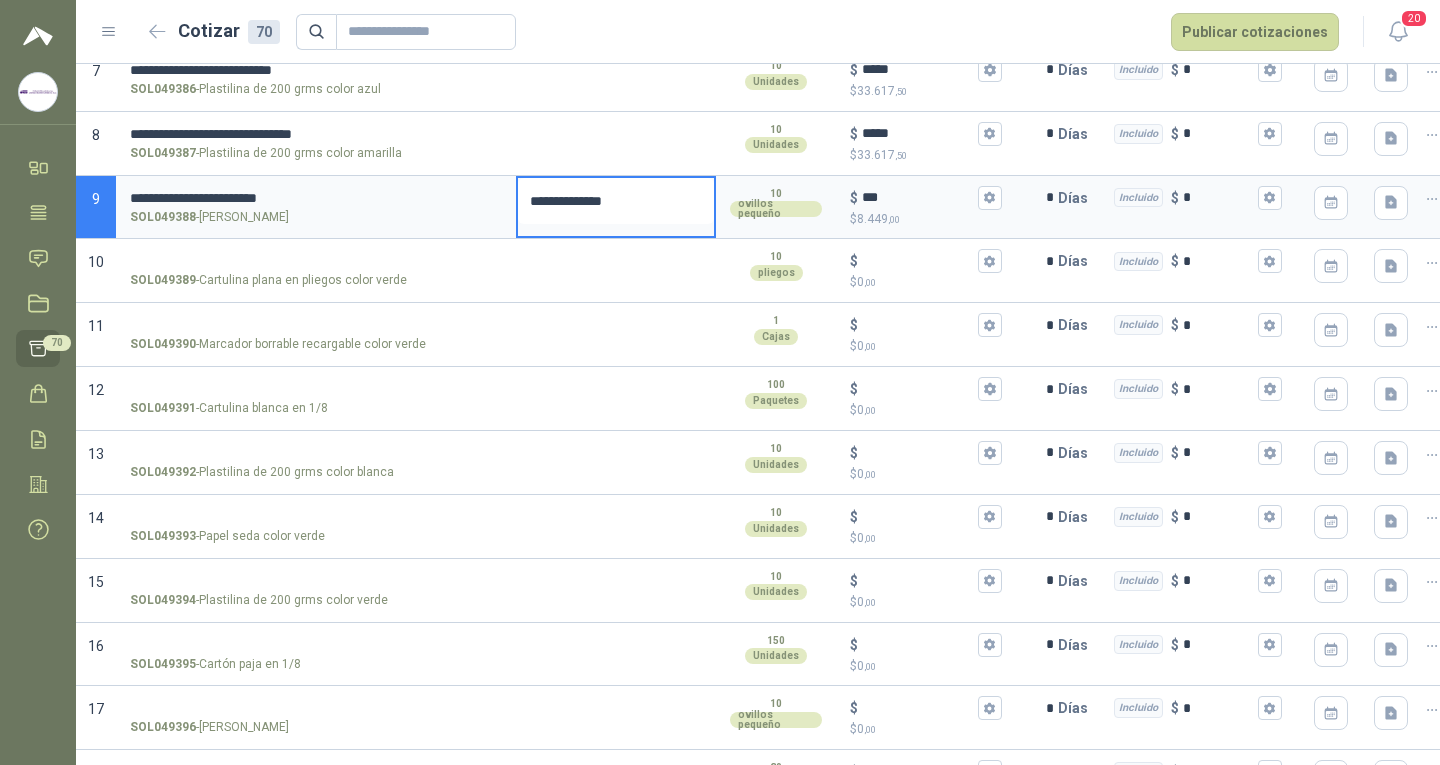 type 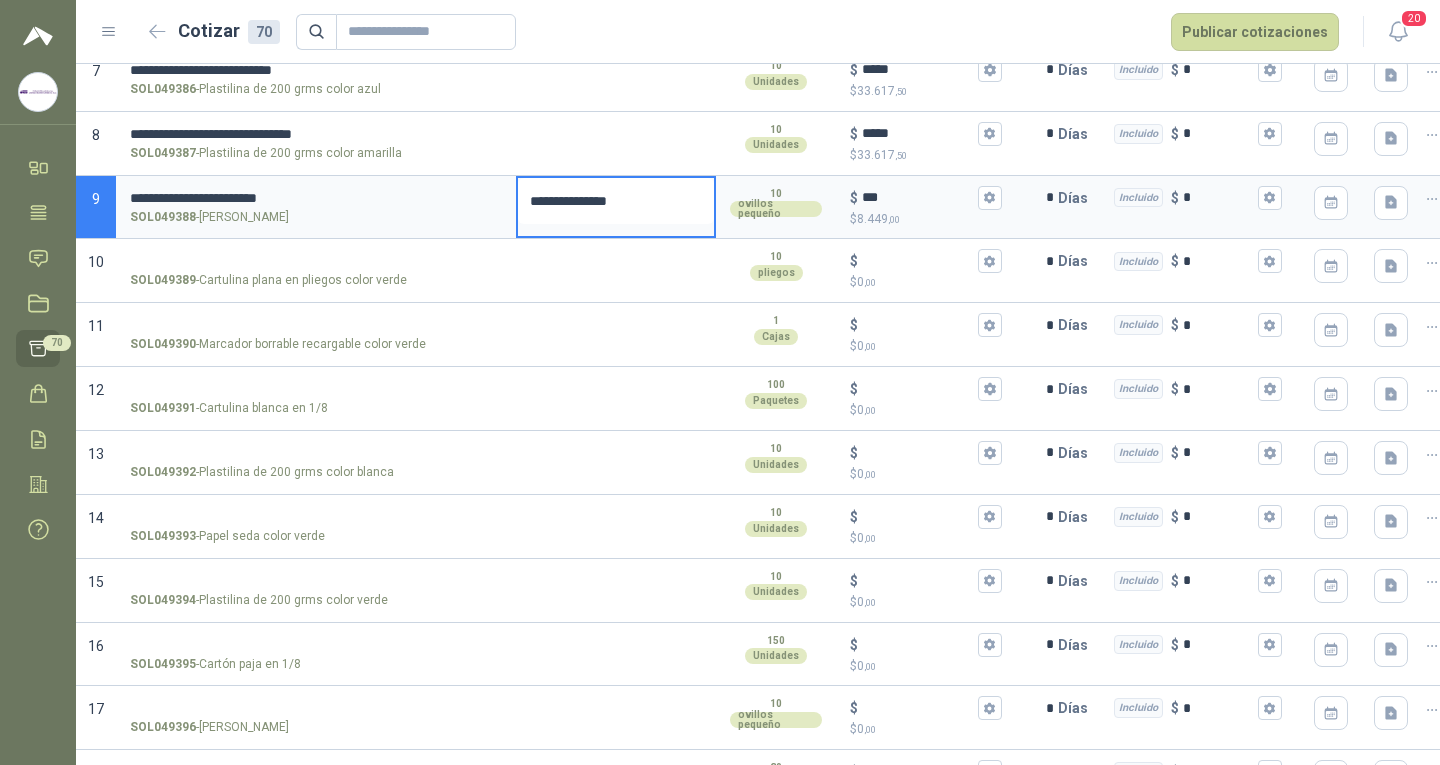 type 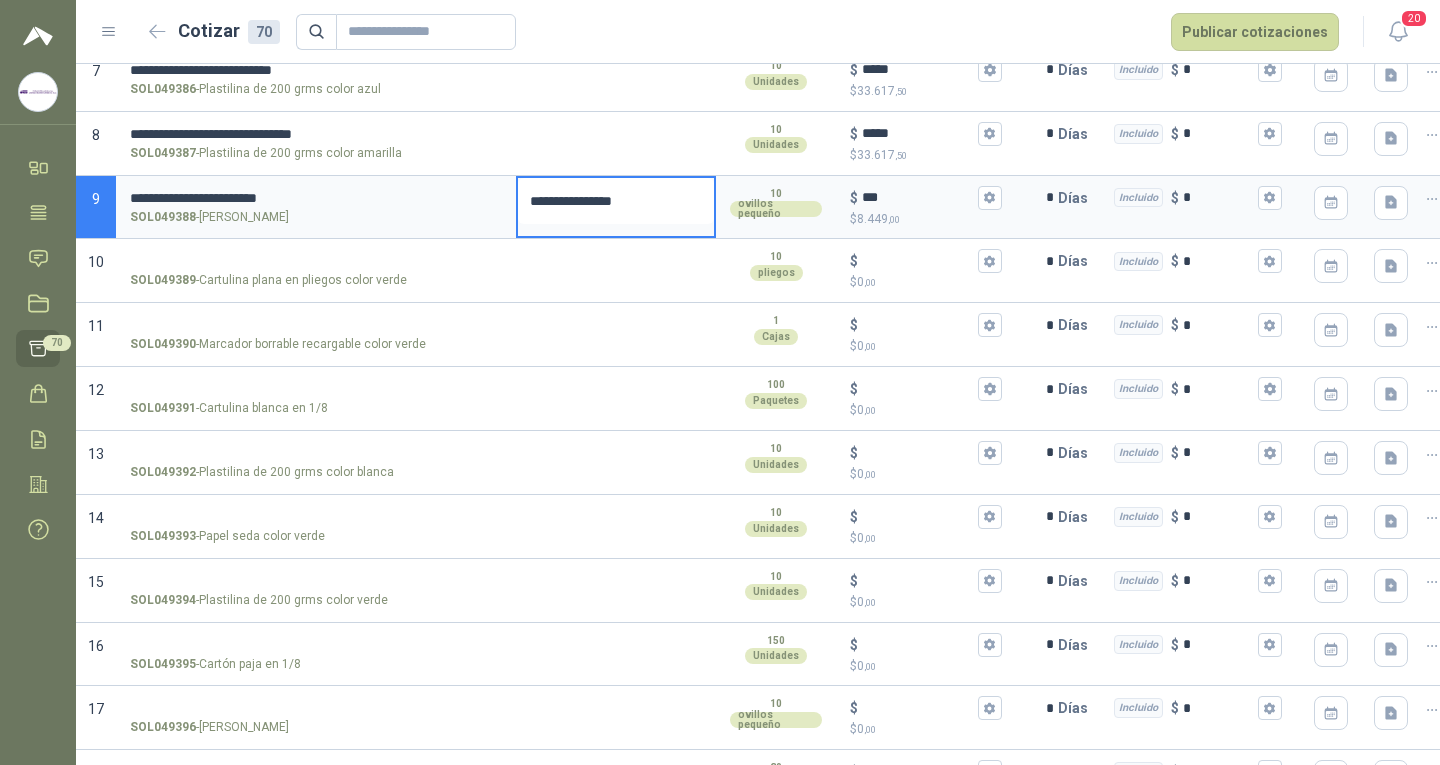 type on "**********" 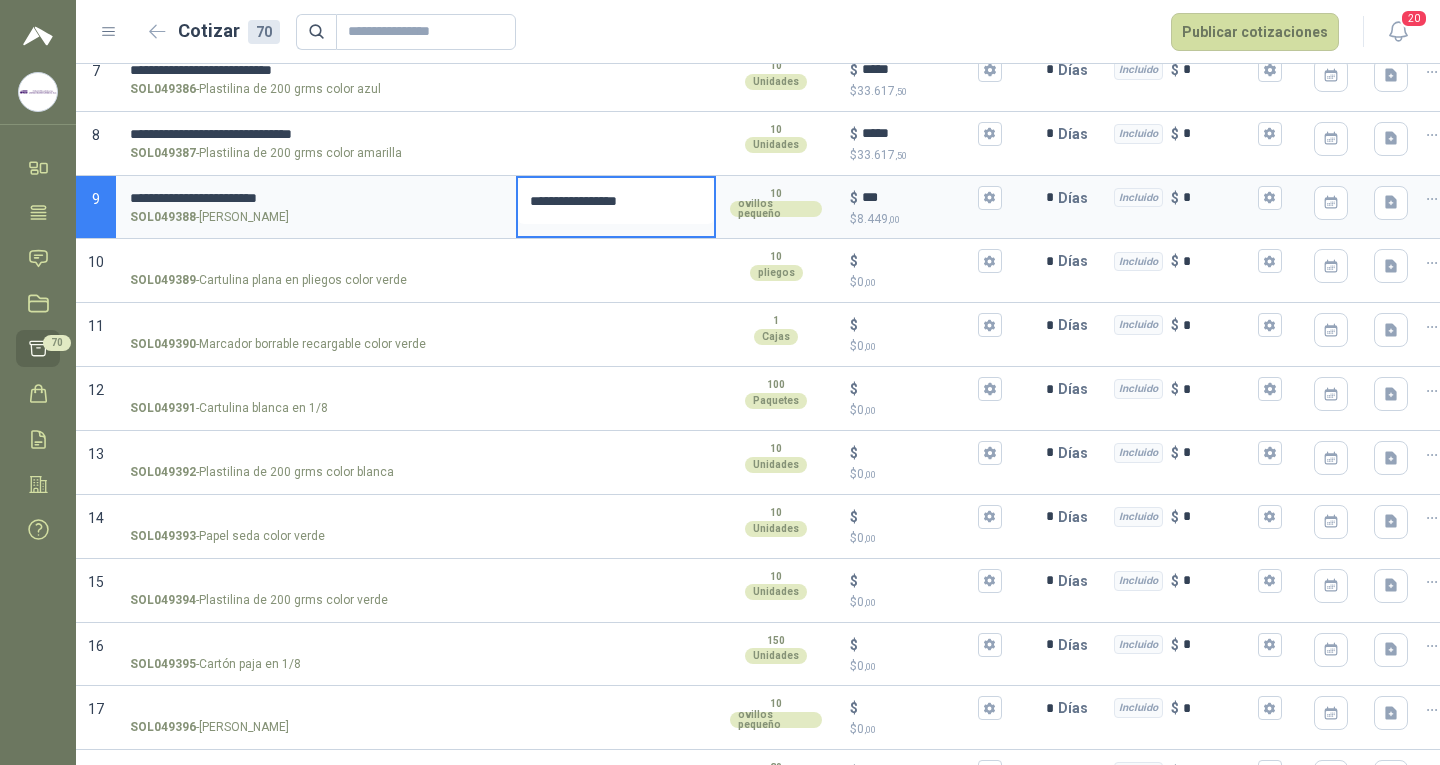 type 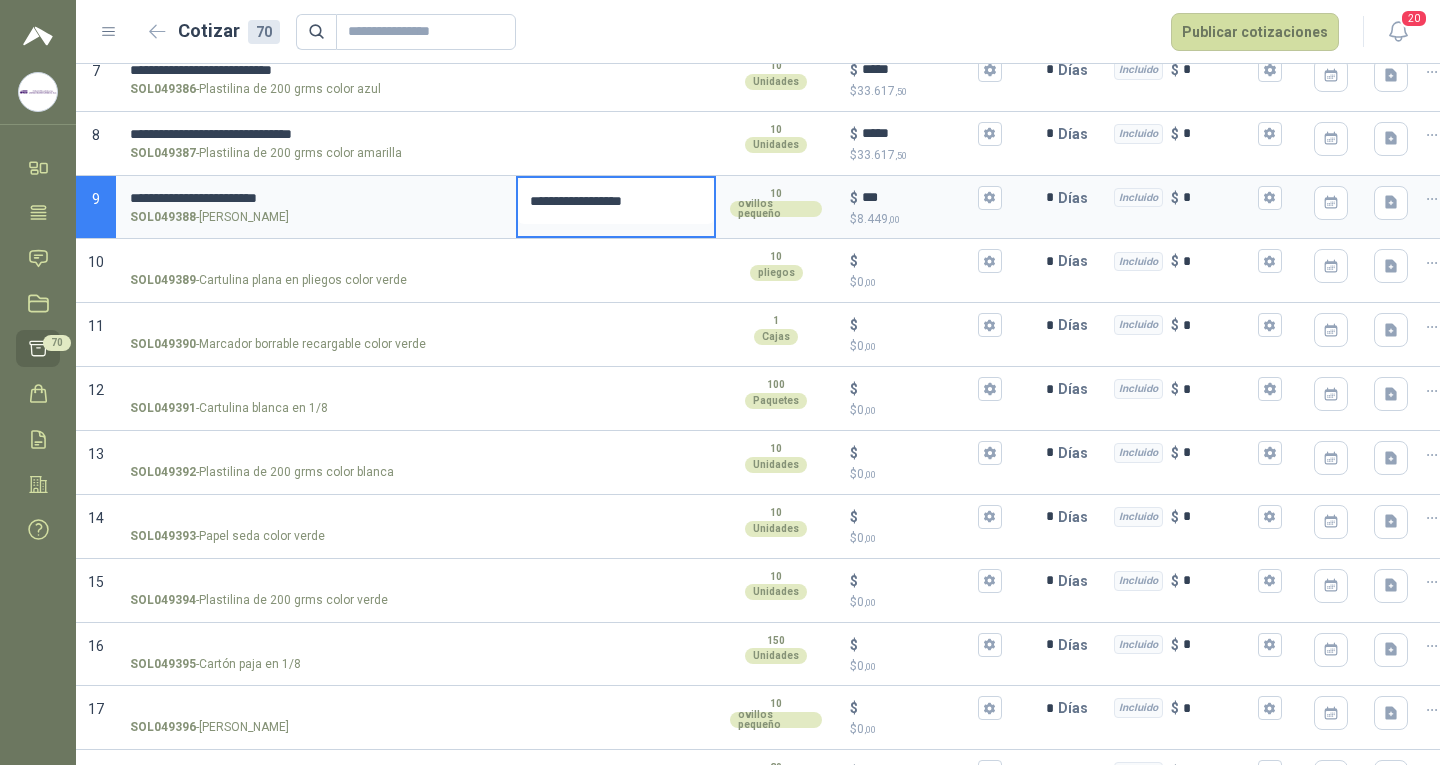 type 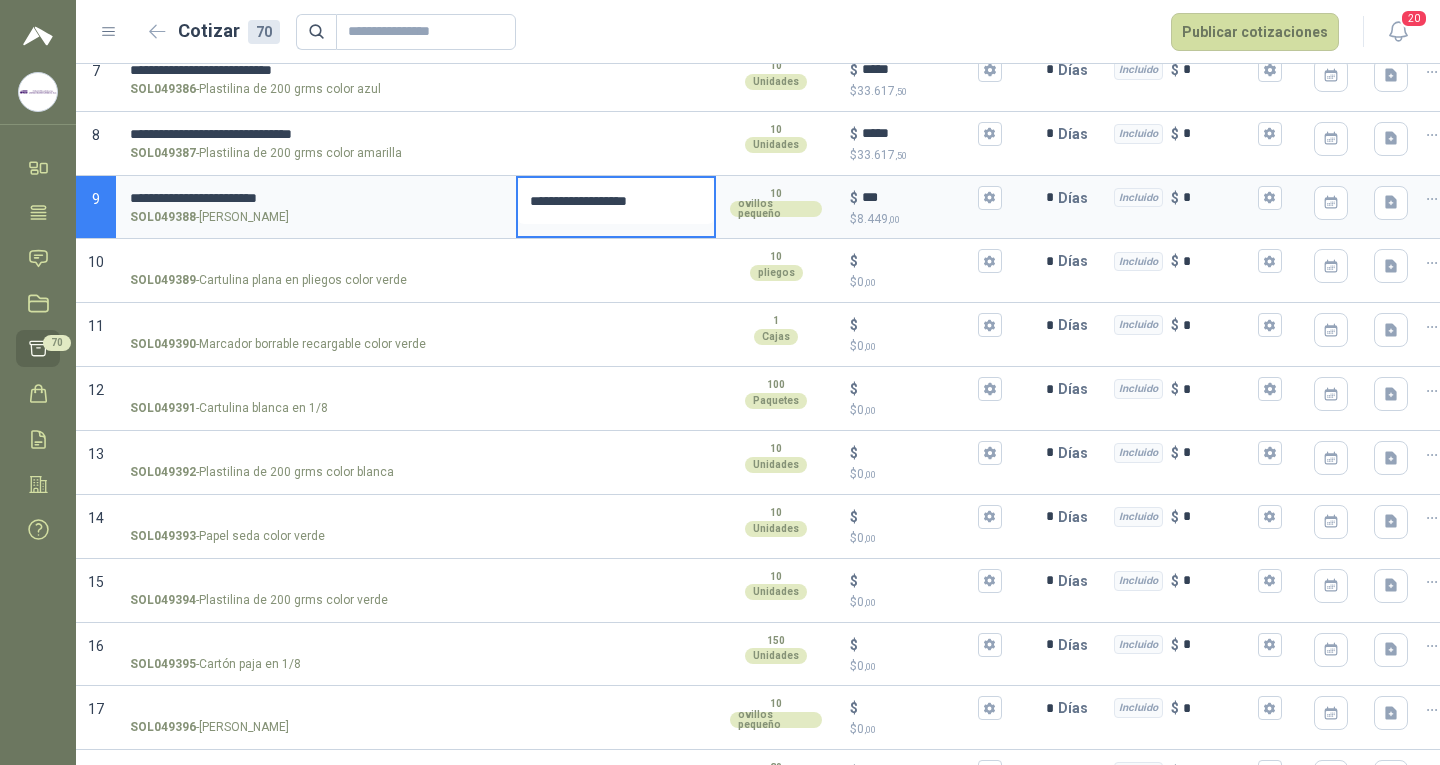 type 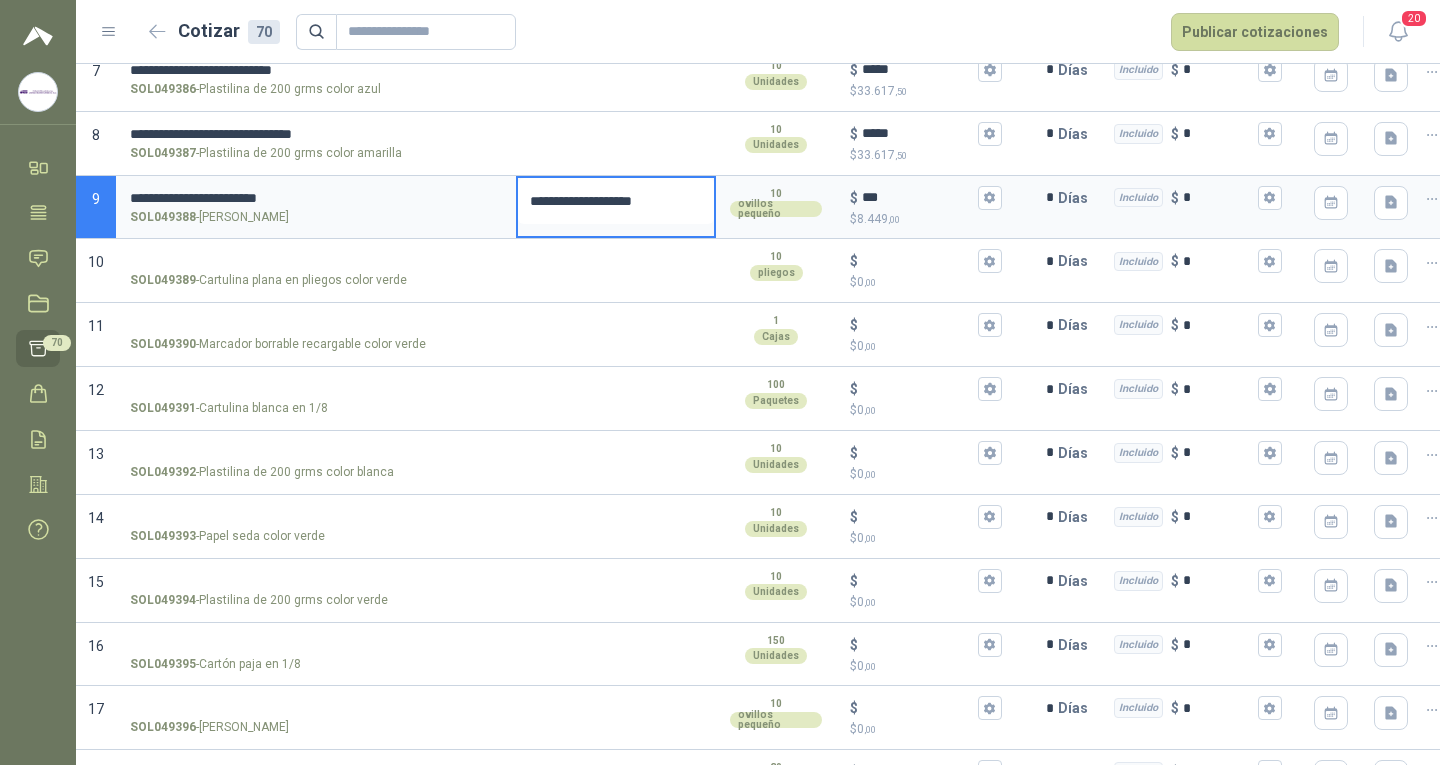type on "**********" 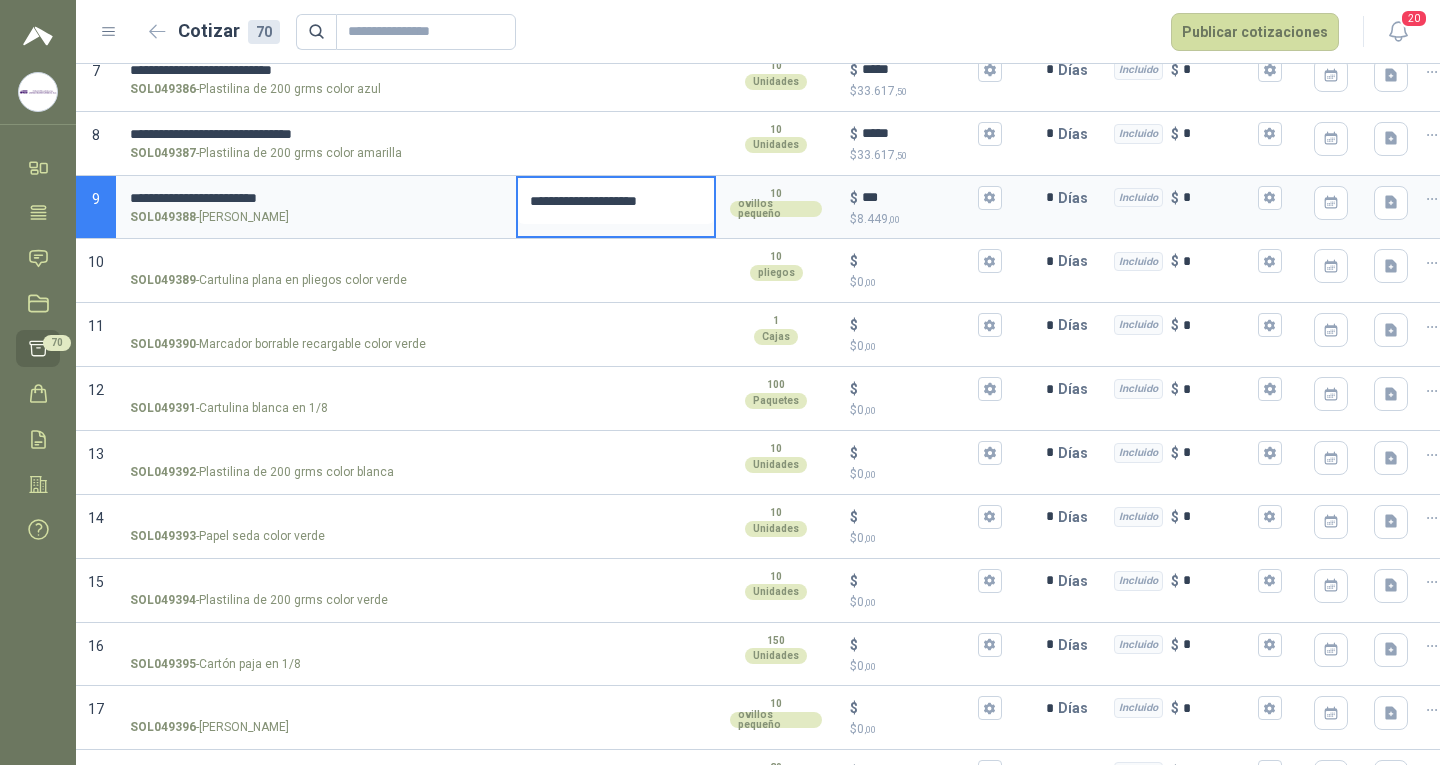 type 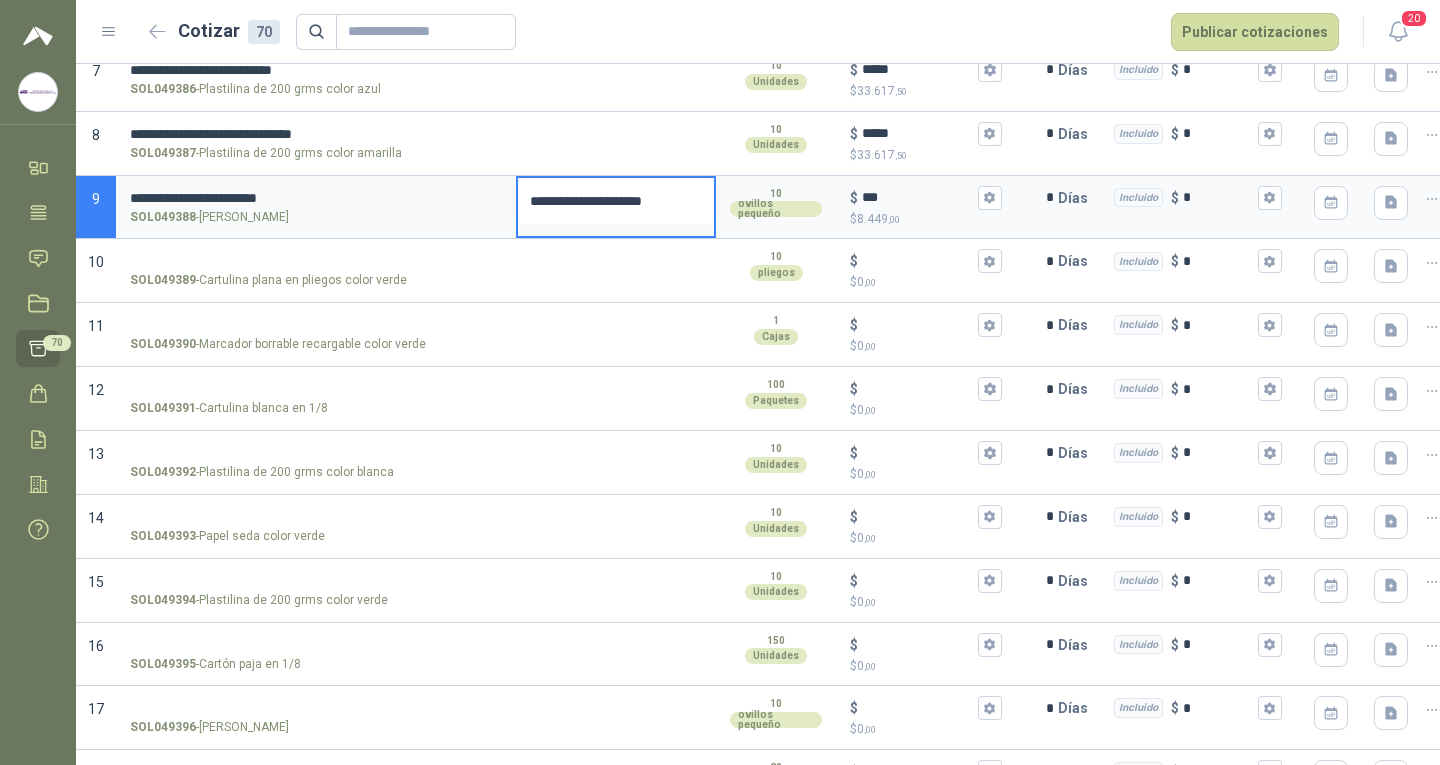 type on "**********" 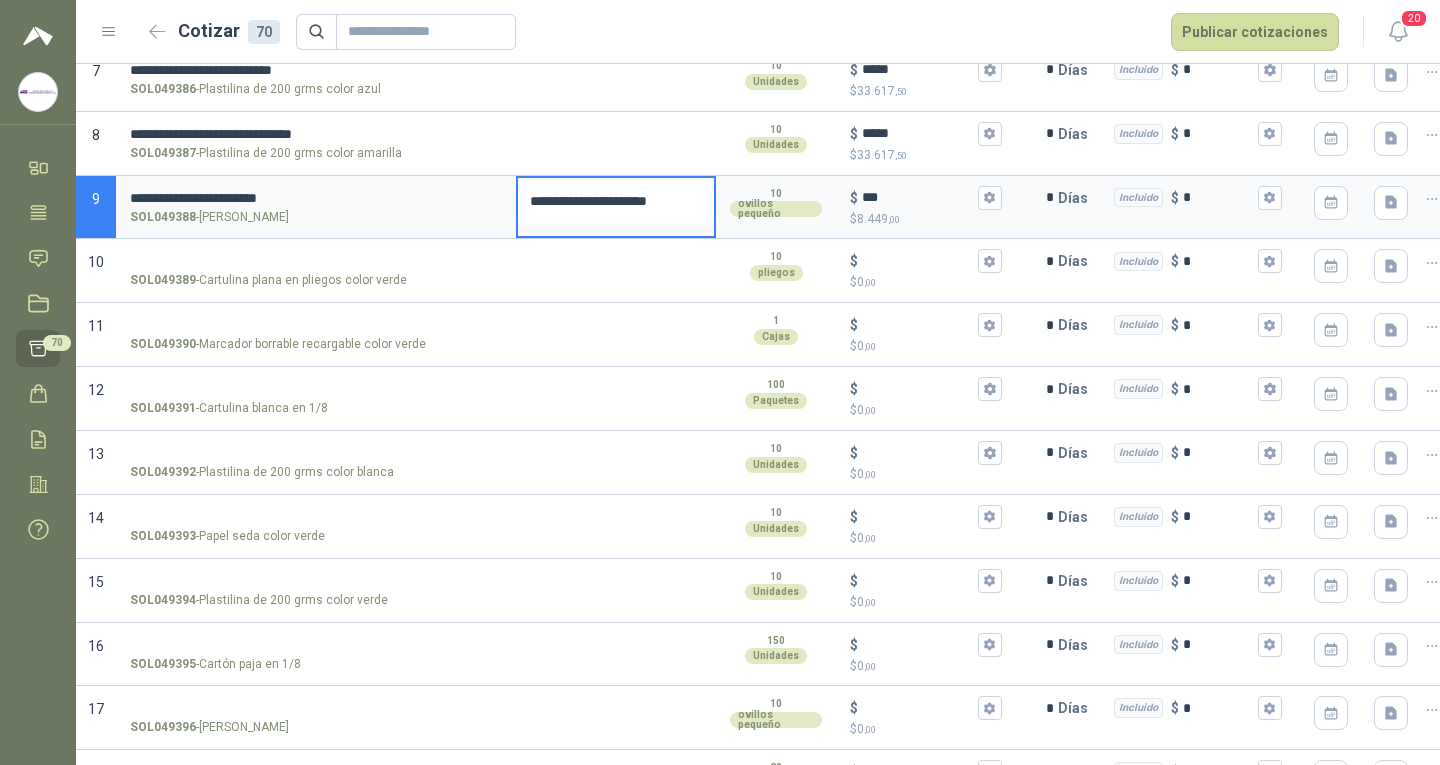 type 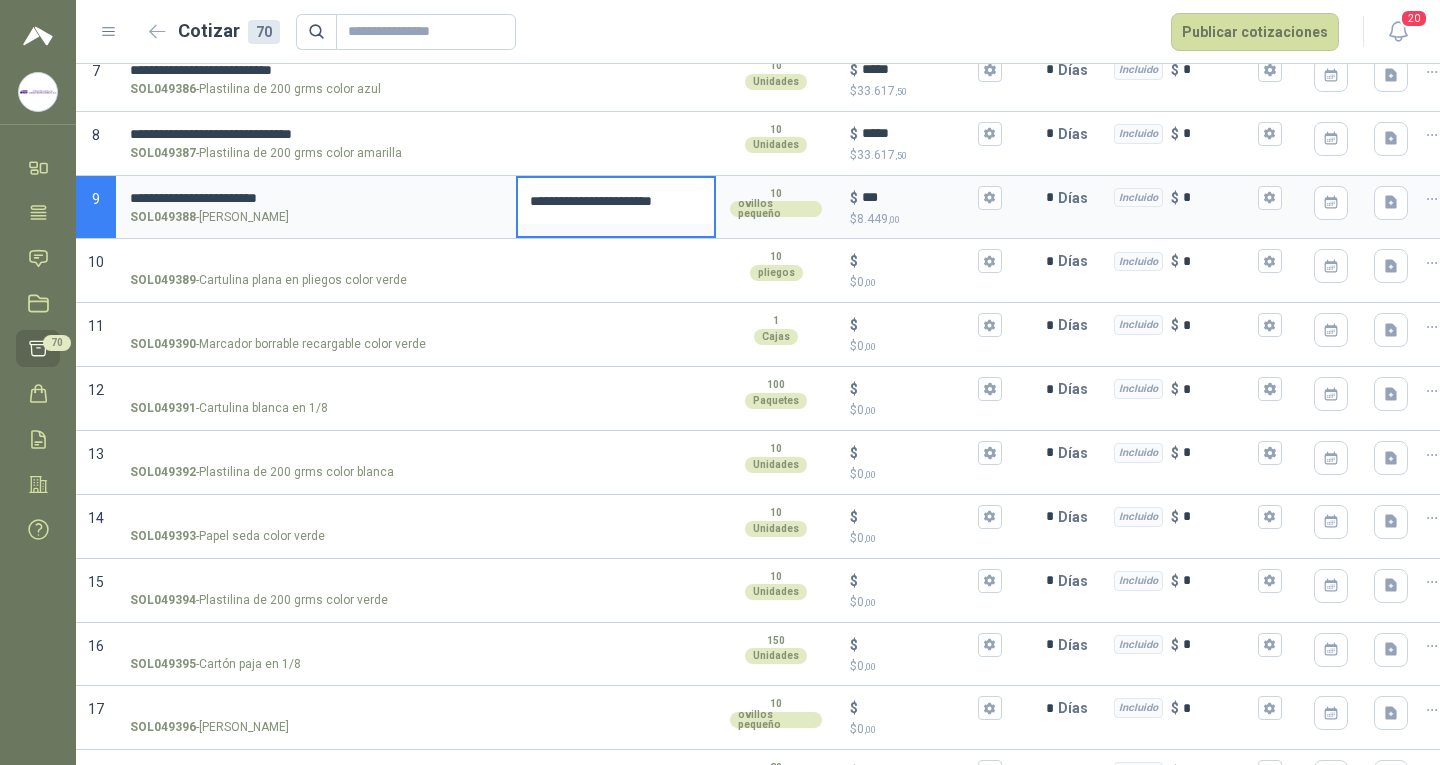 type 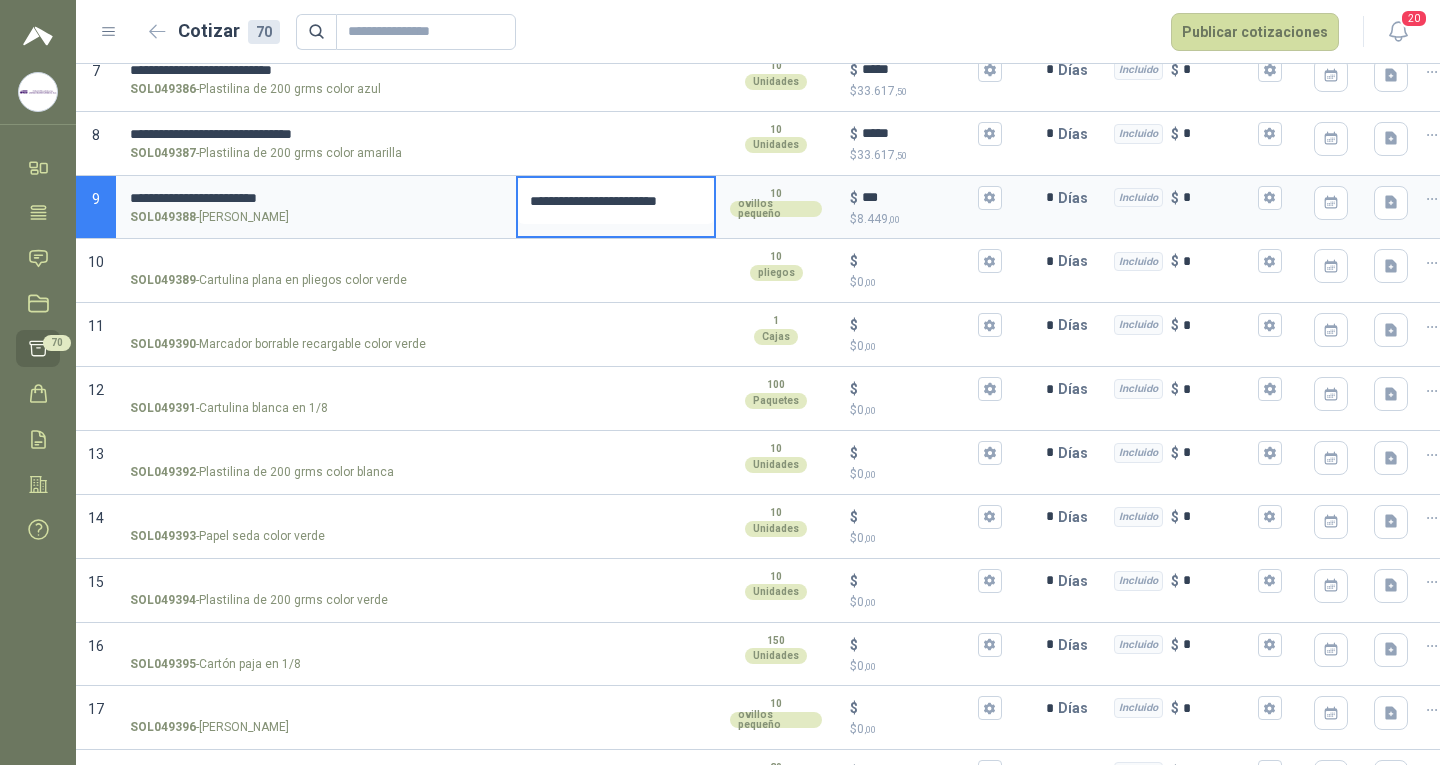 type 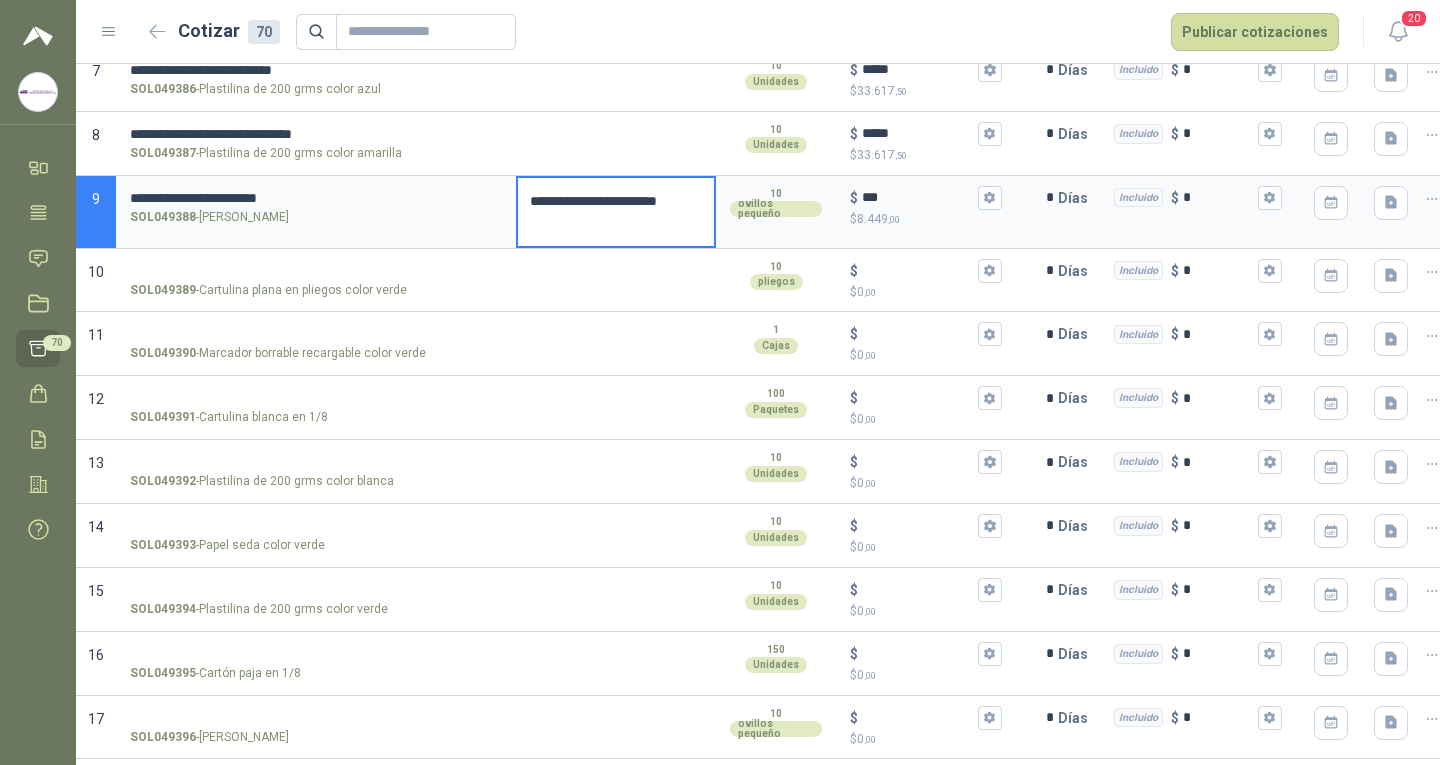 type on "**********" 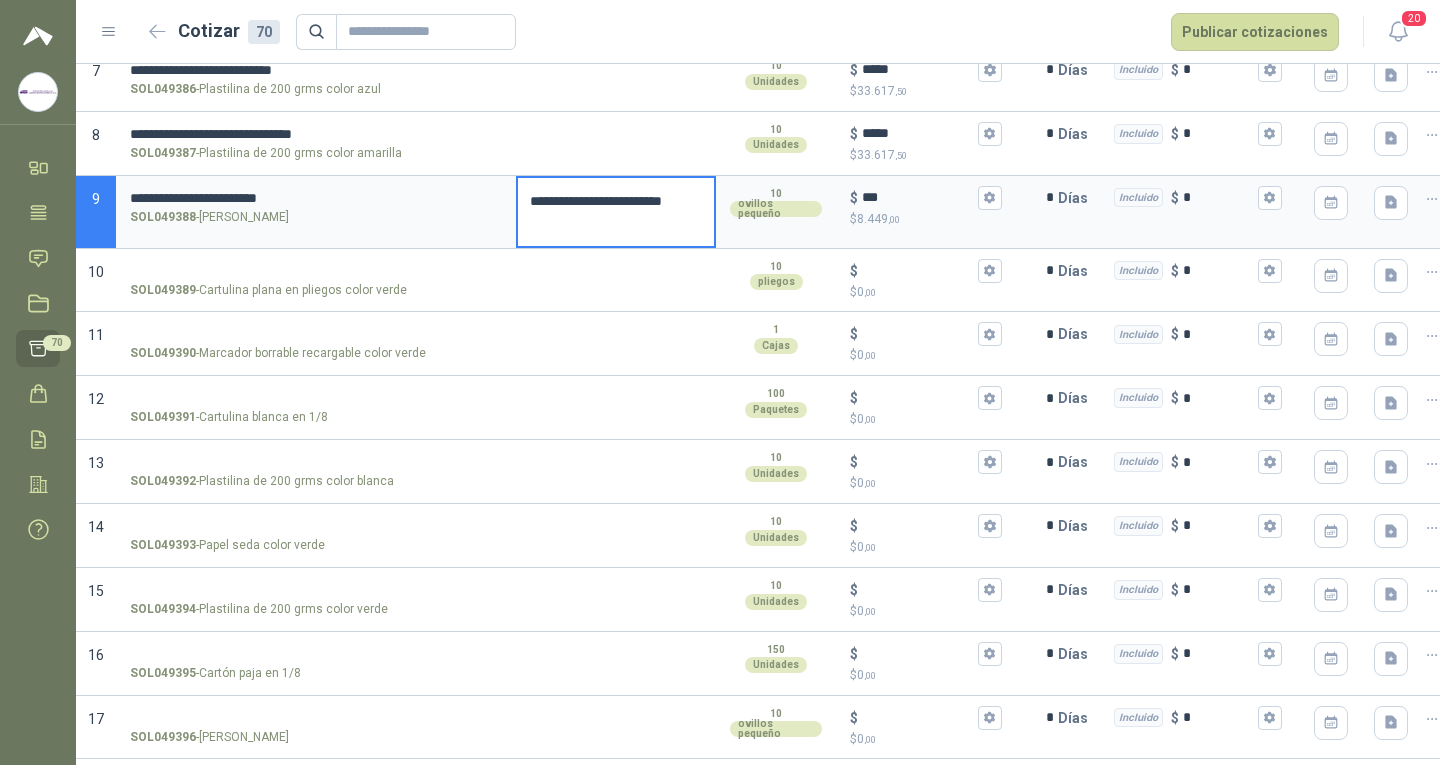type 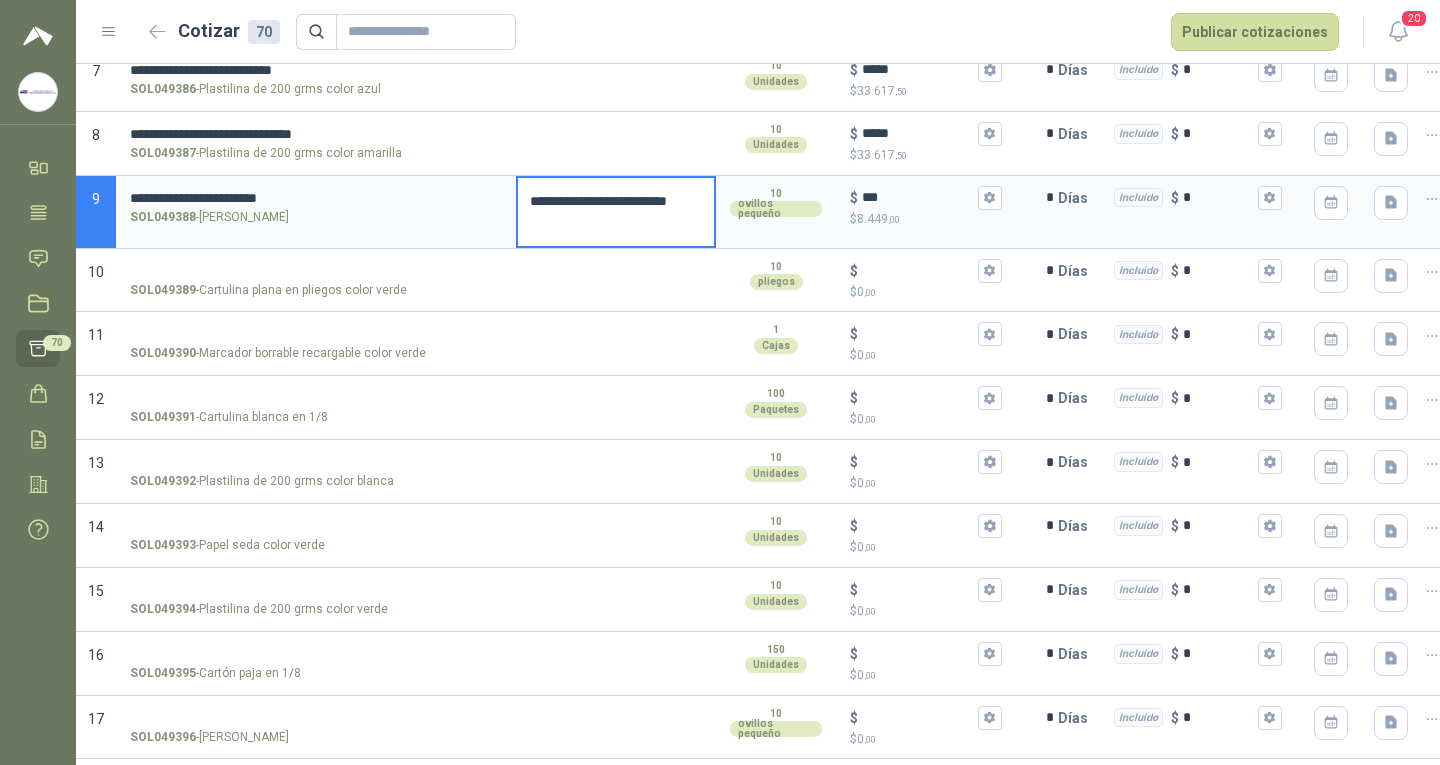 type 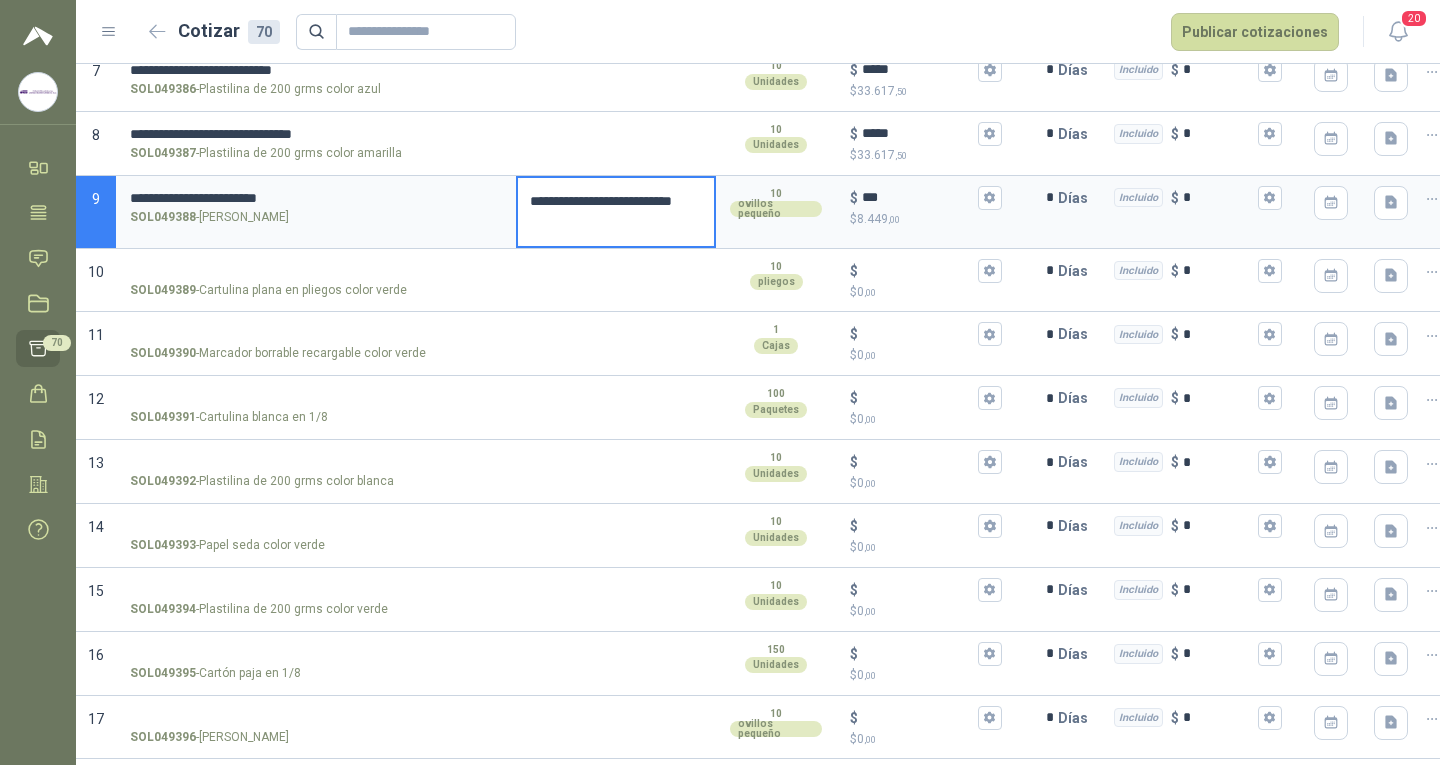 type 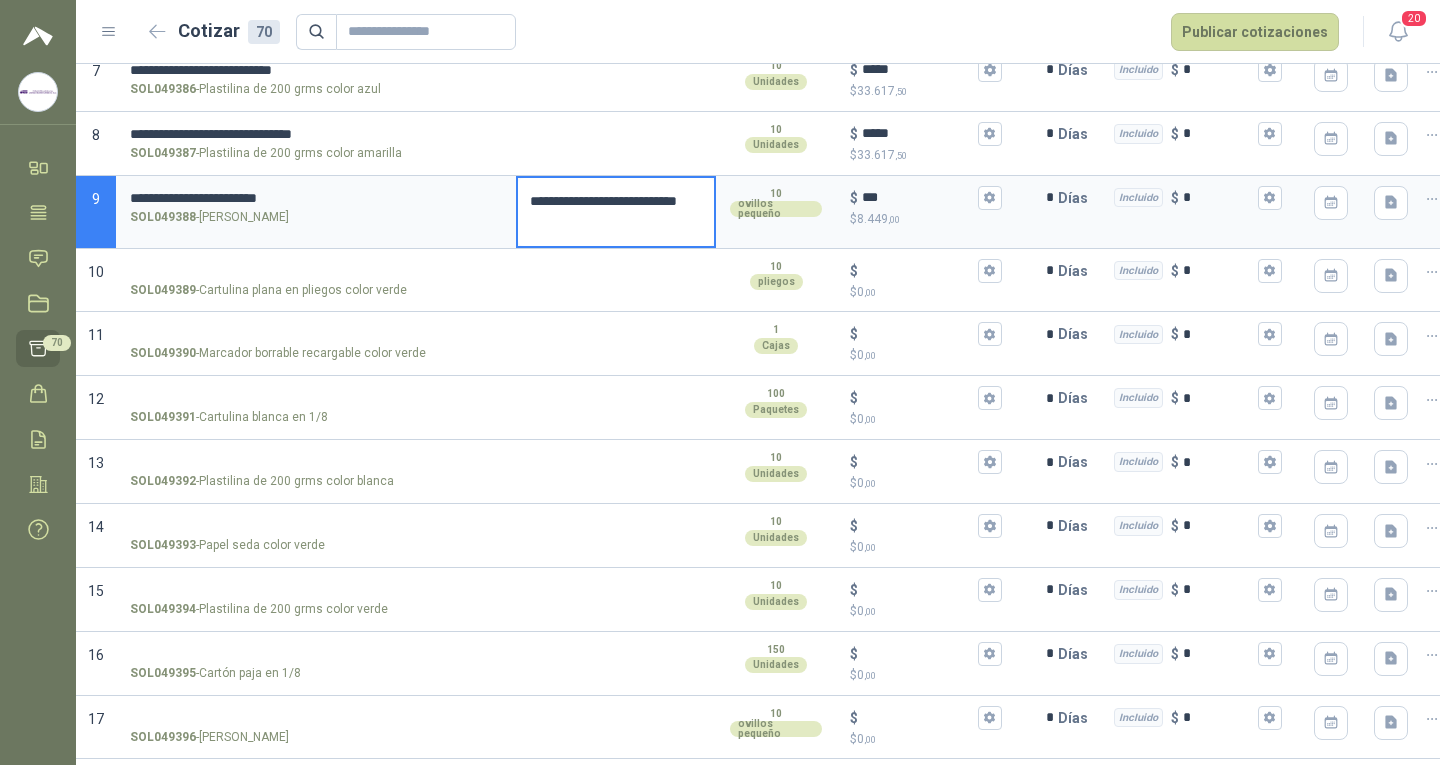 type 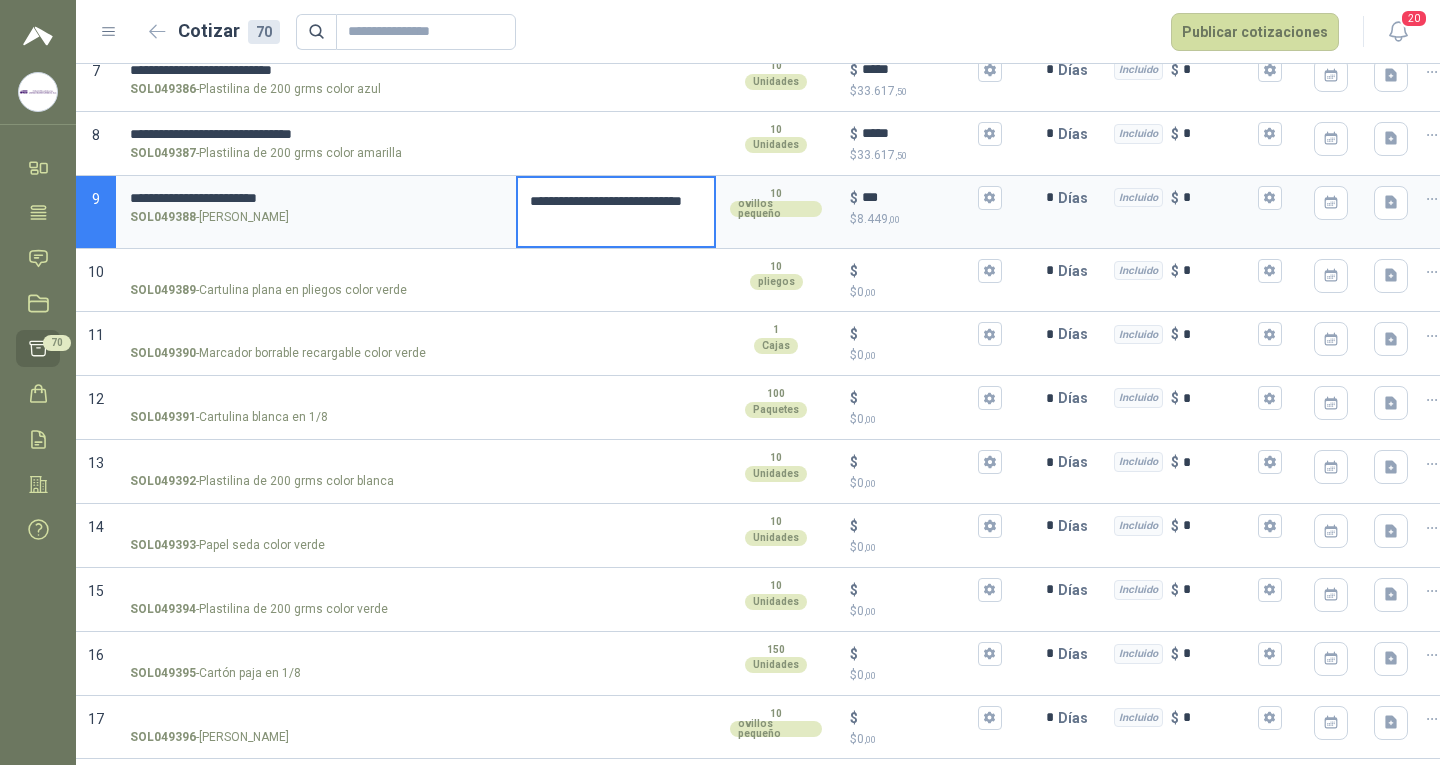 type on "**********" 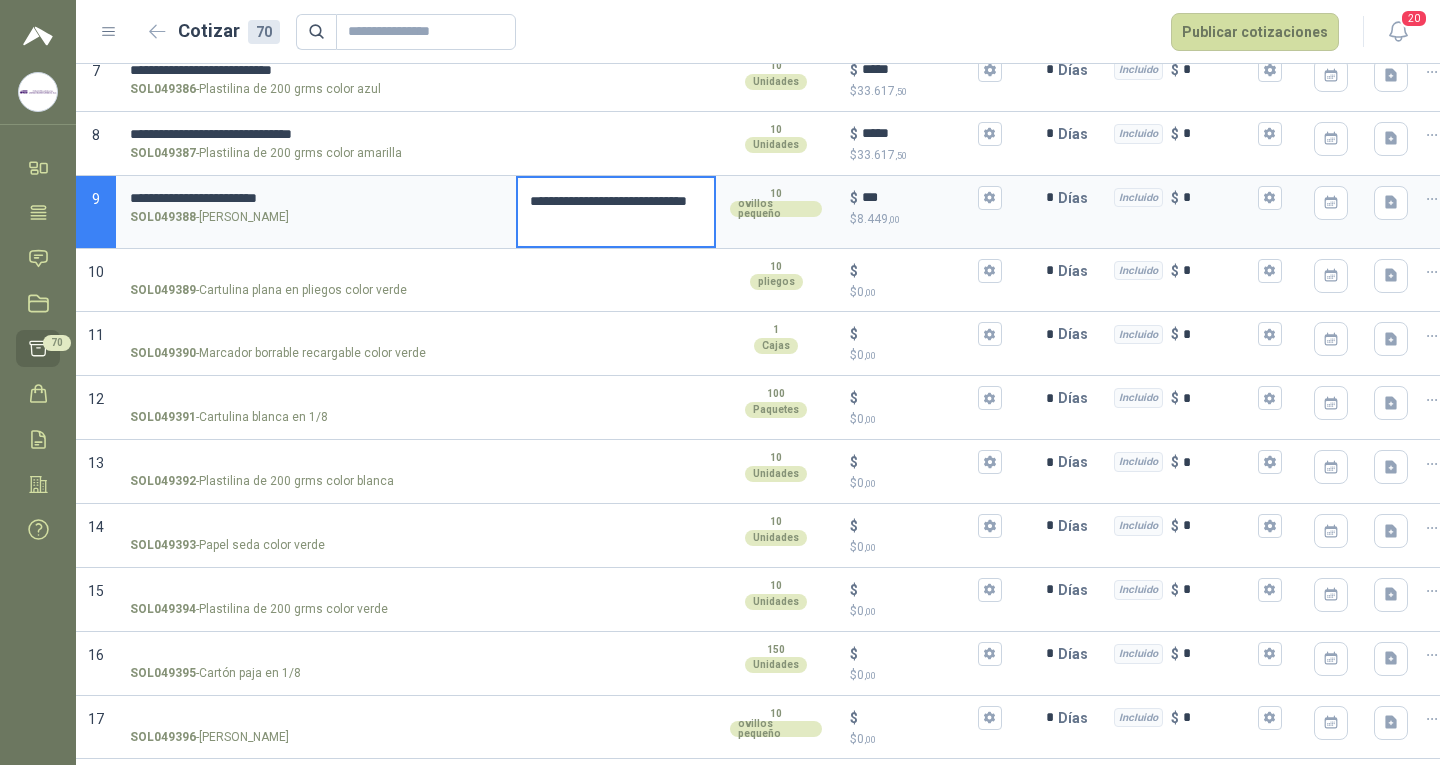 type 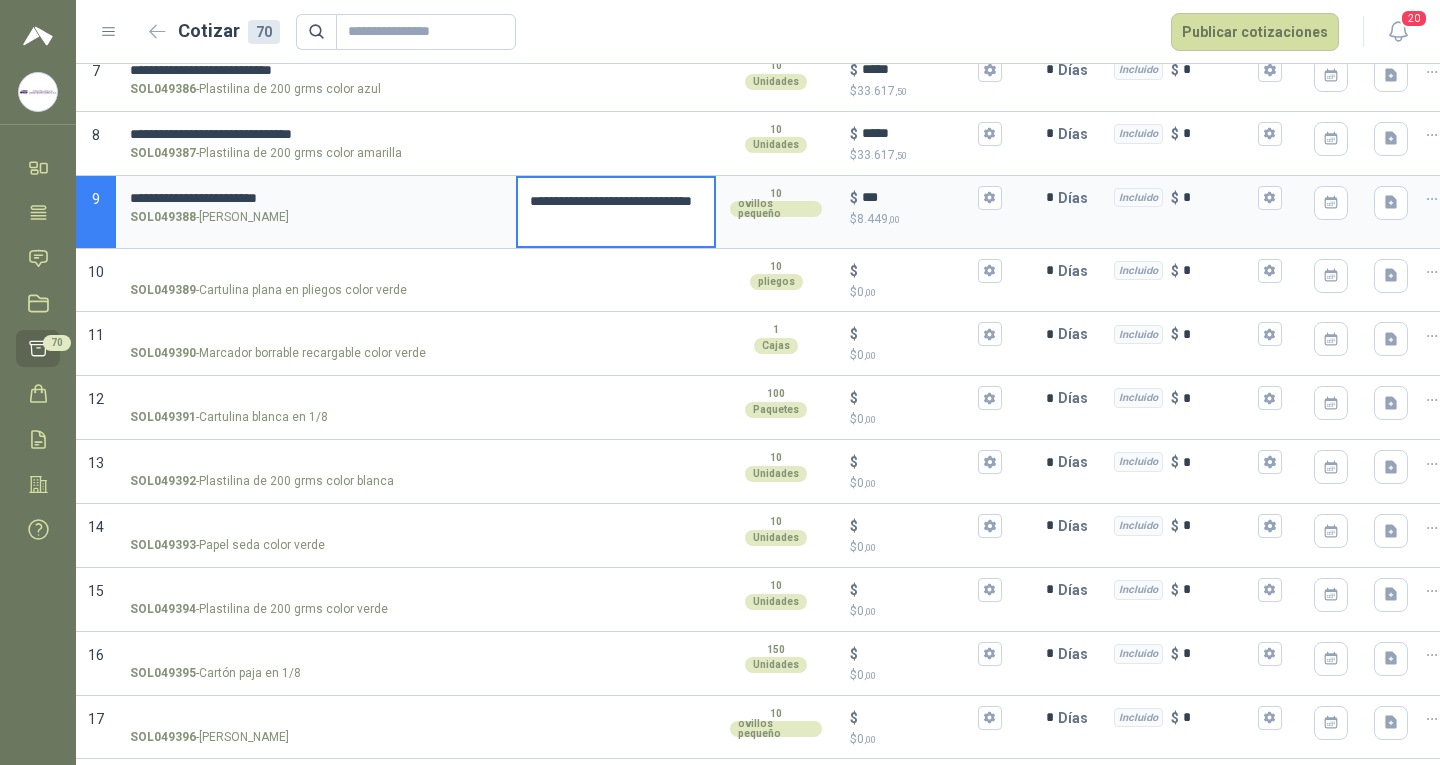 type on "**********" 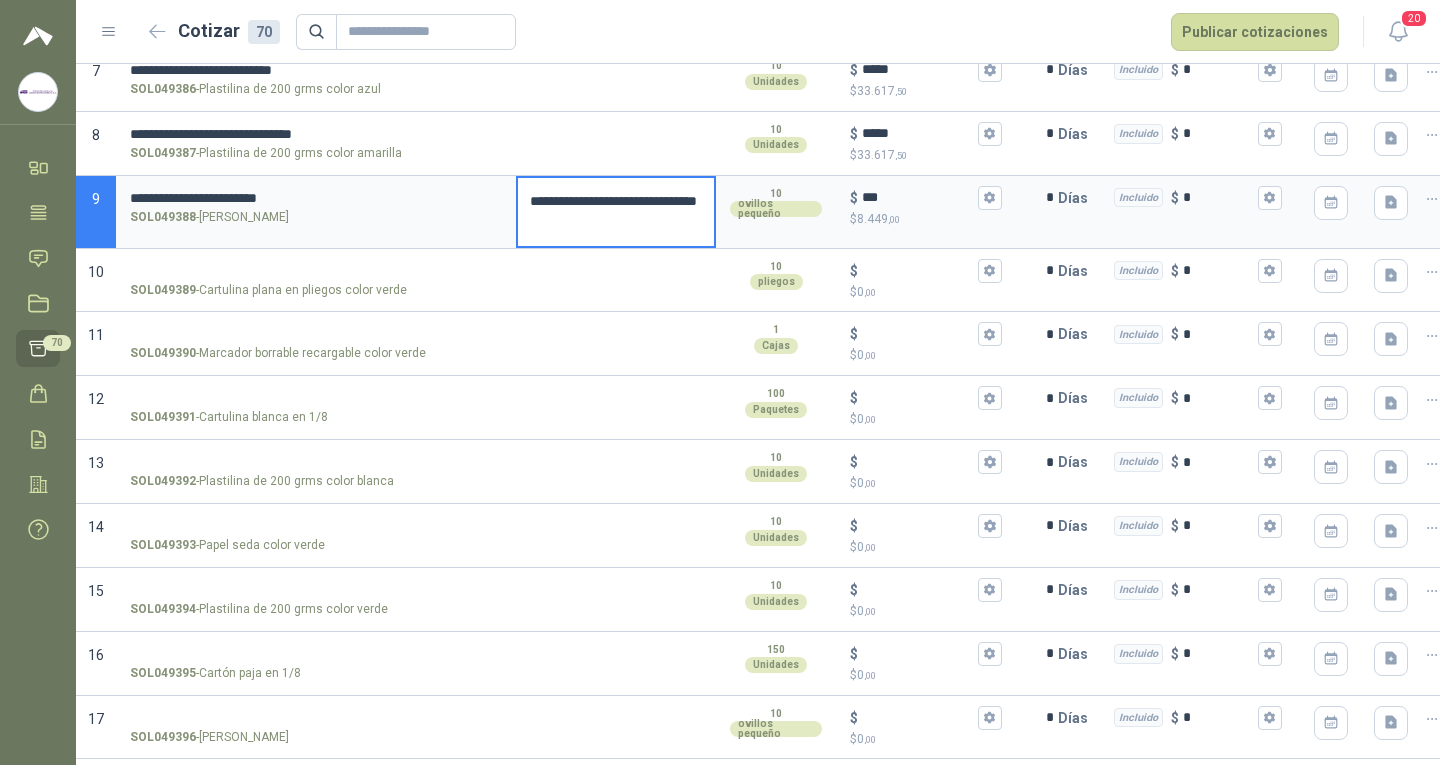 type 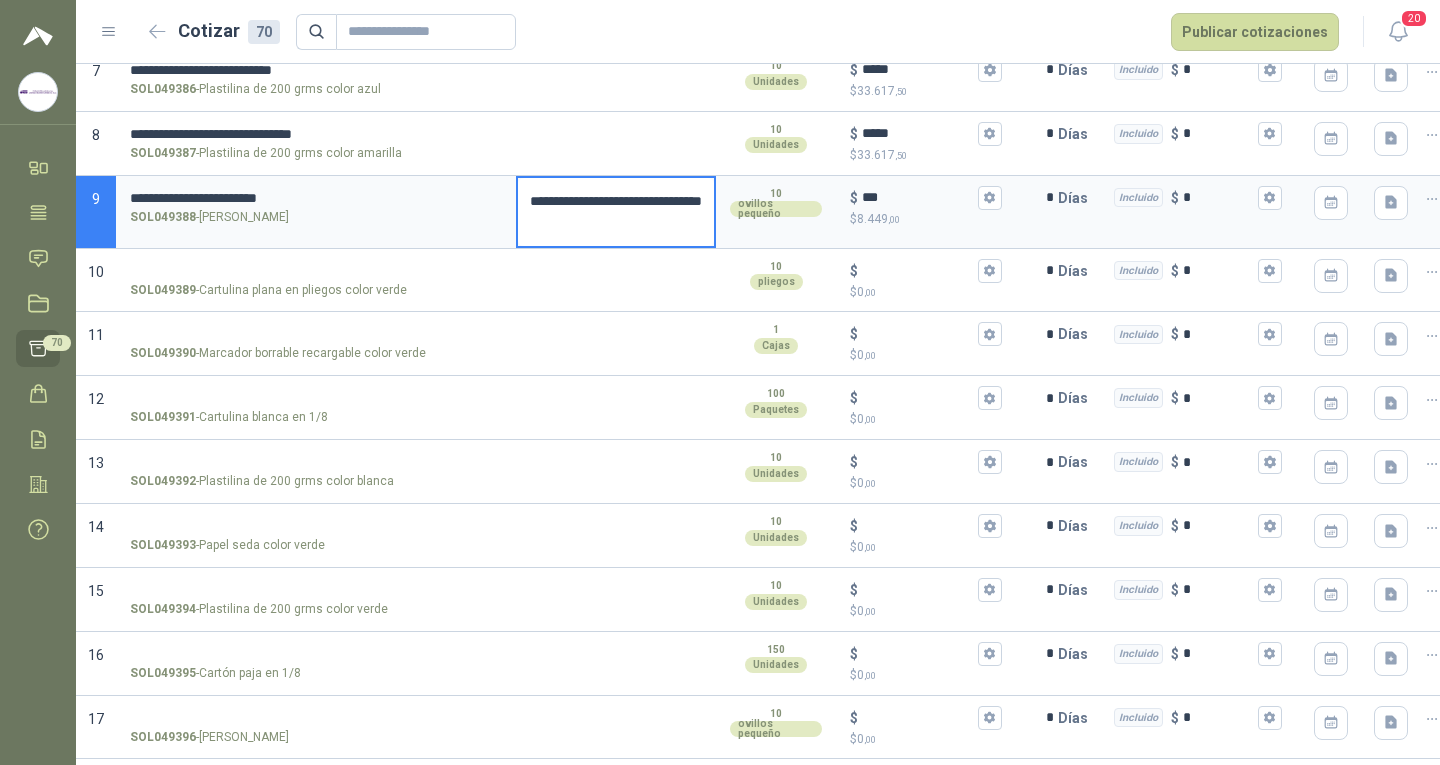 type on "**********" 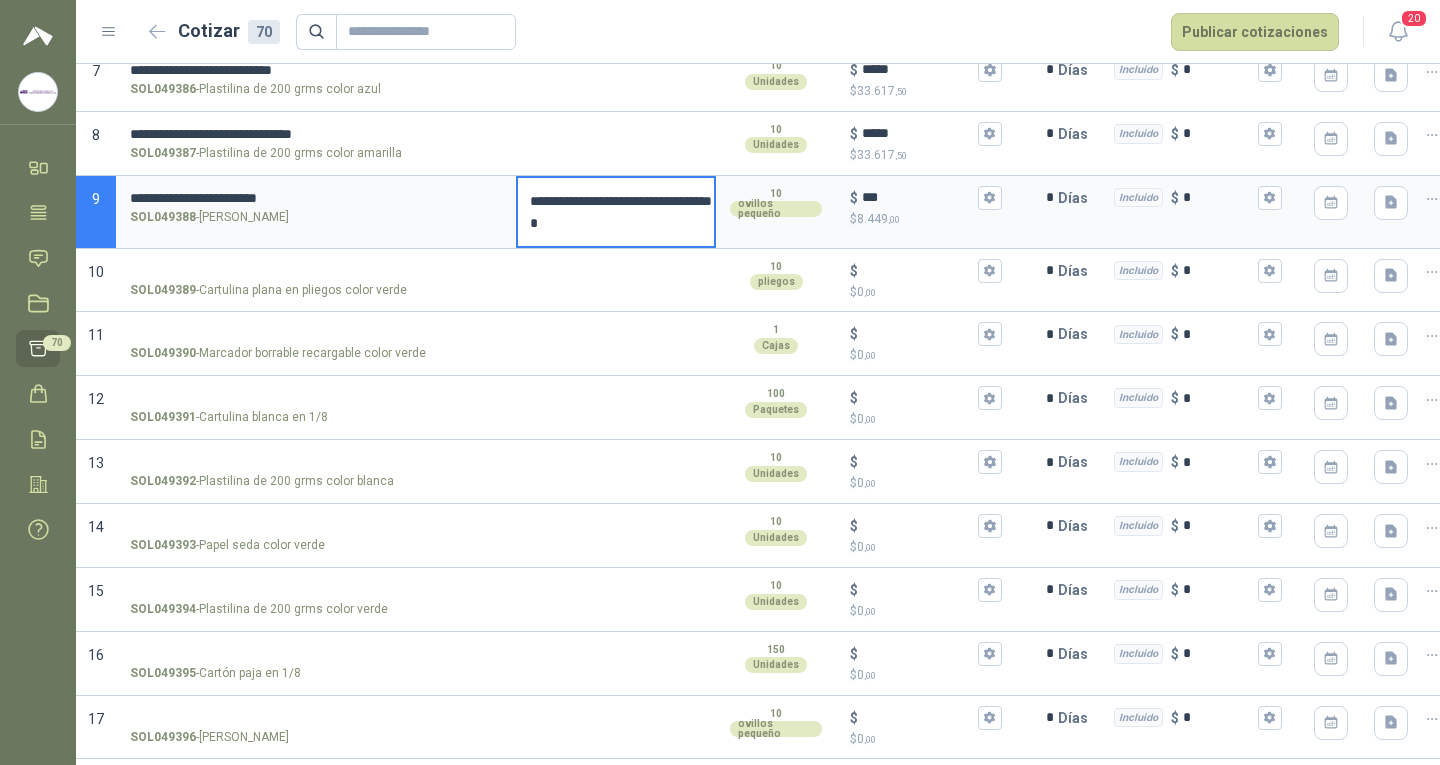 type 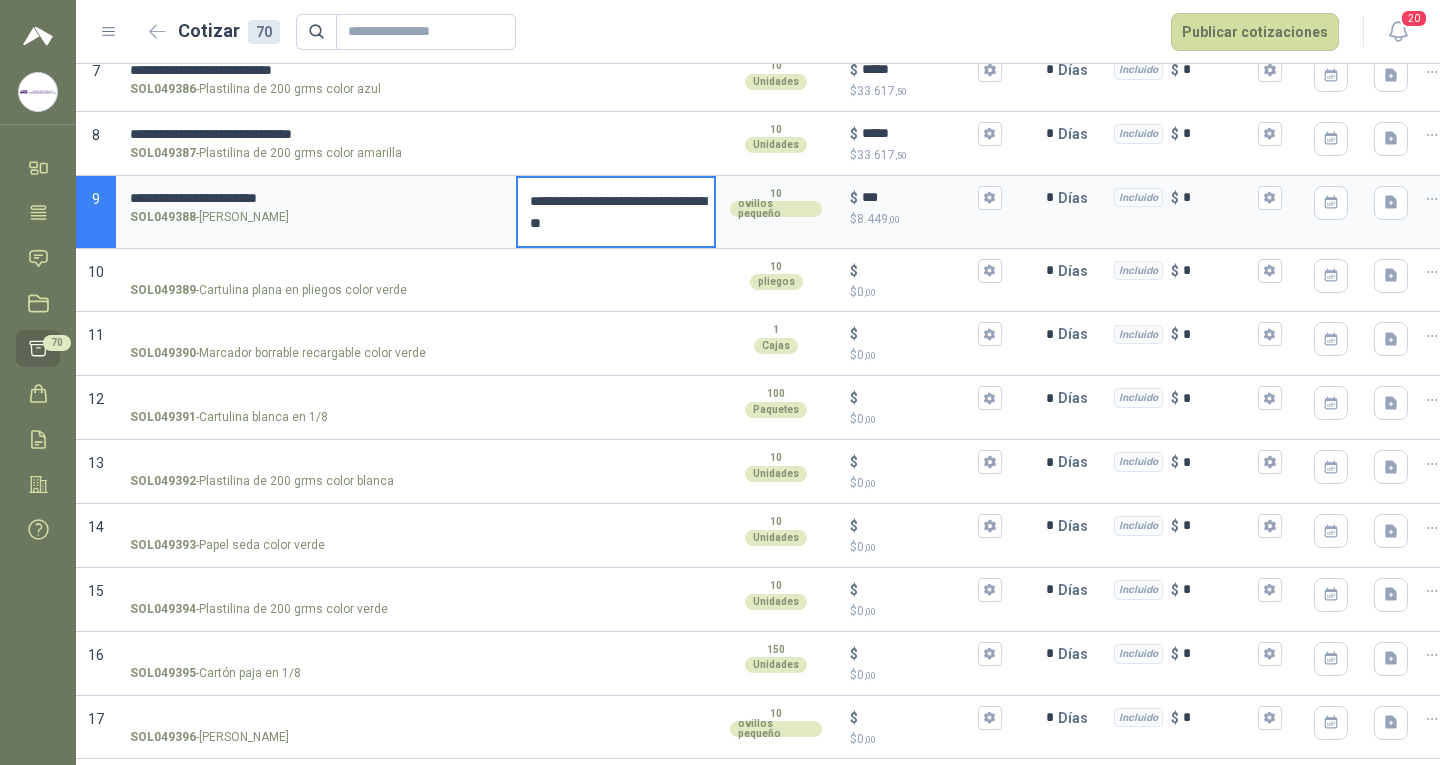 type on "**********" 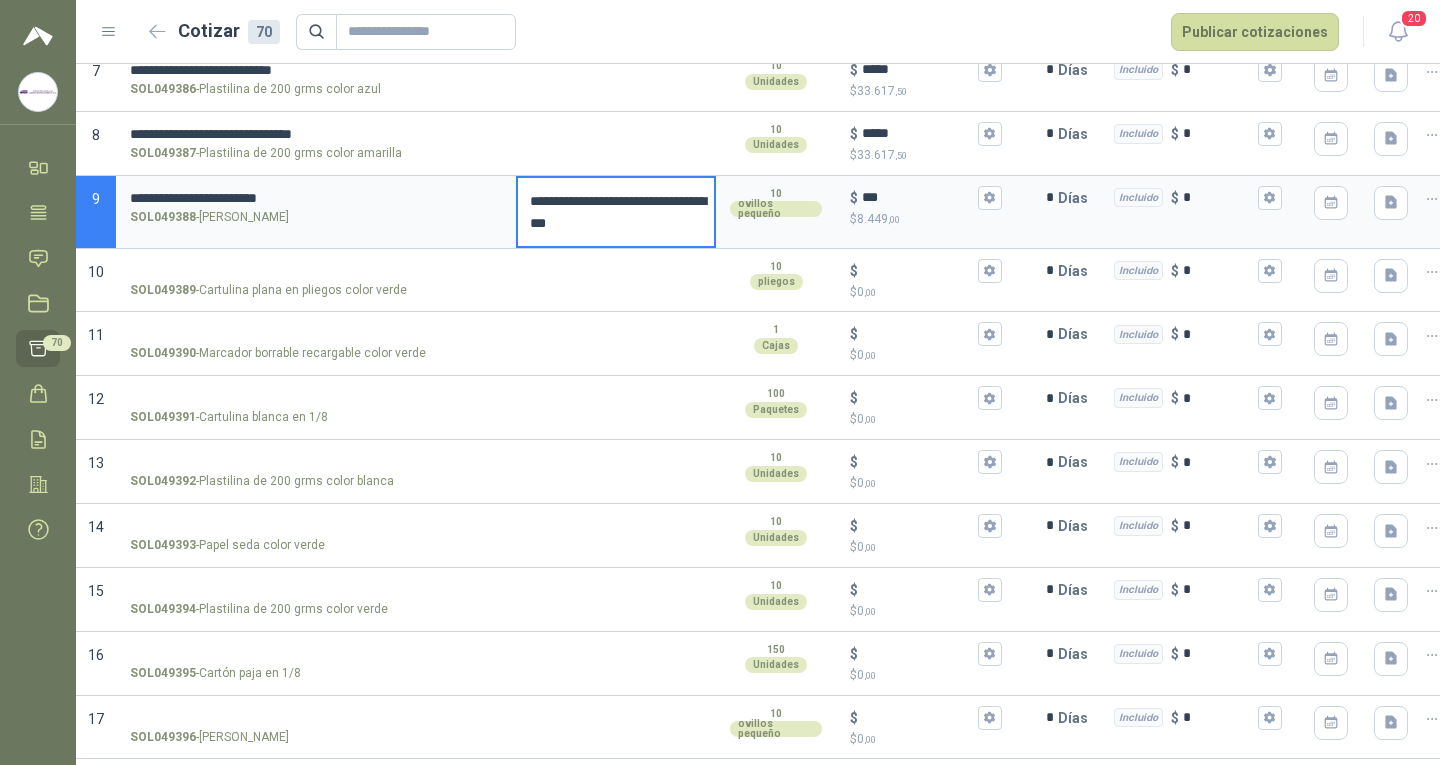 type 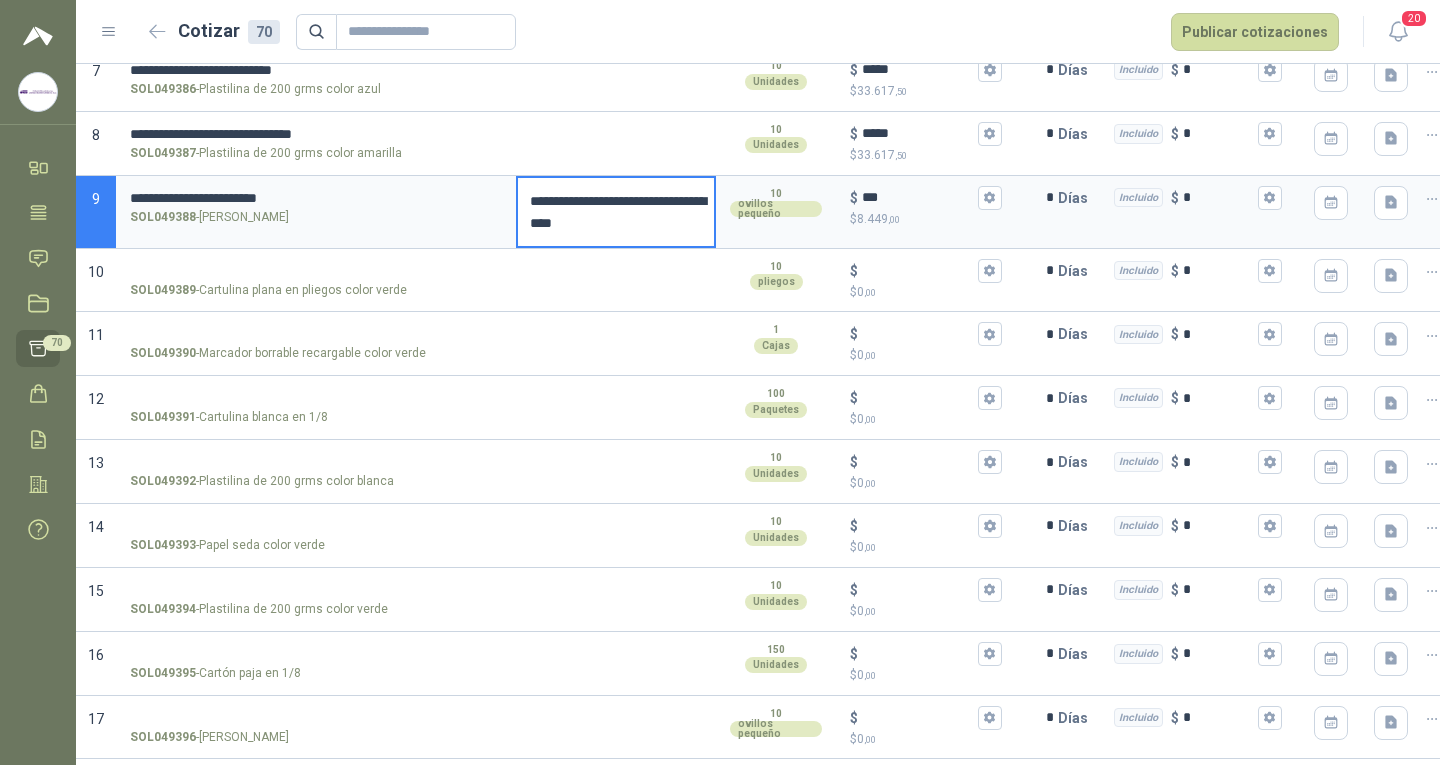 type 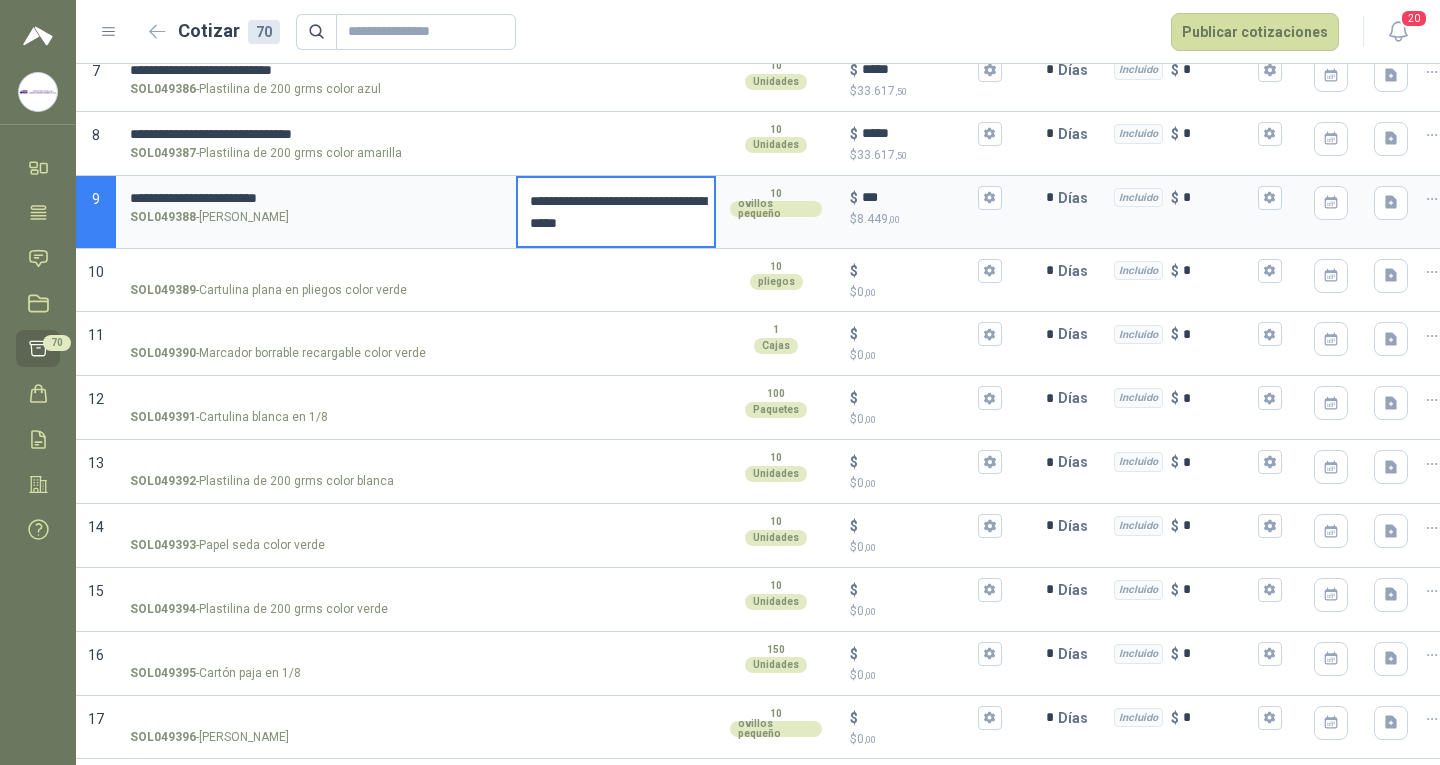 type on "**********" 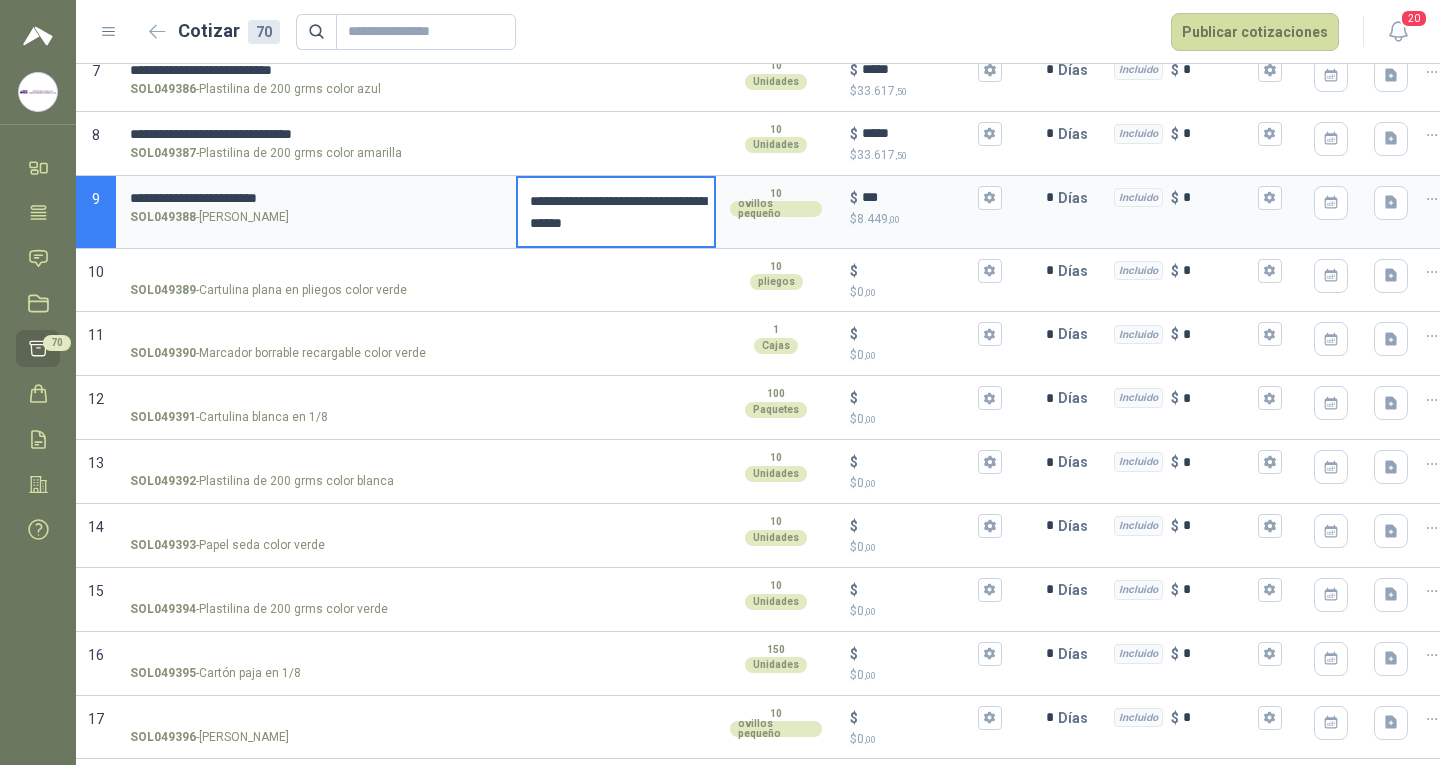 type 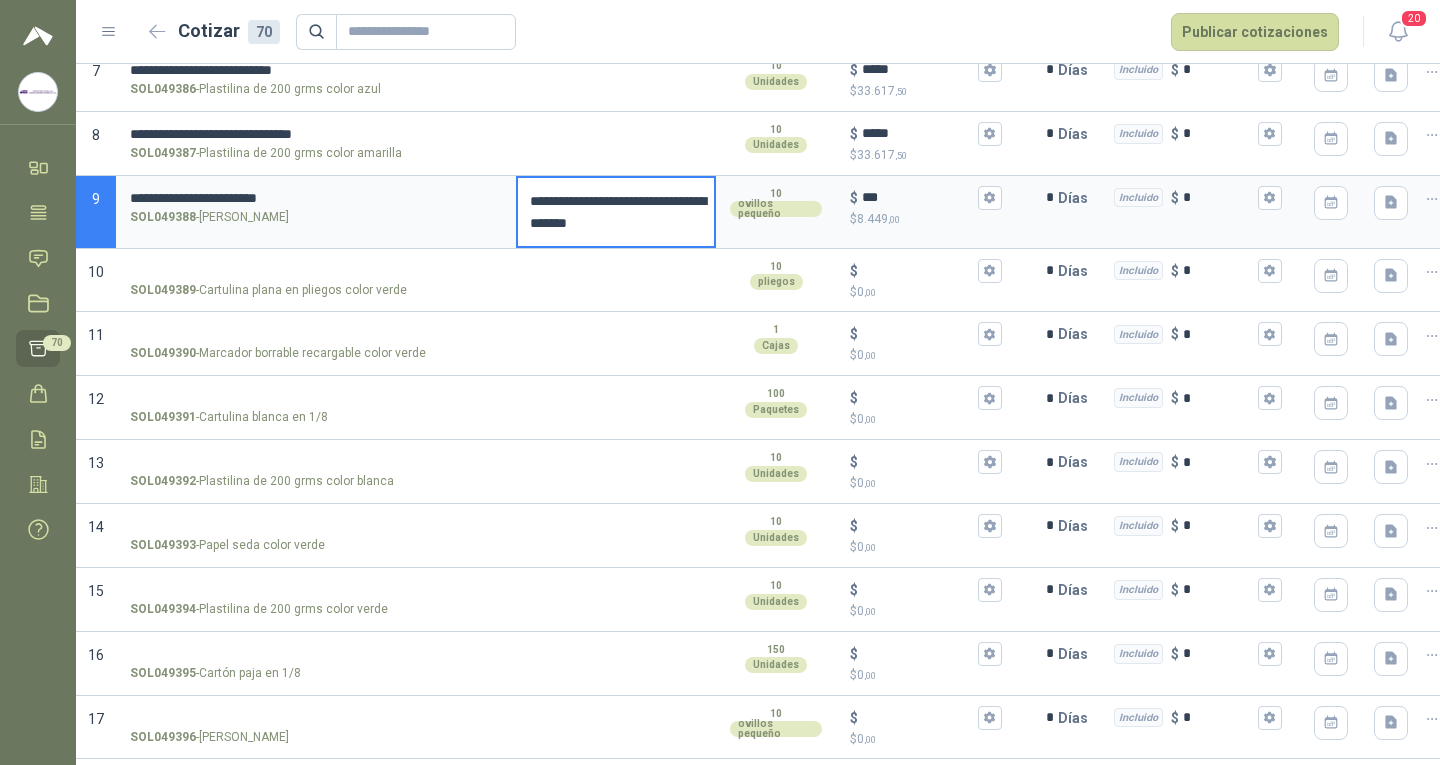 type 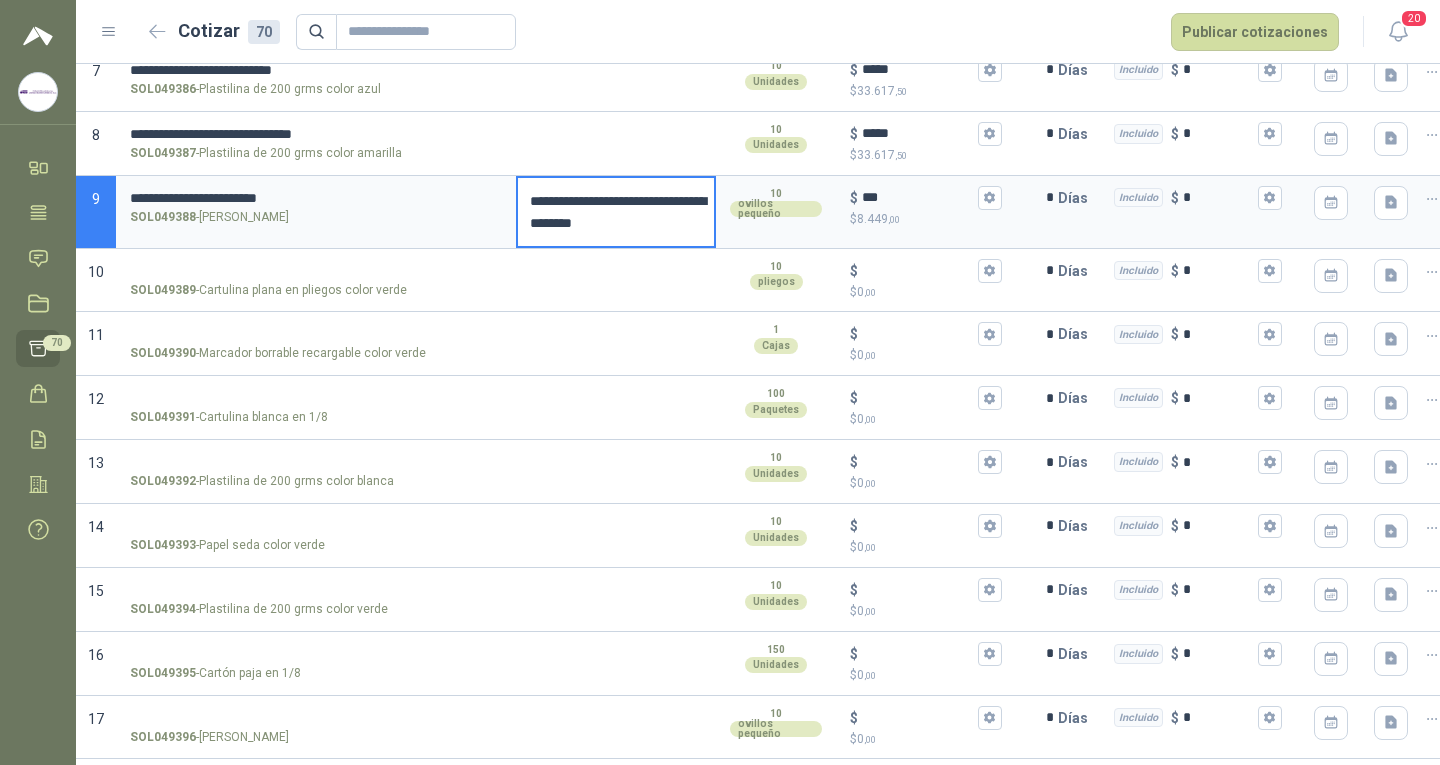 type 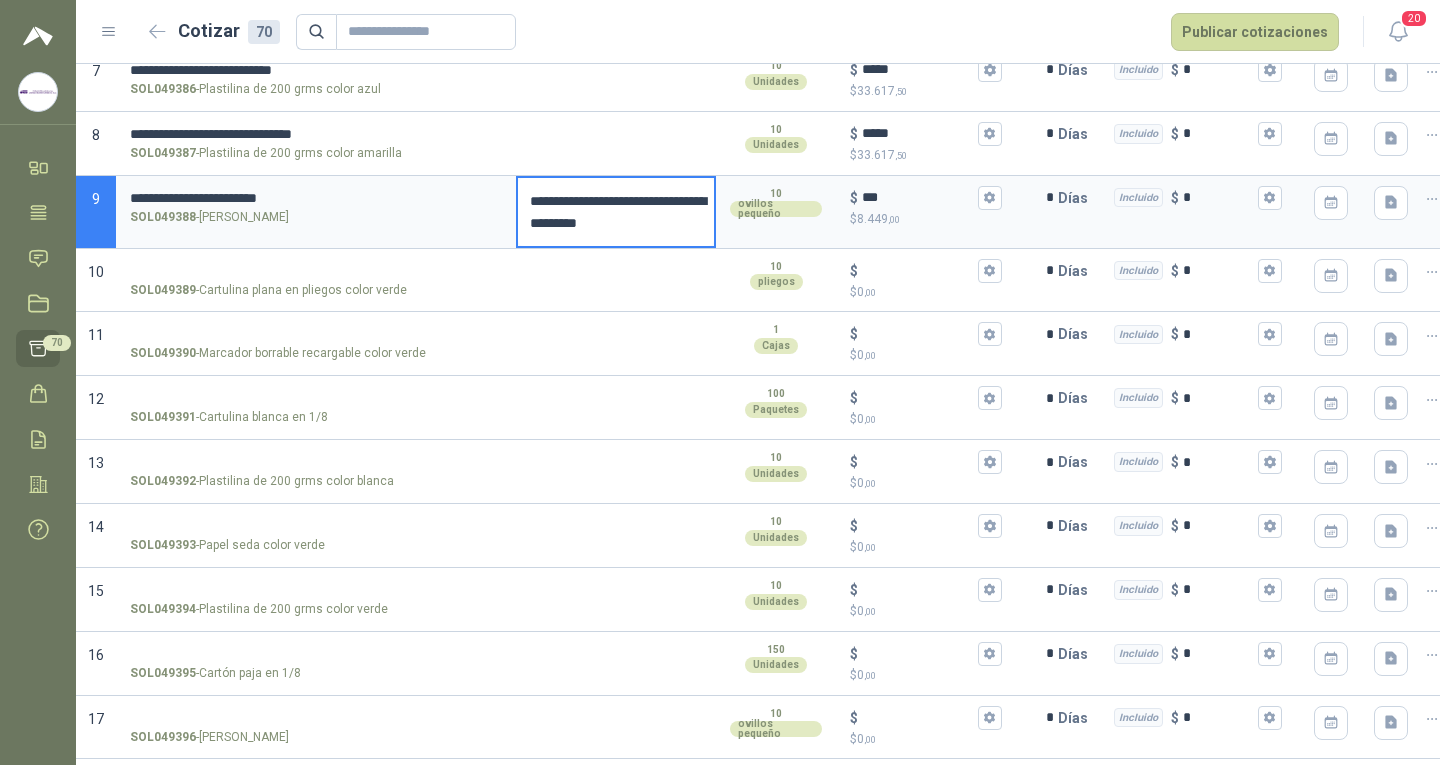 type 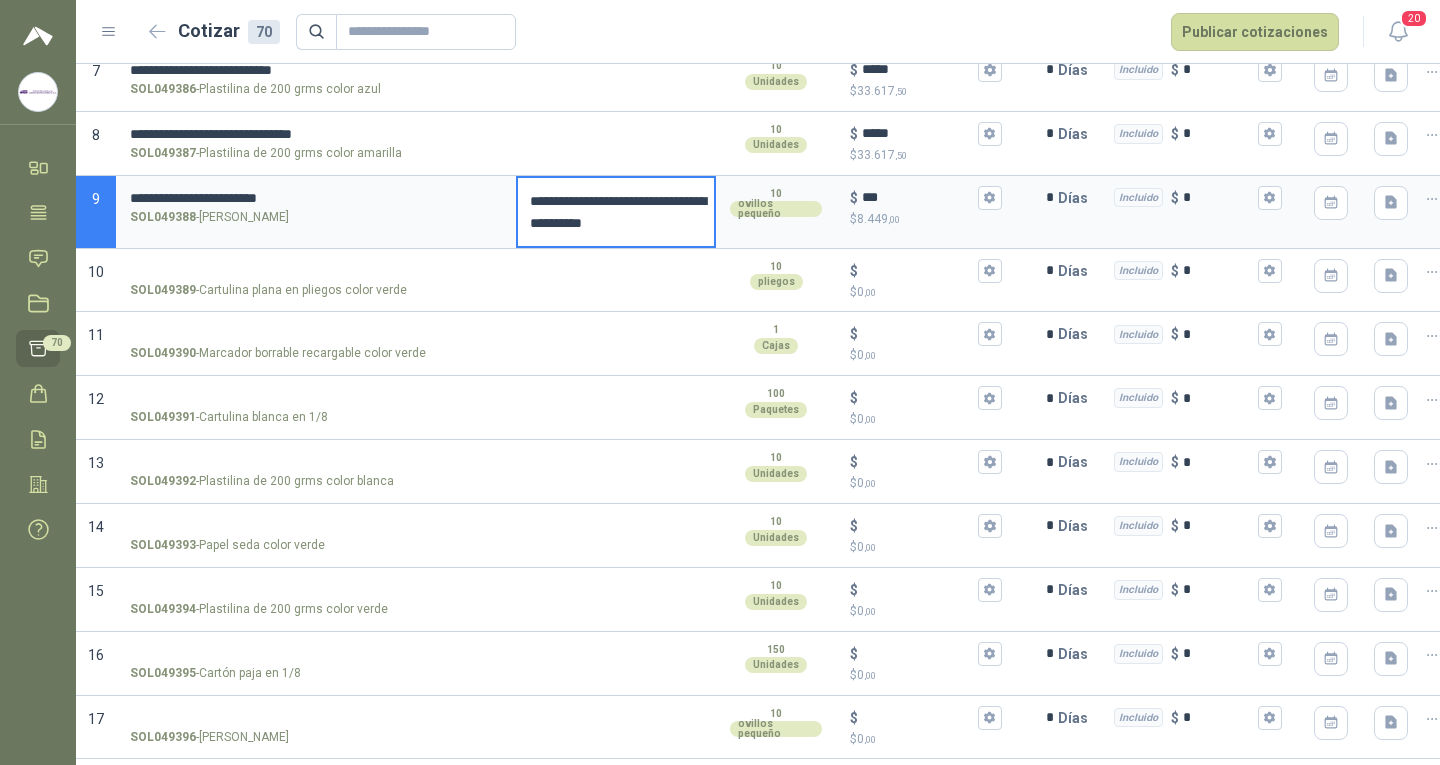 type 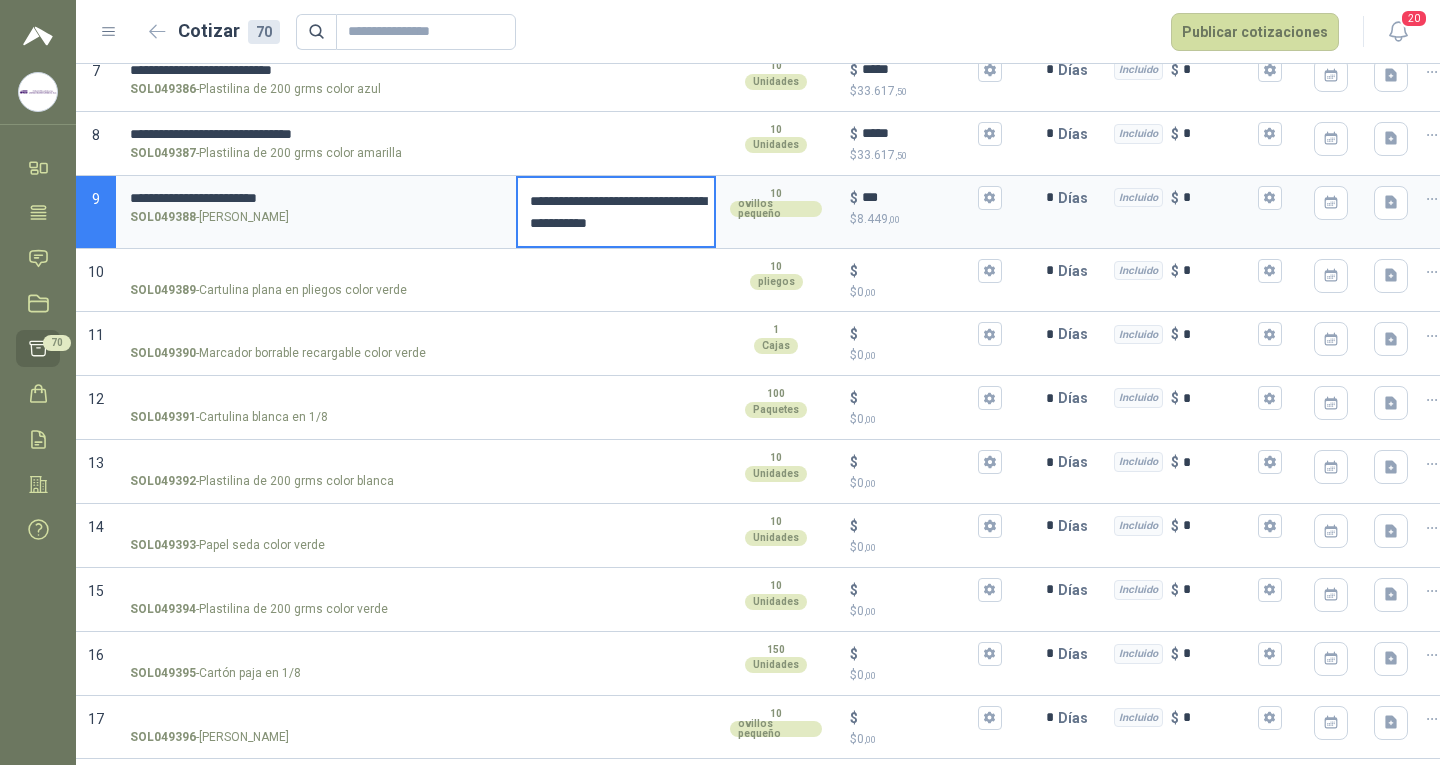 type on "**********" 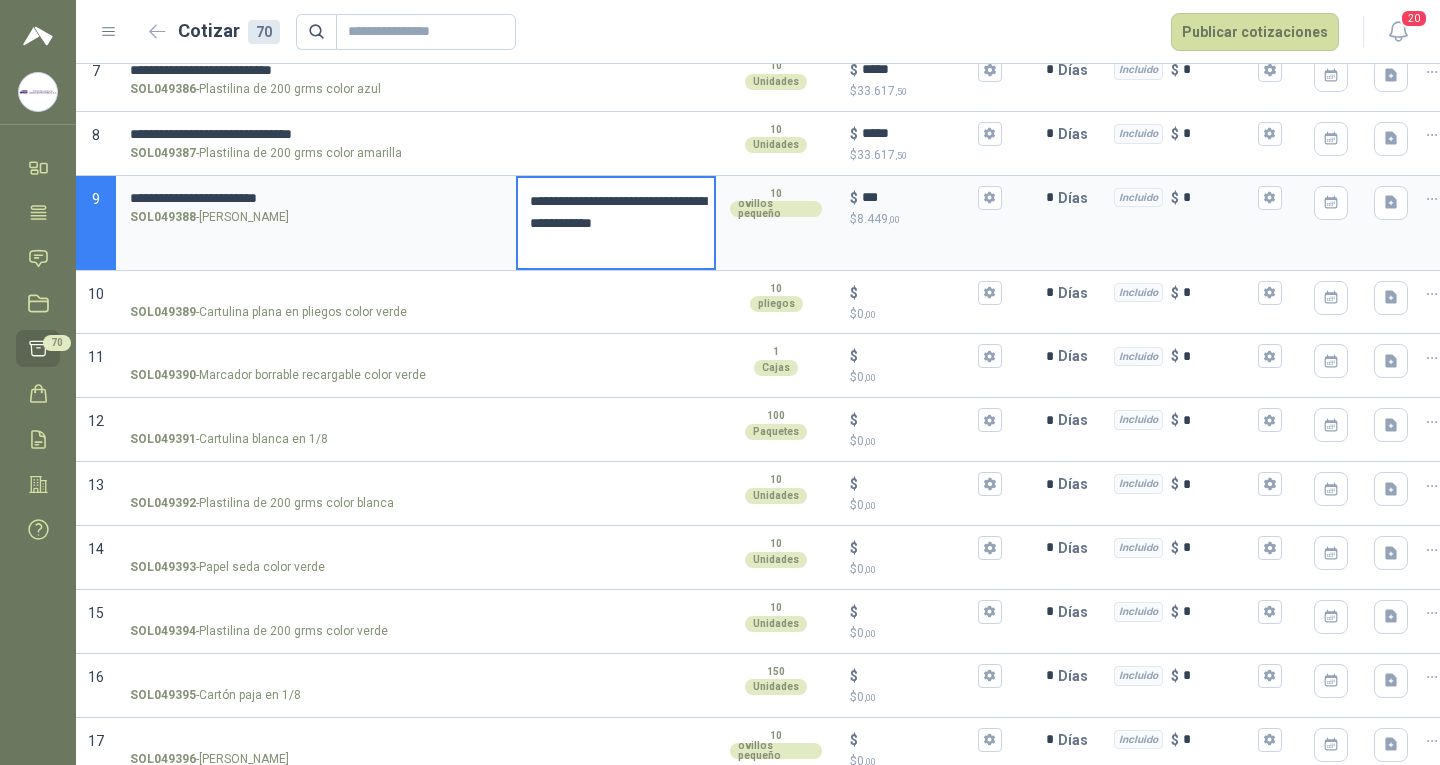 type 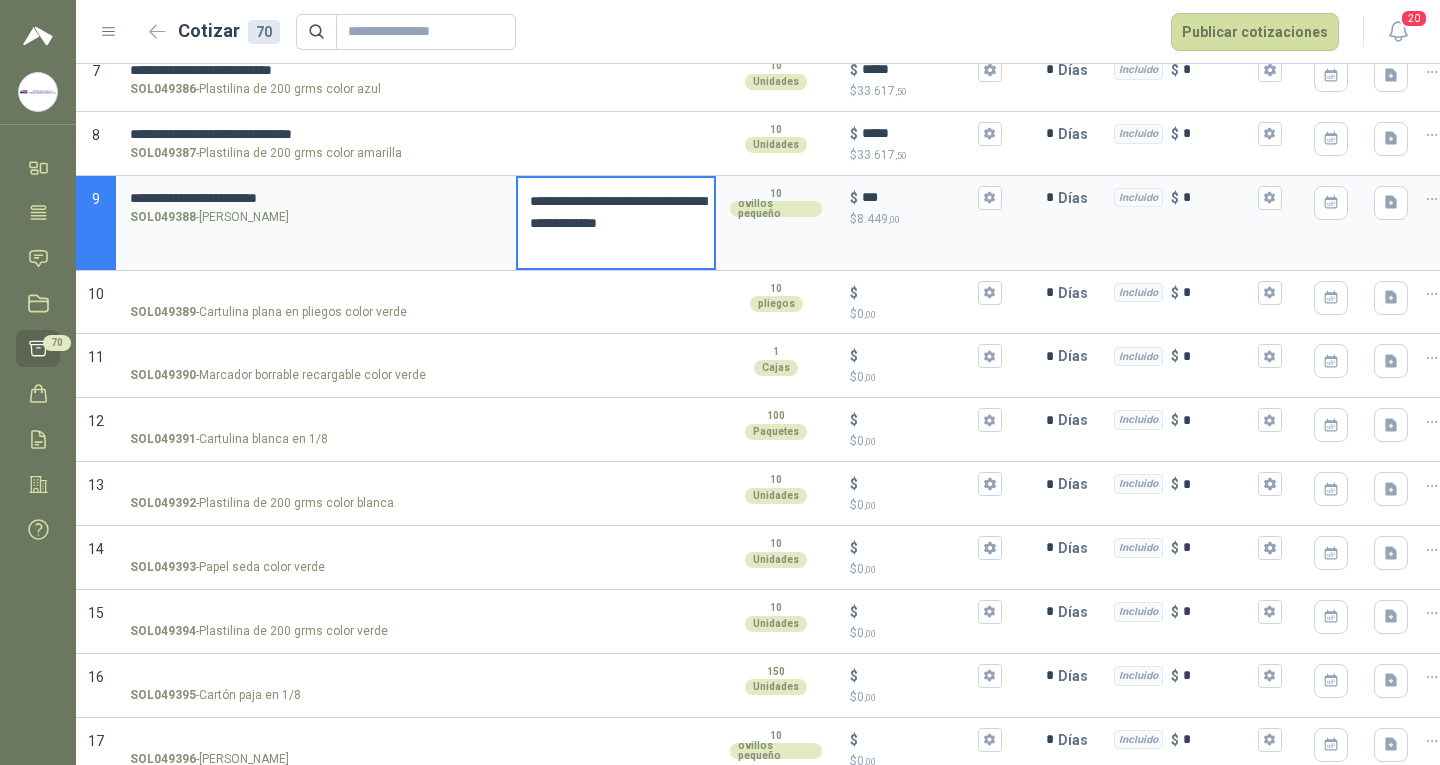 type 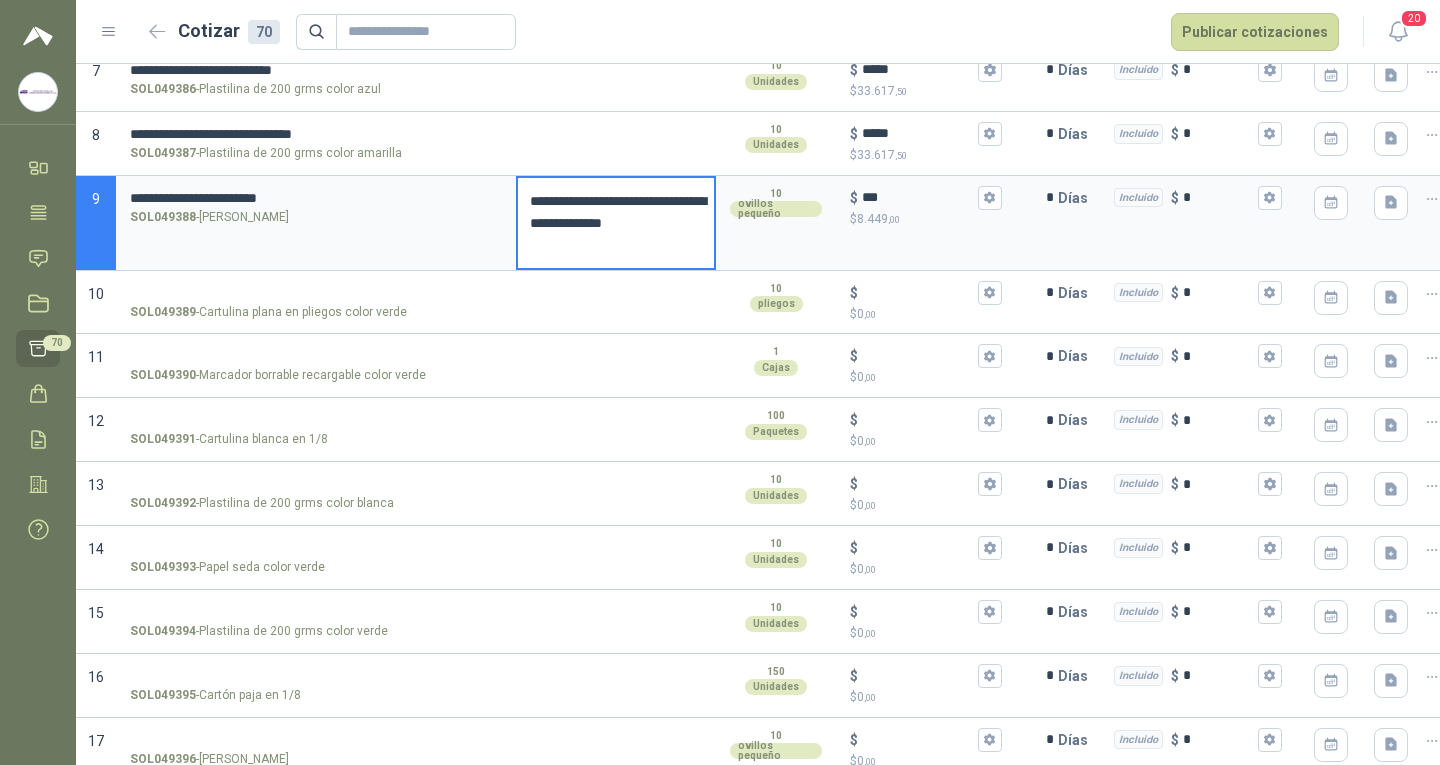 type on "**********" 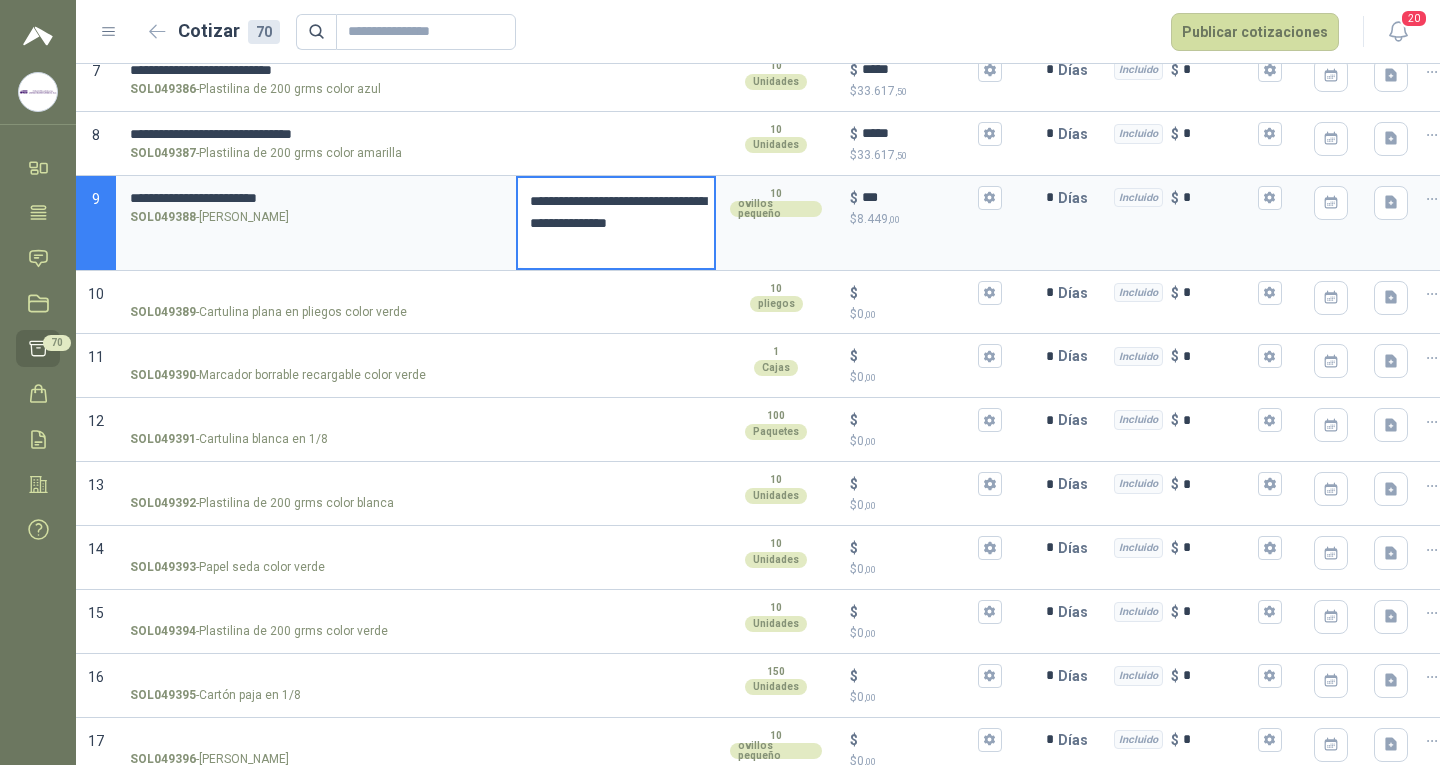type 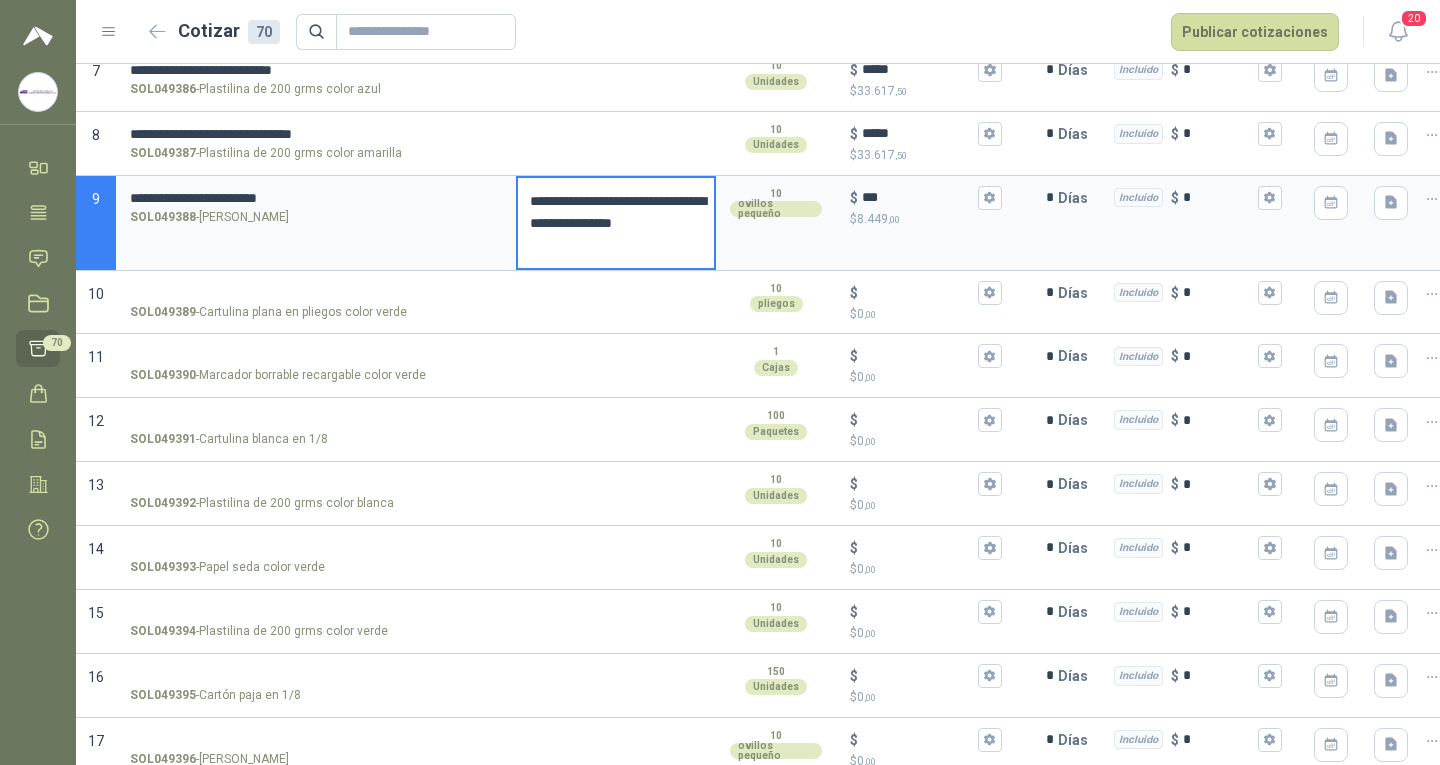 type on "**********" 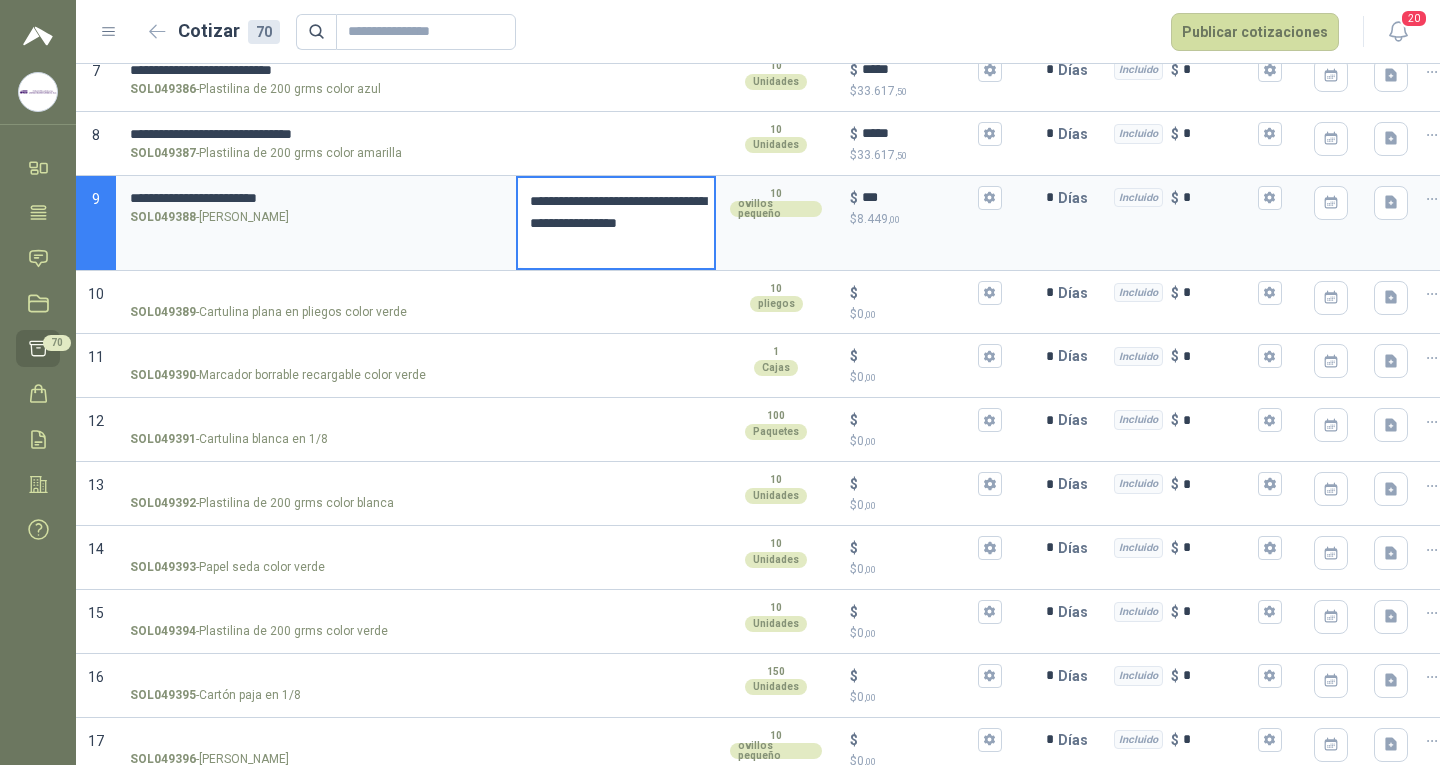 type 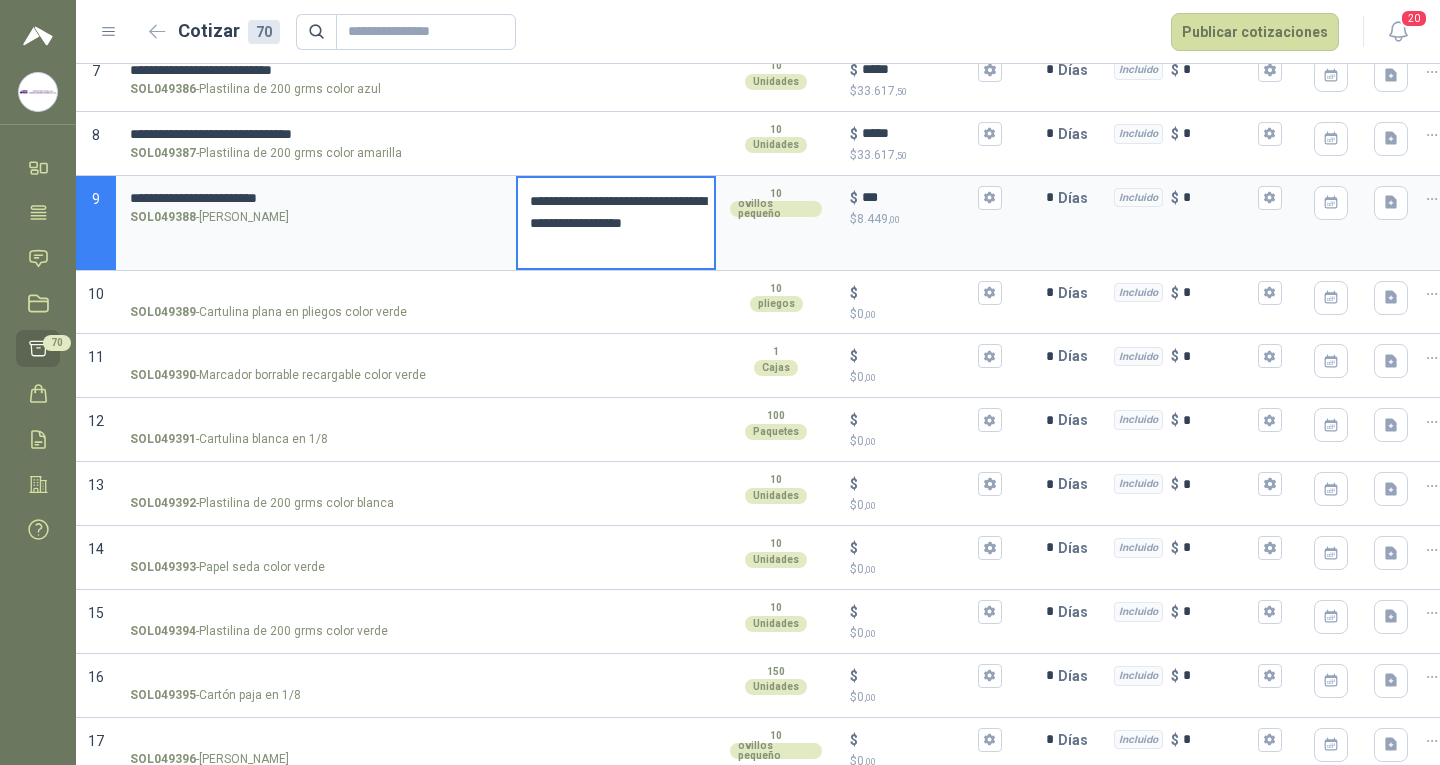 type 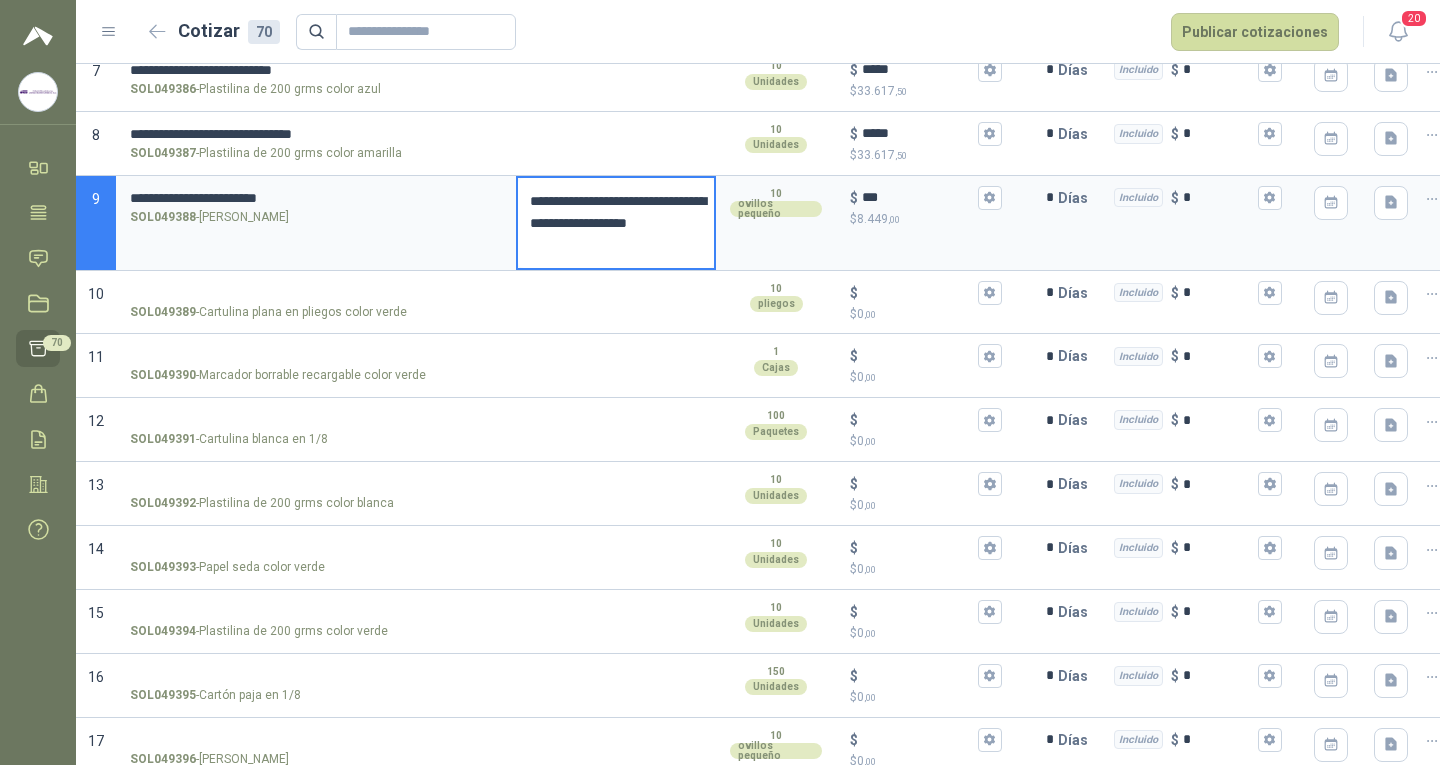 type on "**********" 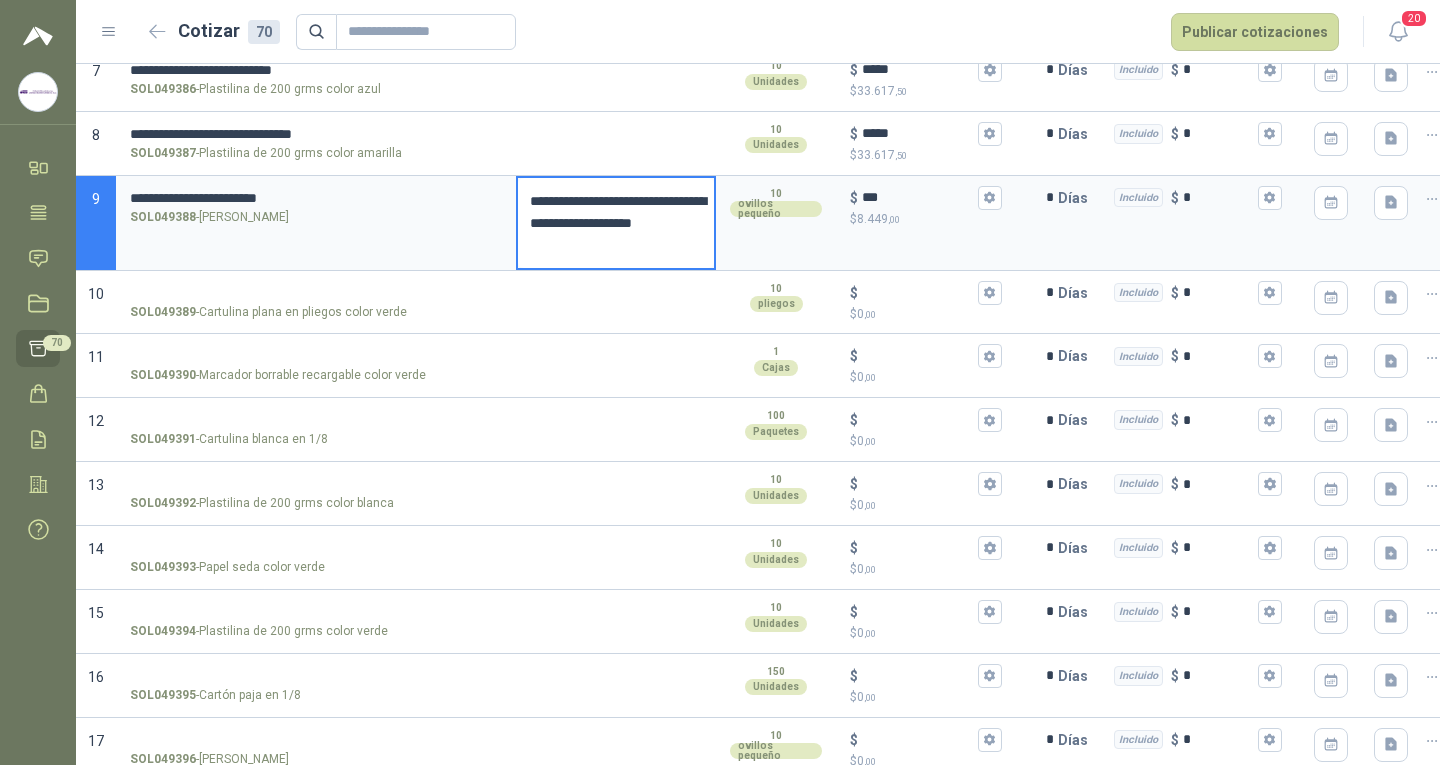 type 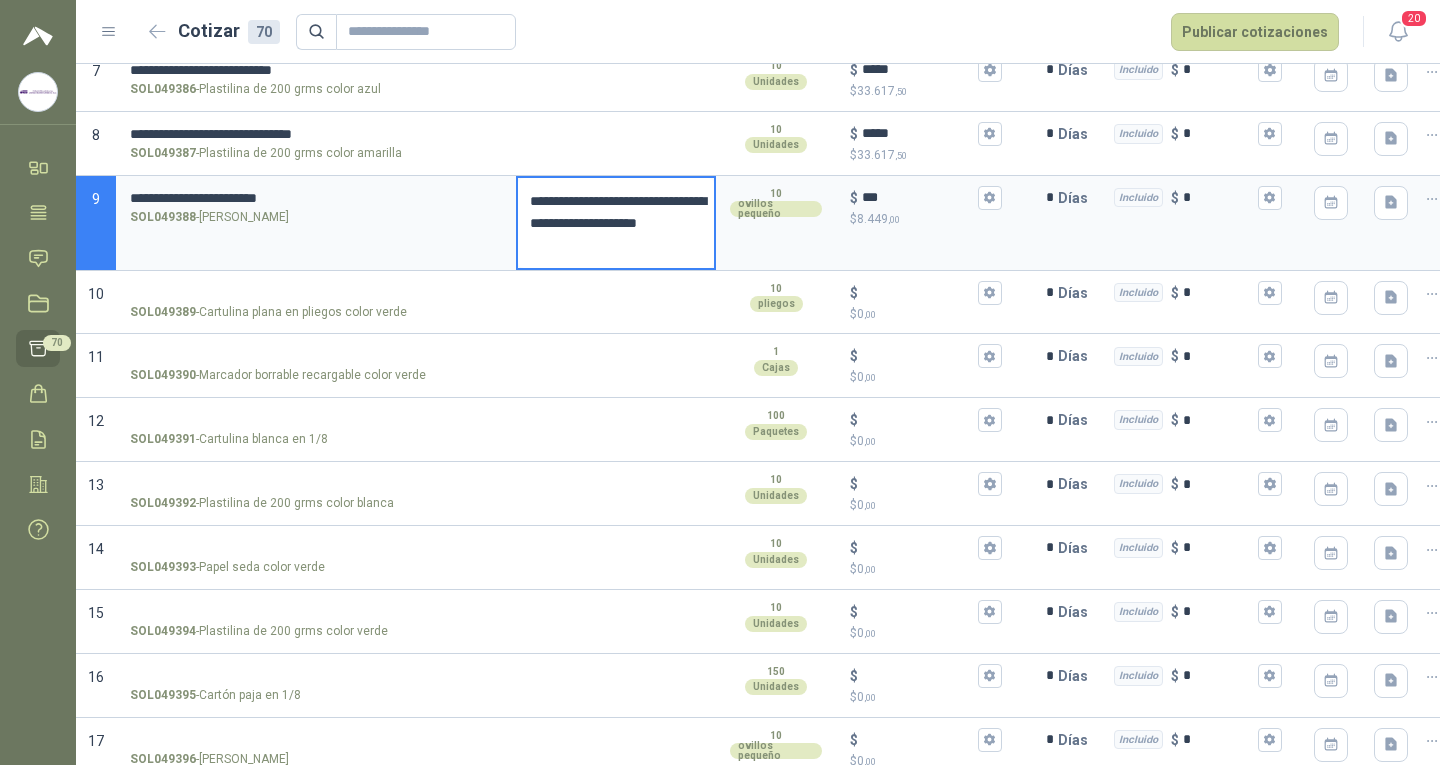 type 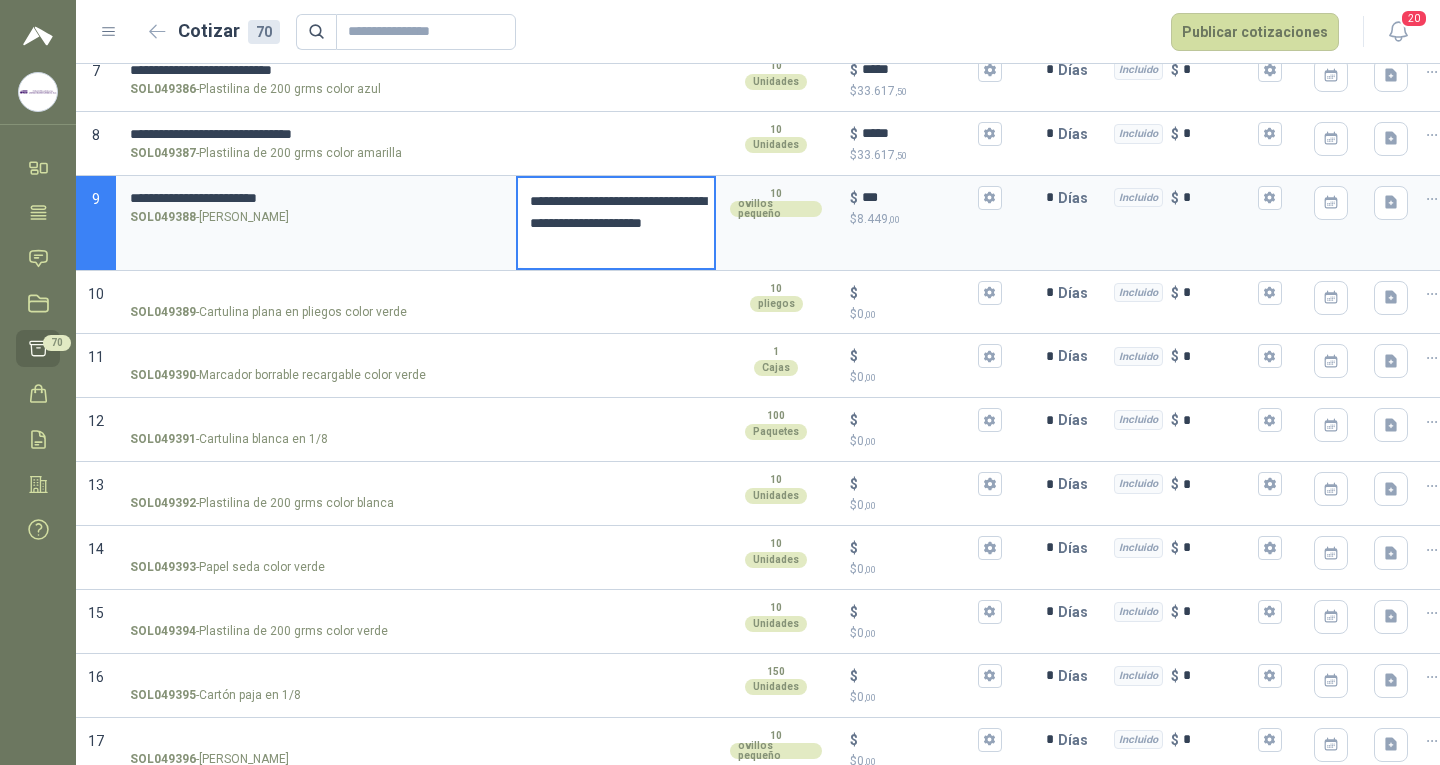 type 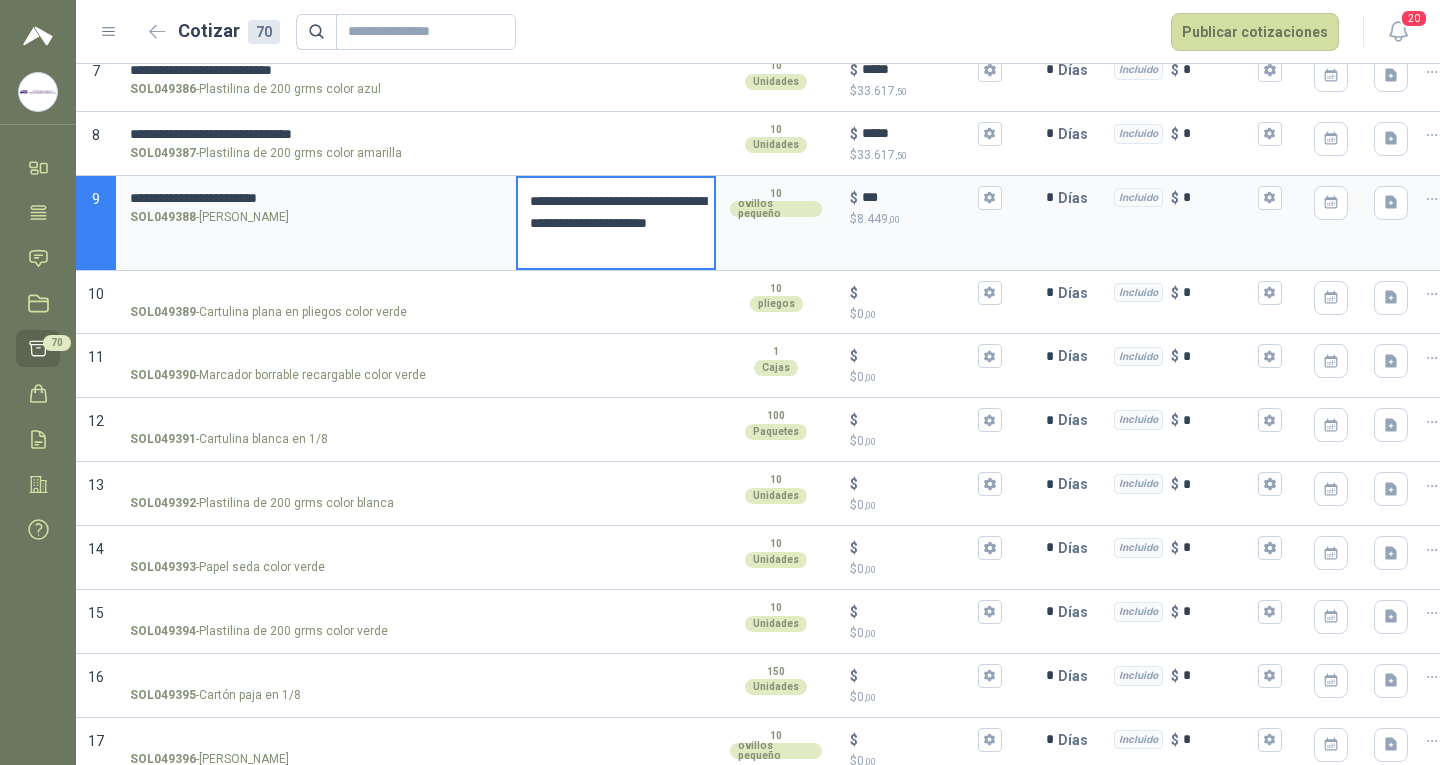 type 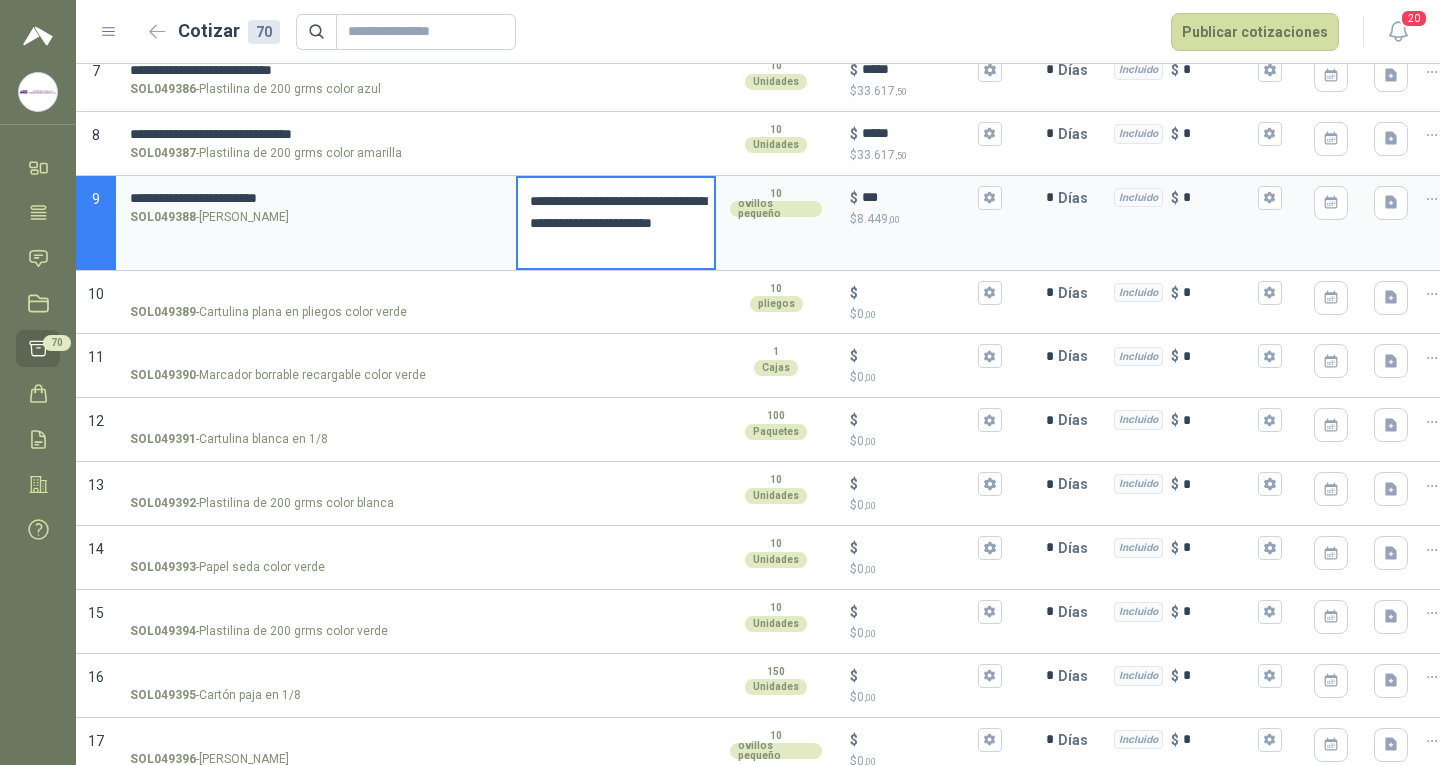 type 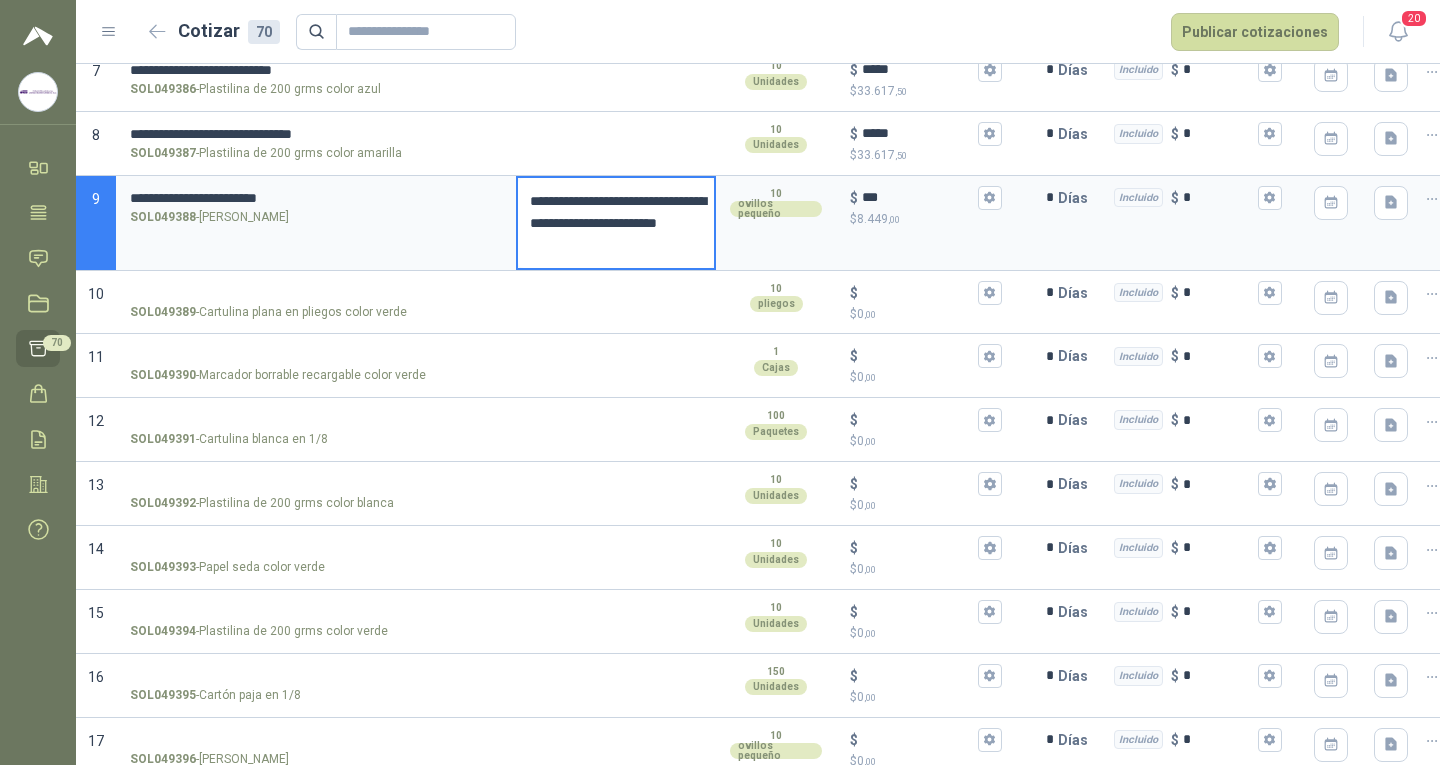 type 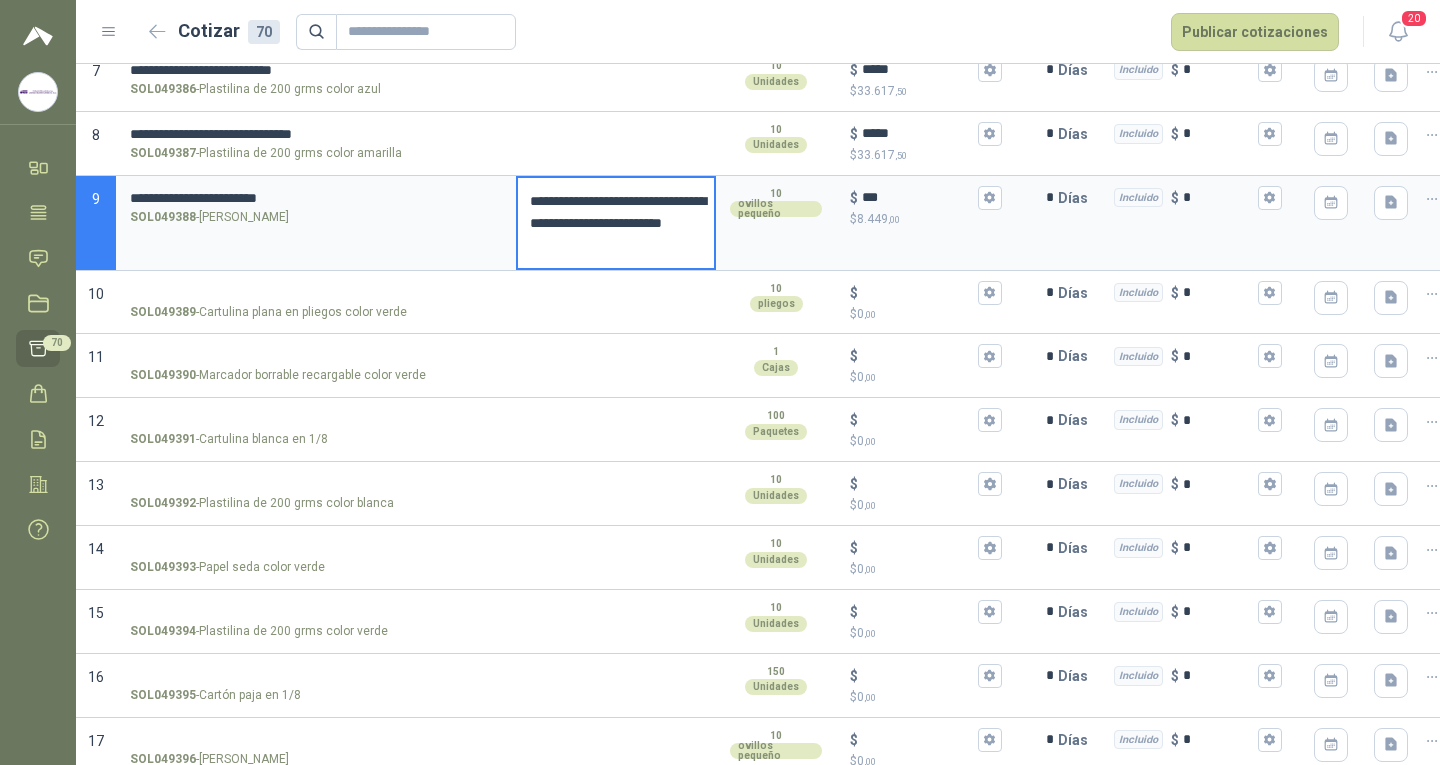 type 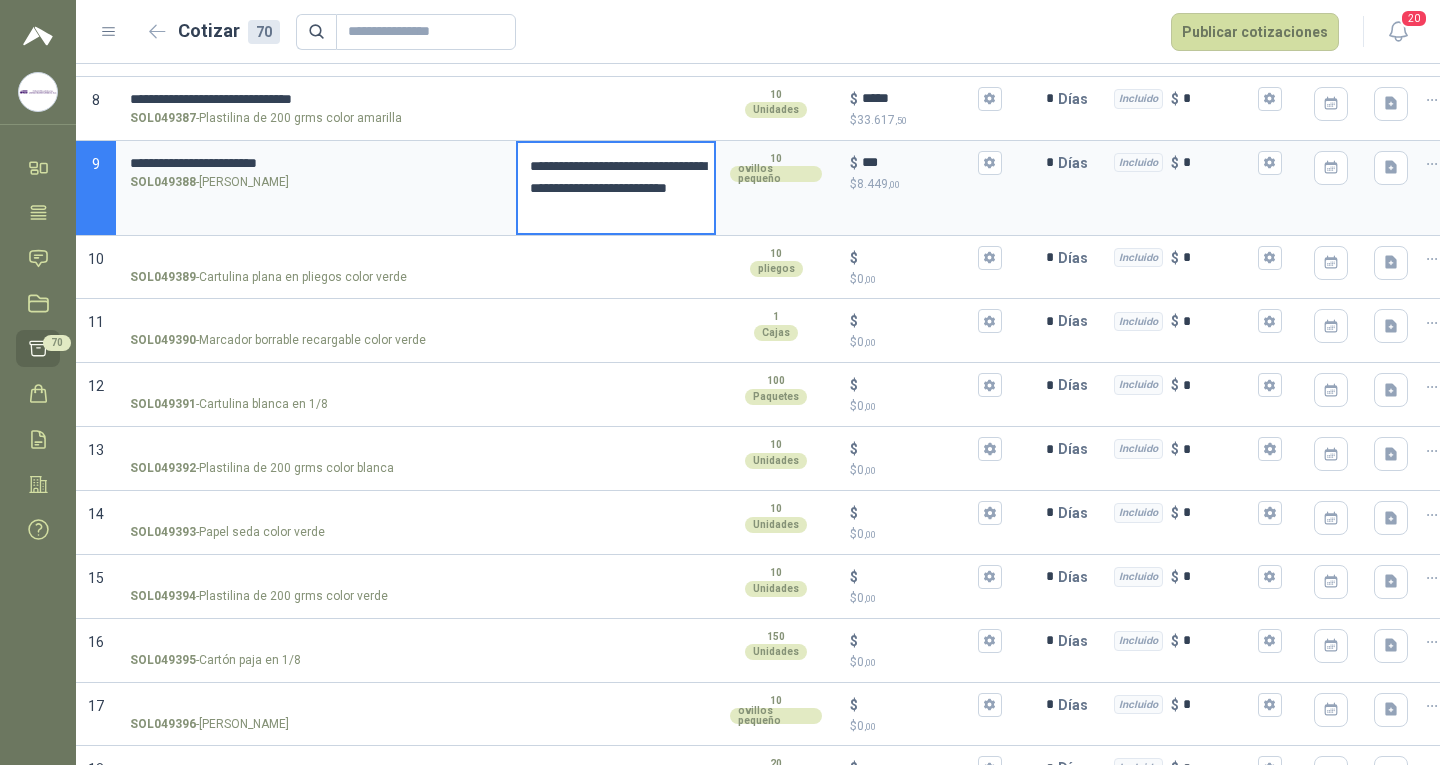 scroll, scrollTop: 633, scrollLeft: 0, axis: vertical 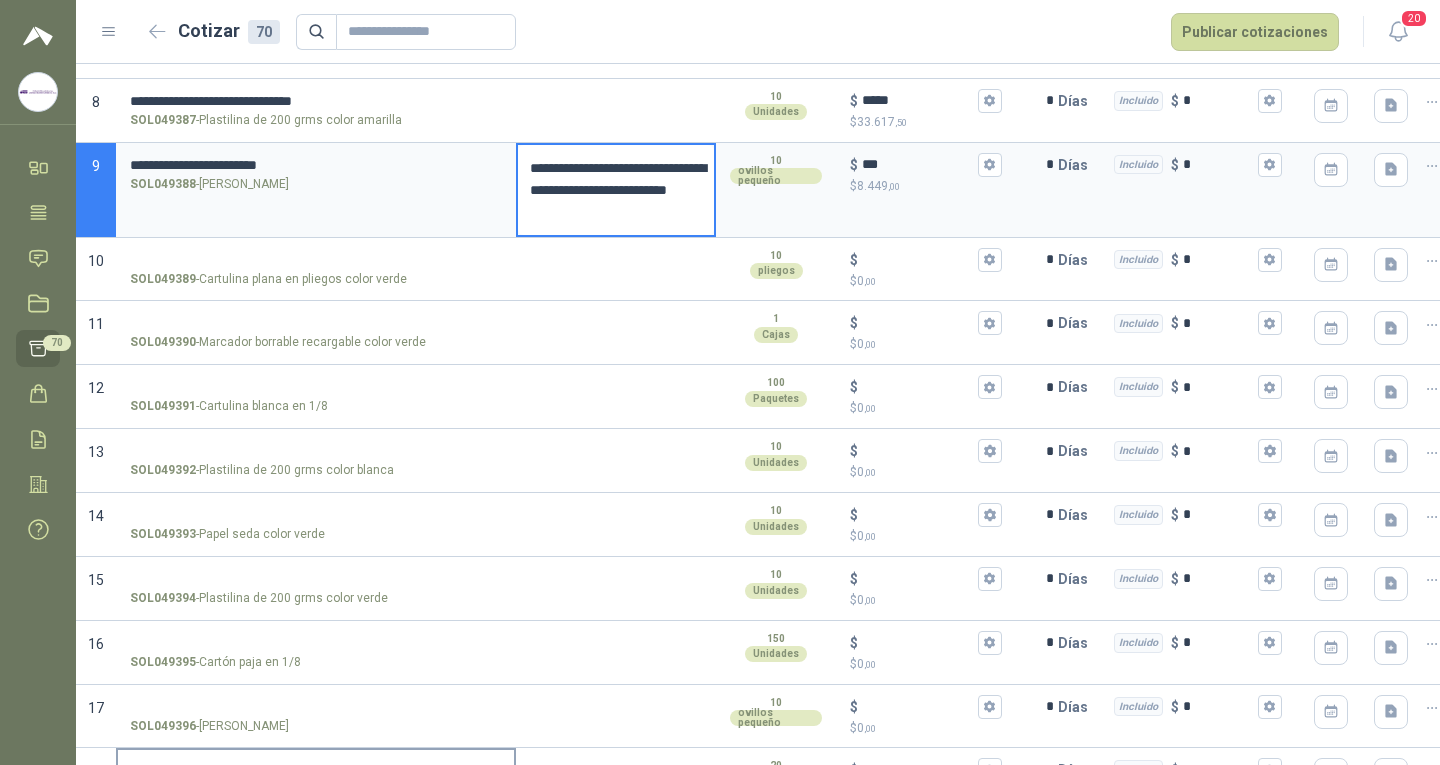 type on "**********" 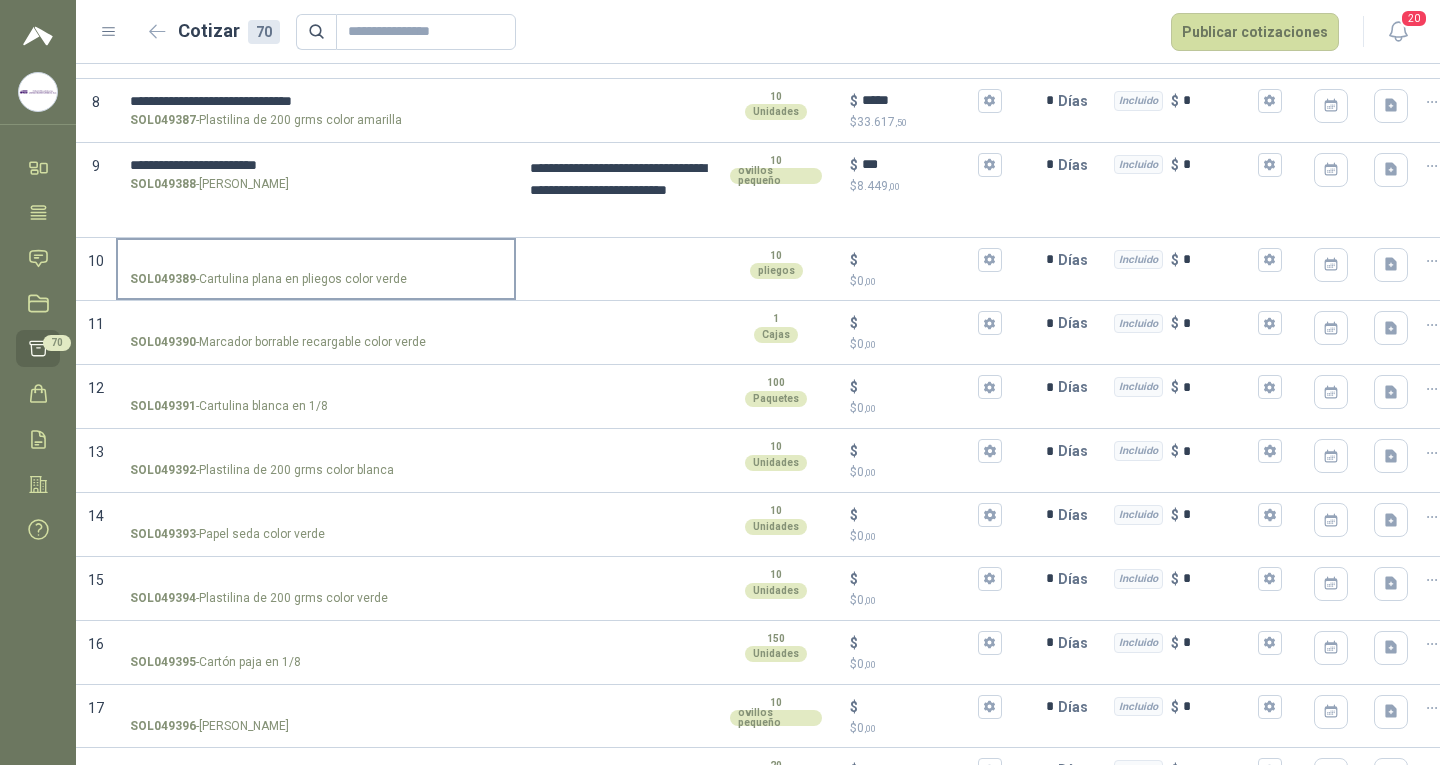 click on "SOL049389  -  Cartulina plana en pliegos color verde" at bounding box center (316, 260) 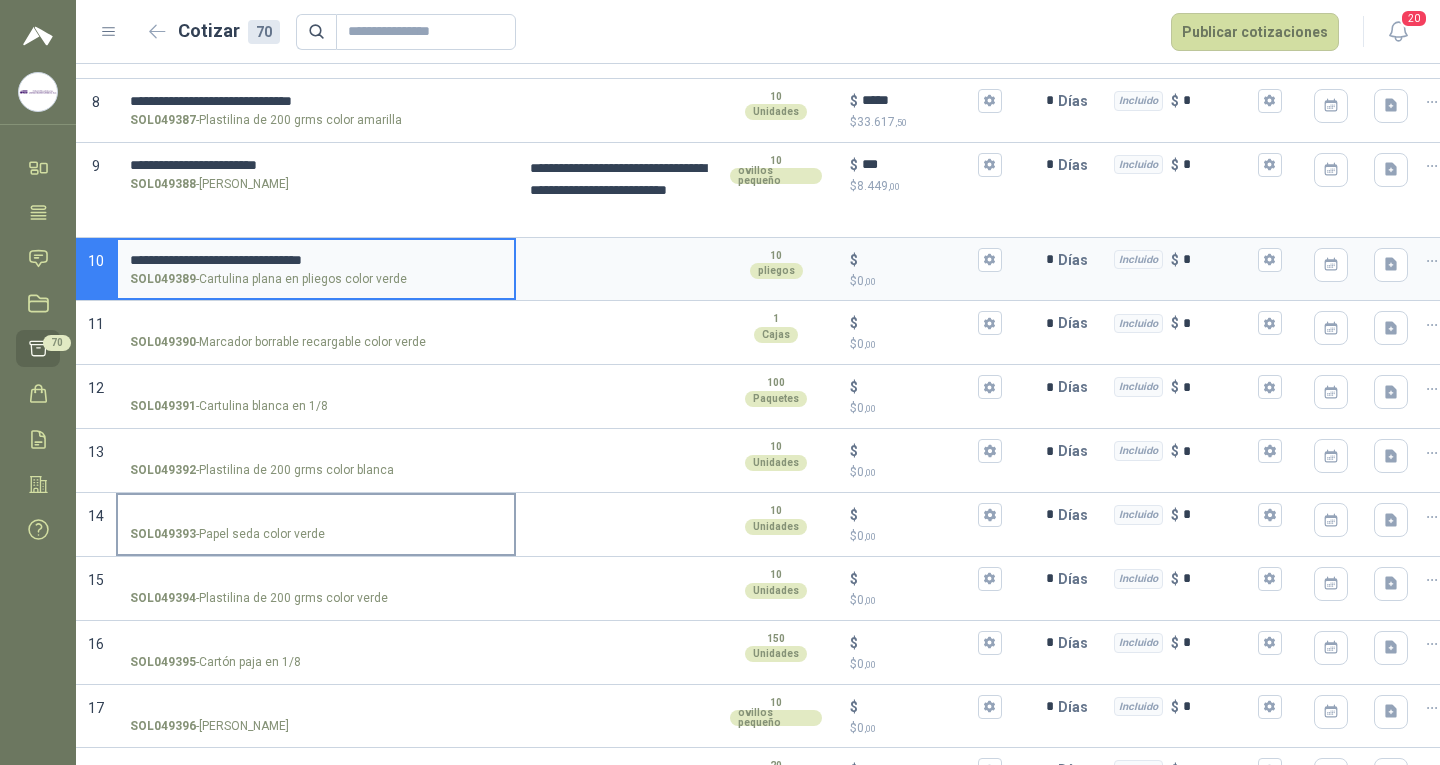 type 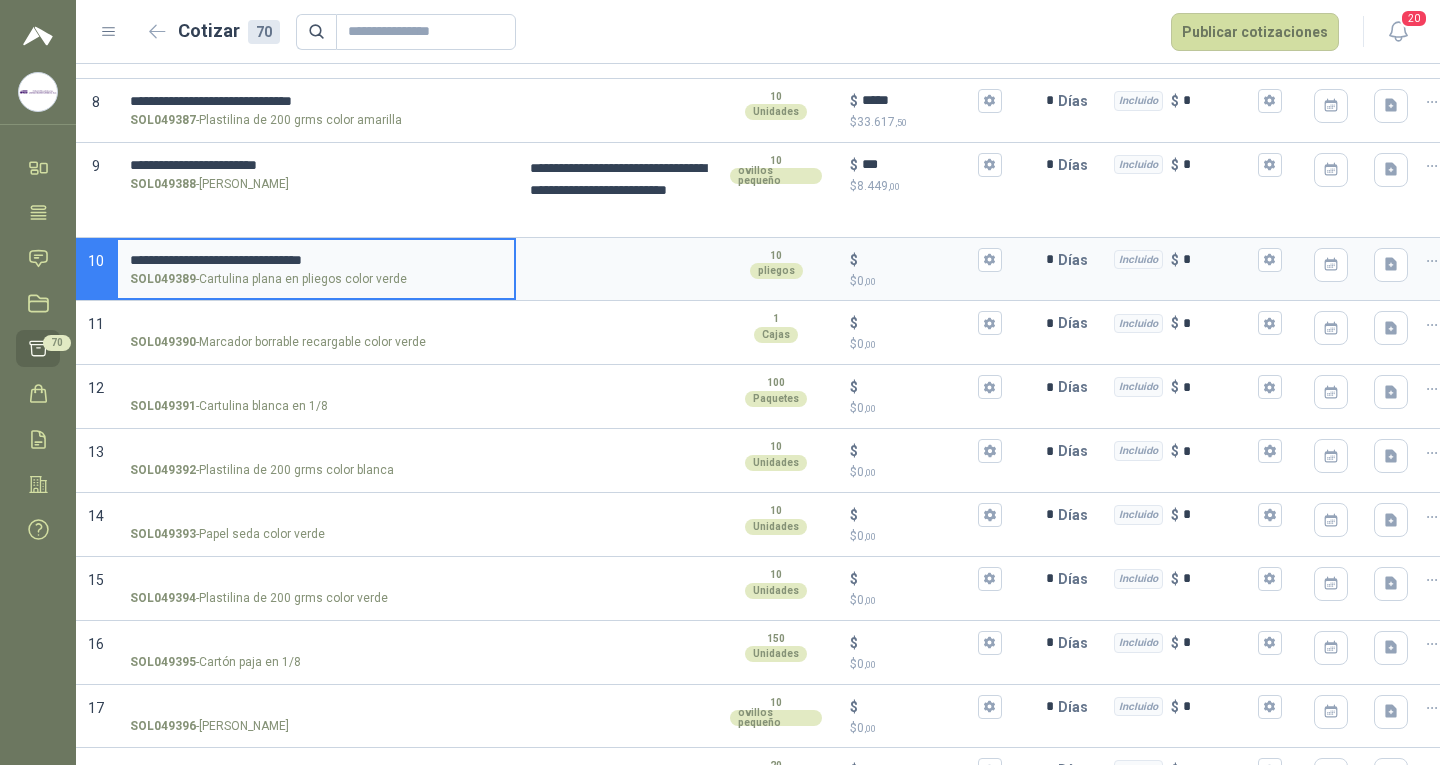 click on "**********" at bounding box center [316, 260] 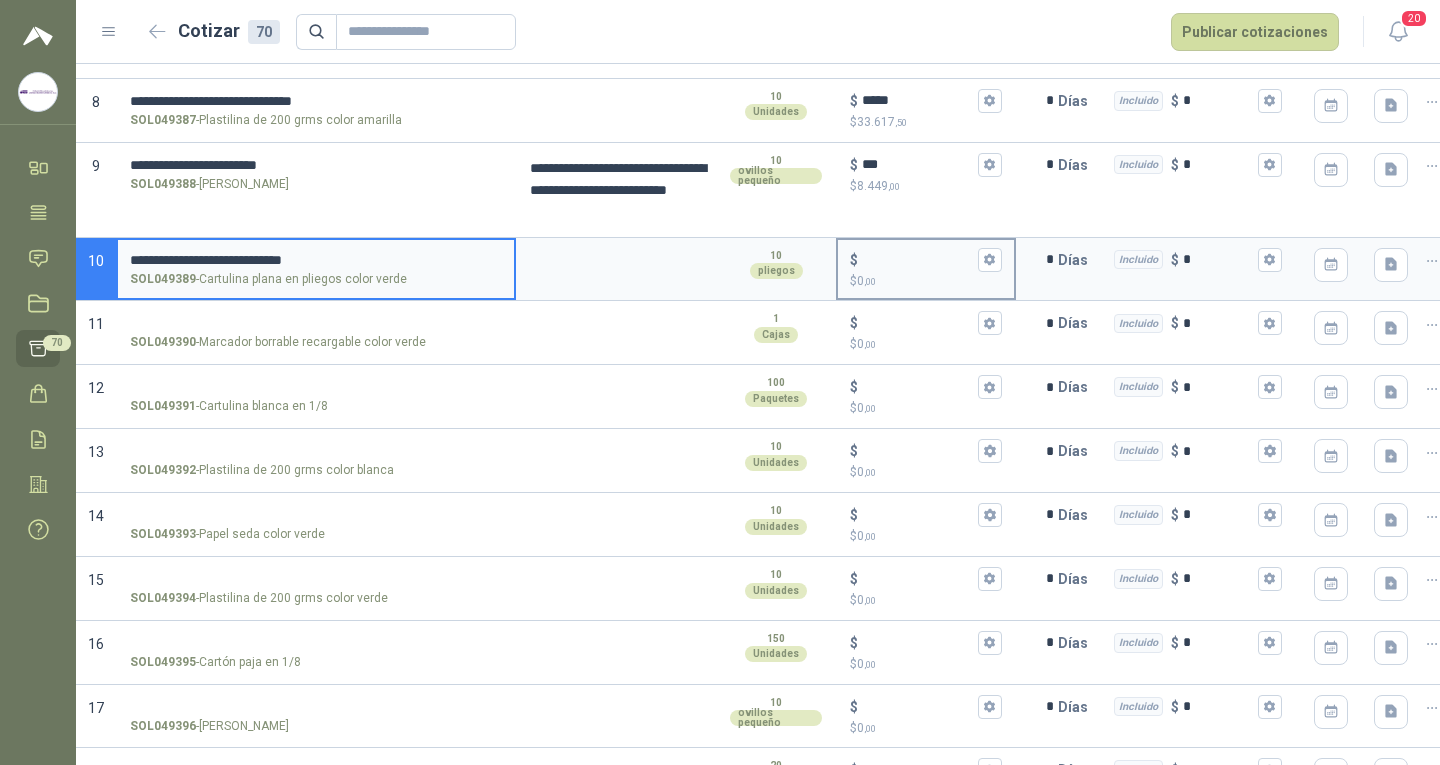 type on "**********" 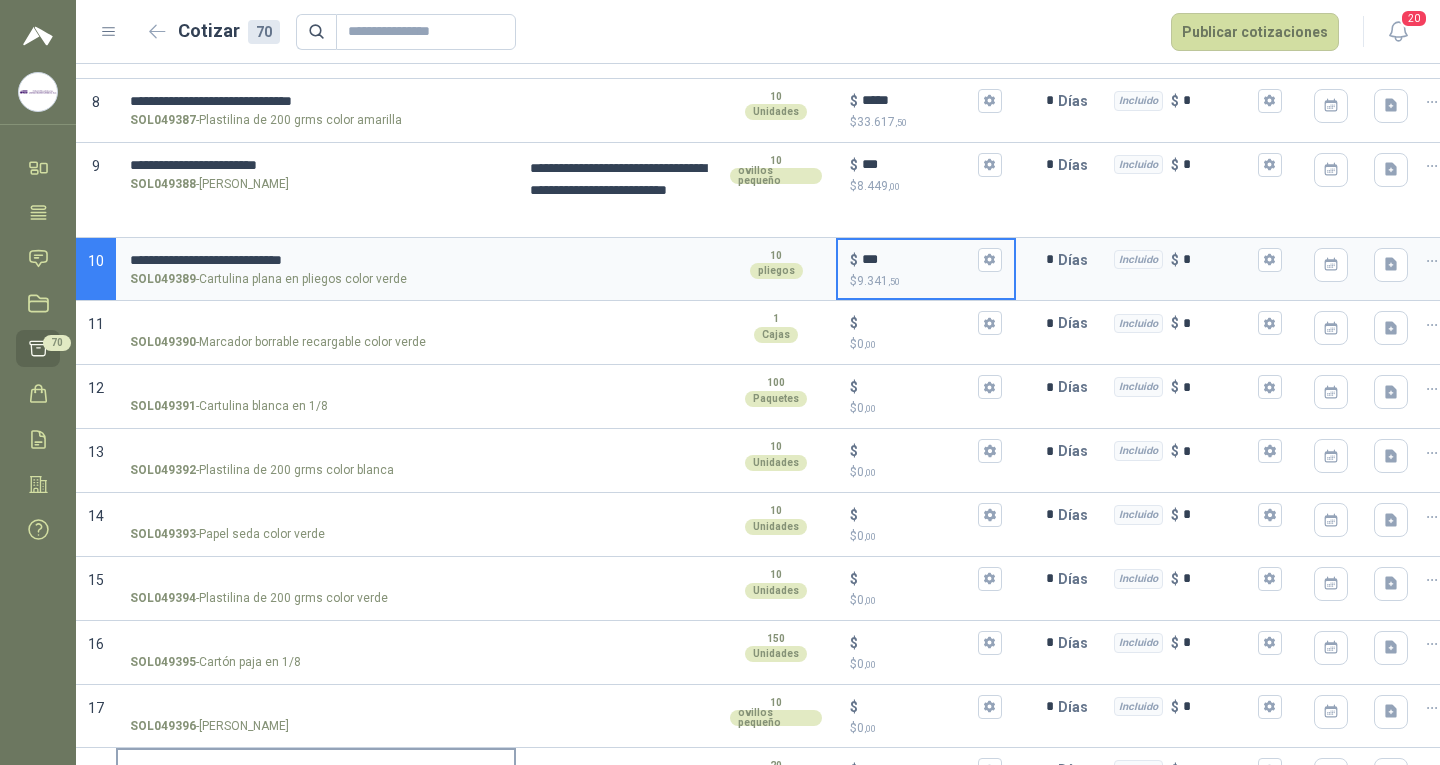 type on "***" 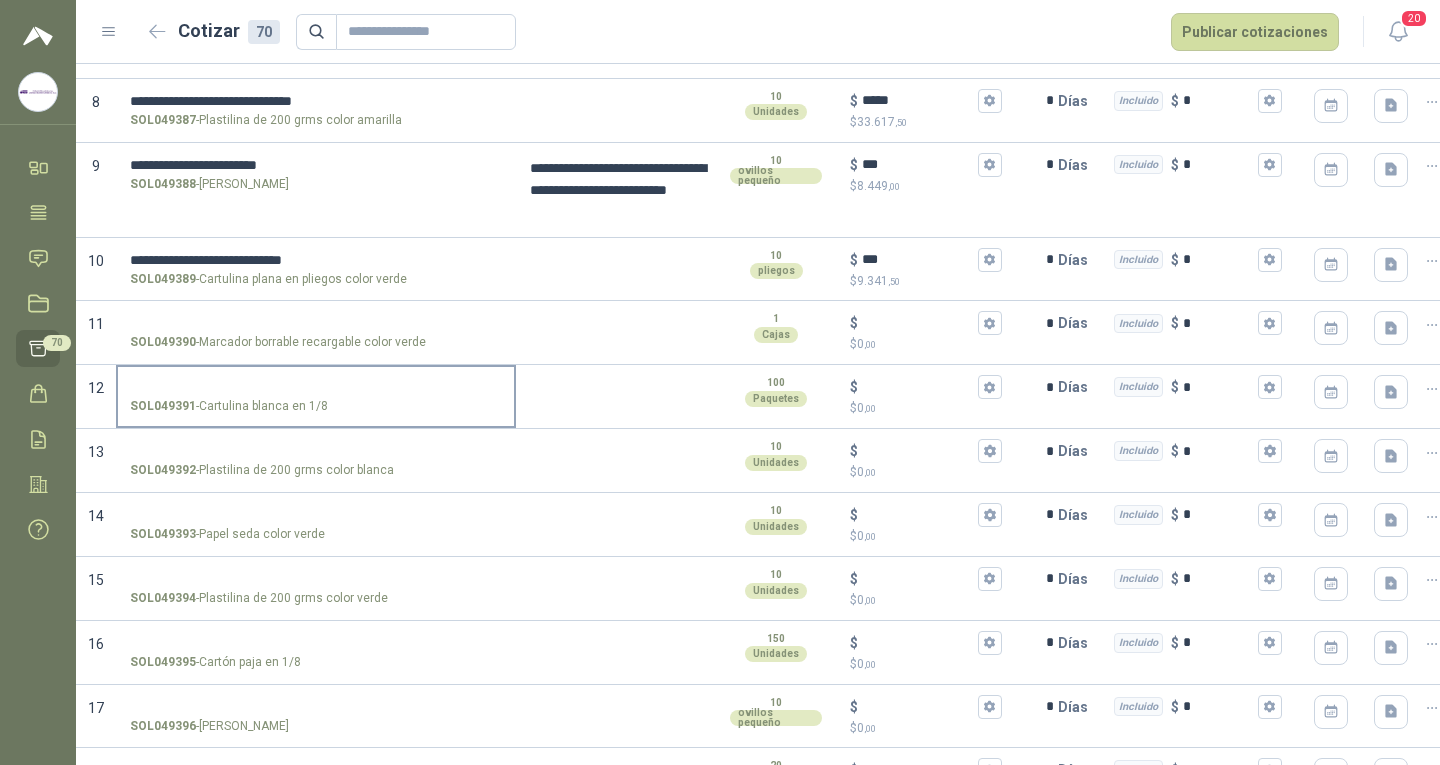 click on "SOL049391  -  Cartulina [PERSON_NAME] en 1/8" at bounding box center (316, 387) 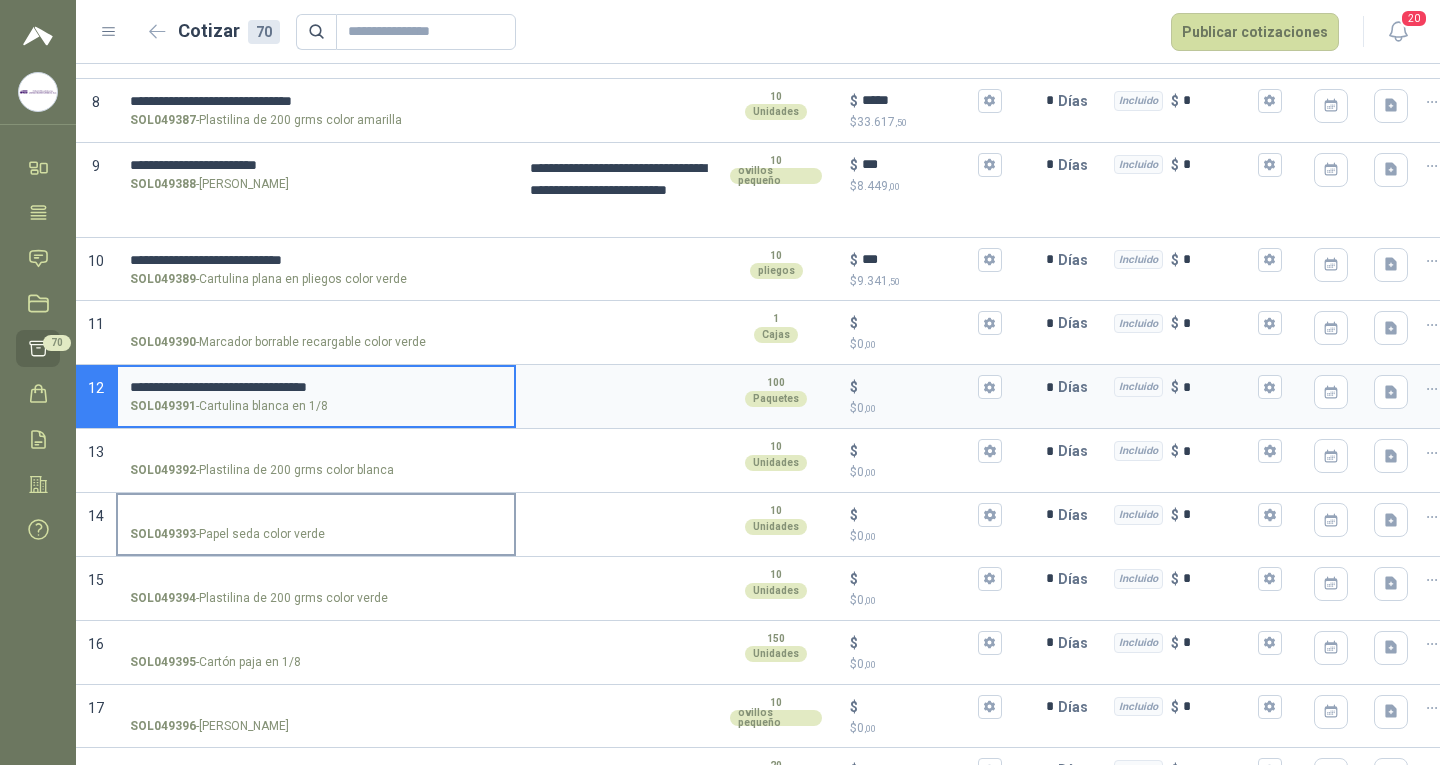 type 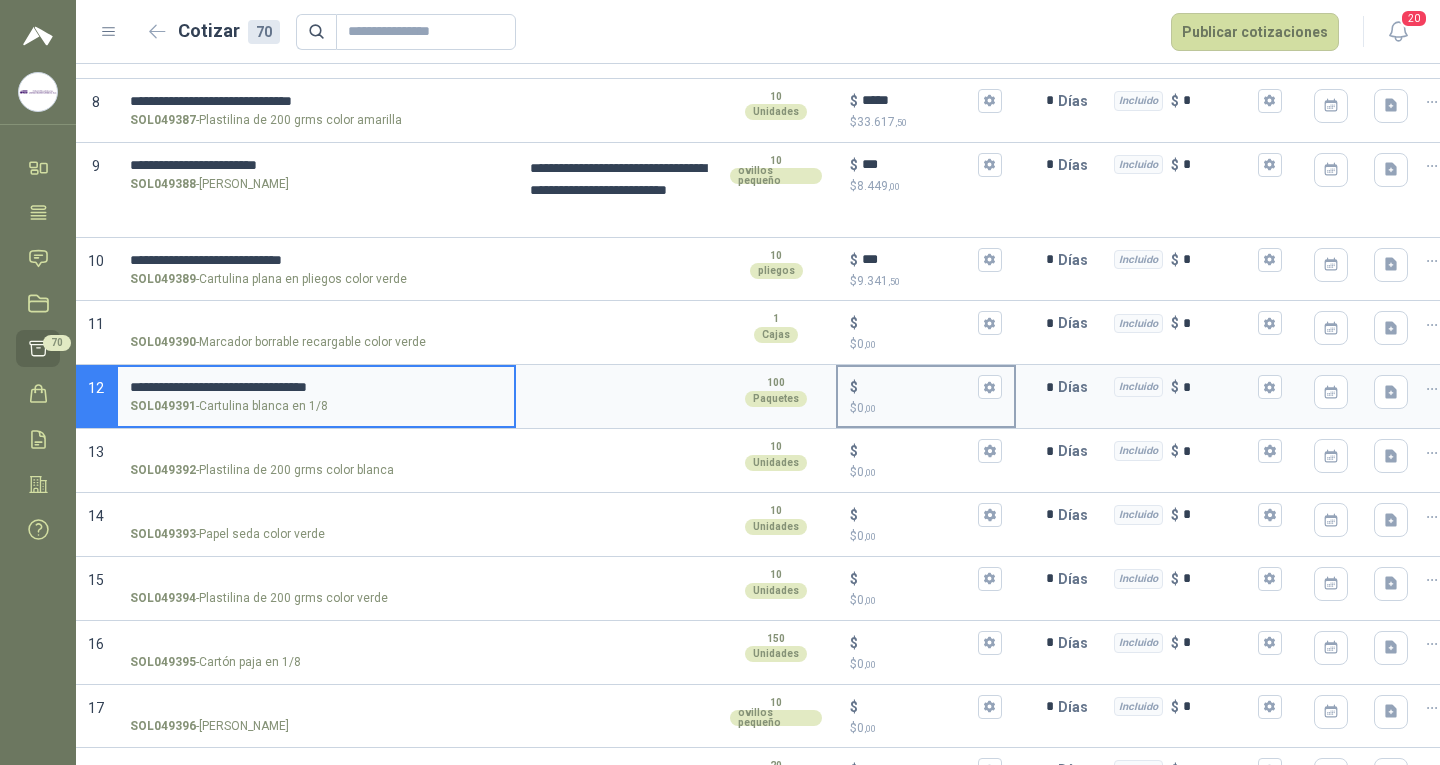 click on "$ $  0 ,00" at bounding box center [918, 387] 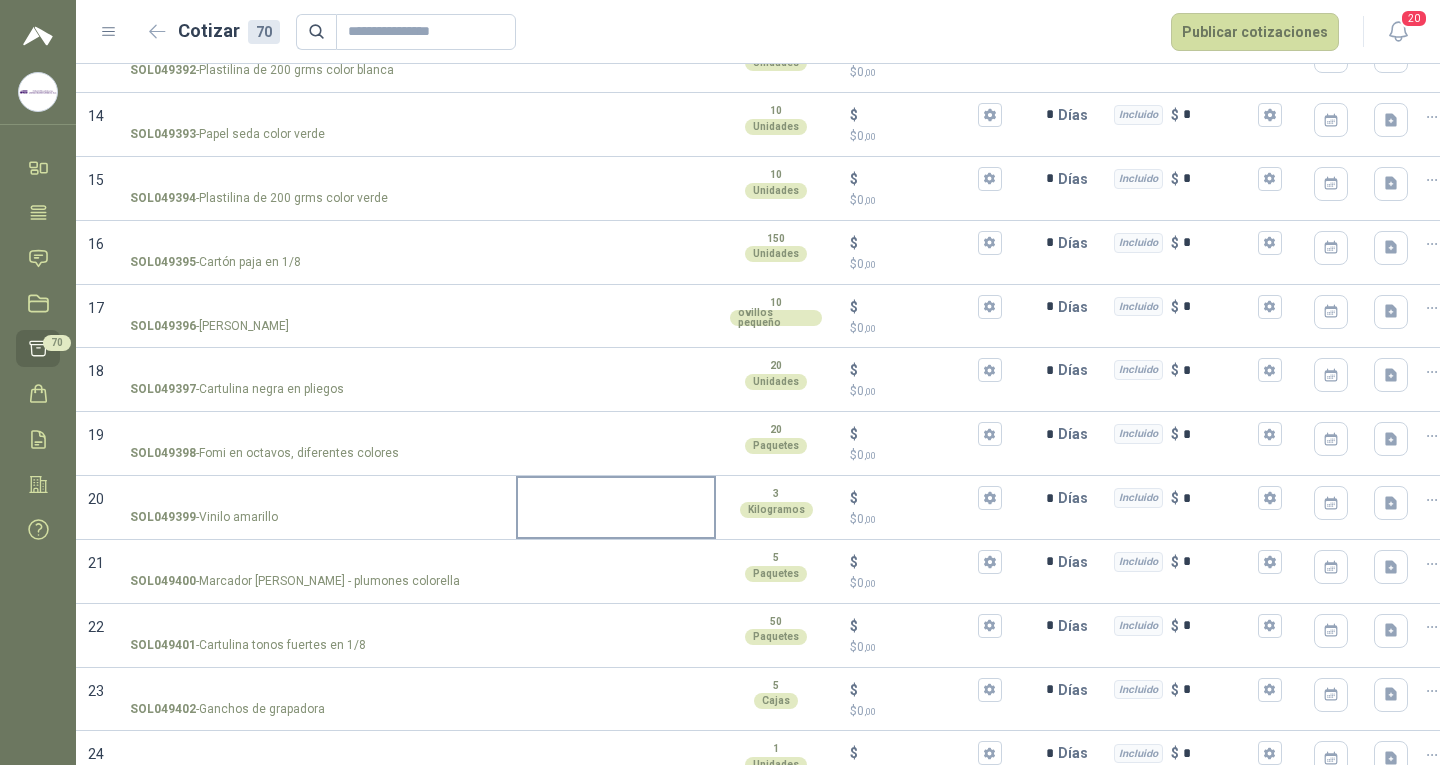 scroll, scrollTop: 1133, scrollLeft: 0, axis: vertical 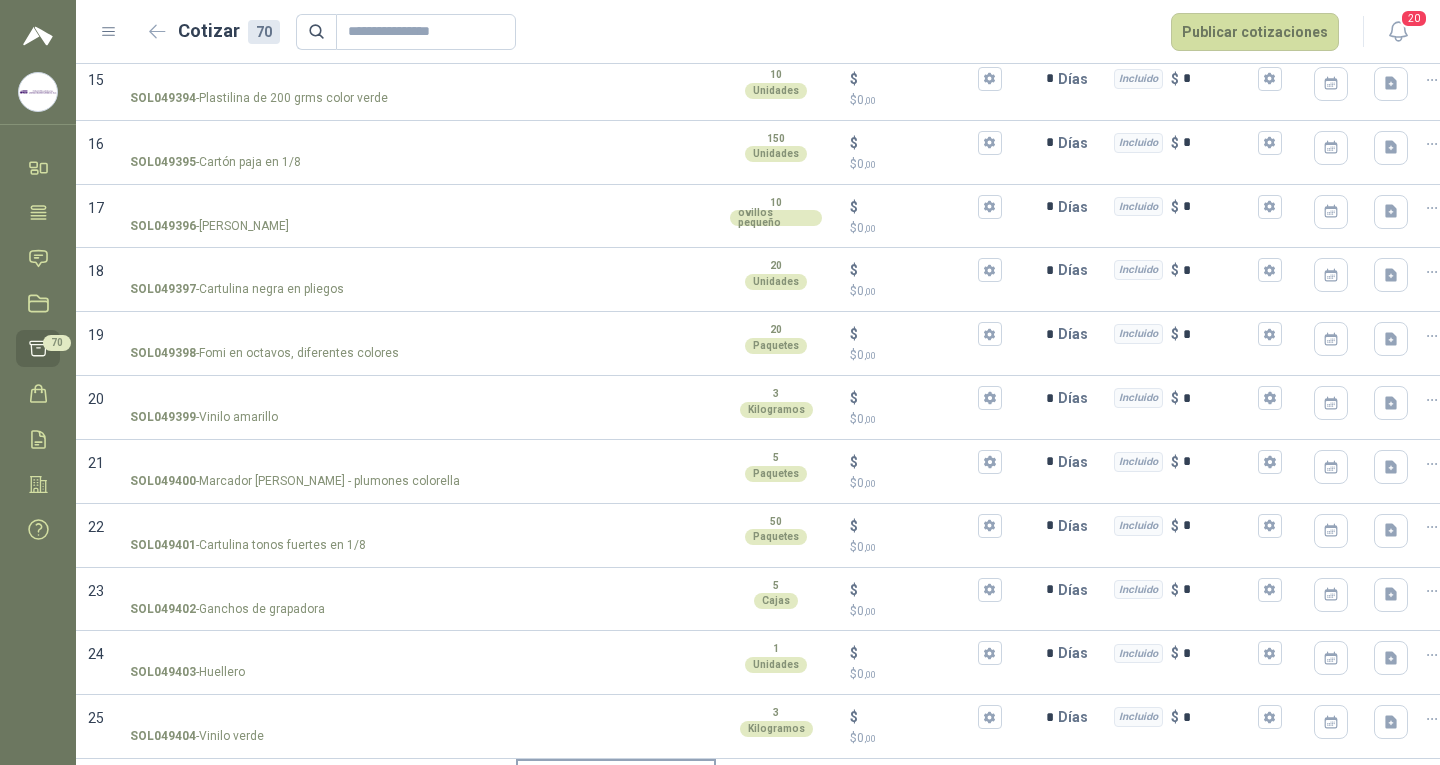 type on "*****" 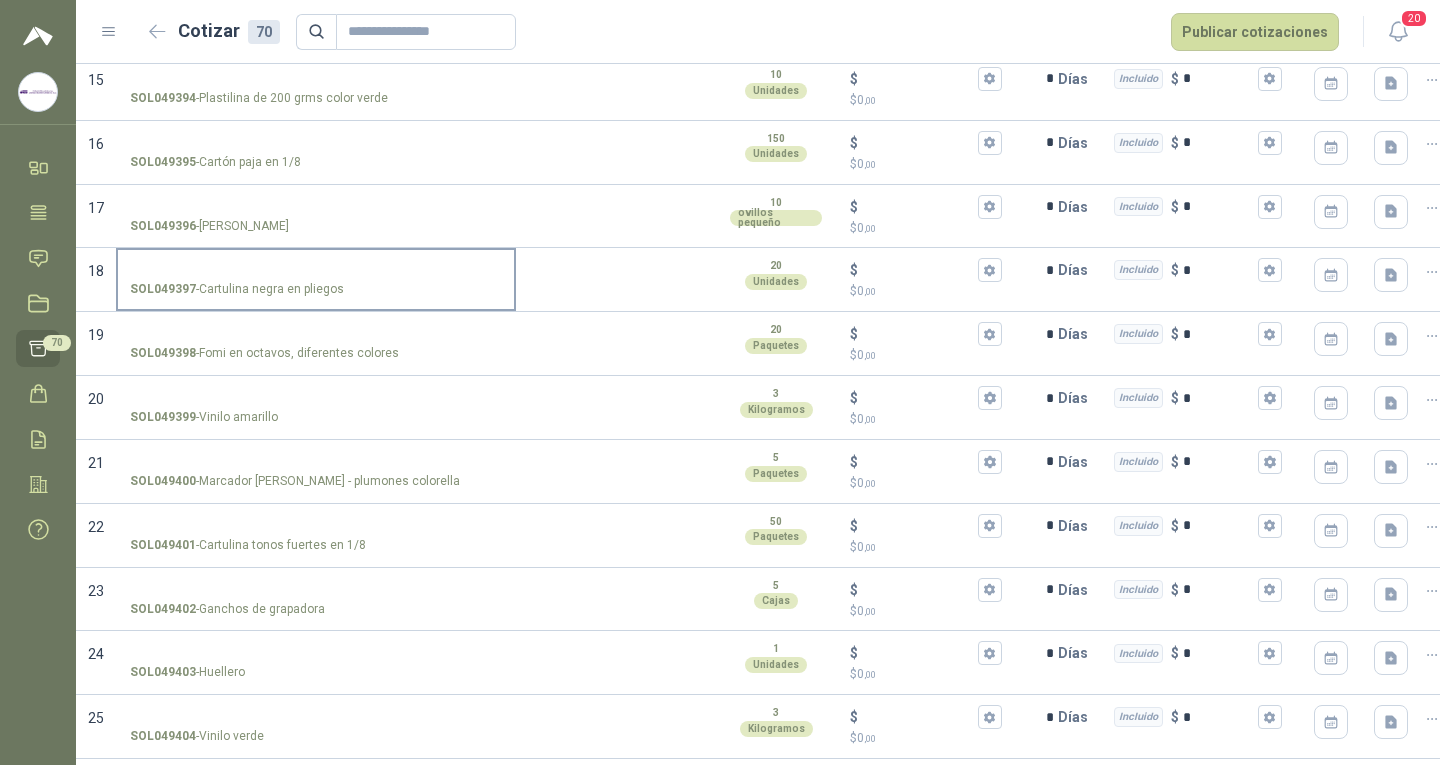 click on "SOL049397  -  Cartulina negra en pliegos" at bounding box center (316, 270) 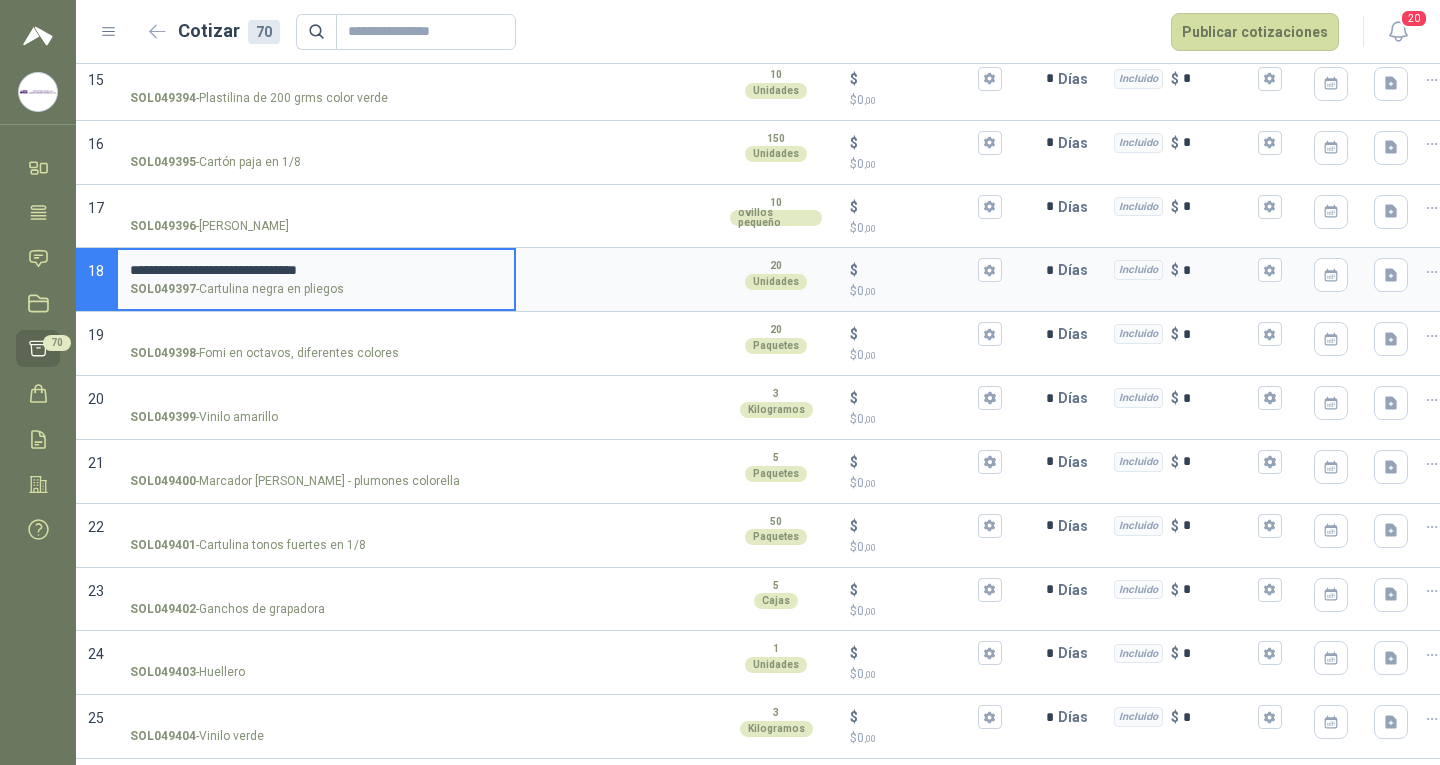 type 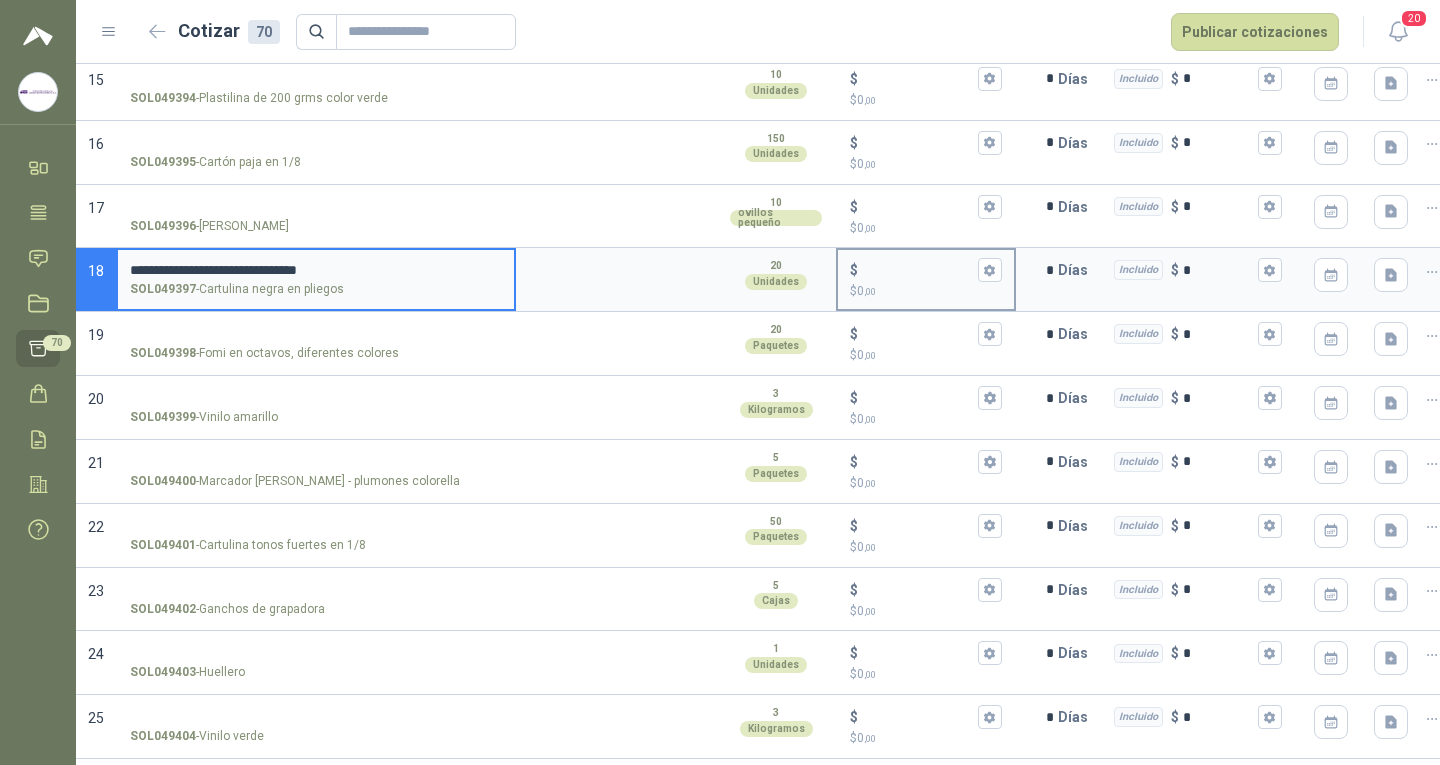 click on "$ $  0 ,00" at bounding box center [918, 270] 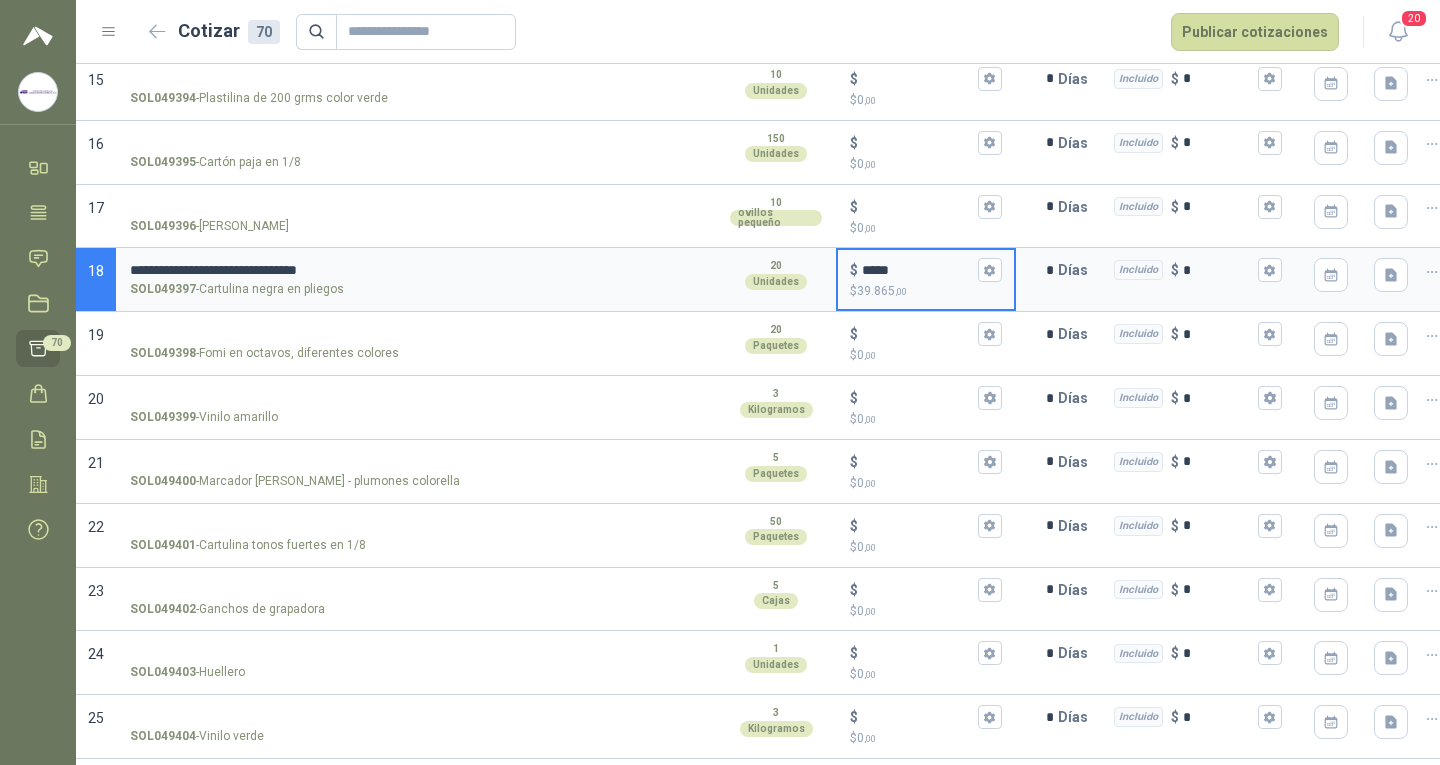 scroll, scrollTop: 1233, scrollLeft: 0, axis: vertical 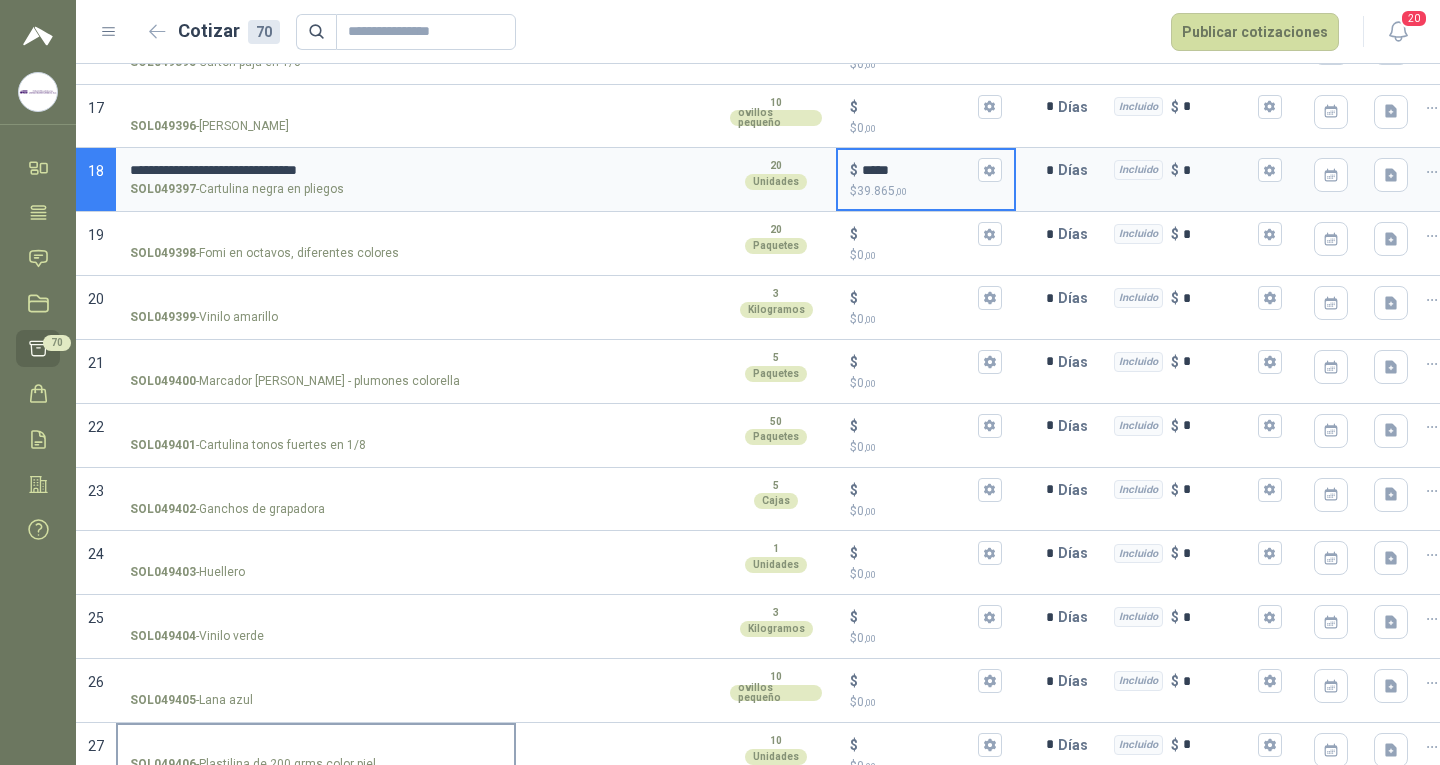 type on "*****" 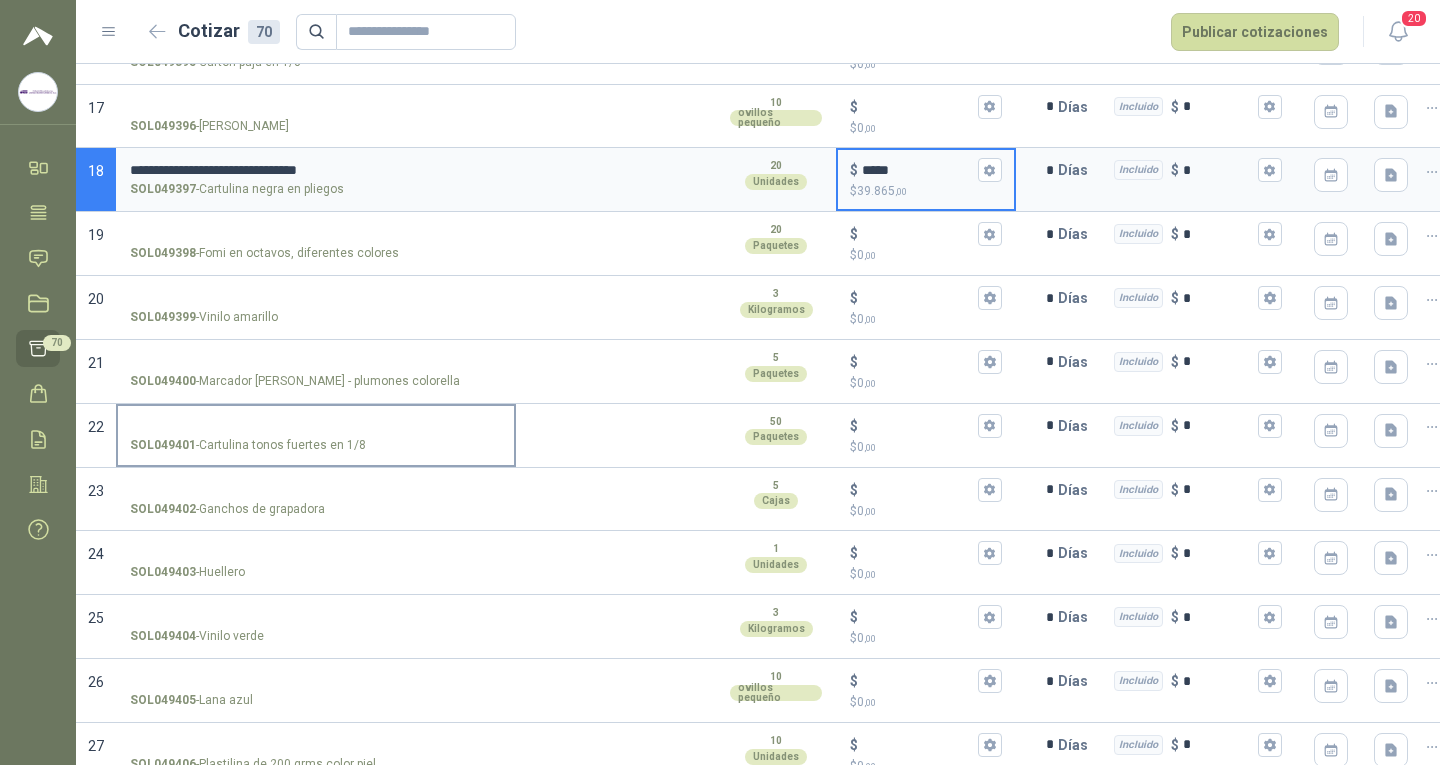 click on "SOL049401  -  Cartulina tonos fuertes en 1/8" at bounding box center (316, 426) 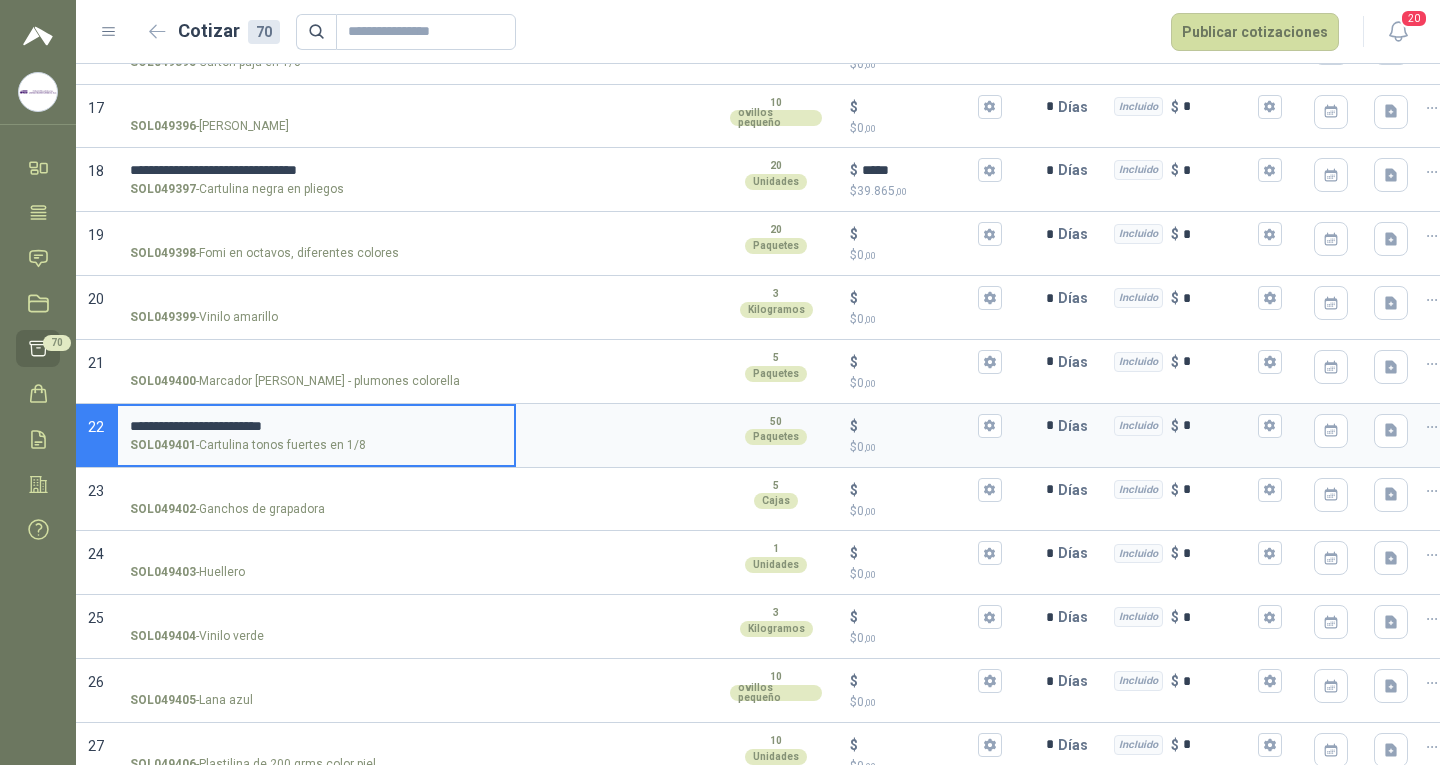 type 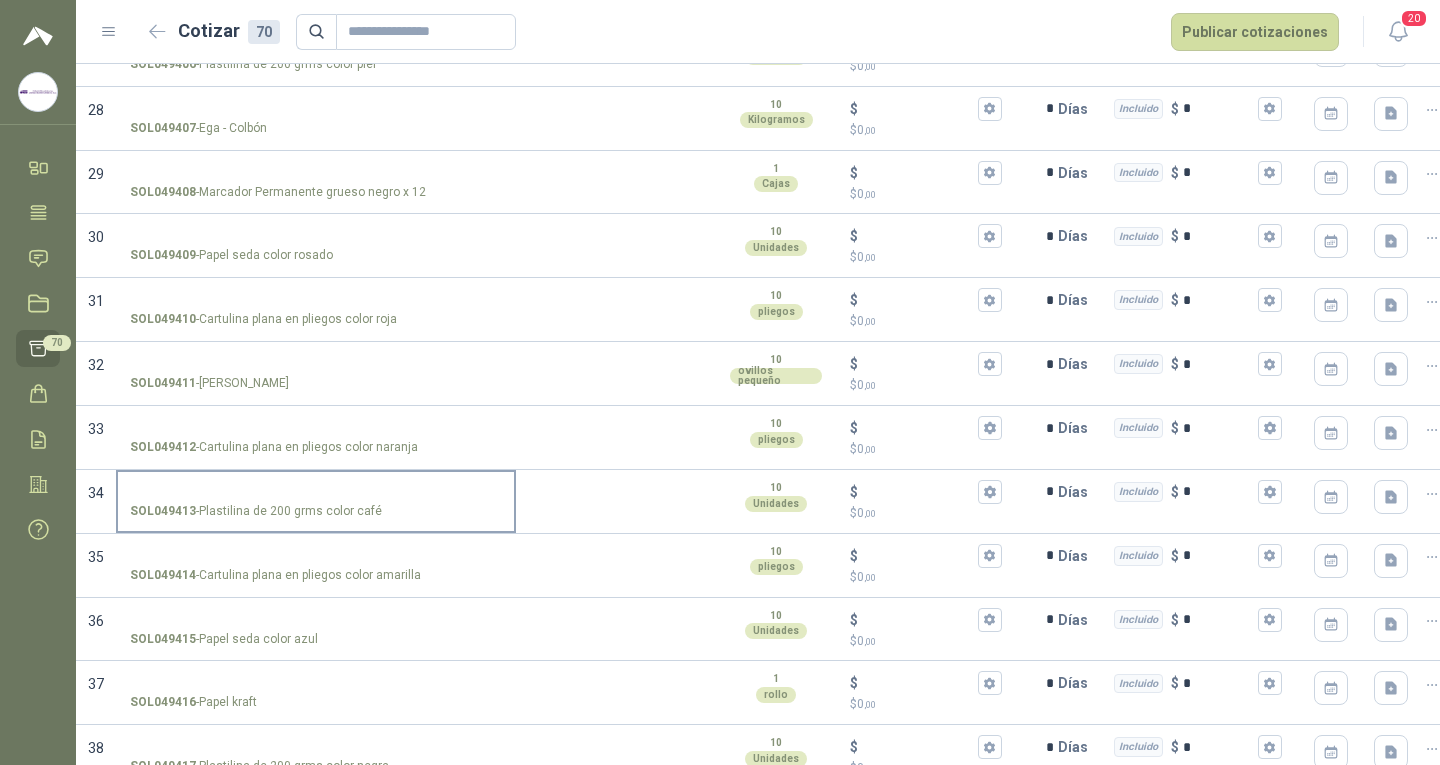 scroll, scrollTop: 2033, scrollLeft: 0, axis: vertical 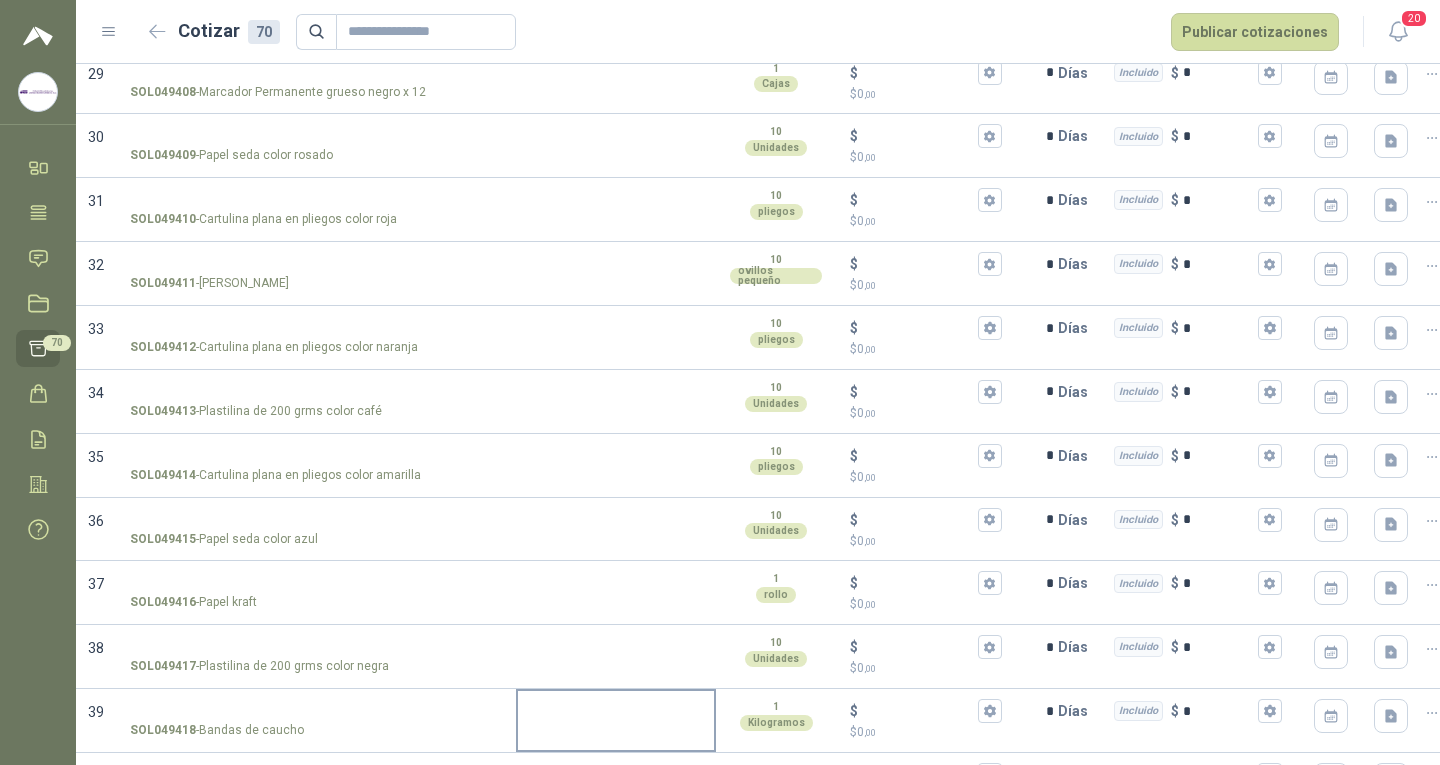 type on "*****" 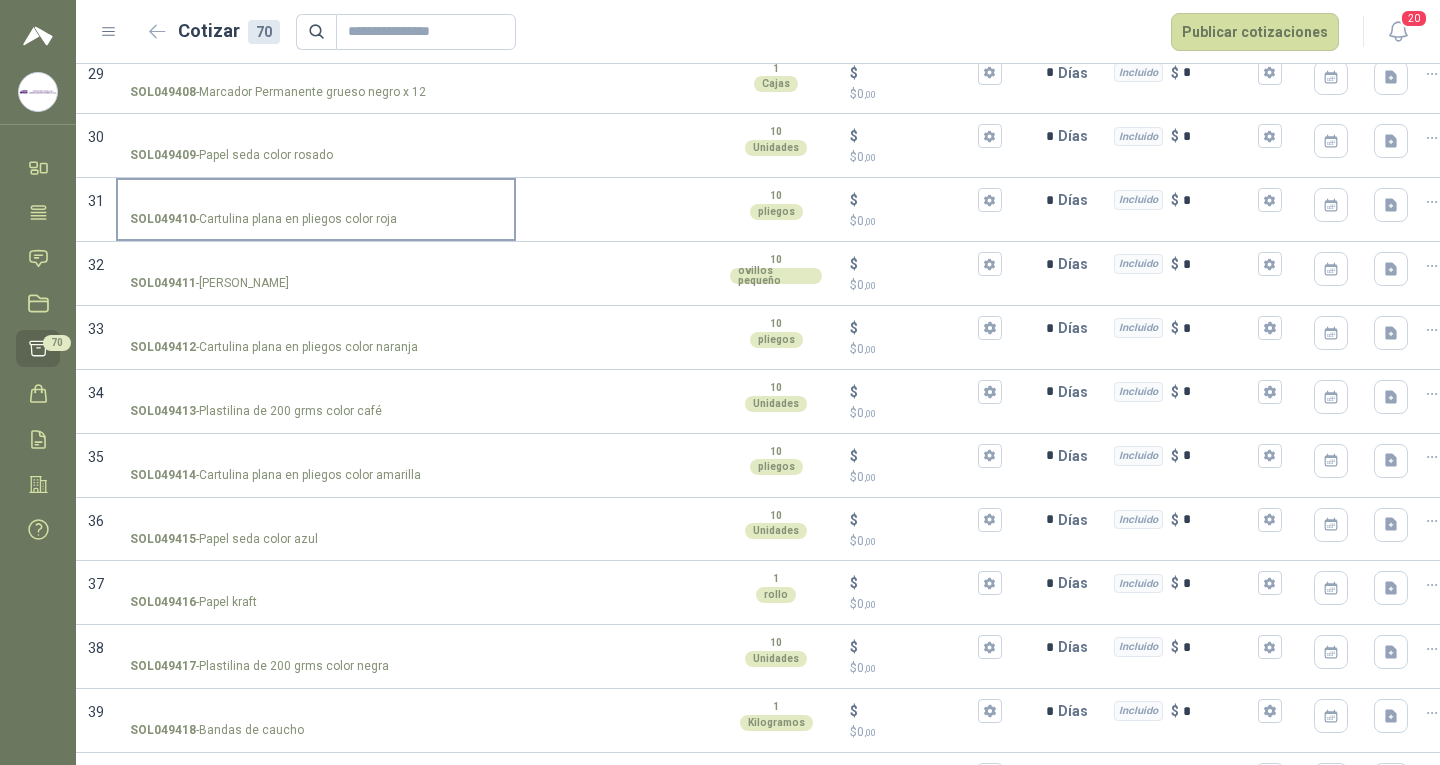 click on "SOL049410  -  Cartulina plana en pliegos color roja" at bounding box center [316, 200] 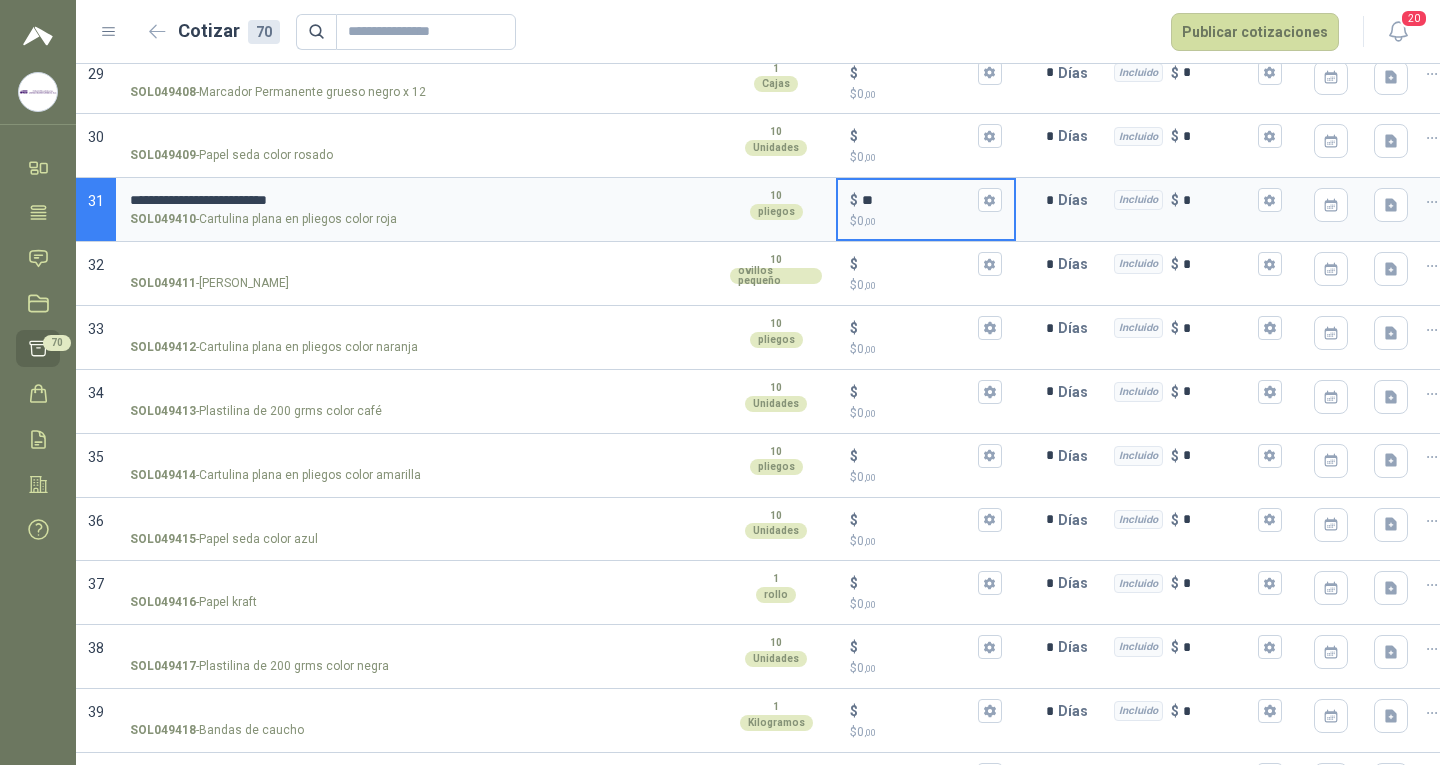 type on "***" 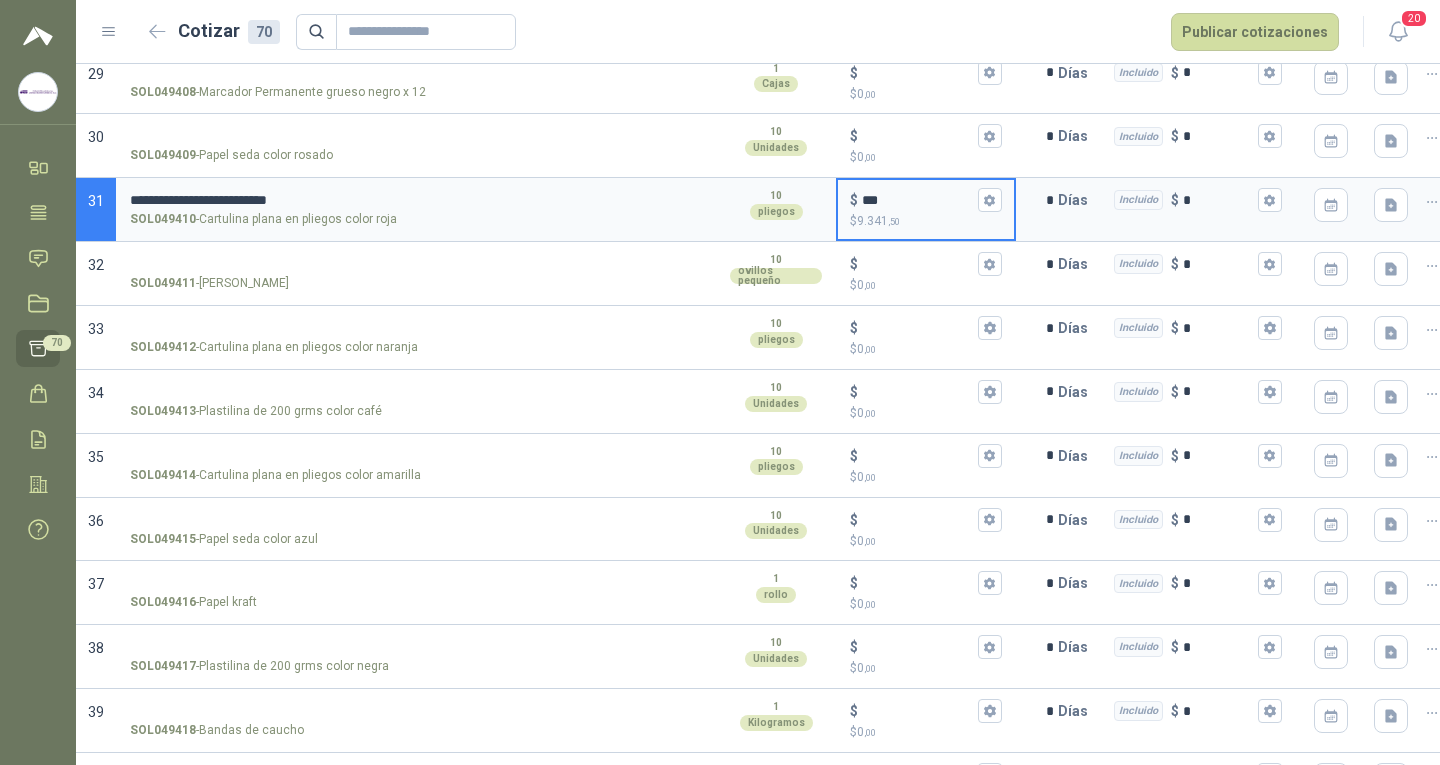 type 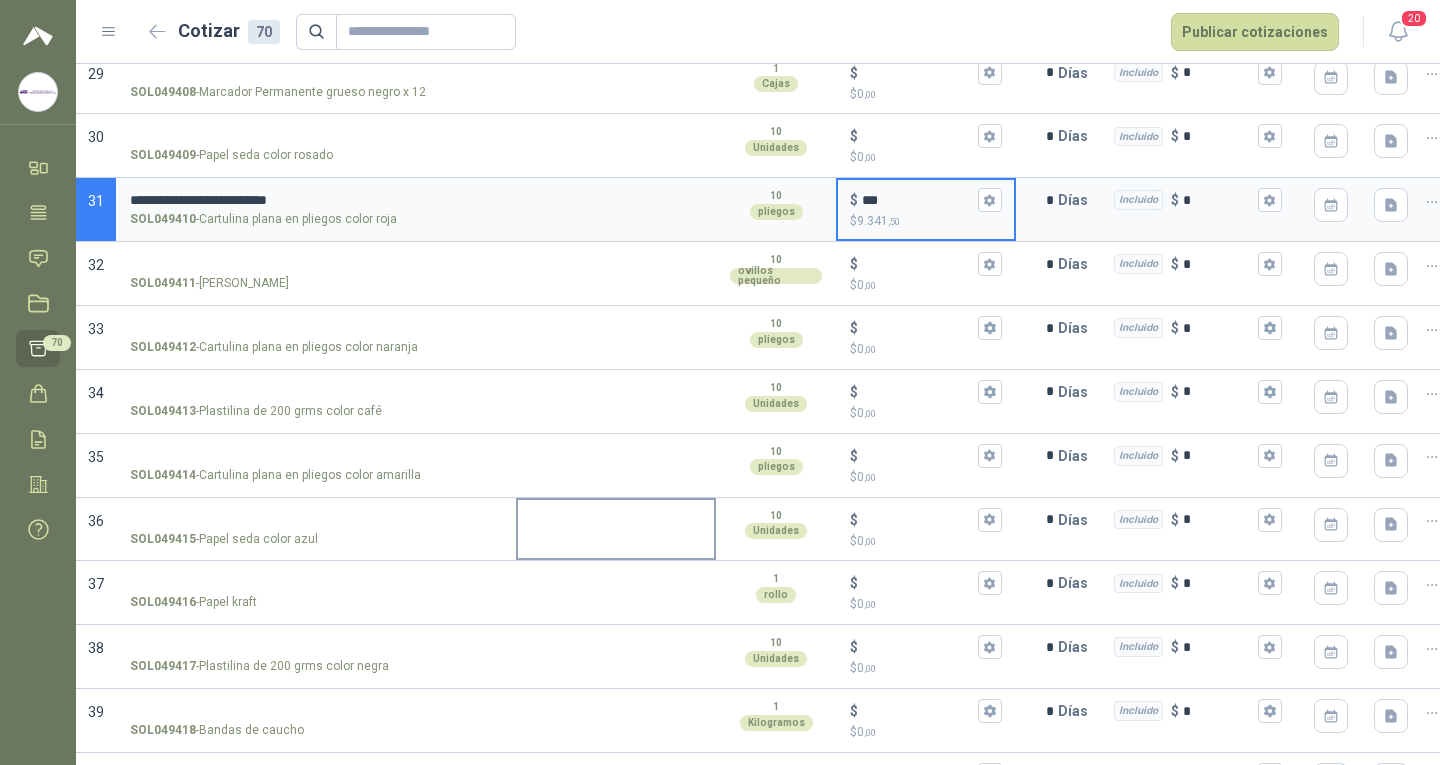 scroll, scrollTop: 2133, scrollLeft: 0, axis: vertical 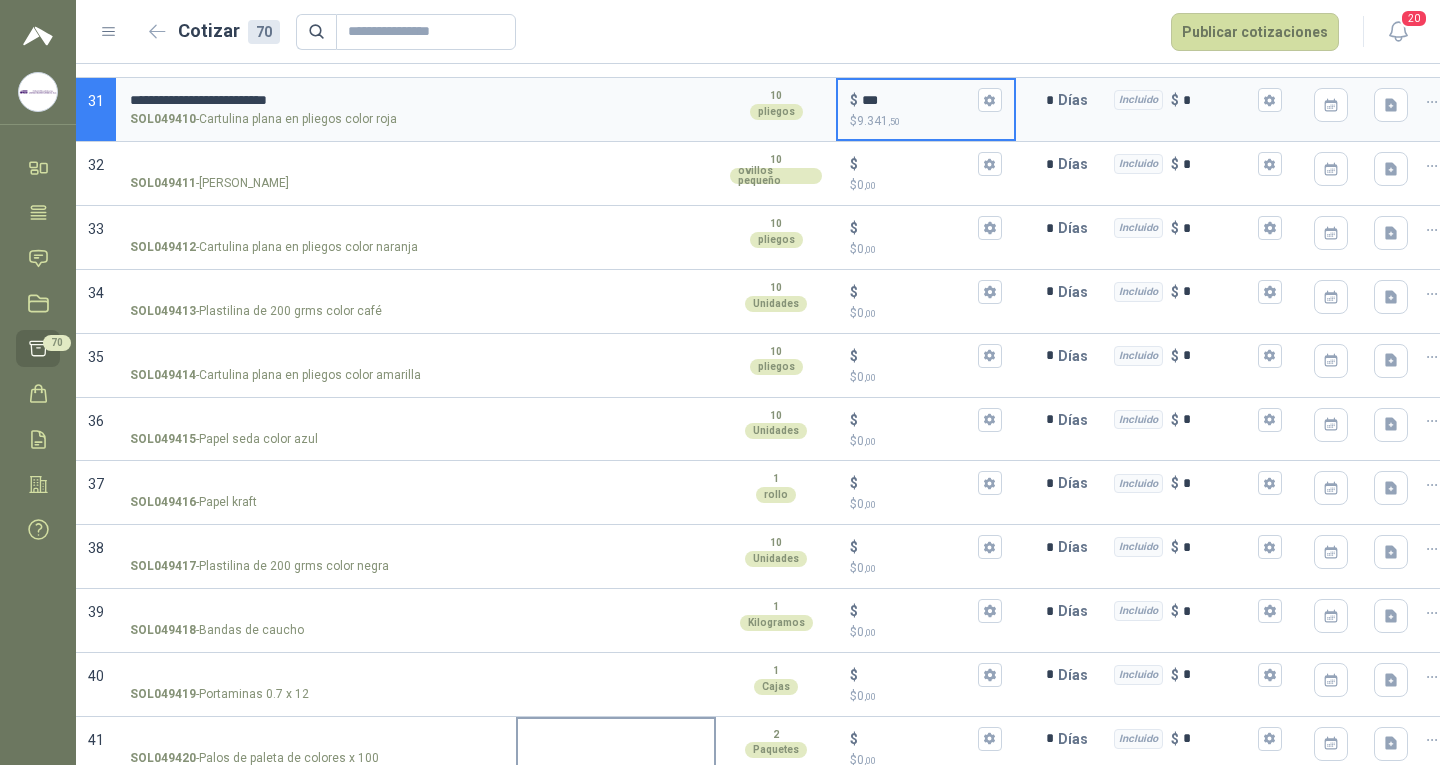 type on "***" 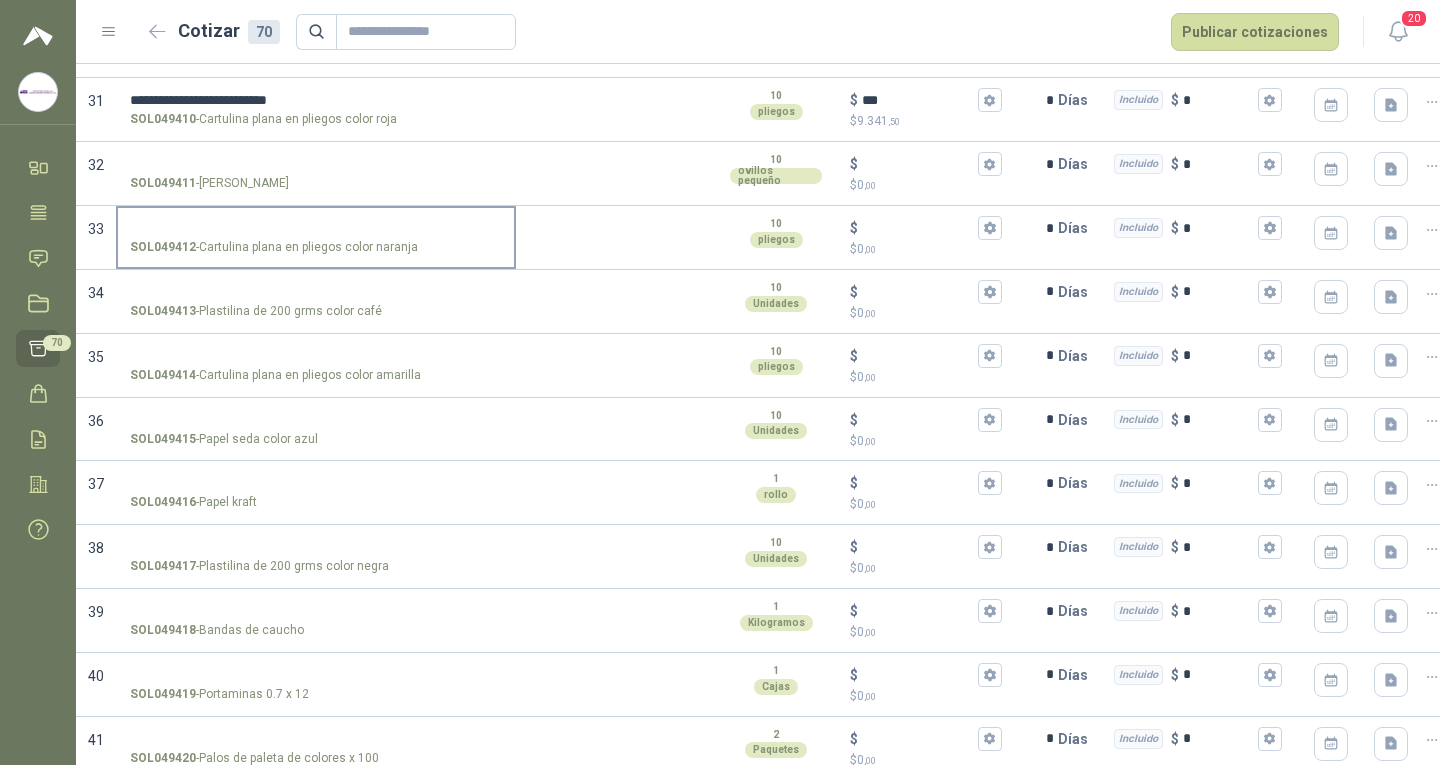 click on "SOL049412  -  Cartulina plana en pliegos color naranja" at bounding box center [316, 236] 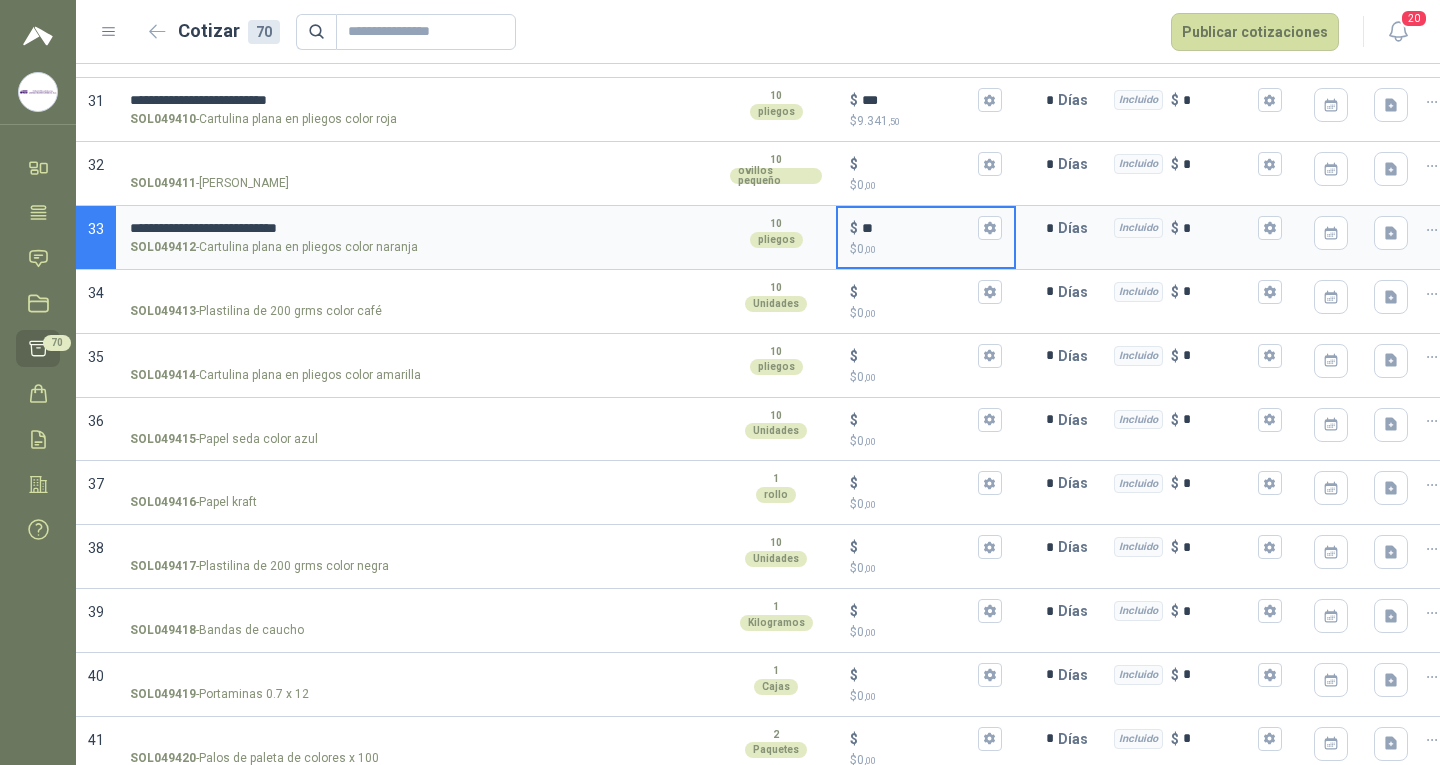 type on "***" 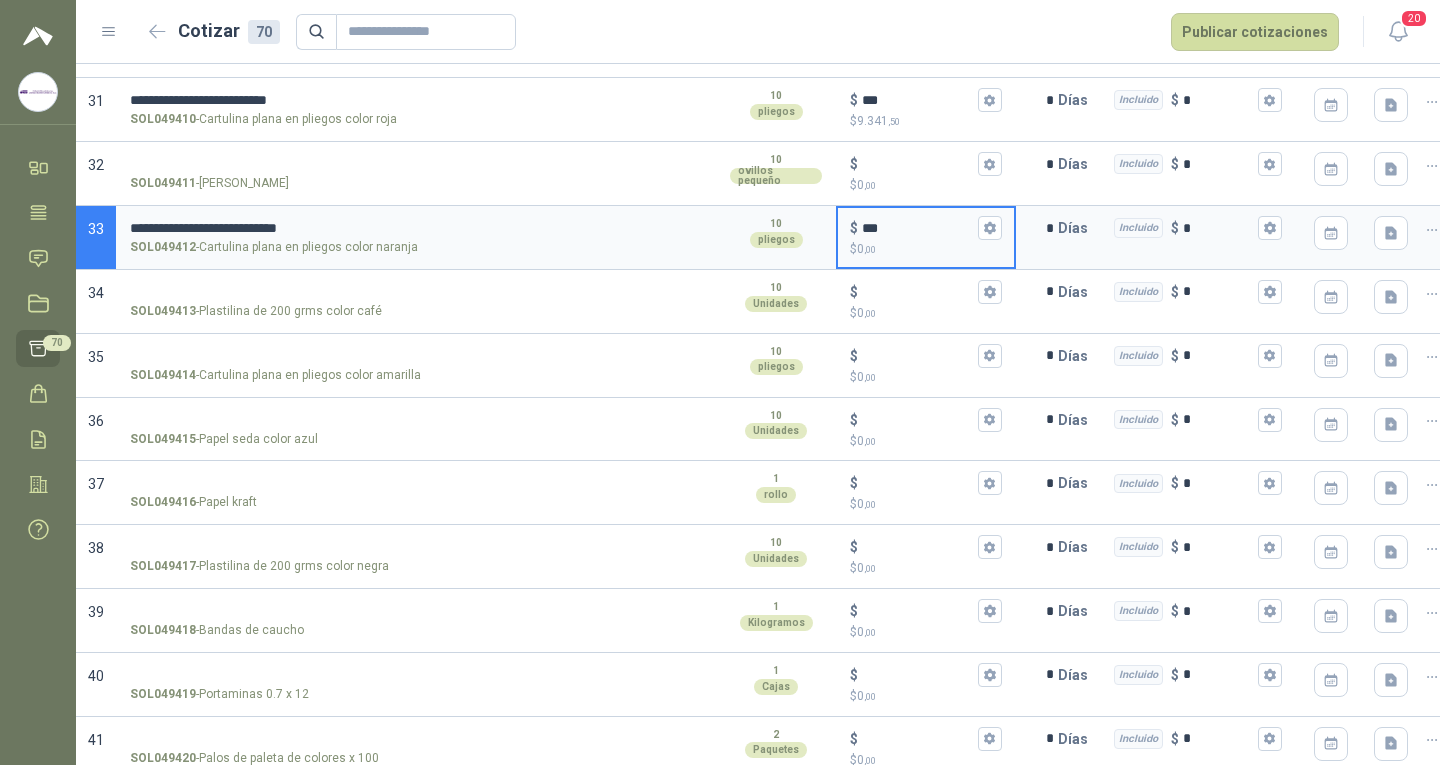 type 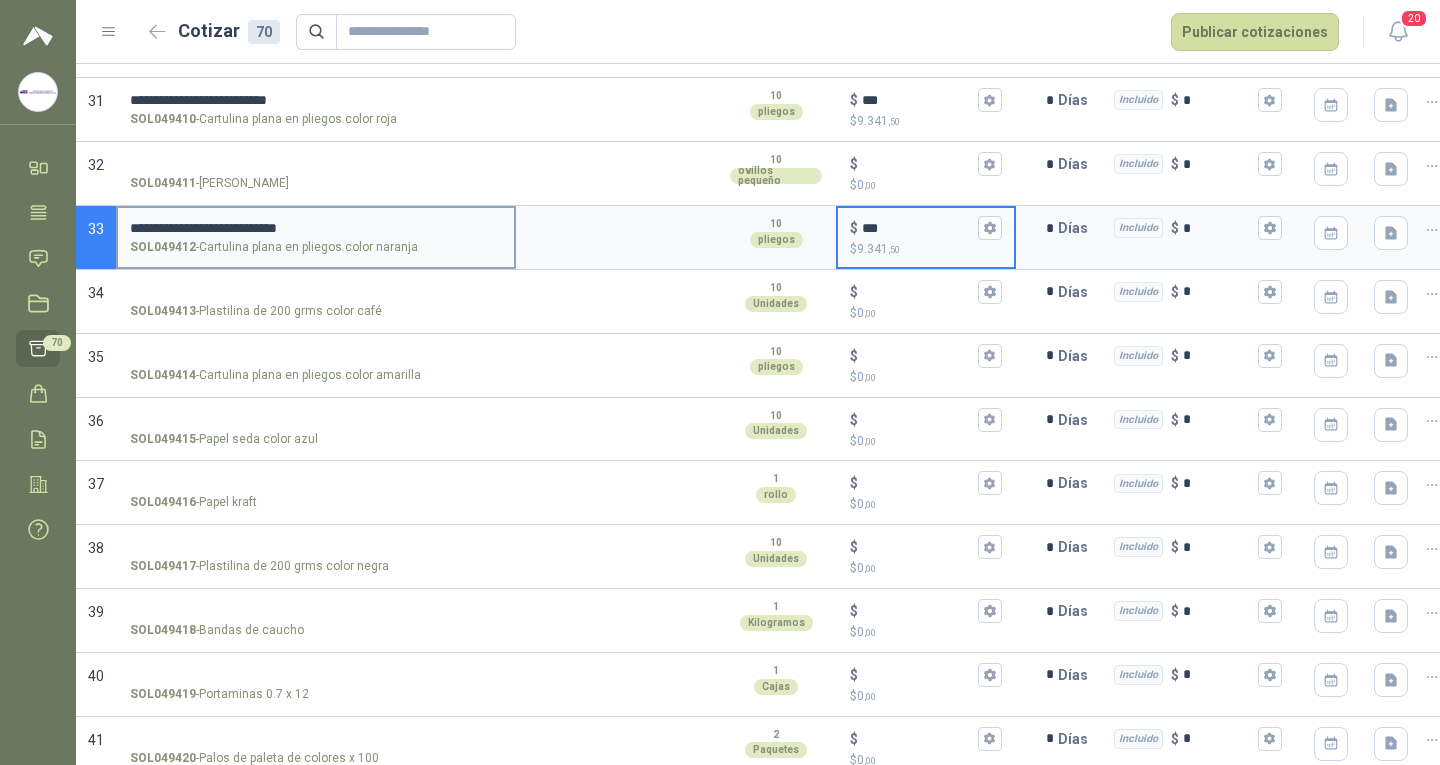 type on "***" 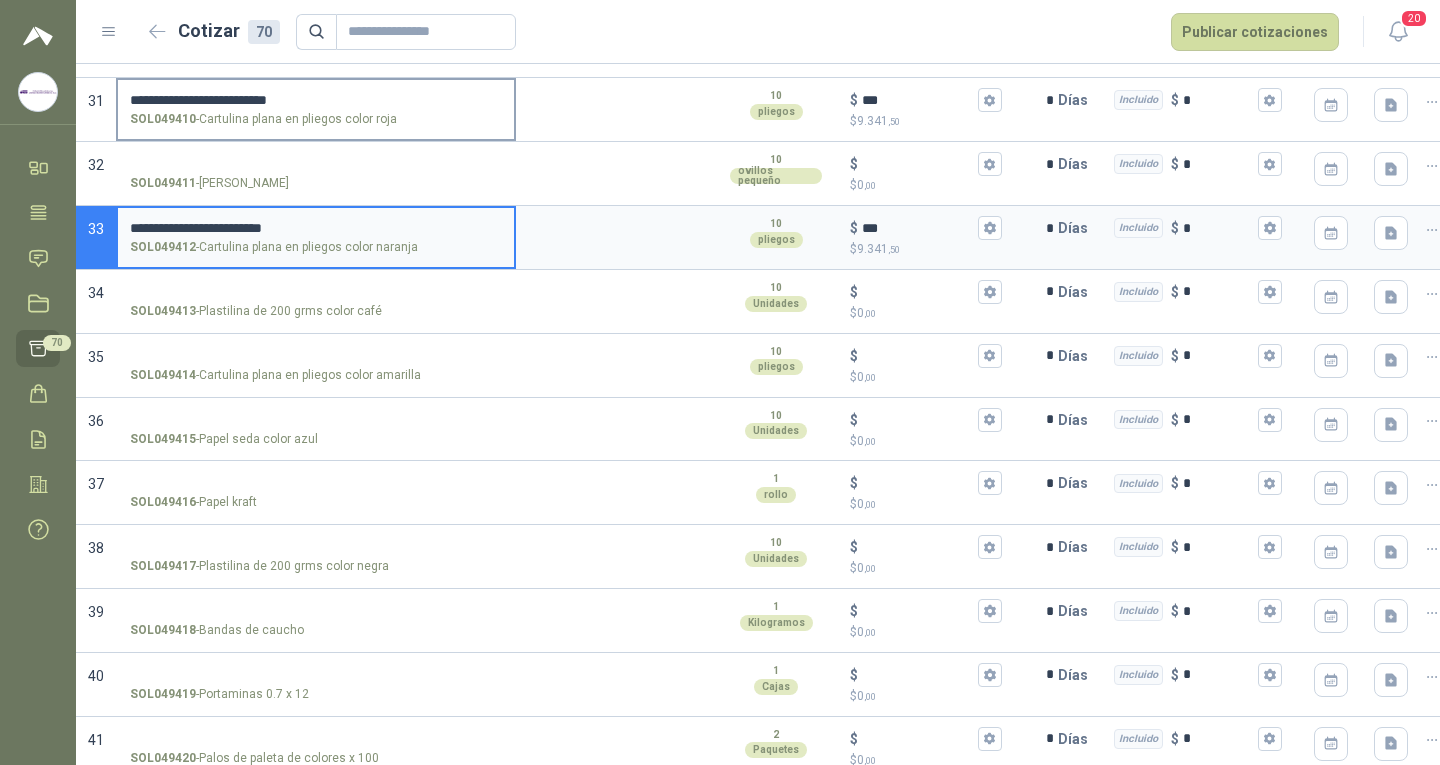 type on "**********" 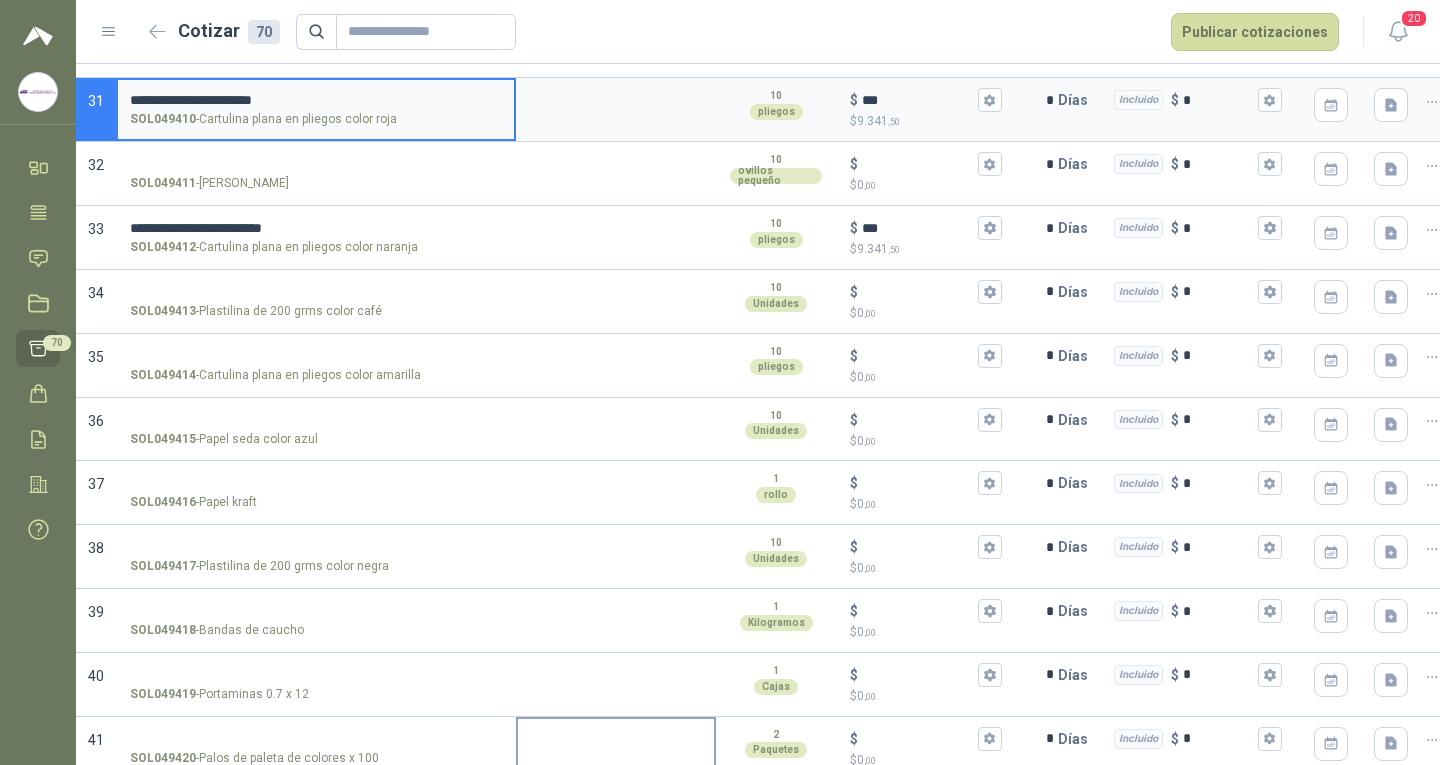 type on "**********" 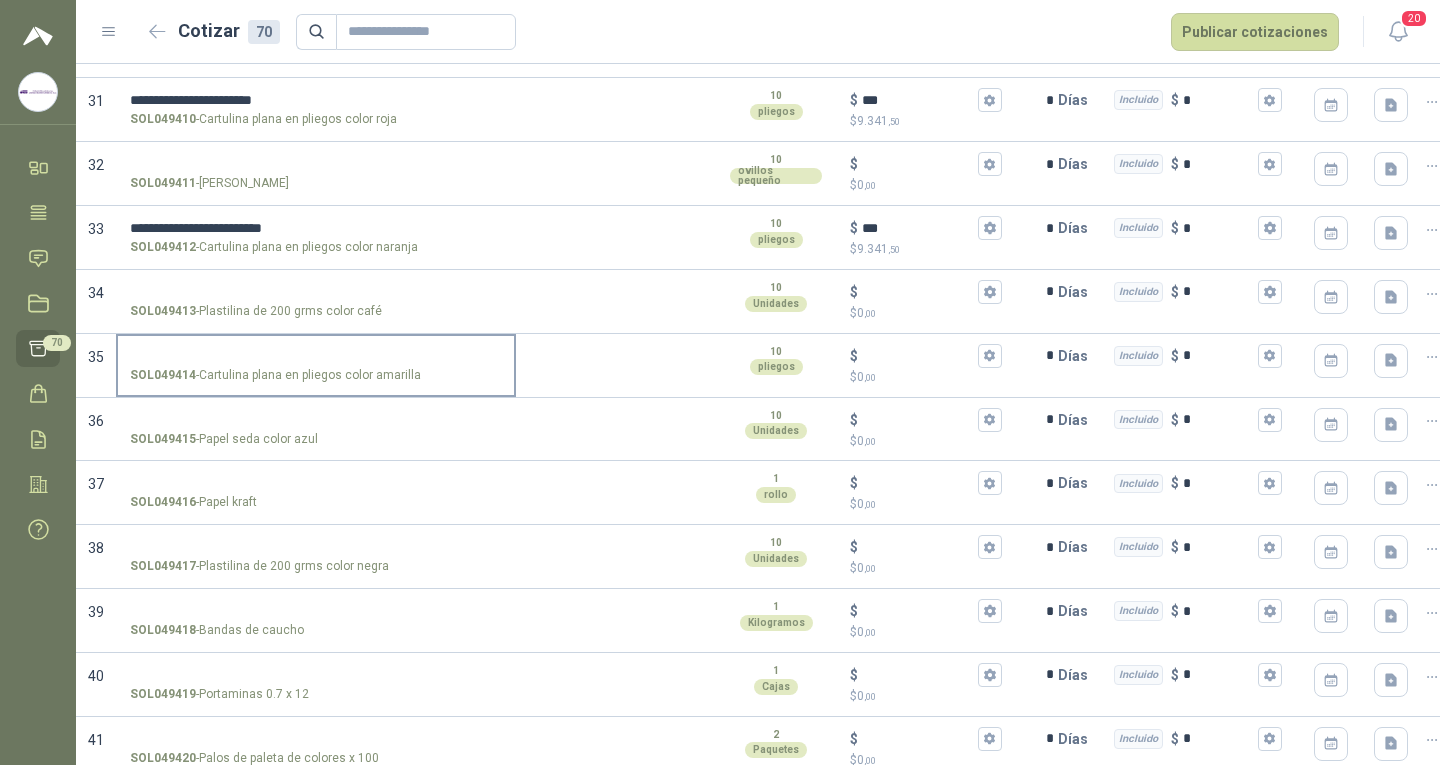 click on "SOL049414  -  Cartulina plana en pliegos color amarilla" at bounding box center (316, 356) 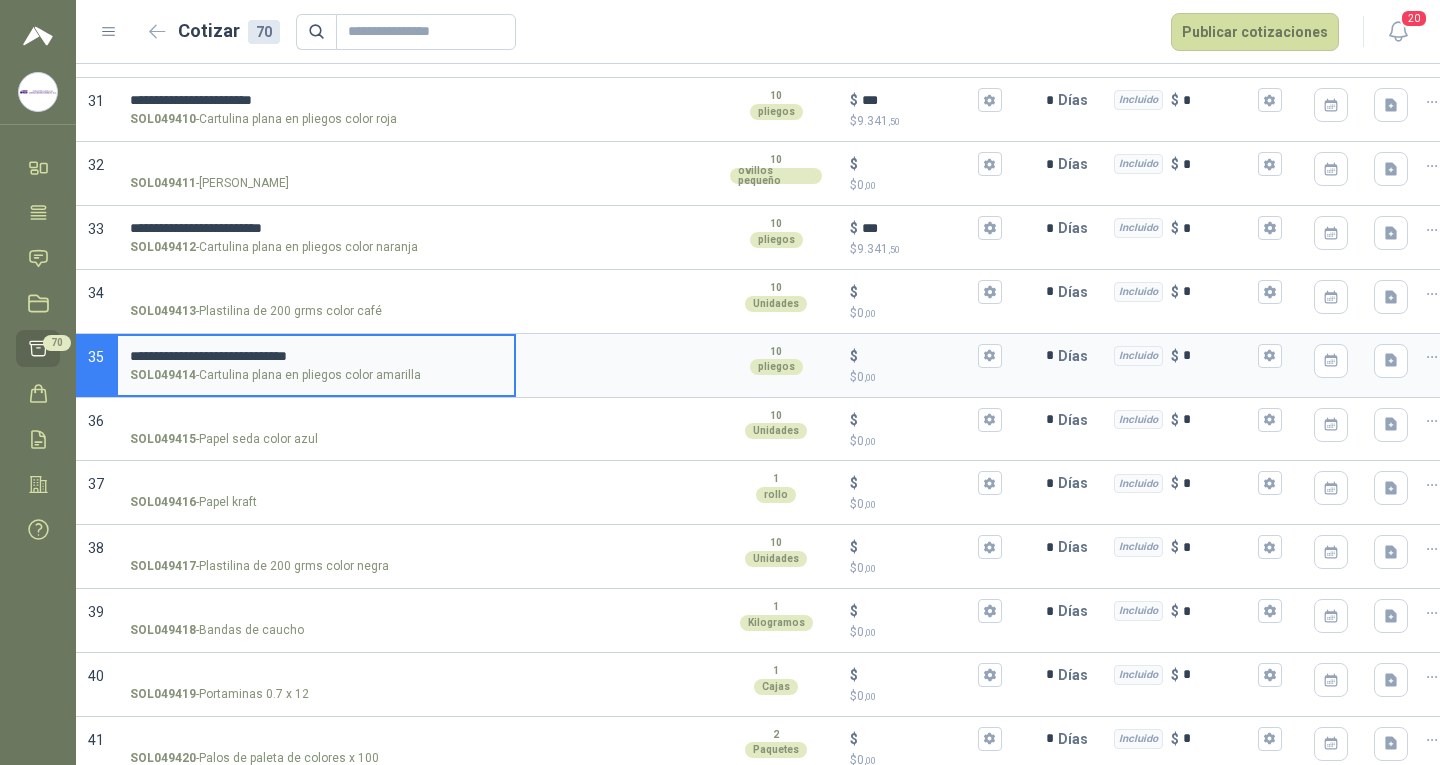 type 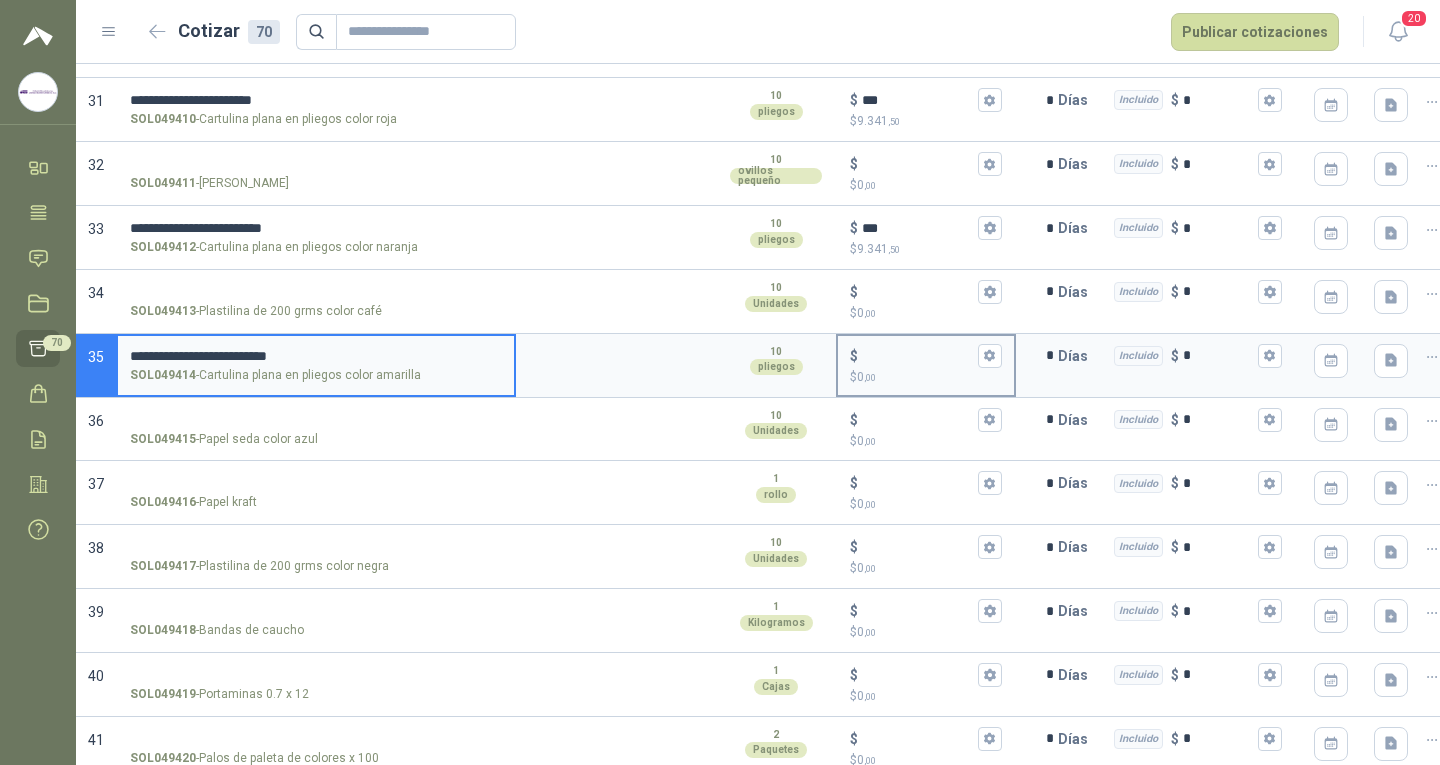 type on "**********" 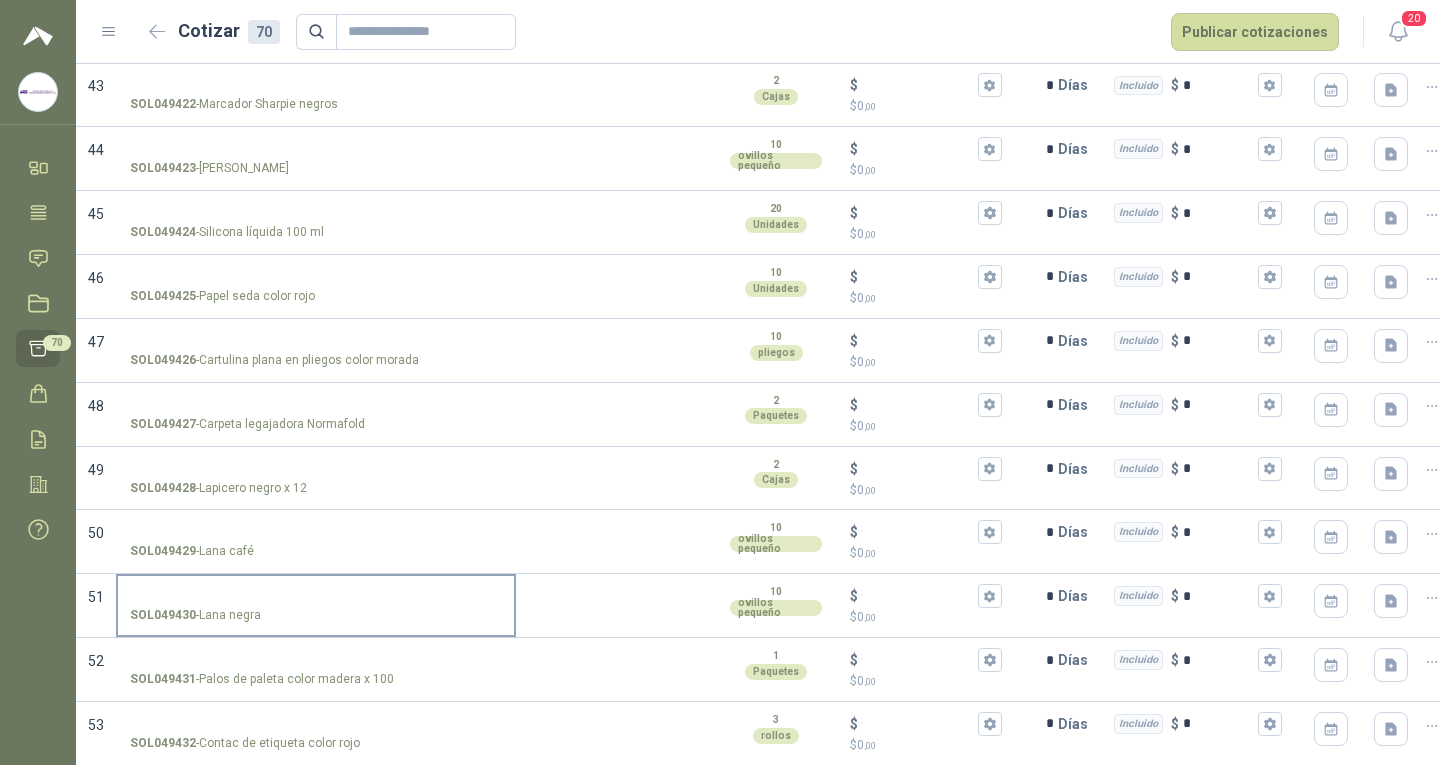 scroll, scrollTop: 2933, scrollLeft: 0, axis: vertical 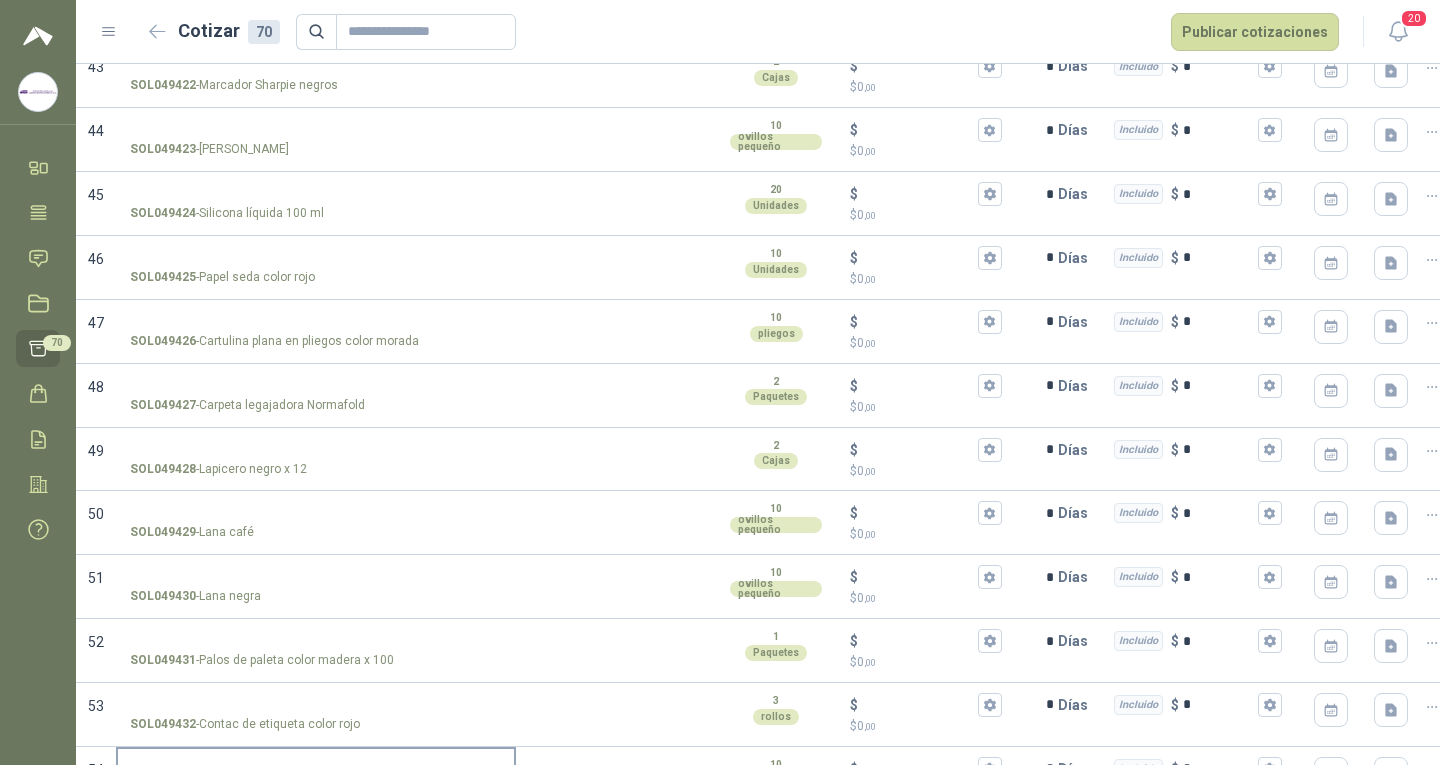 type on "***" 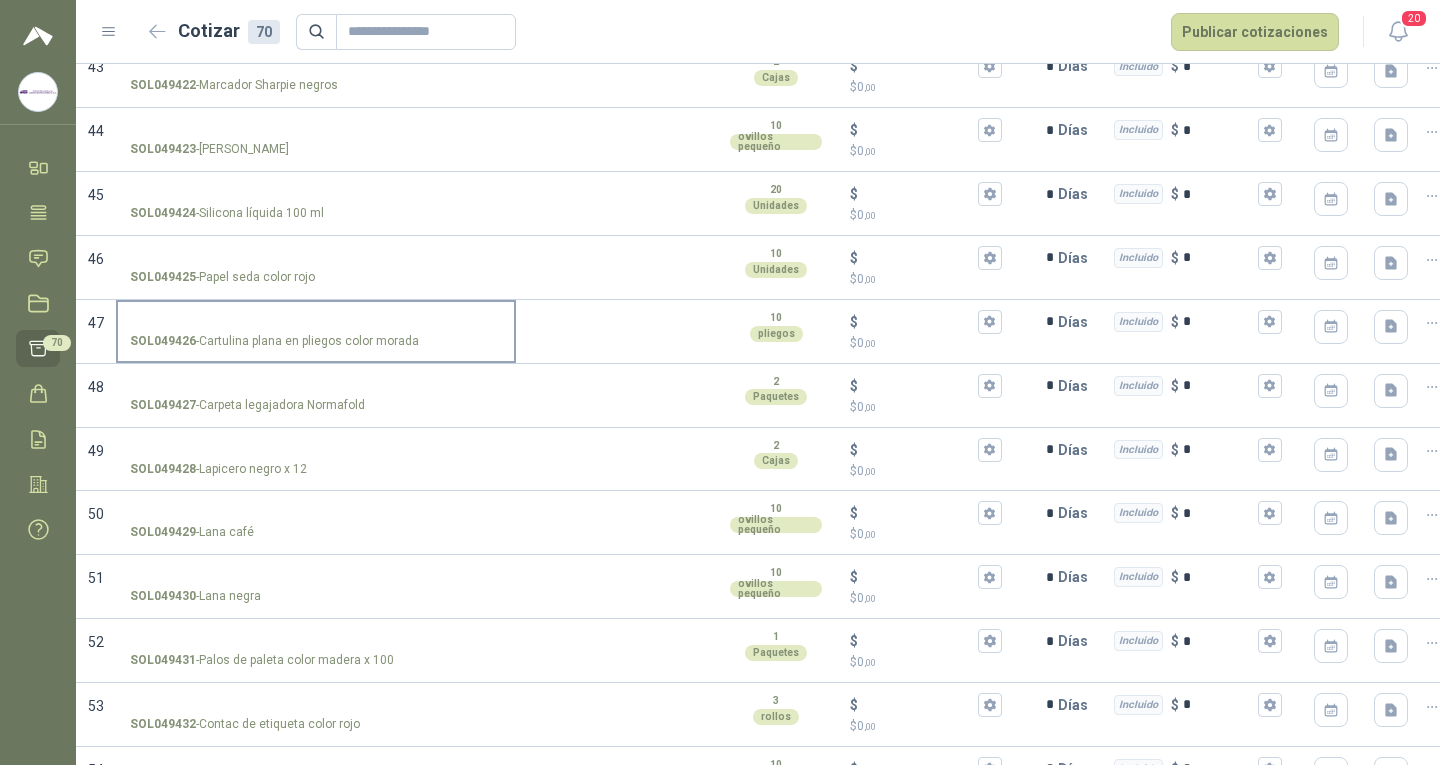 click on "SOL049426  -  Cartulina plana en pliegos color morada" at bounding box center [316, 322] 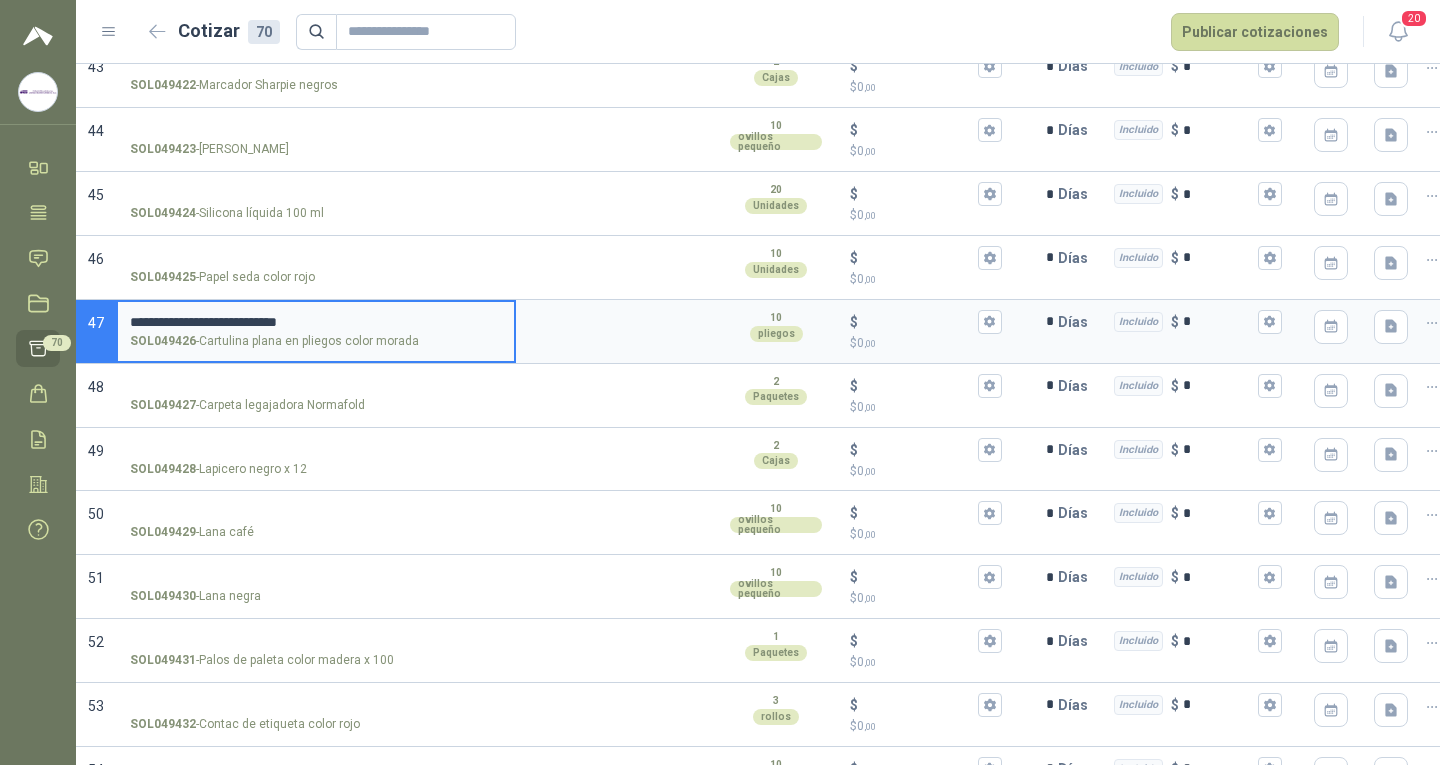 type 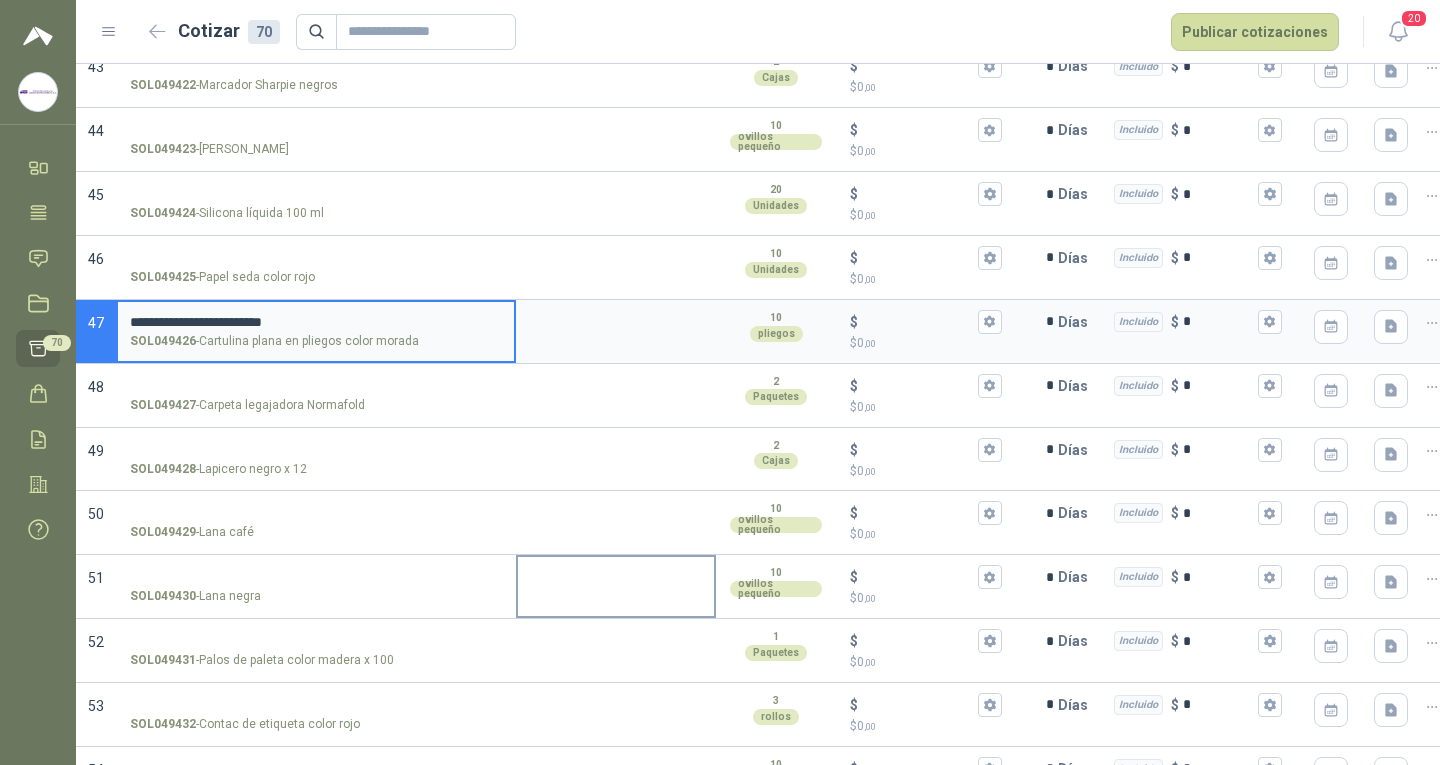 type on "**********" 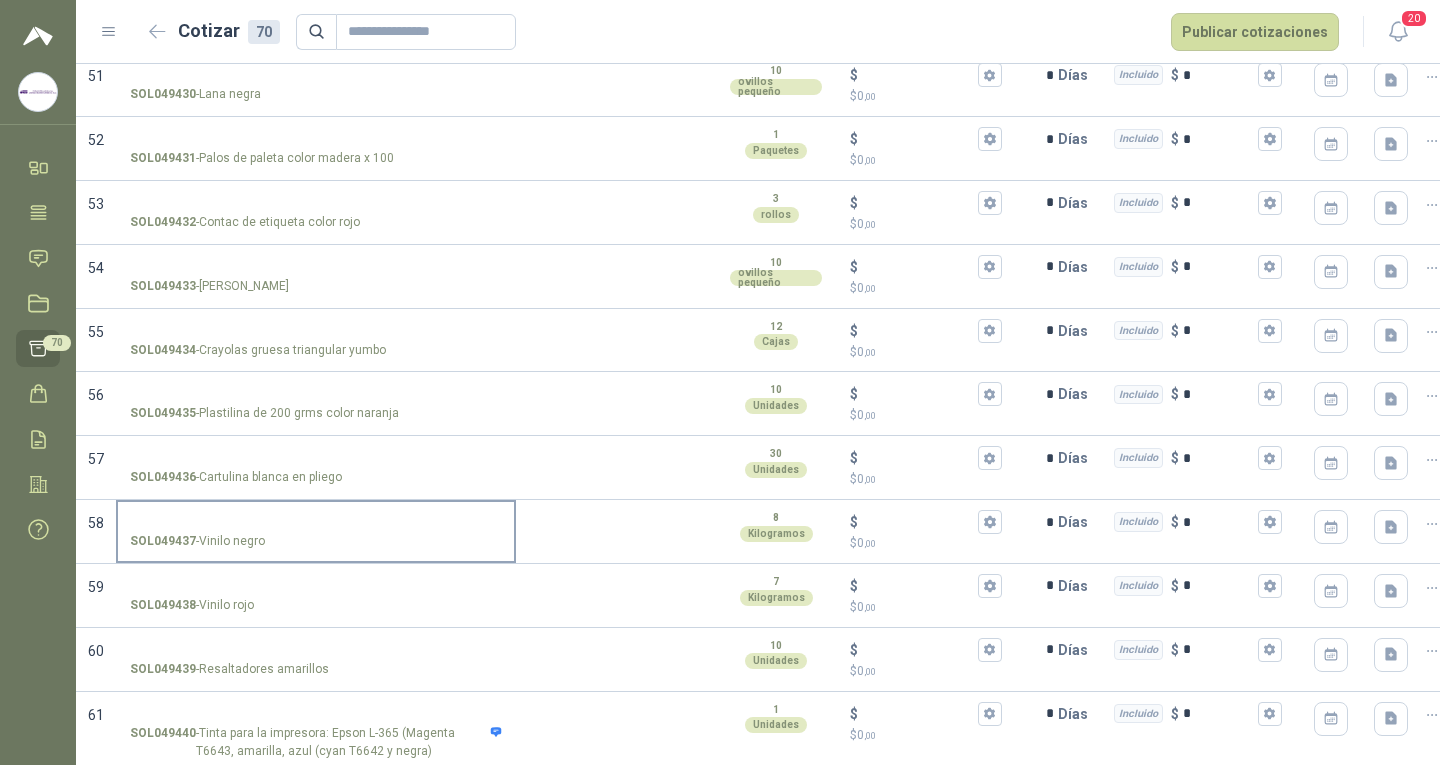 scroll, scrollTop: 3433, scrollLeft: 0, axis: vertical 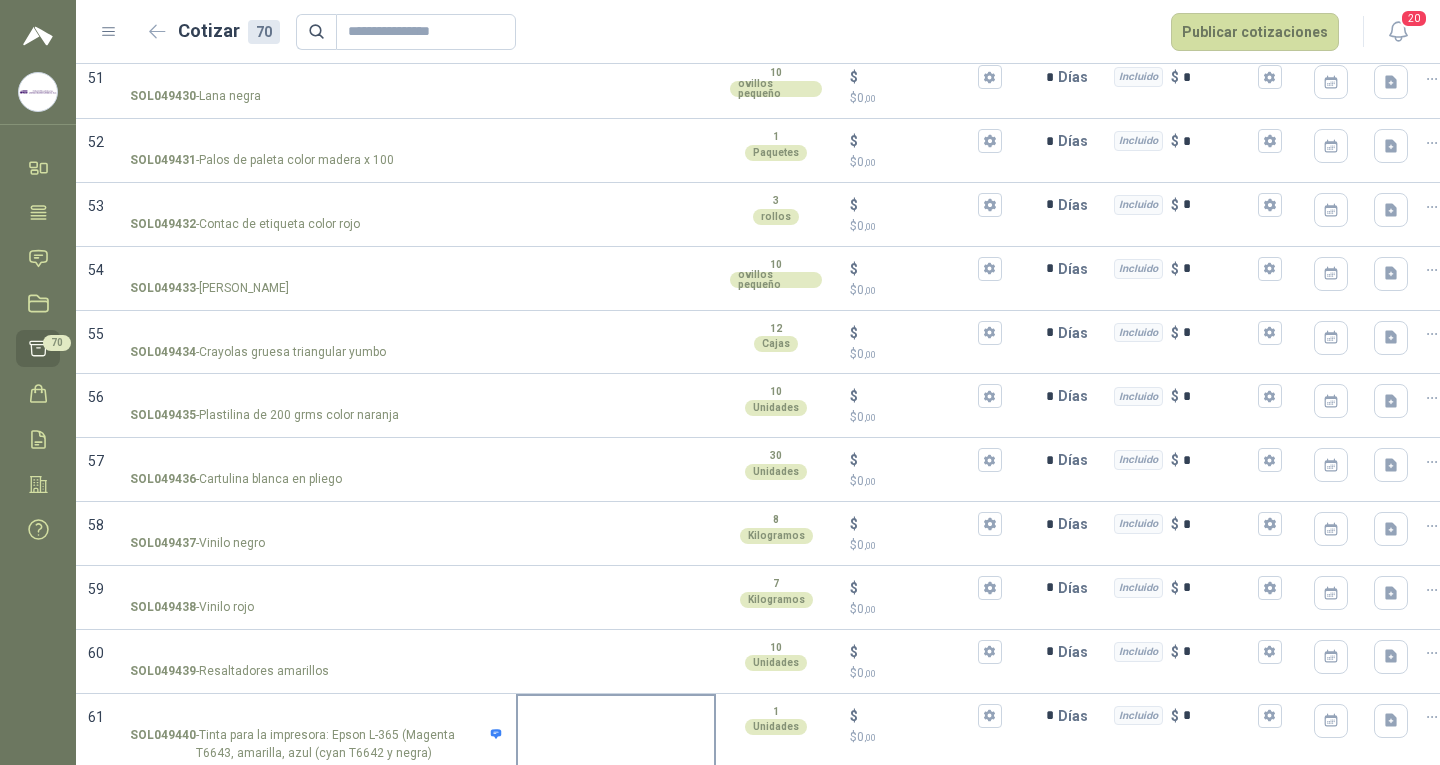 type on "***" 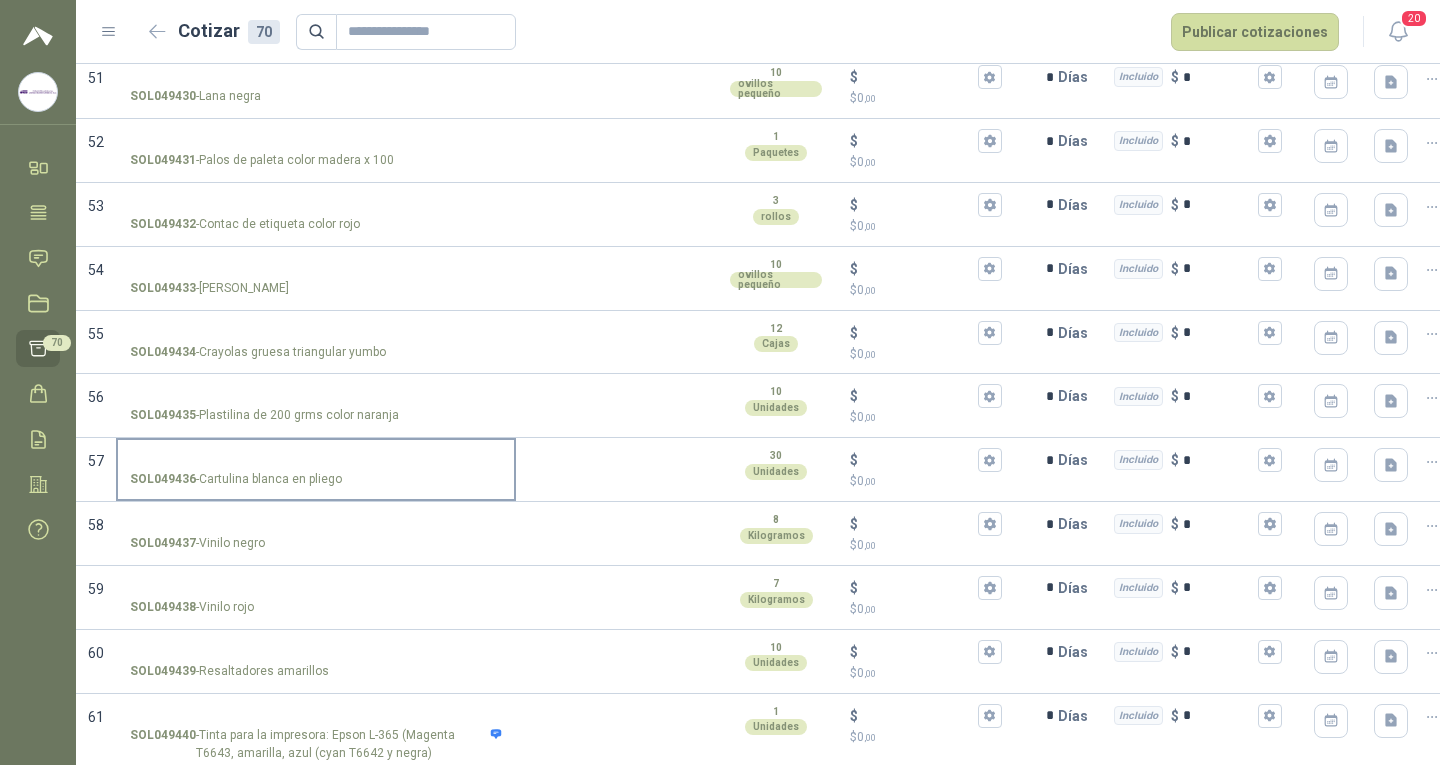 click on "SOL049436  -  Cartulina [PERSON_NAME] en [PERSON_NAME]" at bounding box center [316, 460] 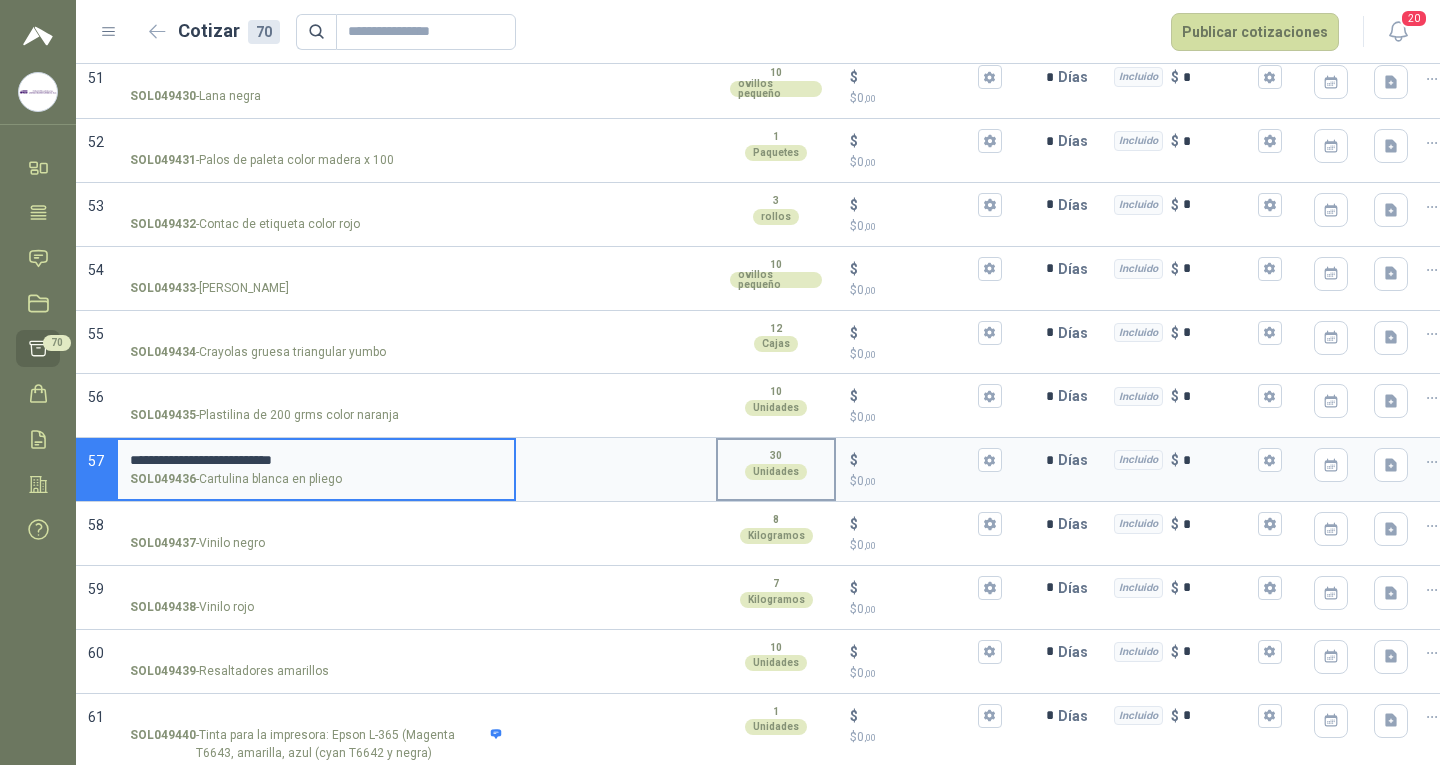 type 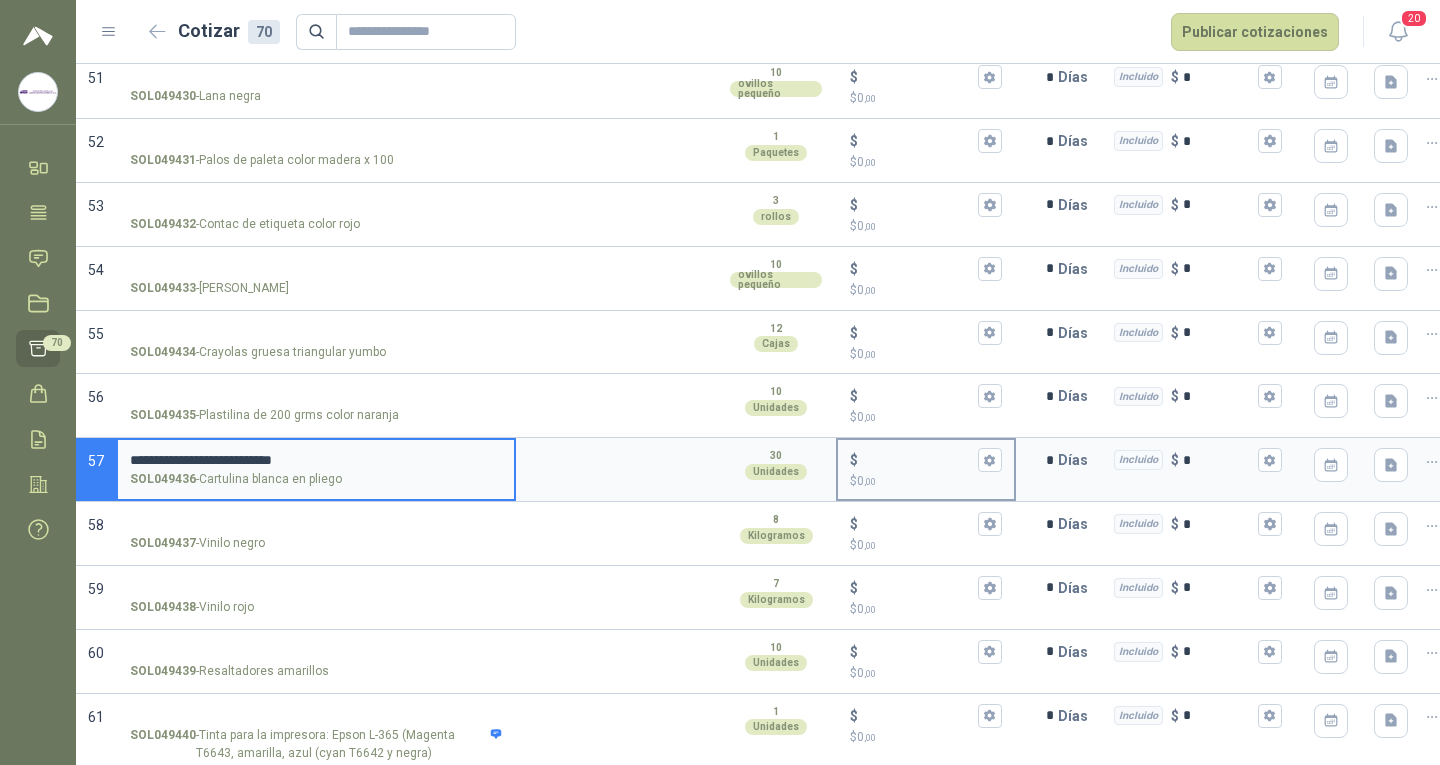 click on "$ $  0 ,00" at bounding box center (918, 460) 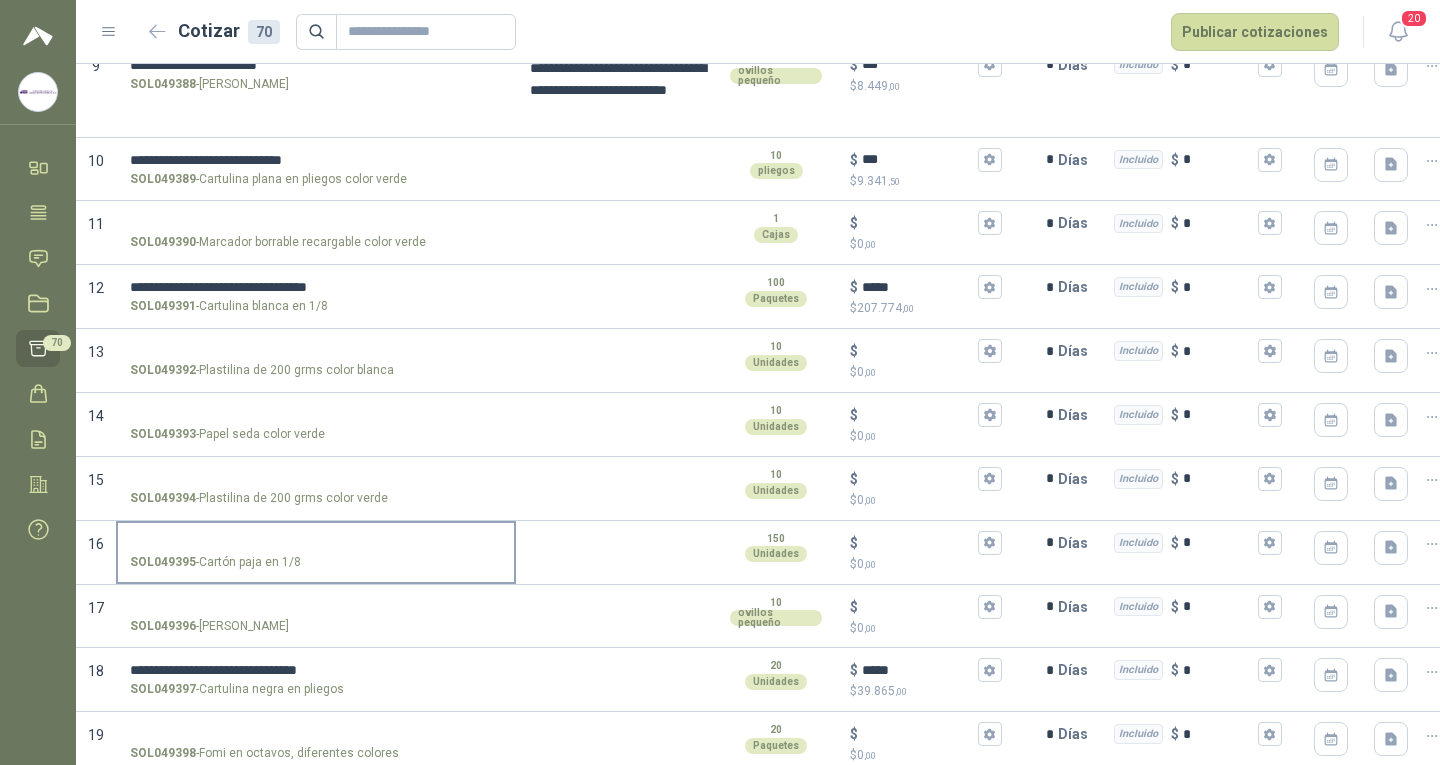 scroll, scrollTop: 533, scrollLeft: 0, axis: vertical 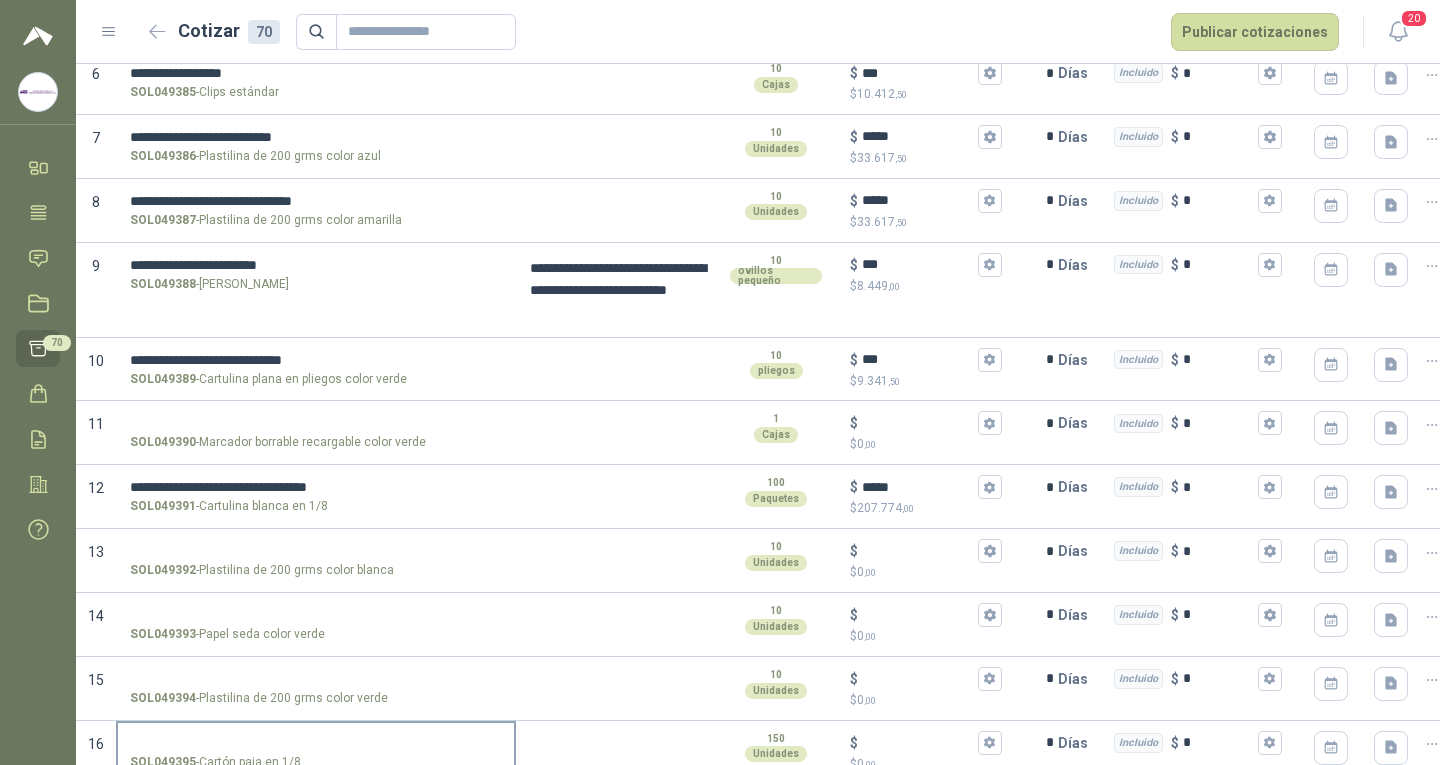 type on "*****" 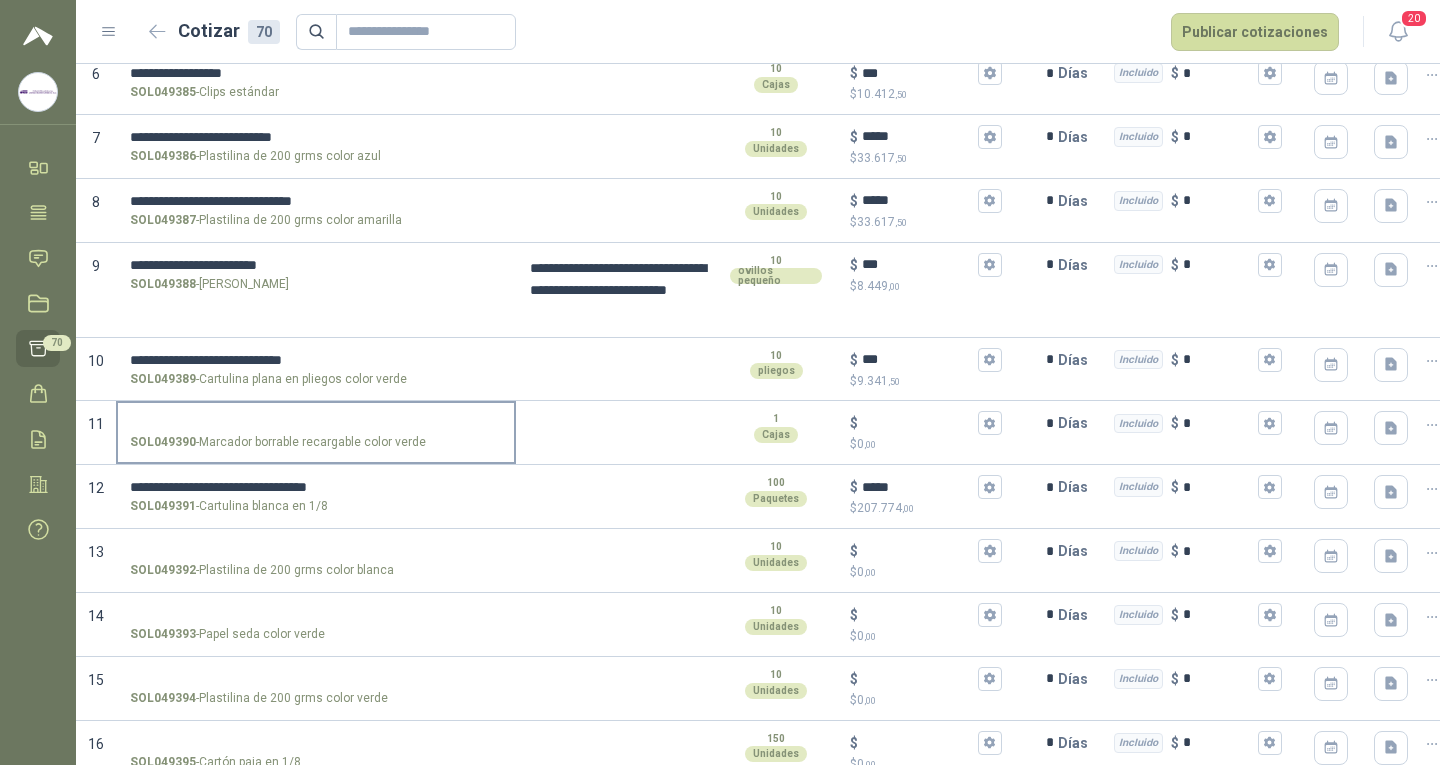 click on "SOL049390  -  Marcador borrable recargable color verde" at bounding box center (316, 423) 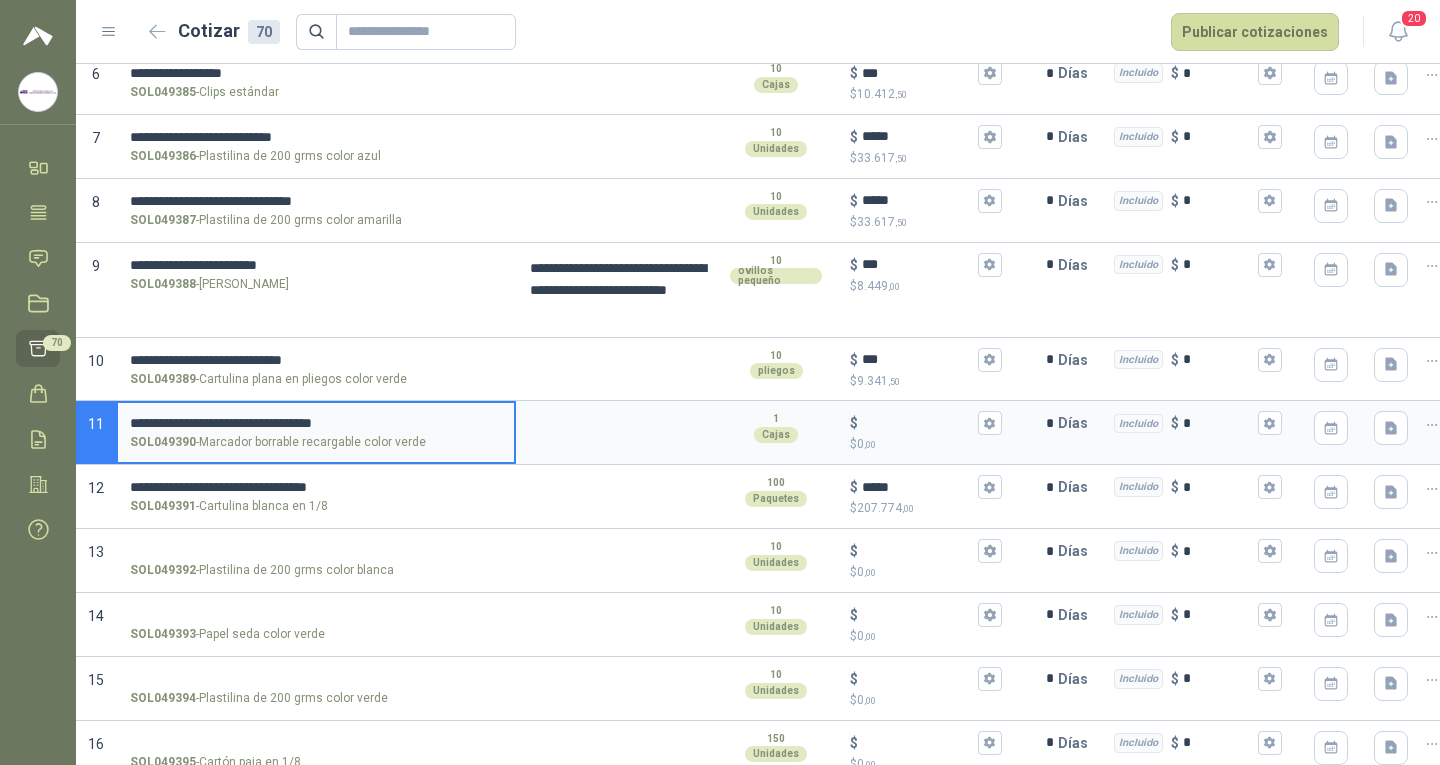 type 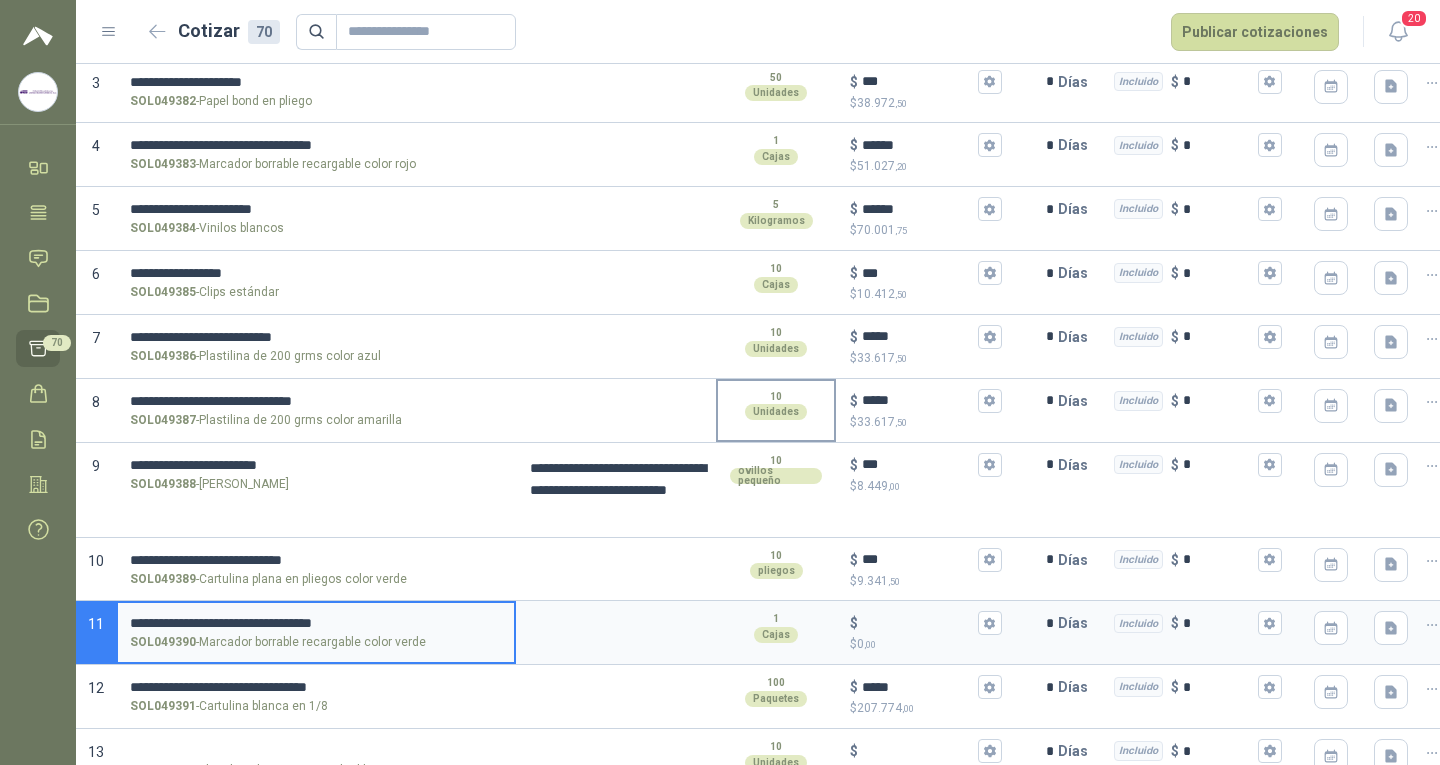 scroll, scrollTop: 633, scrollLeft: 0, axis: vertical 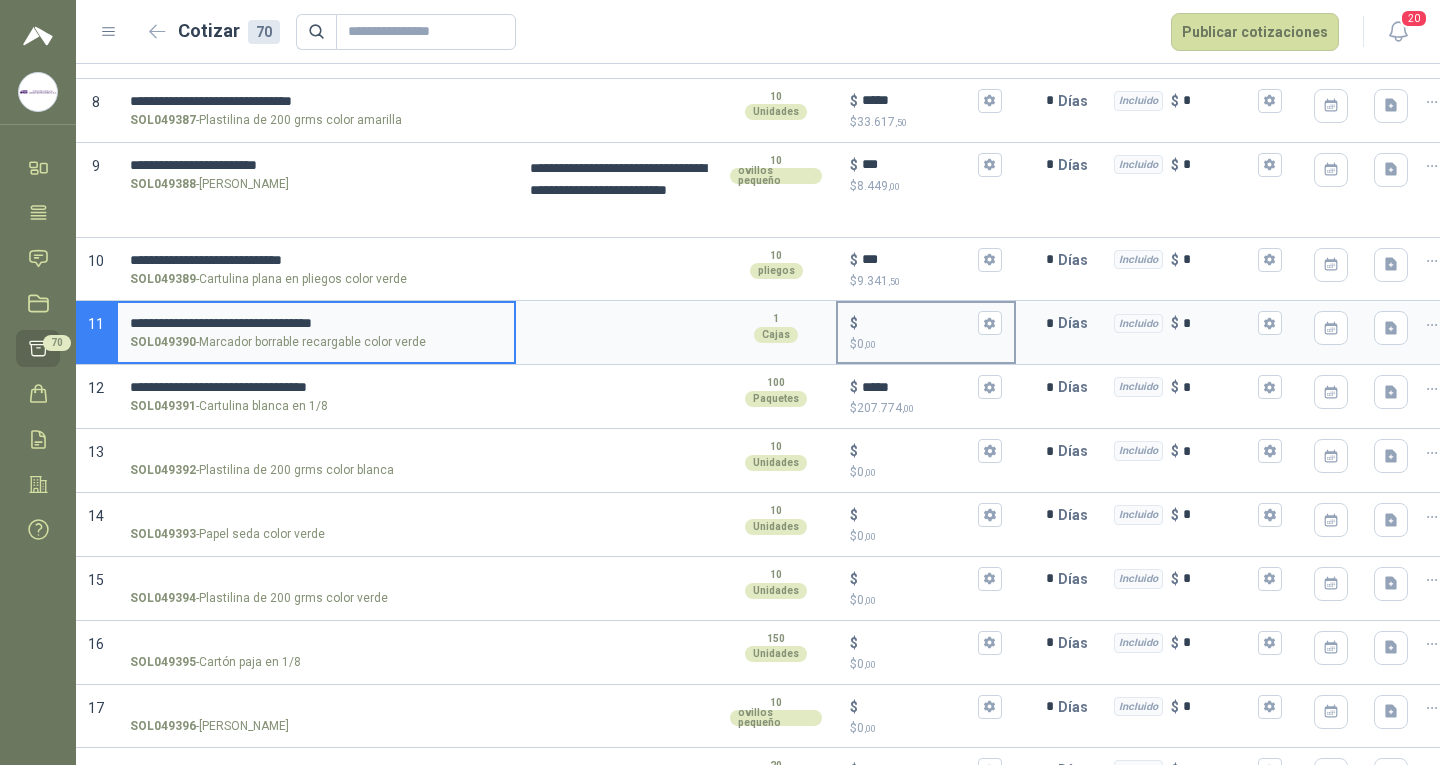 click on "$ $  0 ,00" at bounding box center (918, 323) 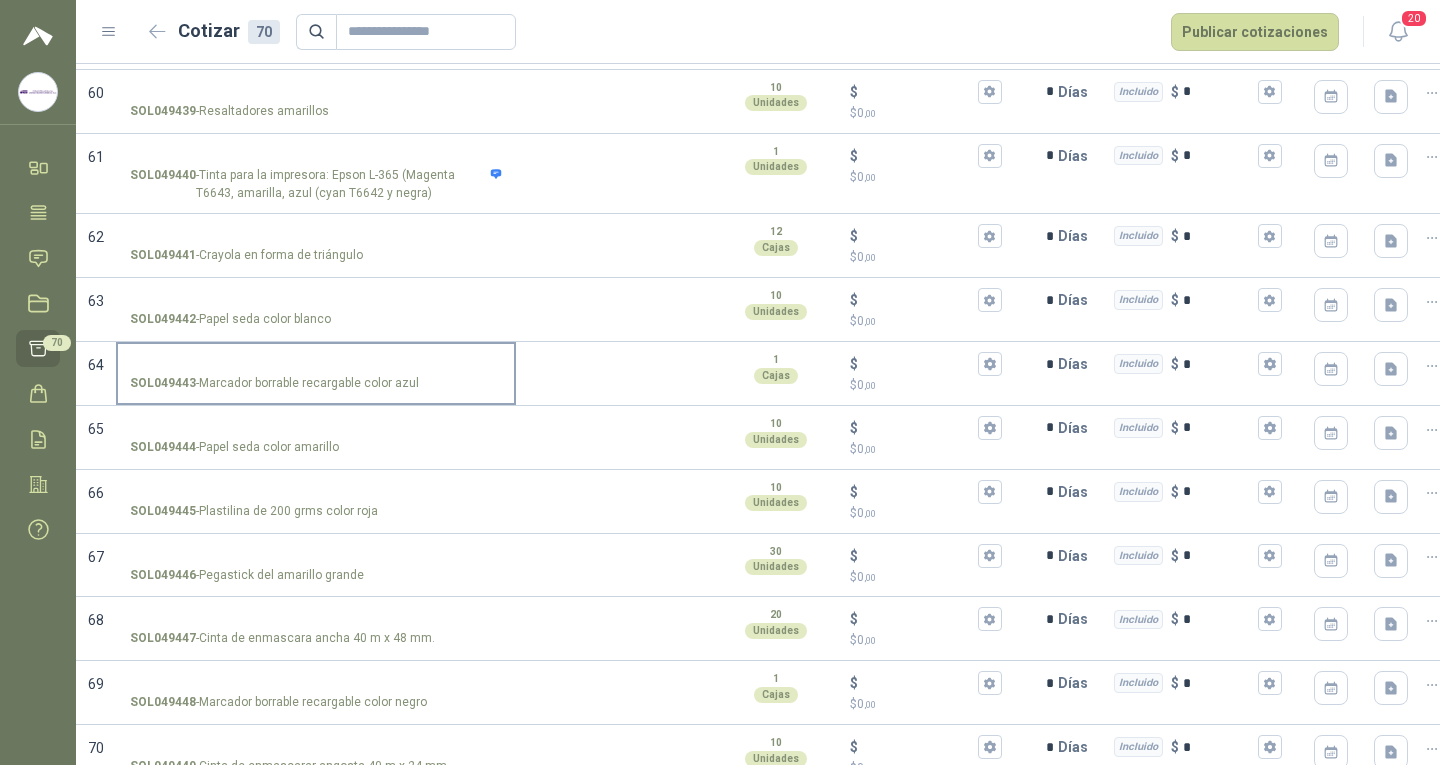 scroll, scrollTop: 4033, scrollLeft: 0, axis: vertical 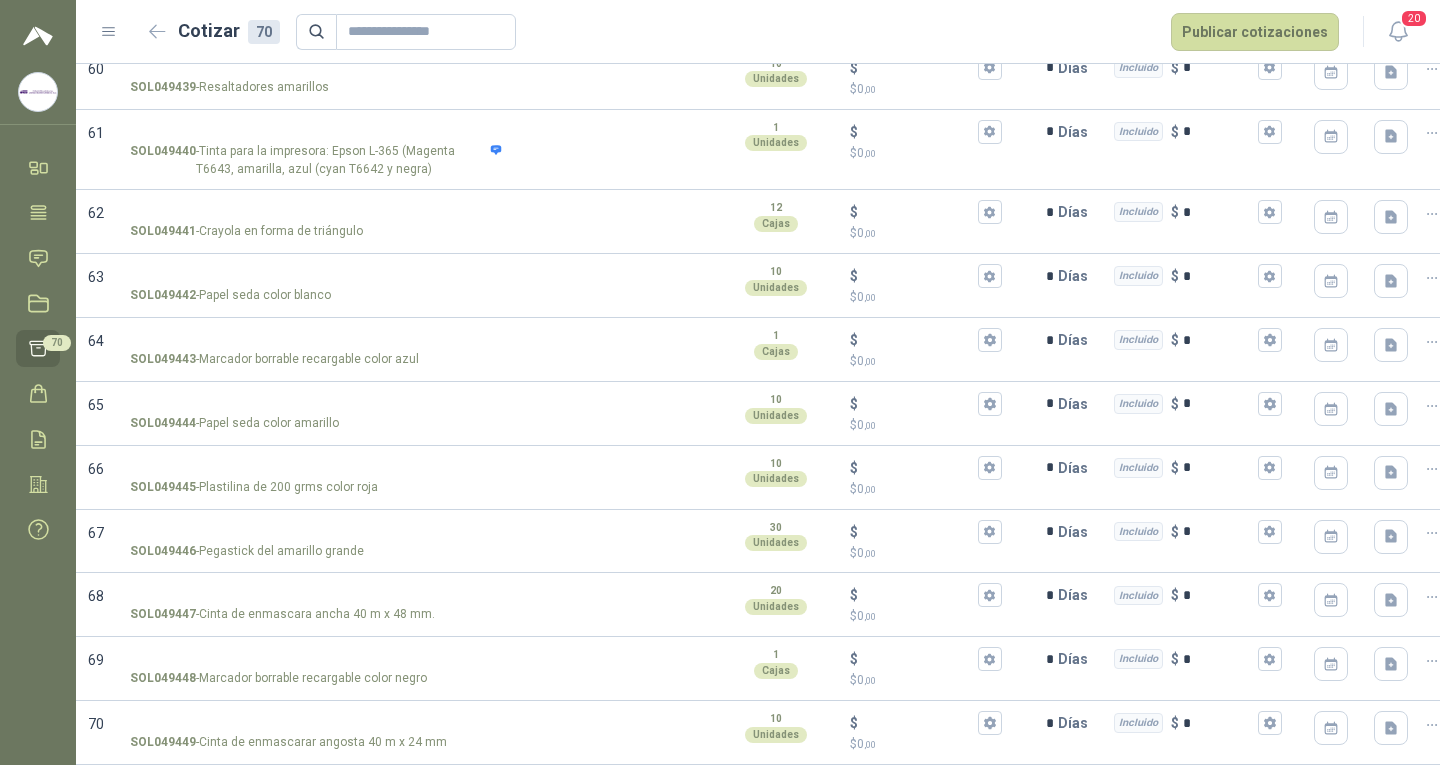 type on "******" 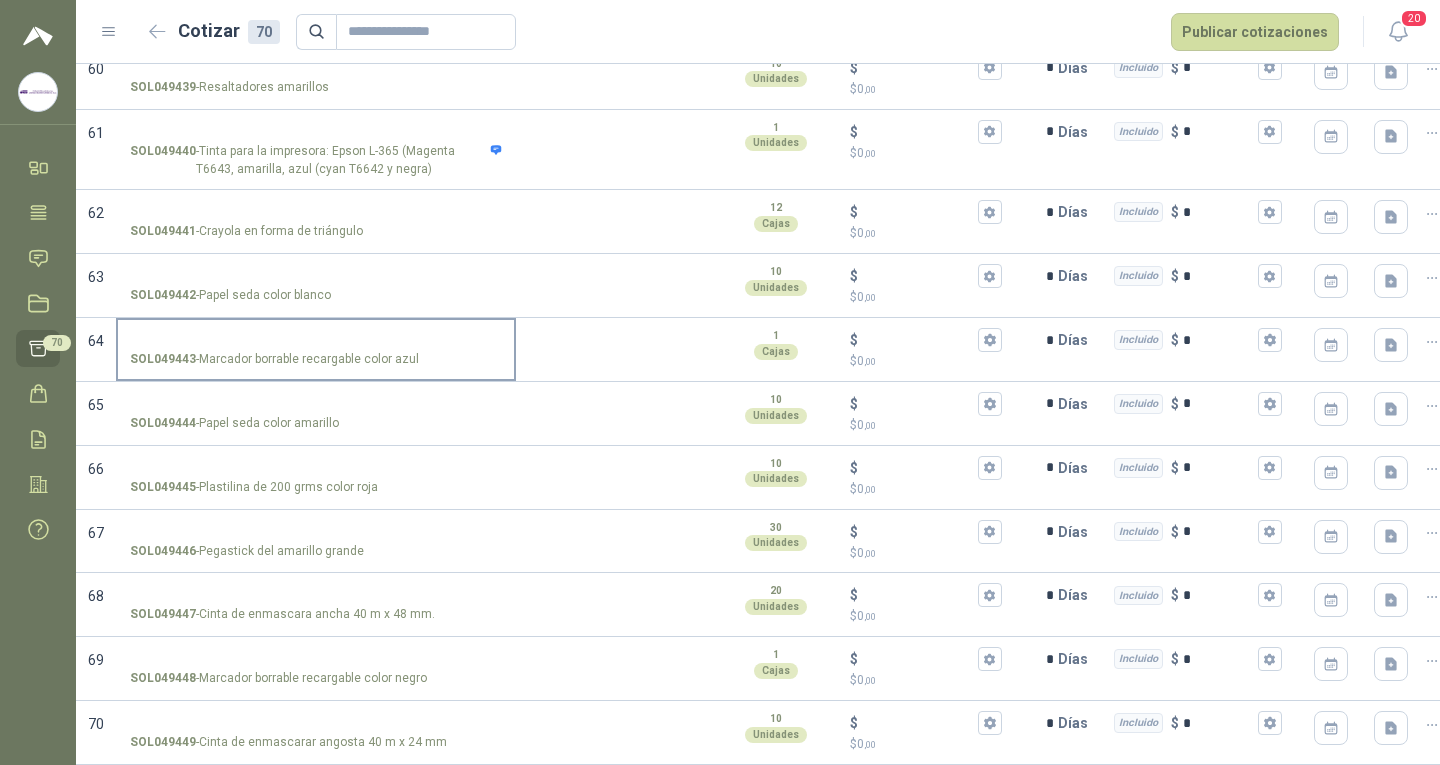 click on "SOL049443  -  Marcador borrable recargable color azul" at bounding box center [316, 340] 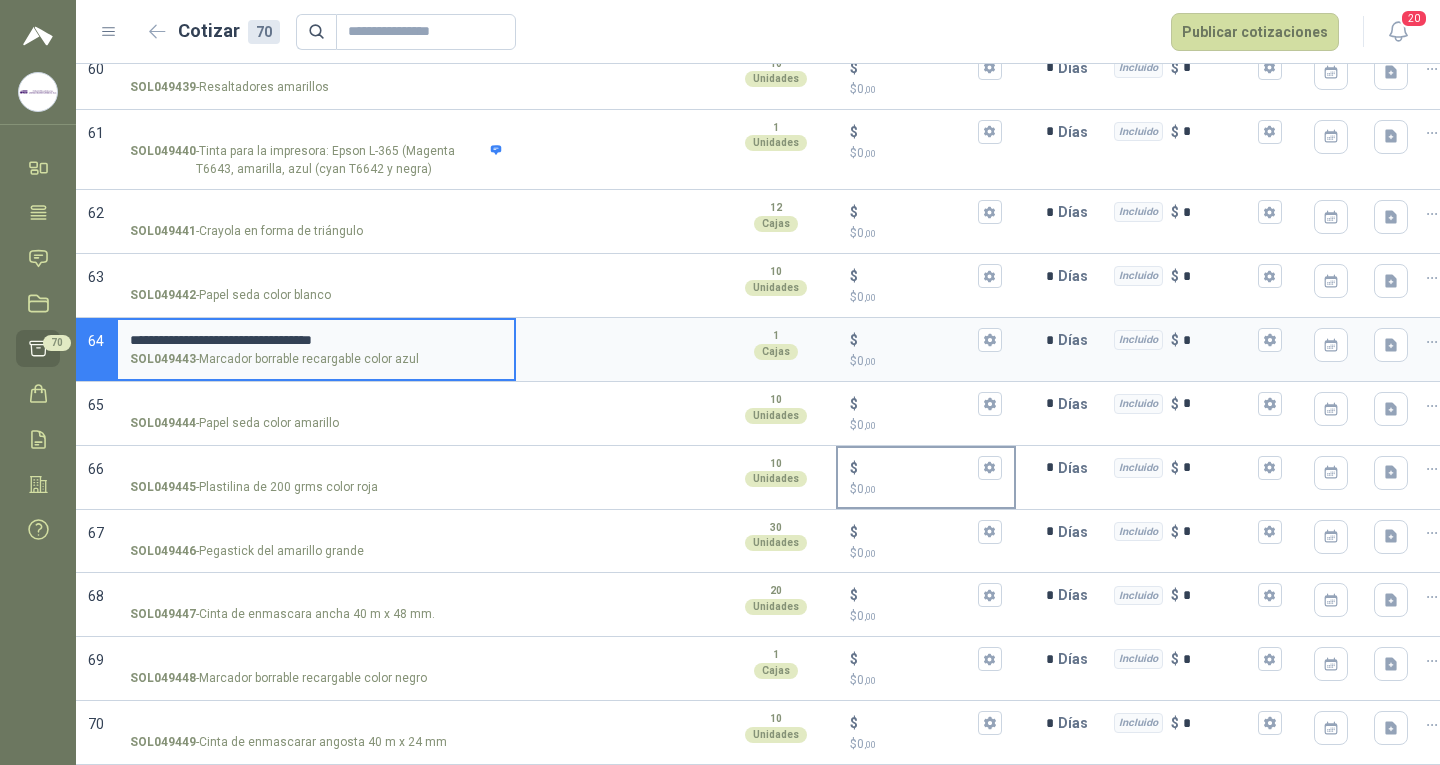 type 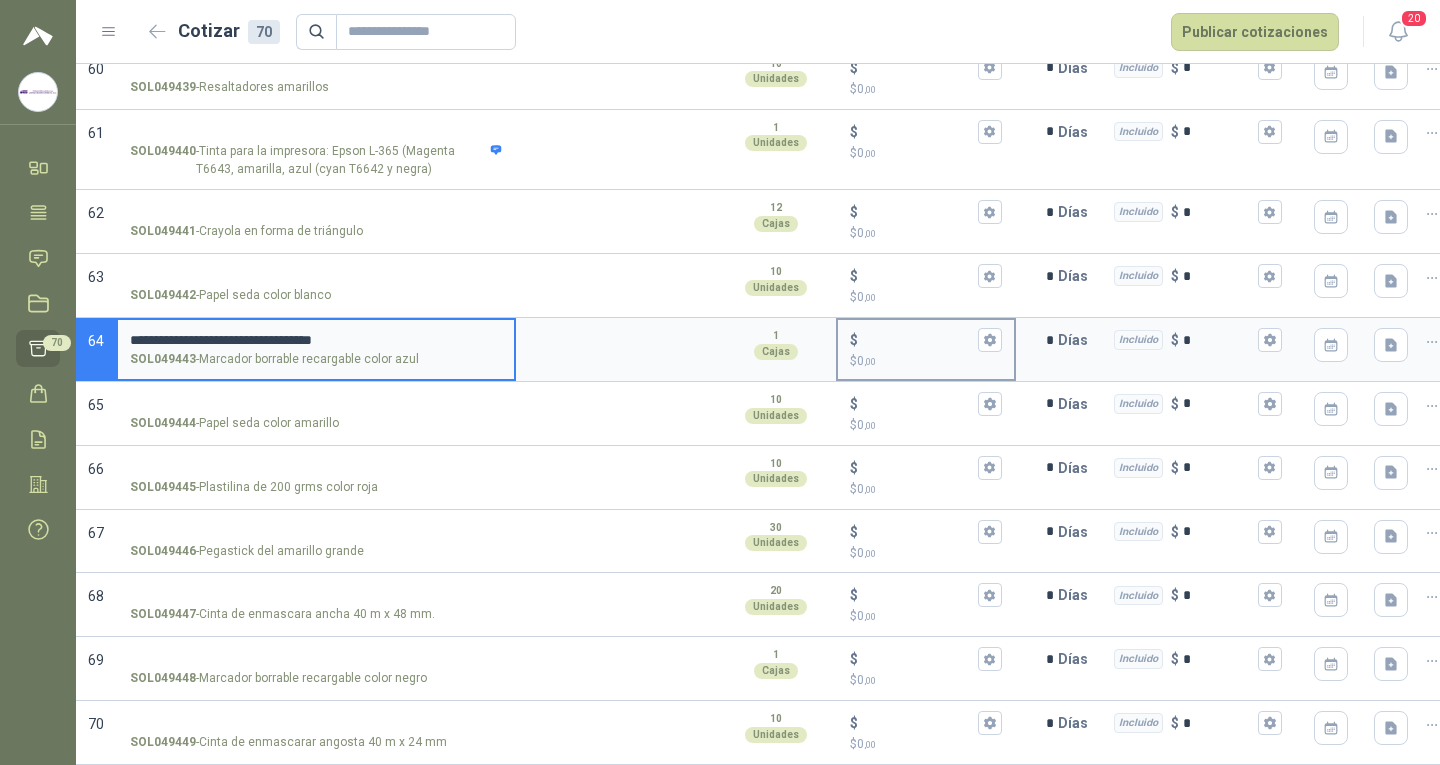 click on "$ $  0 ,00" at bounding box center (918, 340) 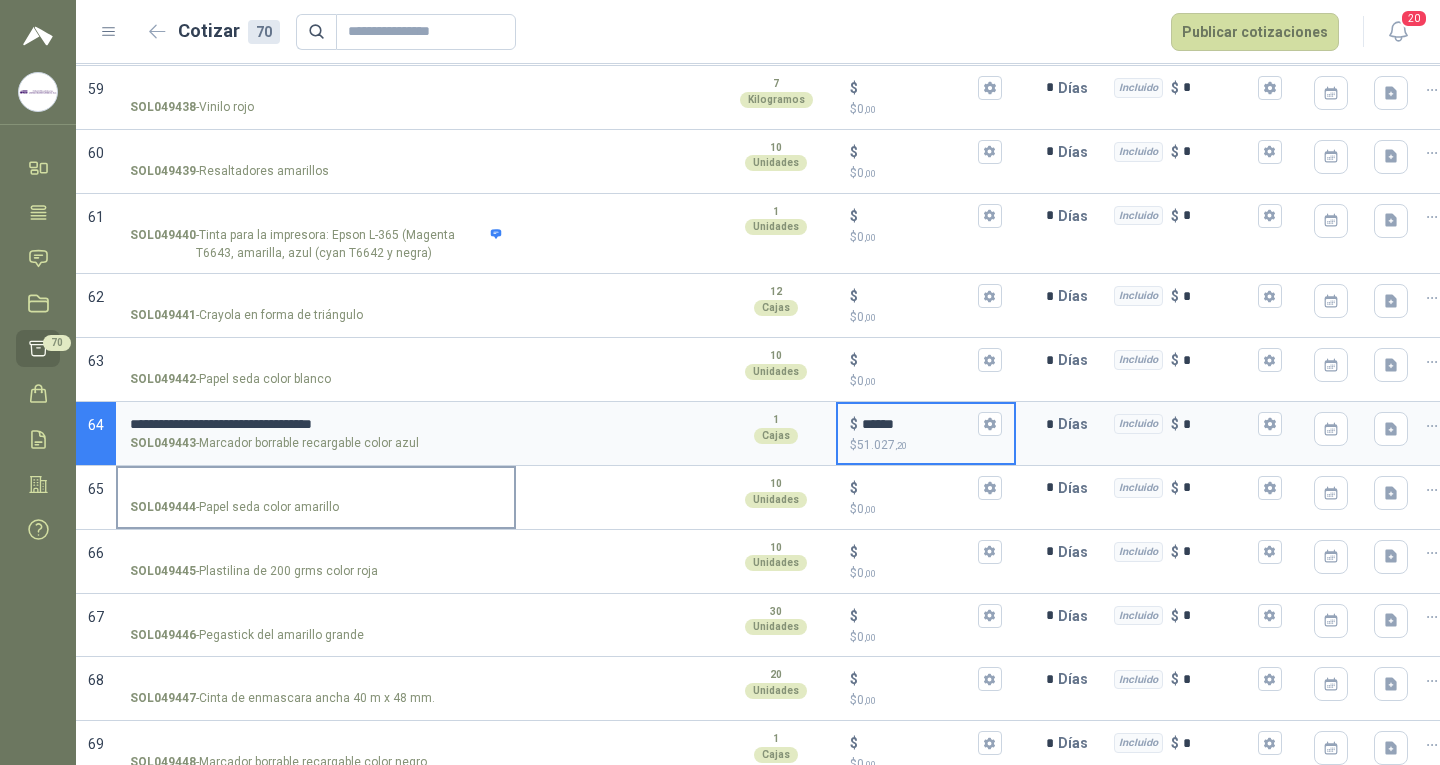 scroll, scrollTop: 4033, scrollLeft: 0, axis: vertical 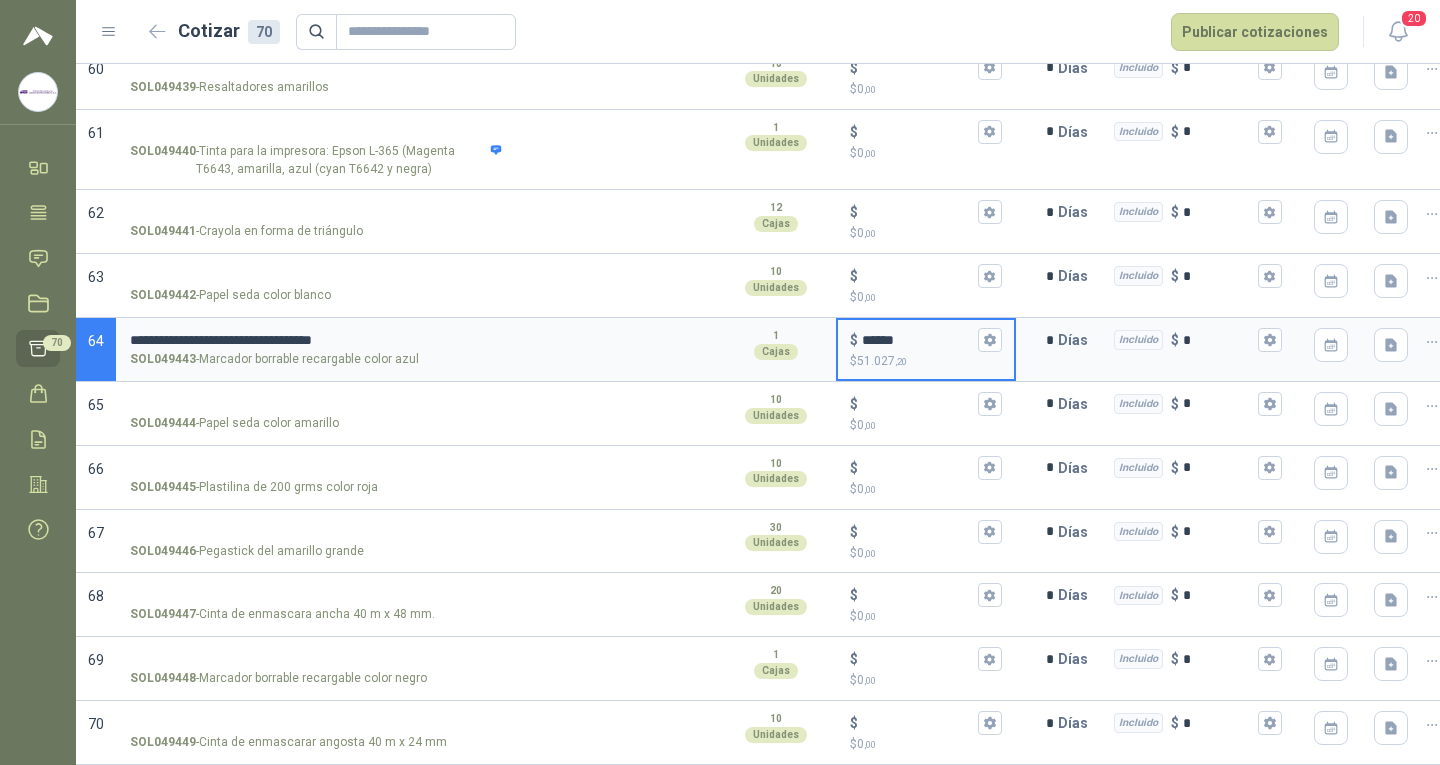 type on "******" 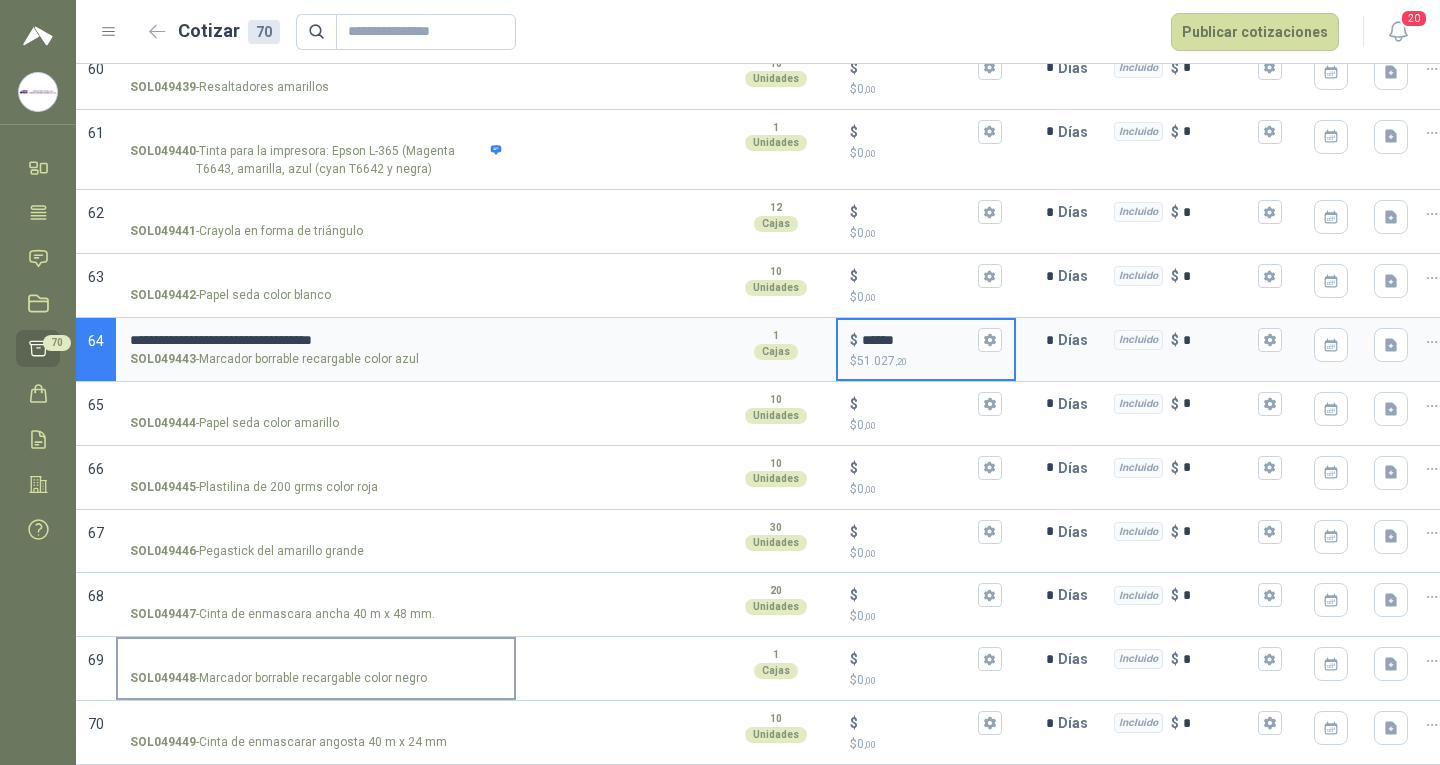 click on "SOL049448  -  Marcador borrable recargable color negro" at bounding box center (316, 659) 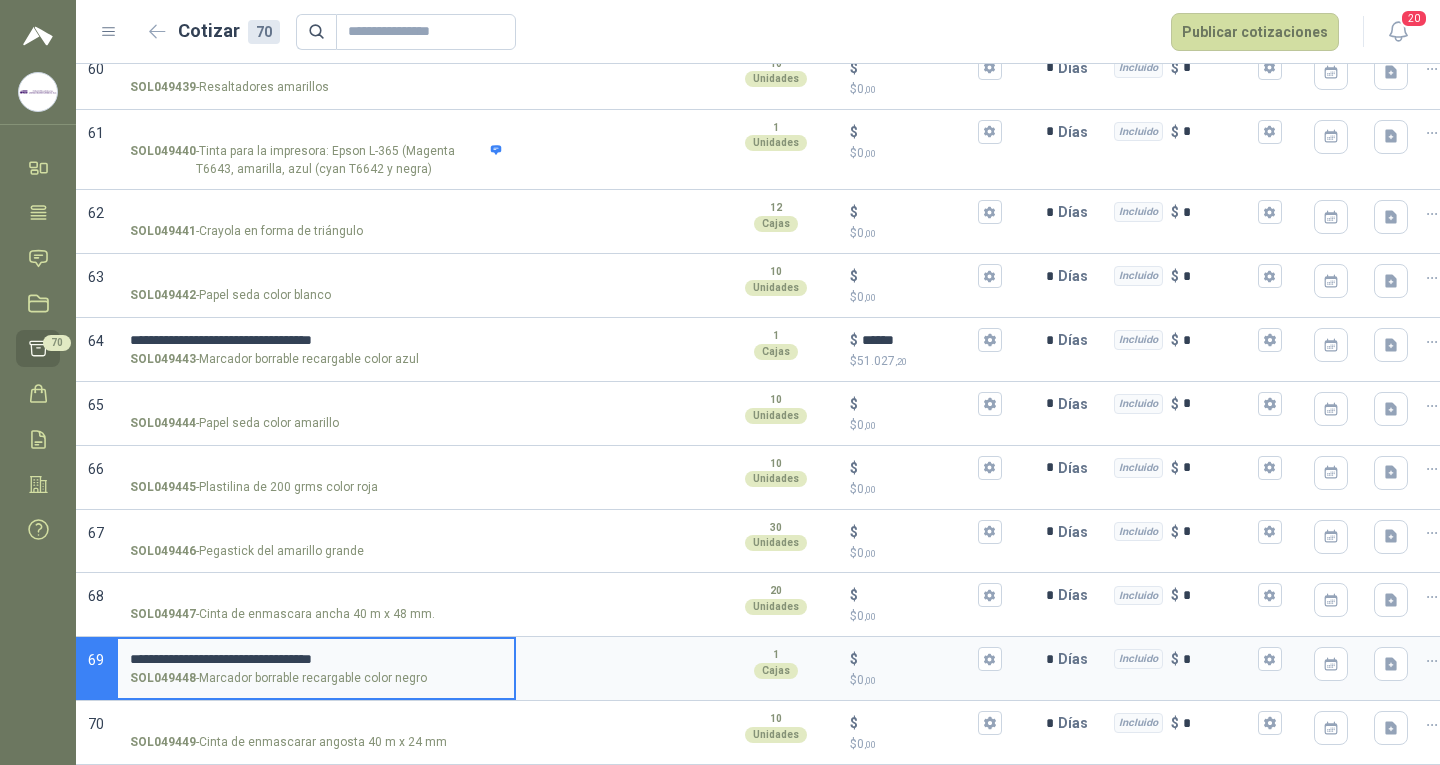 click on "$ $  0 ,00" at bounding box center (918, 659) 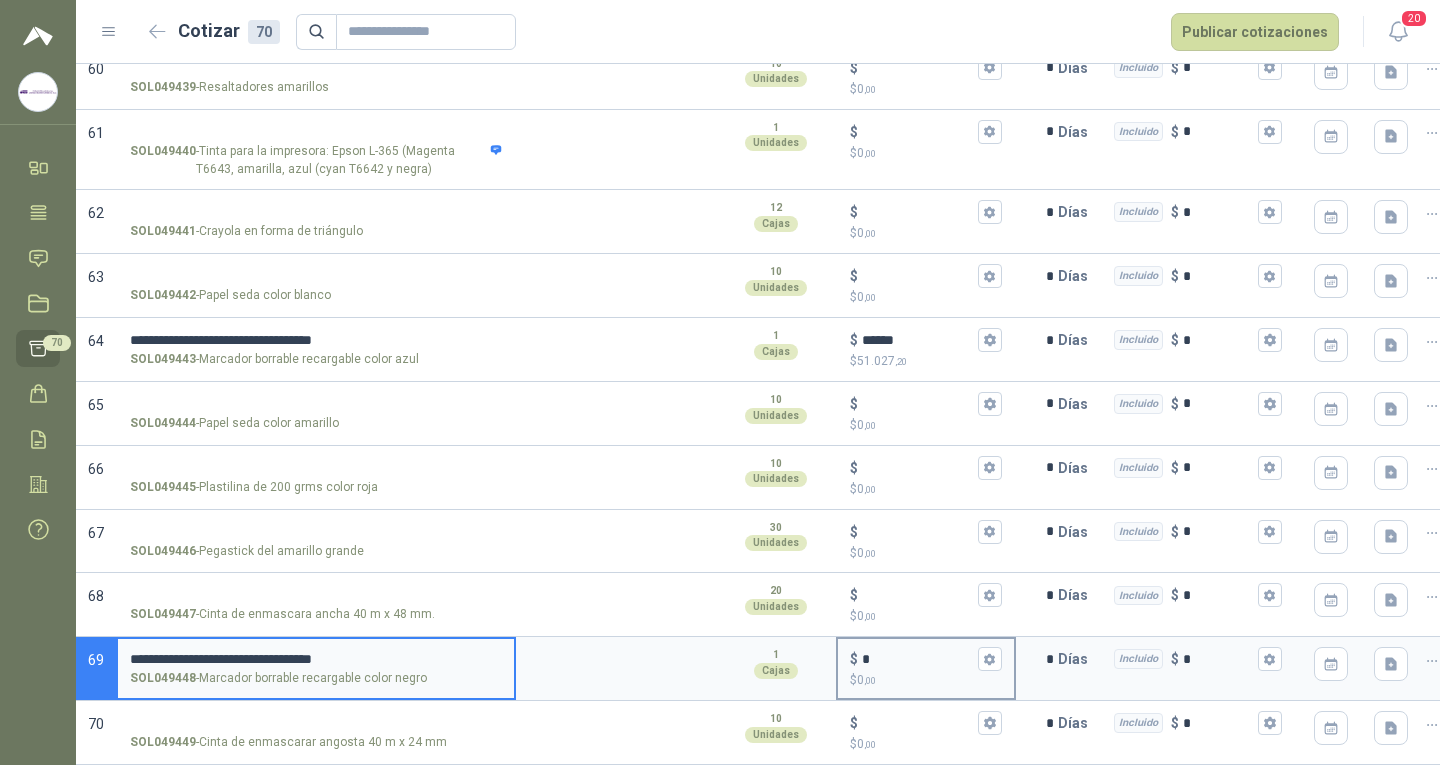 type on "**" 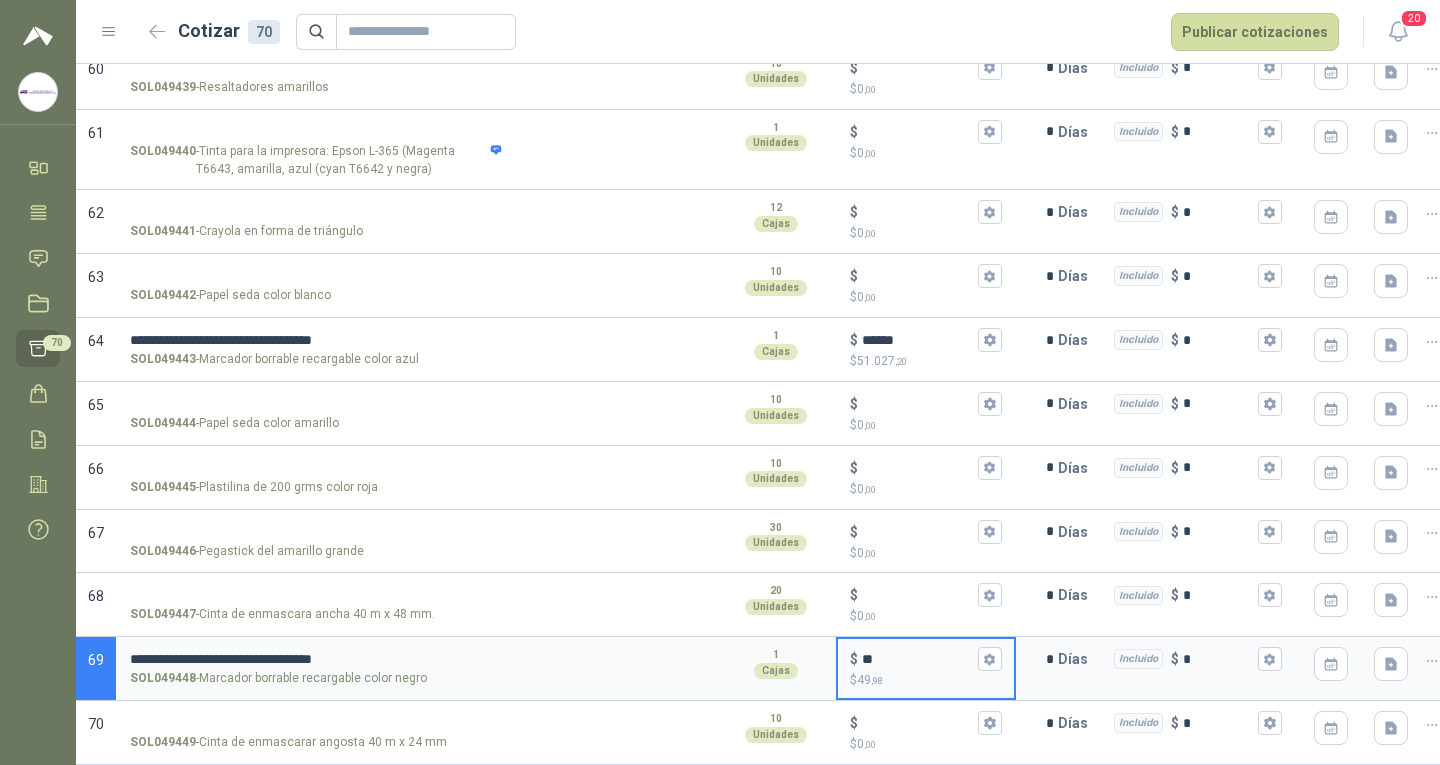 type 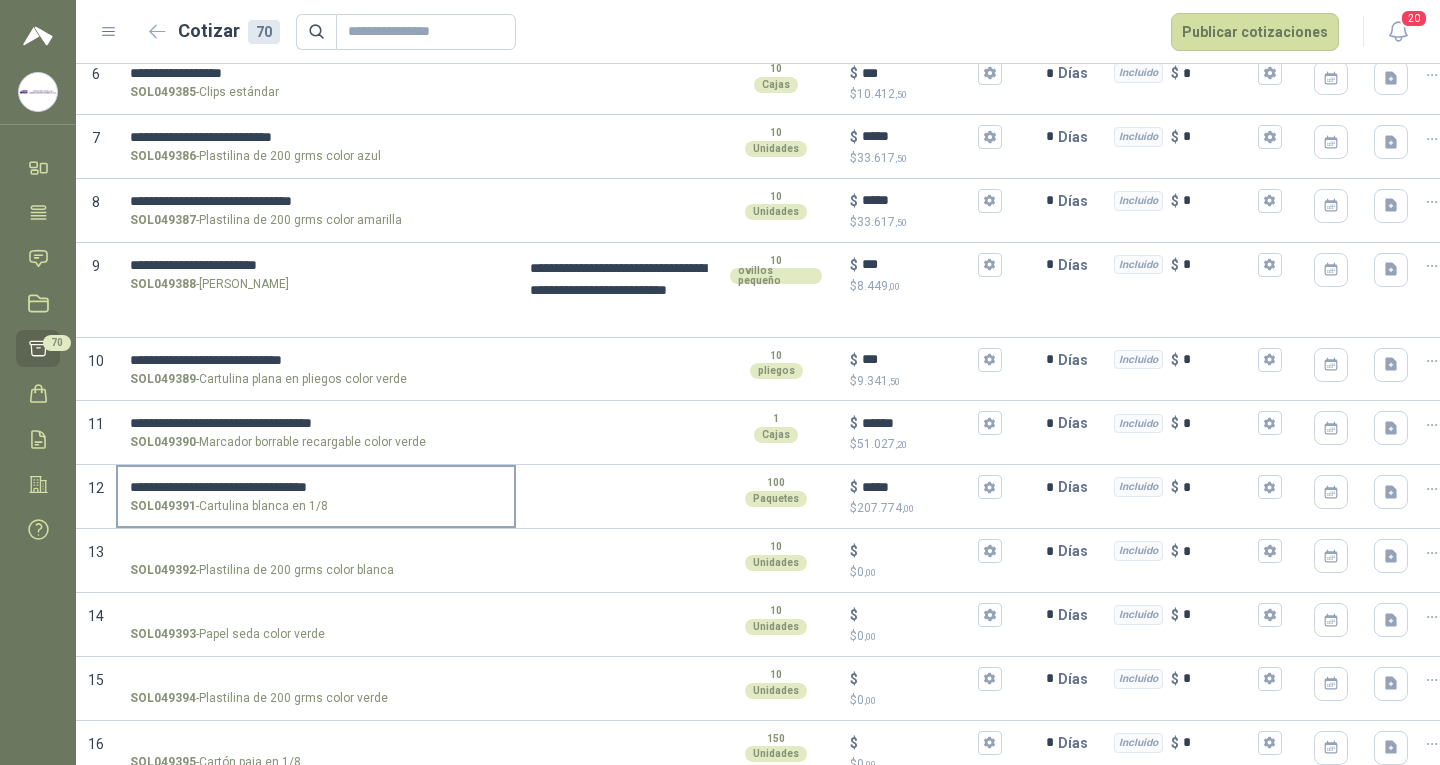 scroll, scrollTop: 833, scrollLeft: 0, axis: vertical 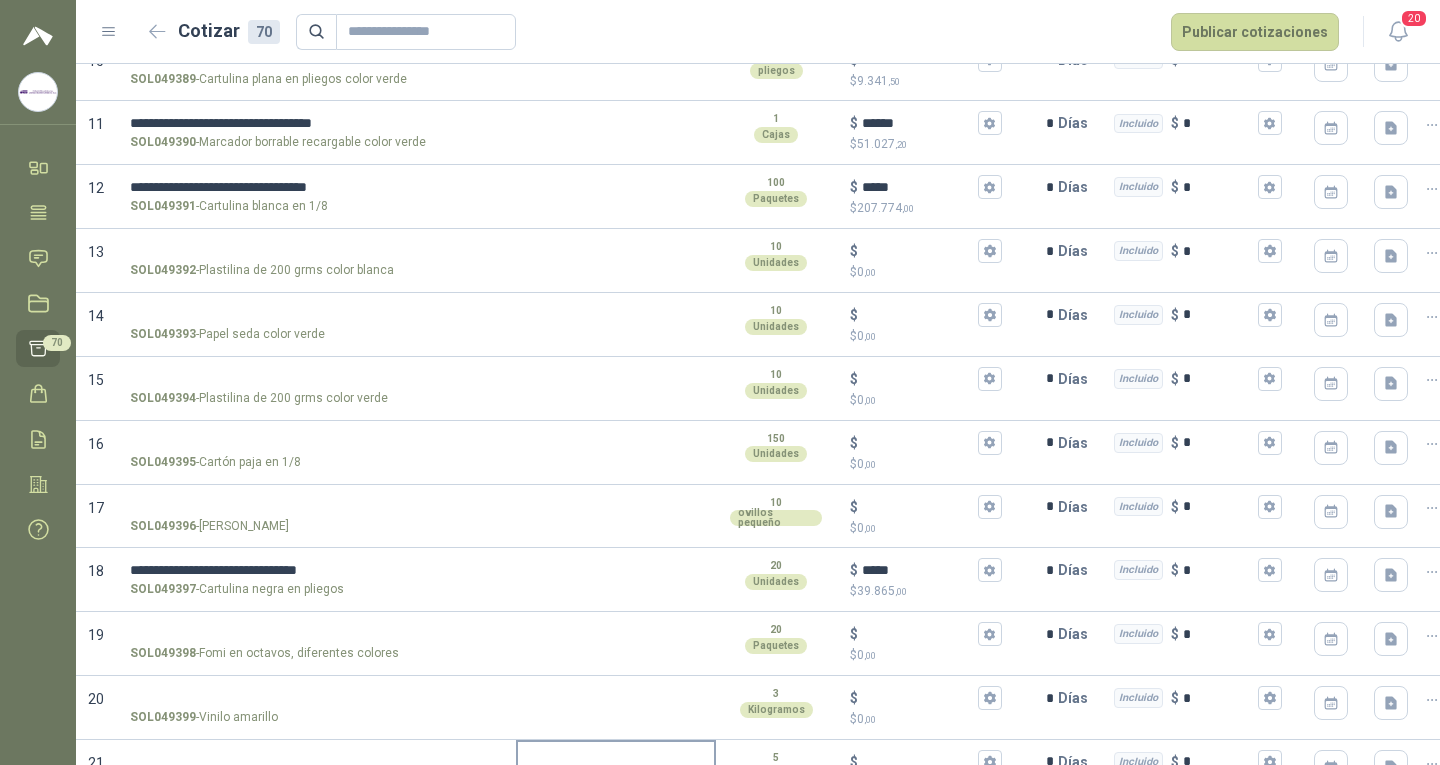 type on "******" 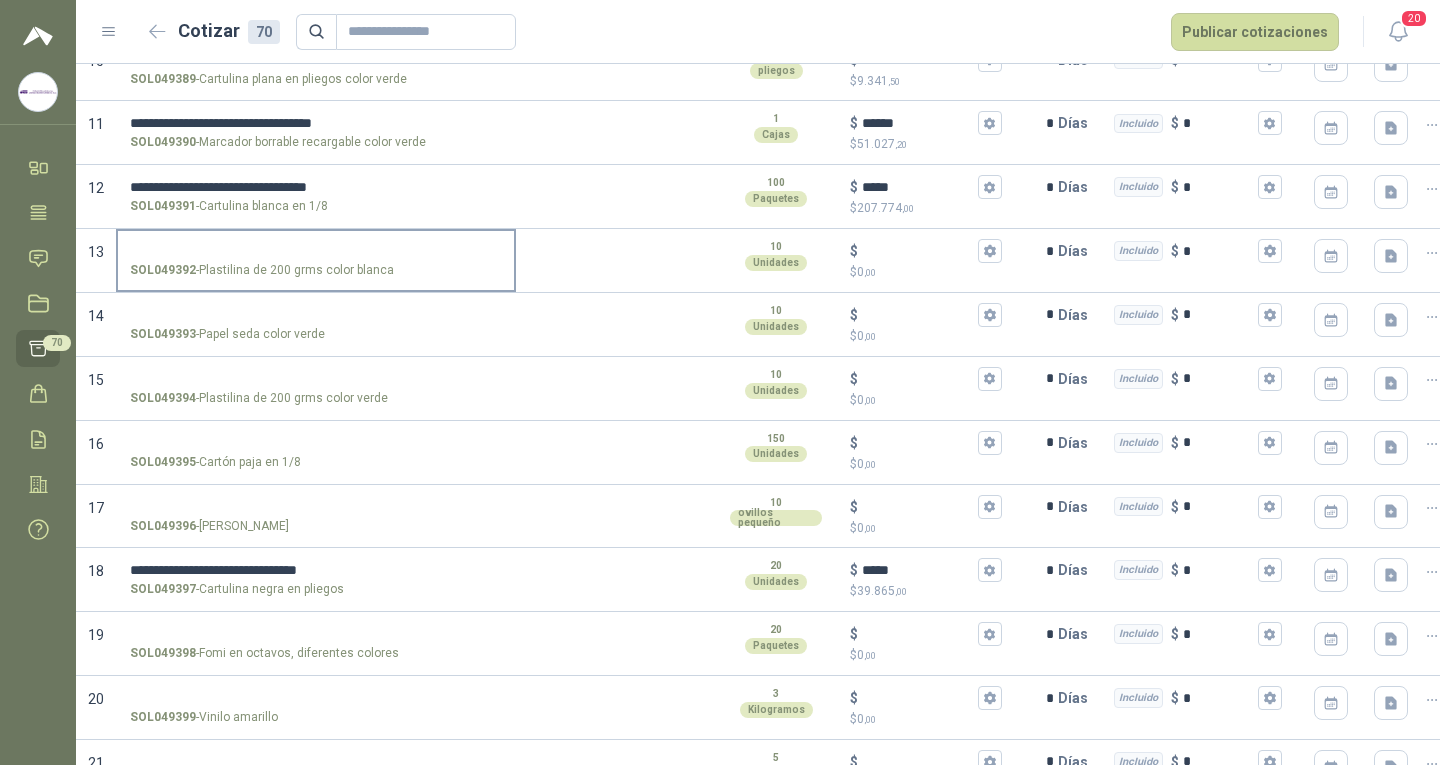 click on "SOL049392  -  Plastilina  de 200 grms  color [PERSON_NAME]" at bounding box center (316, 251) 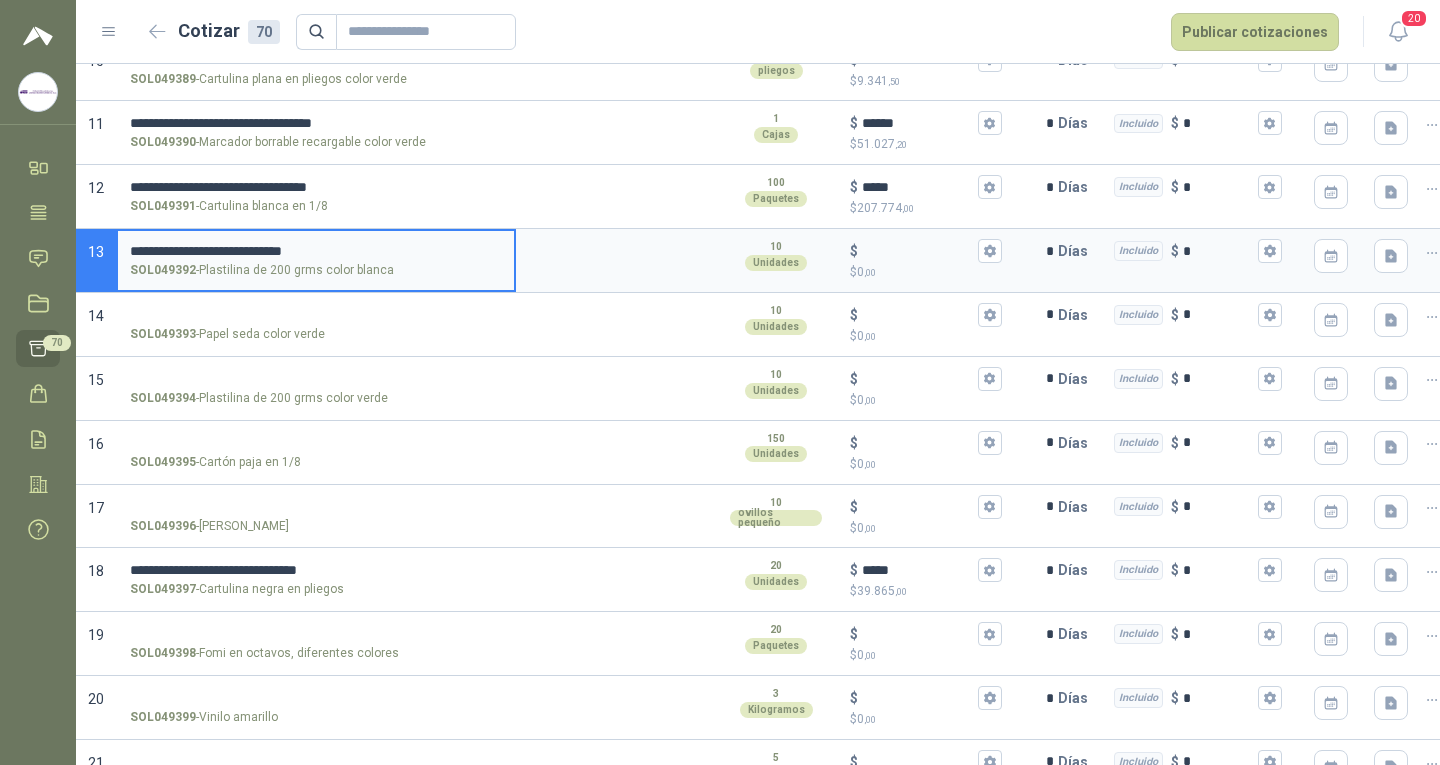 type 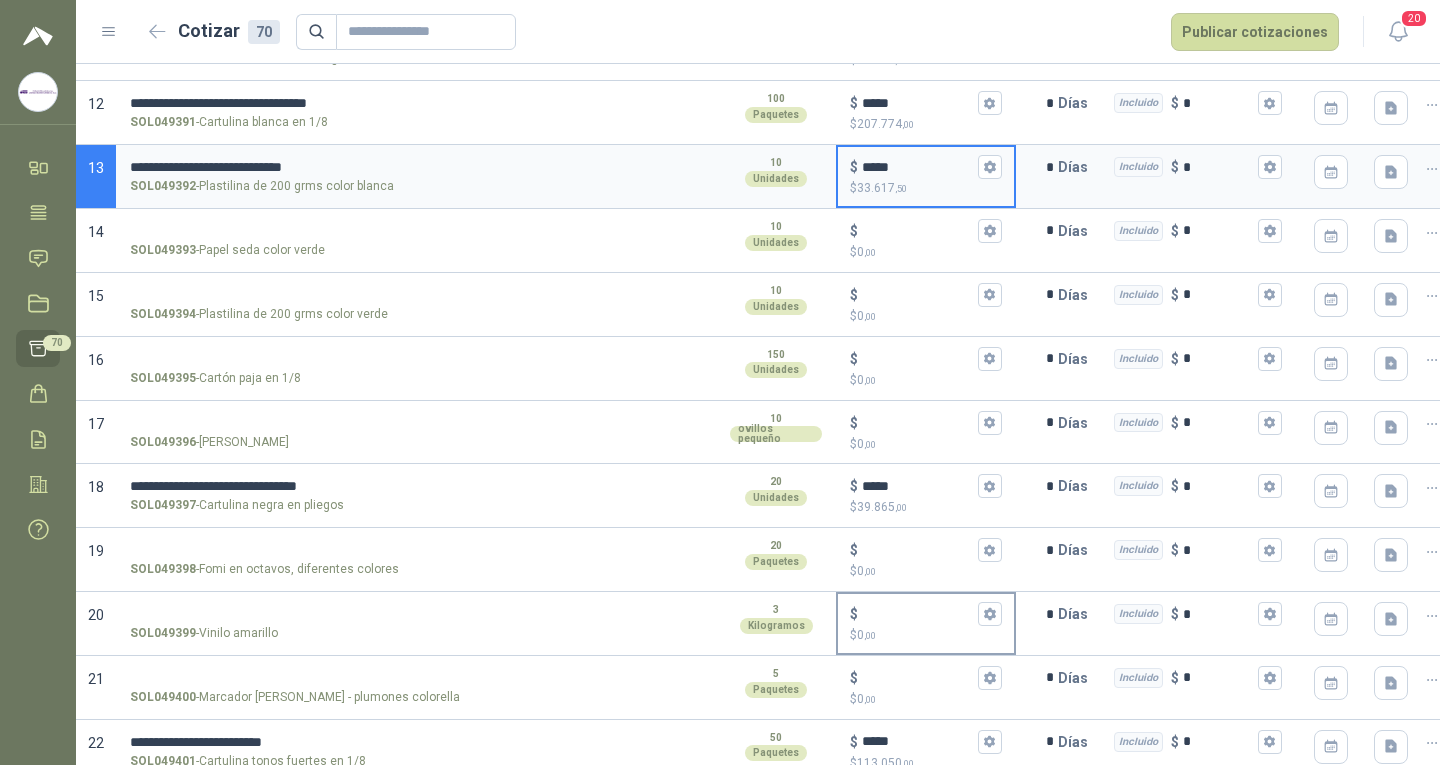 scroll, scrollTop: 933, scrollLeft: 0, axis: vertical 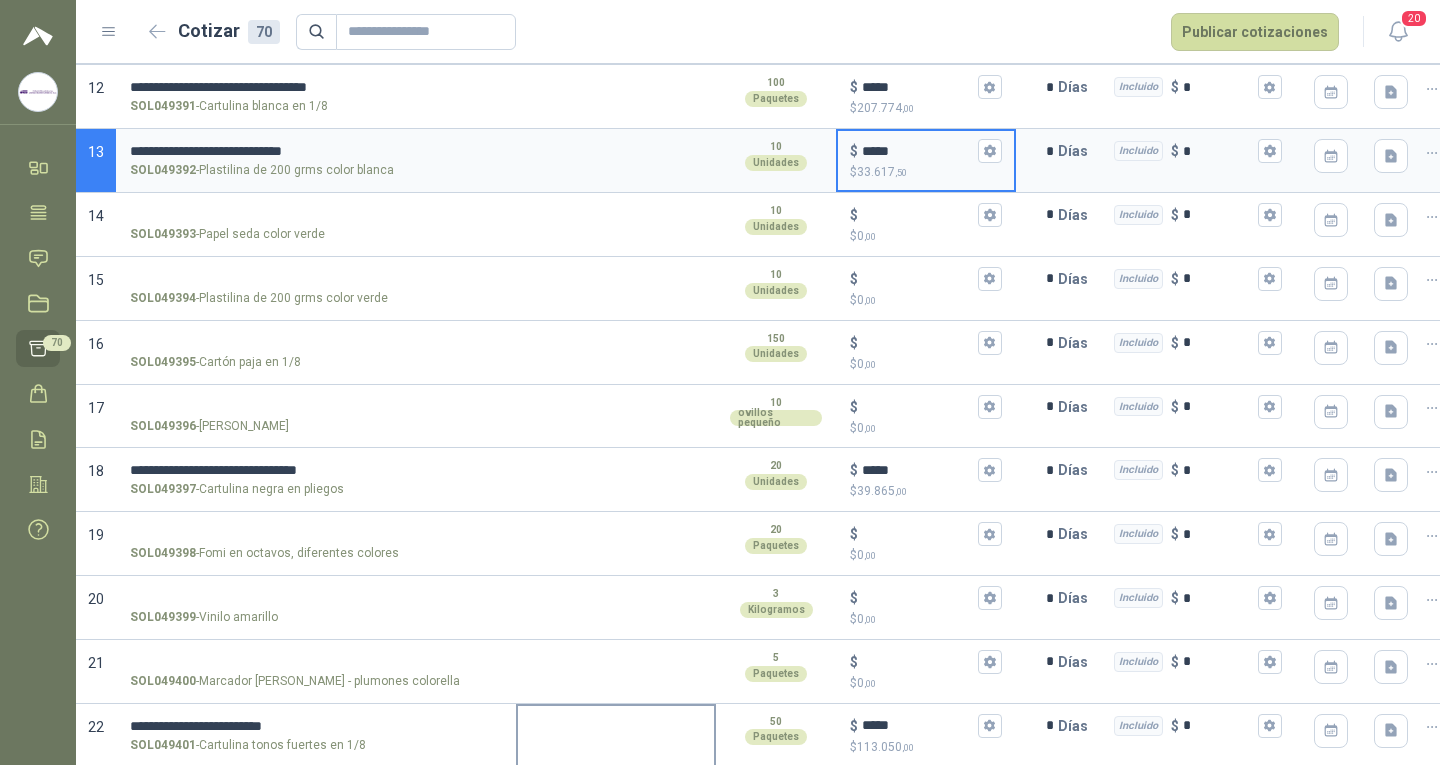 type on "*****" 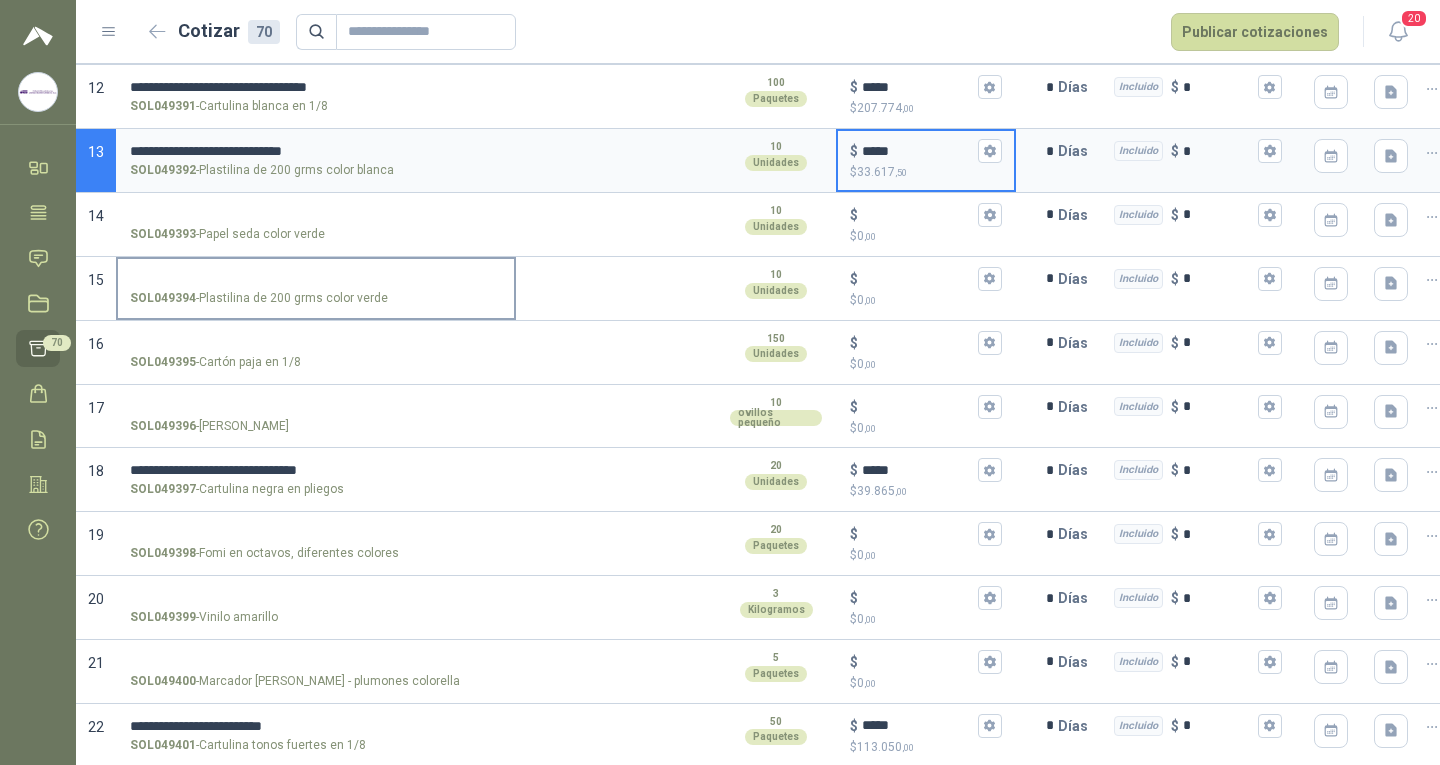 click on "SOL049394  -  Plastilina  de 200 grms  color verde" at bounding box center (316, 279) 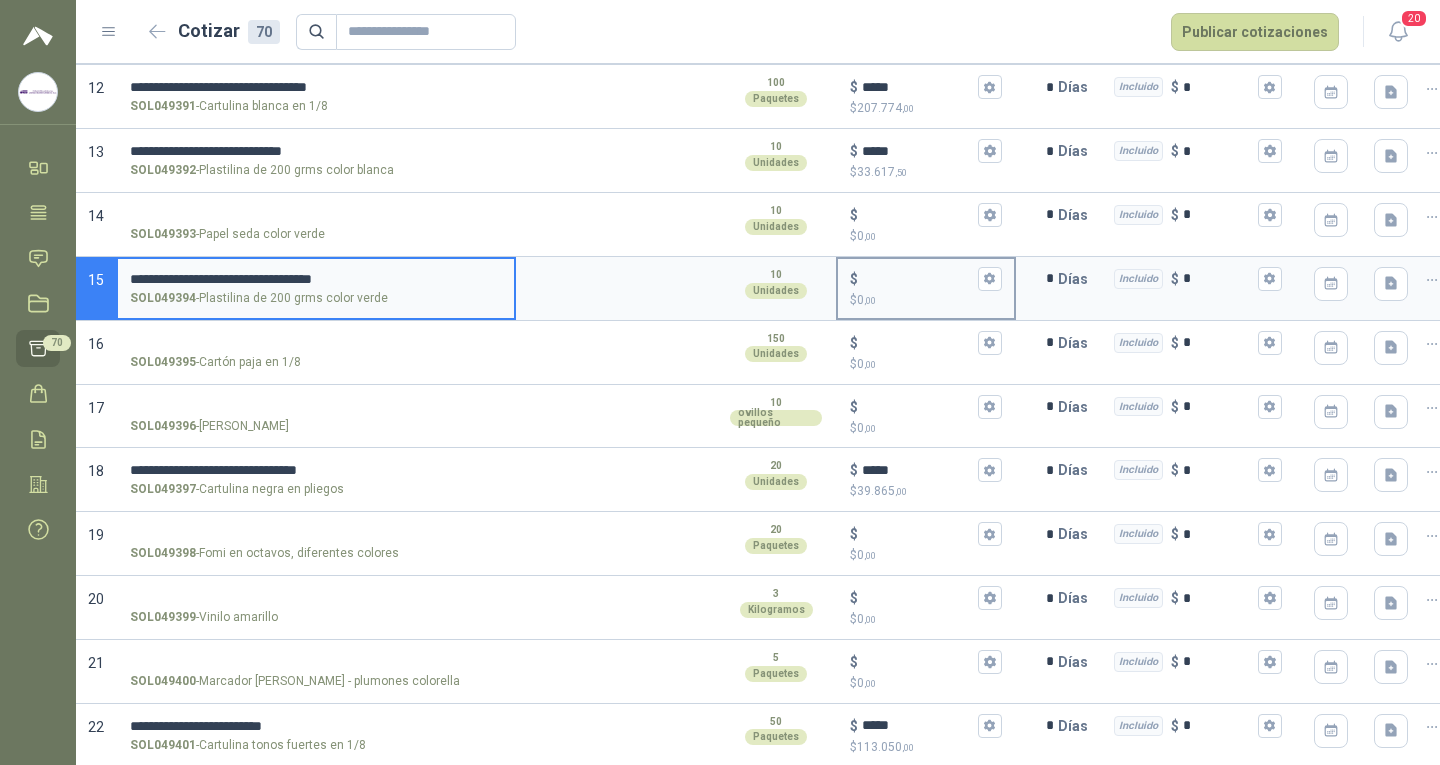 type 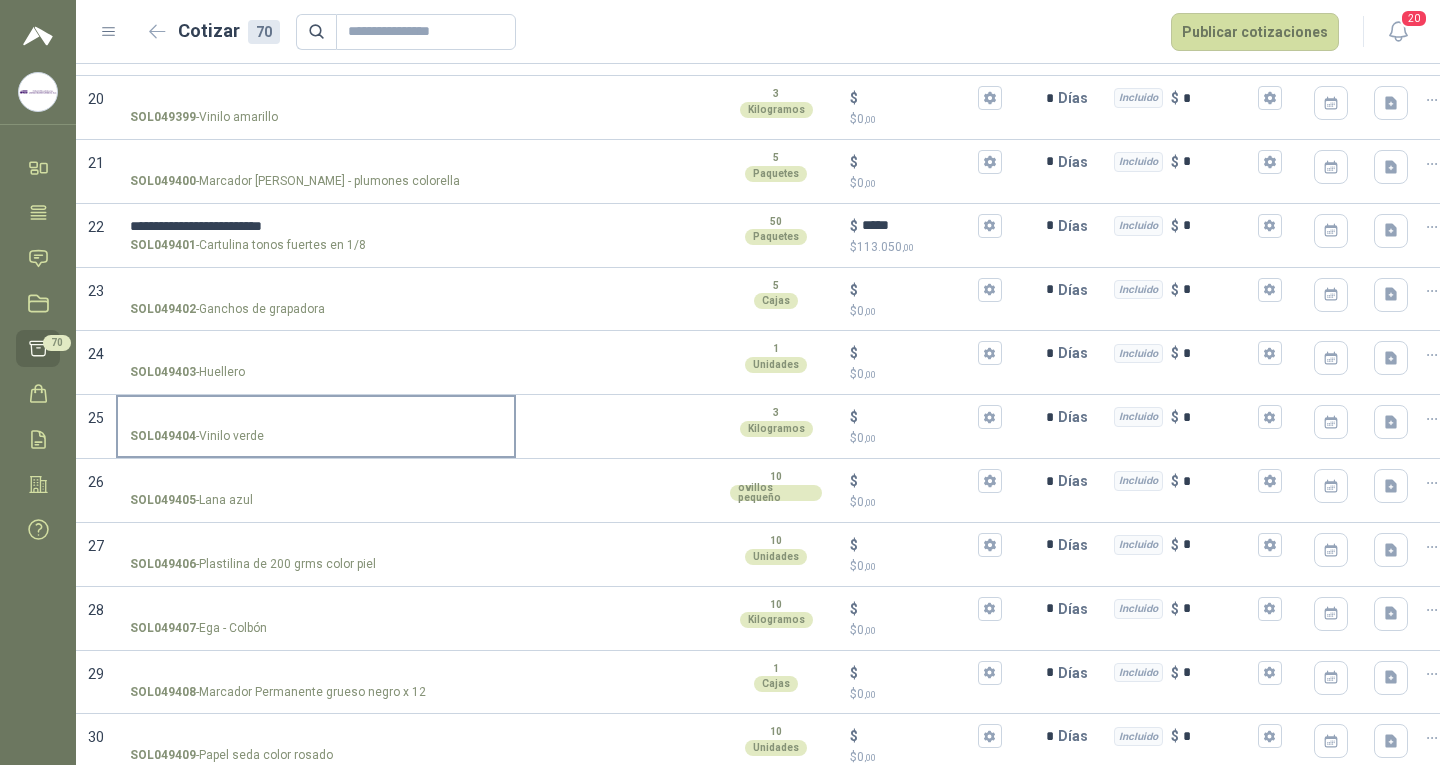 scroll, scrollTop: 1533, scrollLeft: 0, axis: vertical 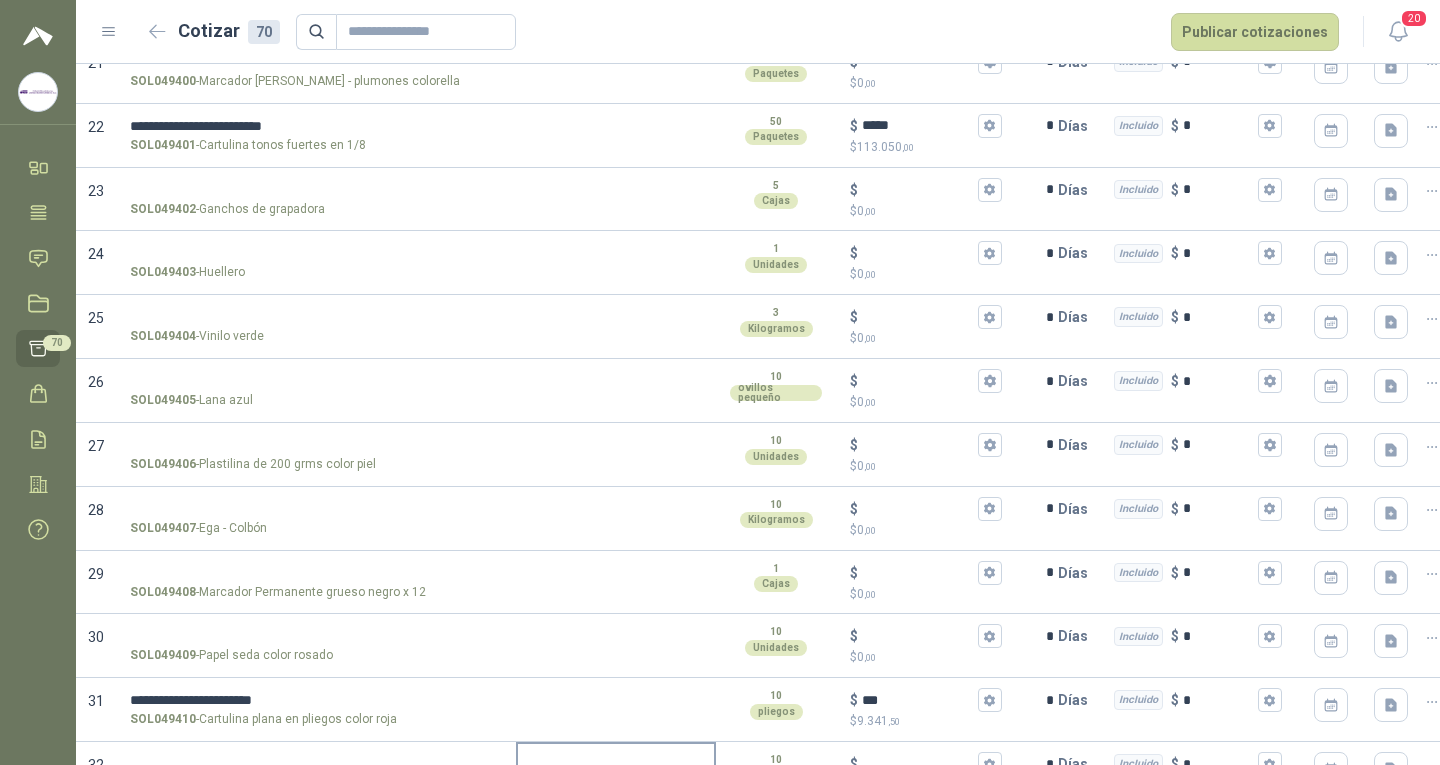 type on "*****" 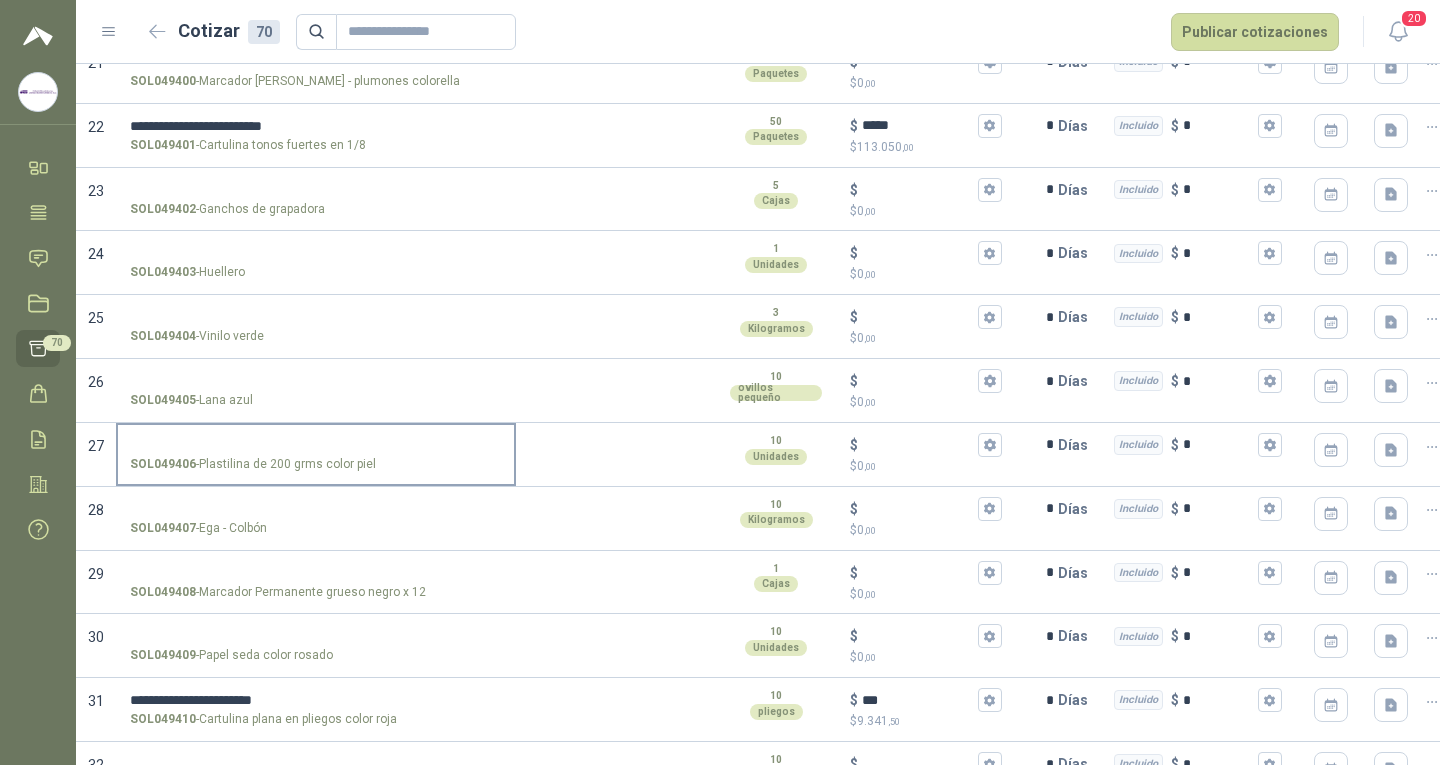 click on "SOL049406  -  Plastilina  de 200 grms  color piel" at bounding box center [316, 445] 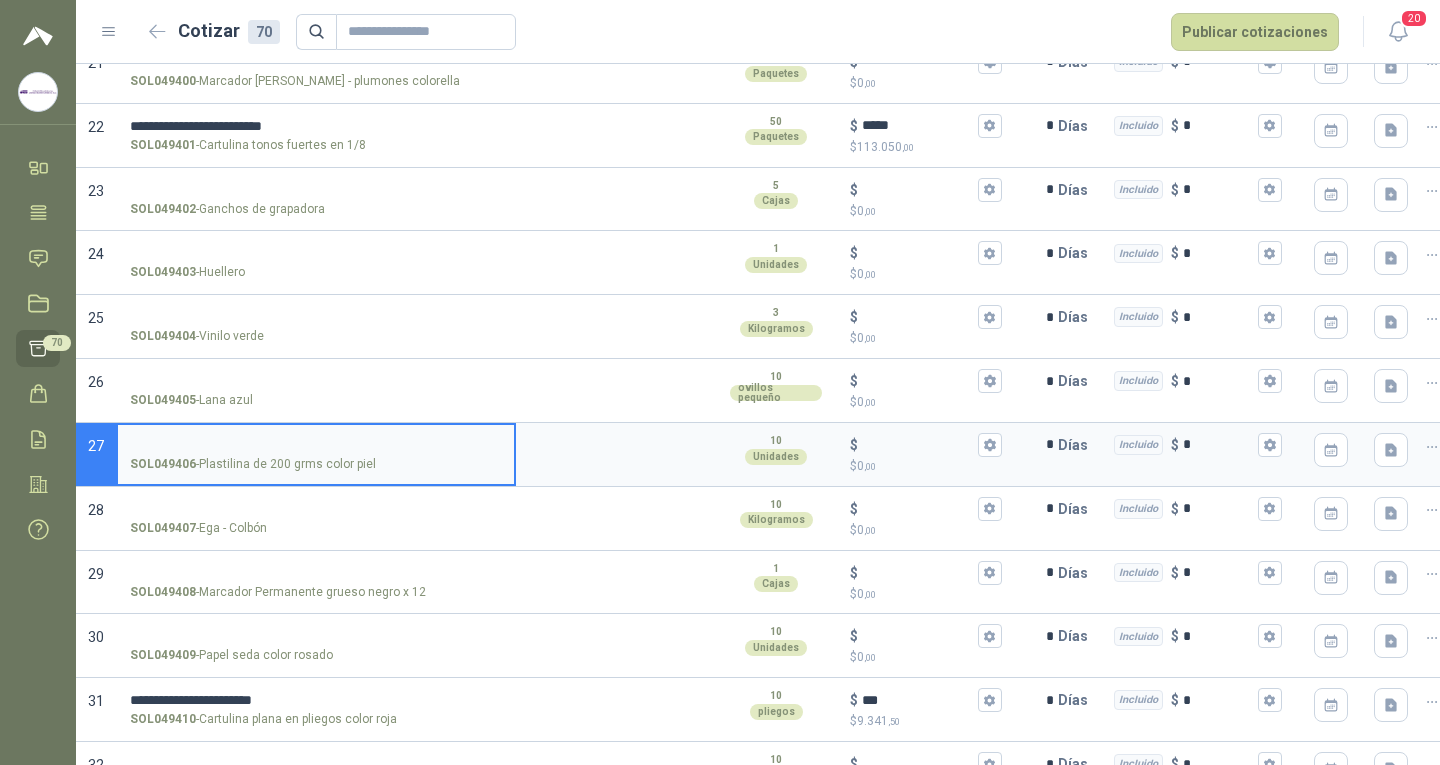 click on "SOL049406  -  Plastilina  de 200 grms  color piel" at bounding box center [316, 445] 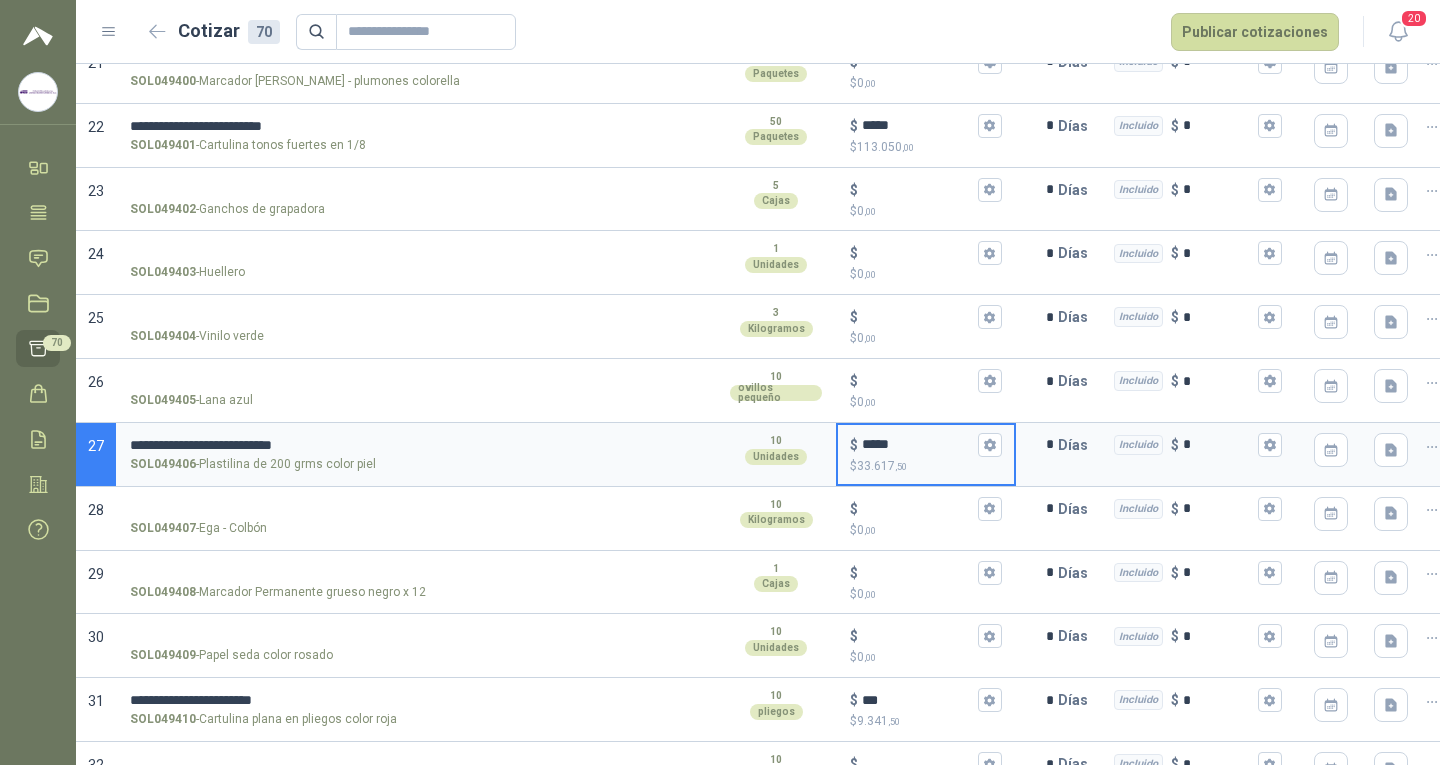 type 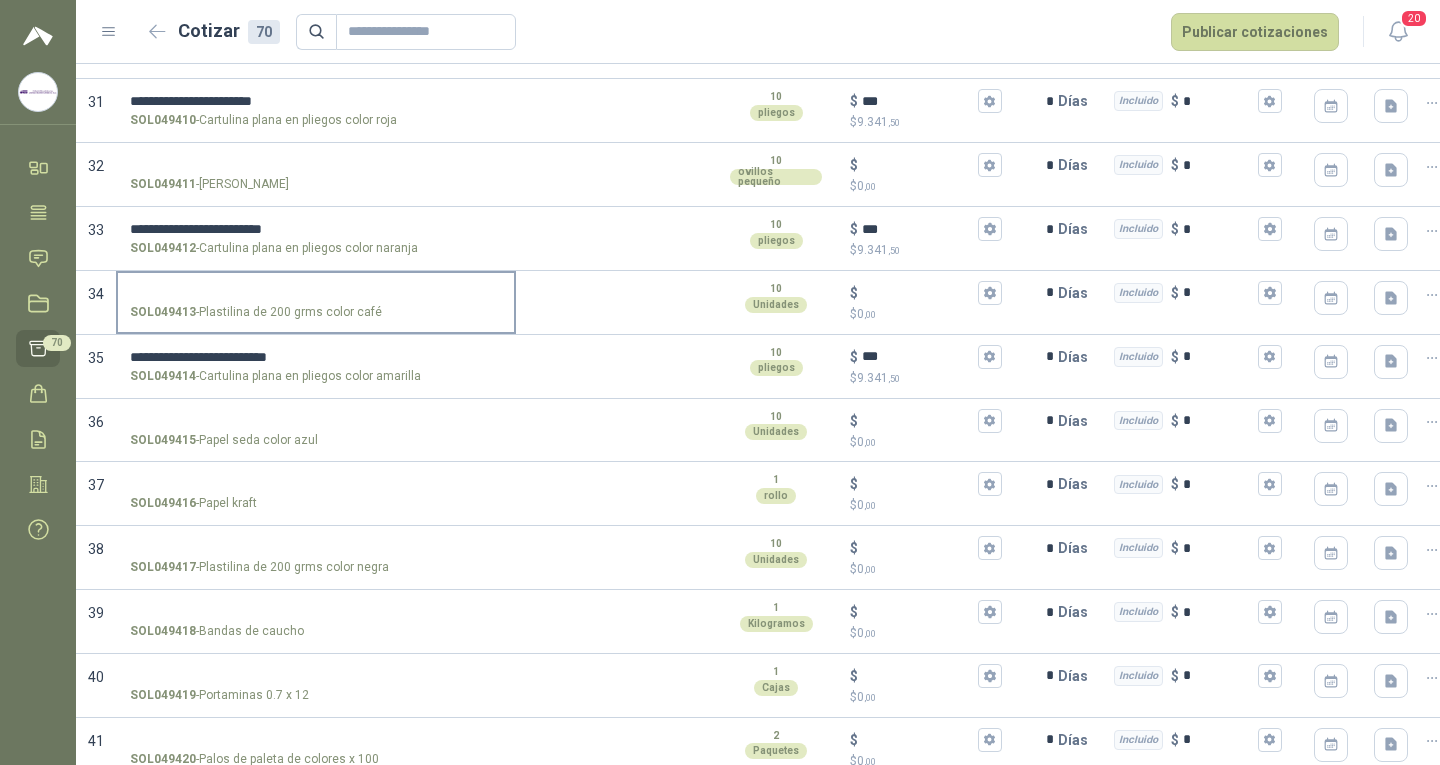 scroll, scrollTop: 2133, scrollLeft: 0, axis: vertical 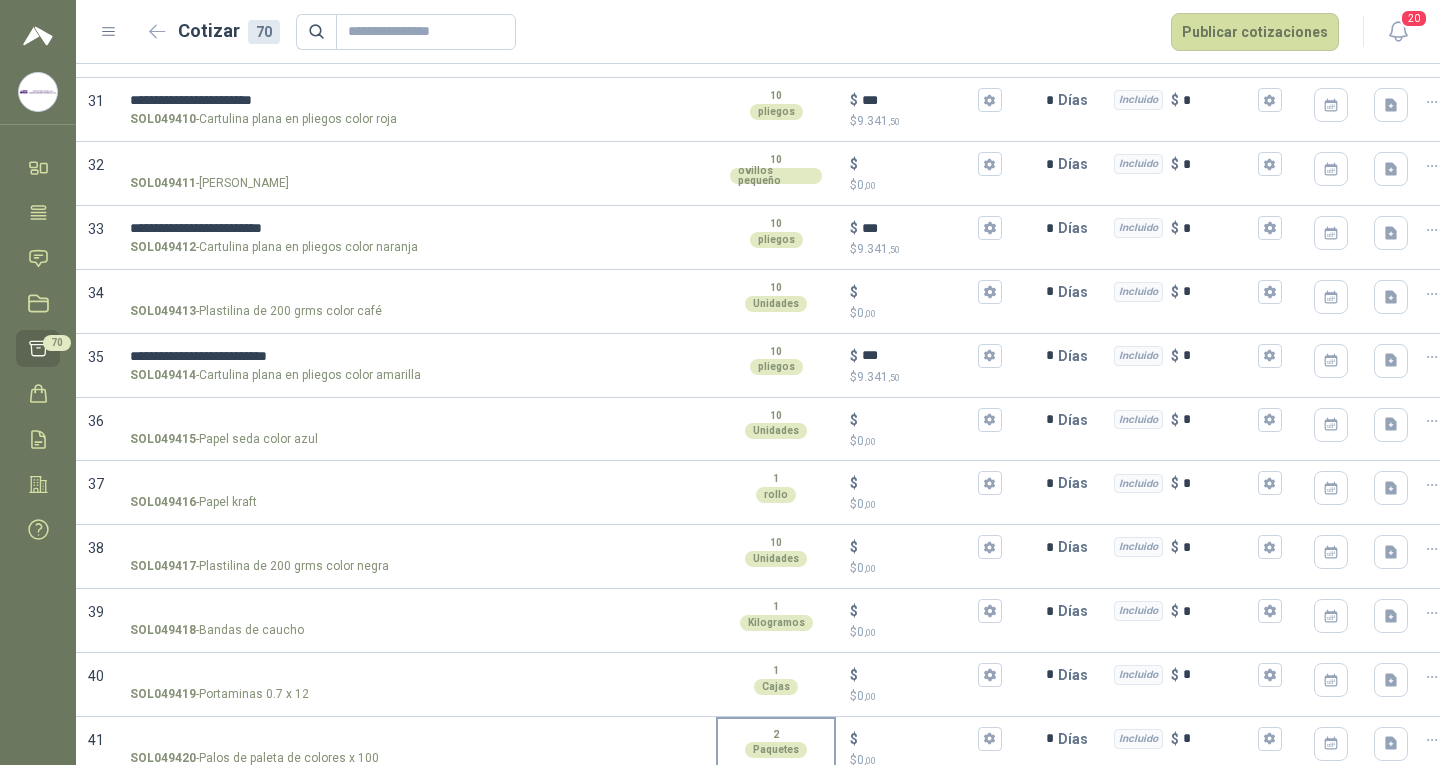 type on "*****" 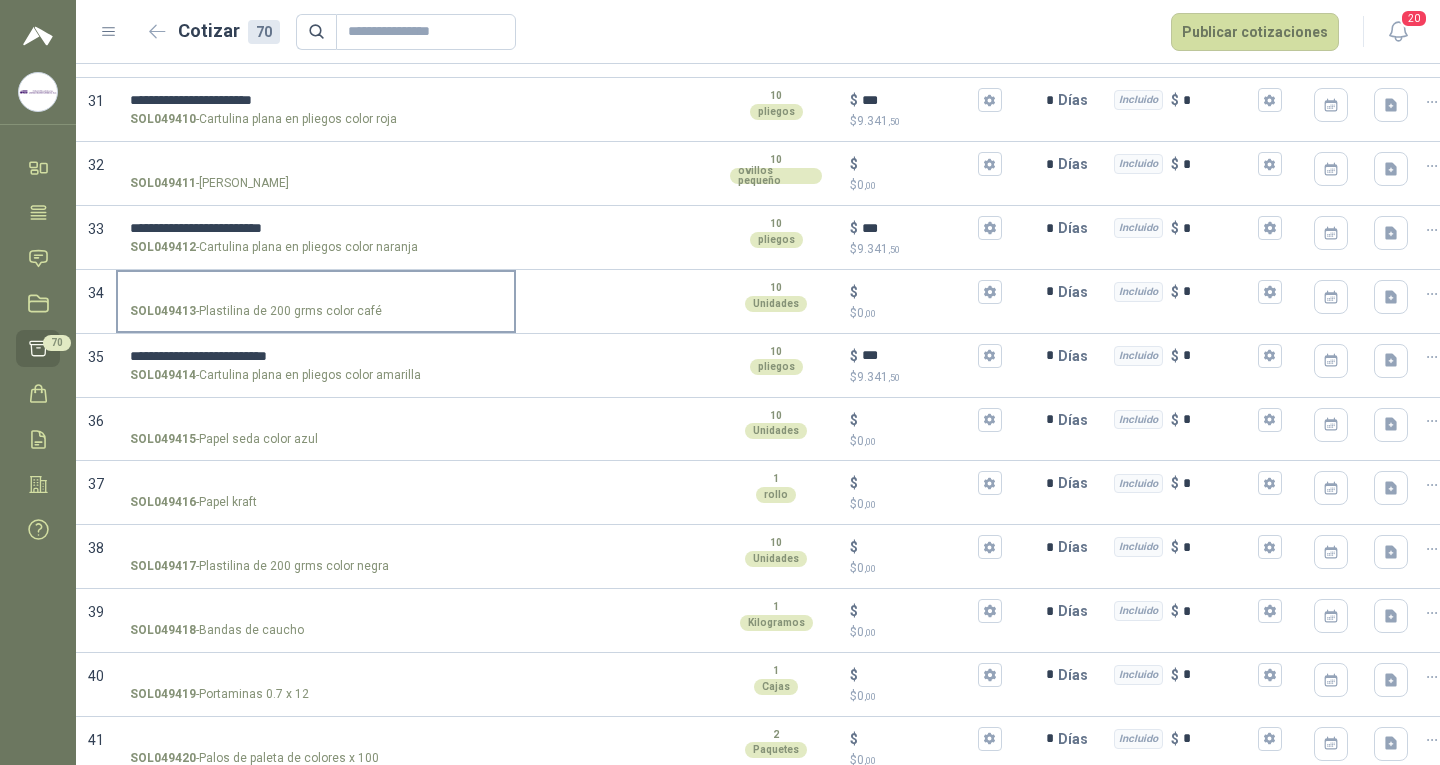 click on "SOL049413  -  Plastilina  de 200 grms  color café" at bounding box center (316, 292) 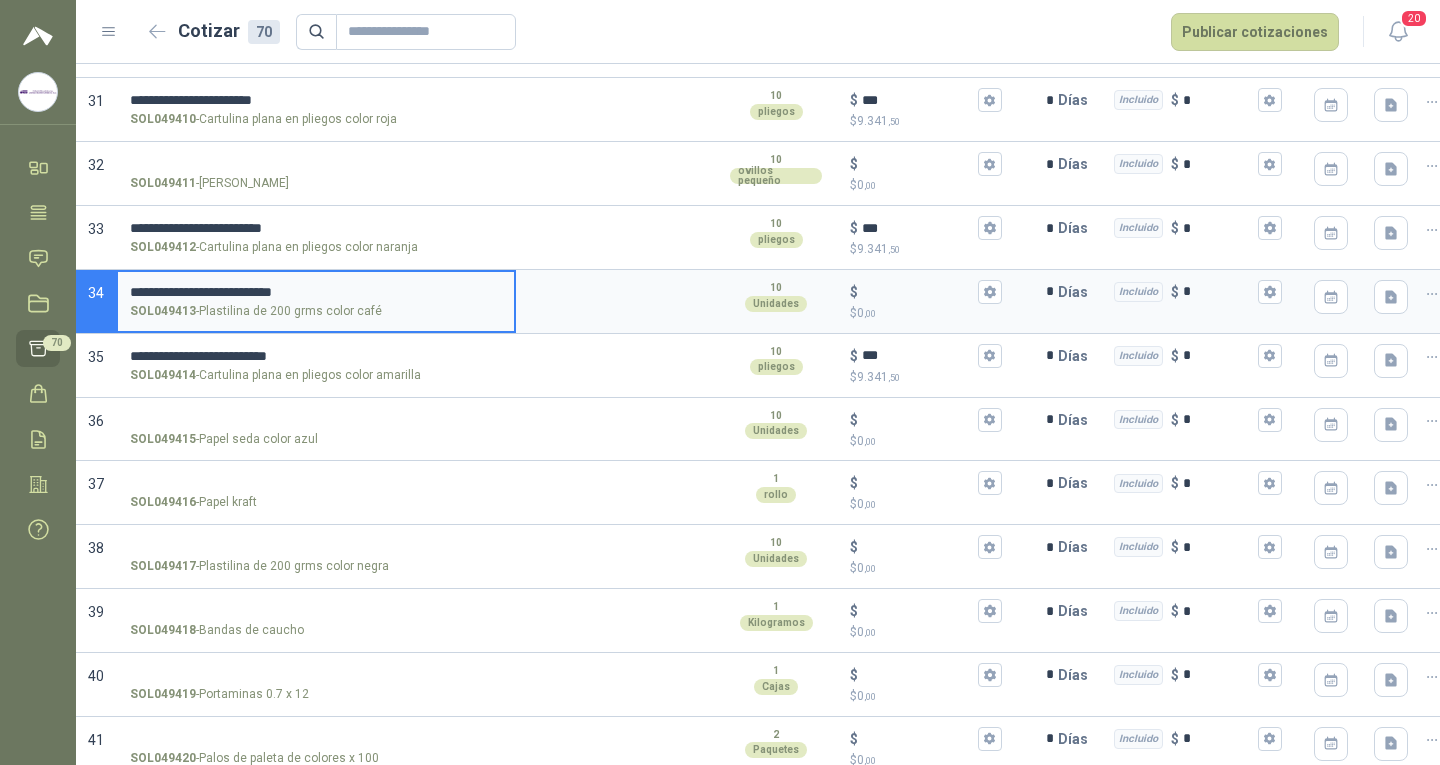 type 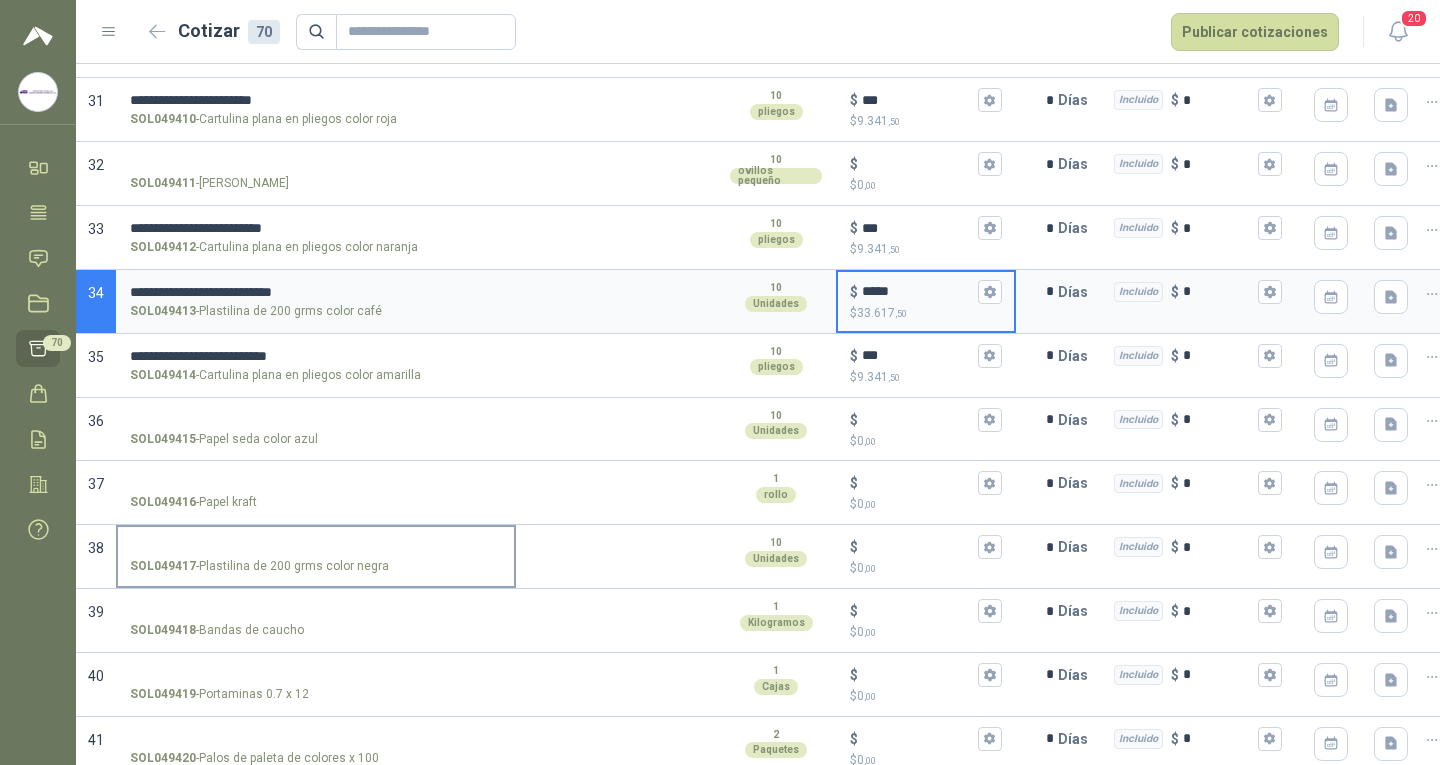 scroll, scrollTop: 2333, scrollLeft: 0, axis: vertical 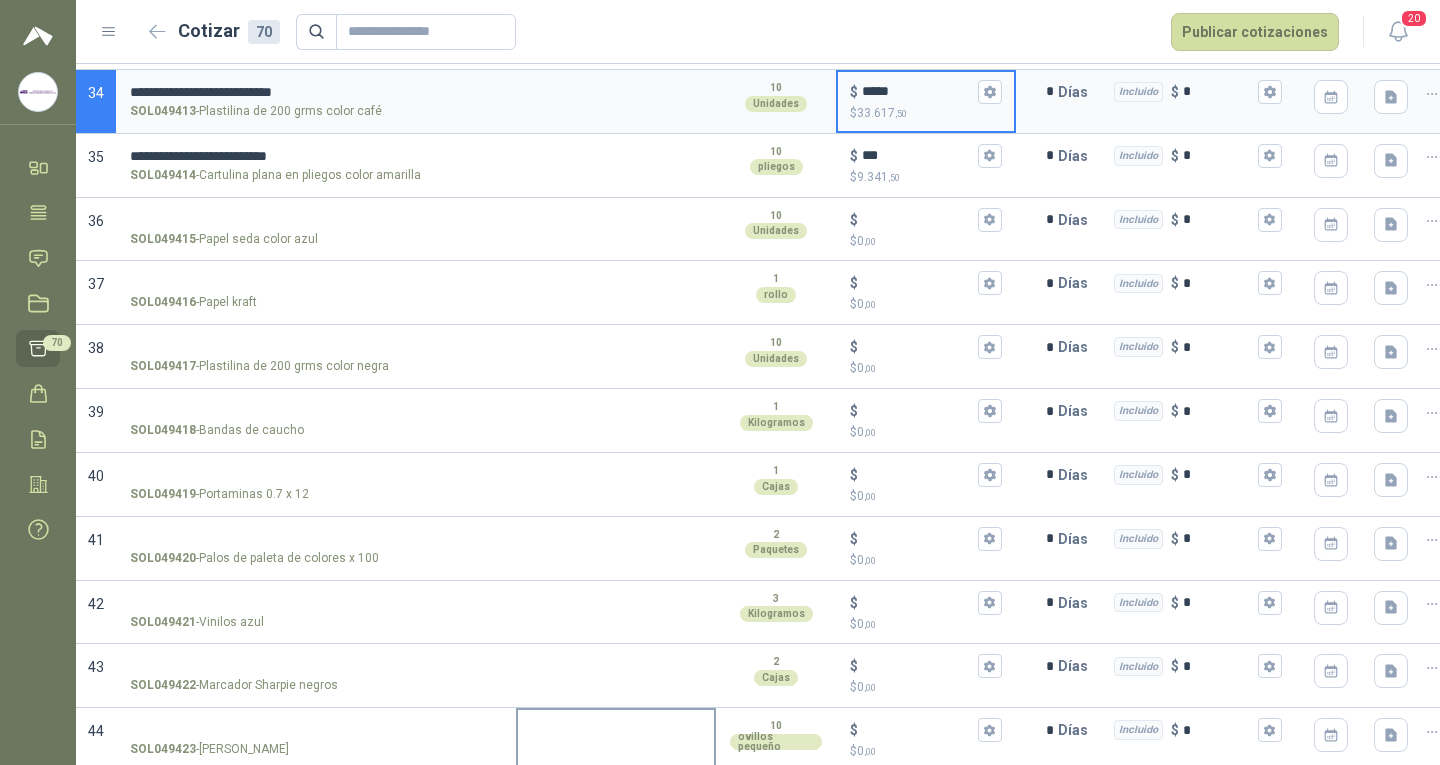 type on "*****" 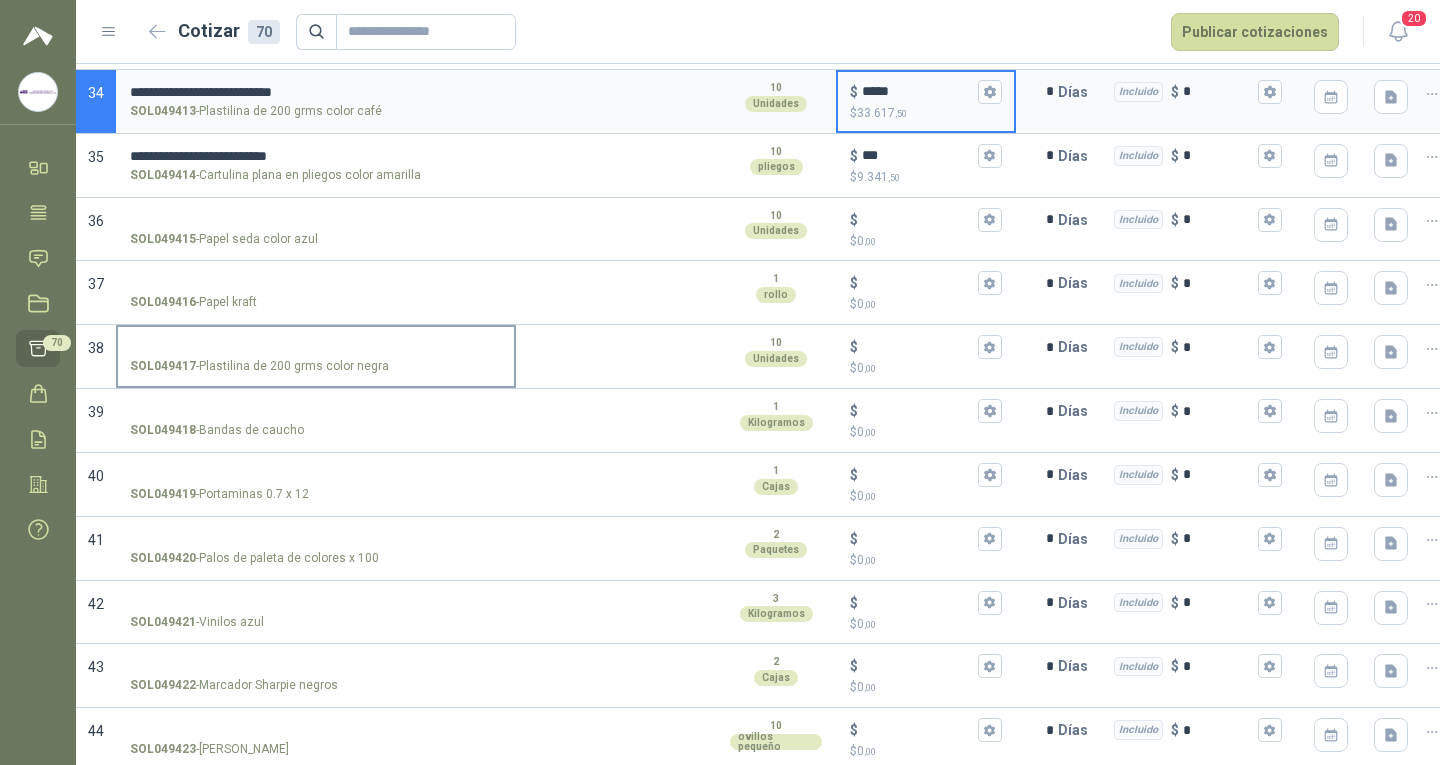 click on "SOL049417  -  Plastilina  de 200 grms  color negra" at bounding box center (316, 347) 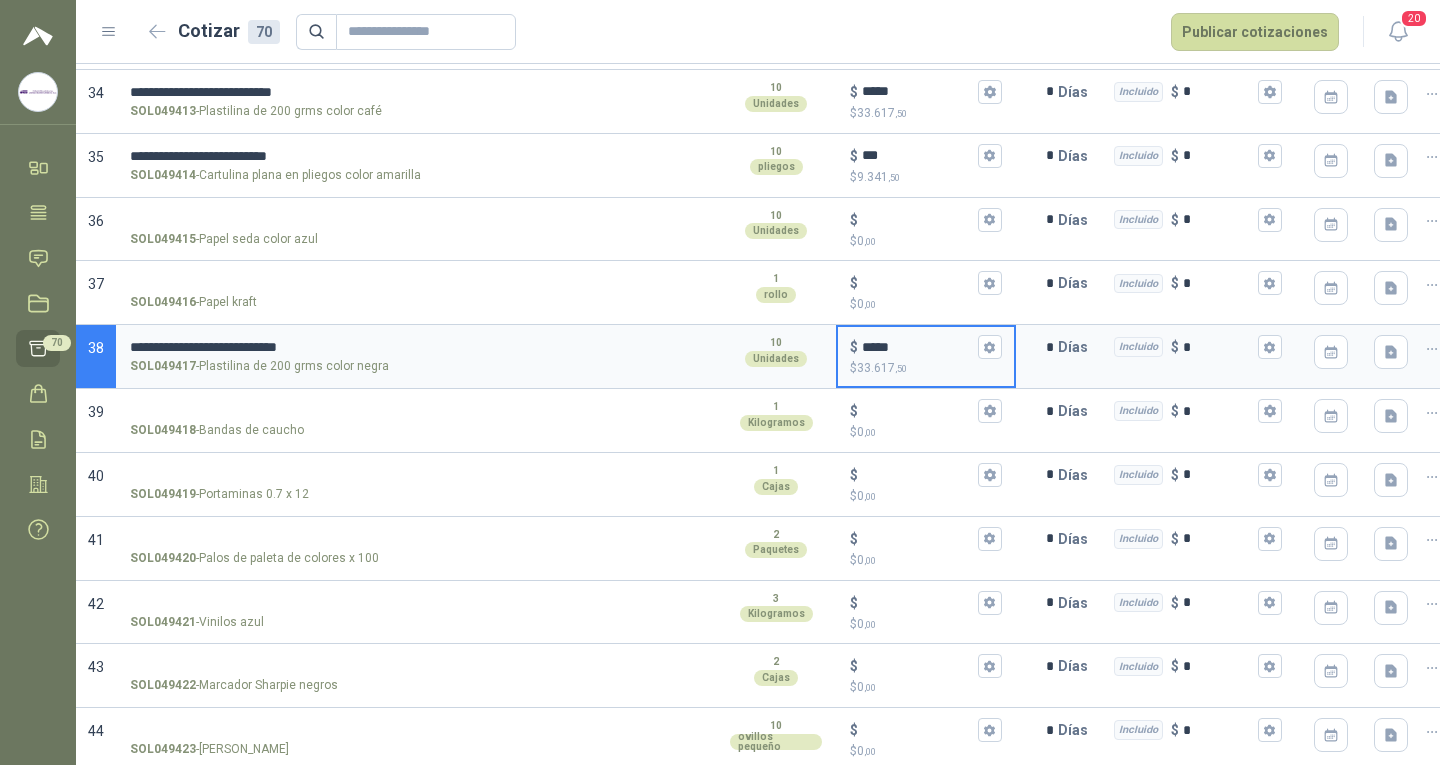 type 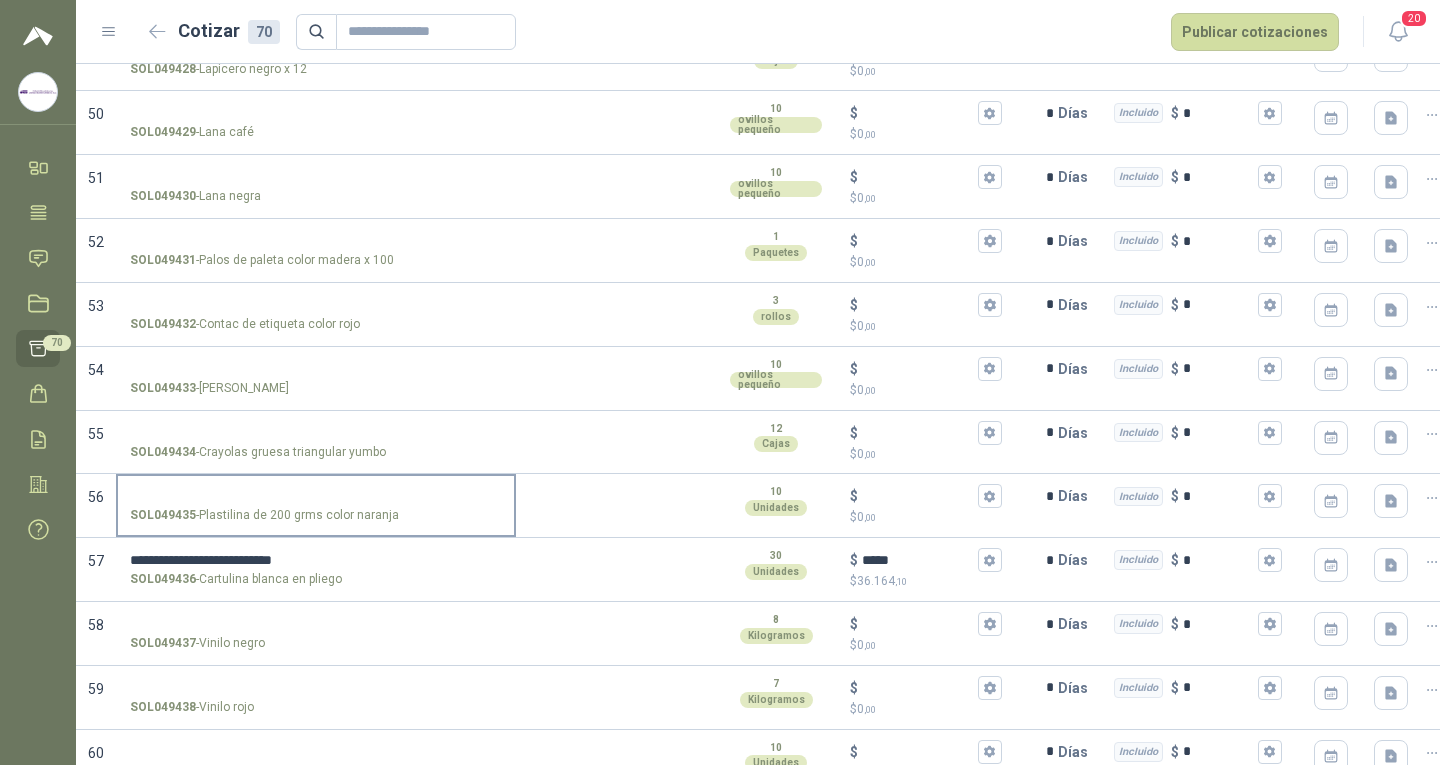 scroll, scrollTop: 3533, scrollLeft: 0, axis: vertical 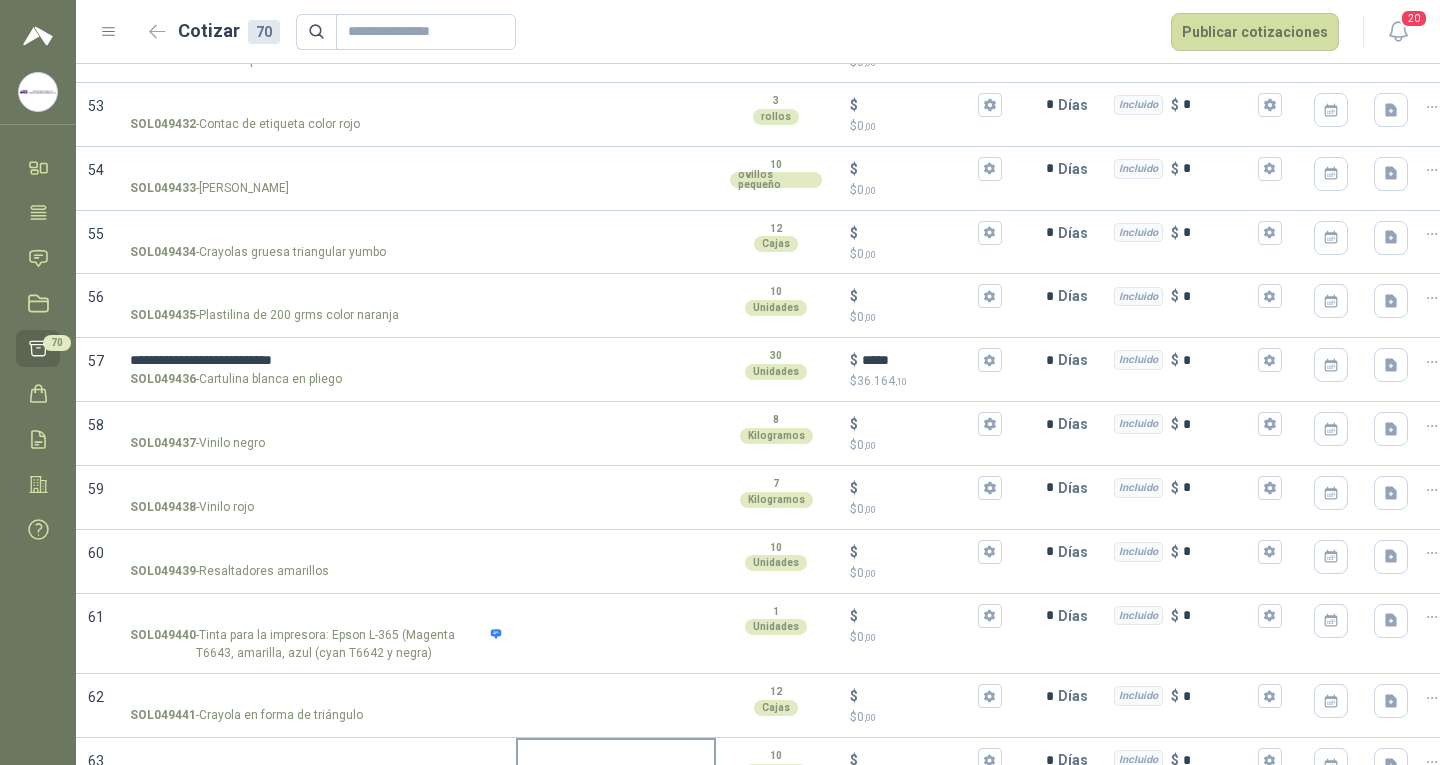 type on "*****" 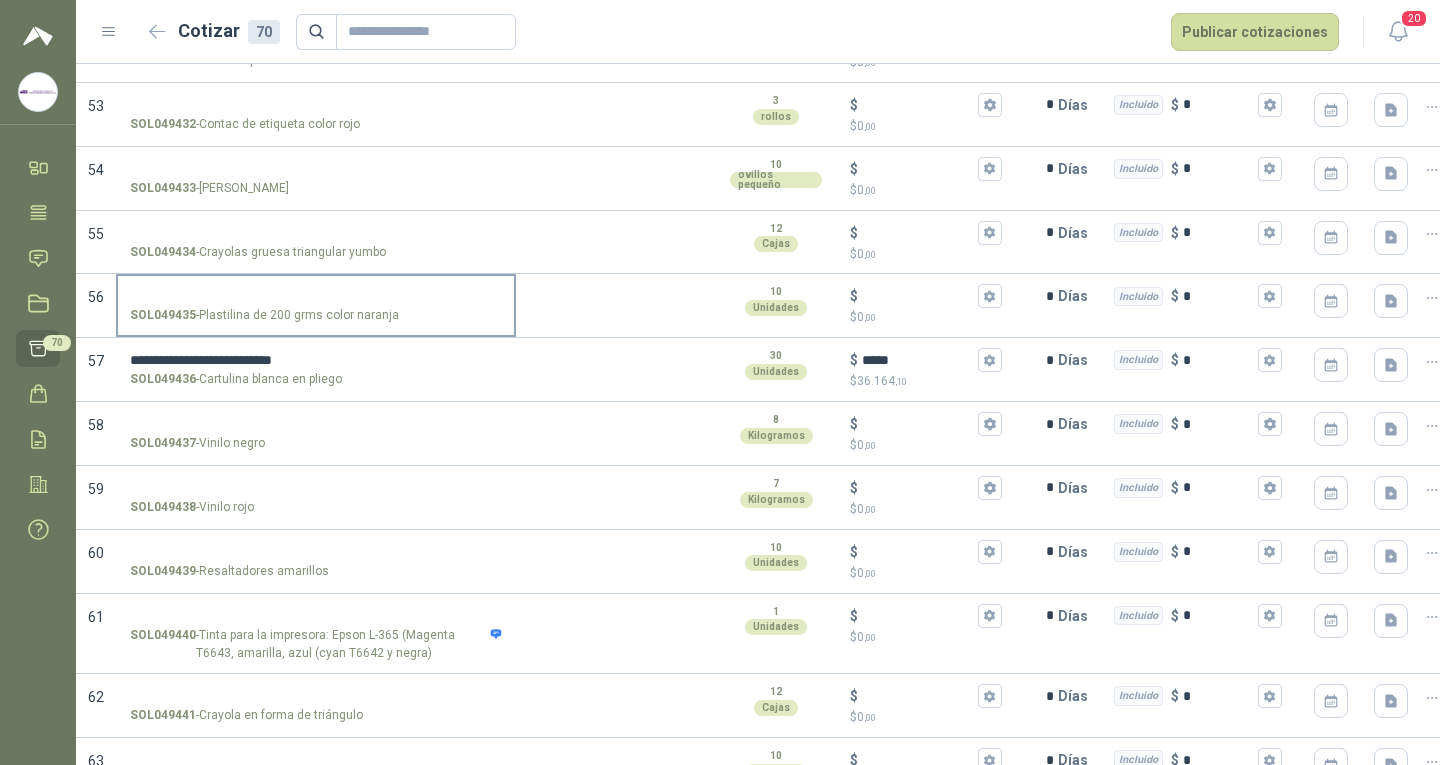 click on "SOL049435  -  Plastilina  de 200 grms  color naranja" at bounding box center [316, 296] 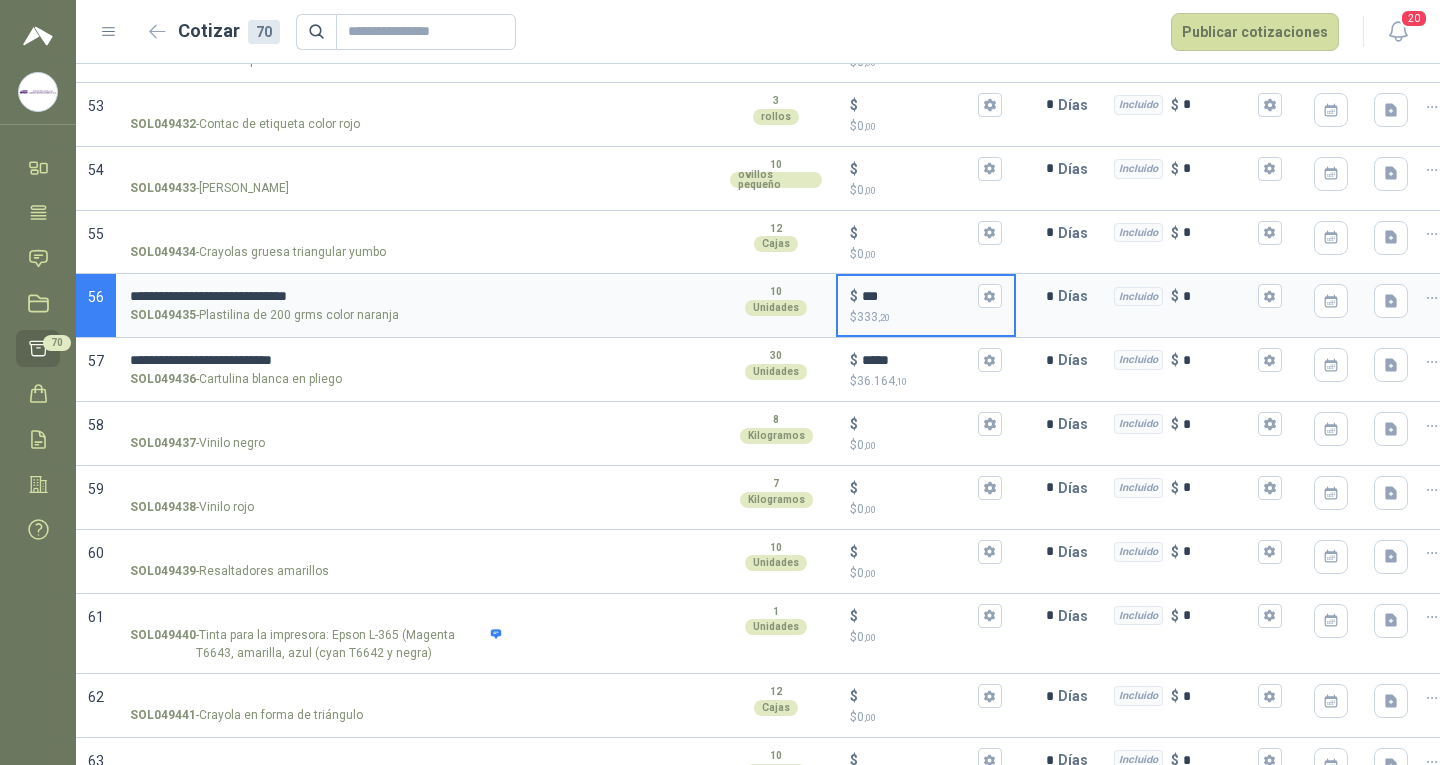 type on "*****" 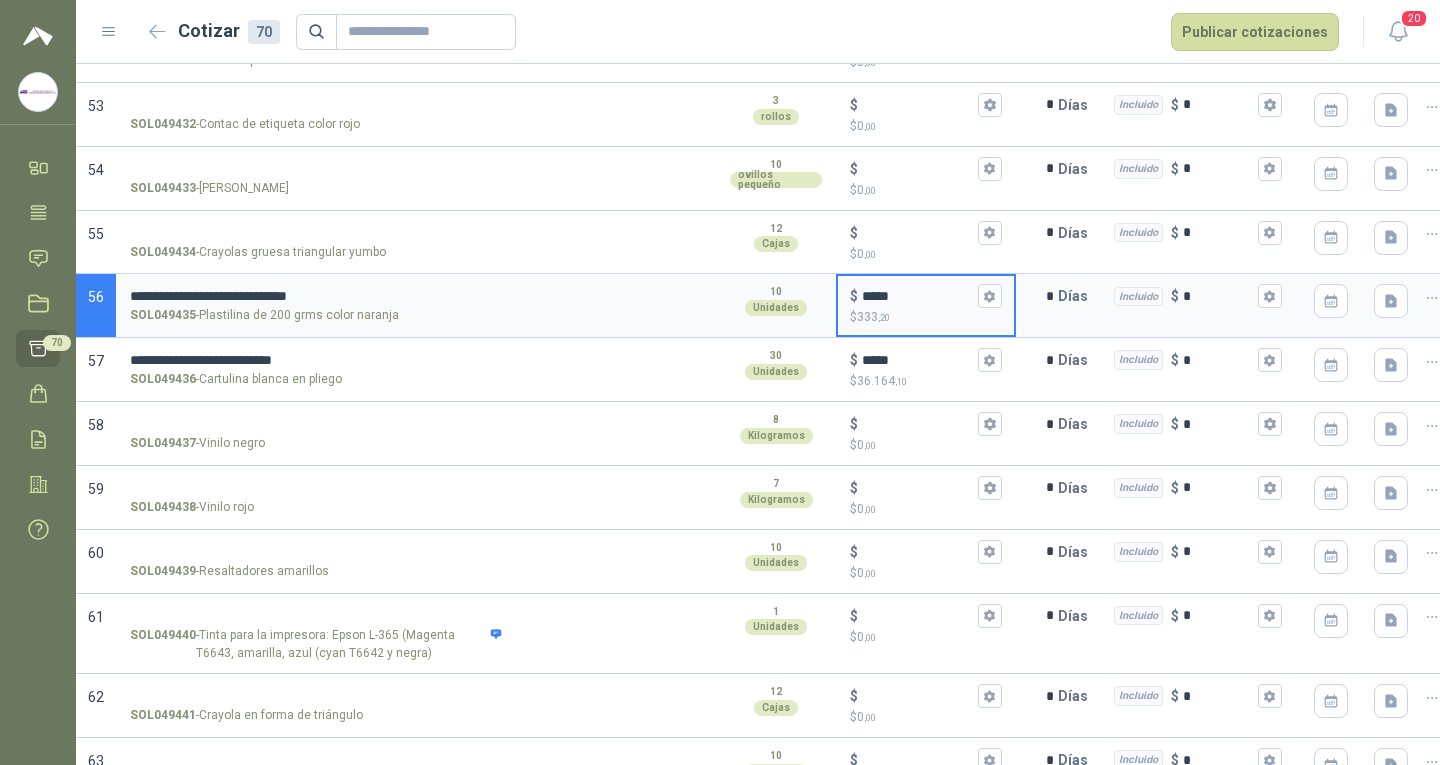 type 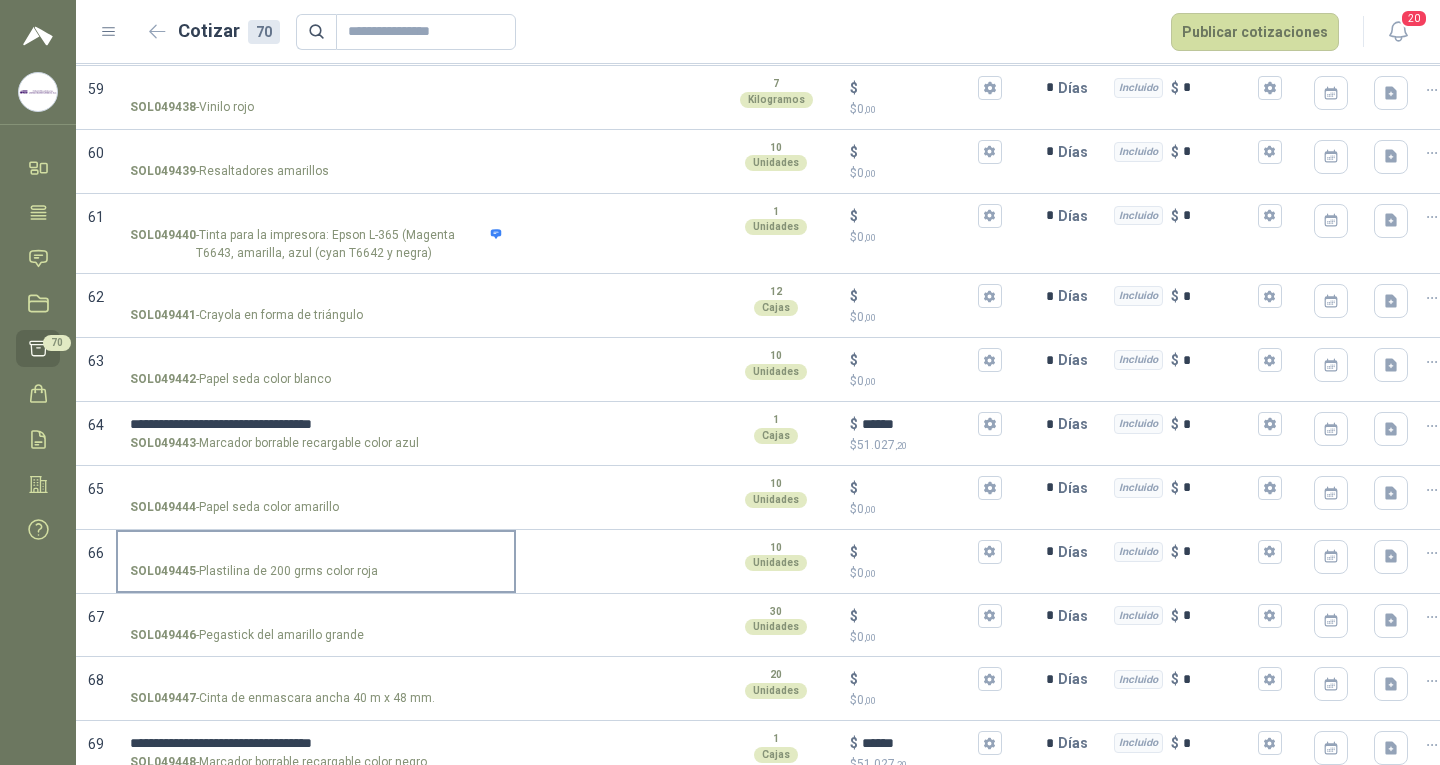 scroll, scrollTop: 4033, scrollLeft: 0, axis: vertical 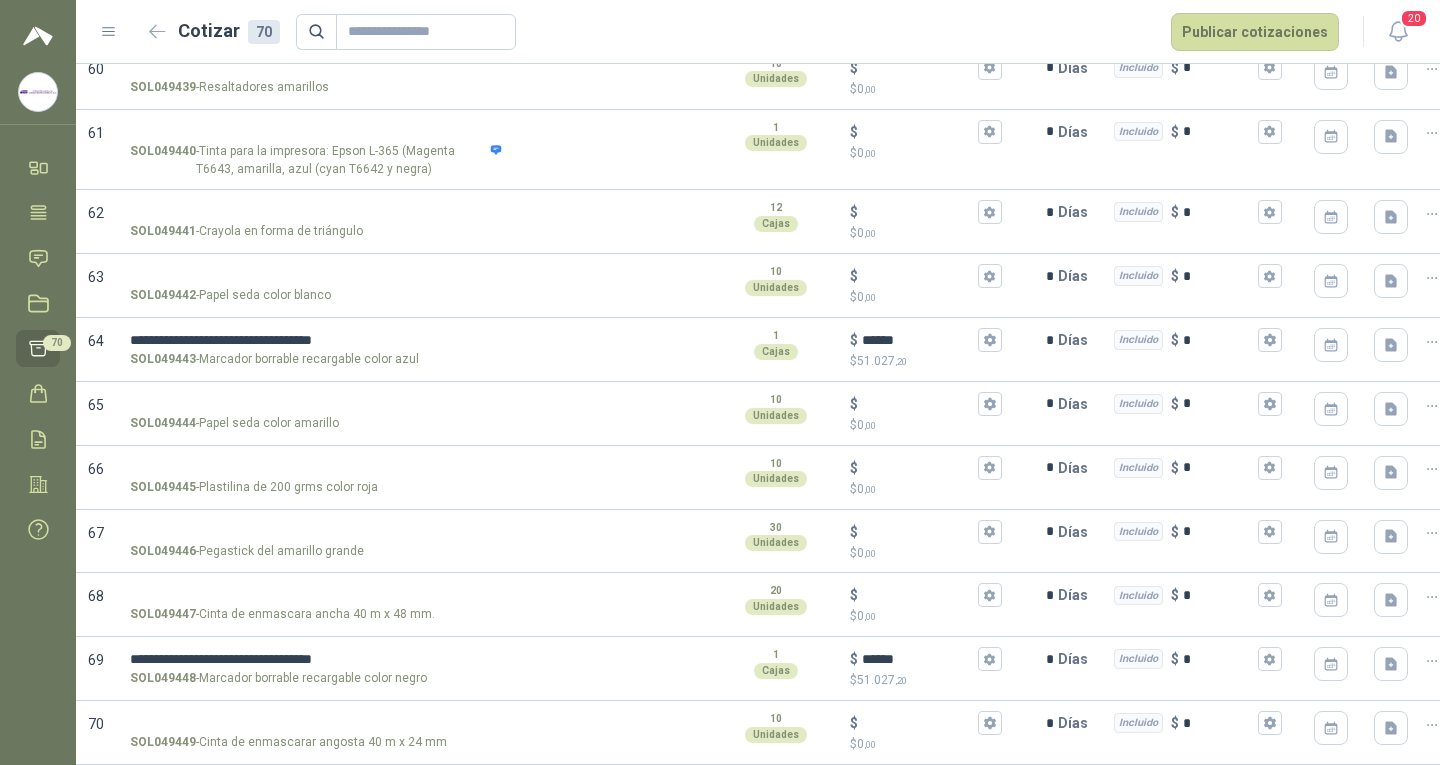 type on "*****" 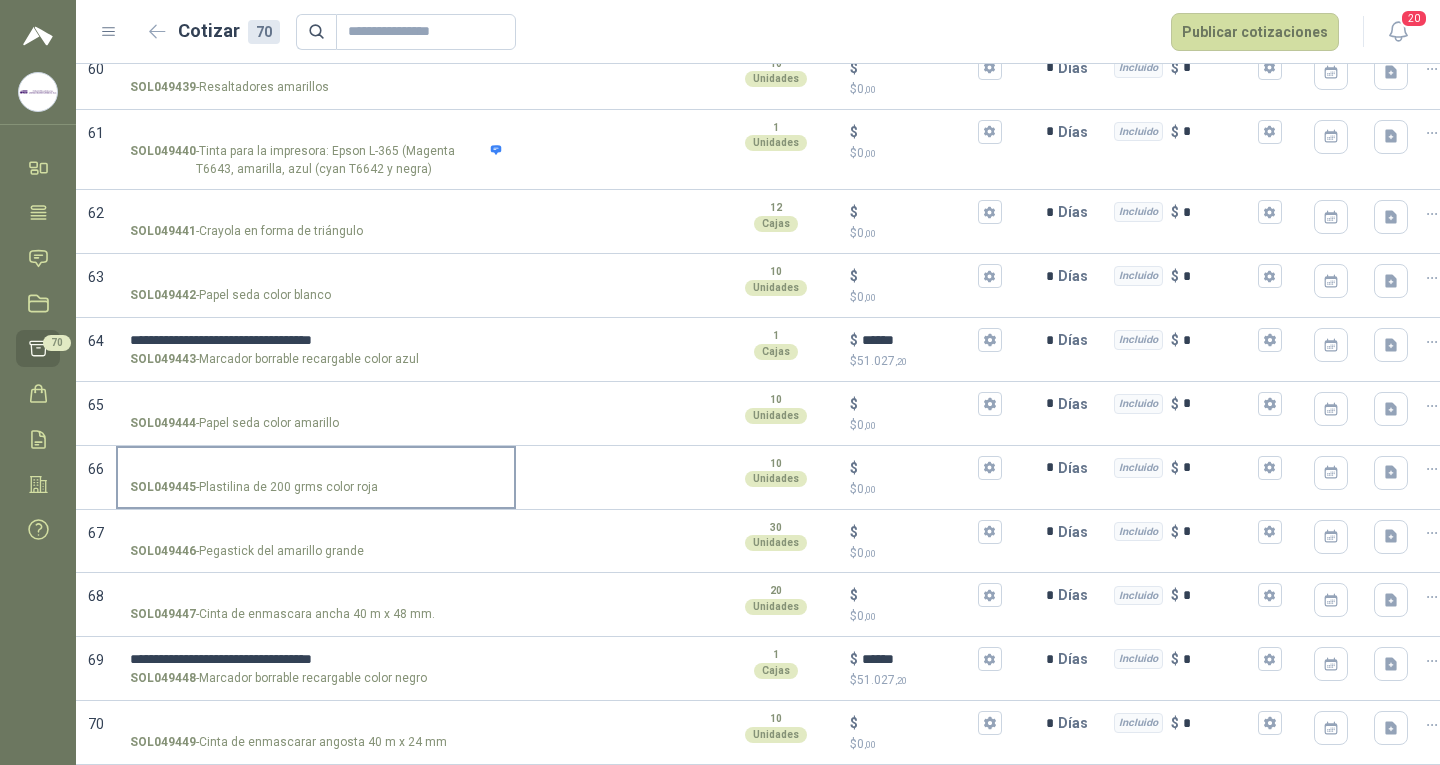 click on "SOL049445  -  Plastilina  de 200 grms  color roja" at bounding box center [316, 468] 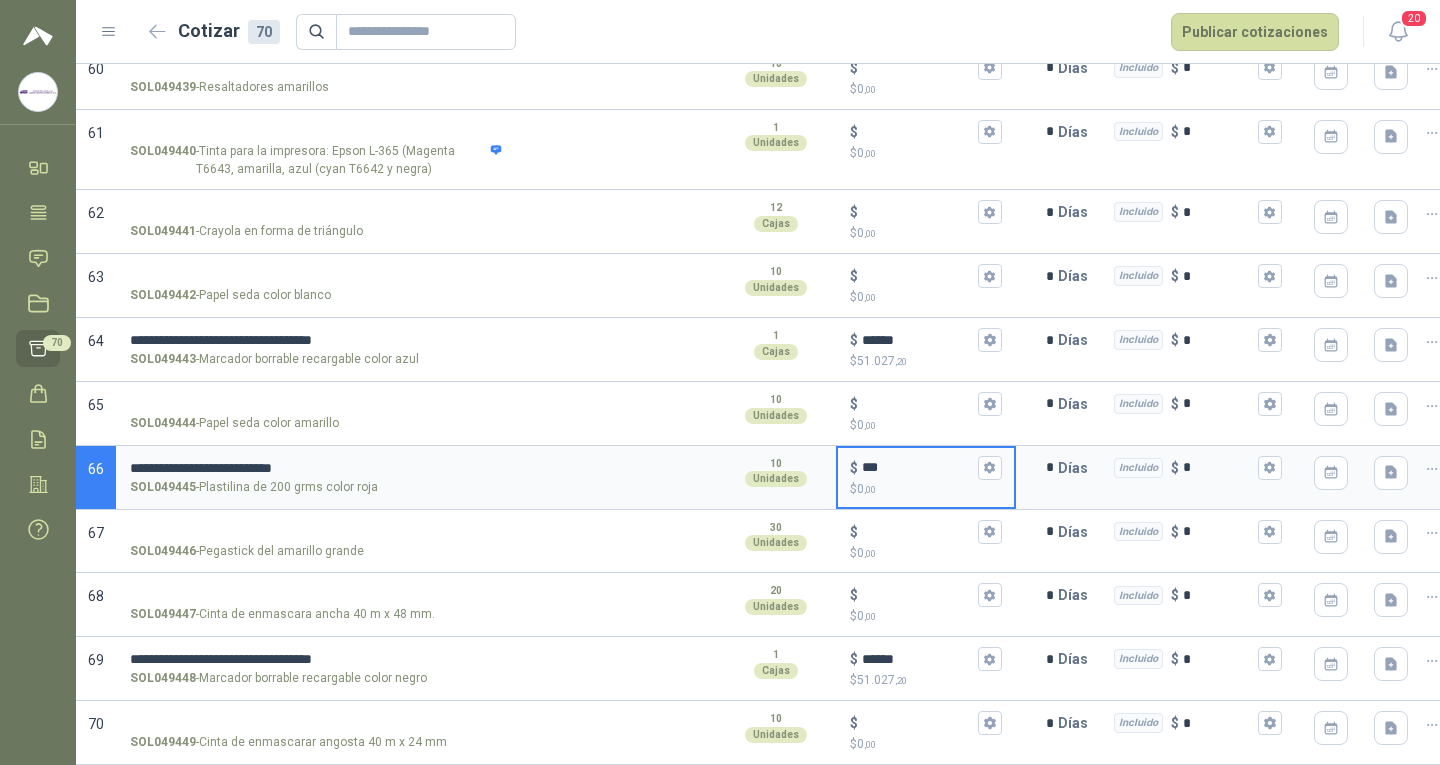 type on "*****" 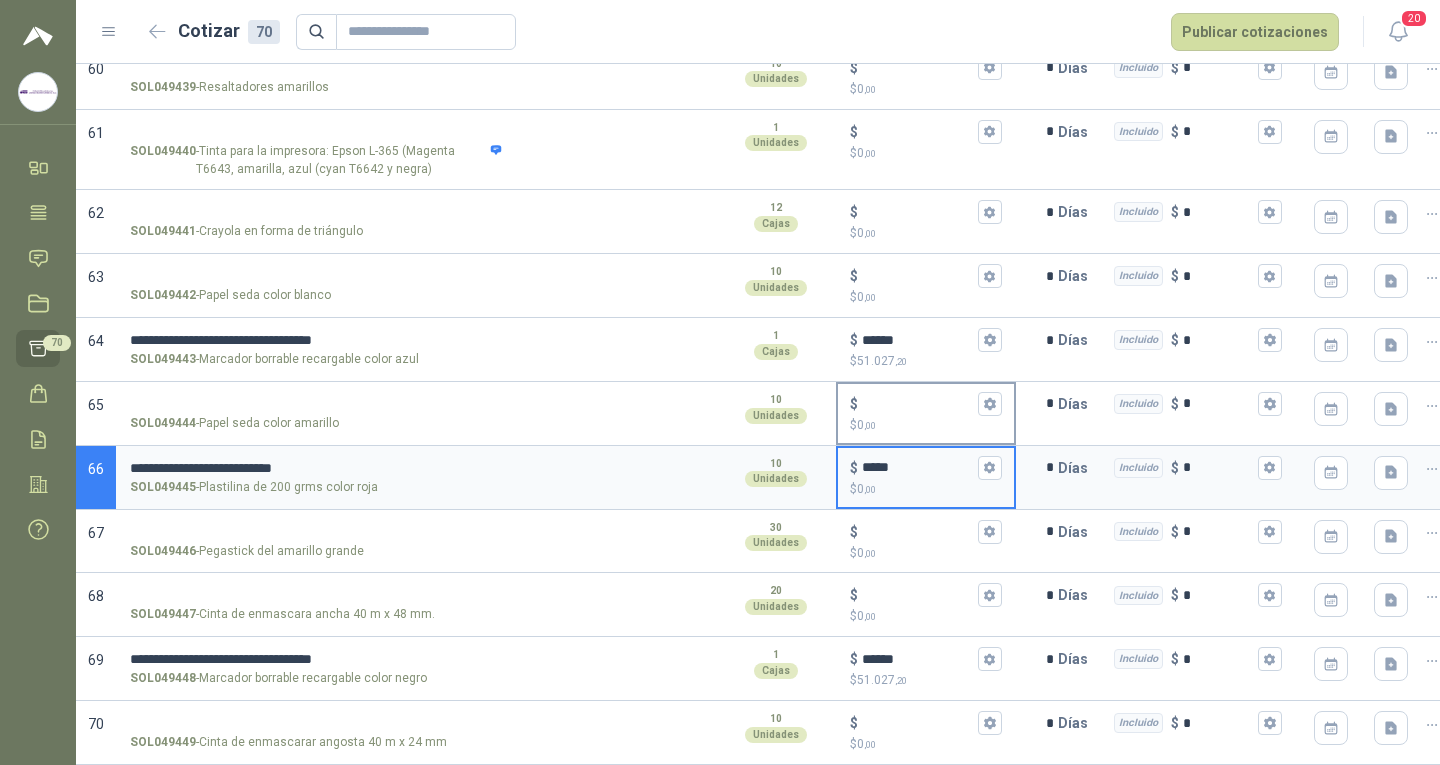 type 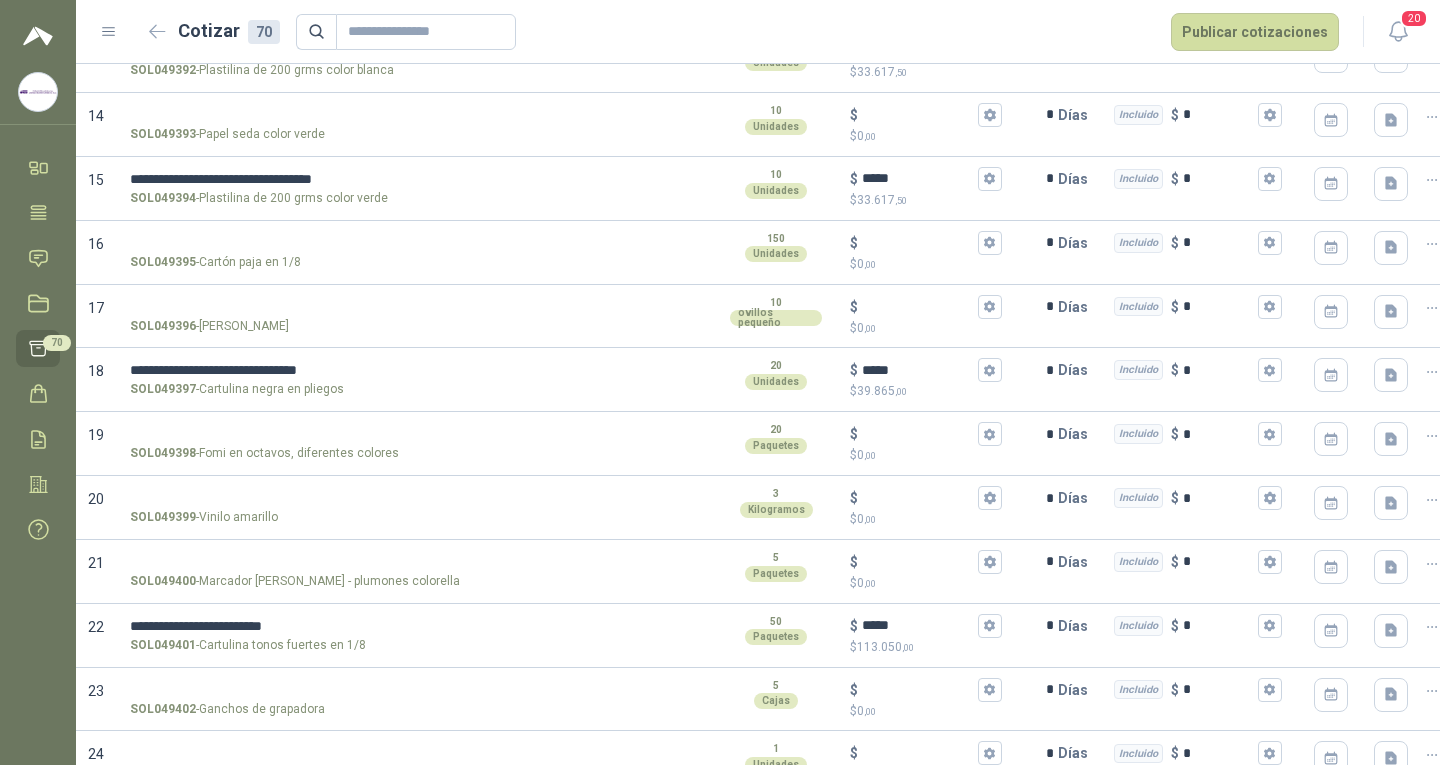 scroll, scrollTop: 833, scrollLeft: 0, axis: vertical 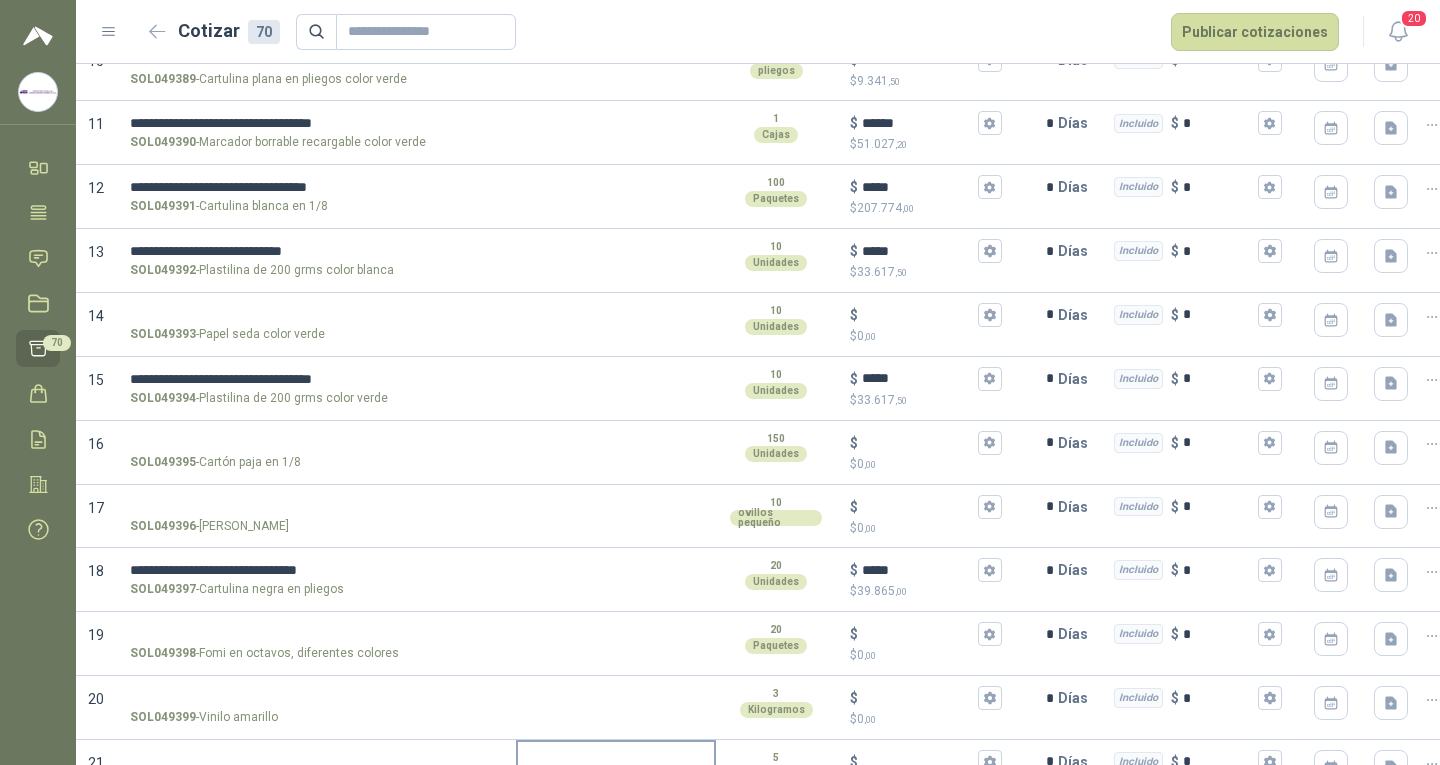 type on "*****" 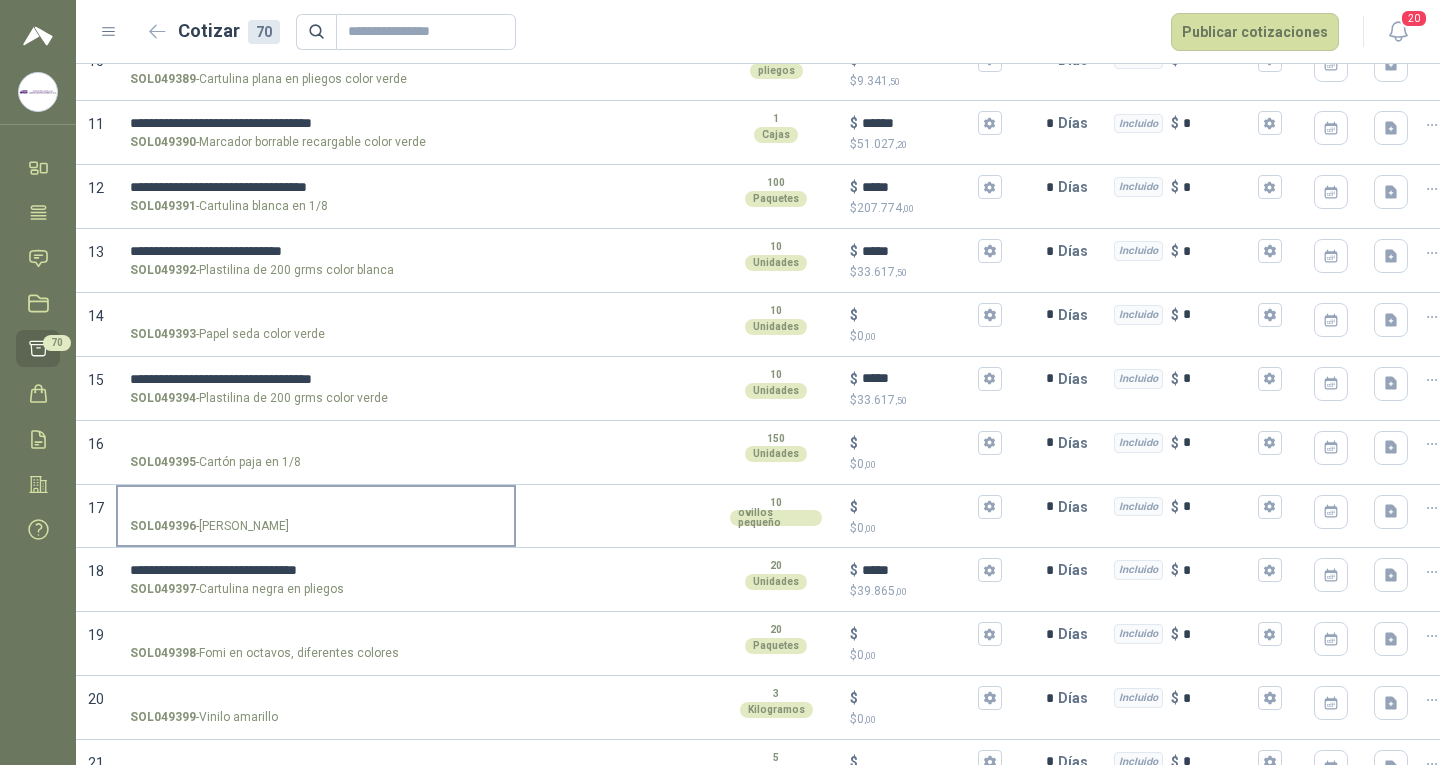 click on "SOL049393  -  Papel seda color verde" at bounding box center (316, 315) 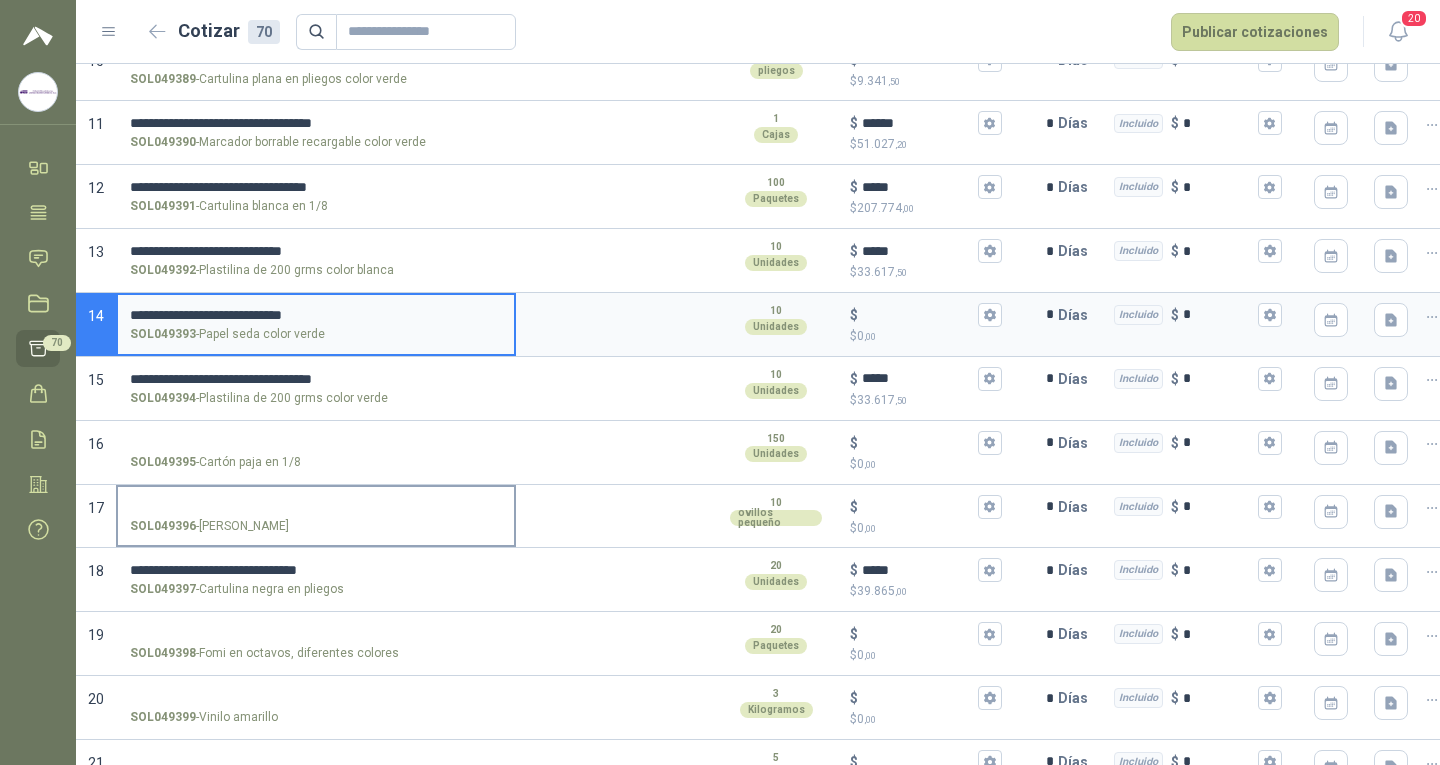 type 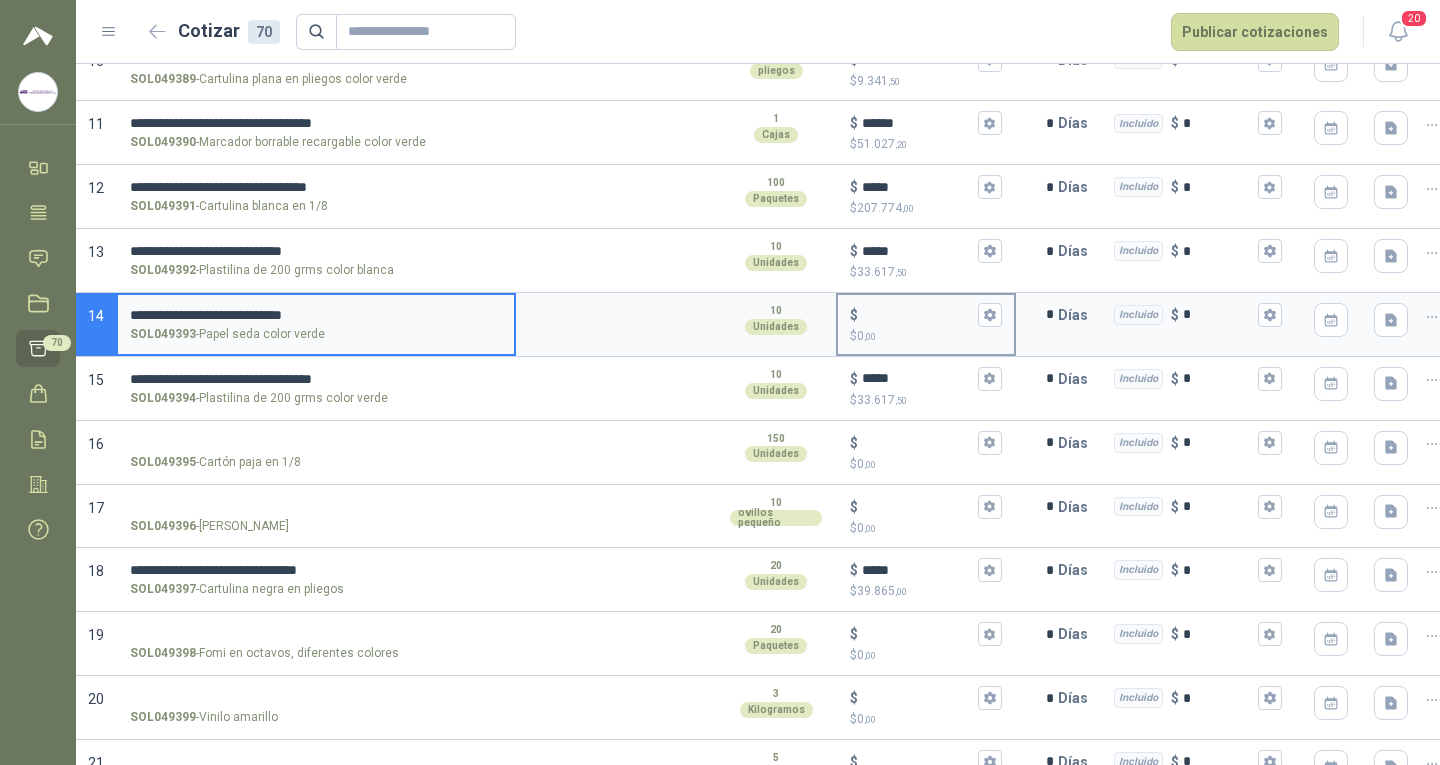 click on "$ $  0 ,00" at bounding box center (918, 314) 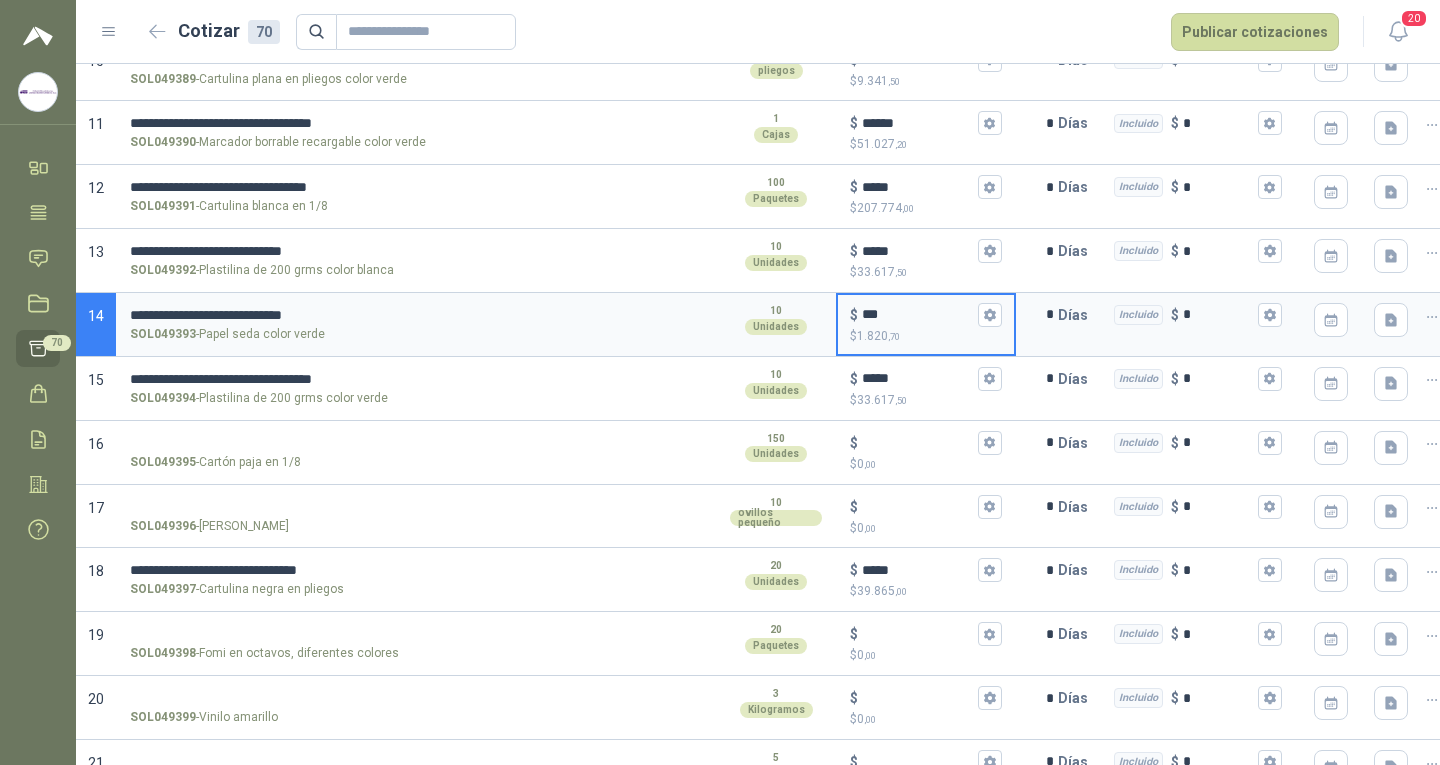 type on "***" 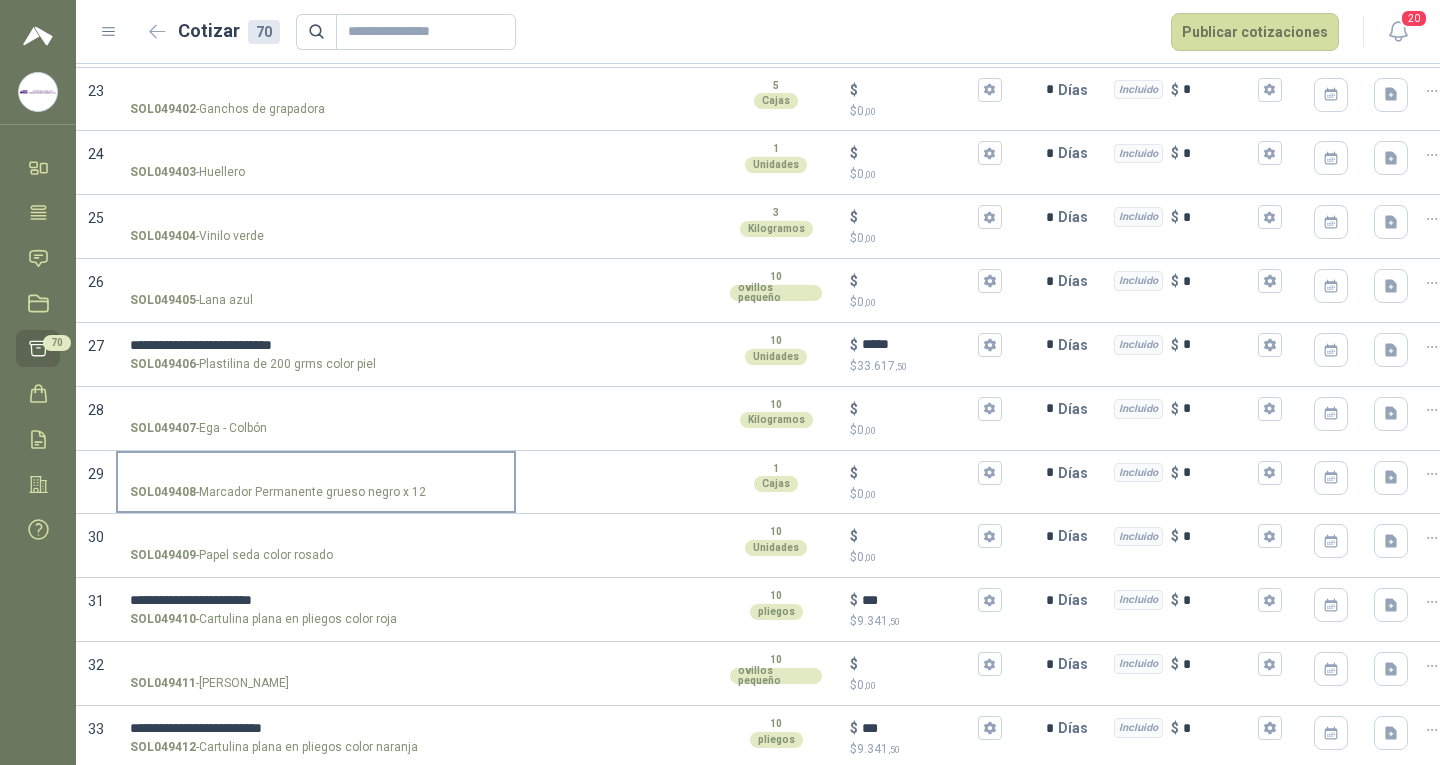 scroll, scrollTop: 1733, scrollLeft: 0, axis: vertical 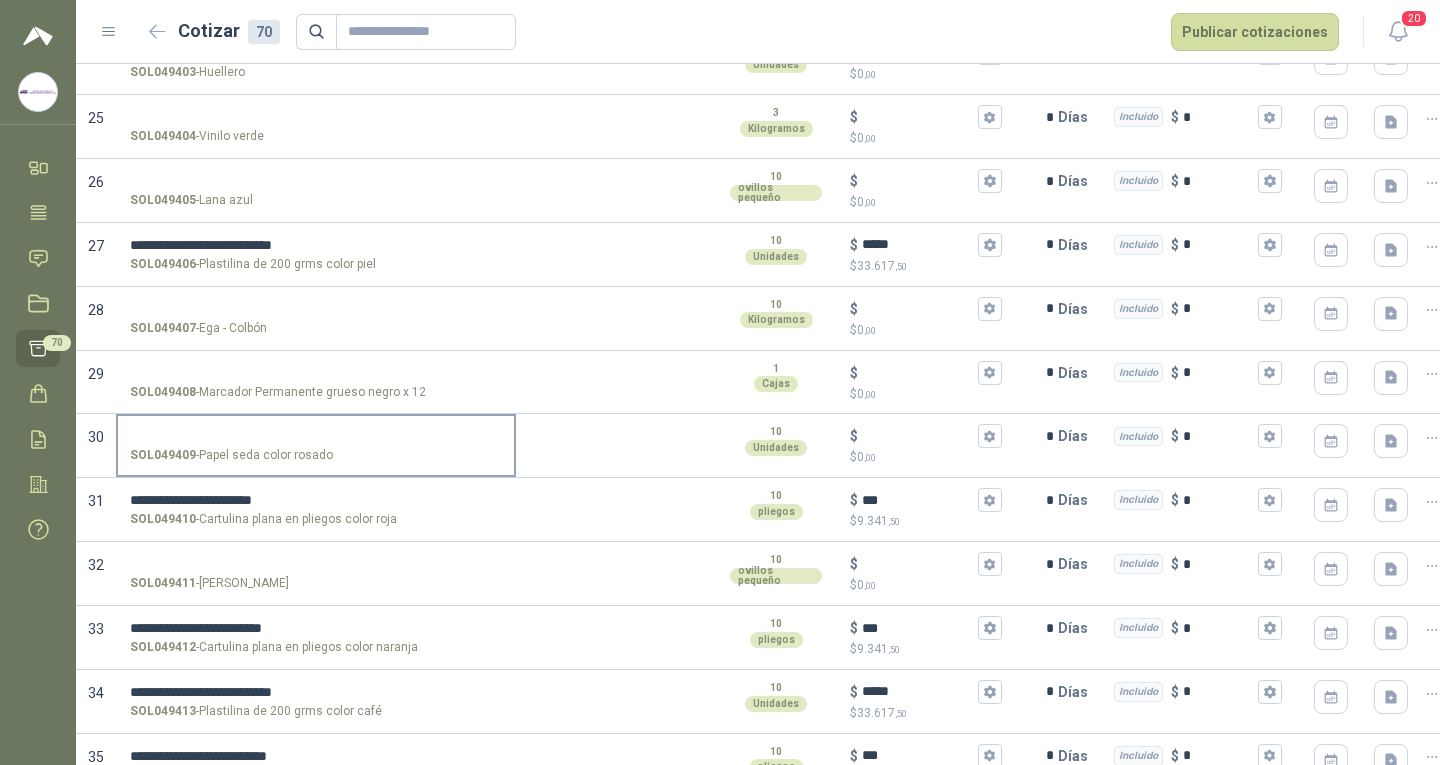 click on "SOL049409  -  Papel seda color [PERSON_NAME]" at bounding box center [316, 436] 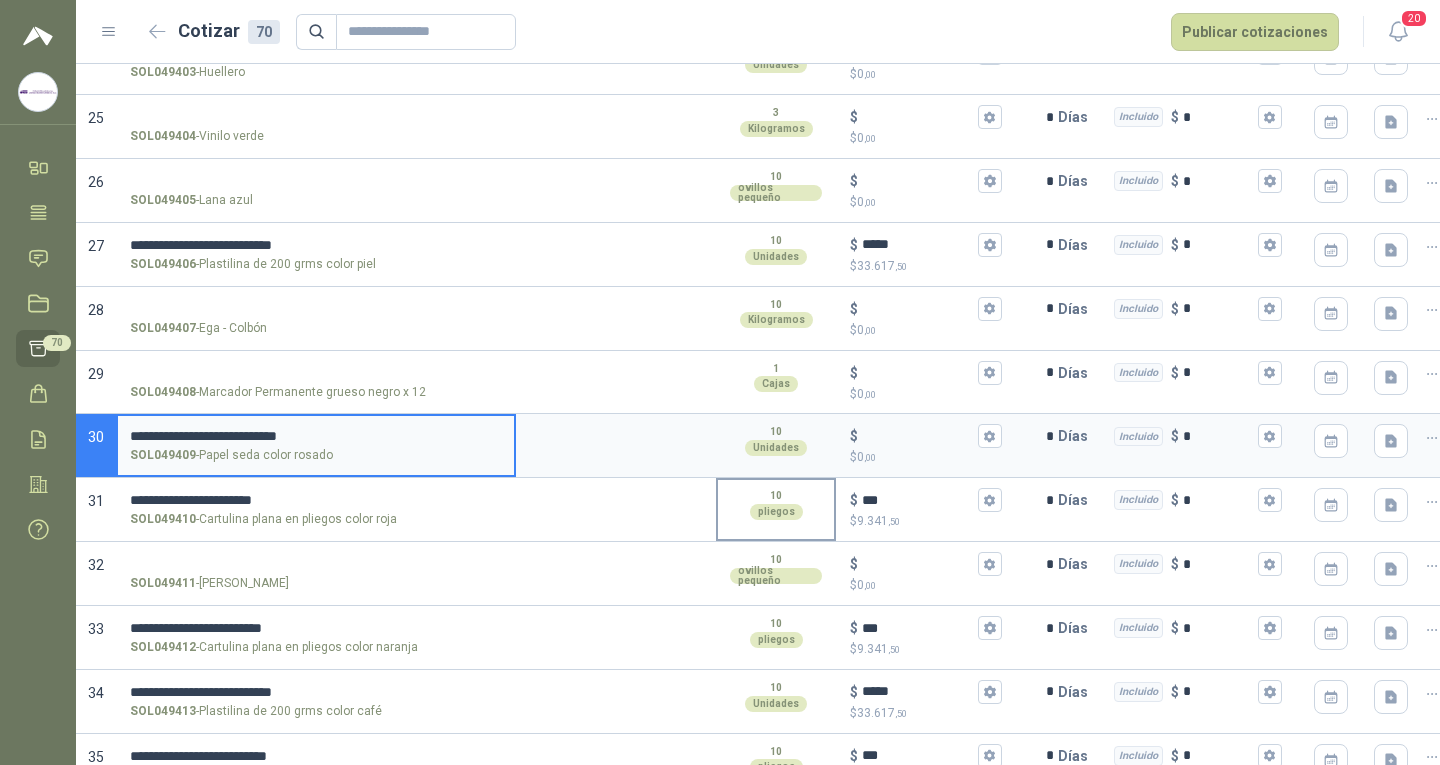 type 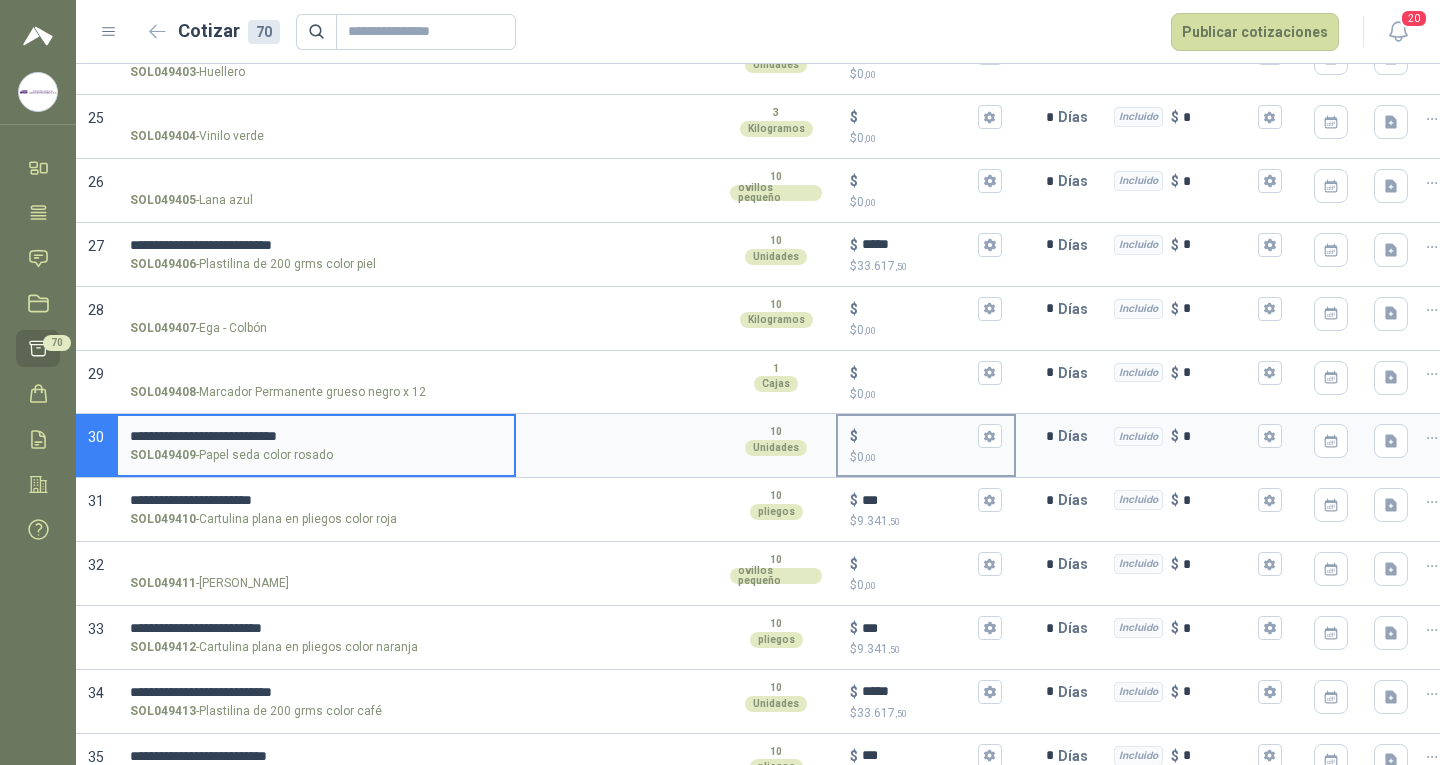 click on "$ $  0 ,00" at bounding box center (918, 436) 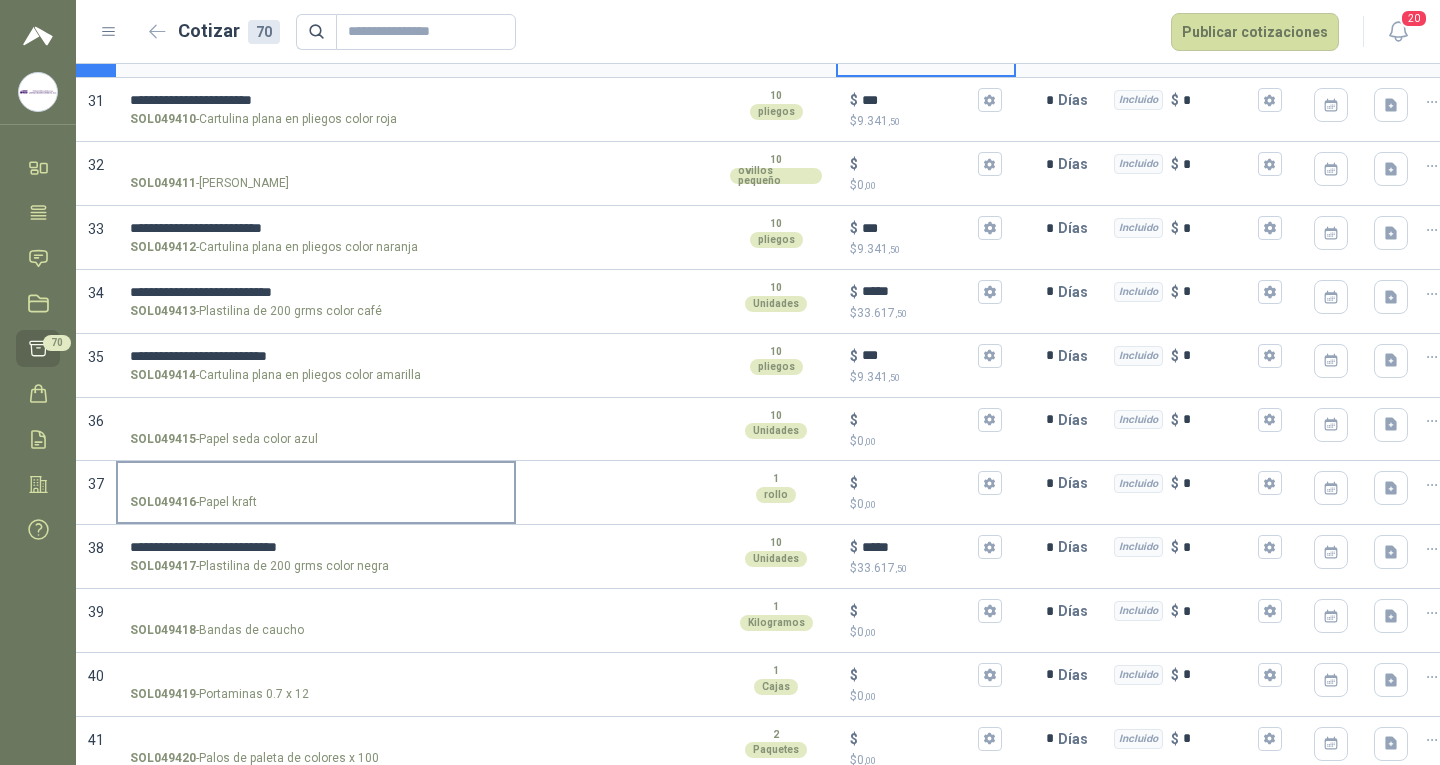 scroll, scrollTop: 2233, scrollLeft: 0, axis: vertical 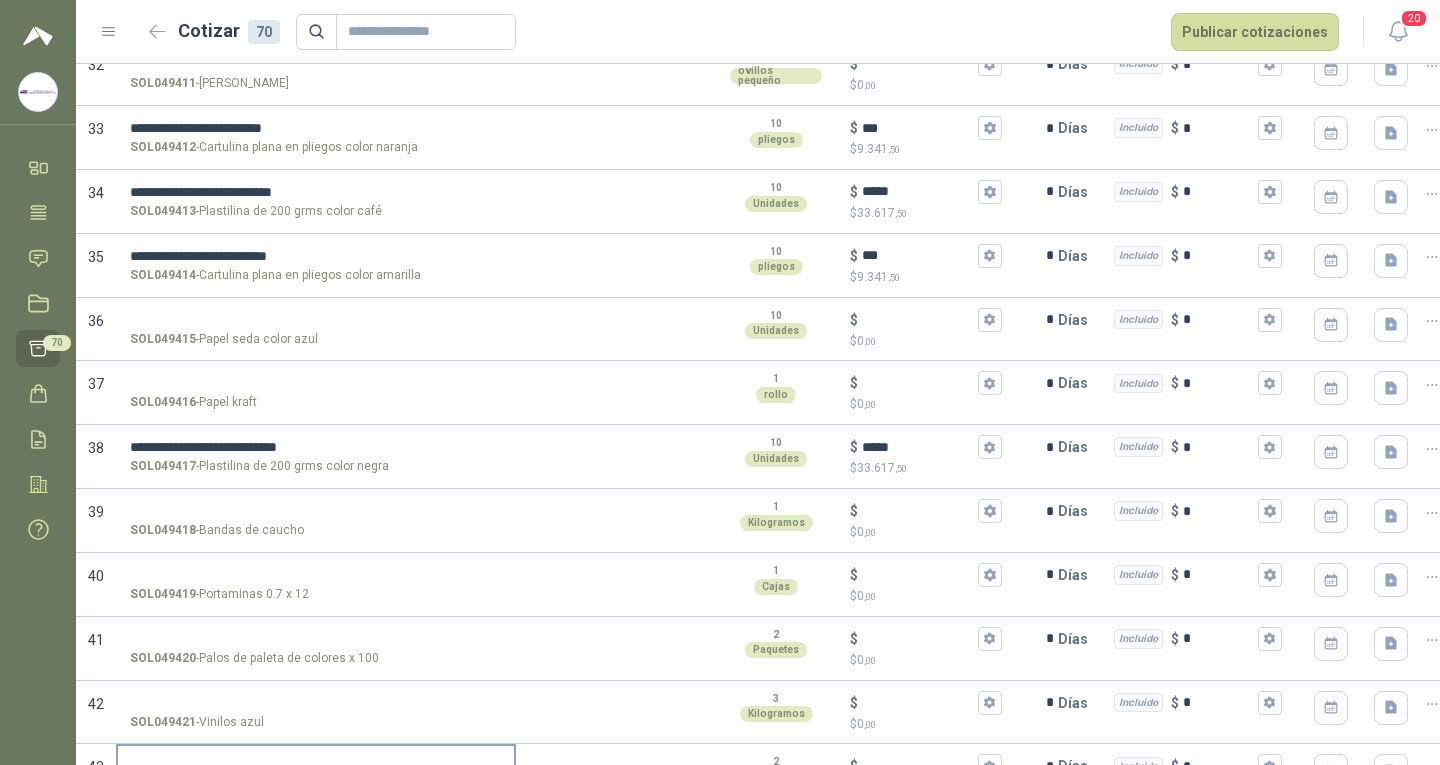 type on "***" 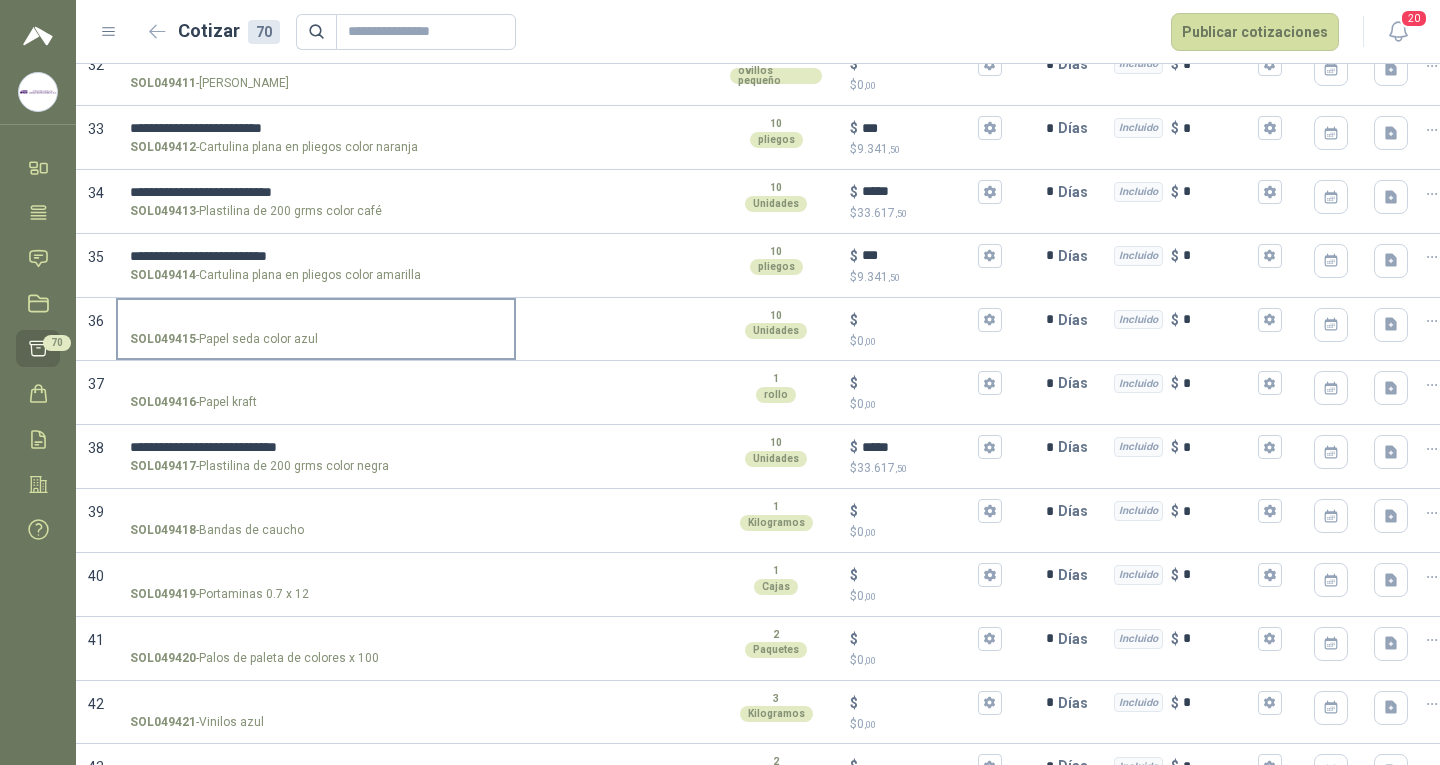 click on "SOL049415  -  Papel seda color azul" at bounding box center [316, 320] 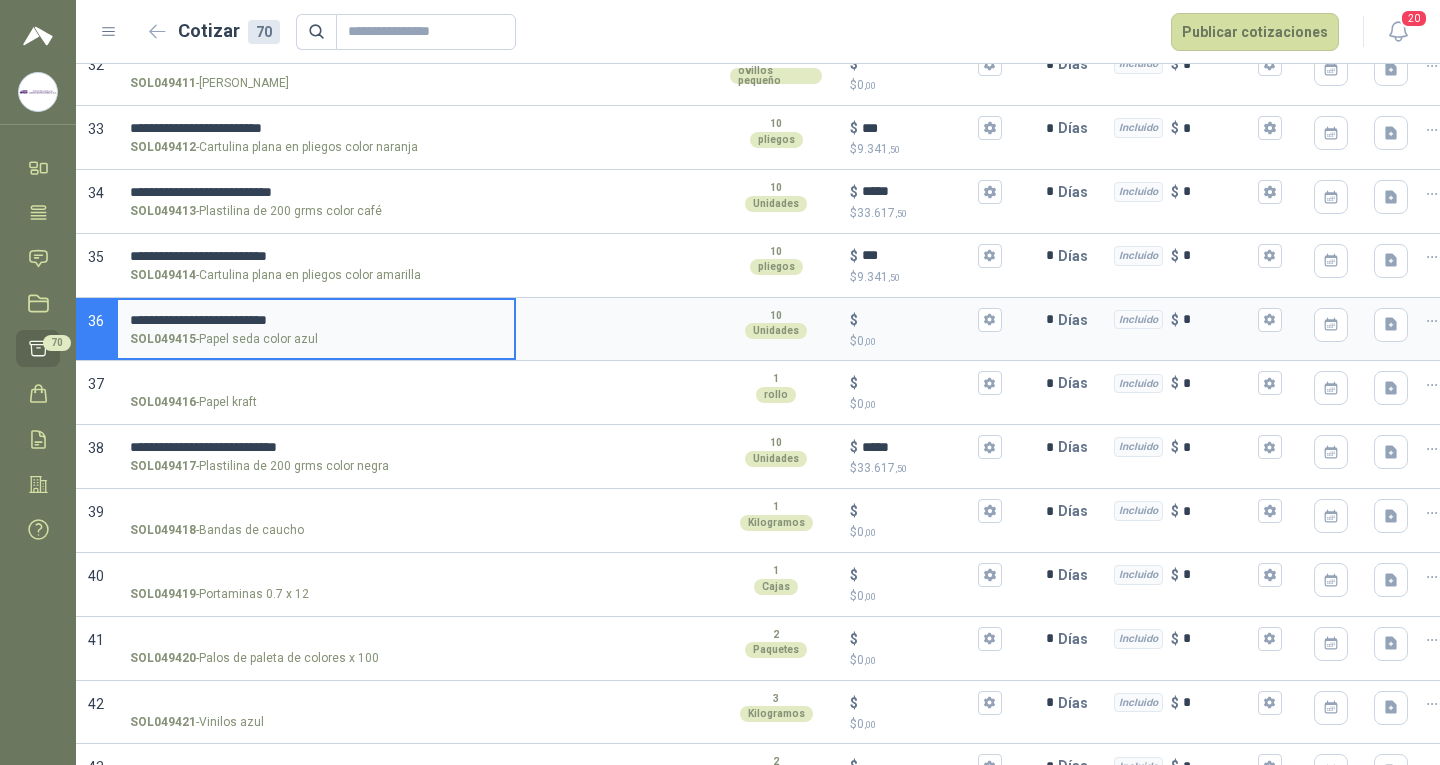 type 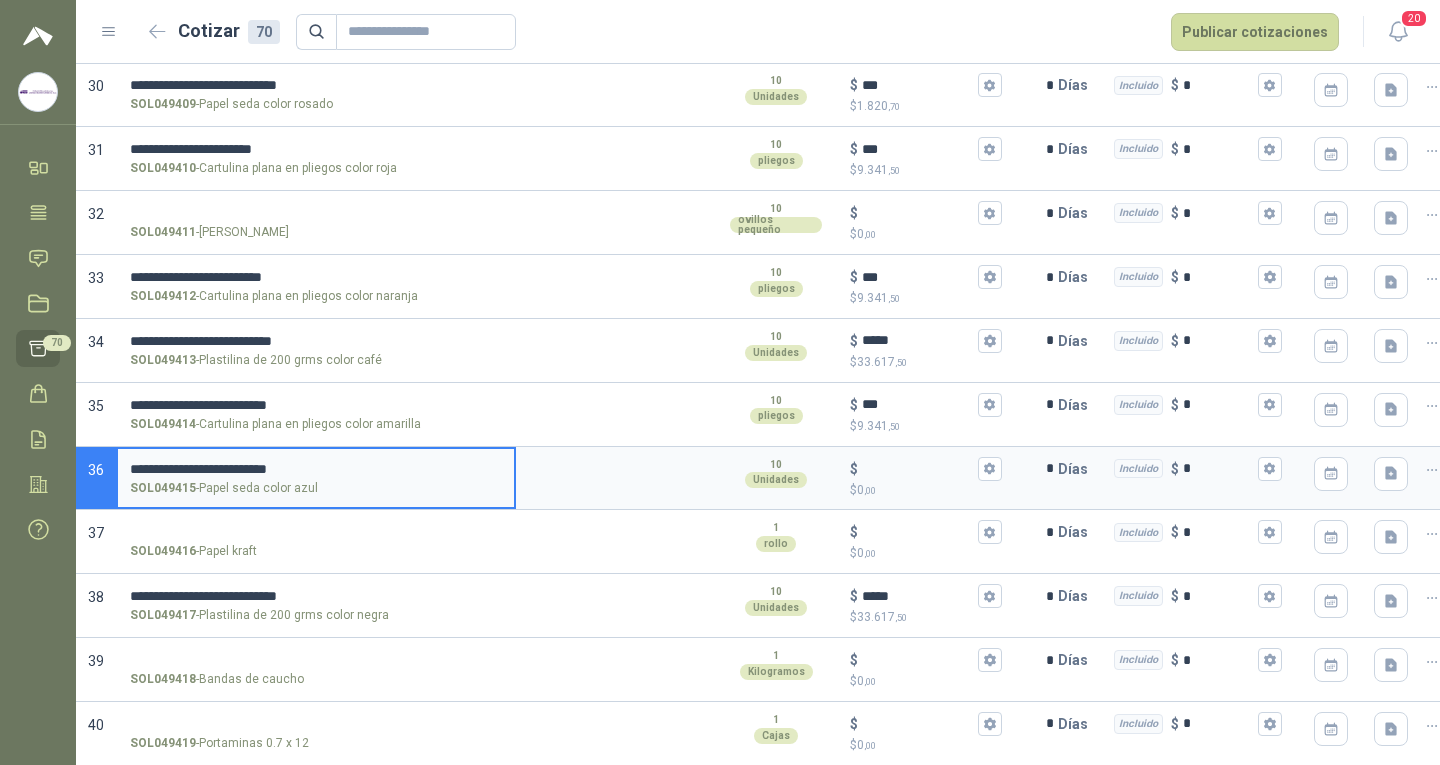 scroll, scrollTop: 2033, scrollLeft: 0, axis: vertical 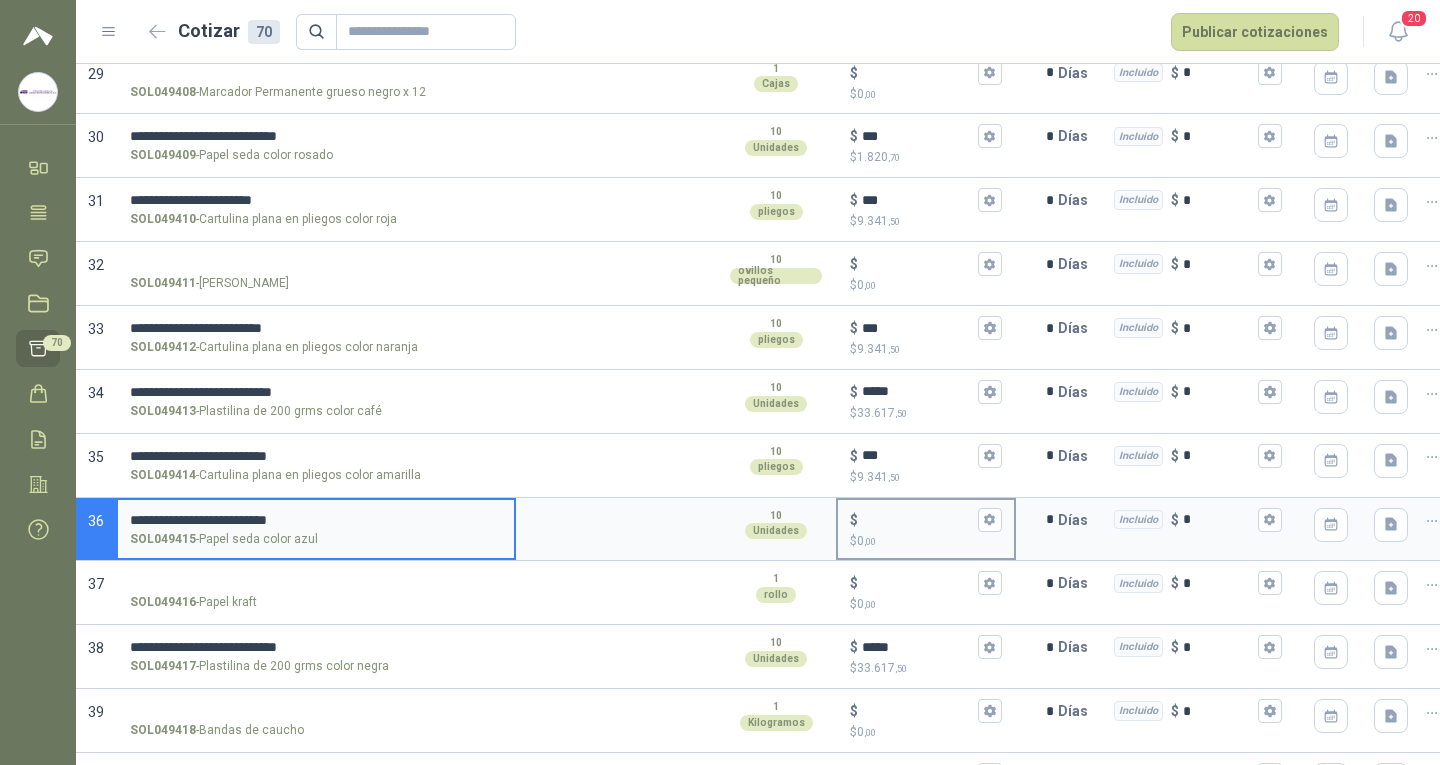 click on "$ $  0 ,00" at bounding box center (918, 519) 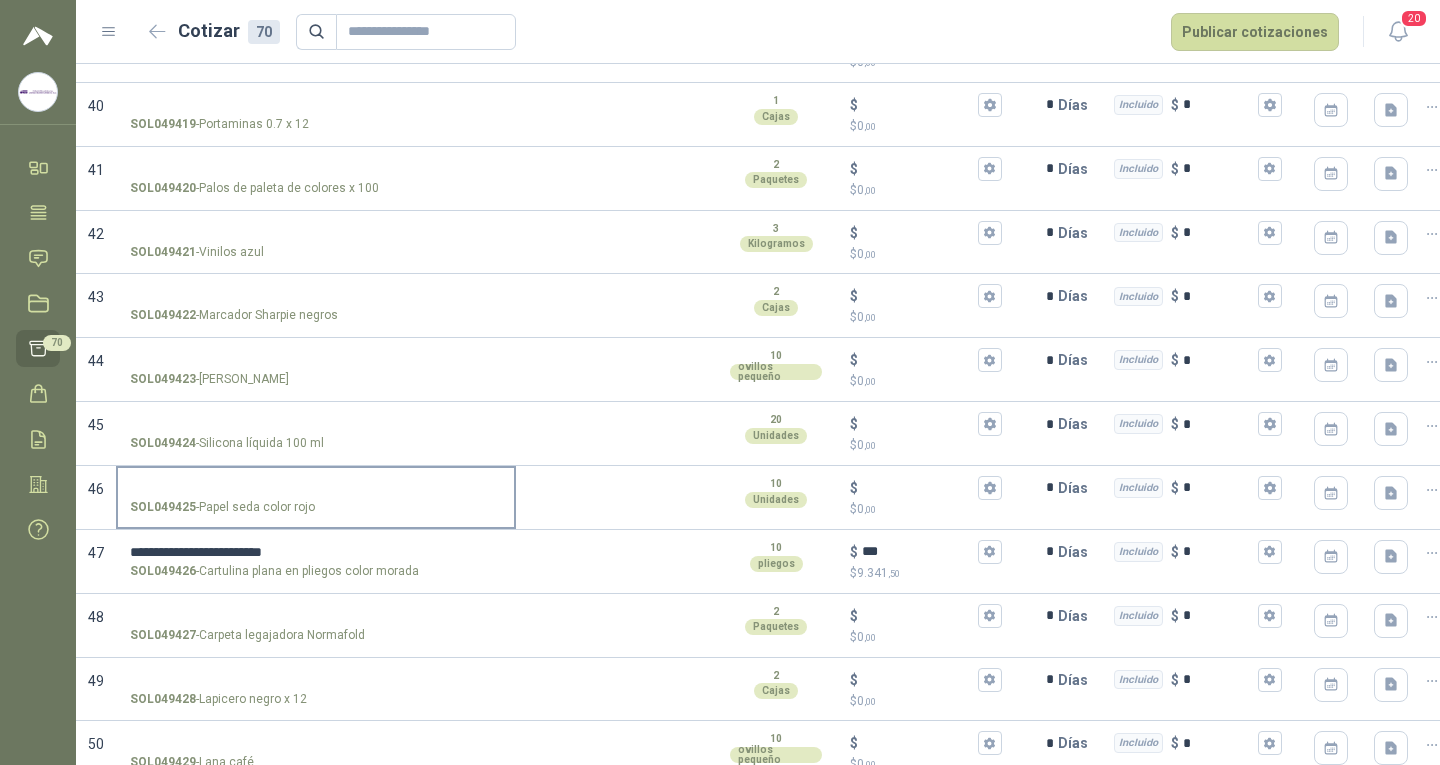 scroll, scrollTop: 2733, scrollLeft: 0, axis: vertical 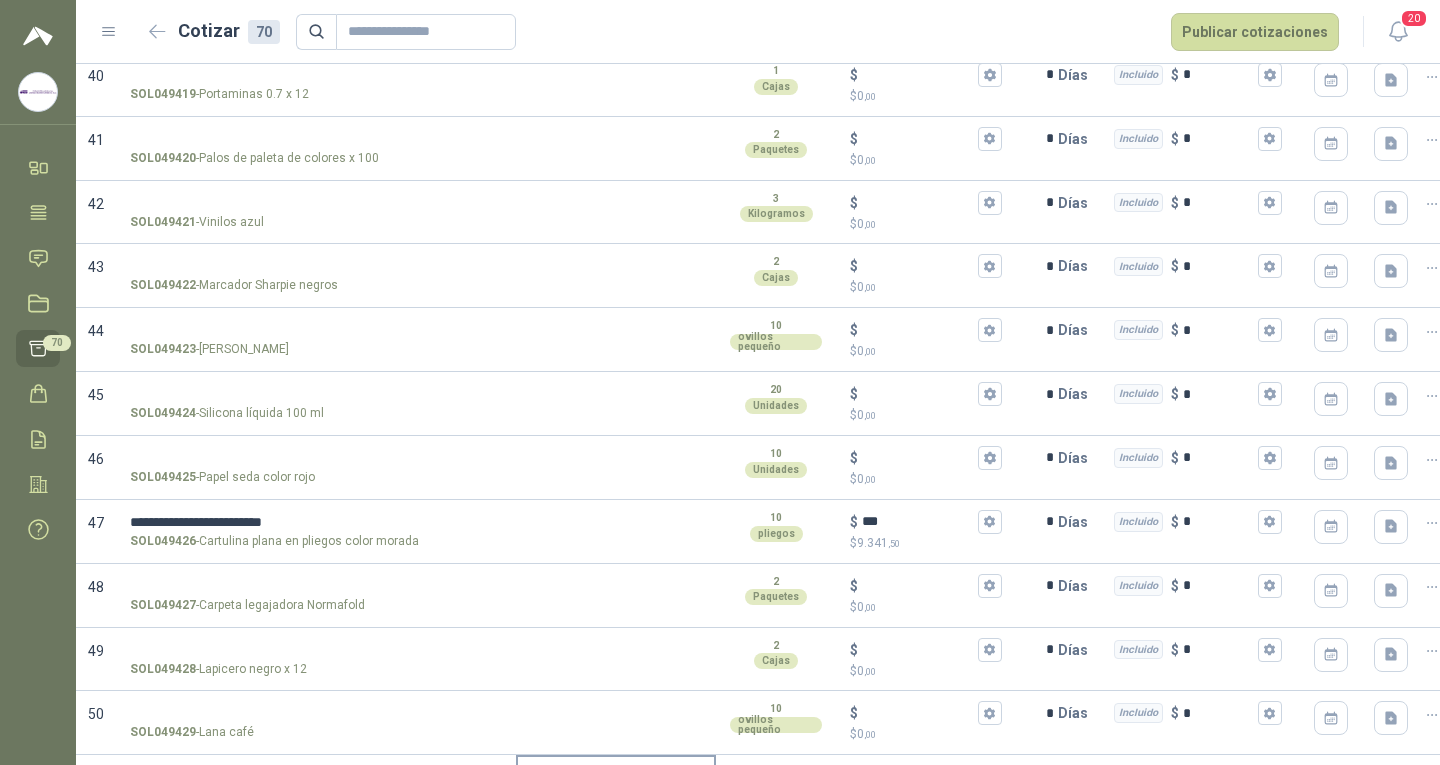 type on "***" 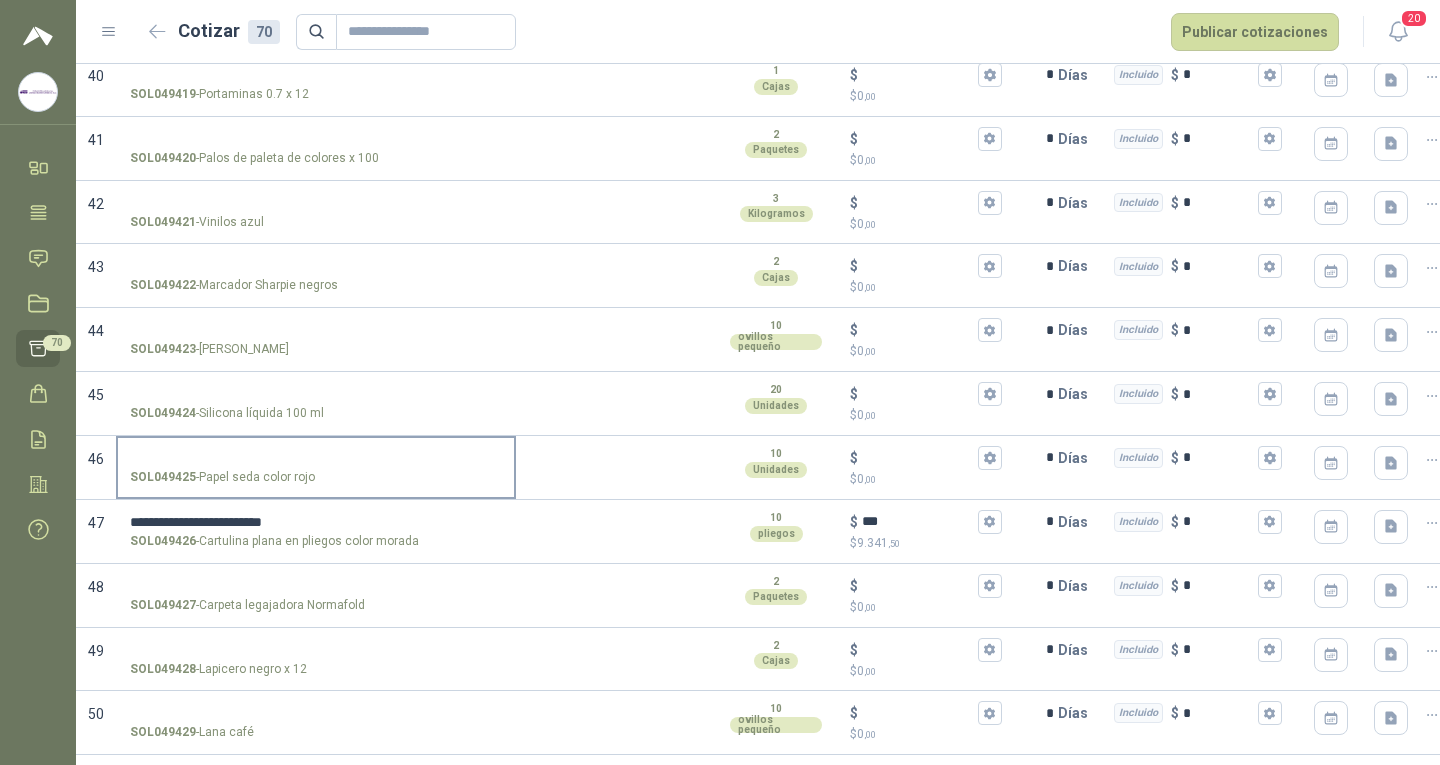 click on "SOL049425  -  Papel seda color rojo" at bounding box center (316, 466) 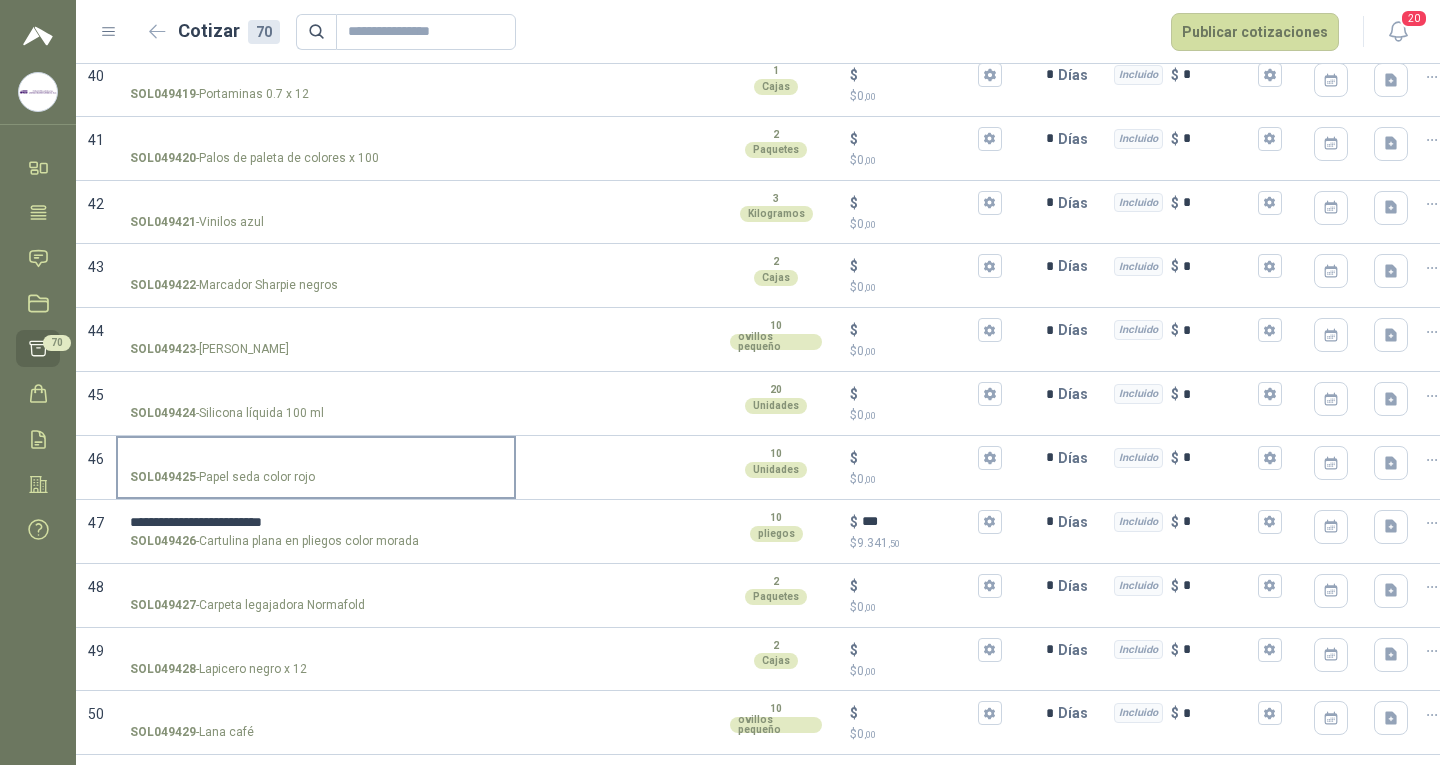click on "SOL049425  -  Papel seda color rojo" at bounding box center (316, 458) 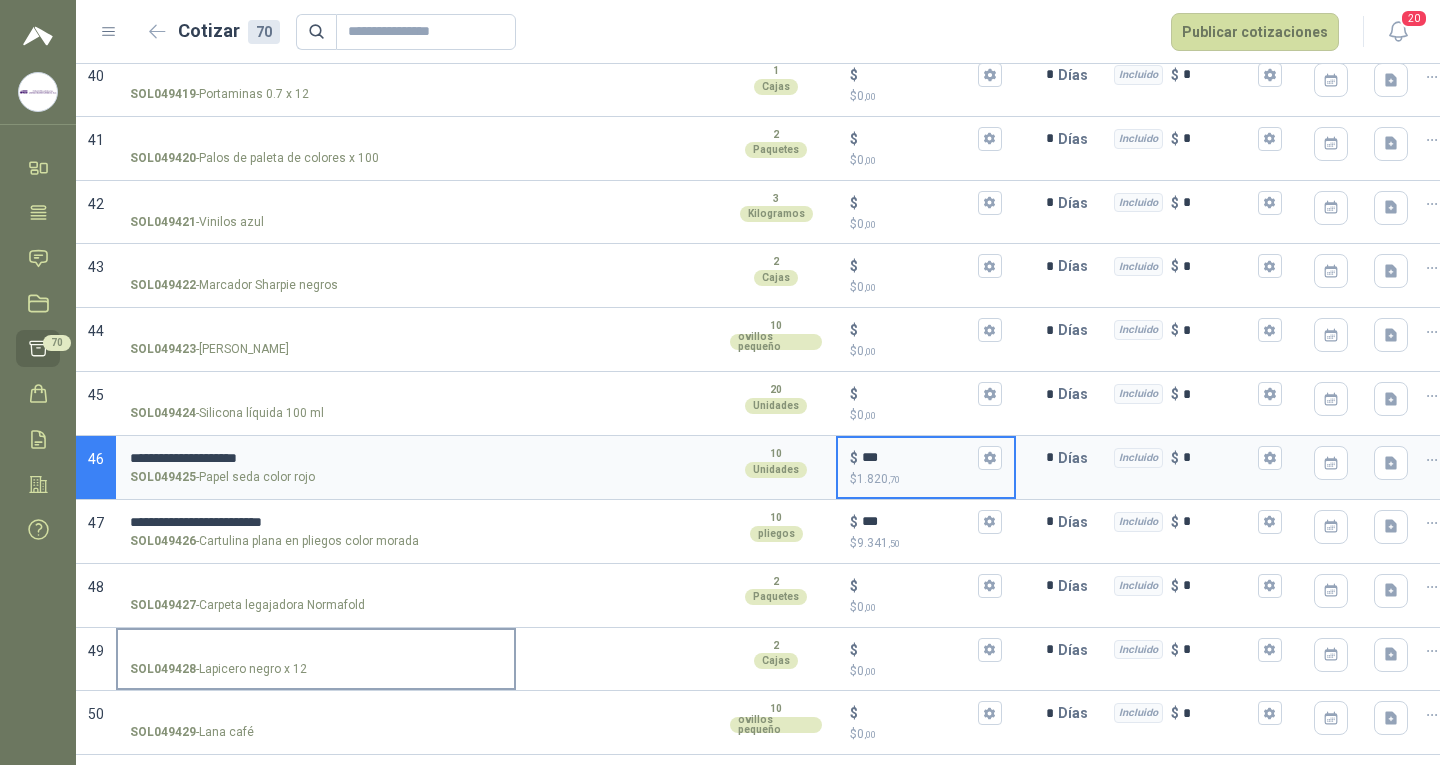 type 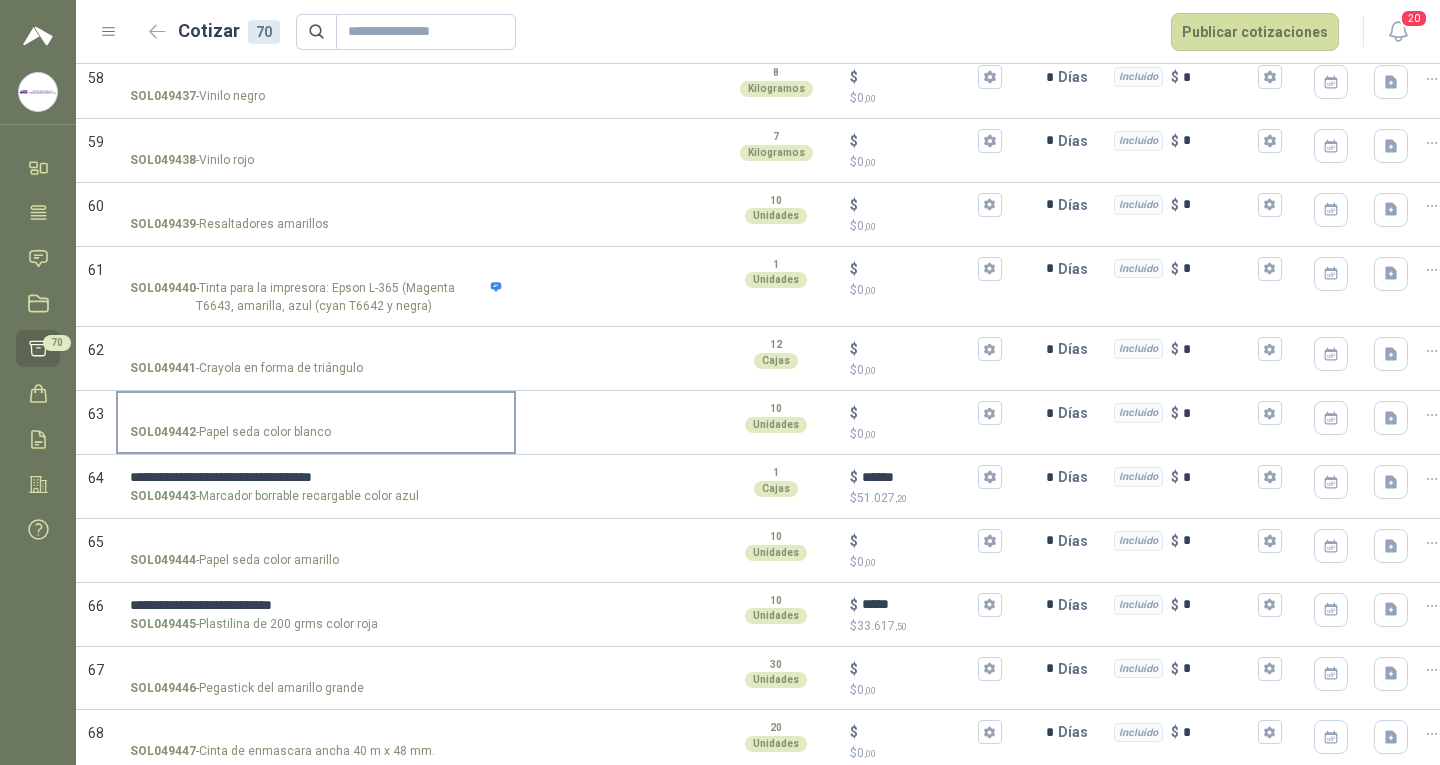 scroll, scrollTop: 3933, scrollLeft: 0, axis: vertical 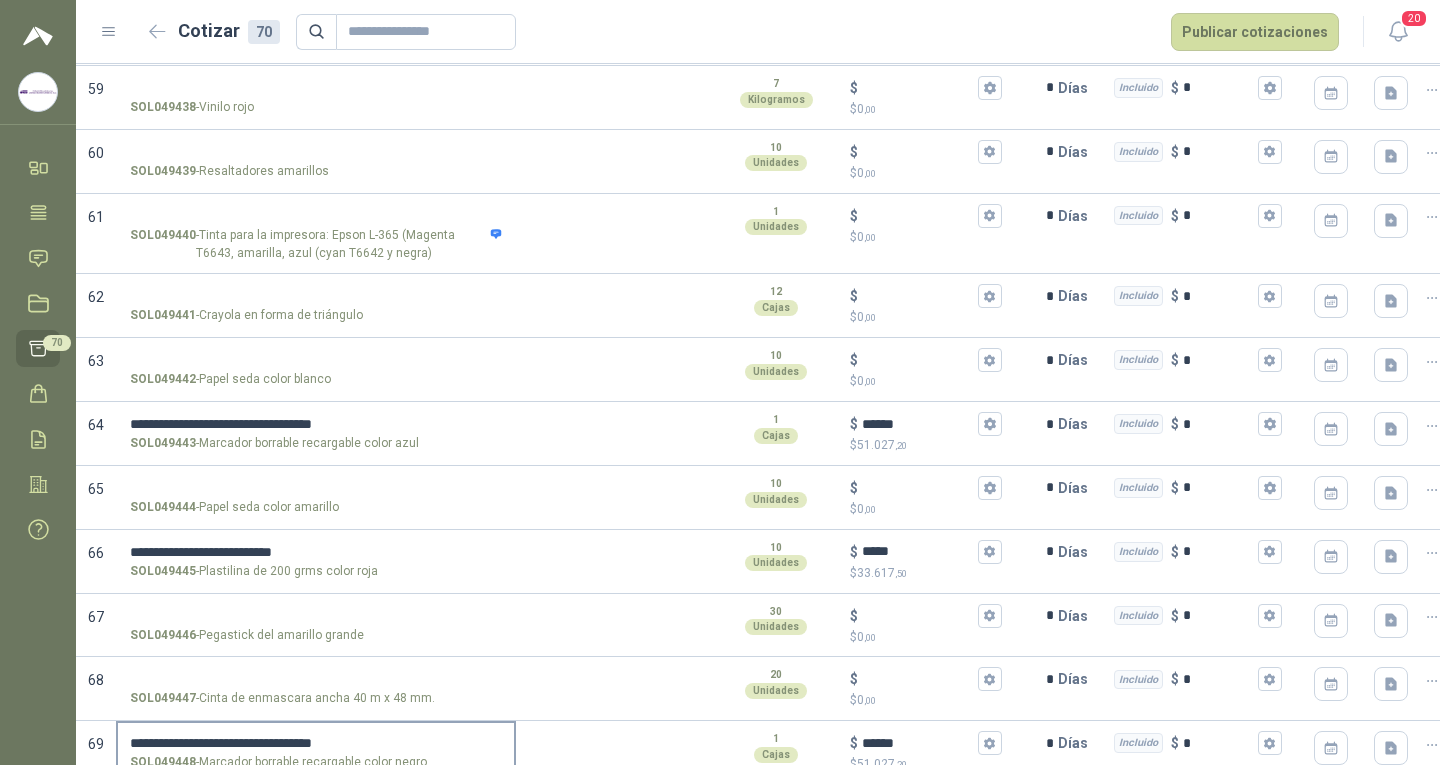 type on "***" 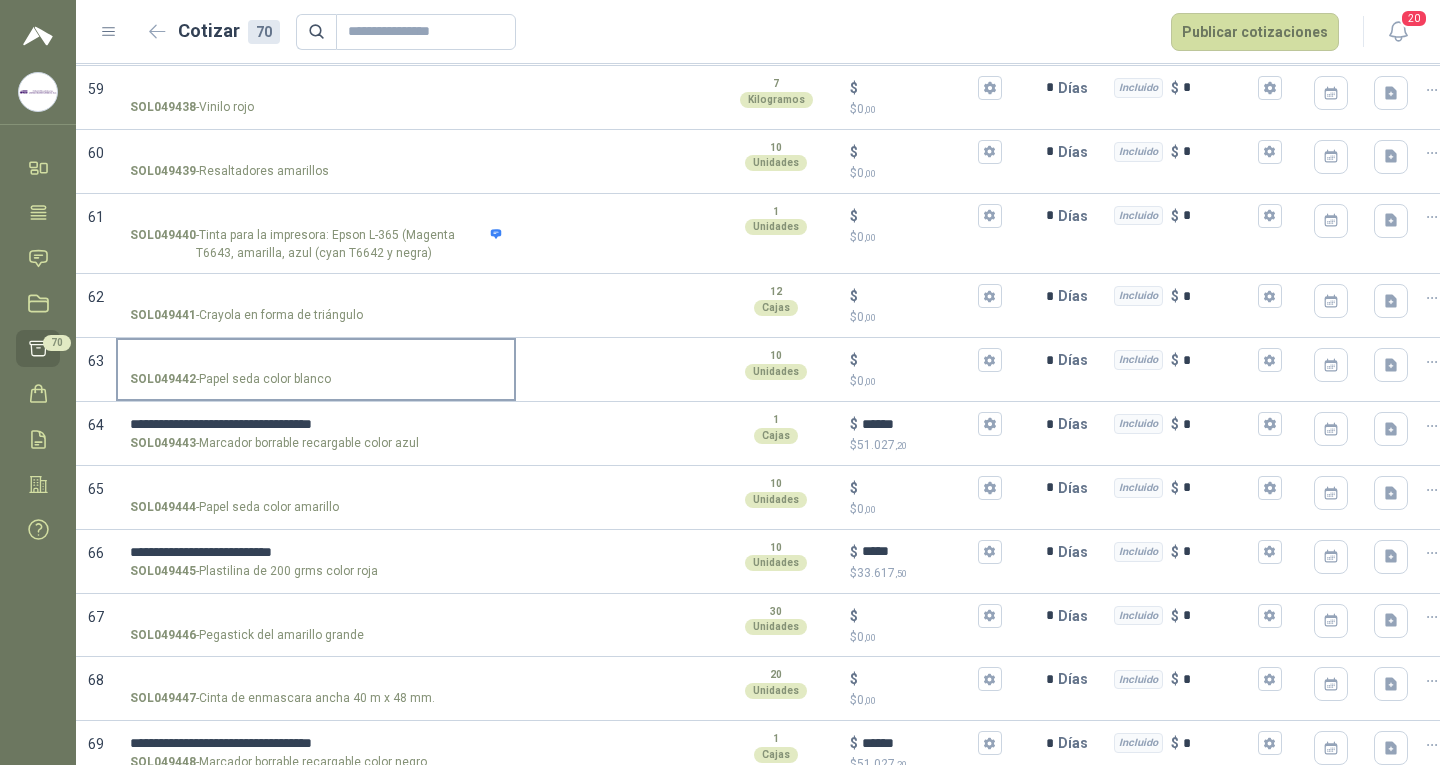 click on "SOL049442  -  Papel seda color [PERSON_NAME]" at bounding box center (316, 360) 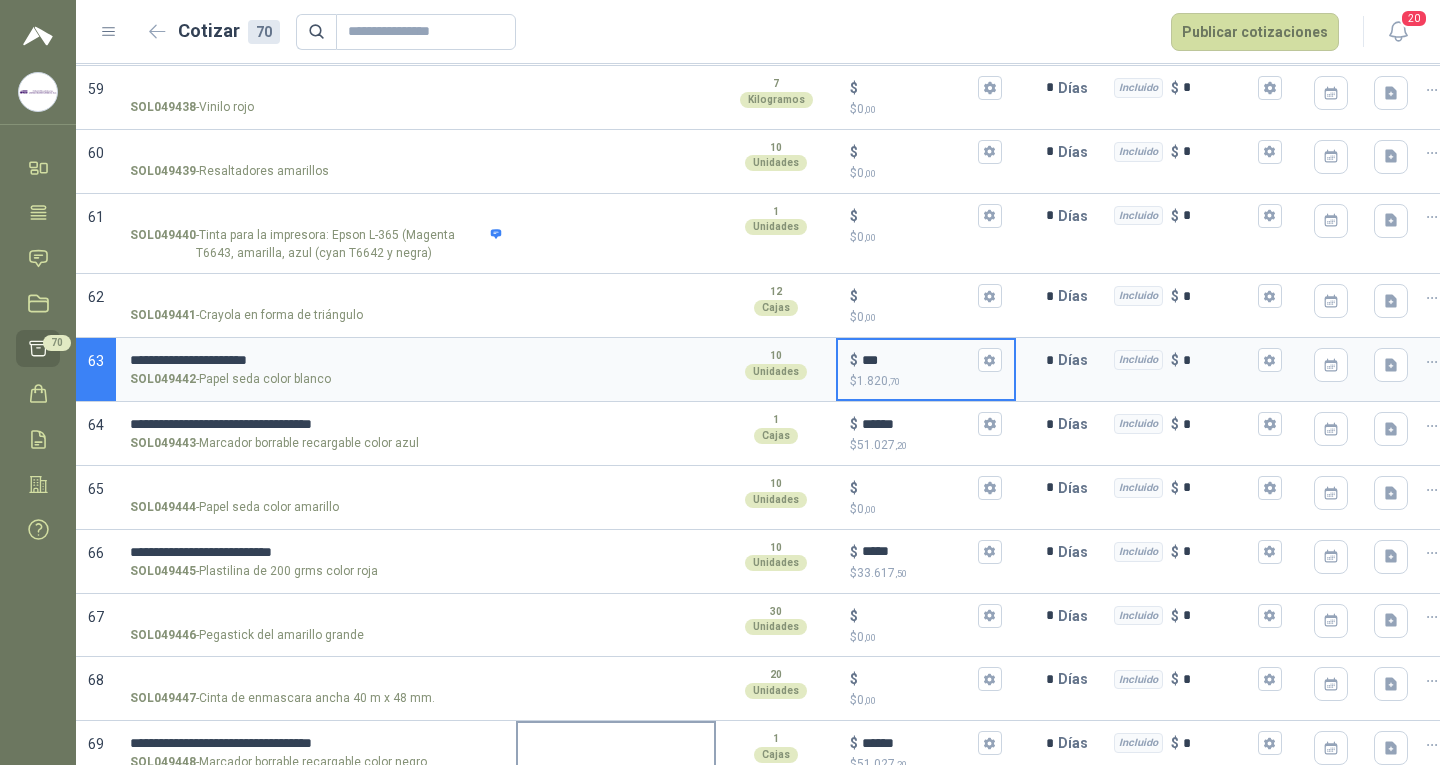 type 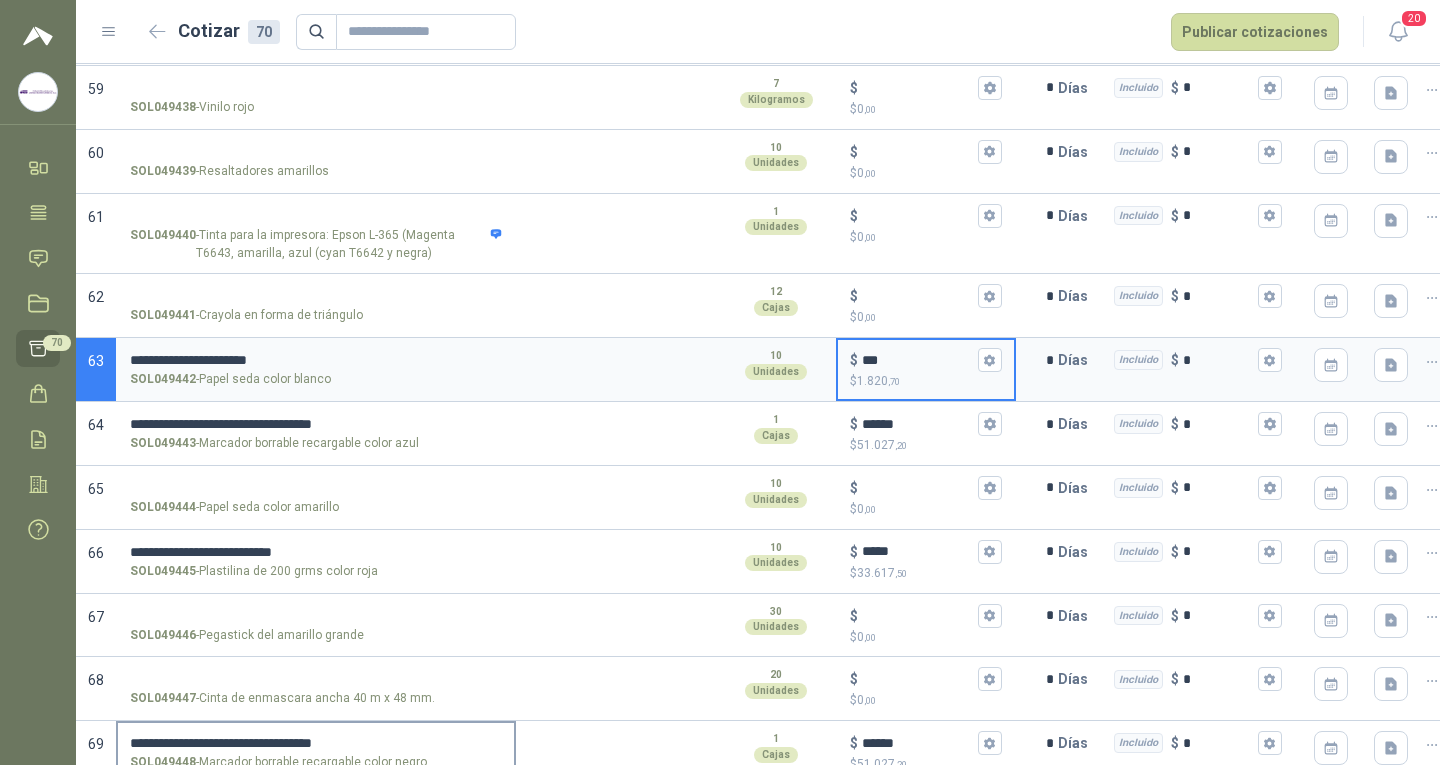 type on "***" 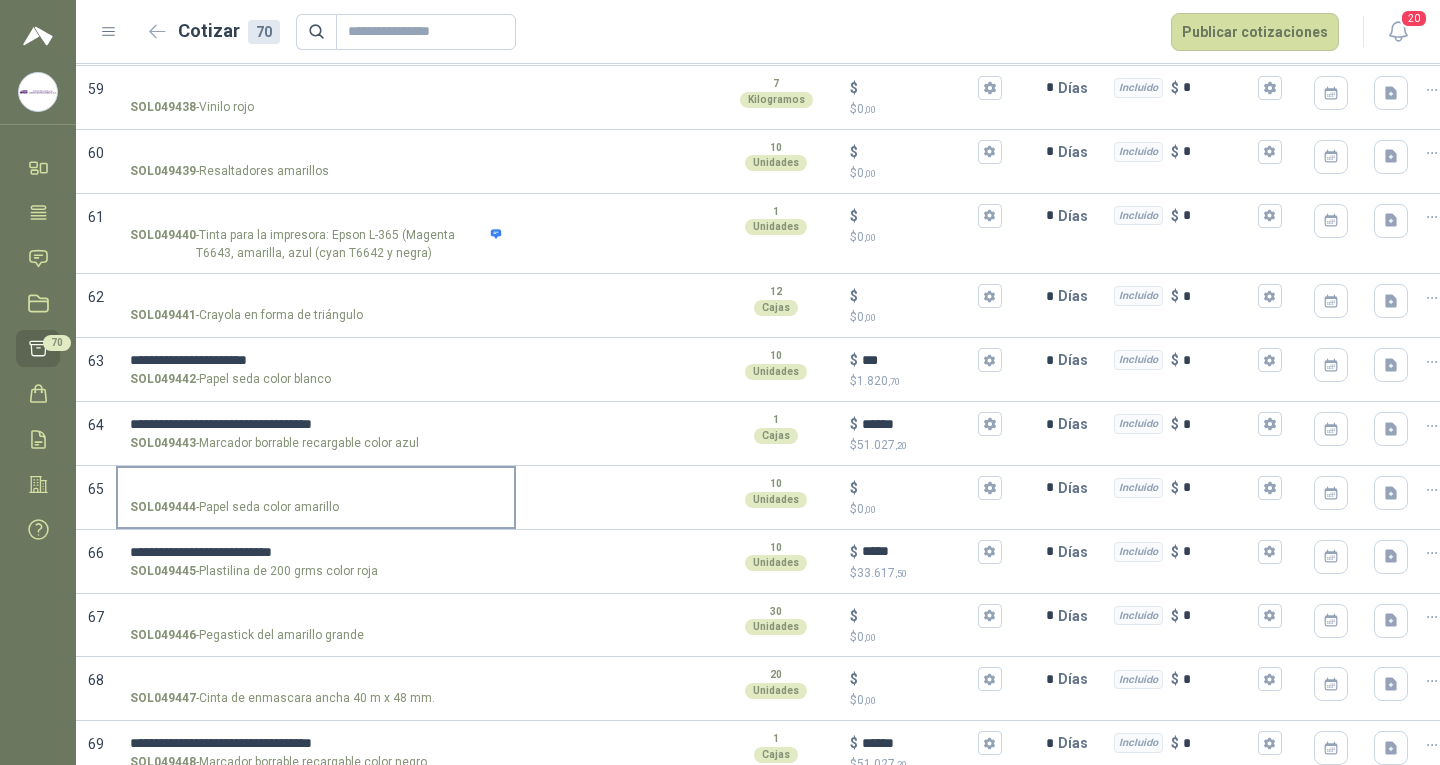 click on "SOL049444  -  Papel seda color amarillo" at bounding box center (316, 488) 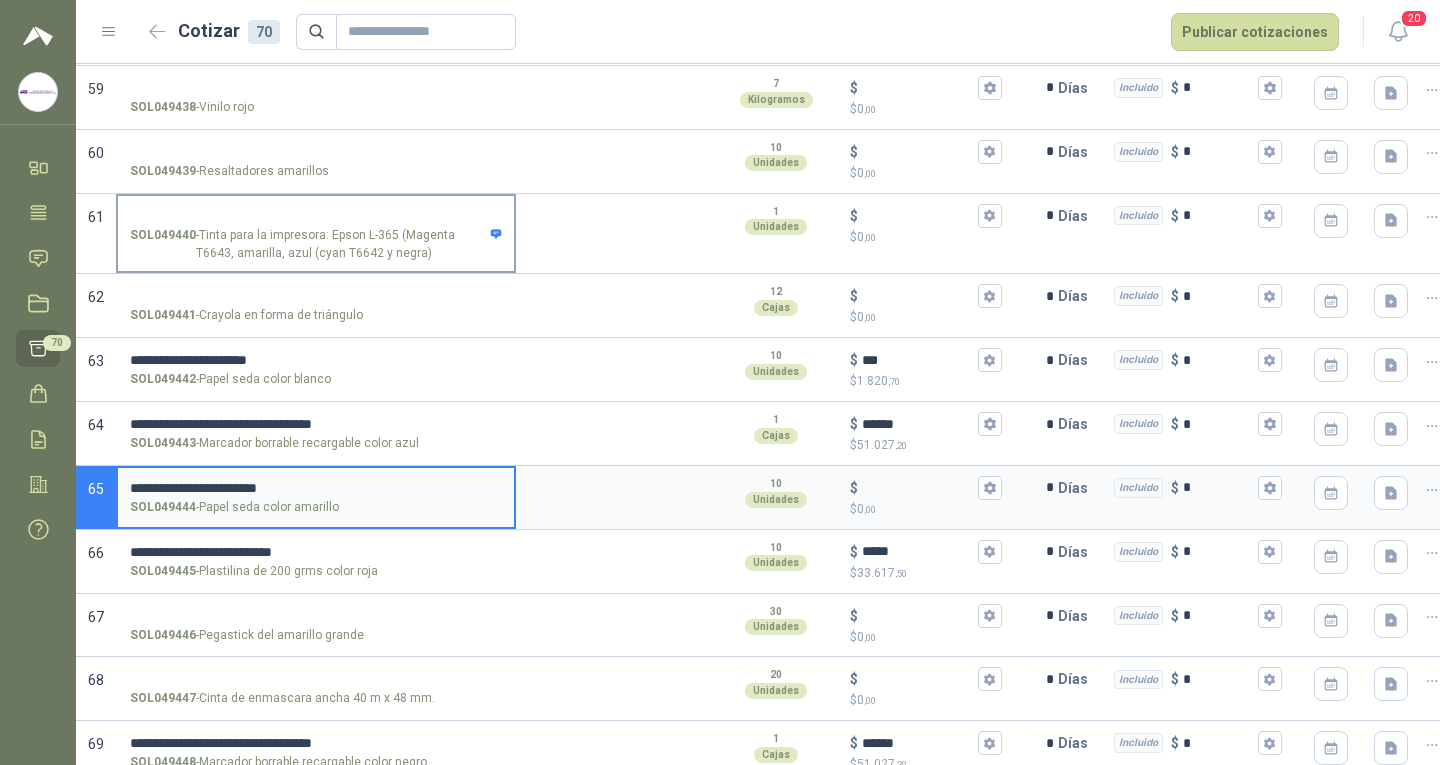type 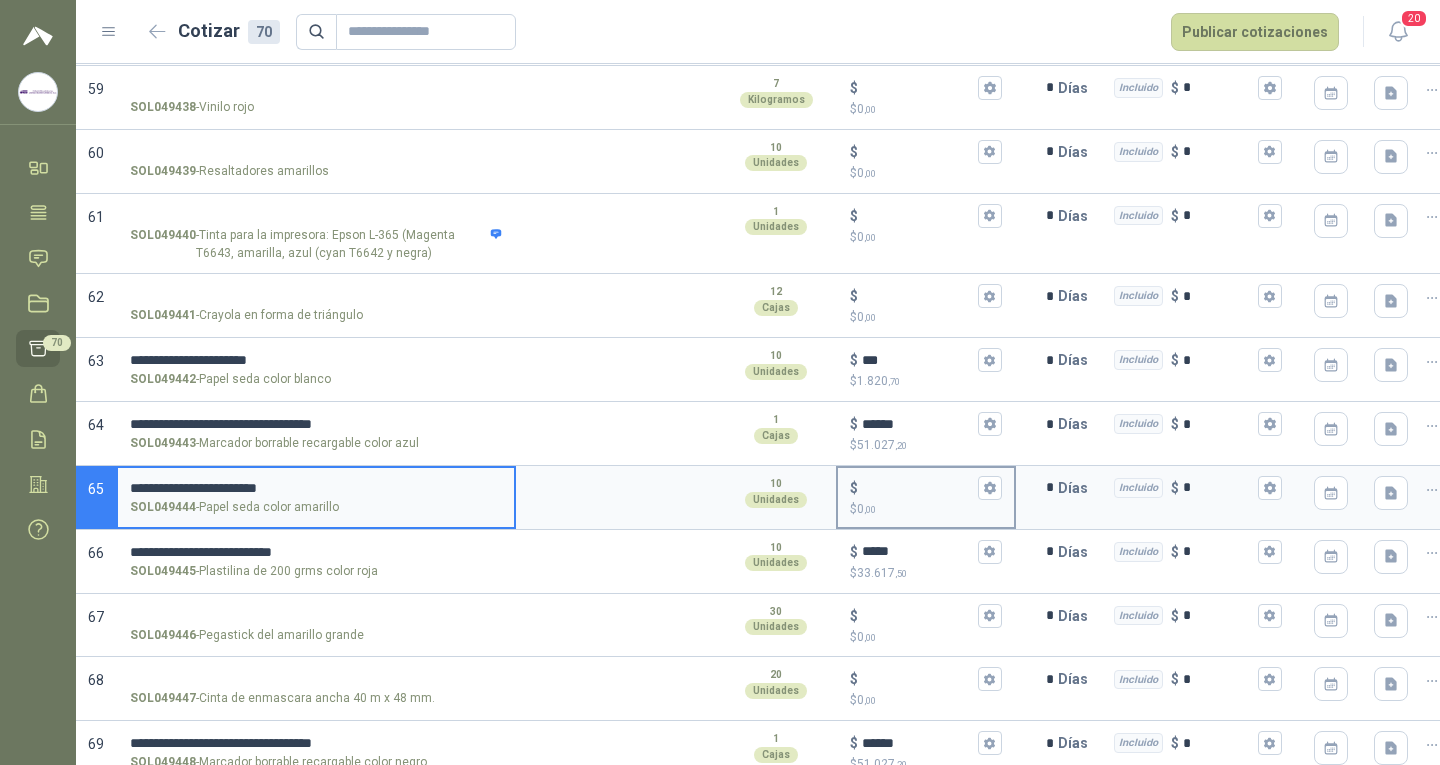 click on "$ $  0 ,00" at bounding box center (918, 487) 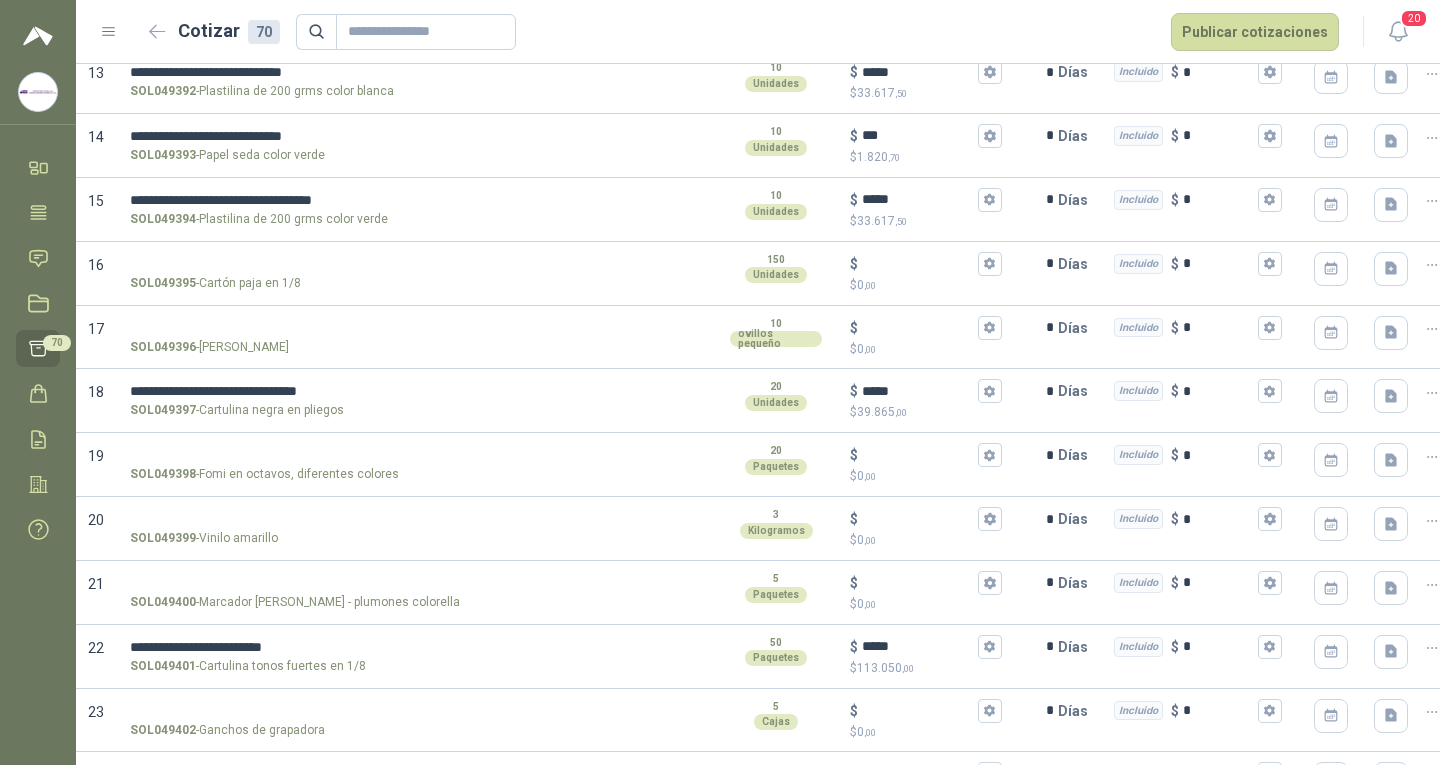scroll, scrollTop: 1000, scrollLeft: 0, axis: vertical 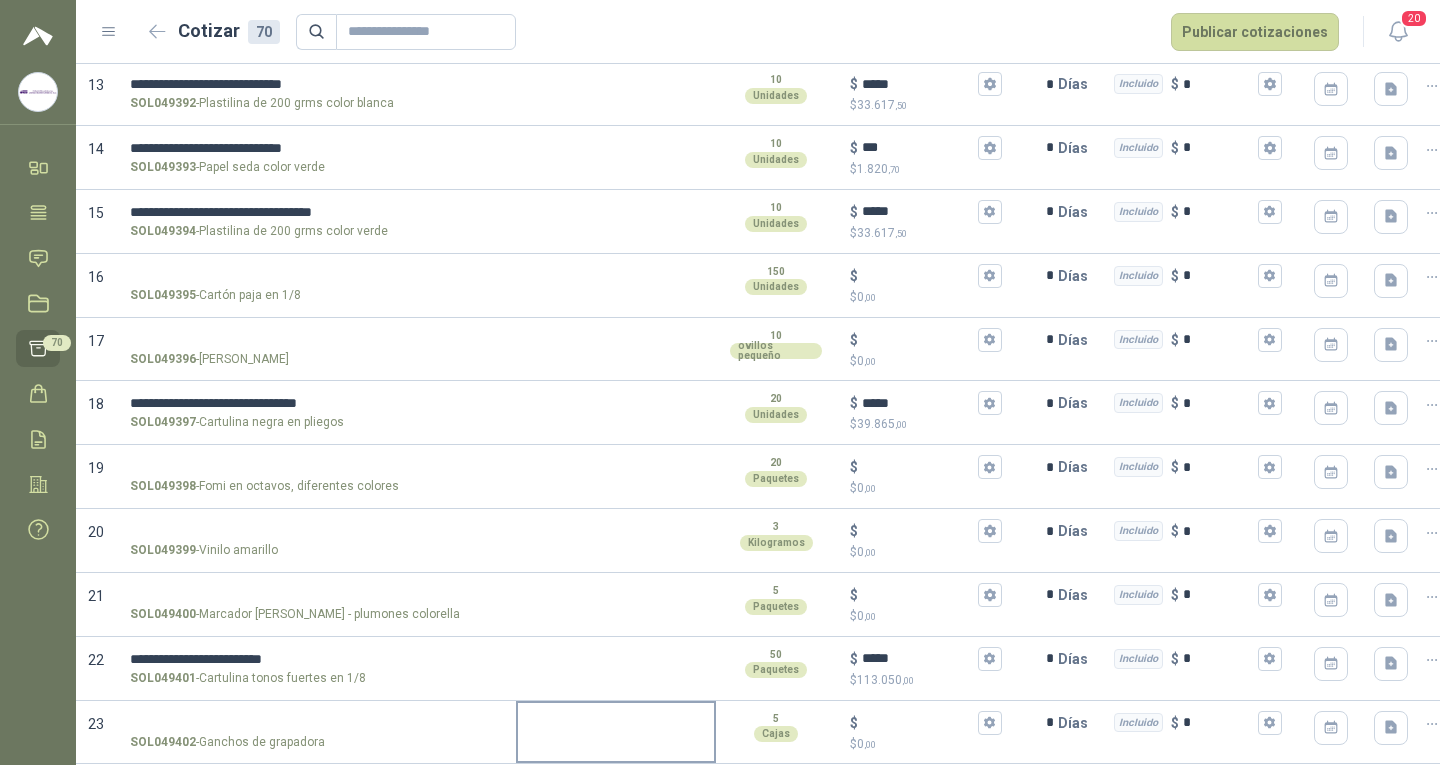 type on "***" 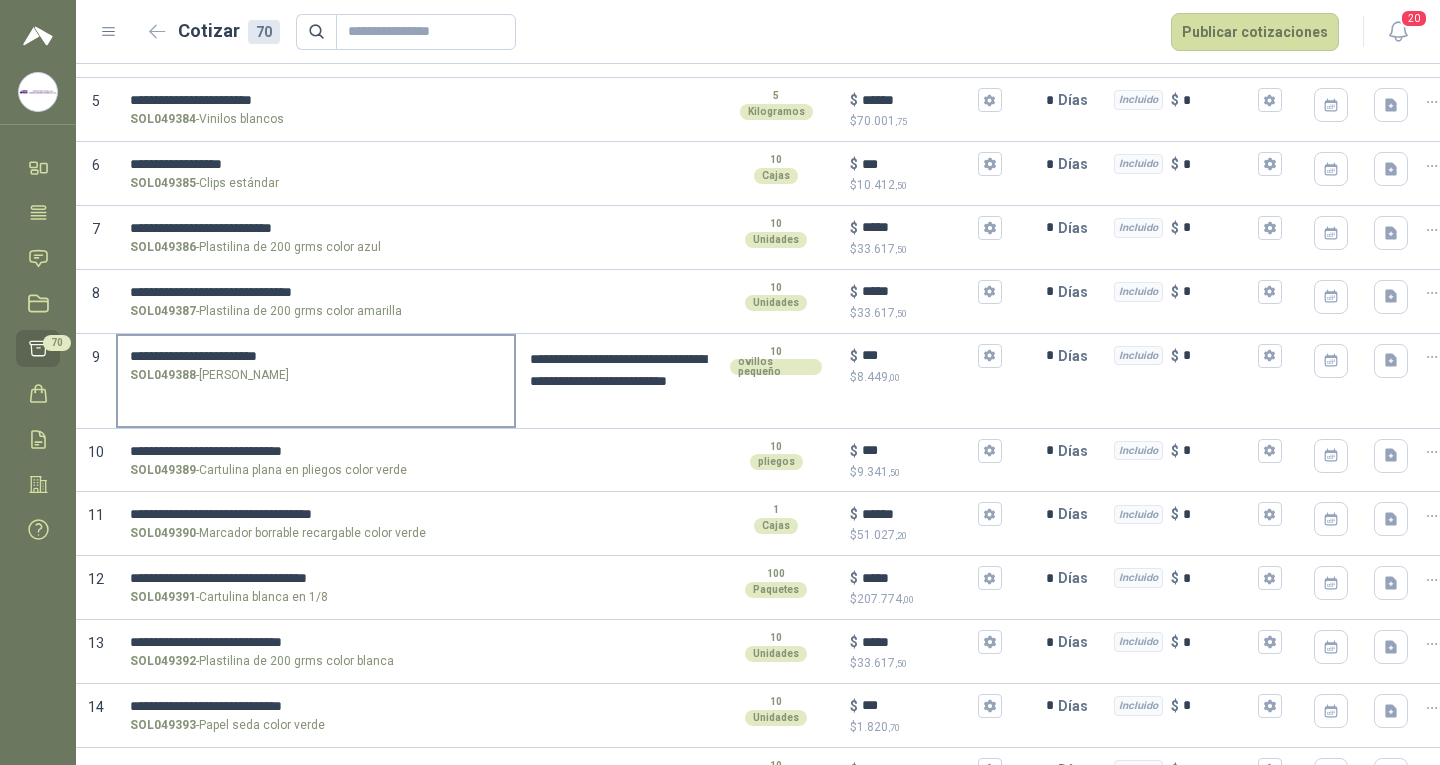 scroll, scrollTop: 400, scrollLeft: 0, axis: vertical 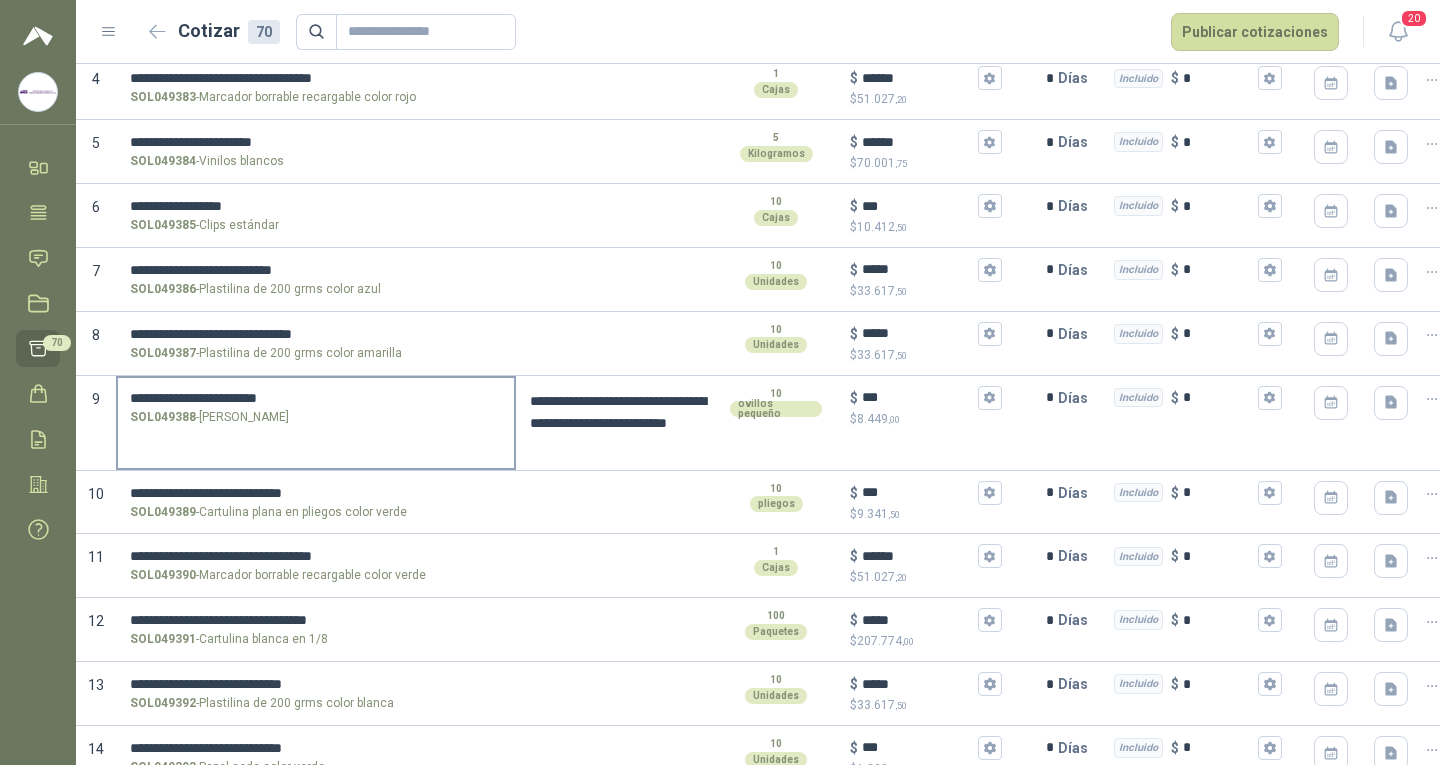 drag, startPoint x: 130, startPoint y: 396, endPoint x: 333, endPoint y: 395, distance: 203.00246 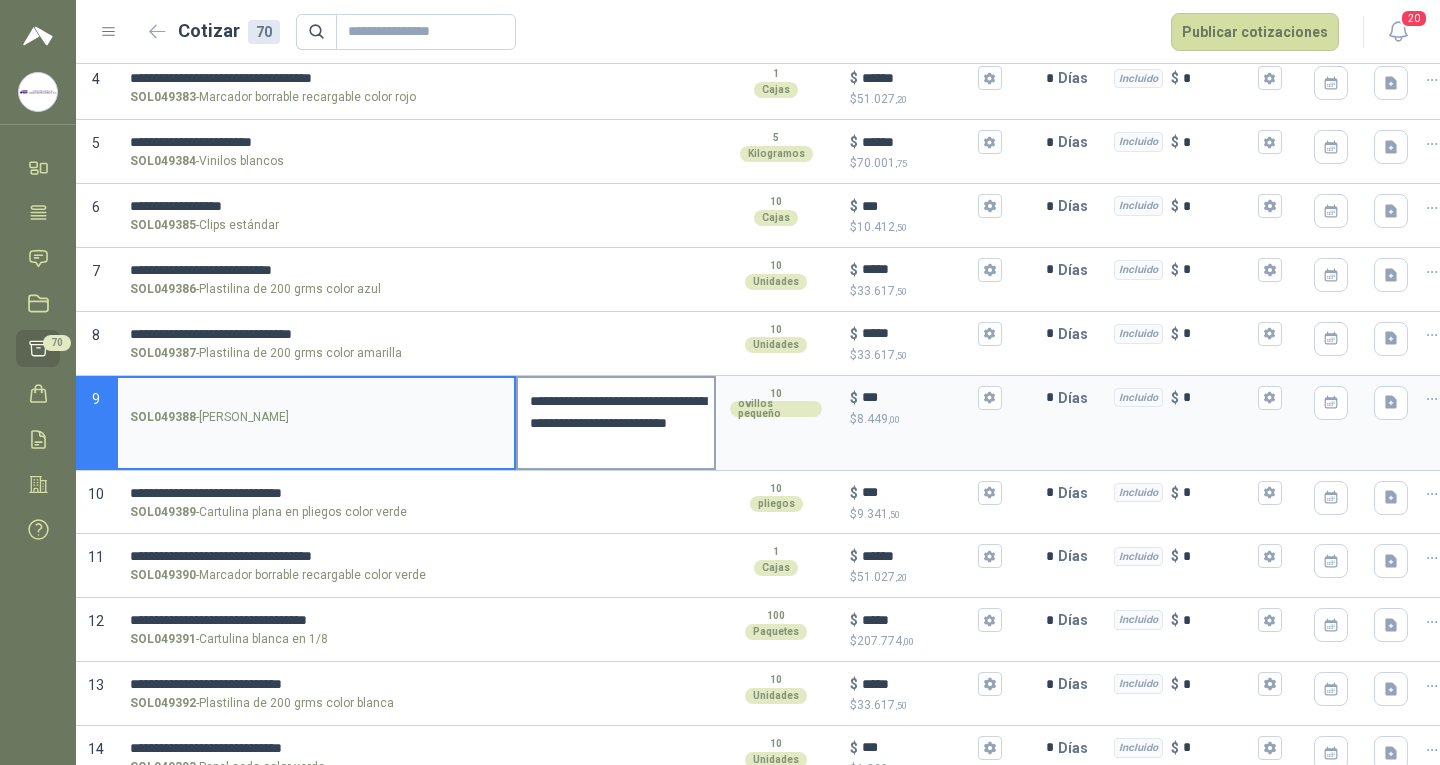 type 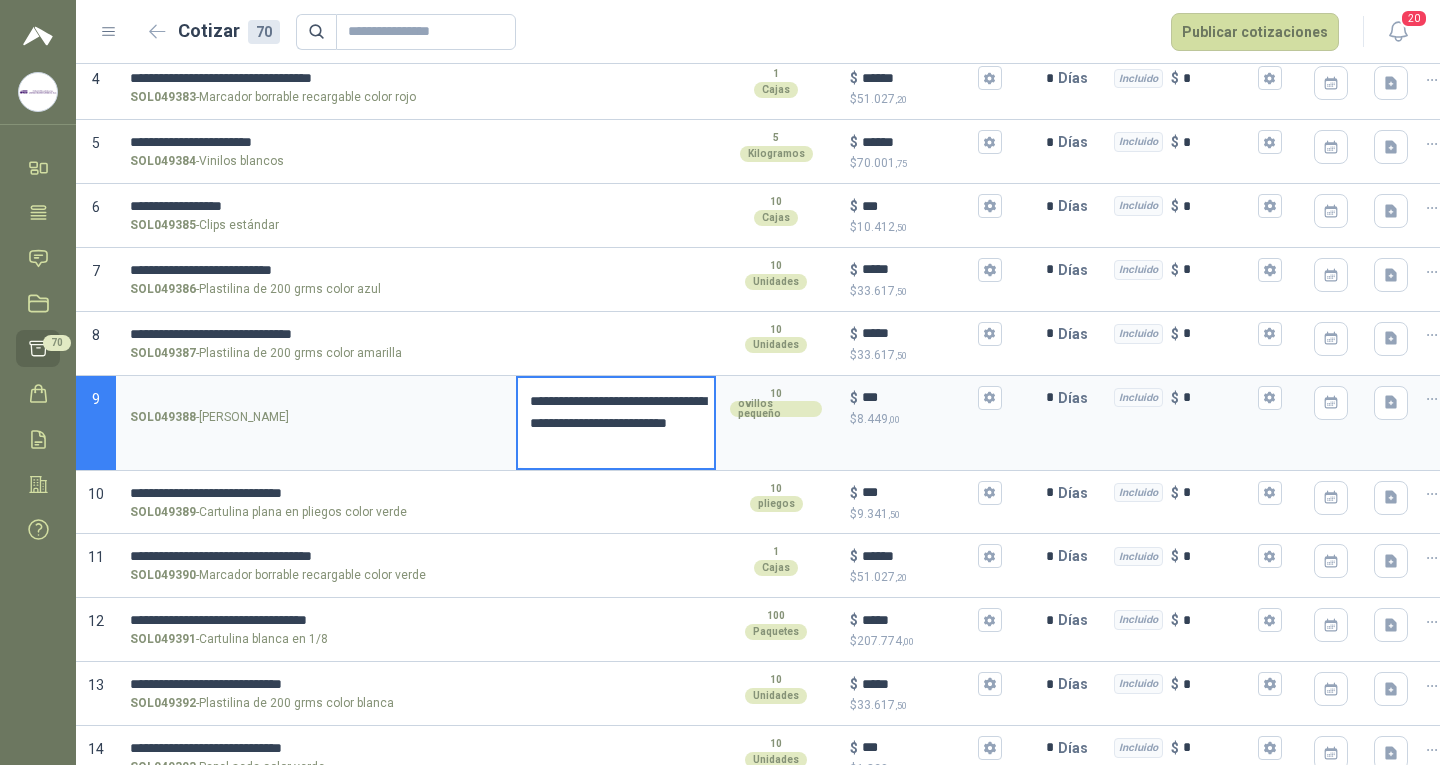 type 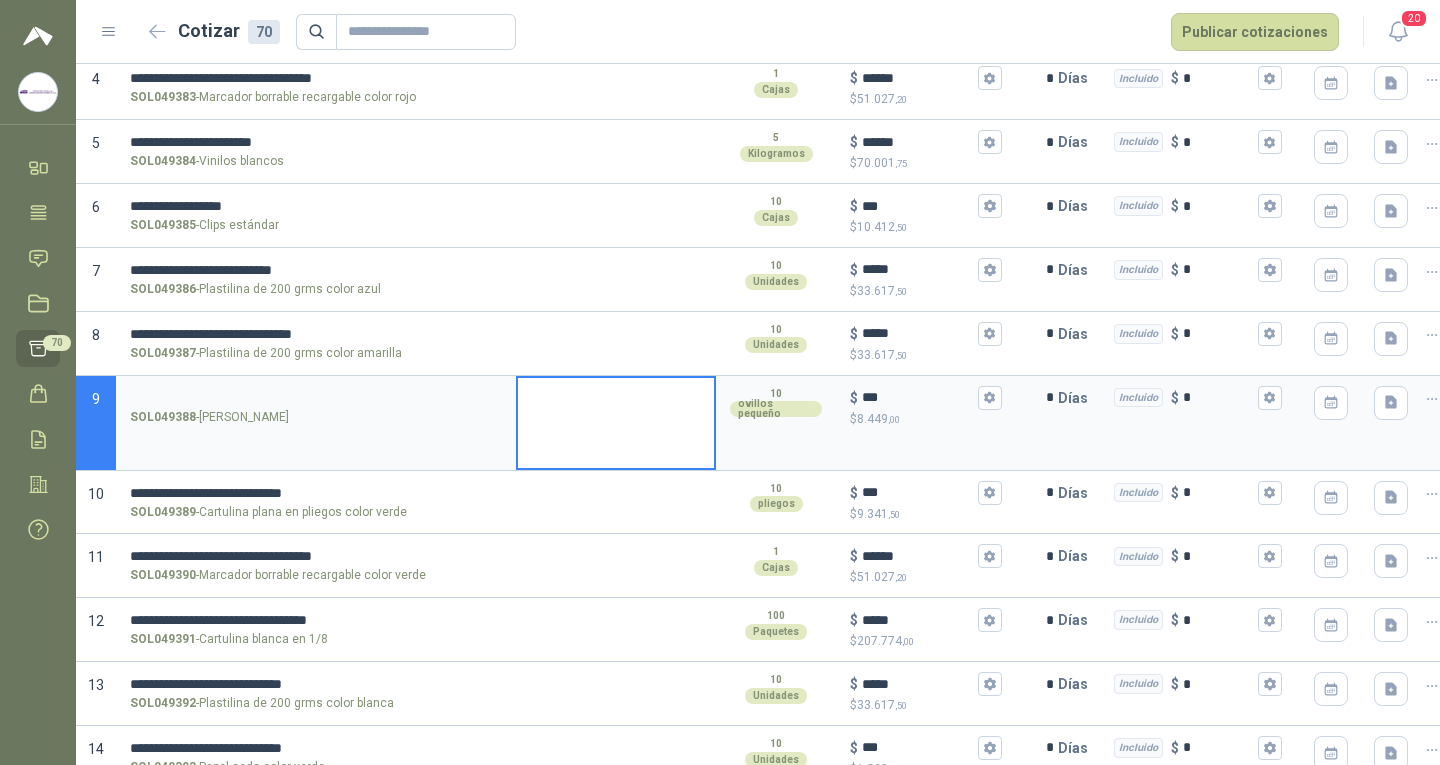 type 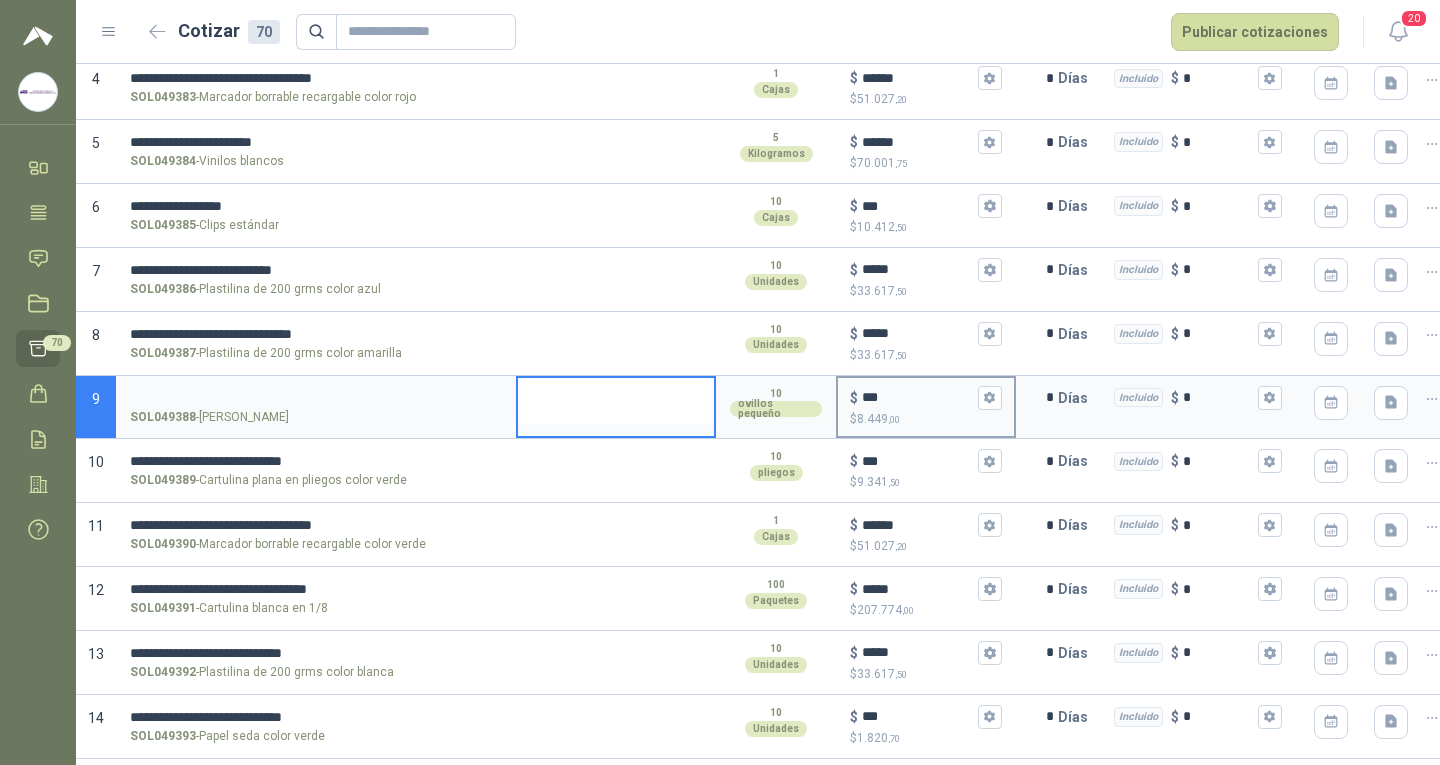 type 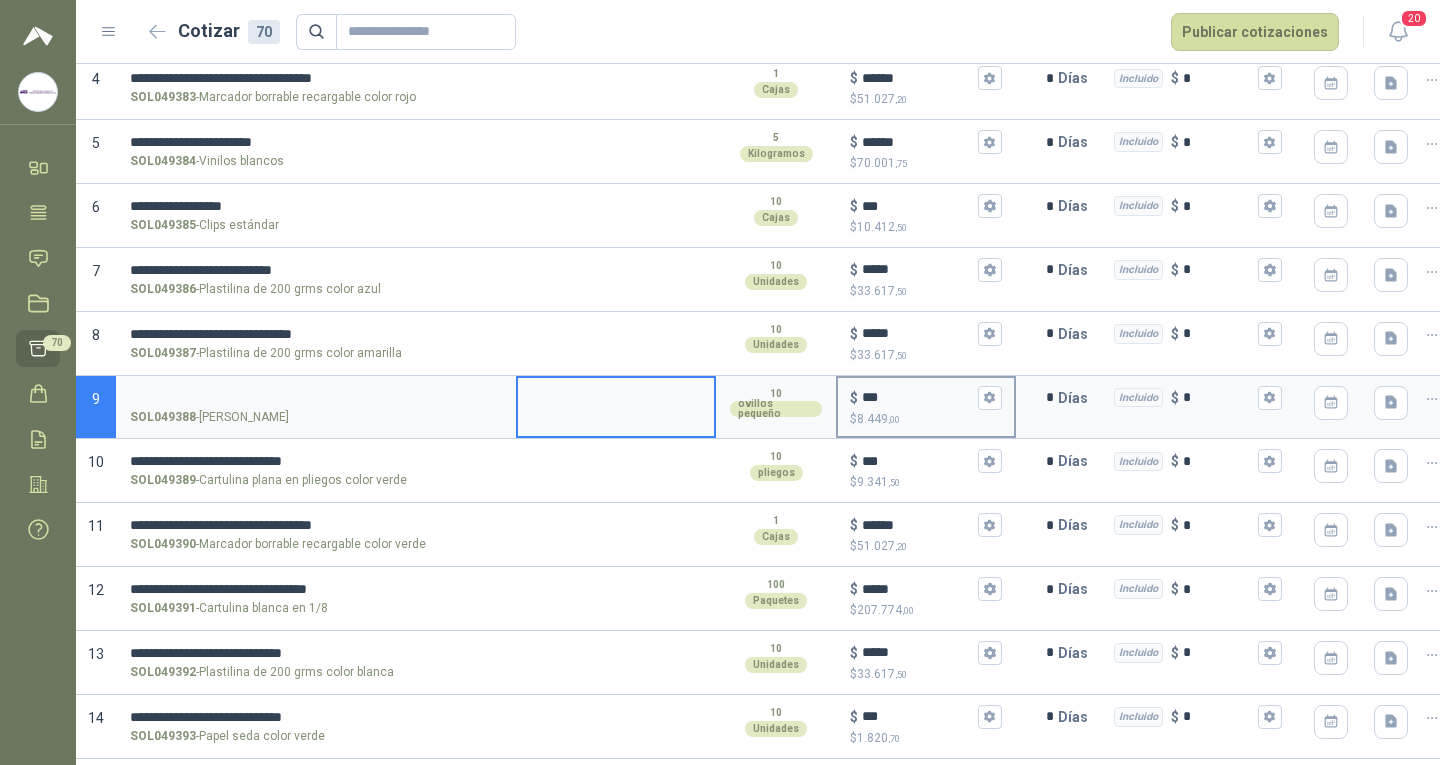 click on "***" at bounding box center [918, 397] 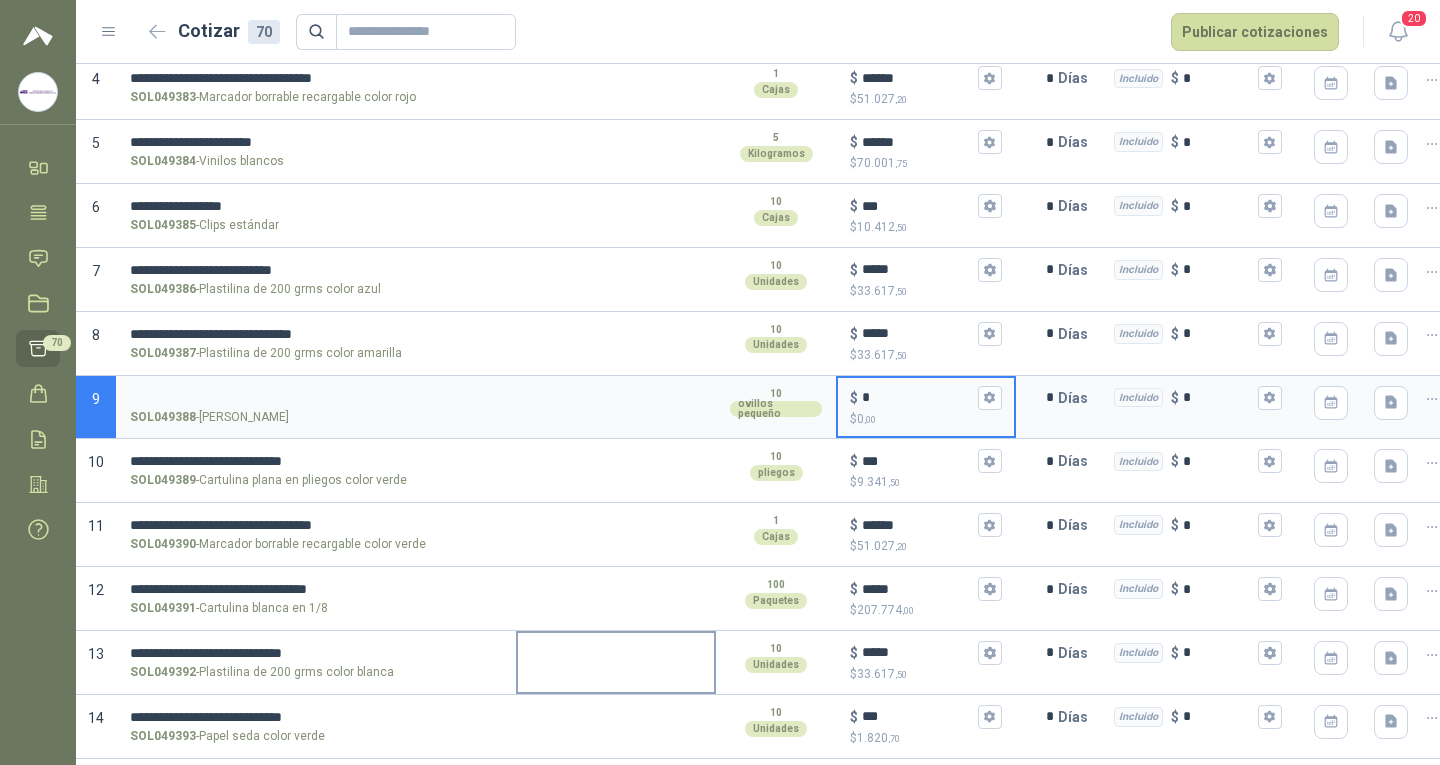 type on "*" 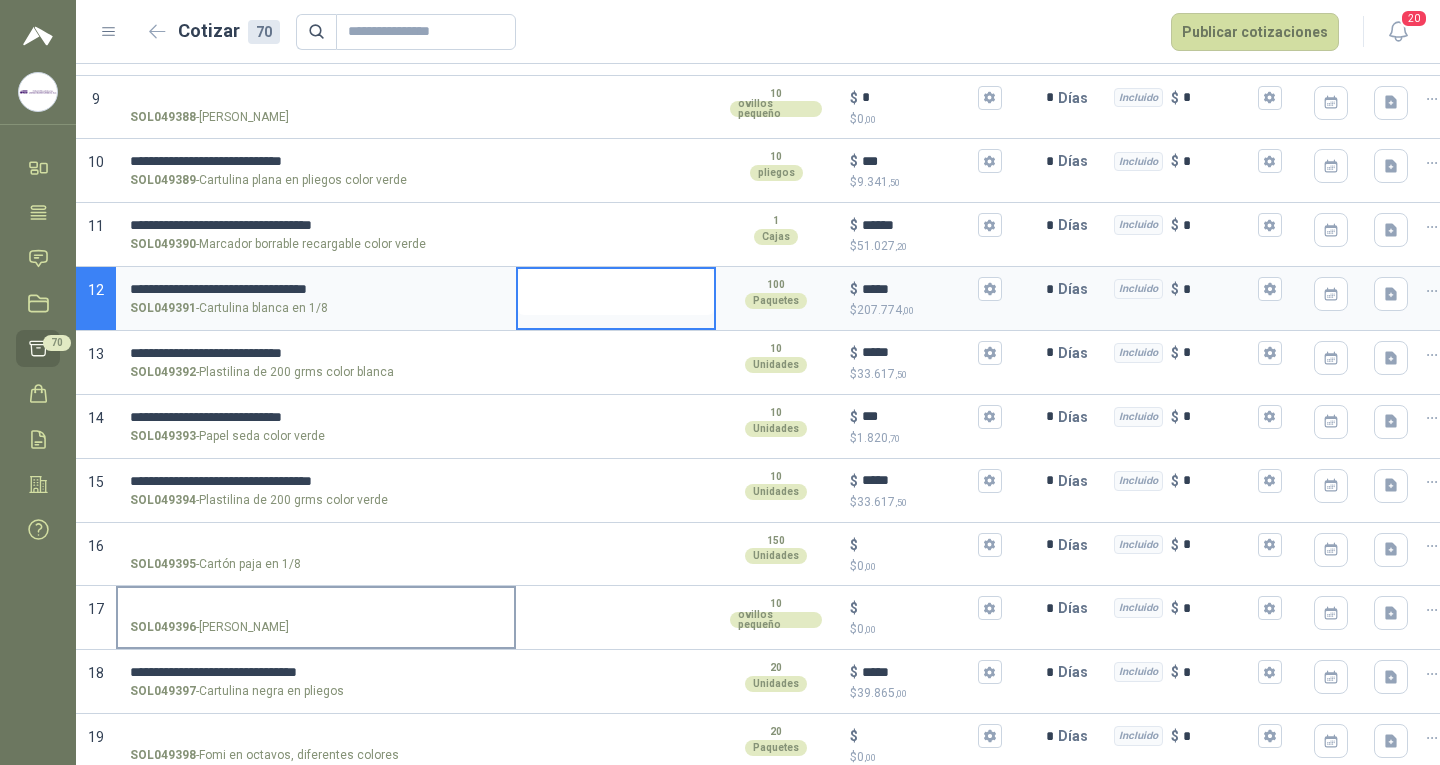 scroll, scrollTop: 900, scrollLeft: 0, axis: vertical 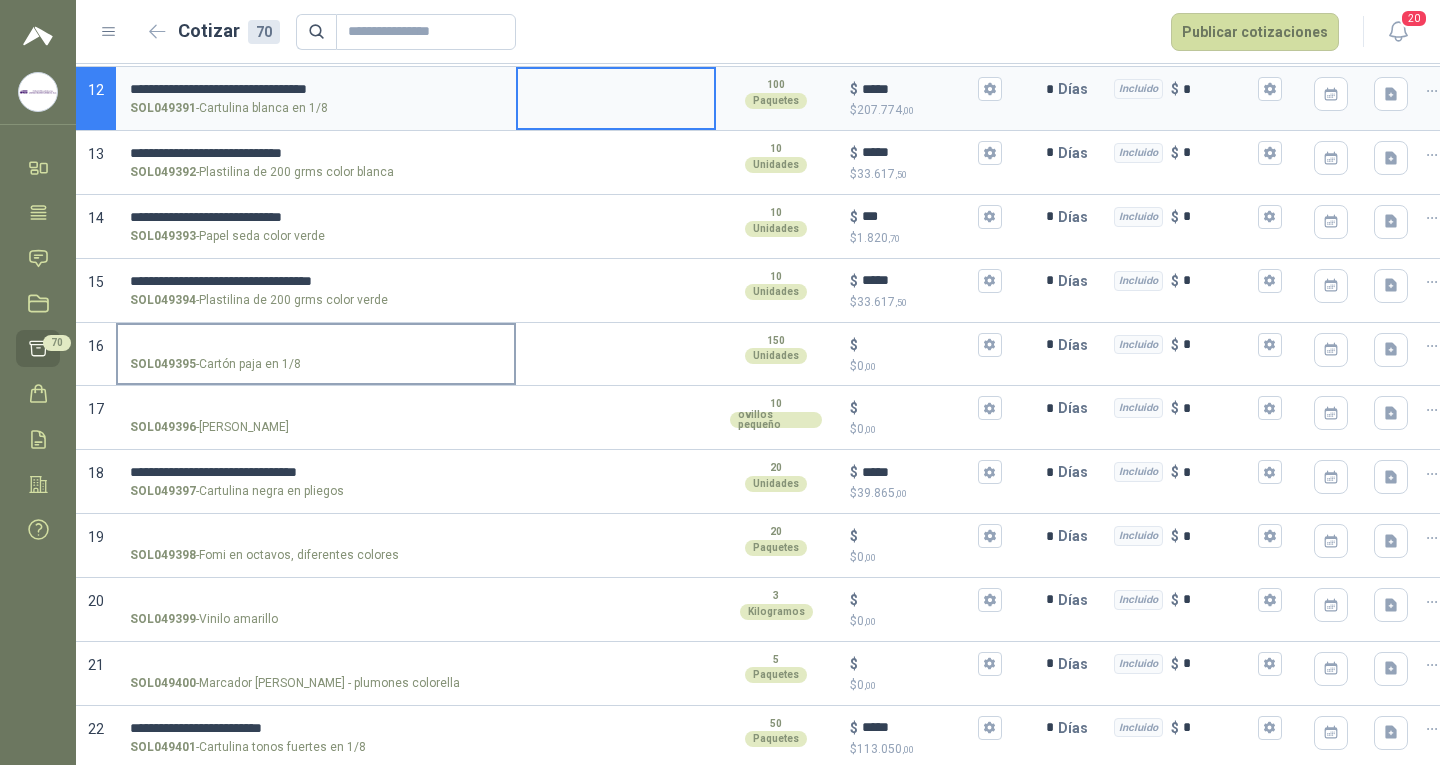 click on "SOL049395  -  Cartón paja en 1/8" at bounding box center [316, 345] 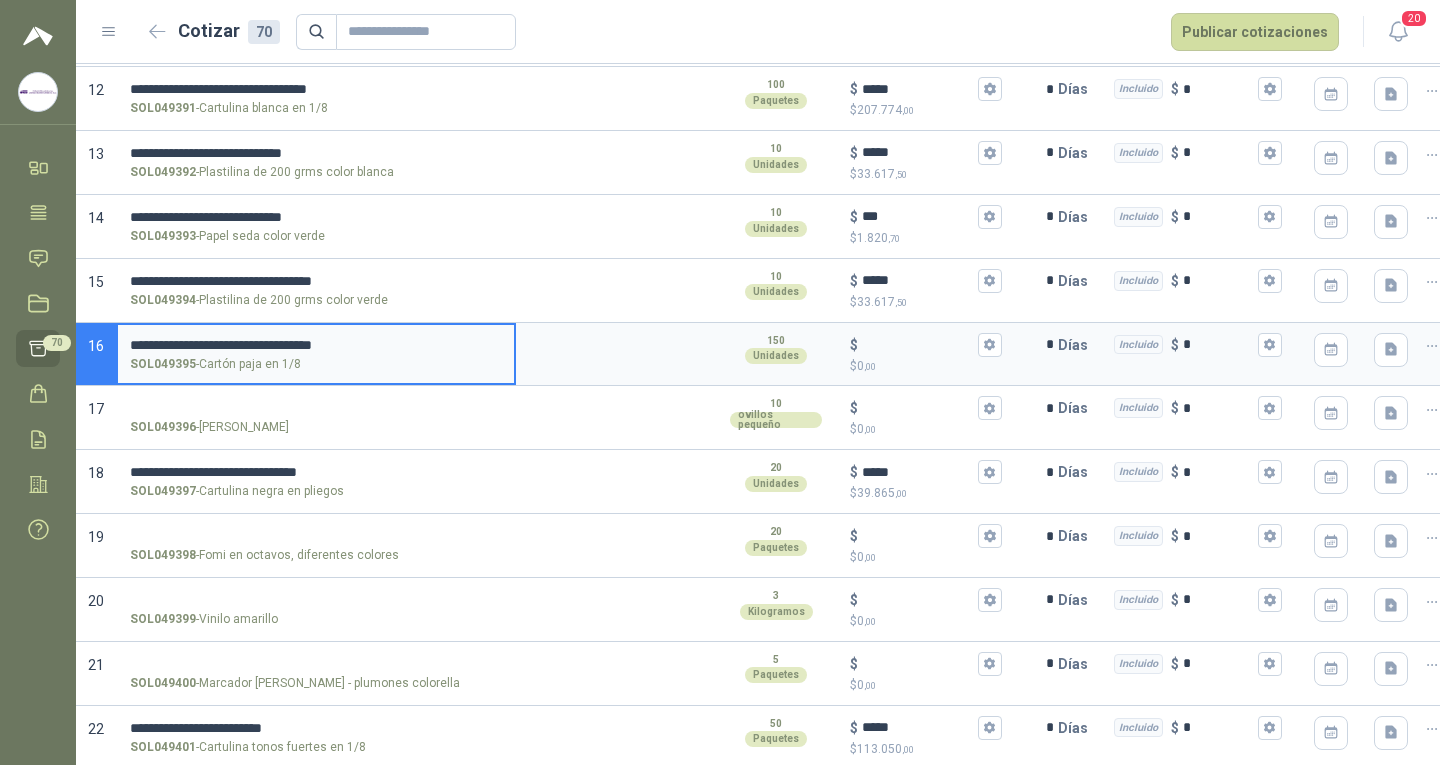 type 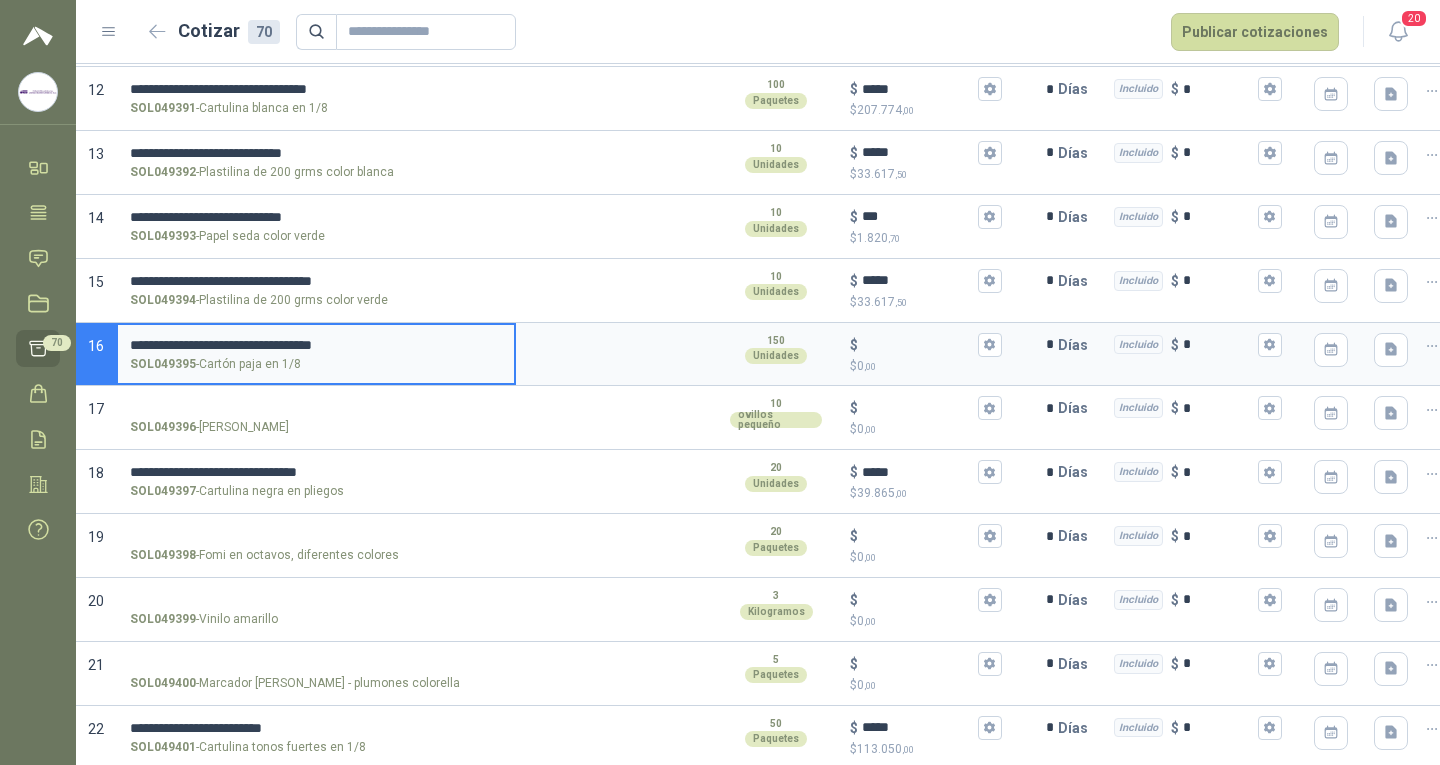click on "$ $  0 ,00" at bounding box center (918, 344) 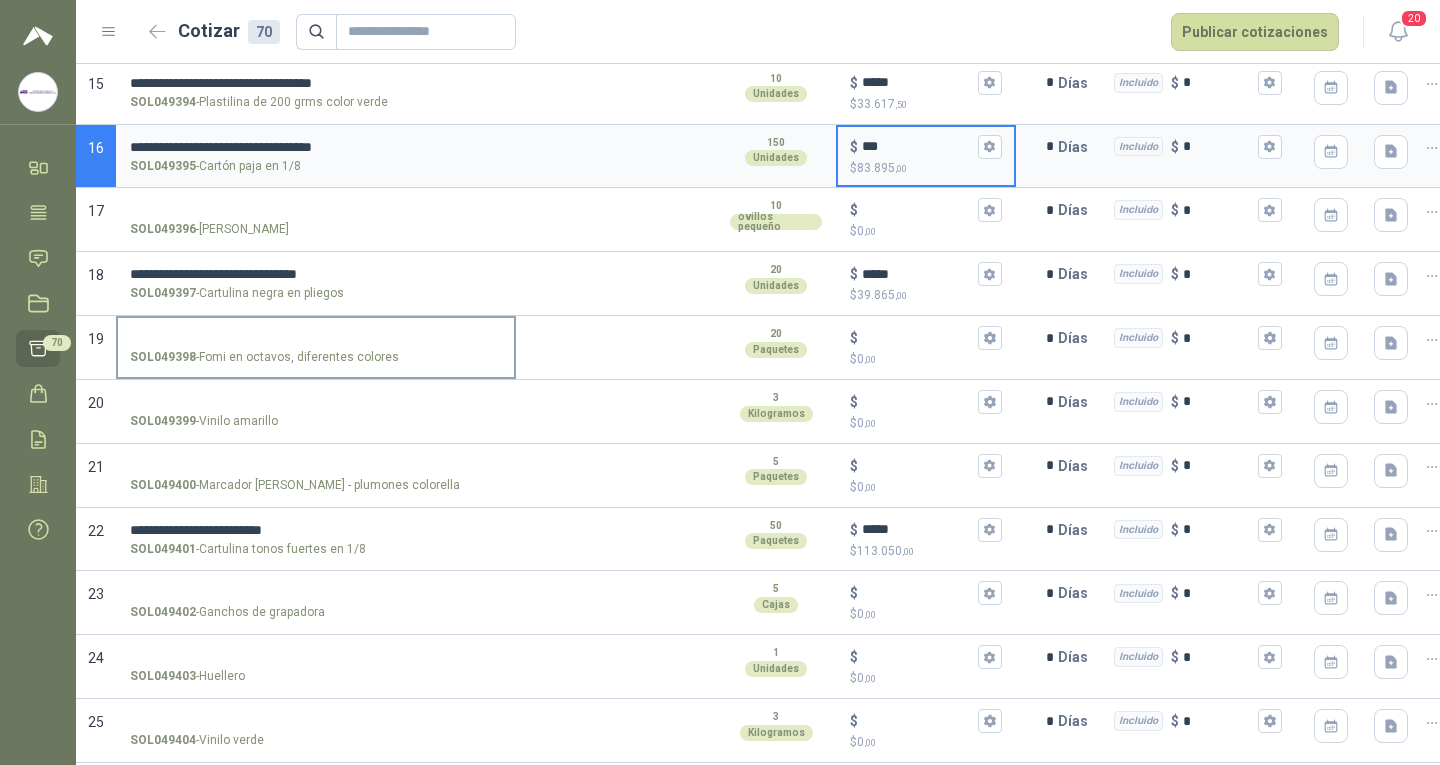 scroll, scrollTop: 1100, scrollLeft: 0, axis: vertical 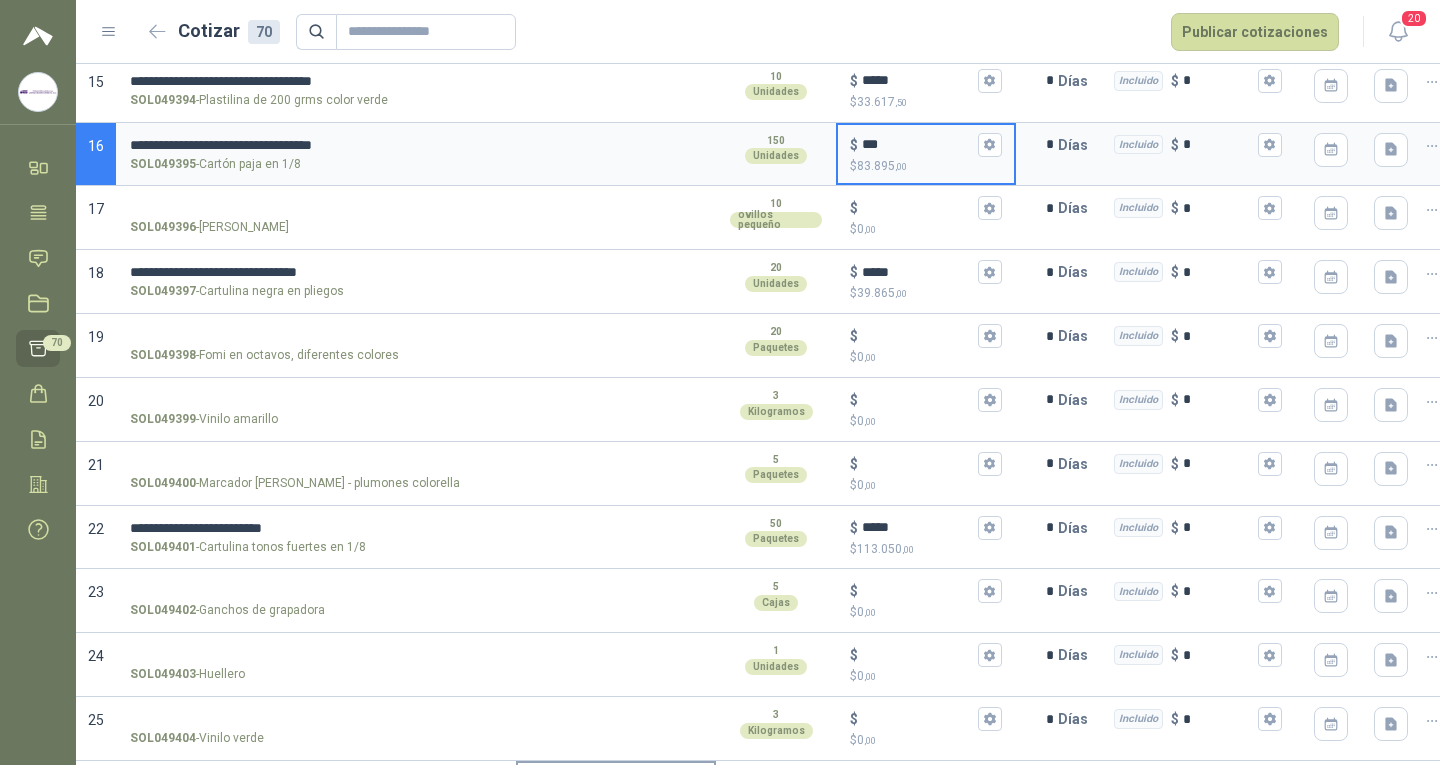 type on "***" 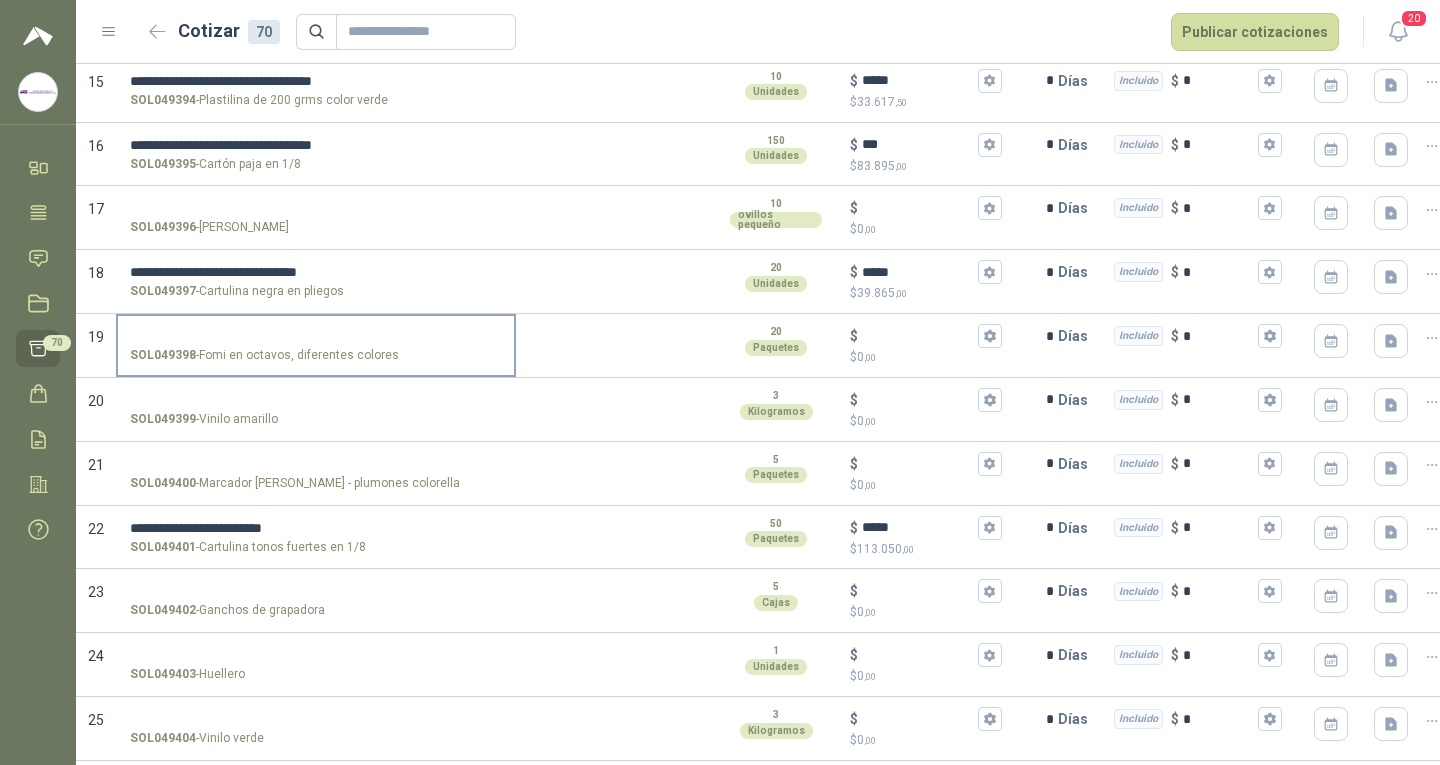 click on "SOL049398  -  Fomi en octavos, diferentes colores" at bounding box center (316, 336) 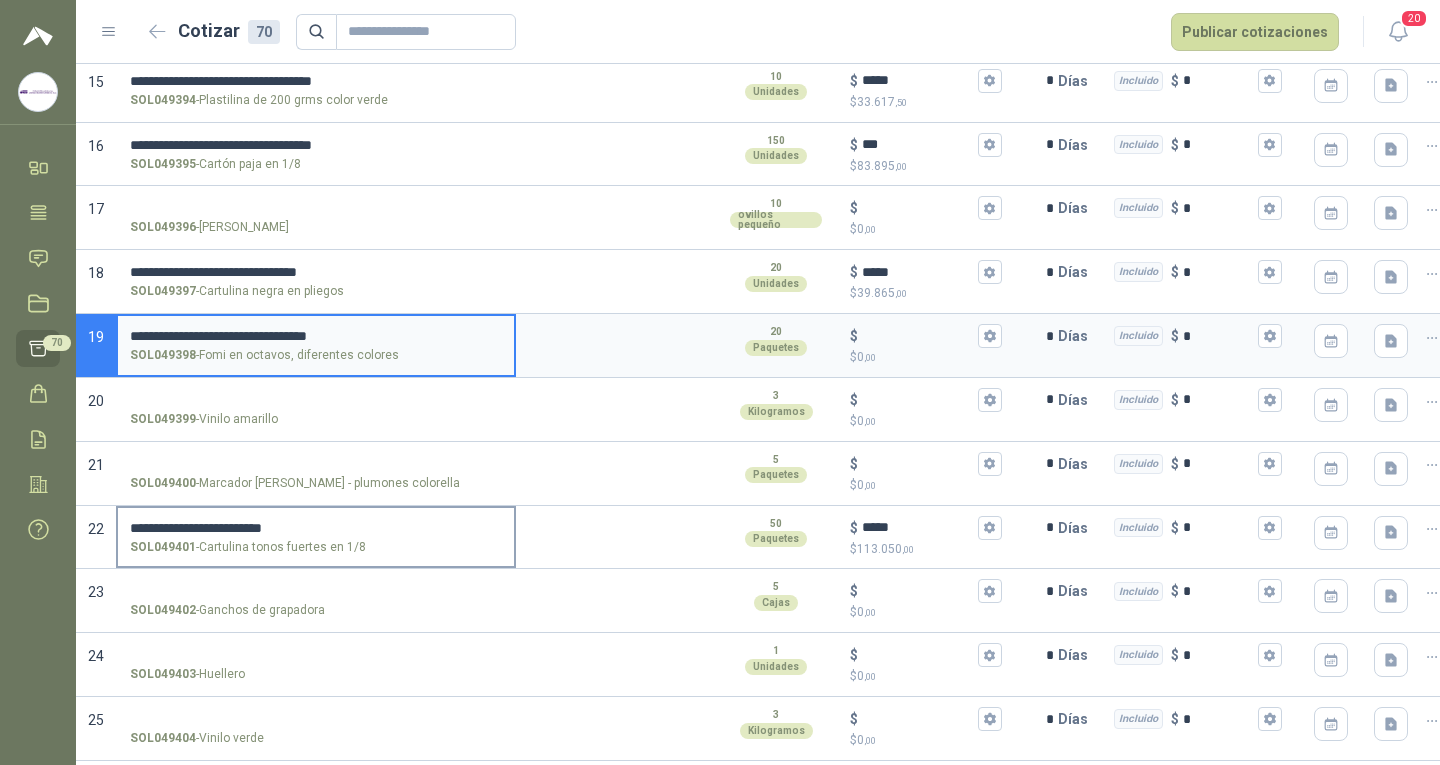 type 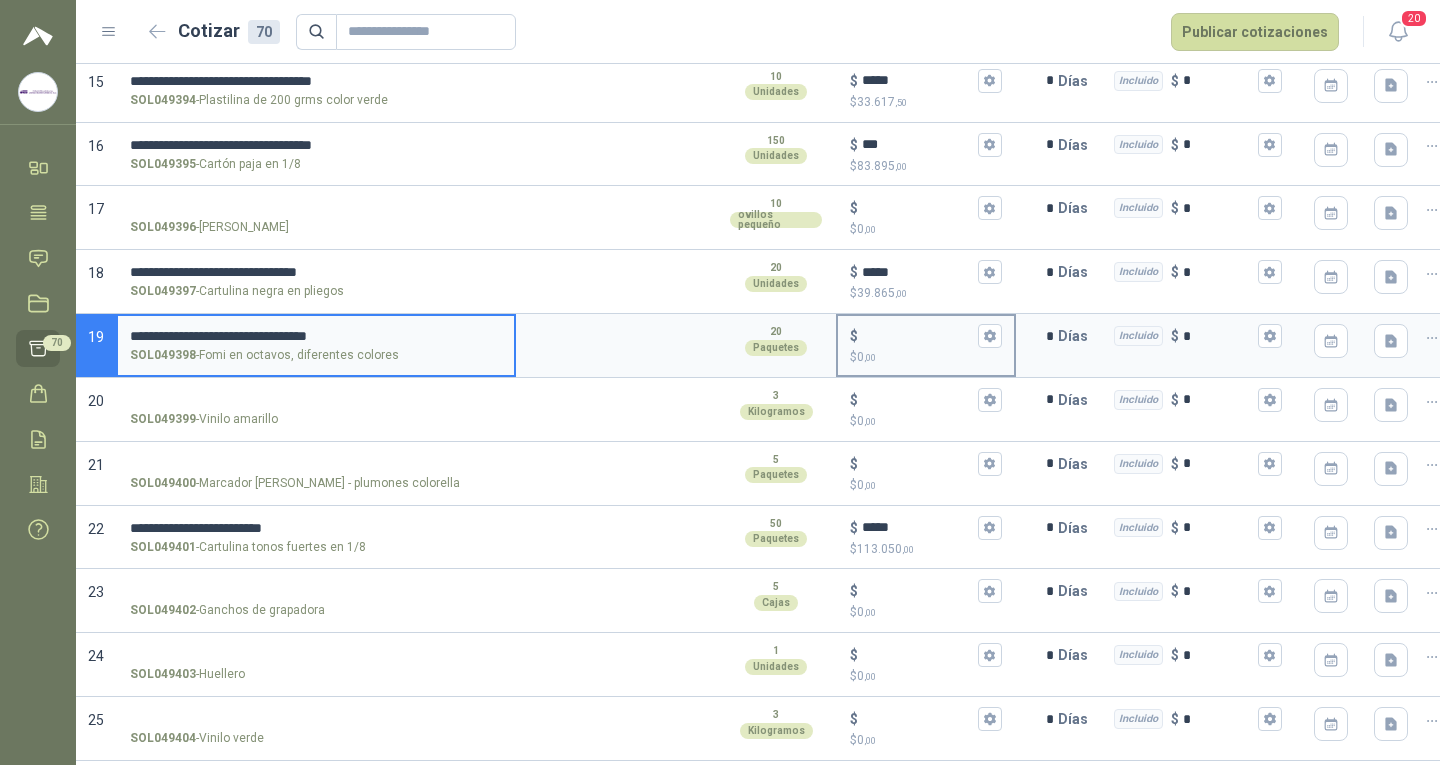 click on "$ $  0 ,00" at bounding box center [918, 336] 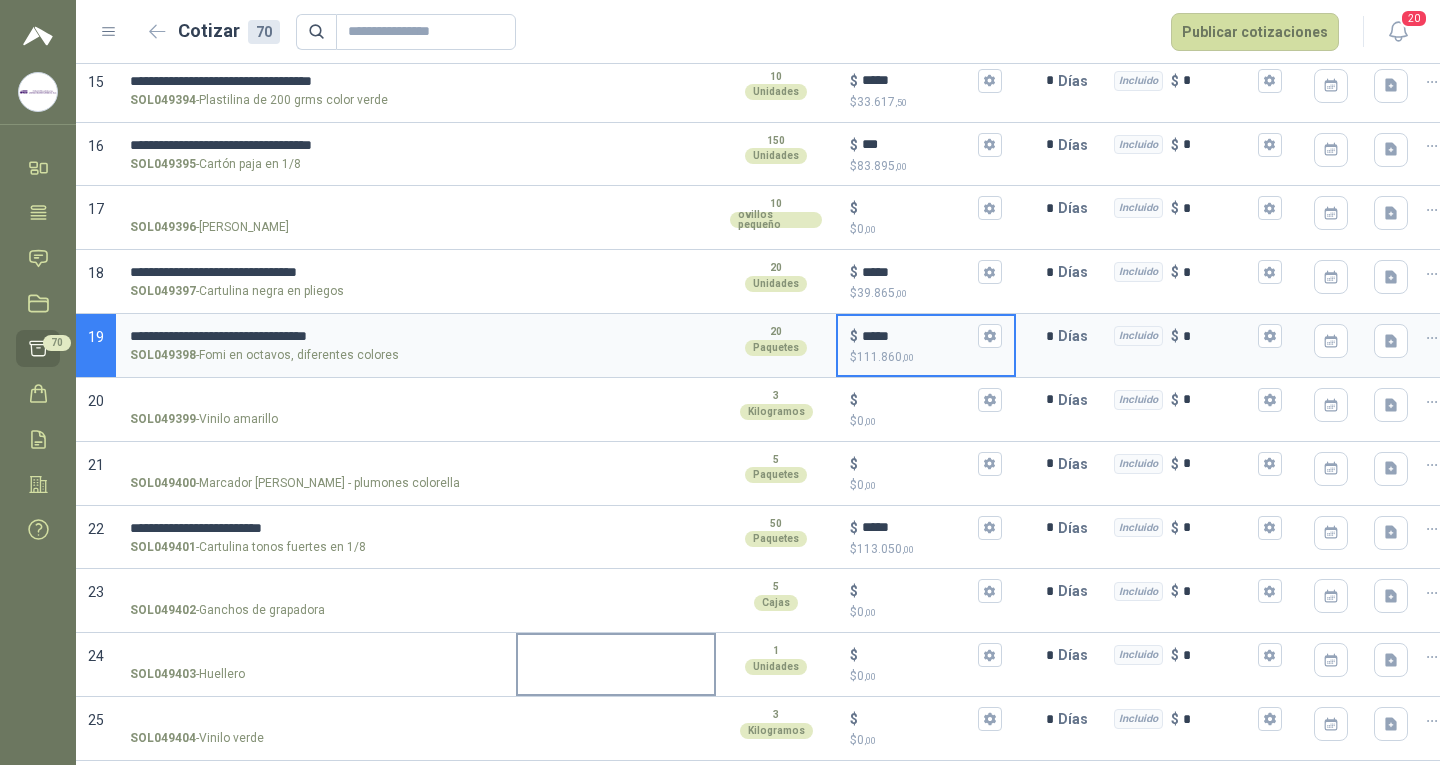 scroll, scrollTop: 1200, scrollLeft: 0, axis: vertical 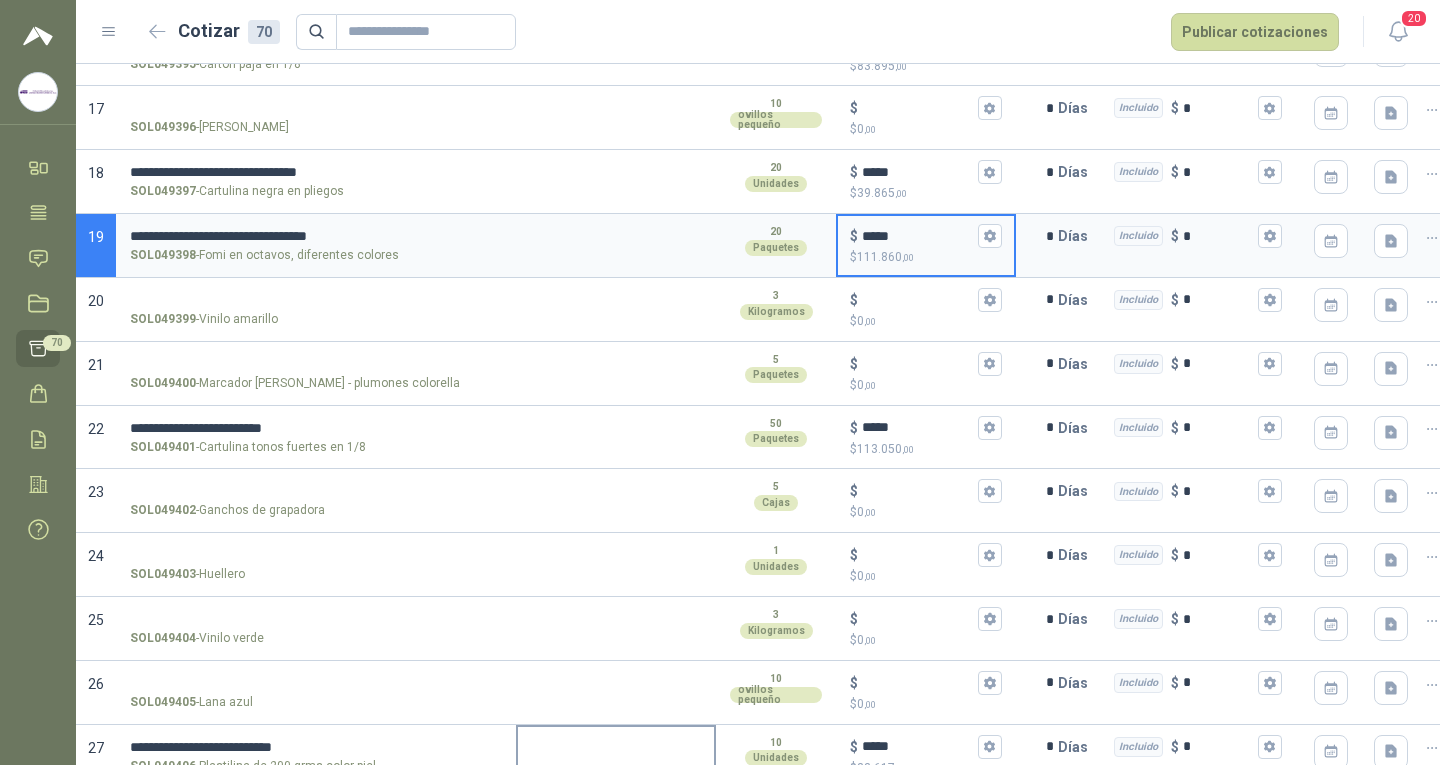 type on "*****" 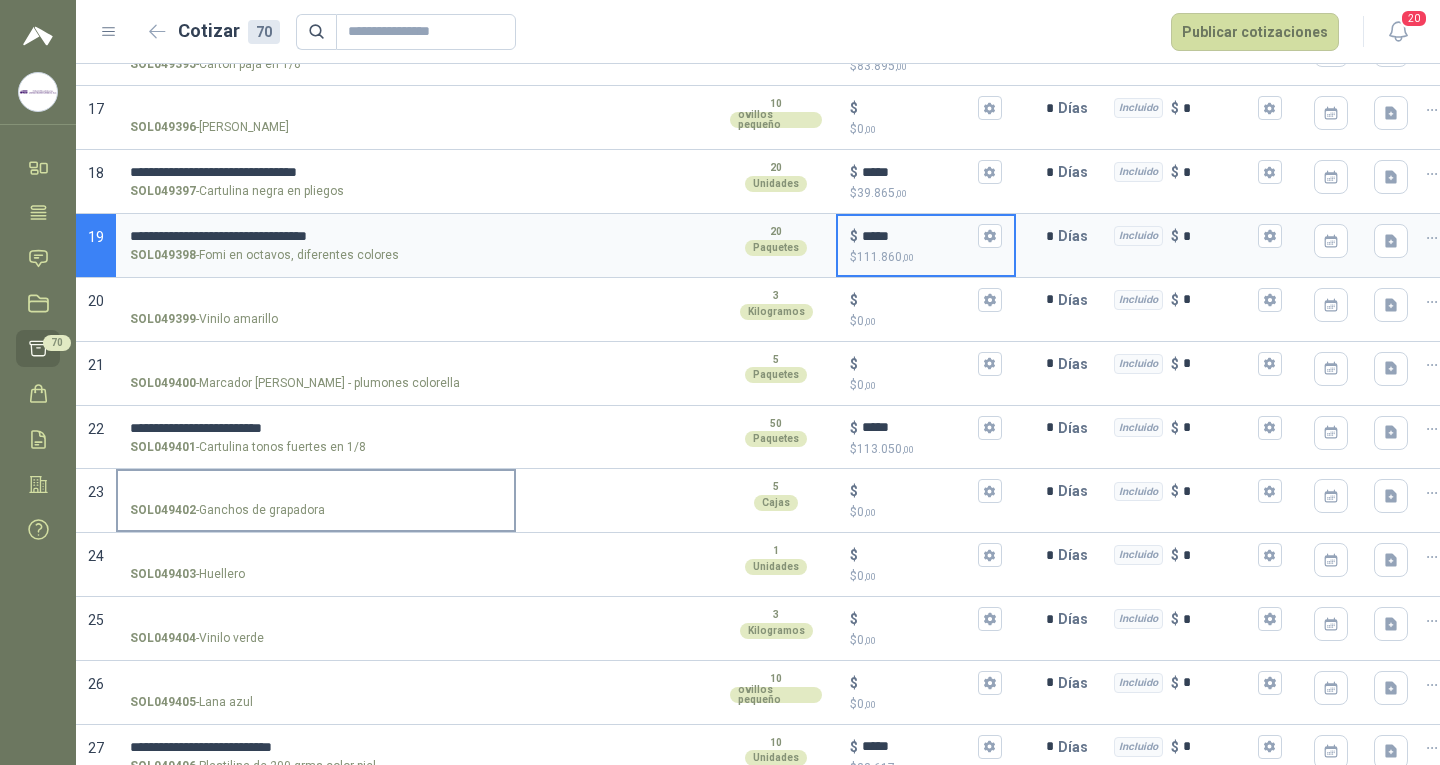 scroll, scrollTop: 1100, scrollLeft: 0, axis: vertical 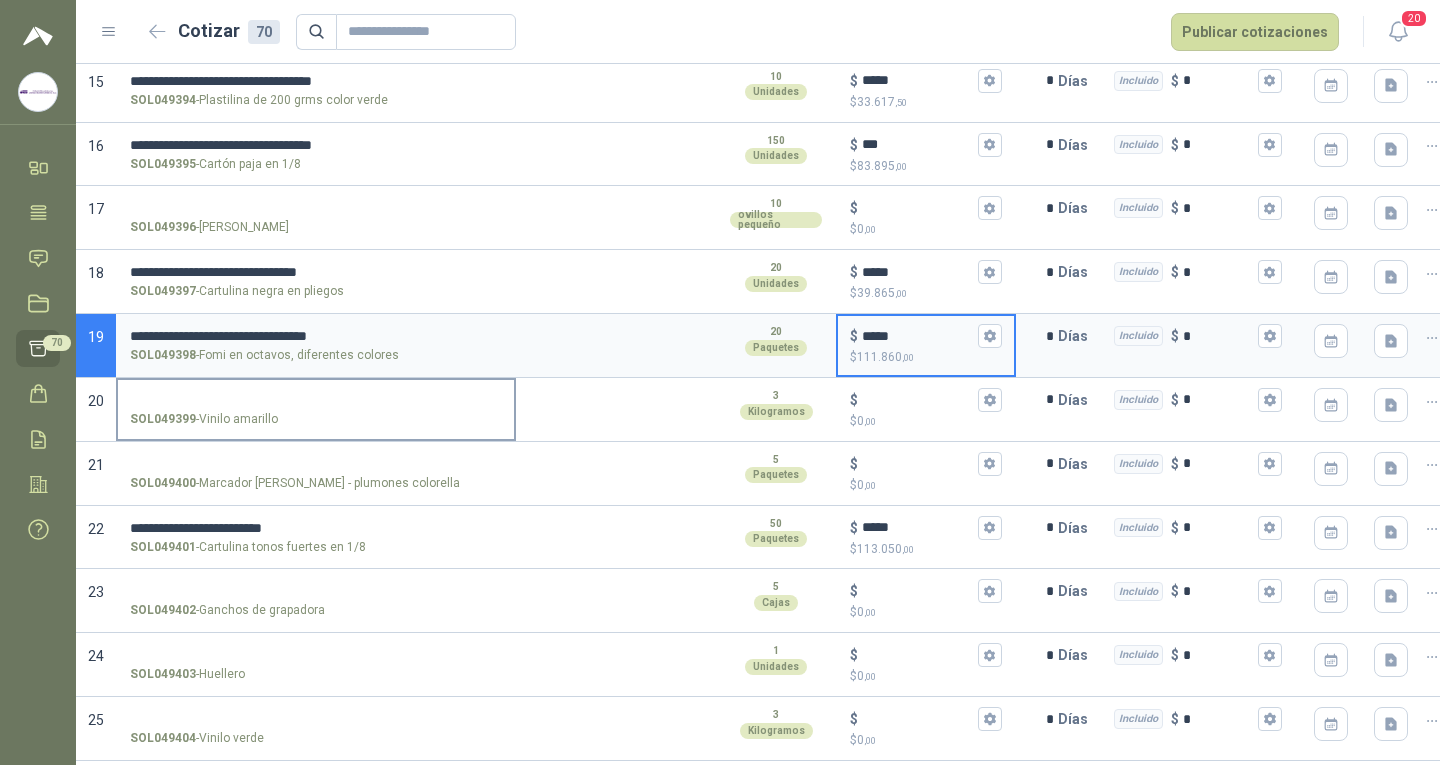 click on "SOL049399  -  Vinilo amarillo" at bounding box center [316, 400] 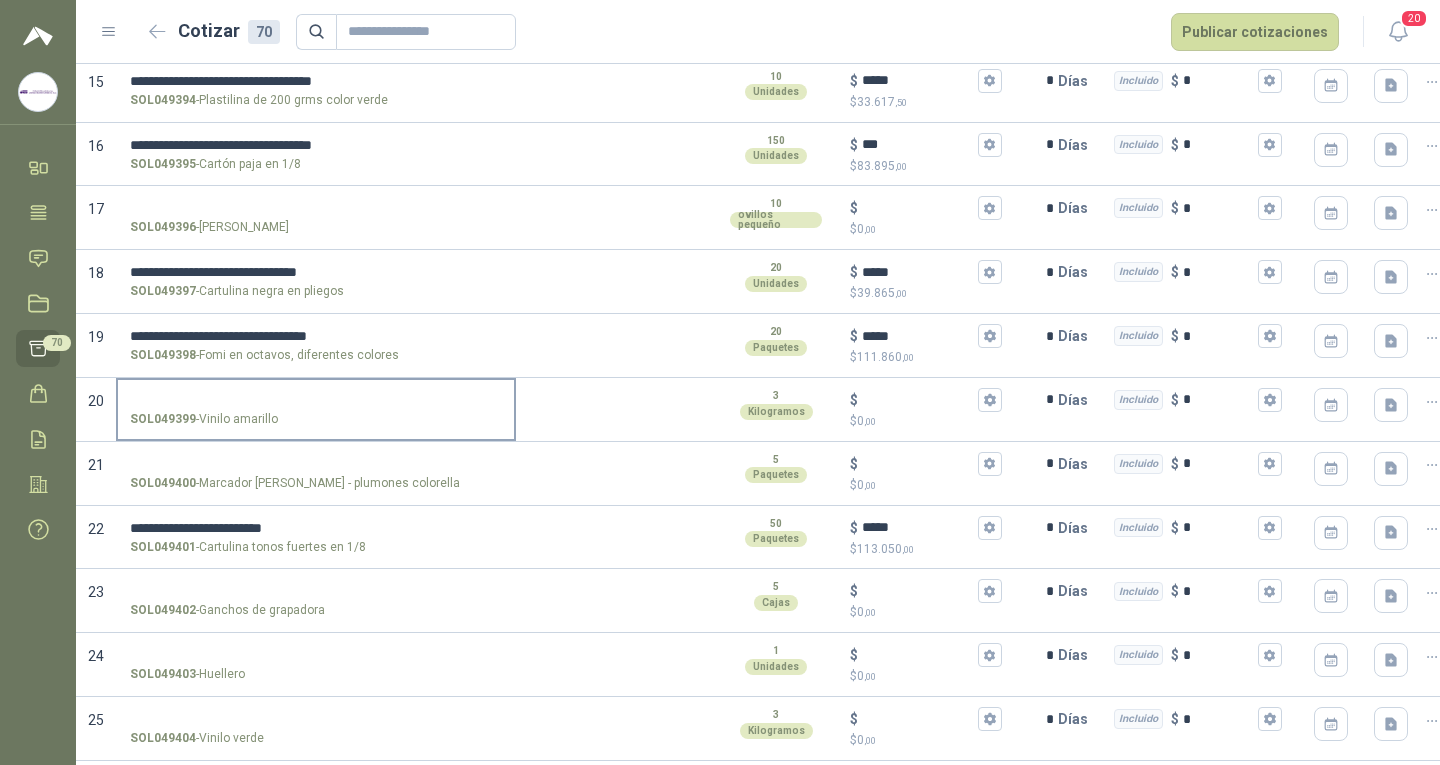 click on "SOL049399  -  Vinilo amarillo" at bounding box center [316, 400] 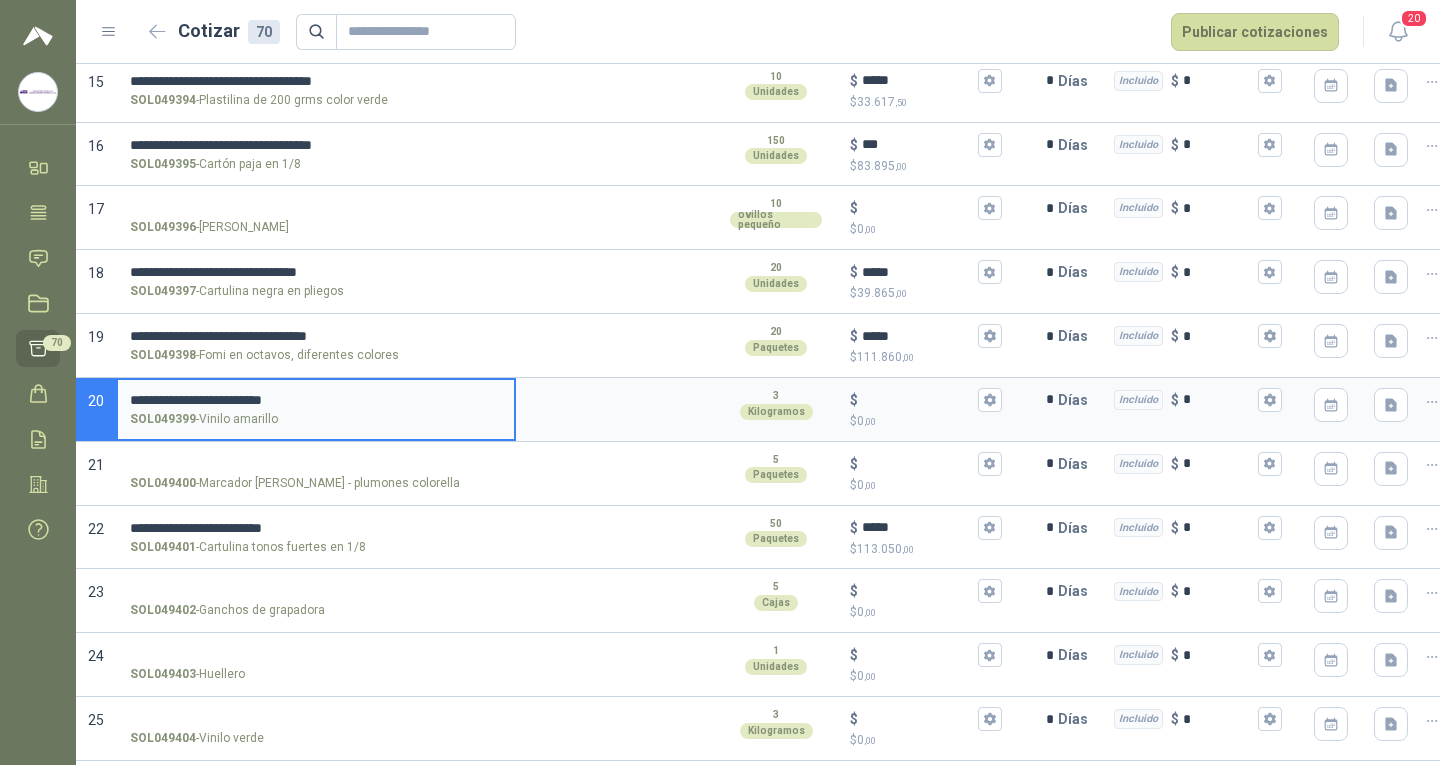 type 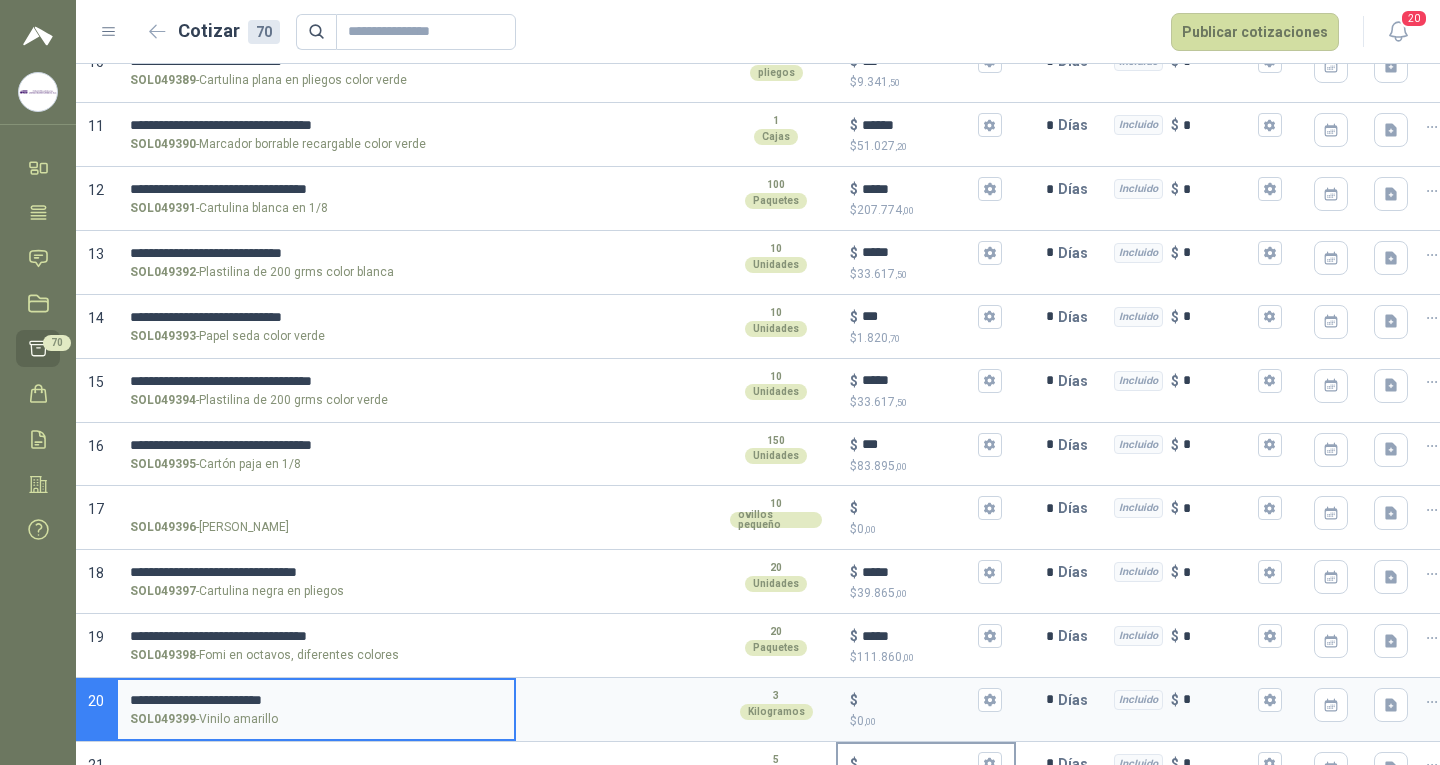 scroll, scrollTop: 1100, scrollLeft: 0, axis: vertical 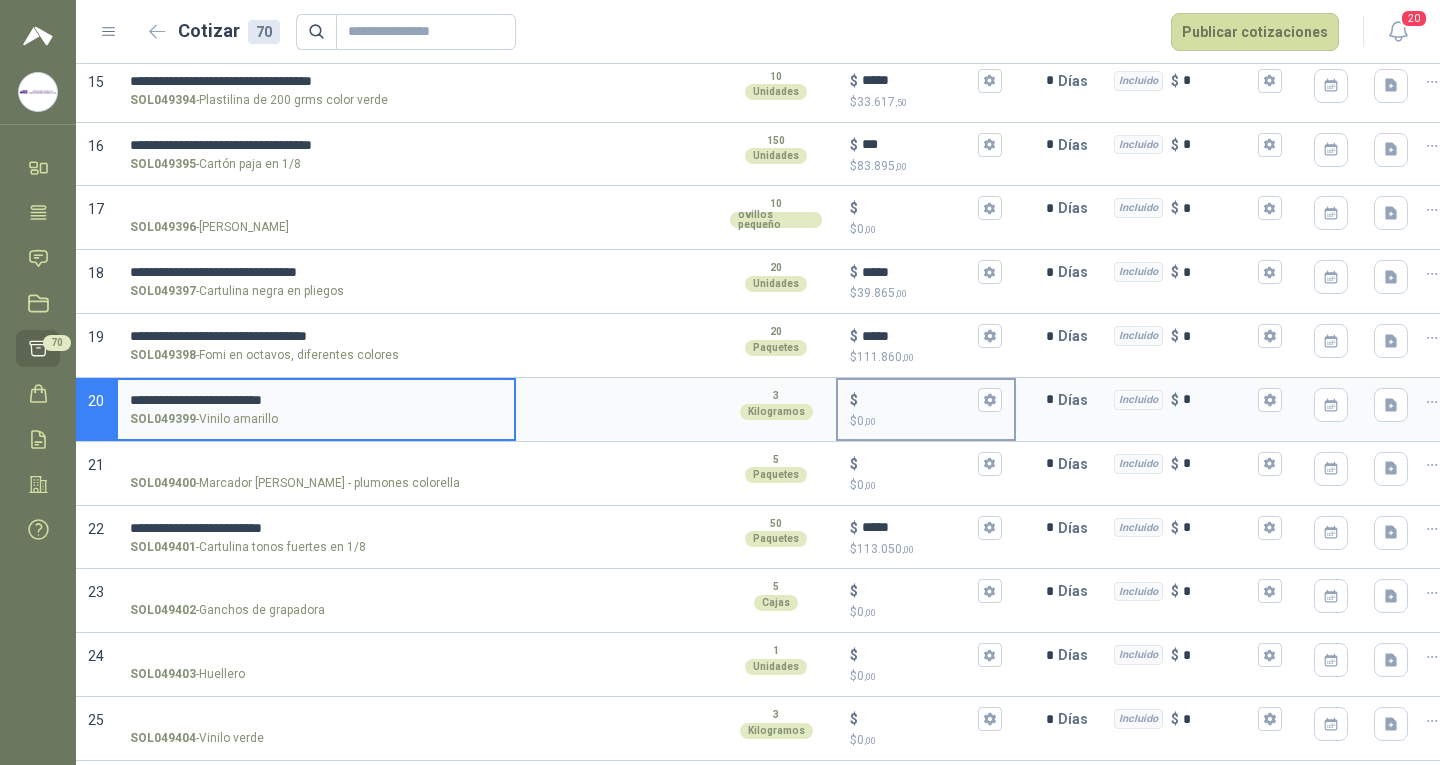 click on "$ $  0 ,00" at bounding box center [918, 399] 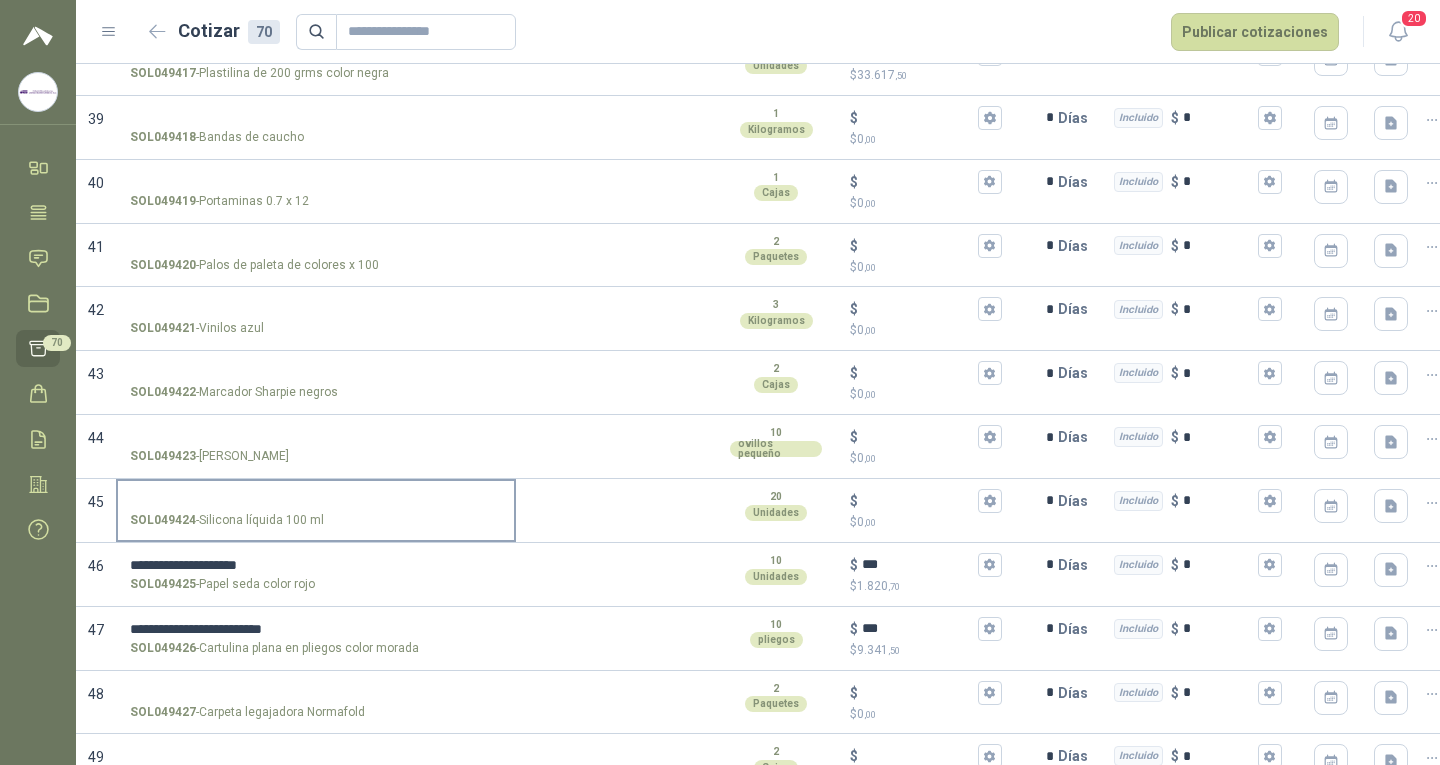 scroll, scrollTop: 2600, scrollLeft: 0, axis: vertical 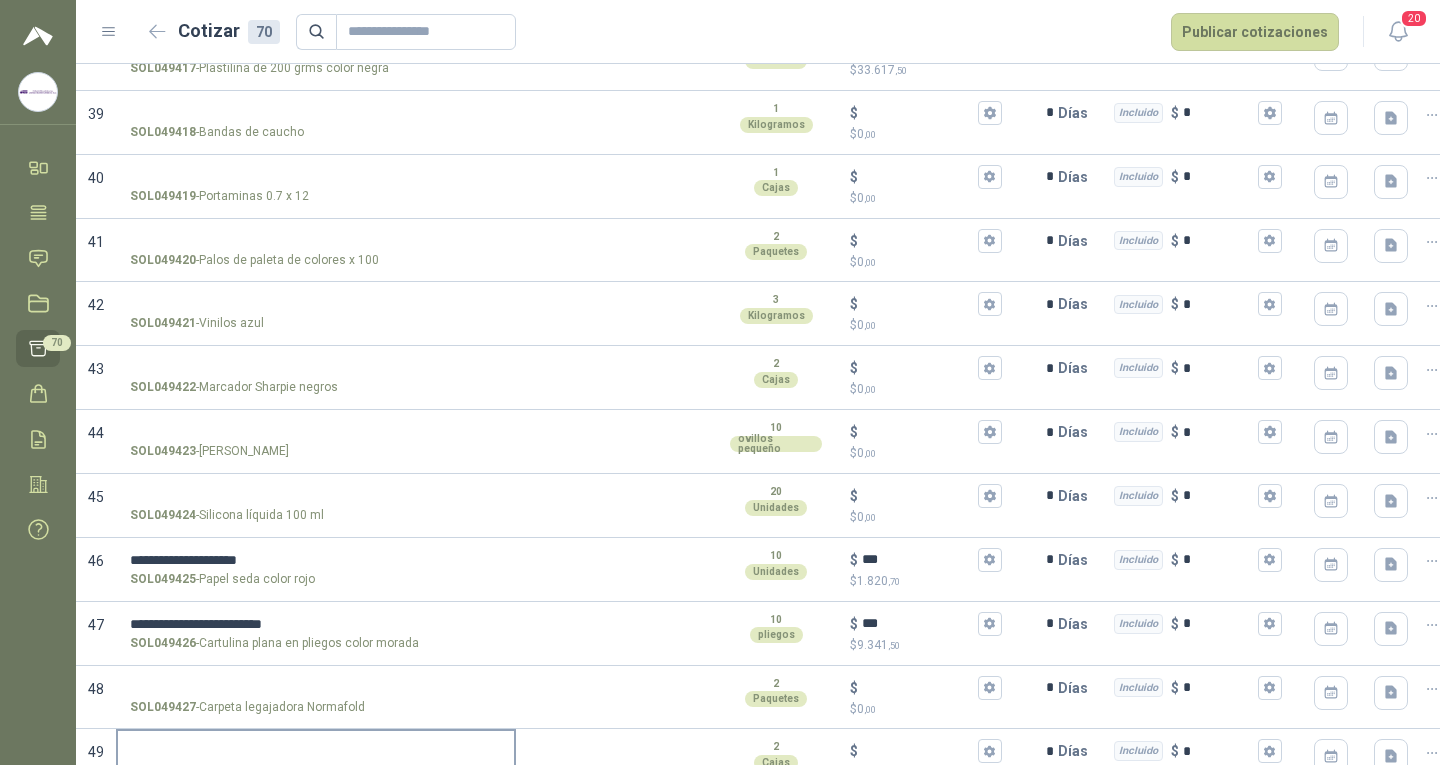 type on "******" 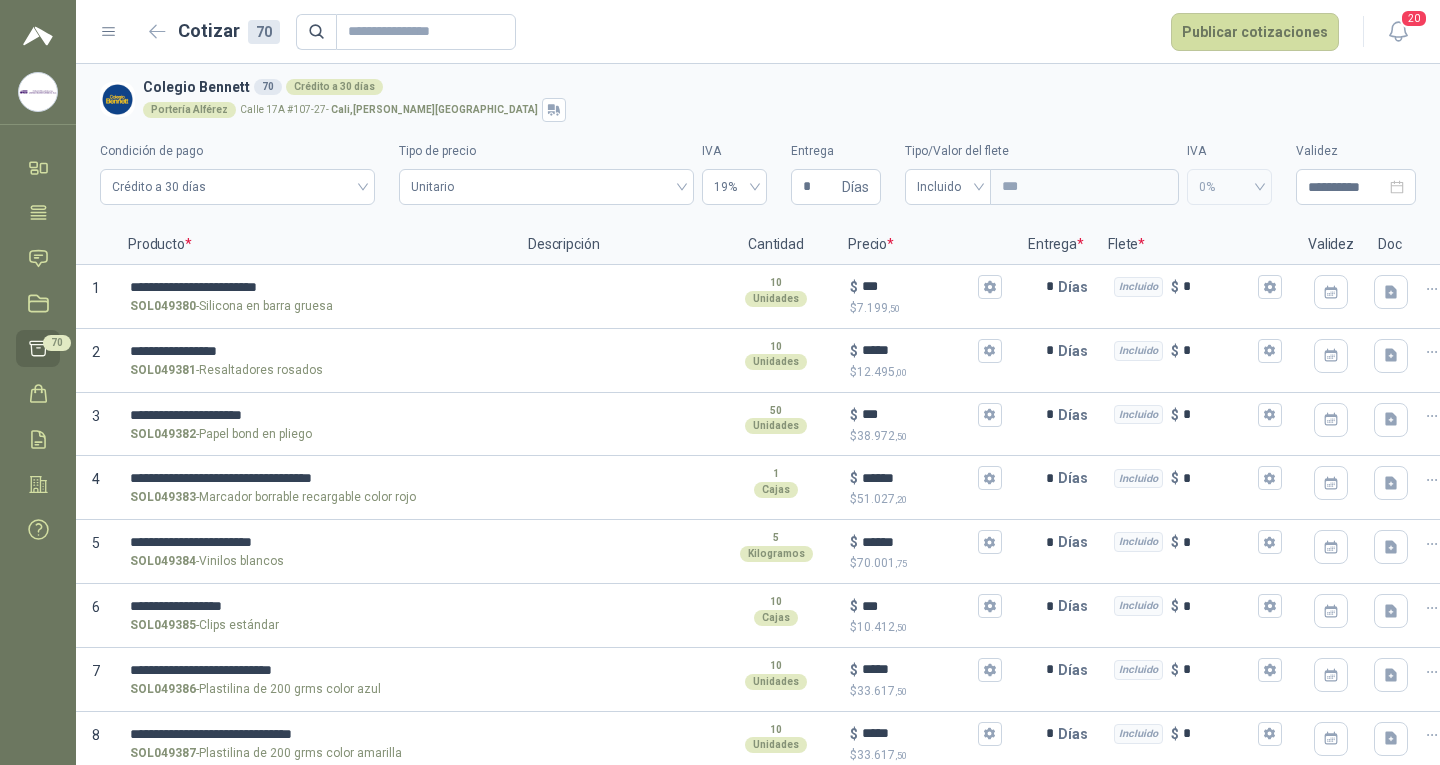 scroll, scrollTop: 0, scrollLeft: 0, axis: both 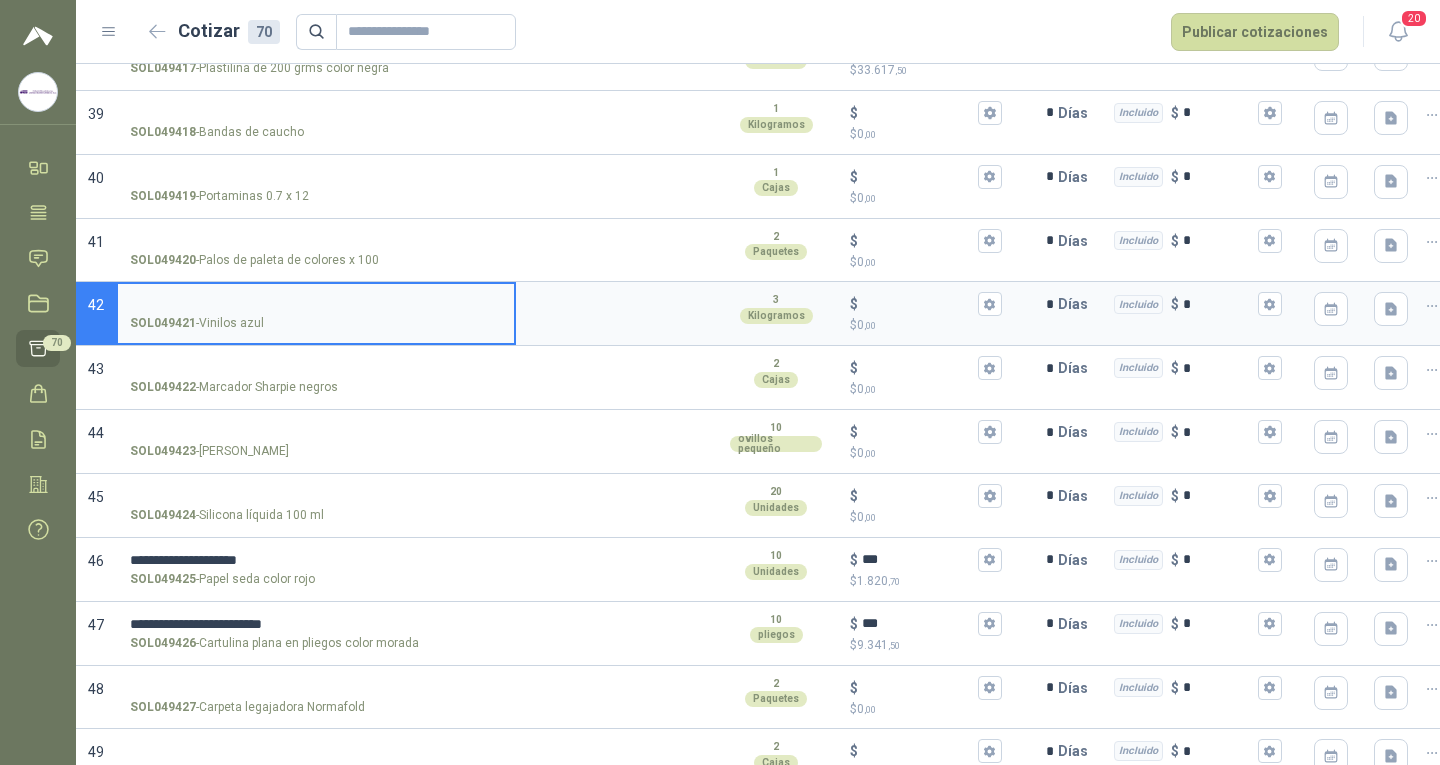 click on "SOL049421  -  Vinilos azul" at bounding box center (316, 304) 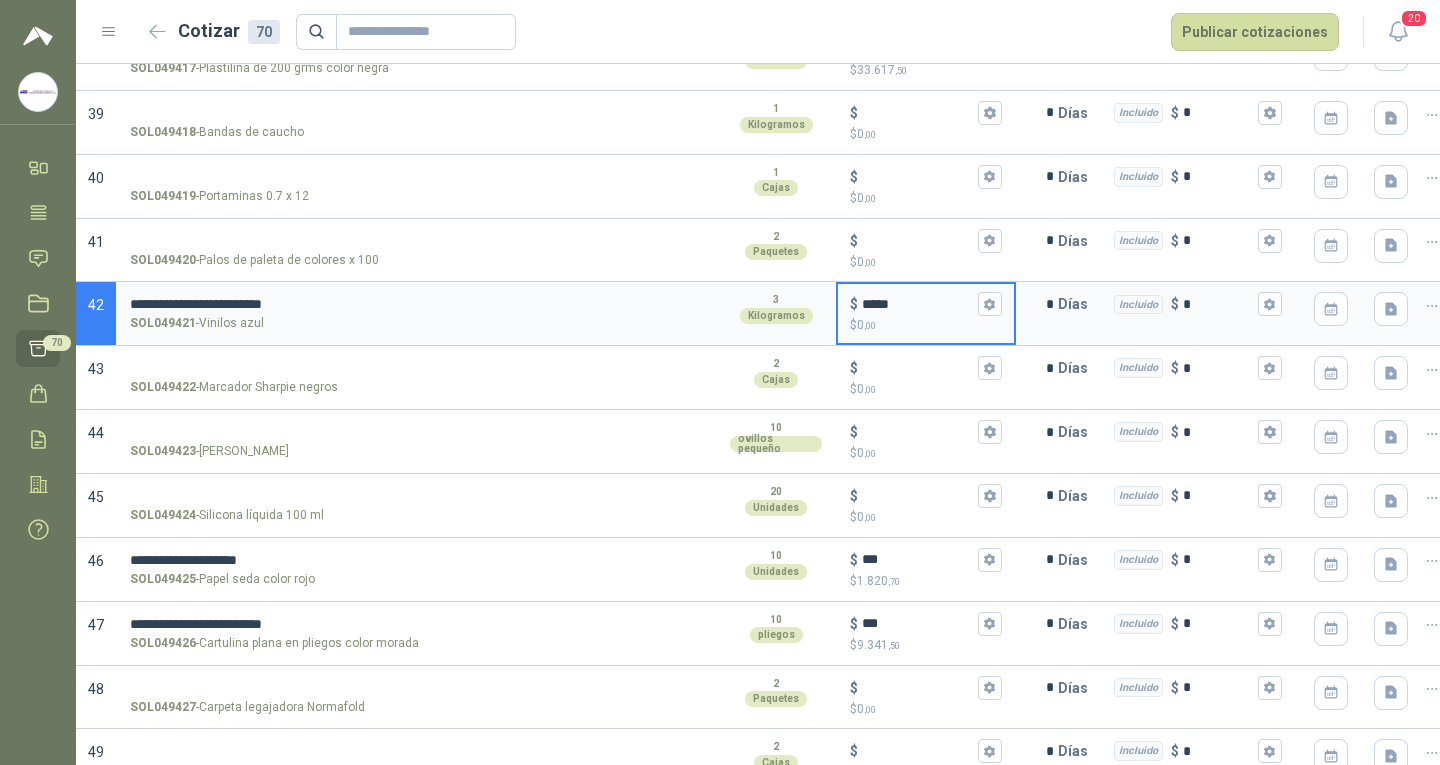 type on "******" 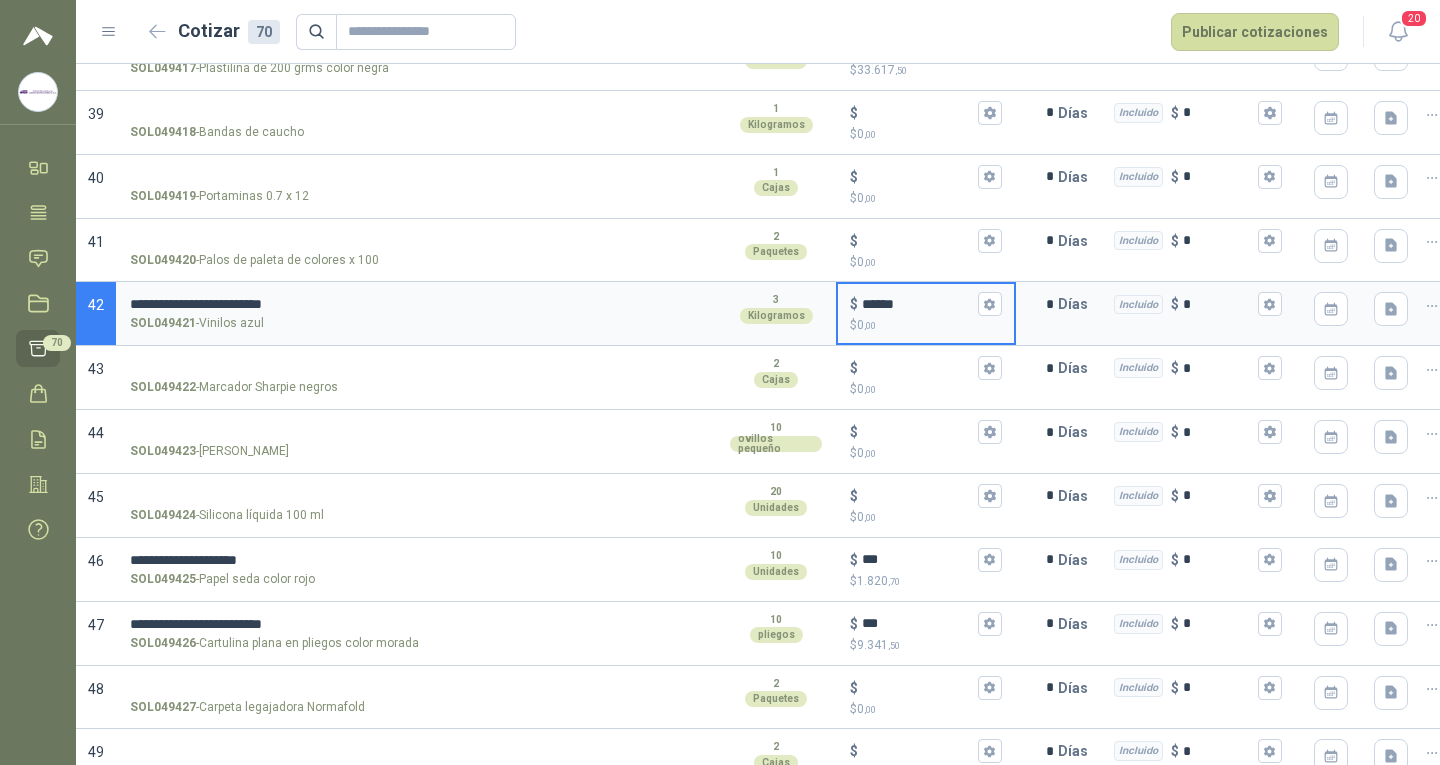 type 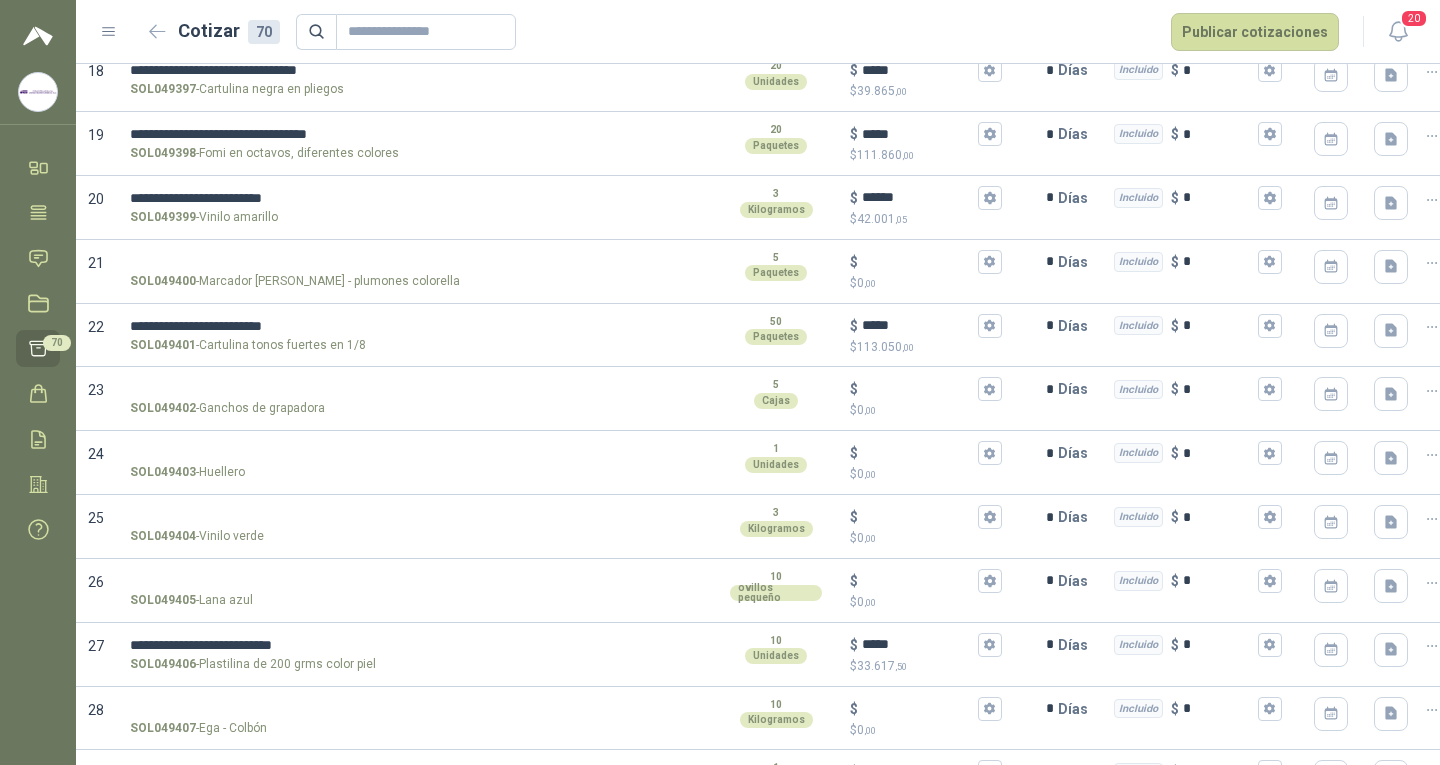 scroll, scrollTop: 1402, scrollLeft: 0, axis: vertical 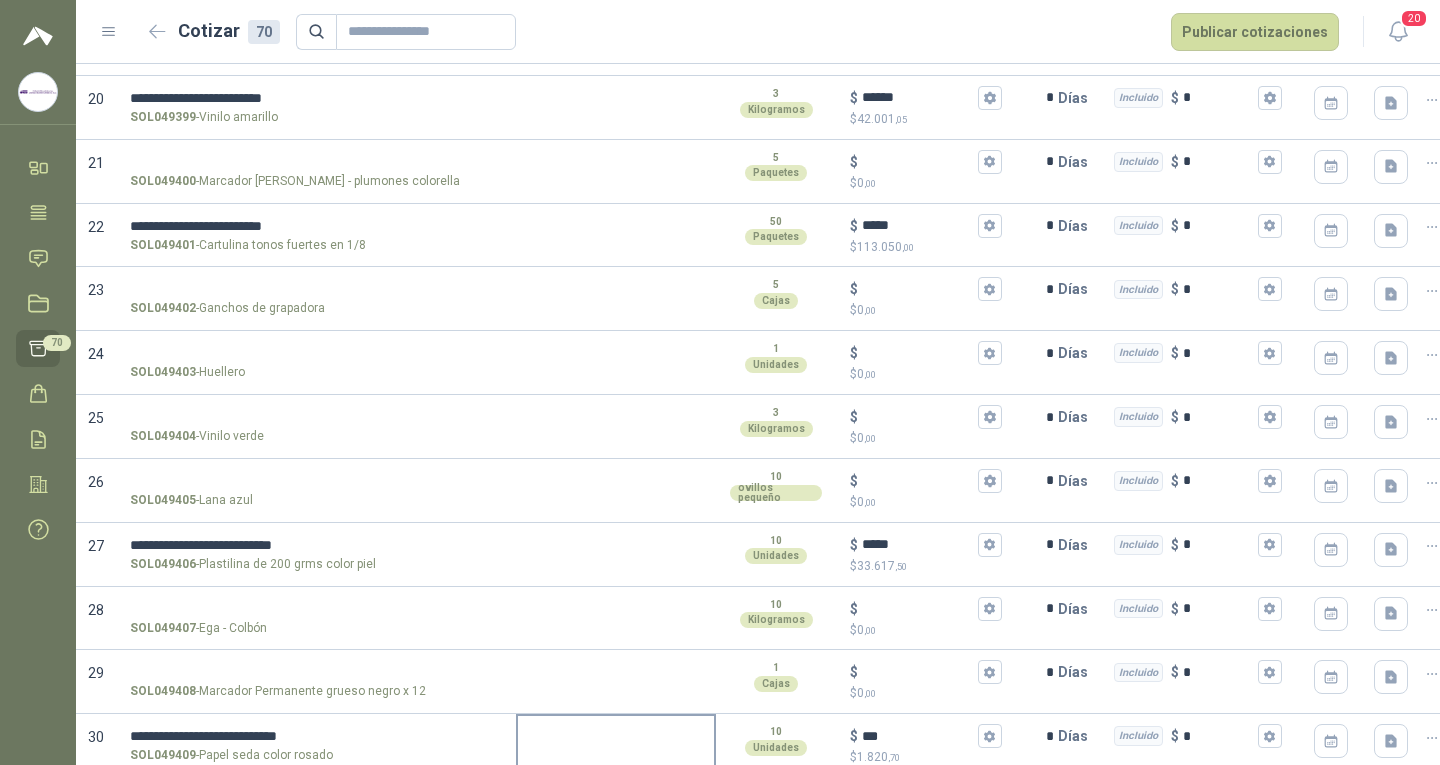 type on "******" 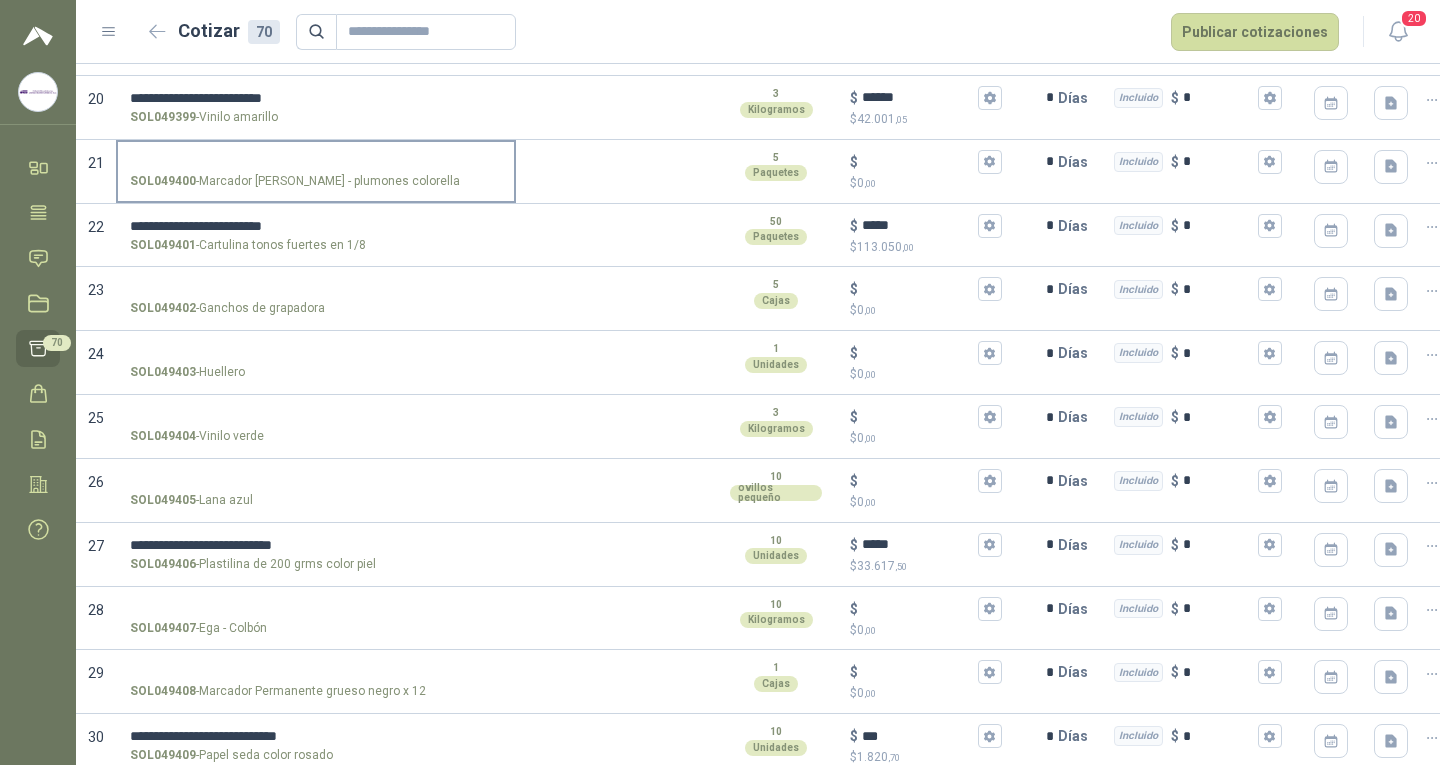 click on "SOL049400  -  Marcador delgado - plumones colorella" at bounding box center (316, 162) 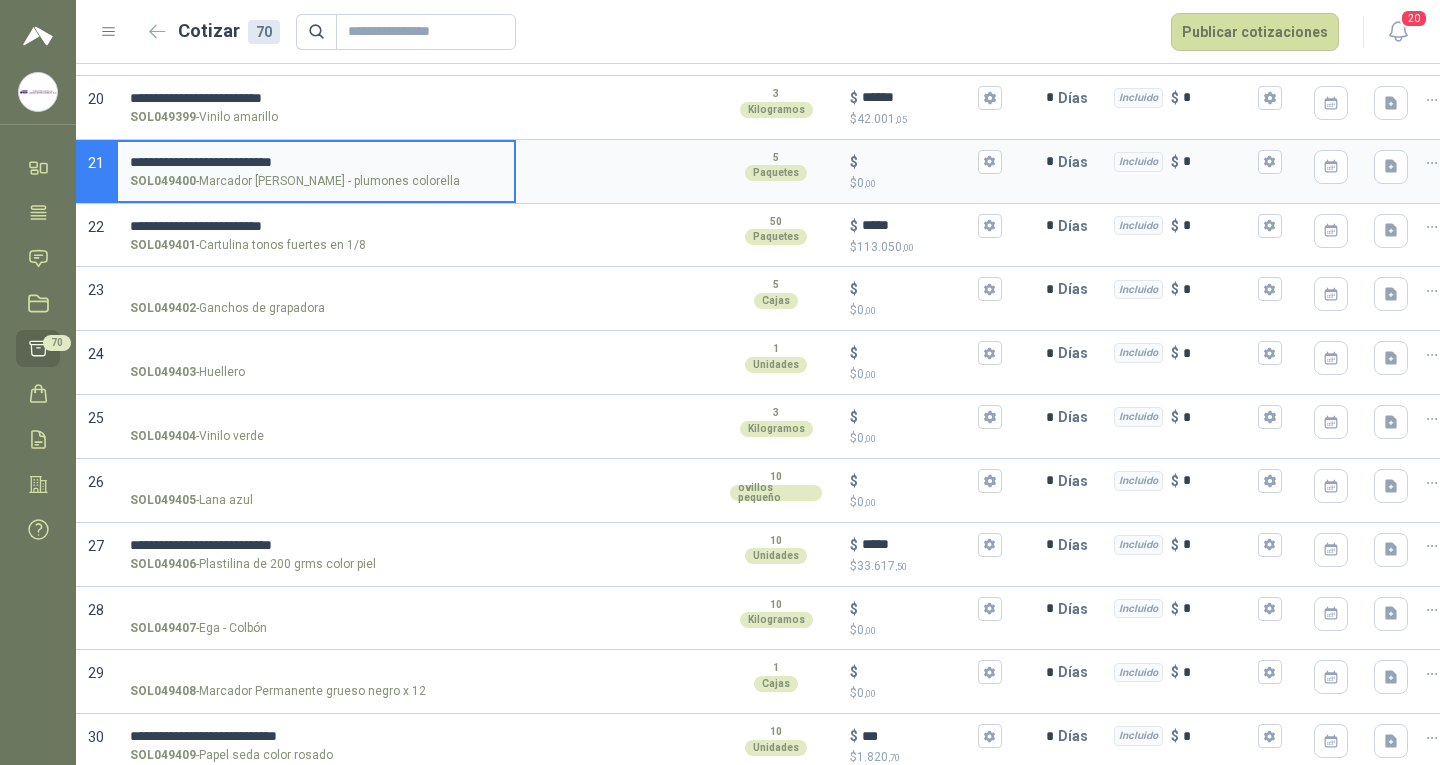 type 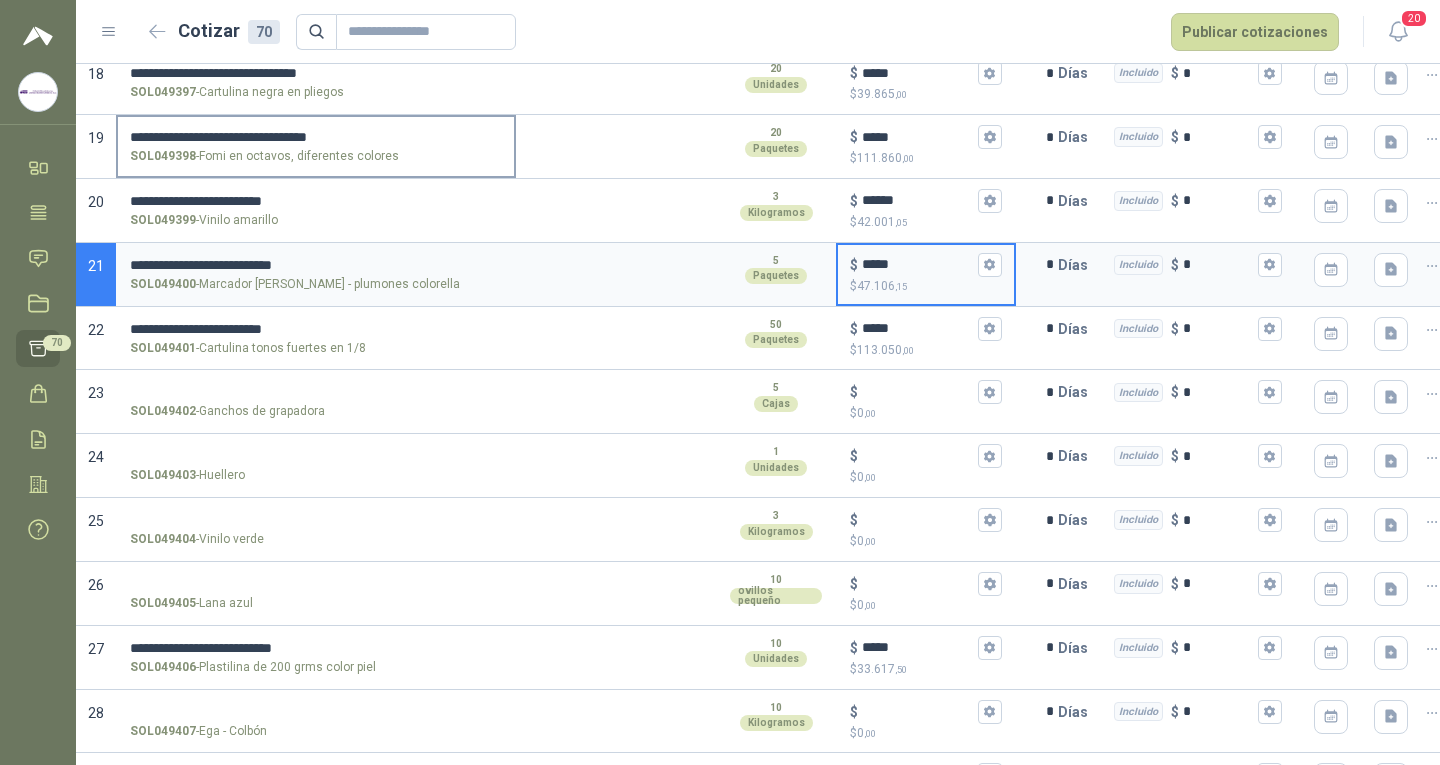 scroll, scrollTop: 1302, scrollLeft: 0, axis: vertical 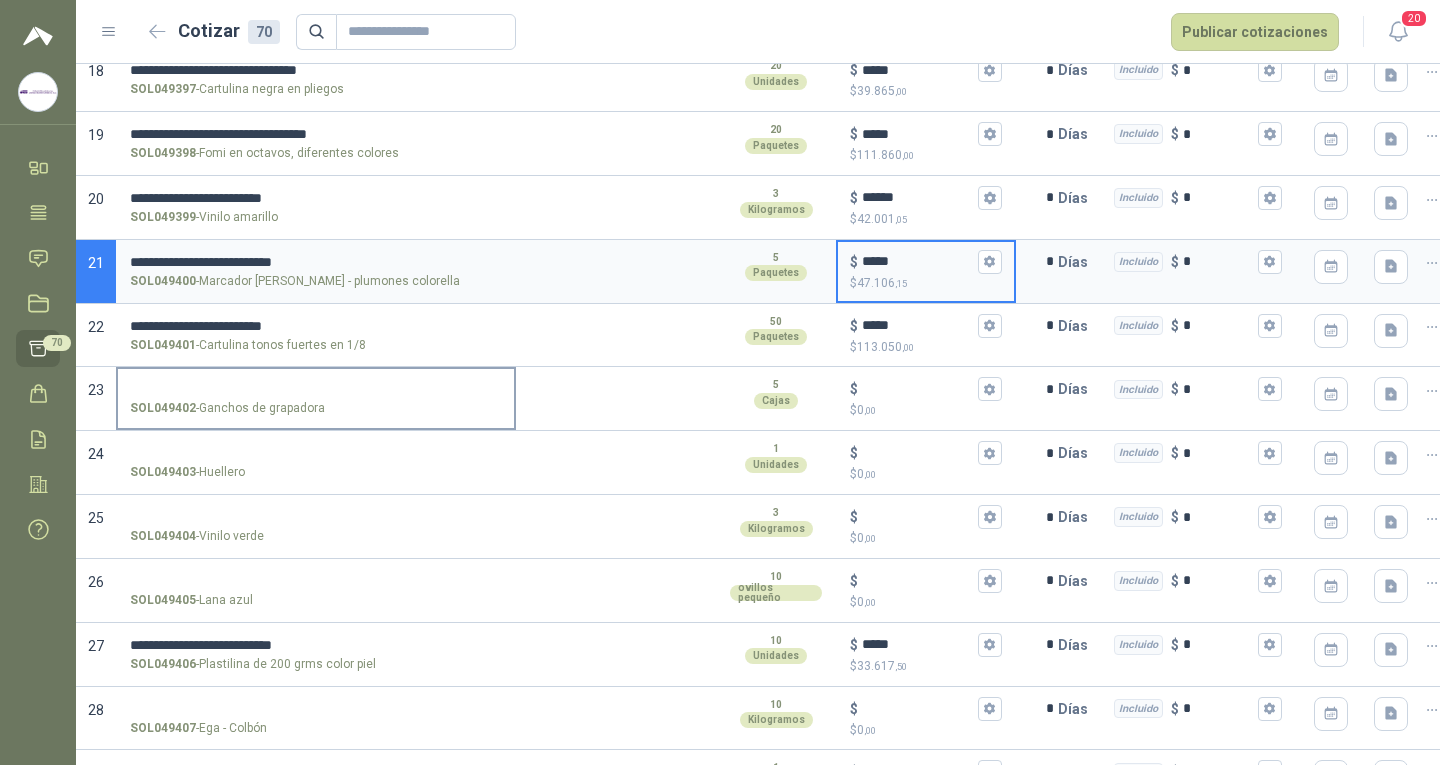 type on "*****" 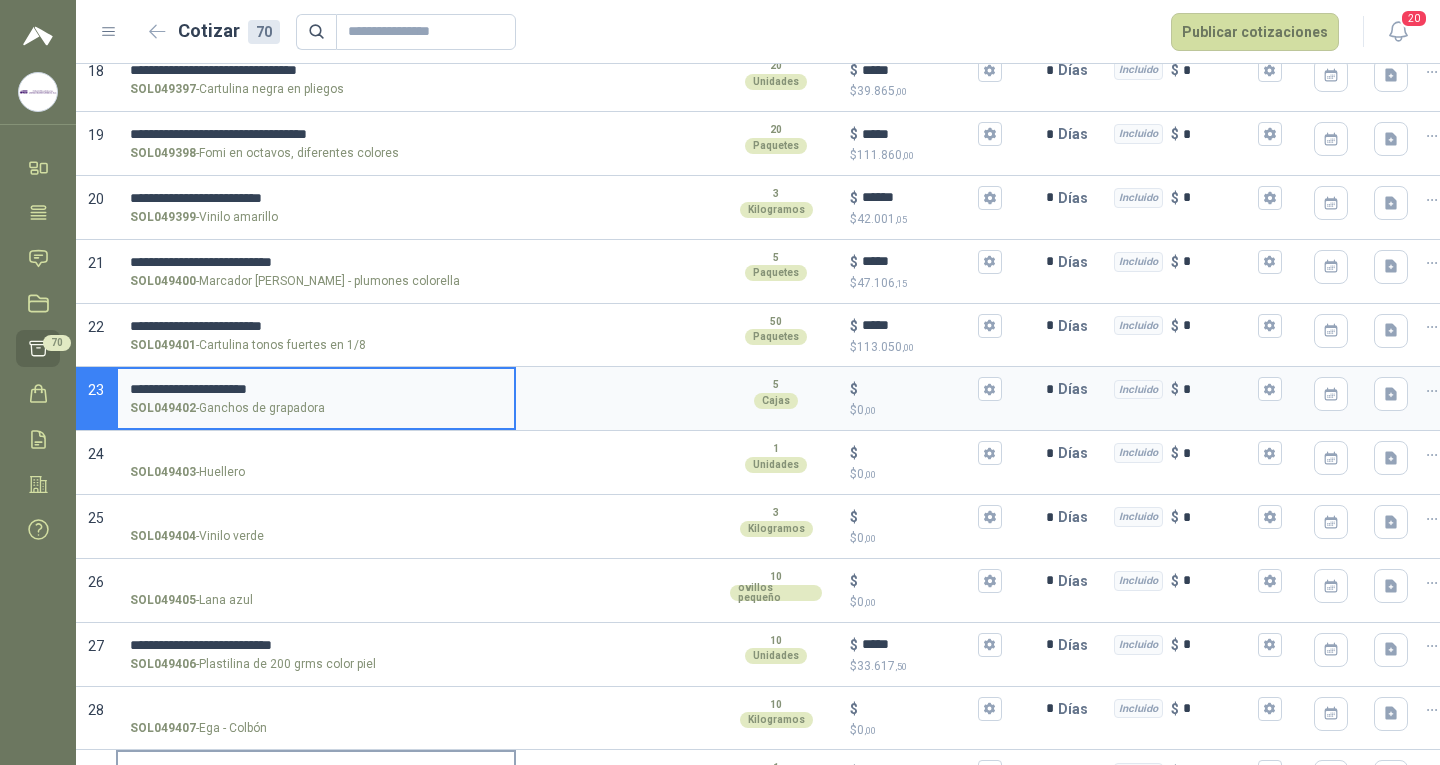 type on "**********" 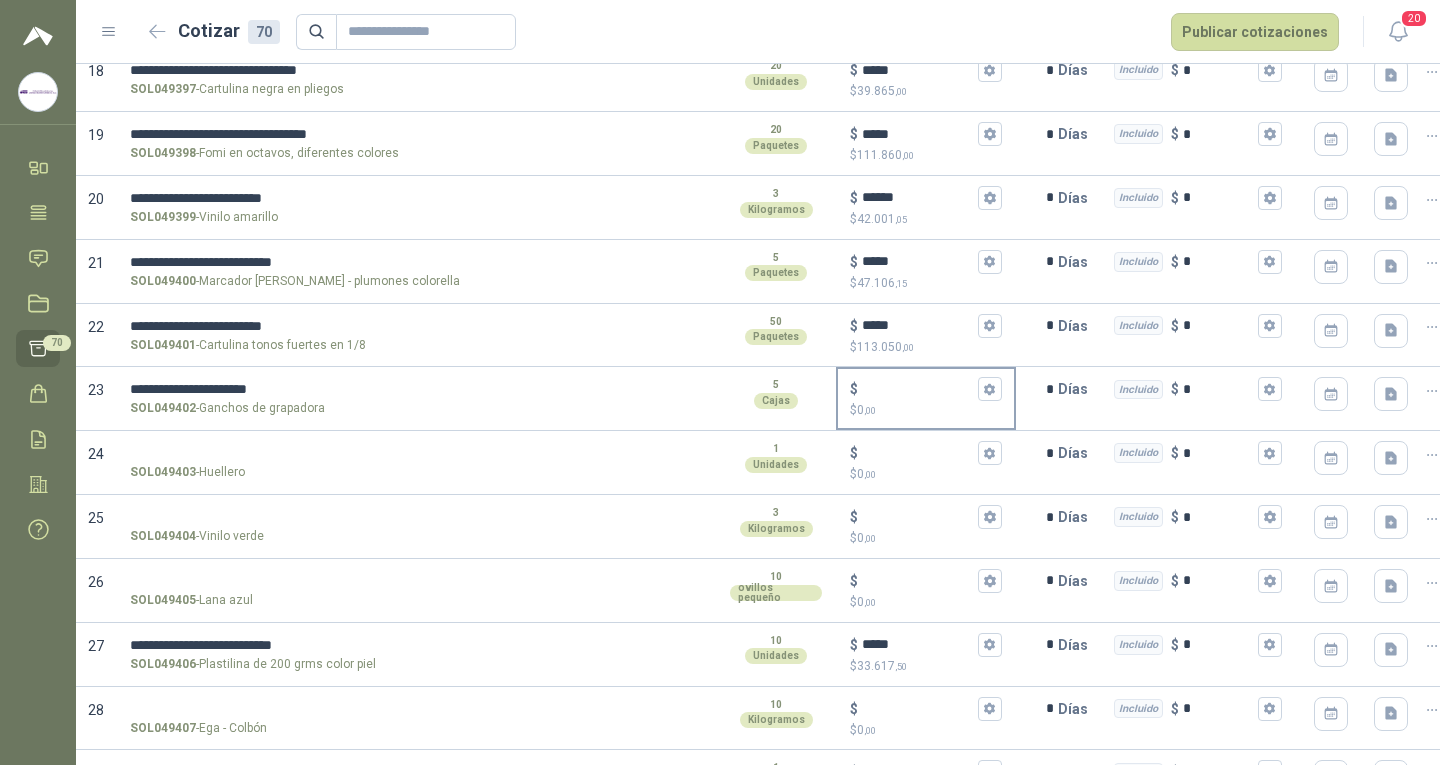 click on "$ $  0 ,00" at bounding box center (918, 389) 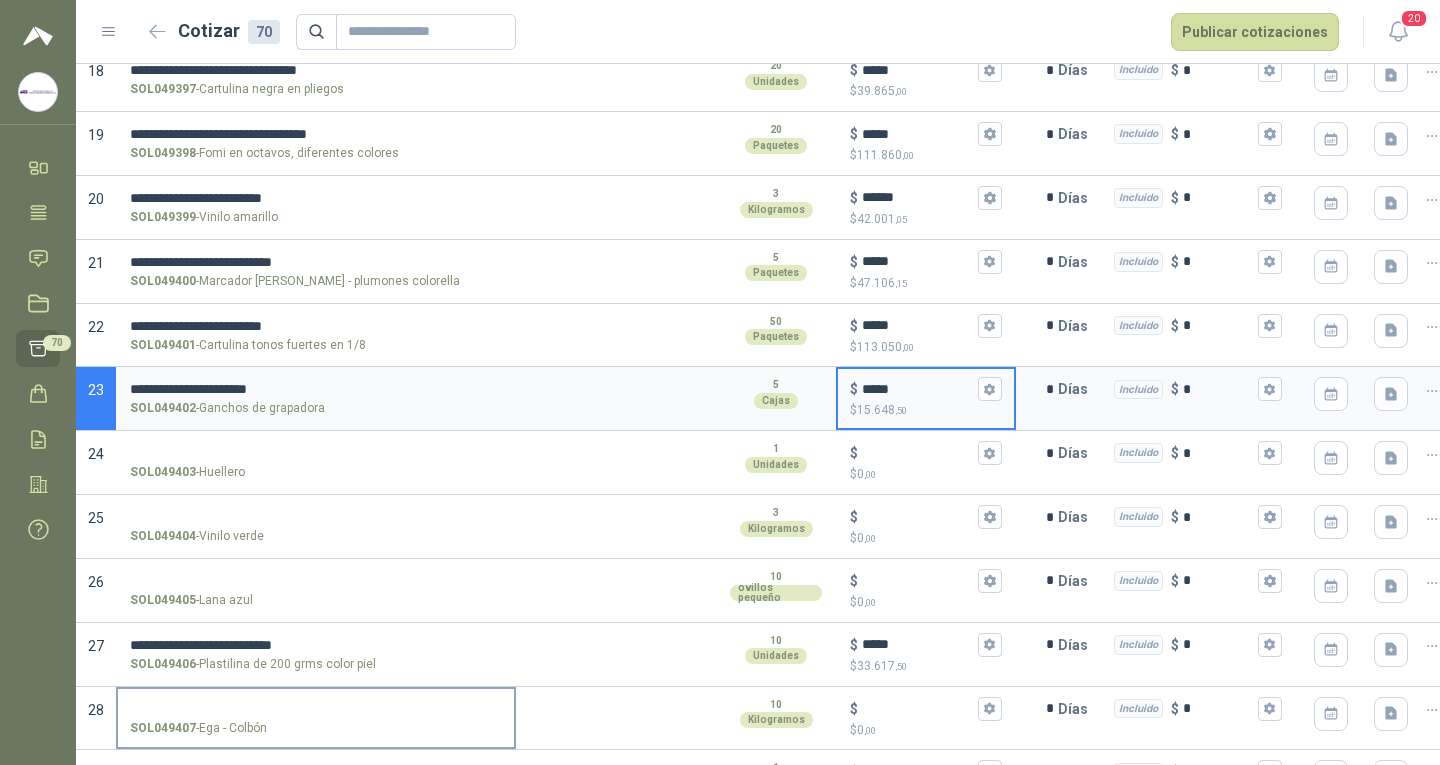 scroll, scrollTop: 1502, scrollLeft: 0, axis: vertical 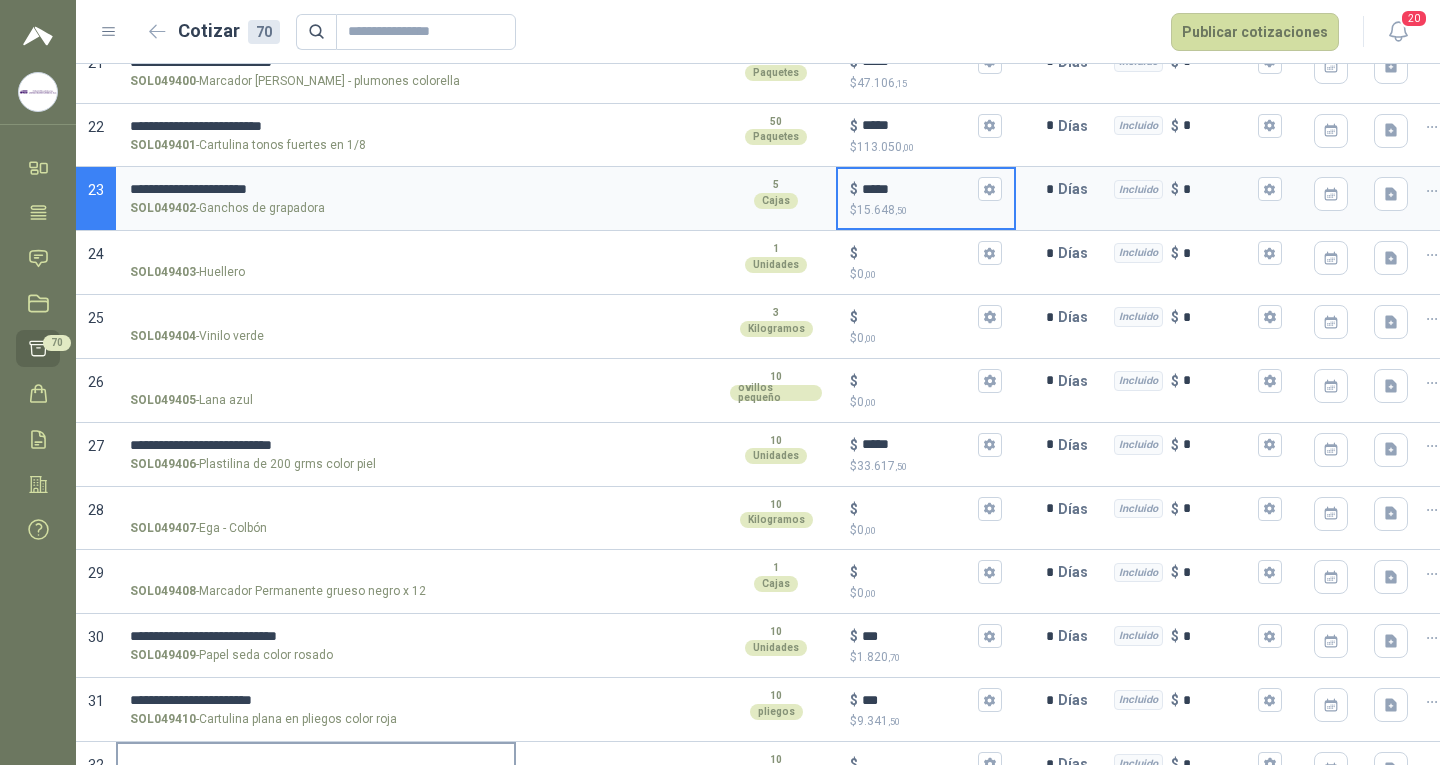 type on "*****" 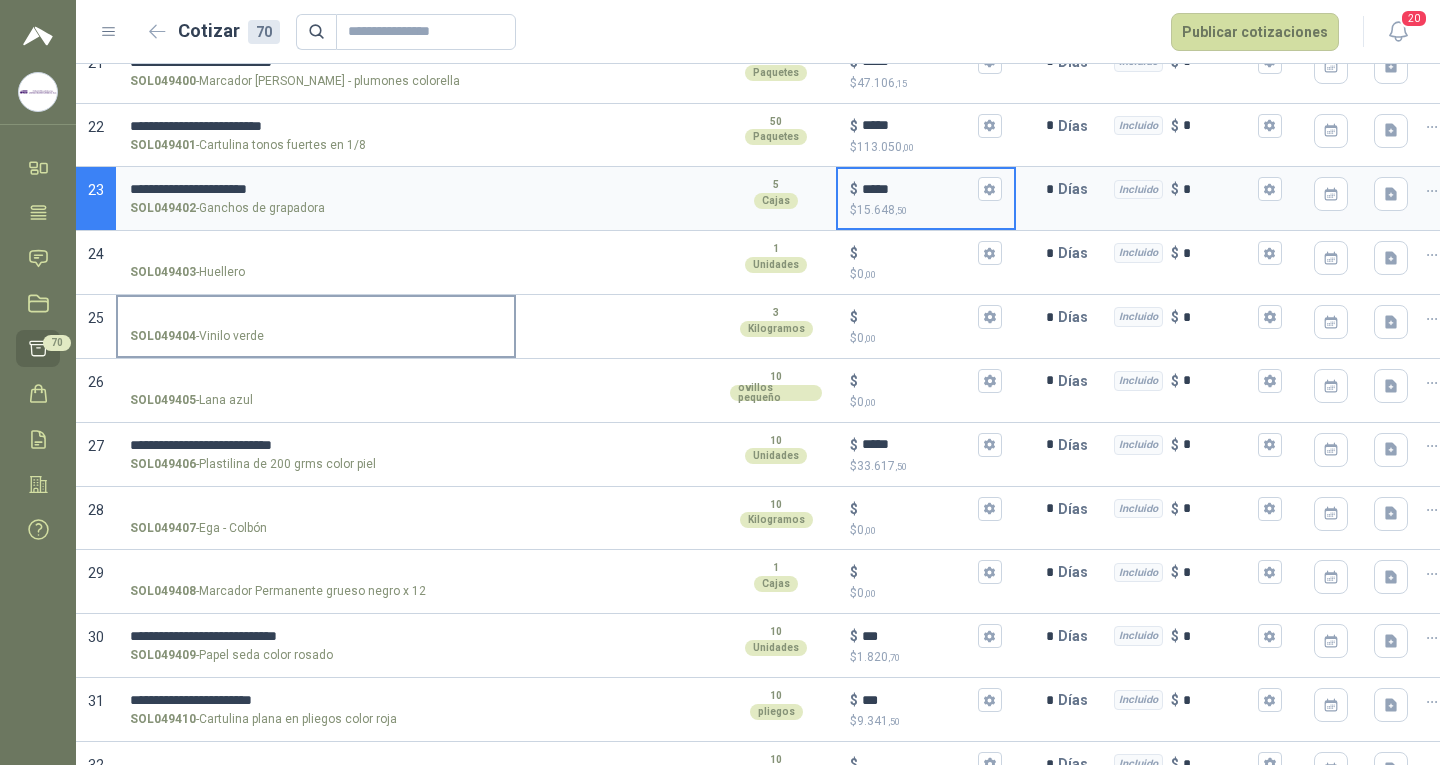 click on "SOL049404  -  Vinilo verde" at bounding box center [316, 317] 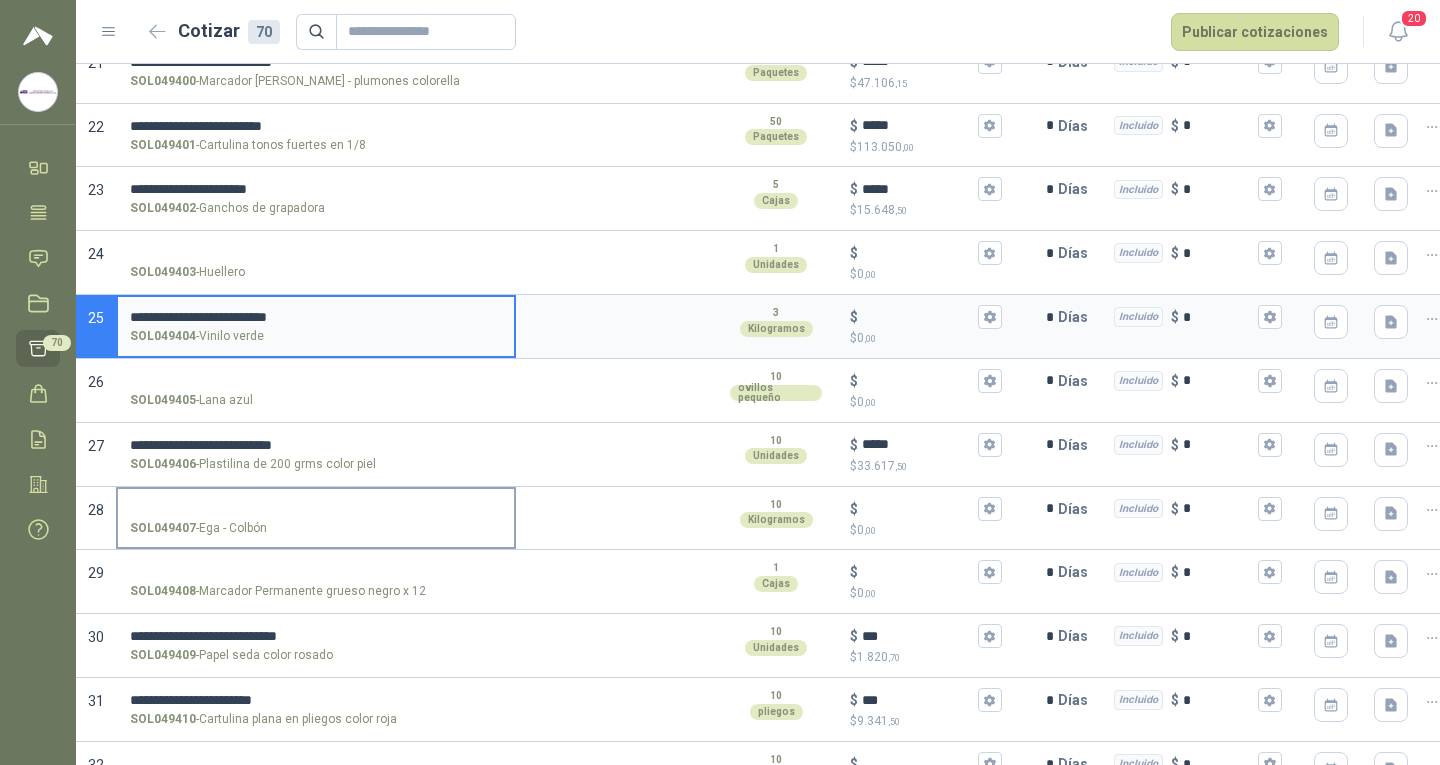 type 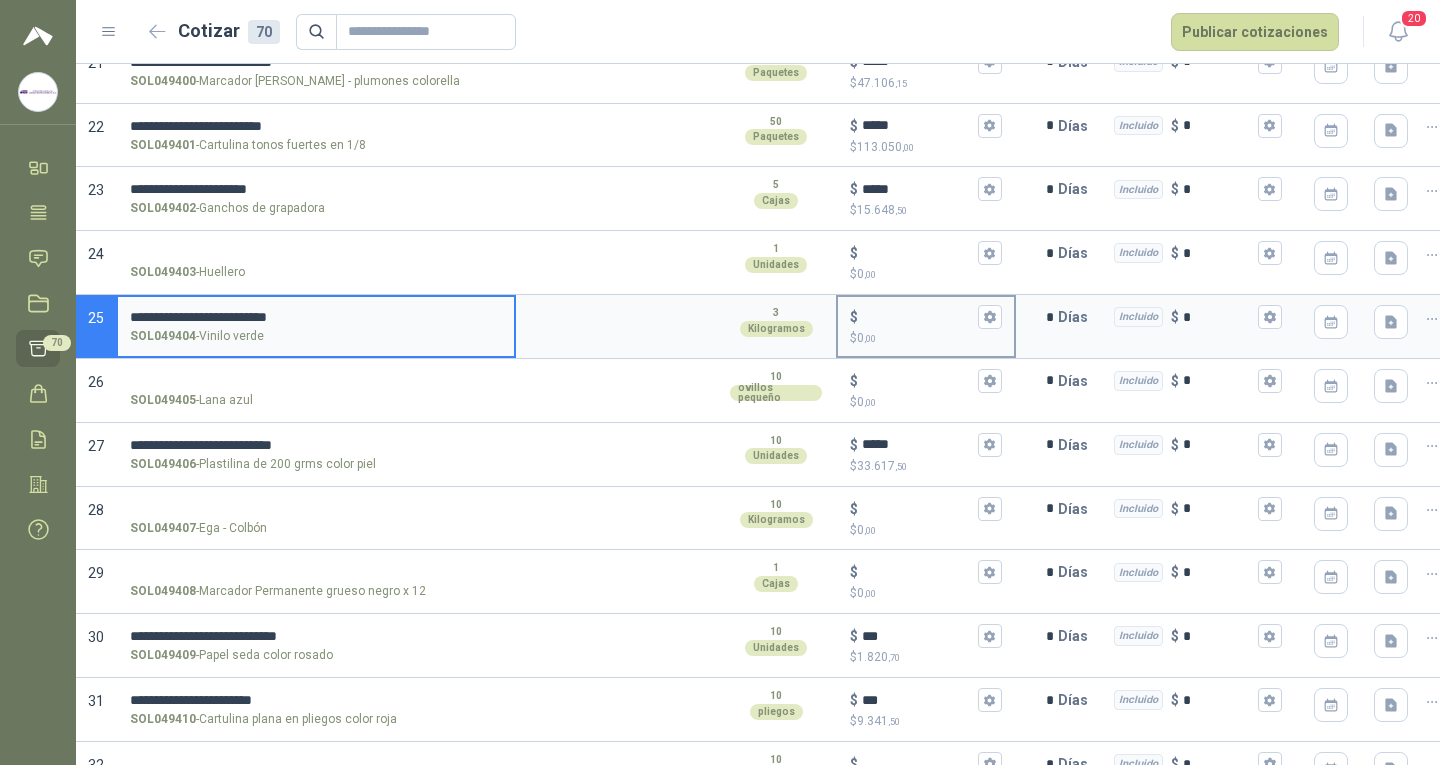click on "$ $  0 ,00" at bounding box center (918, 317) 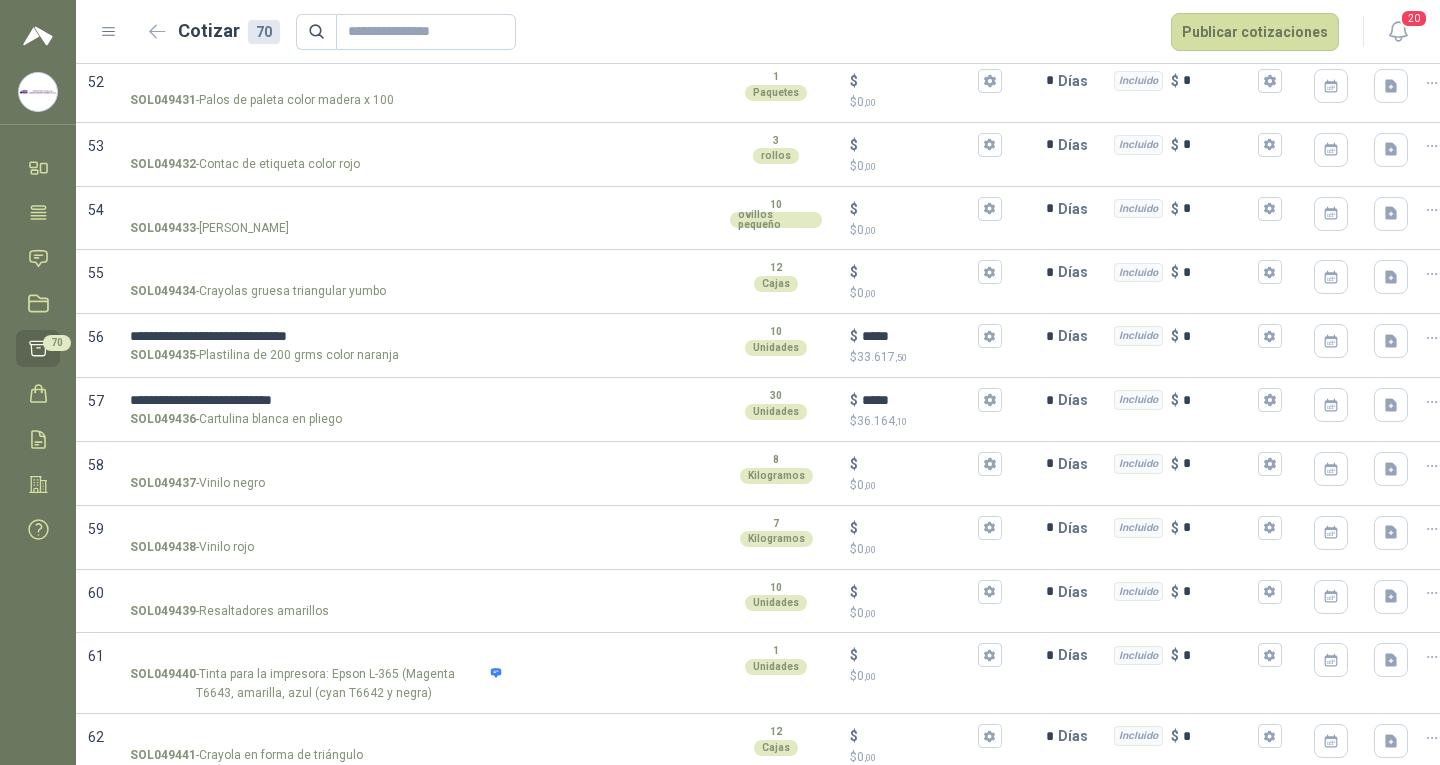 scroll, scrollTop: 3602, scrollLeft: 0, axis: vertical 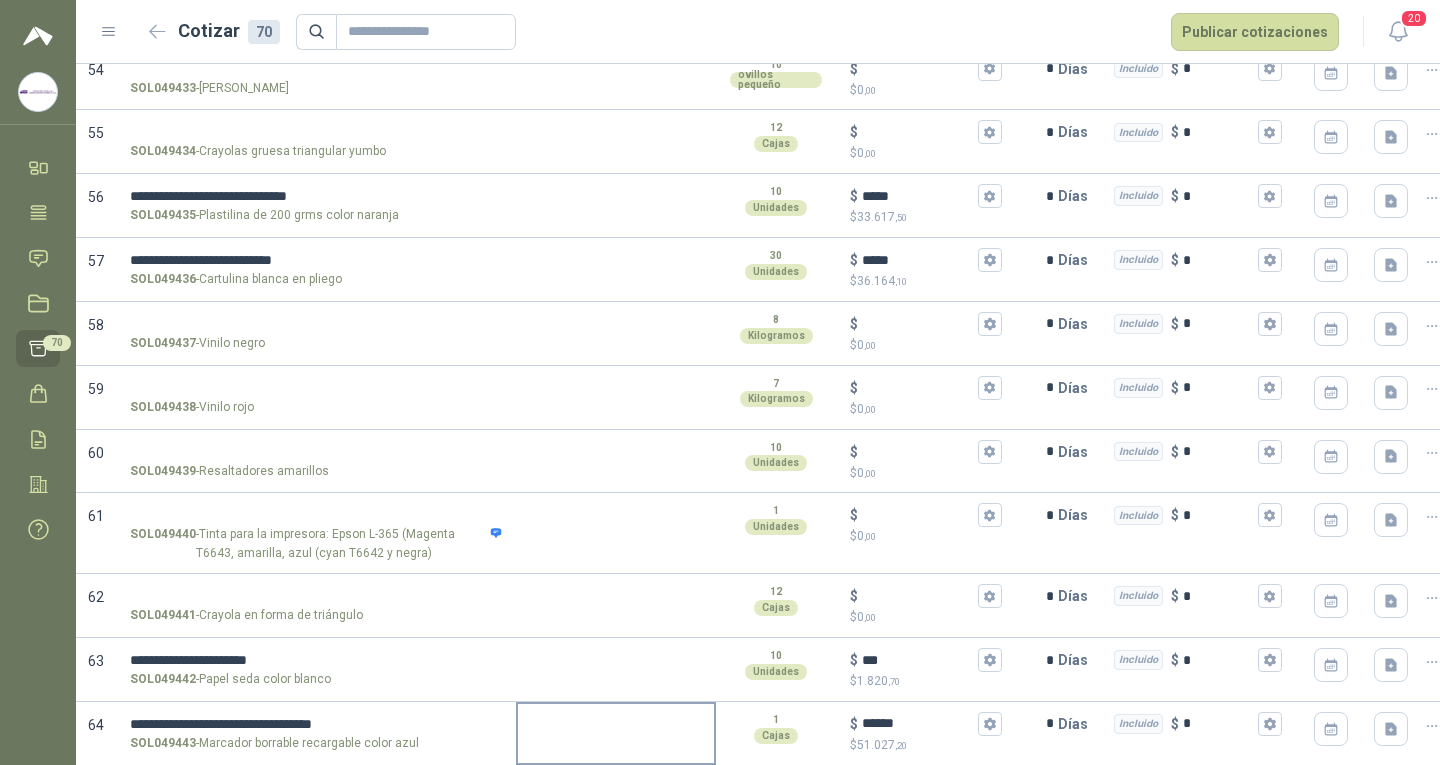 type on "******" 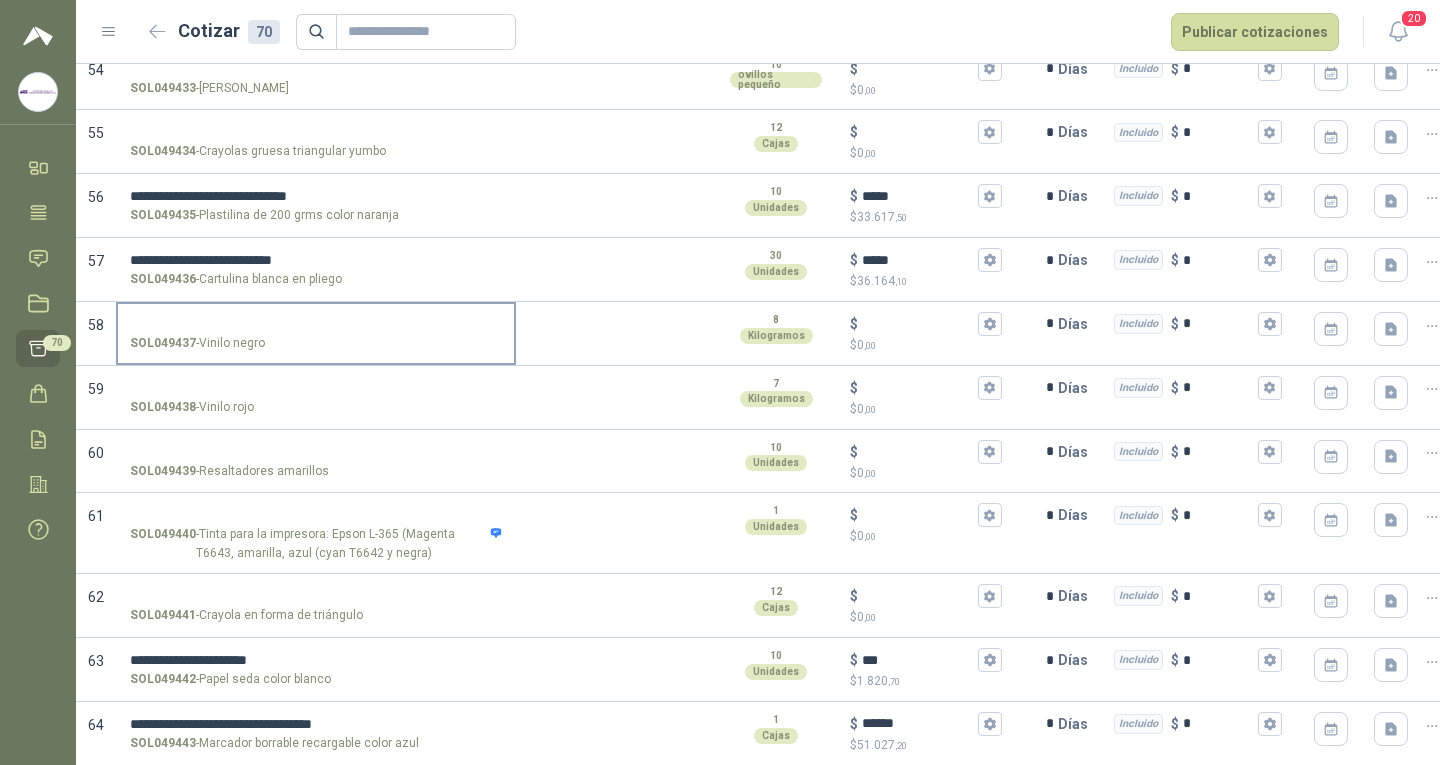 click on "SOL049437  -  Vinilo negro" at bounding box center [316, 324] 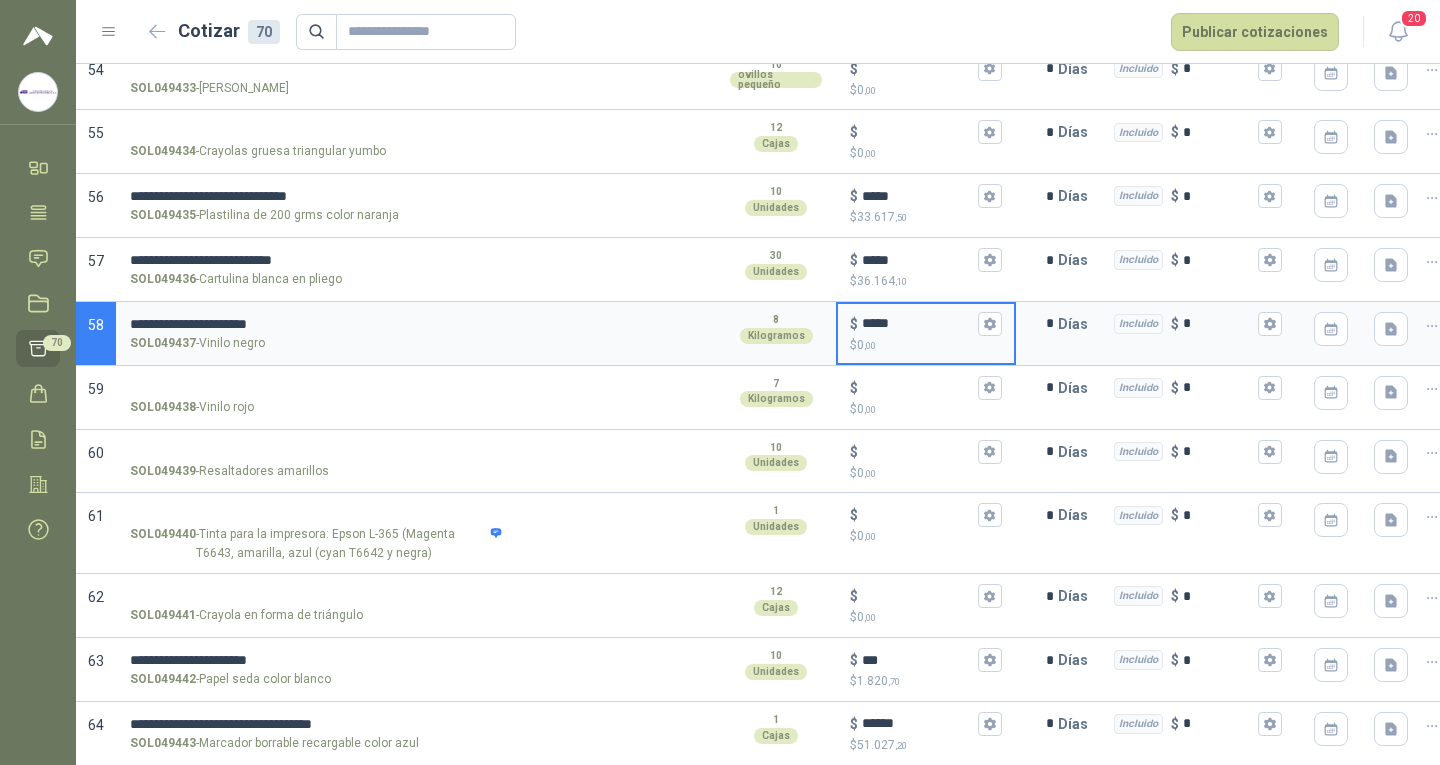 type on "******" 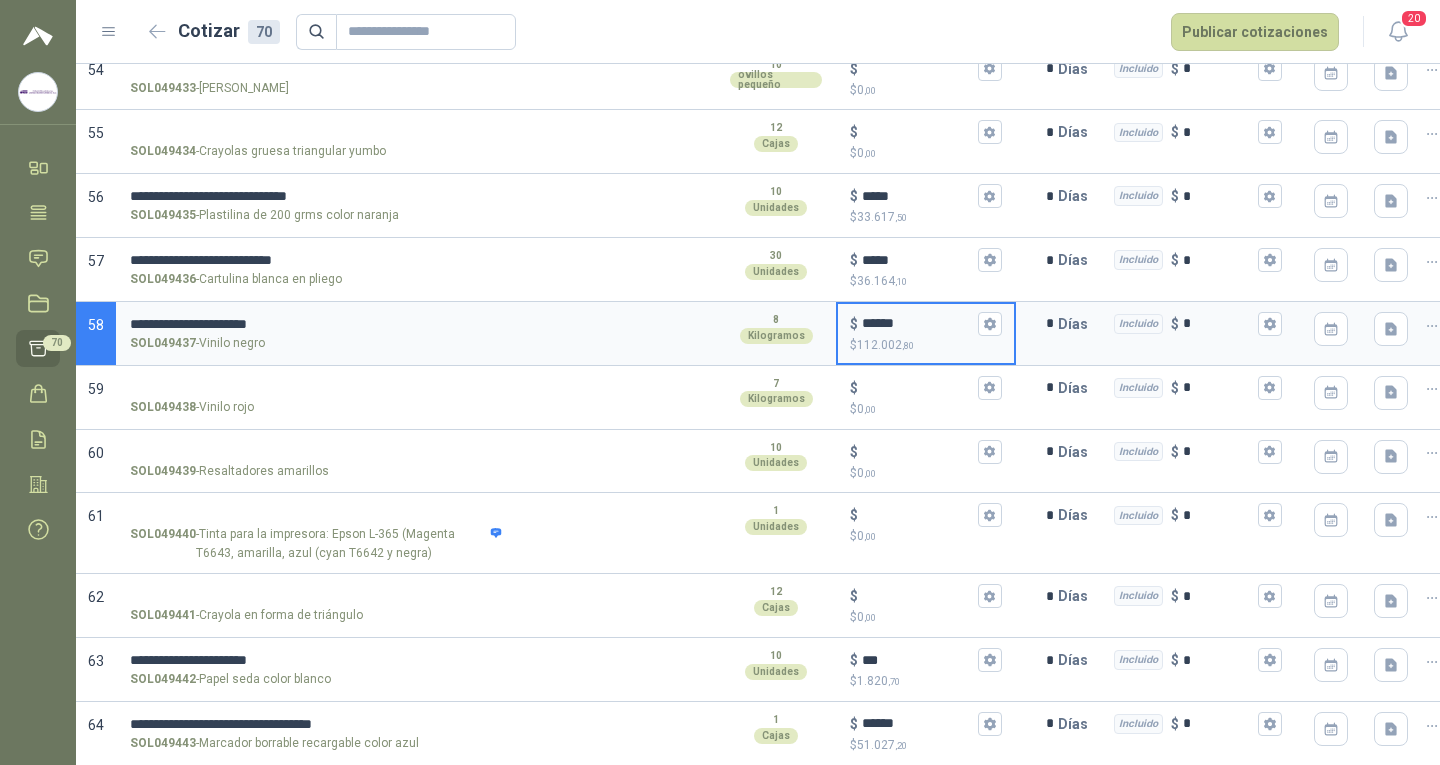 type 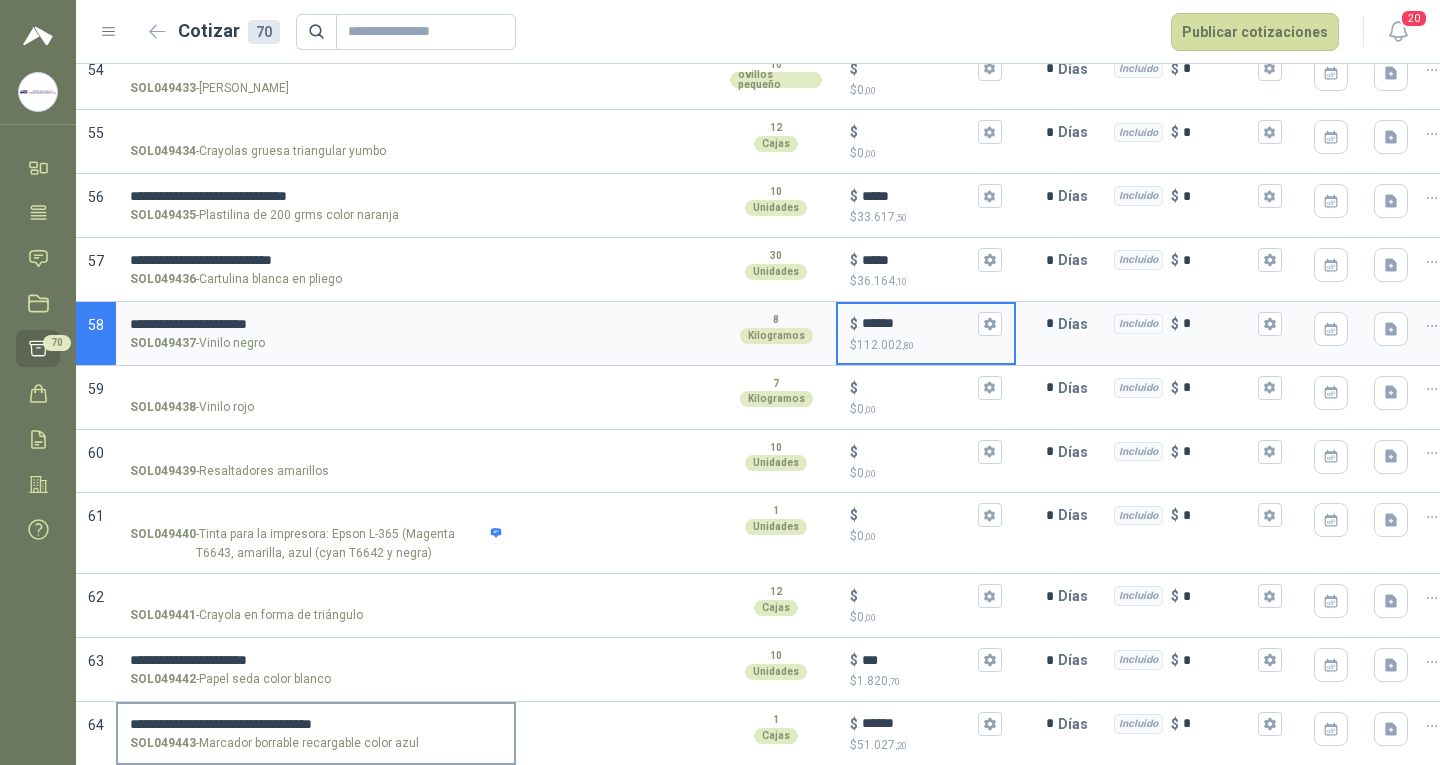 type on "******" 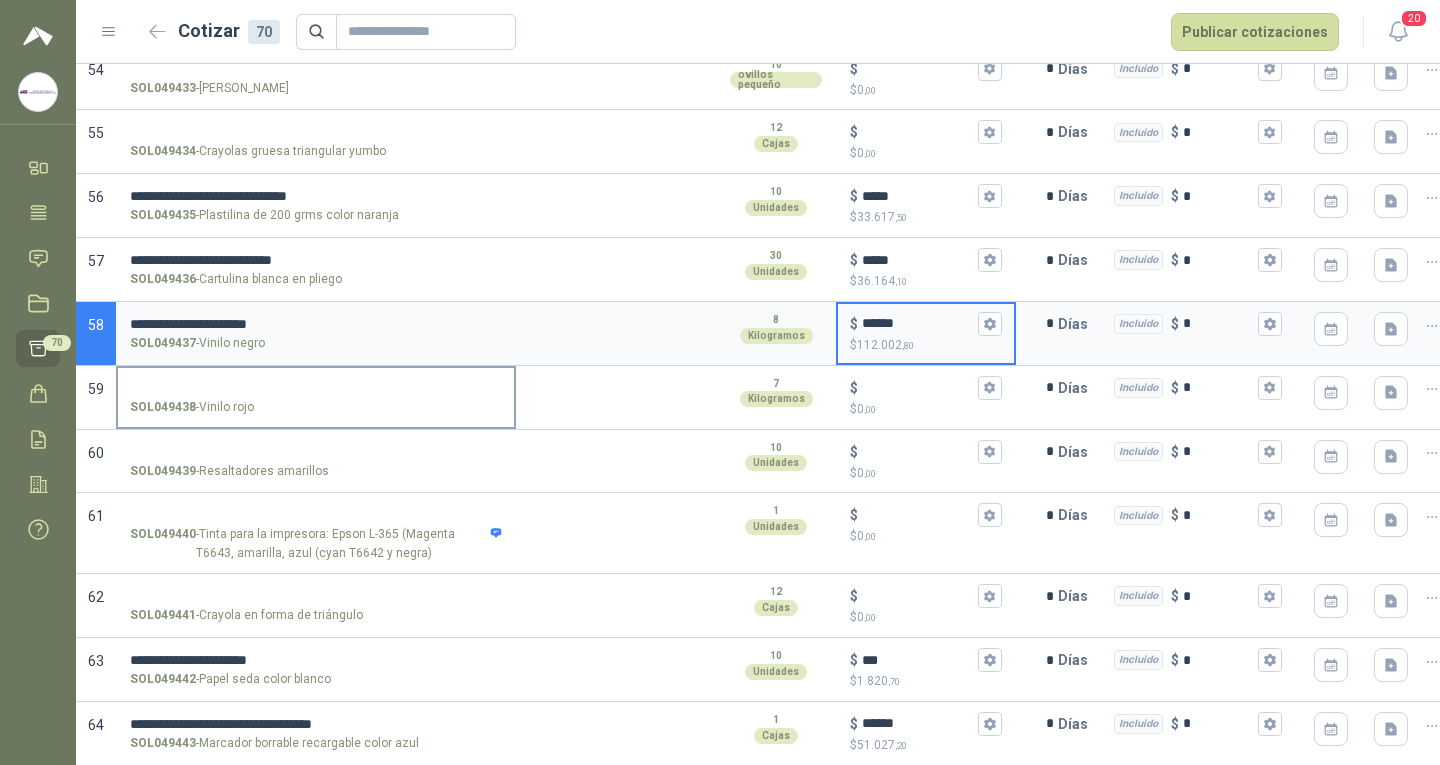 click on "SOL049438  -  Vinilo rojo" at bounding box center (316, 388) 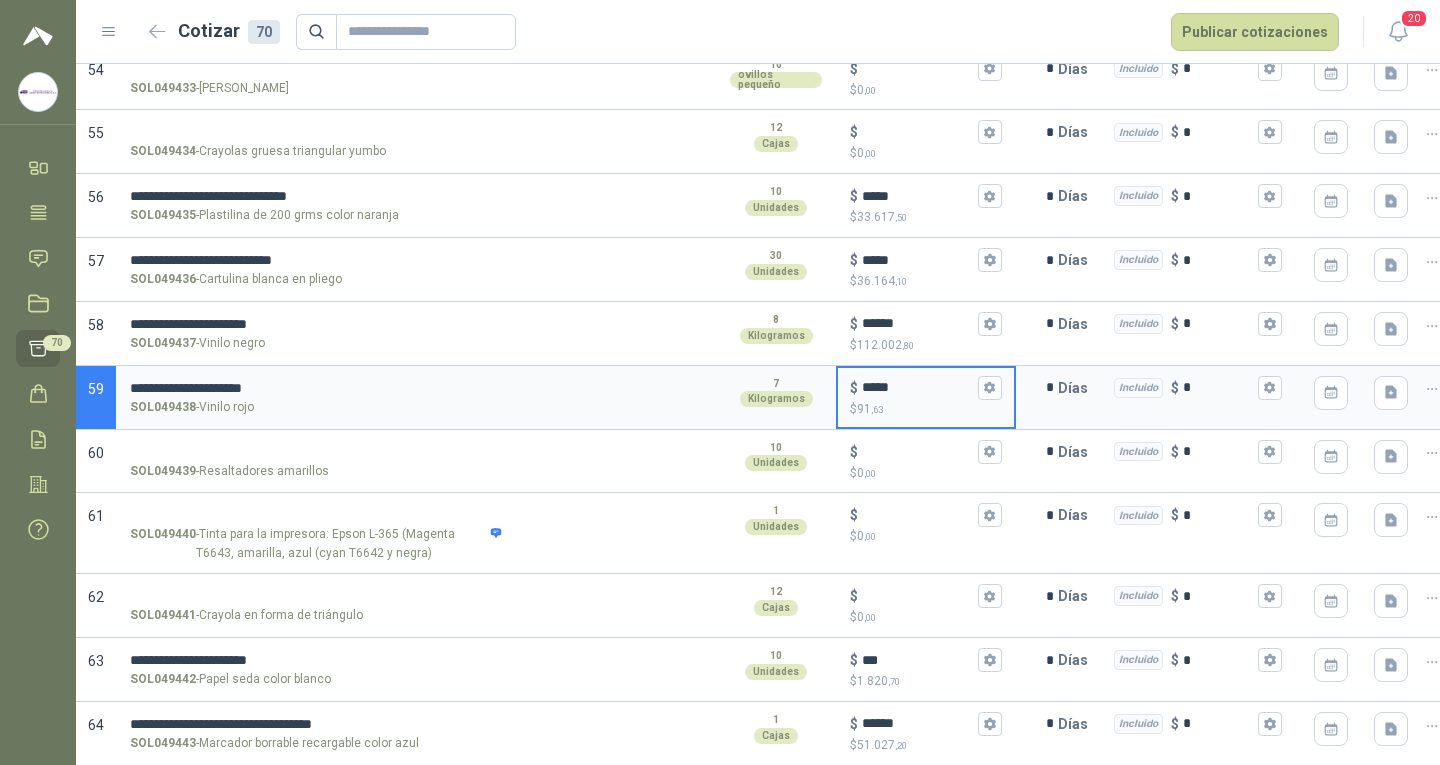 type on "******" 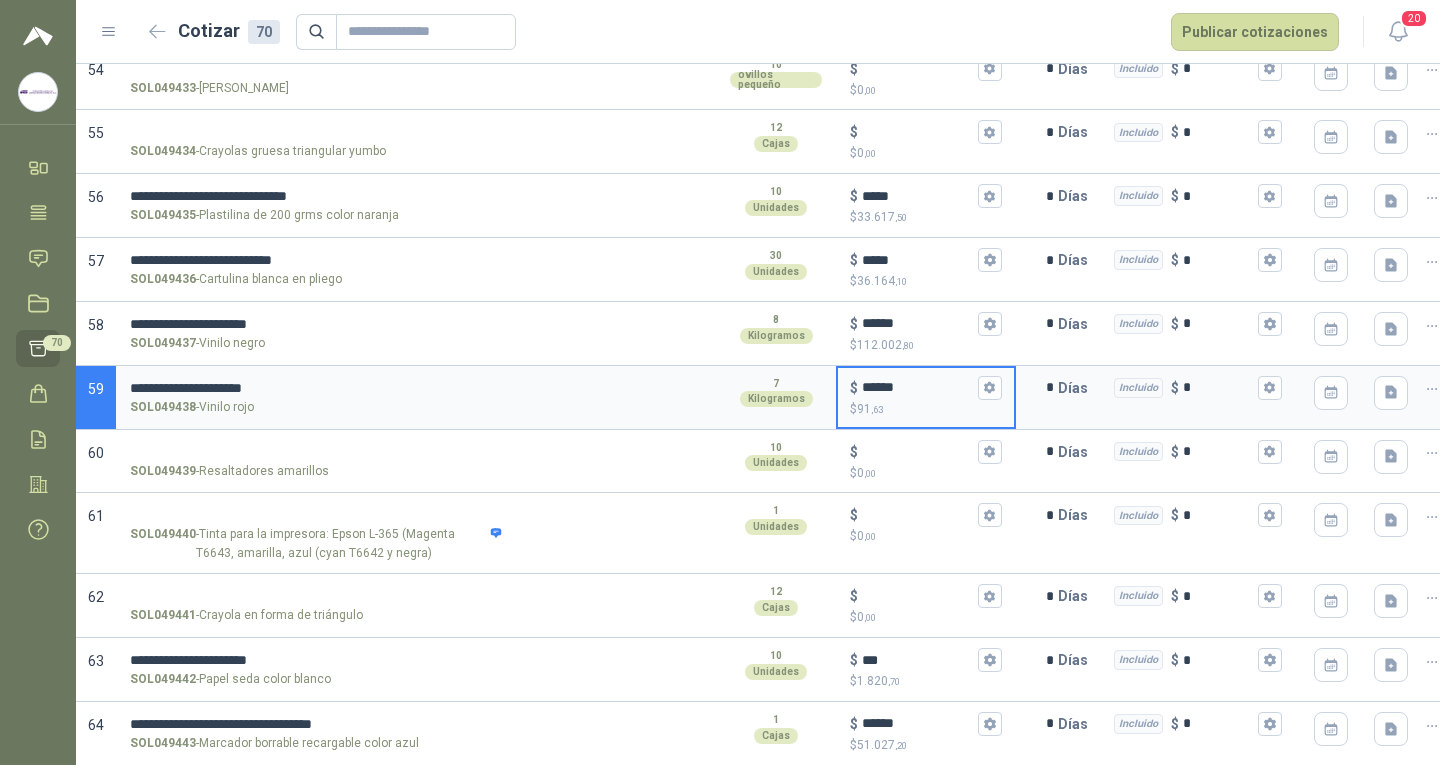 type 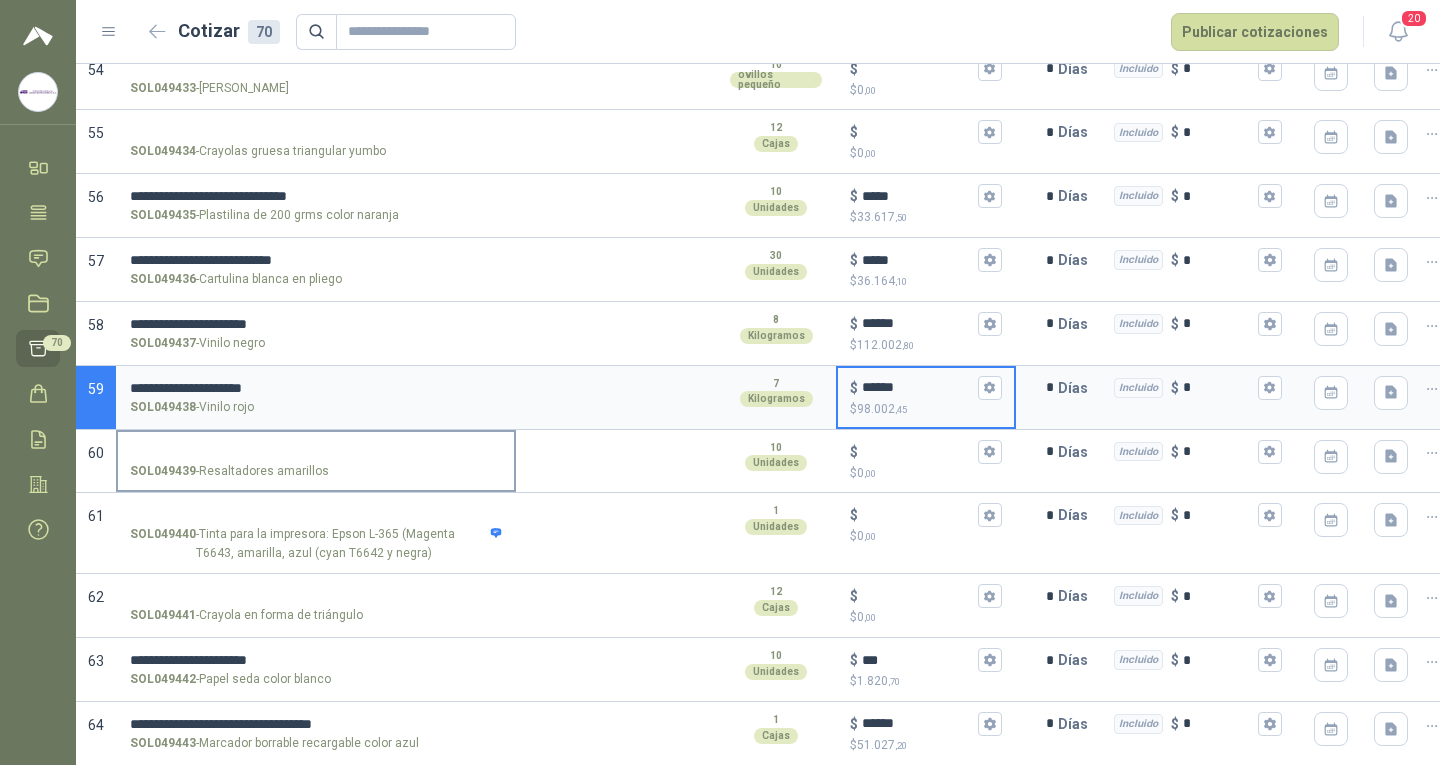 type on "******" 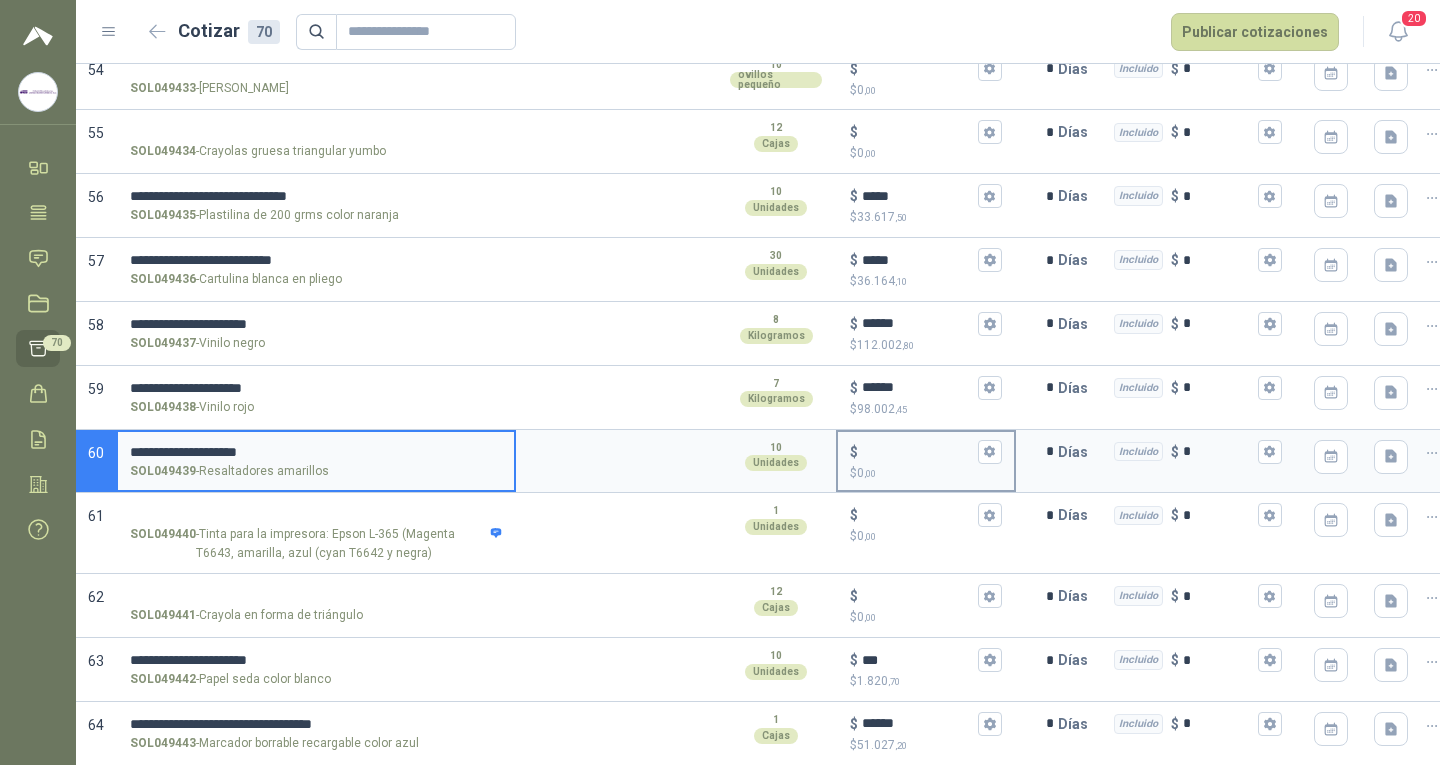 type on "**********" 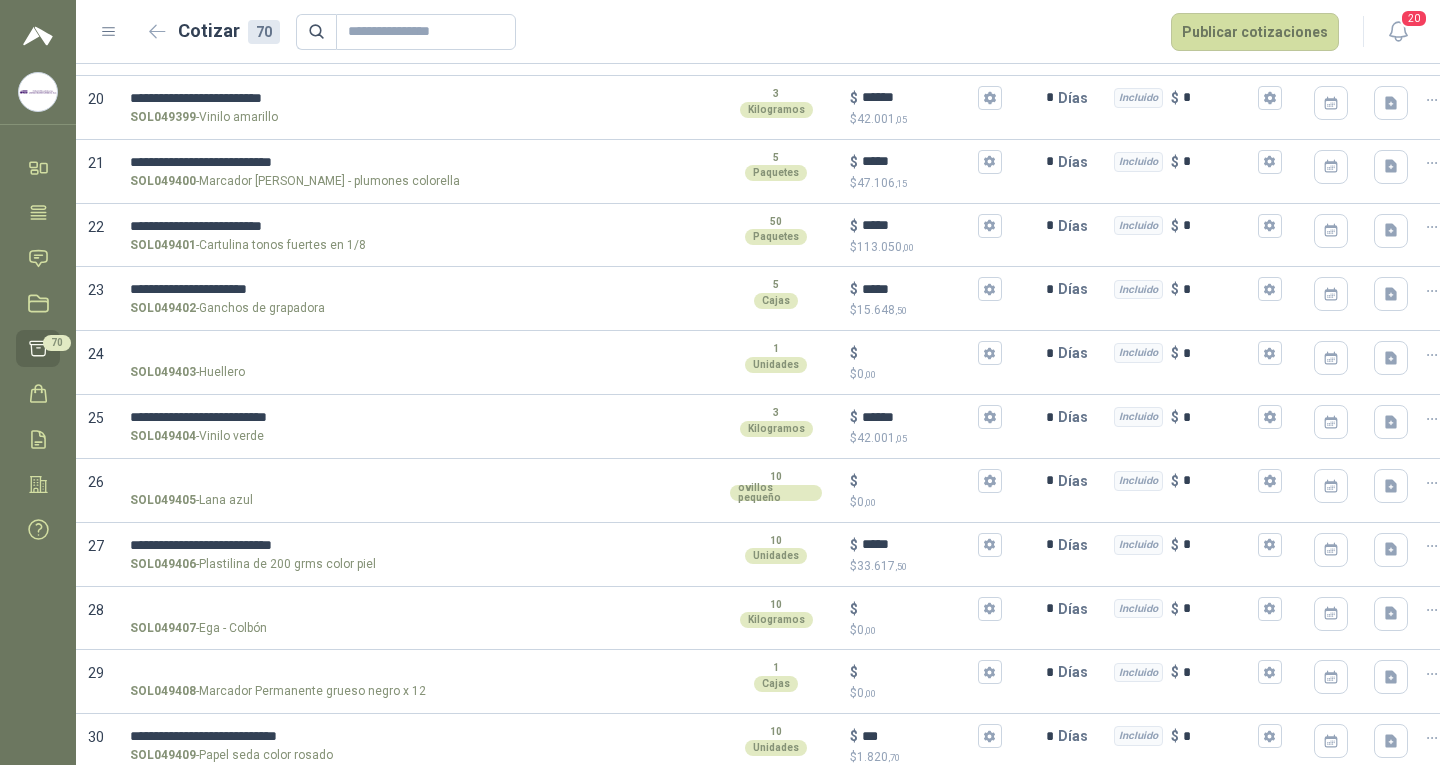 scroll, scrollTop: 1502, scrollLeft: 0, axis: vertical 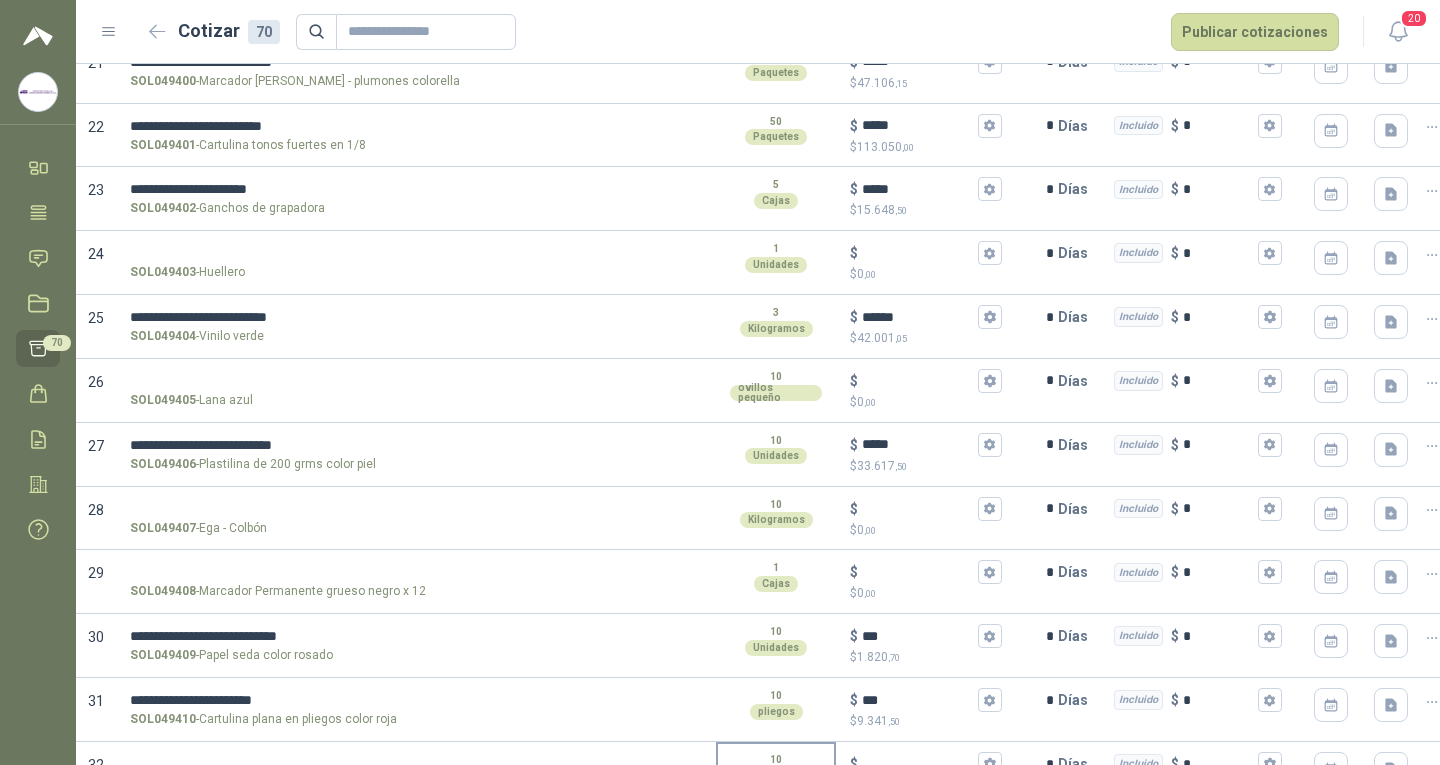 type on "*****" 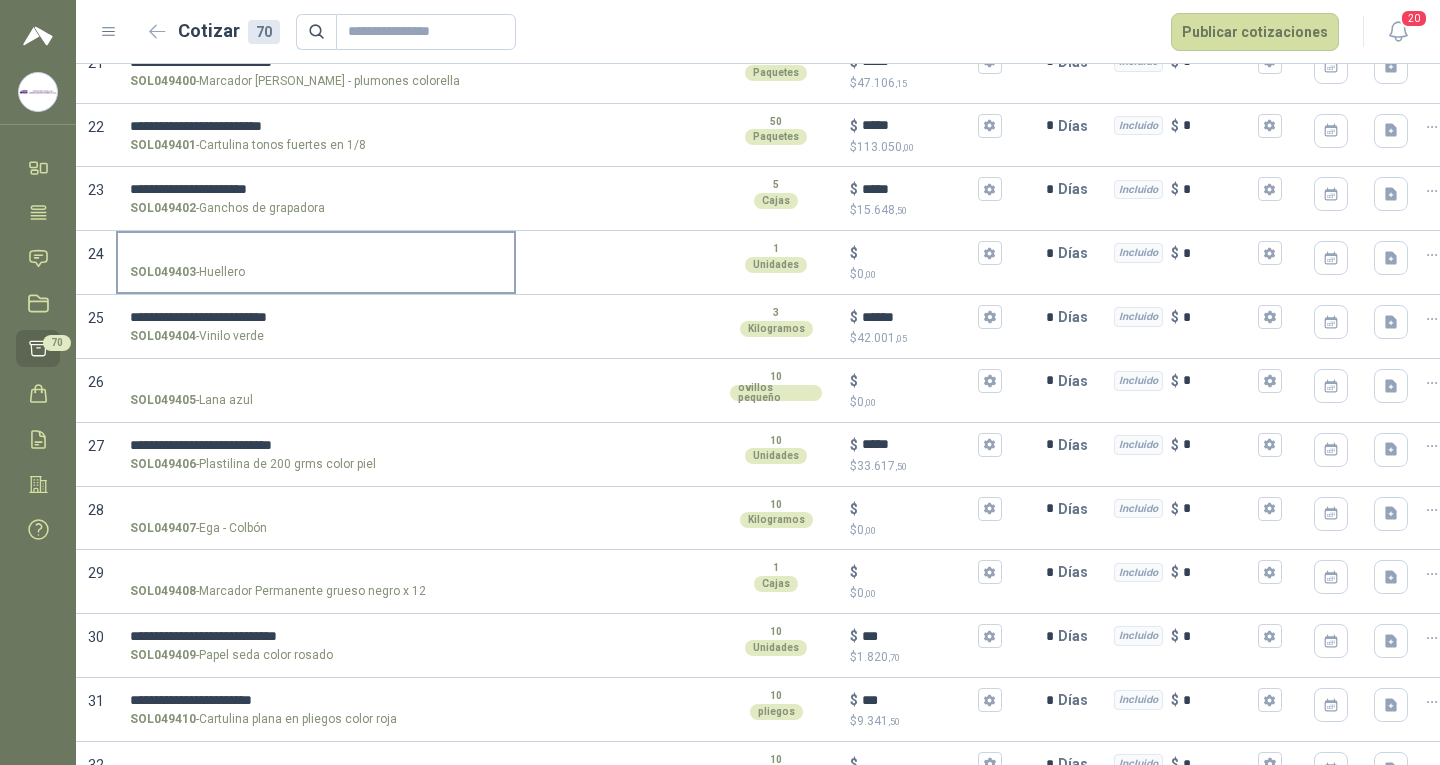 click on "SOL049403  -  Huellero" at bounding box center [316, 253] 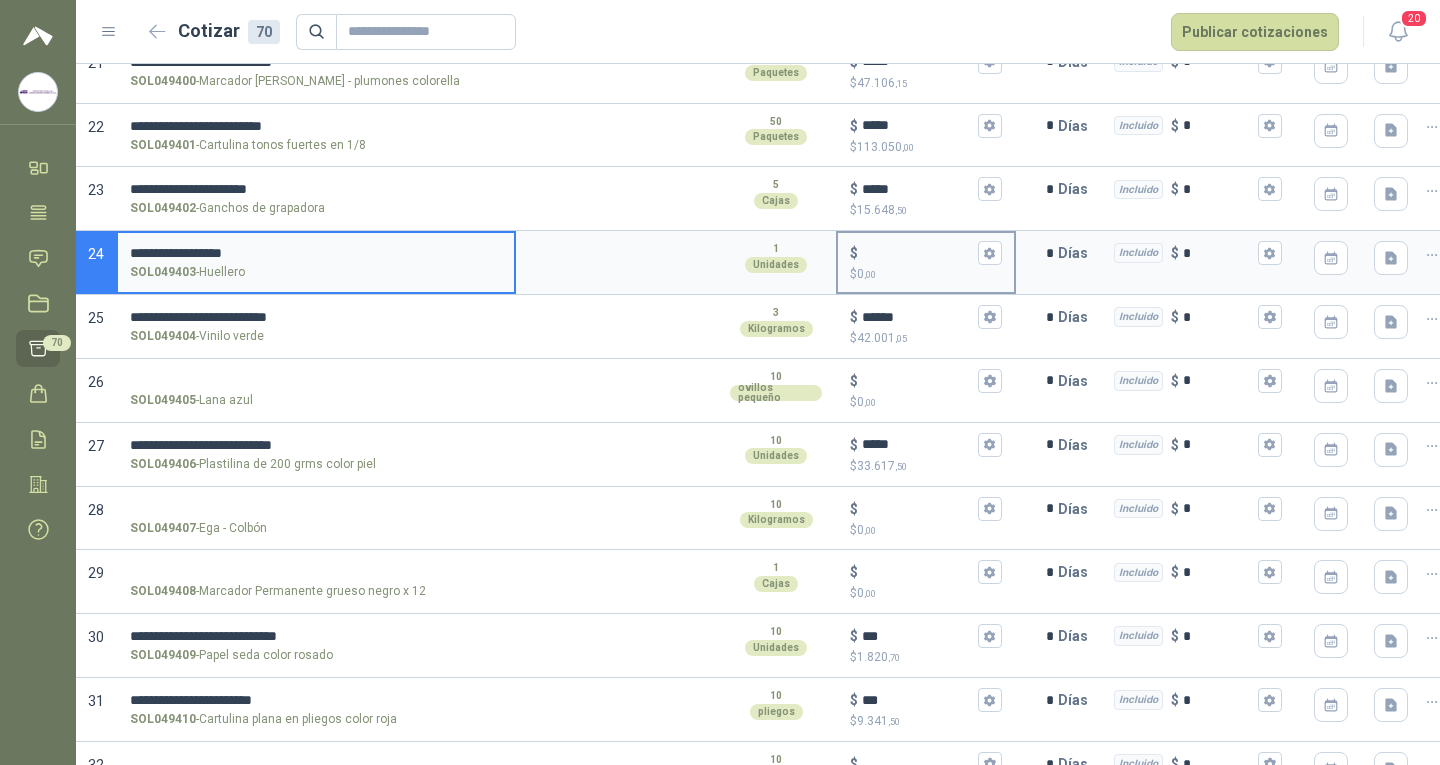type on "**********" 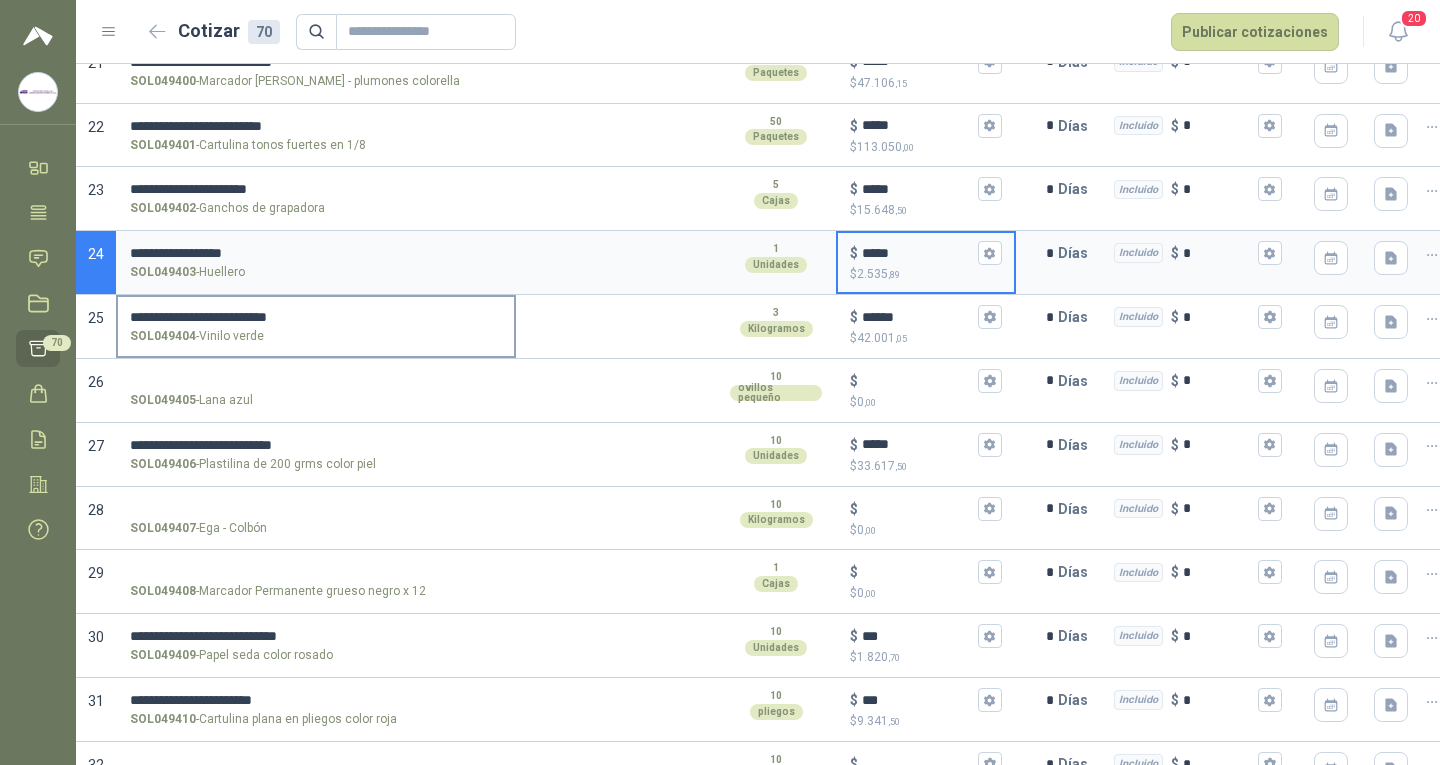 scroll, scrollTop: 1602, scrollLeft: 0, axis: vertical 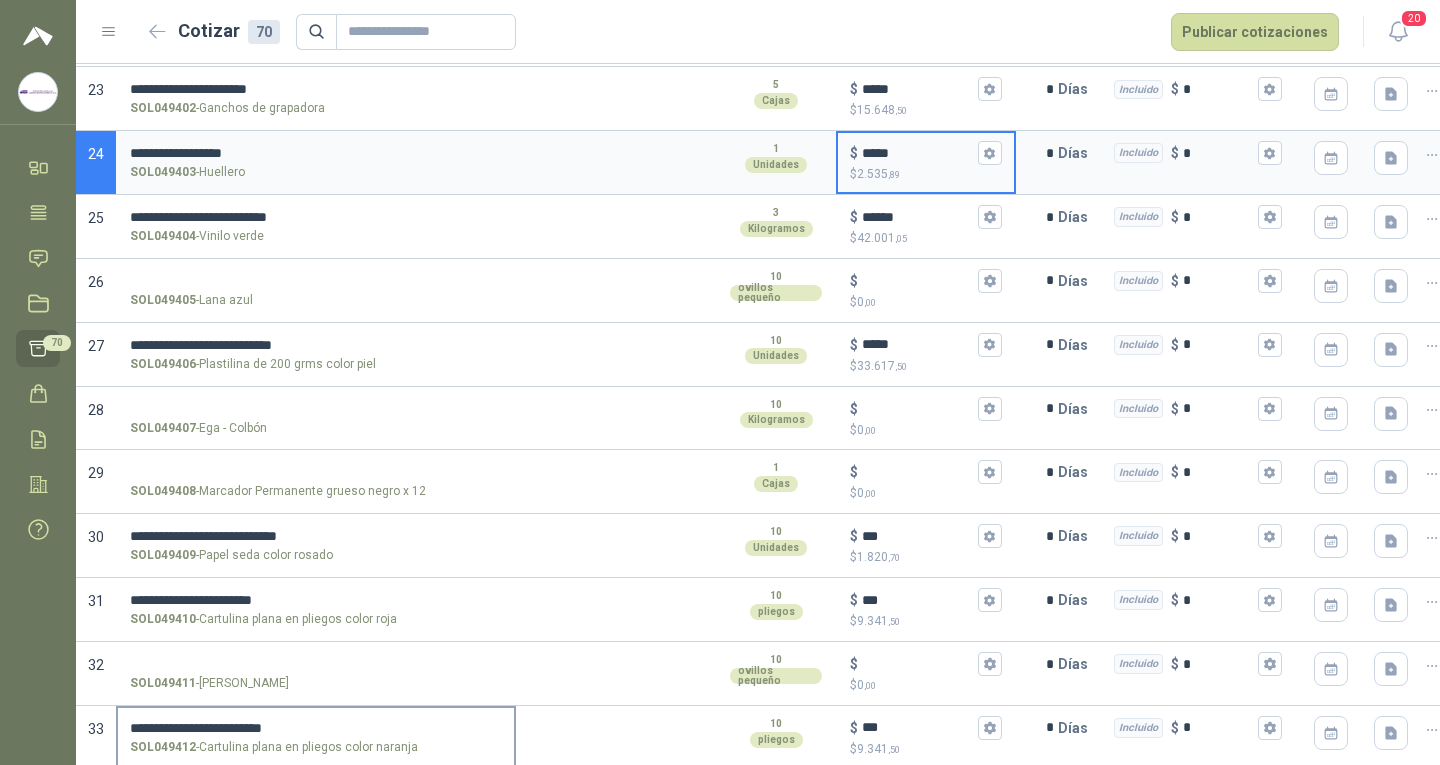 type on "*****" 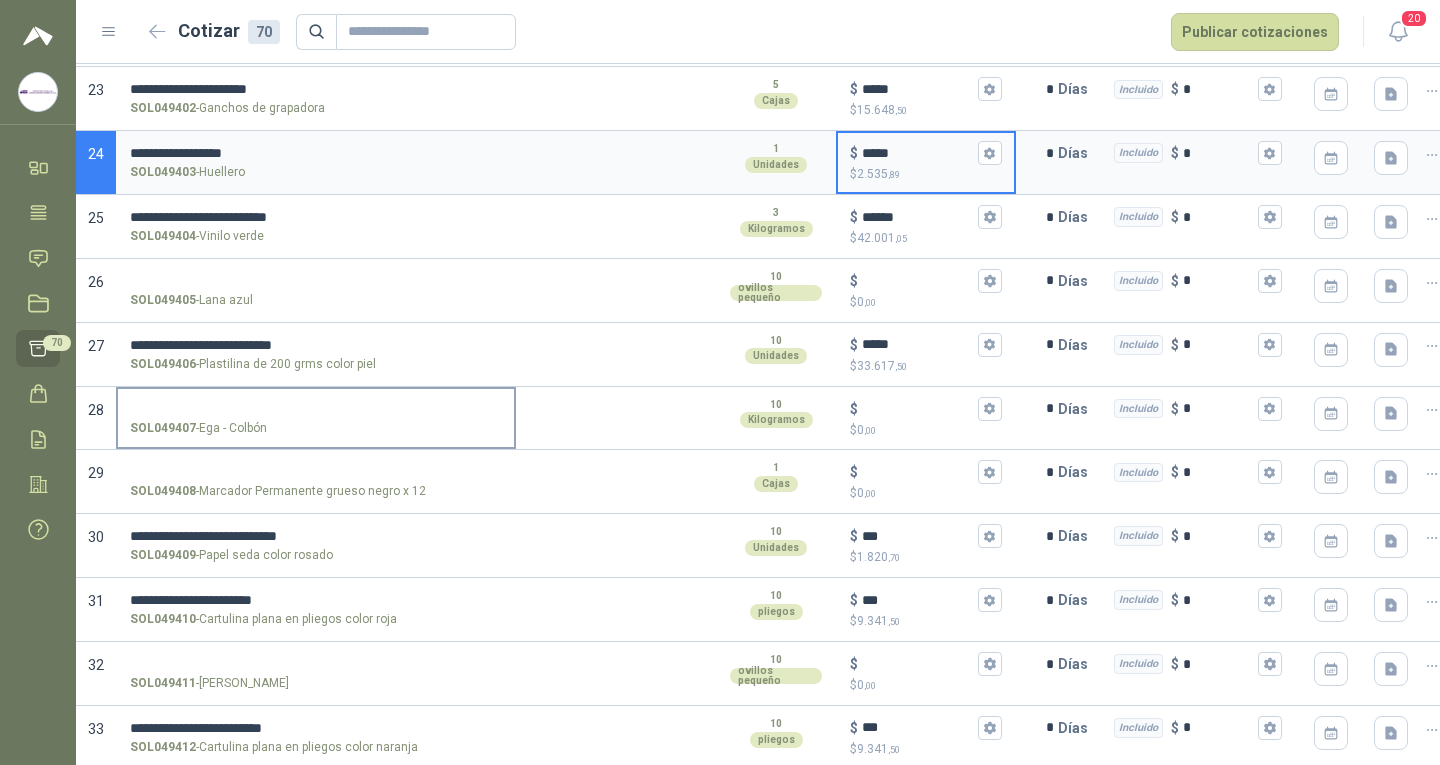 click on "SOL049407  -  Ega - Colbón" at bounding box center (316, 409) 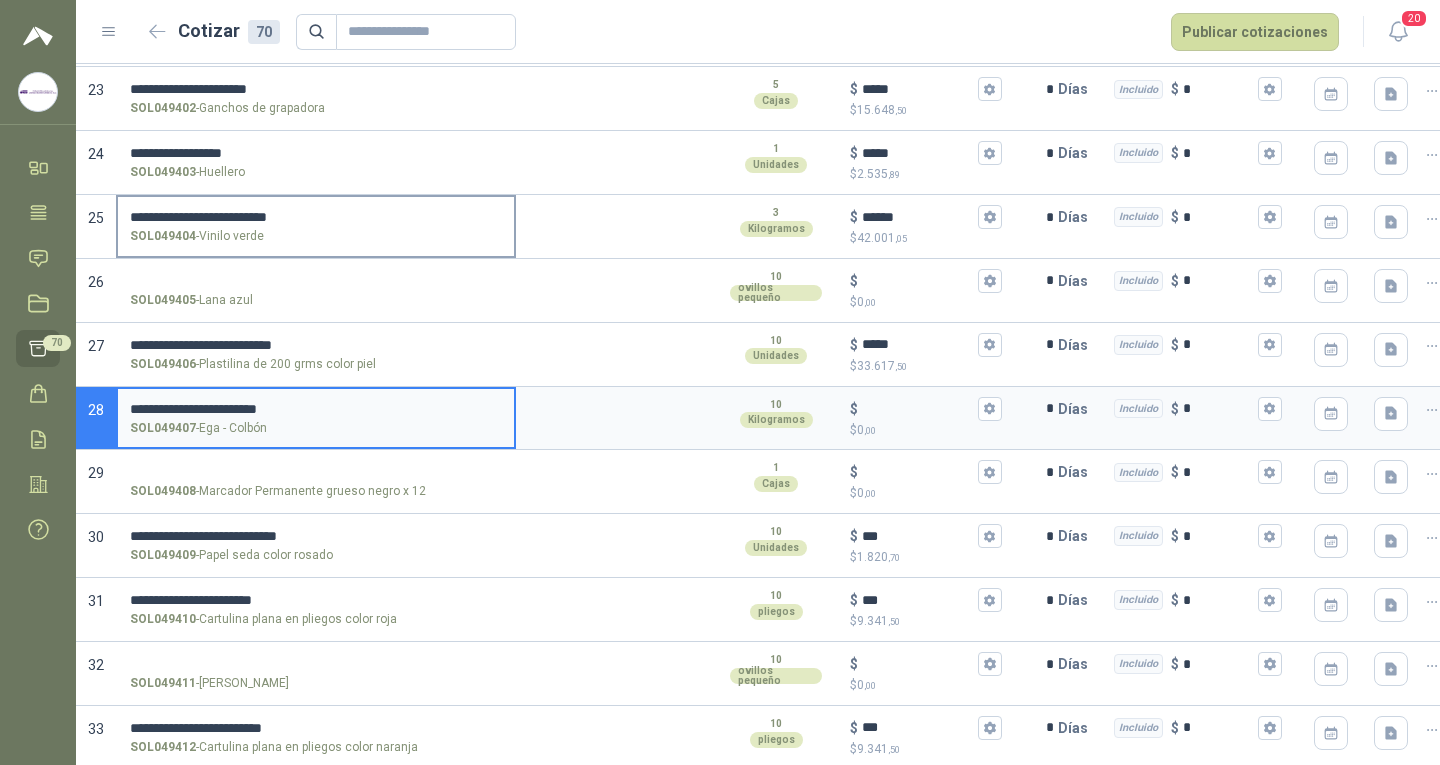 type 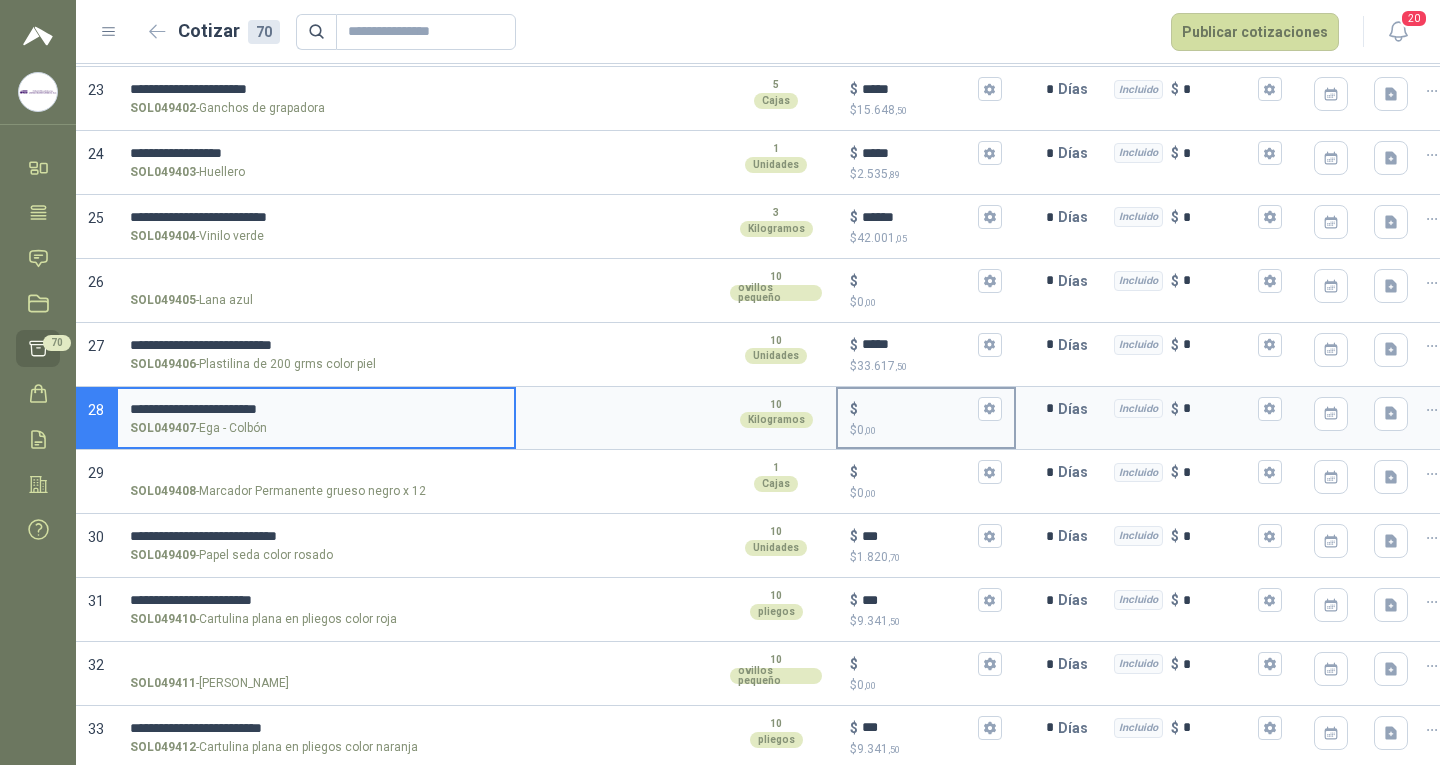 click on "$ $  0 ,00" at bounding box center [918, 408] 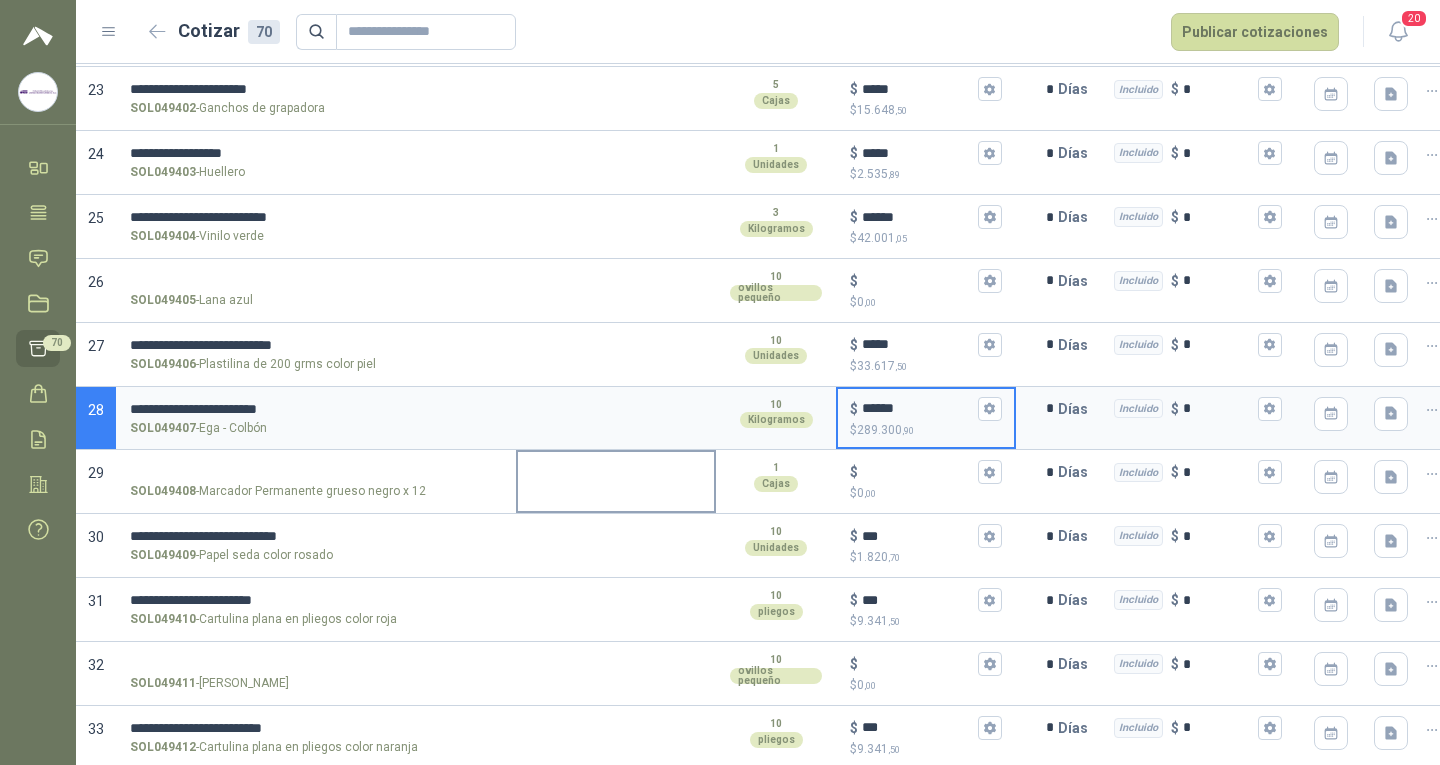 scroll, scrollTop: 1802, scrollLeft: 0, axis: vertical 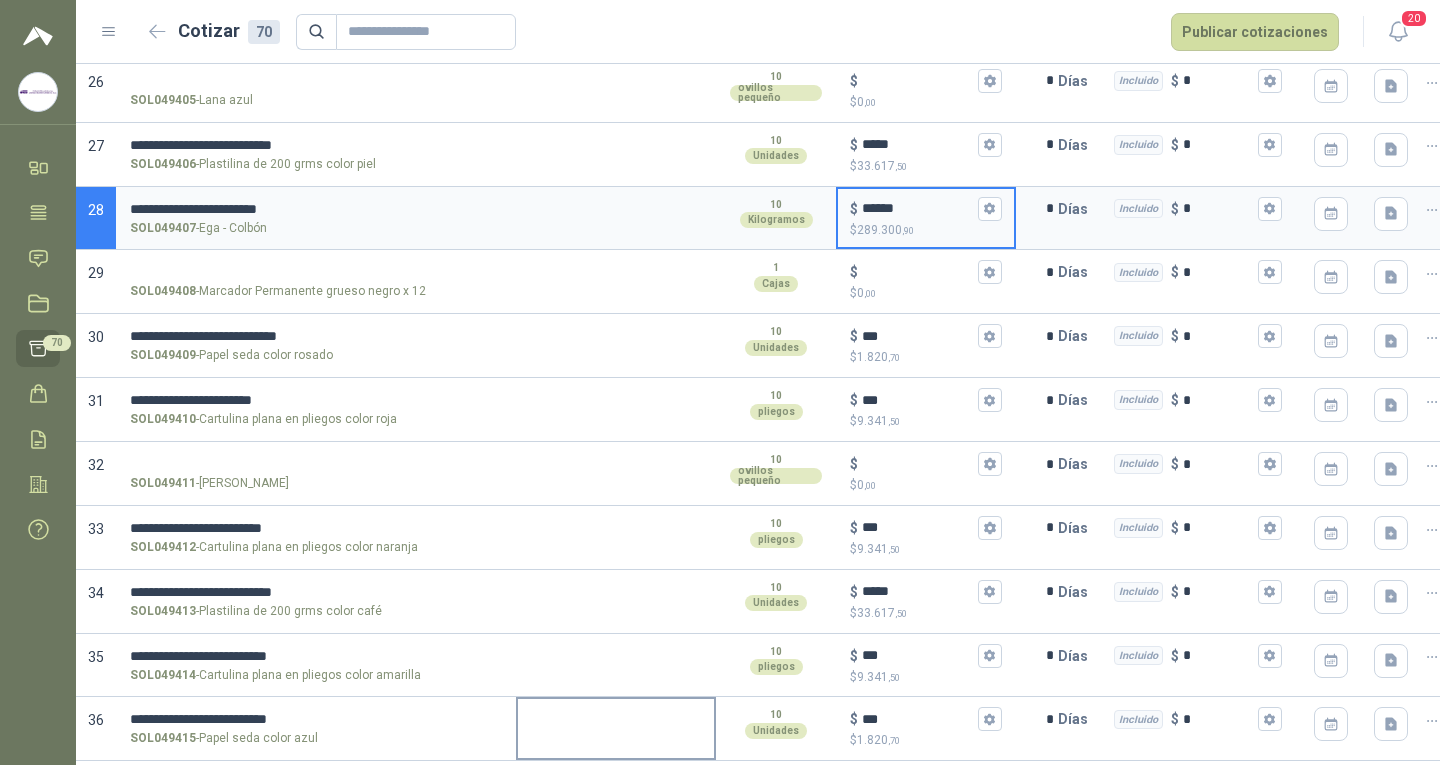type on "******" 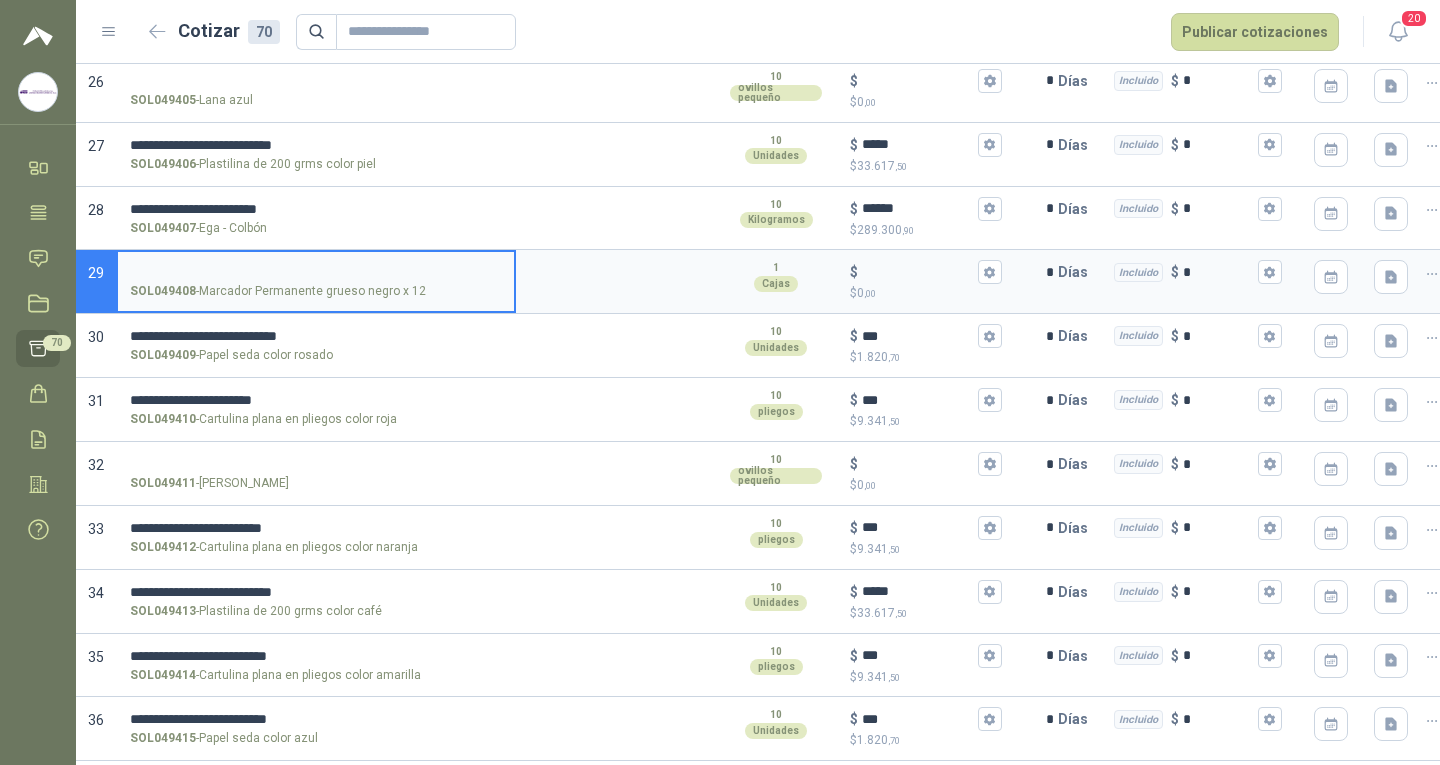click on "SOL049408  -  Marcador Permanente grueso negro  x 12" at bounding box center (316, 272) 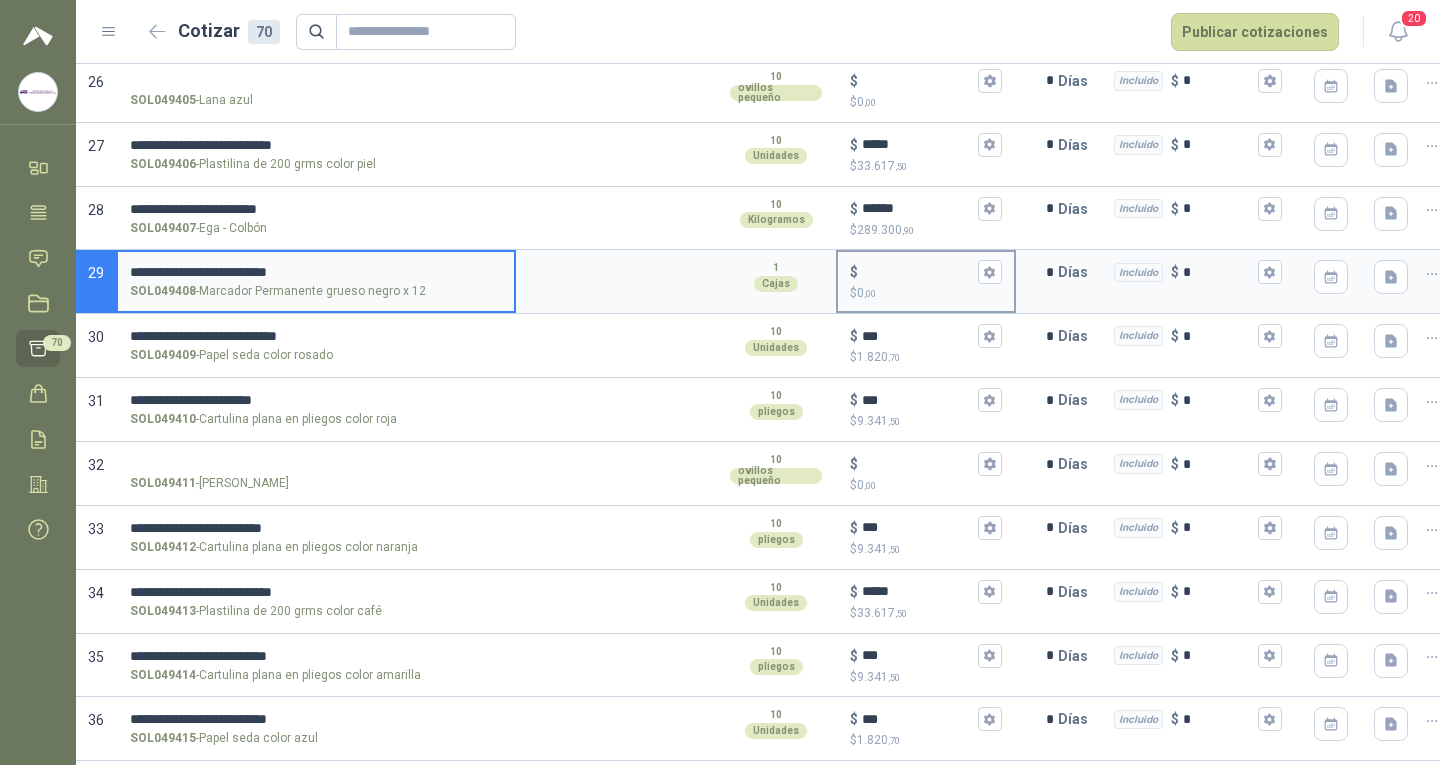type on "**********" 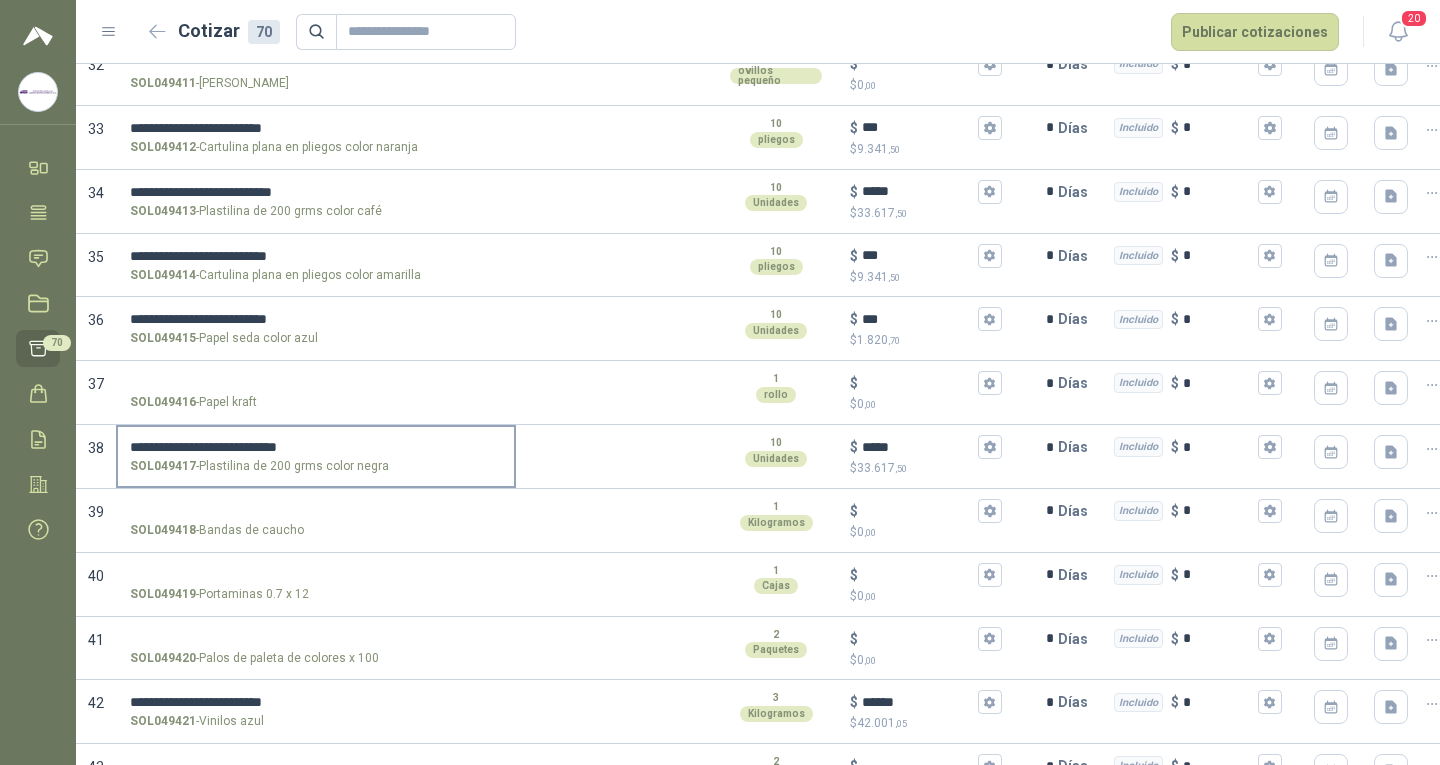 scroll, scrollTop: 2302, scrollLeft: 0, axis: vertical 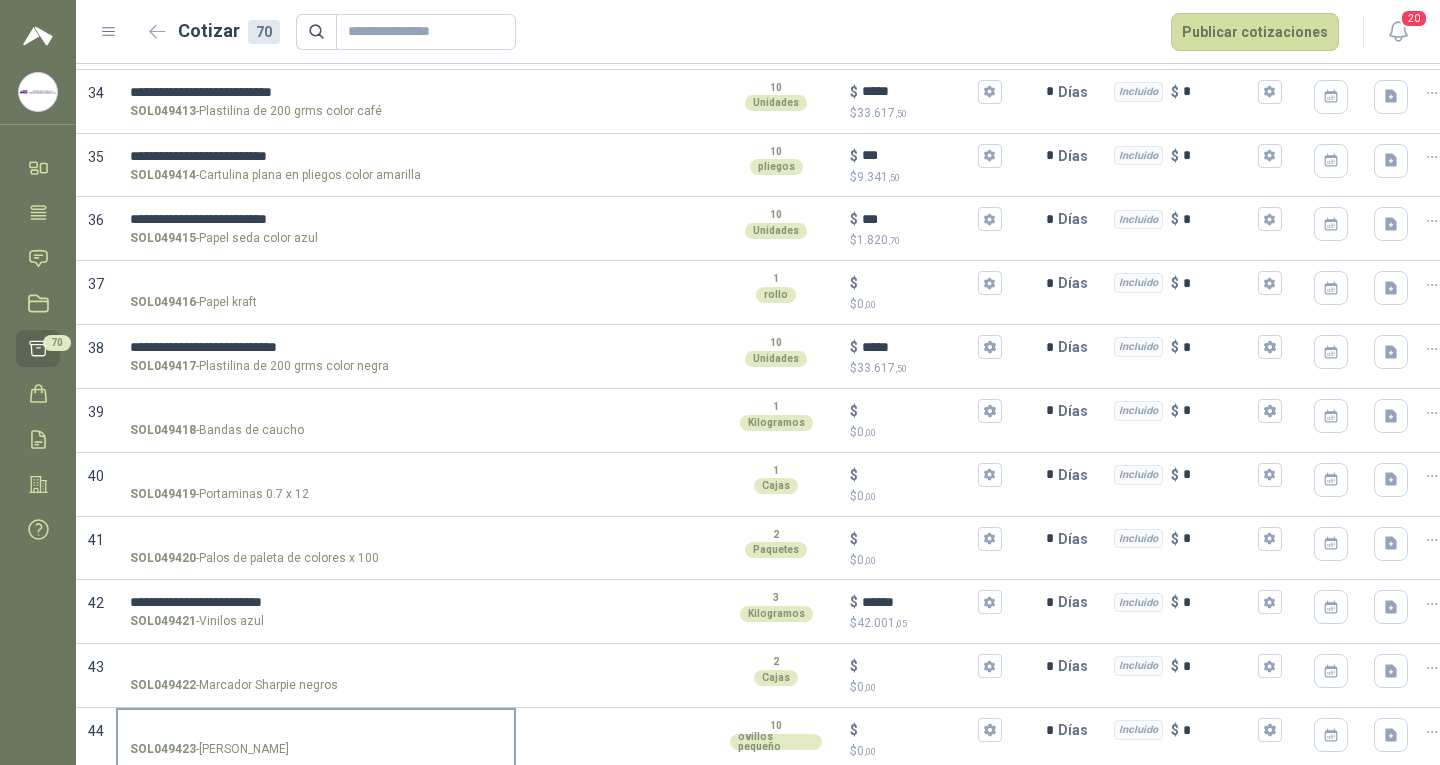 type on "******" 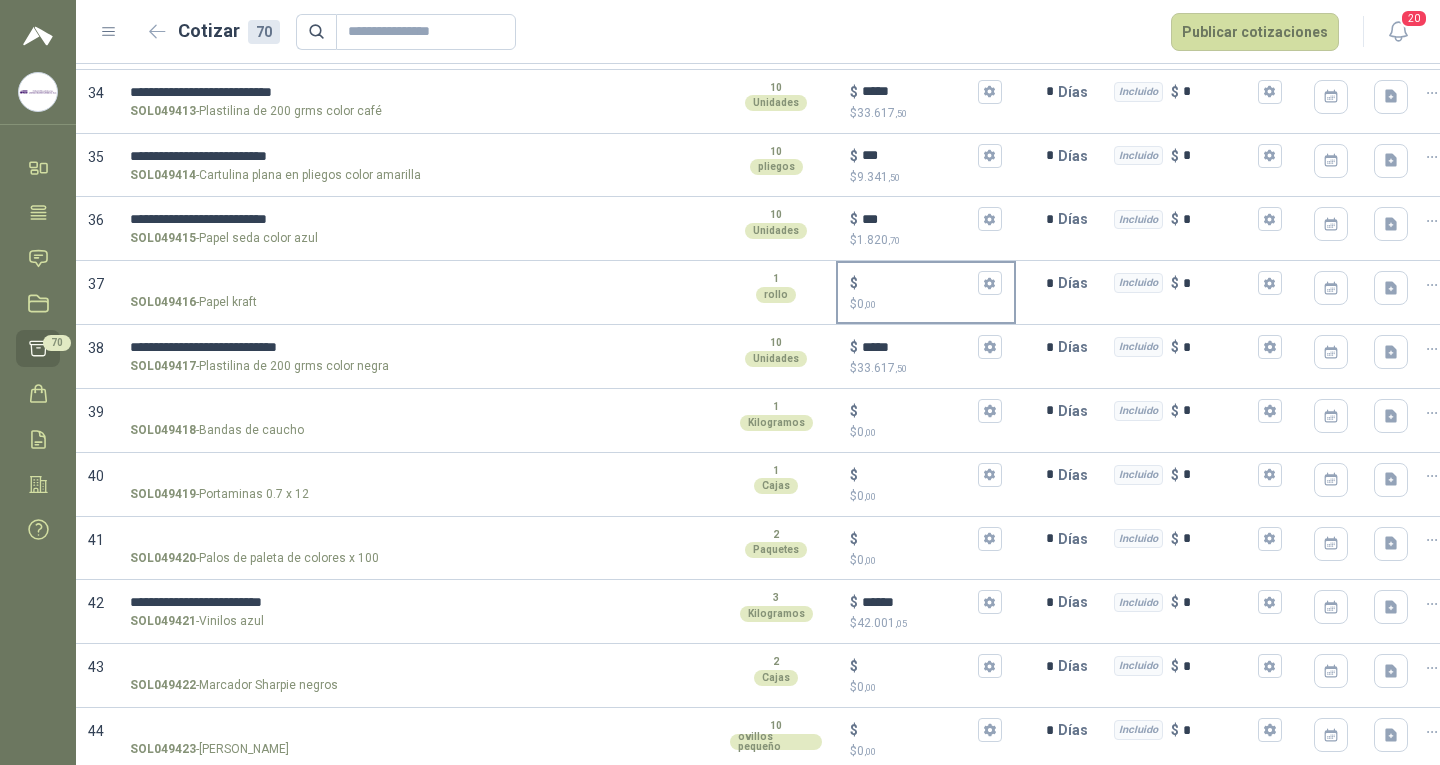 click on "$ $  0 ,00" at bounding box center [918, 283] 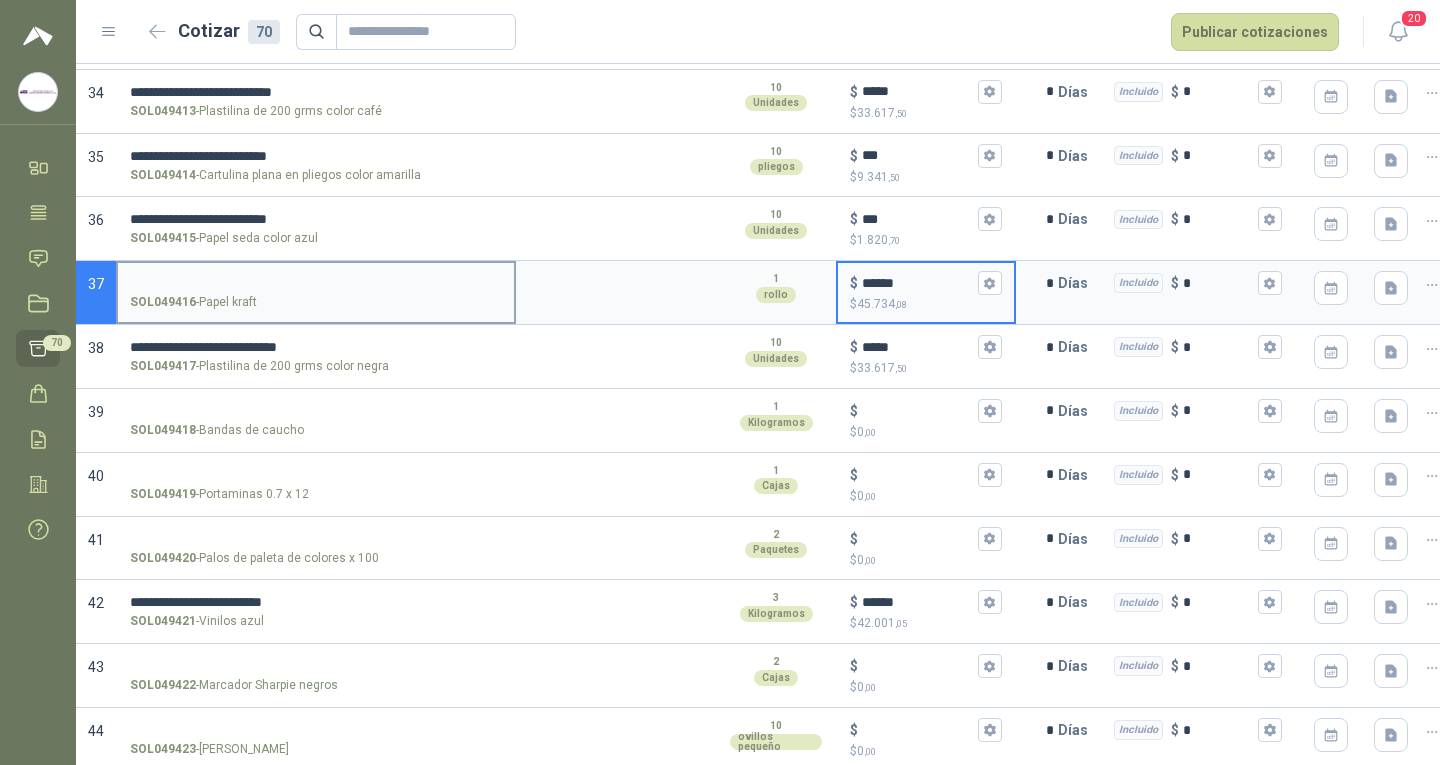 type on "******" 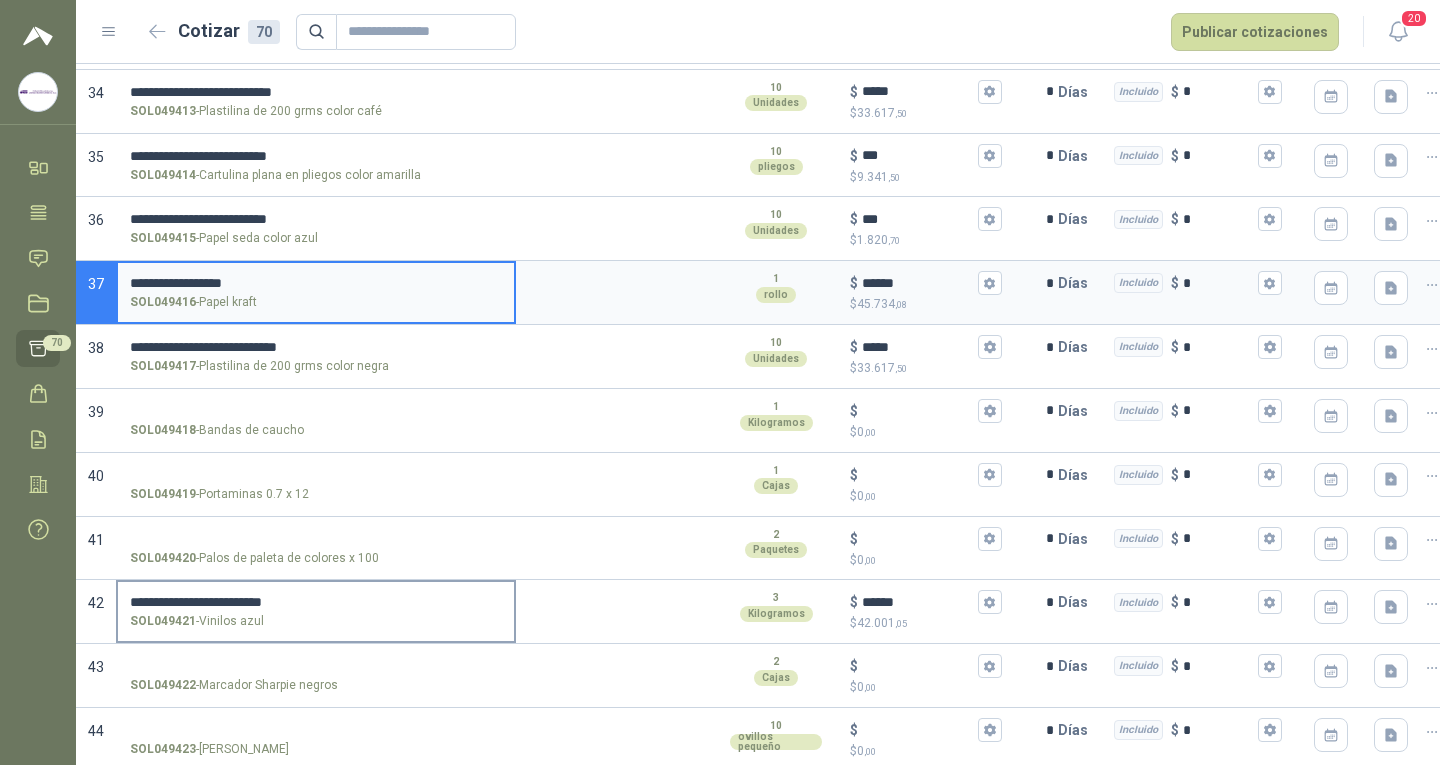scroll, scrollTop: 2502, scrollLeft: 0, axis: vertical 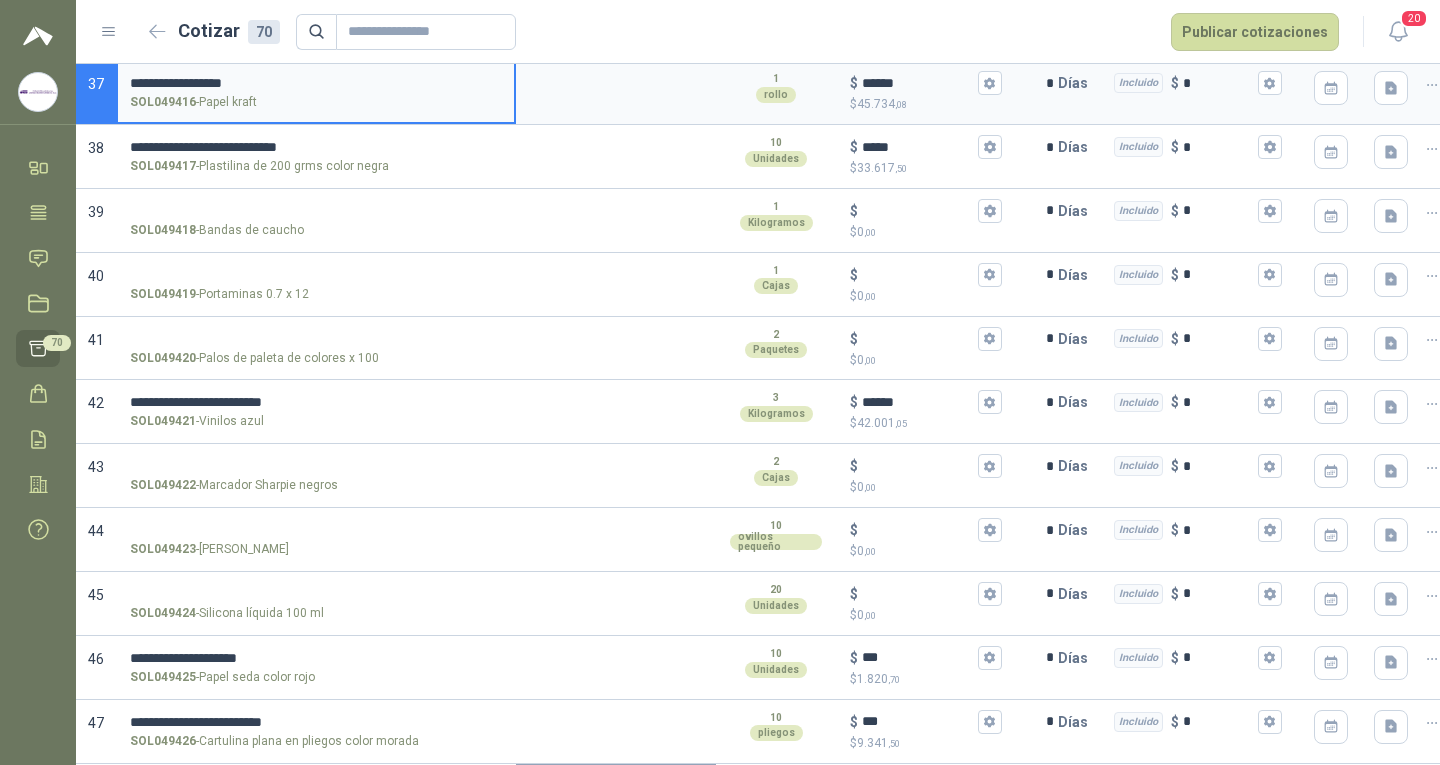type on "**********" 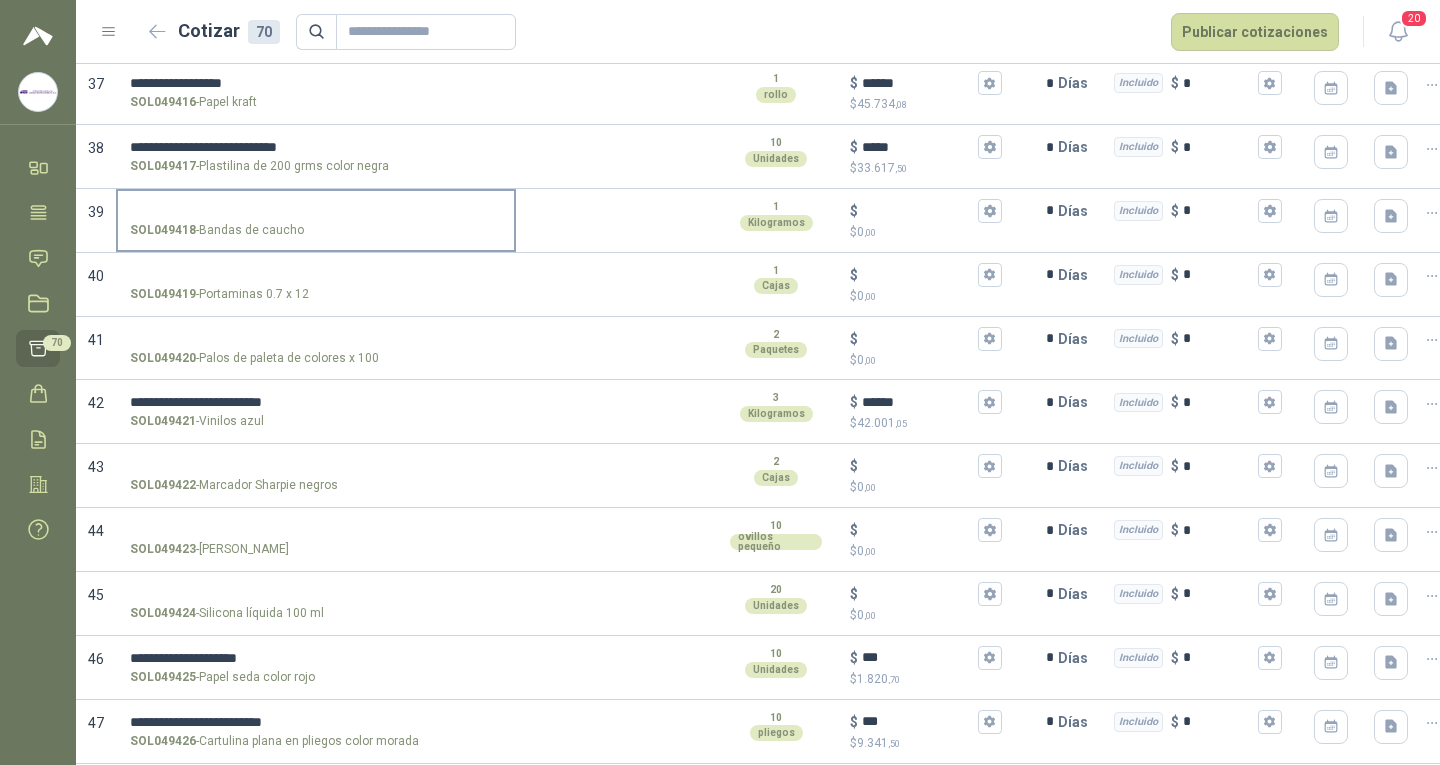 click on "SOL049418  -  Bandas de caucho" at bounding box center (316, 211) 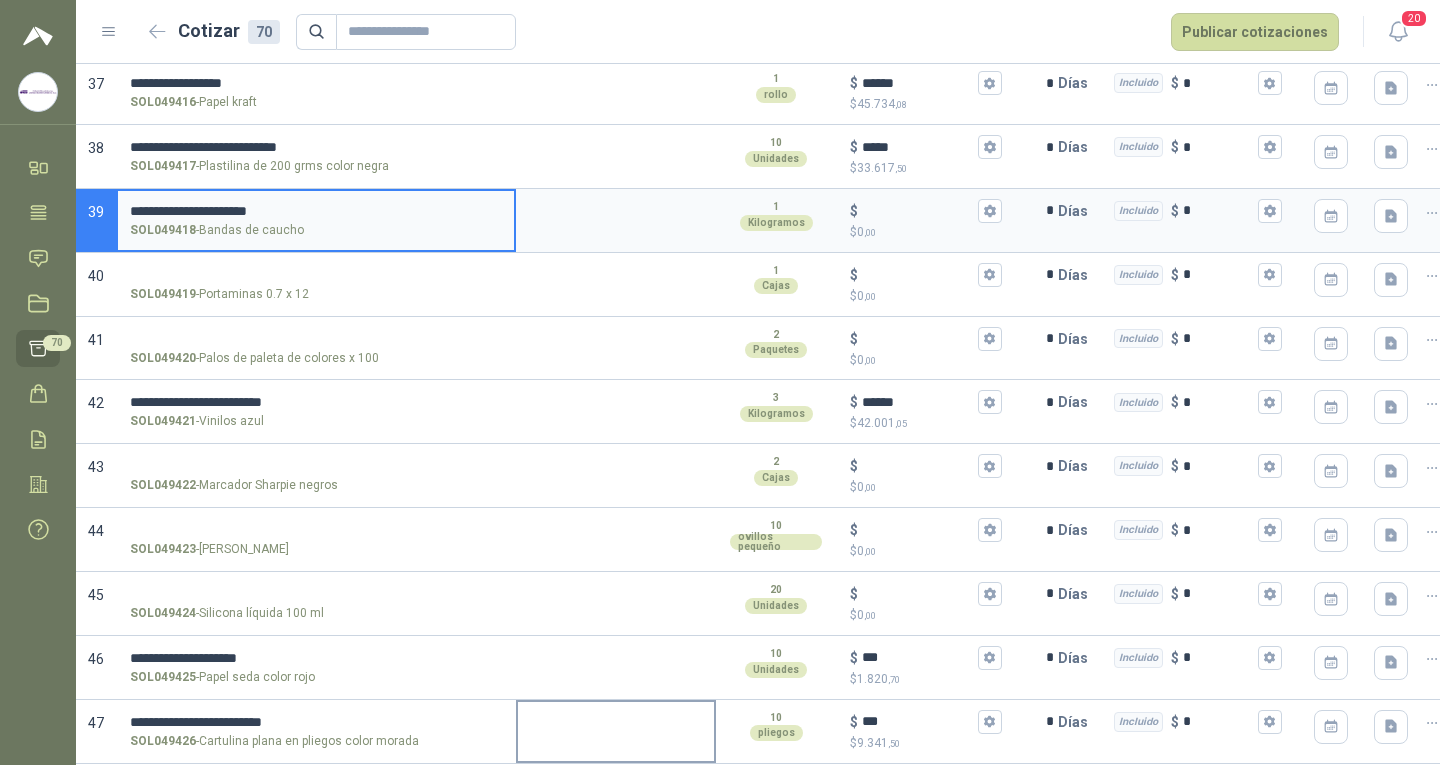 type on "**********" 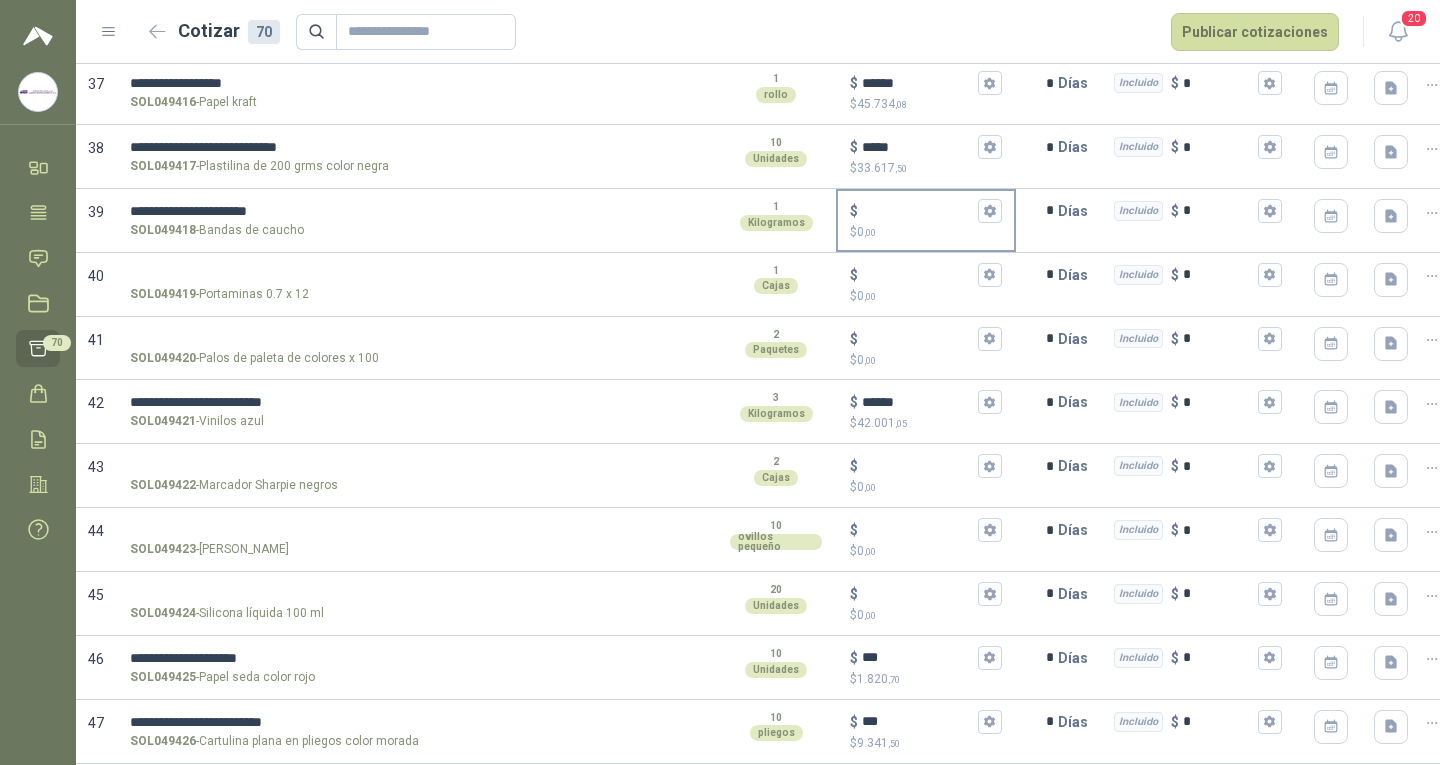 click on "$ $  0 ,00" at bounding box center [918, 210] 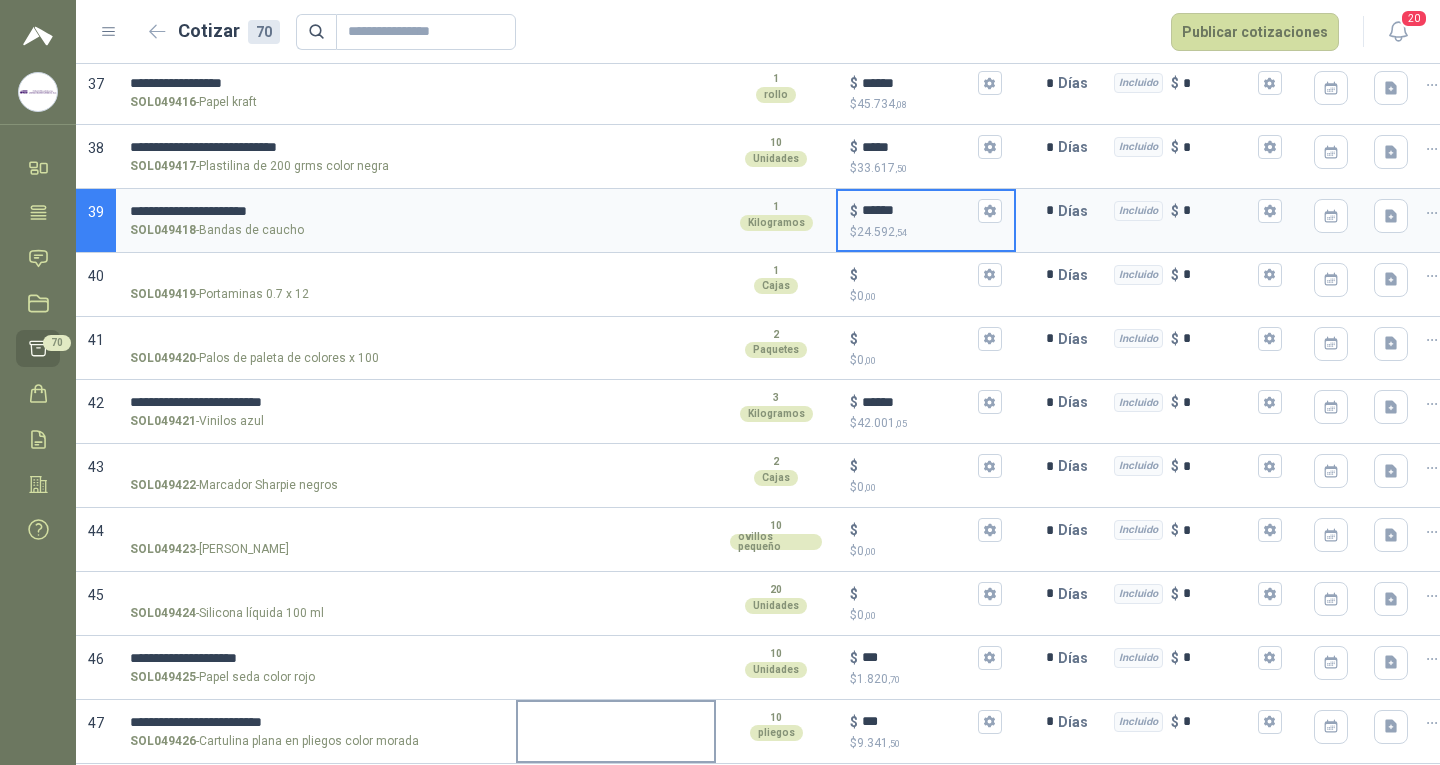 type on "******" 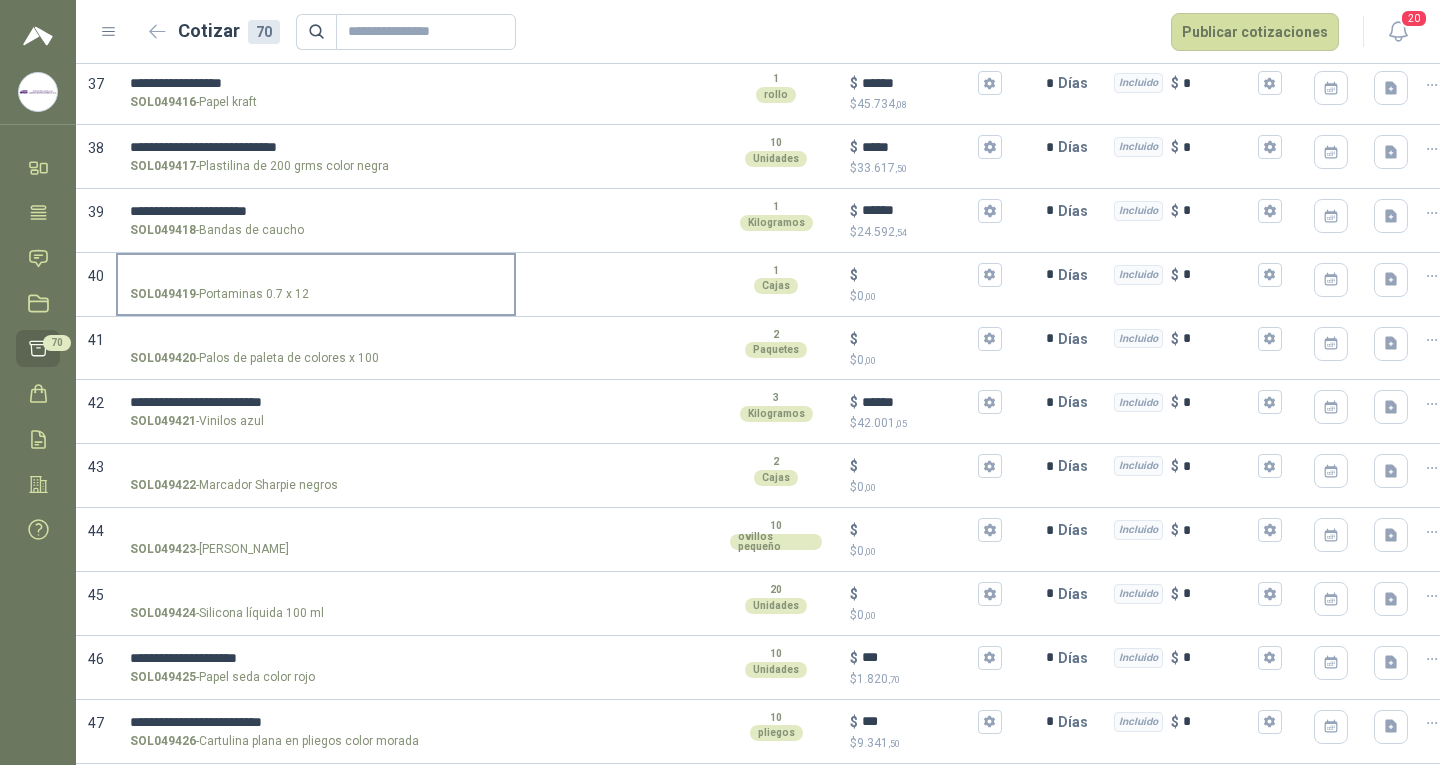 drag, startPoint x: 597, startPoint y: 552, endPoint x: 323, endPoint y: 276, distance: 388.91132 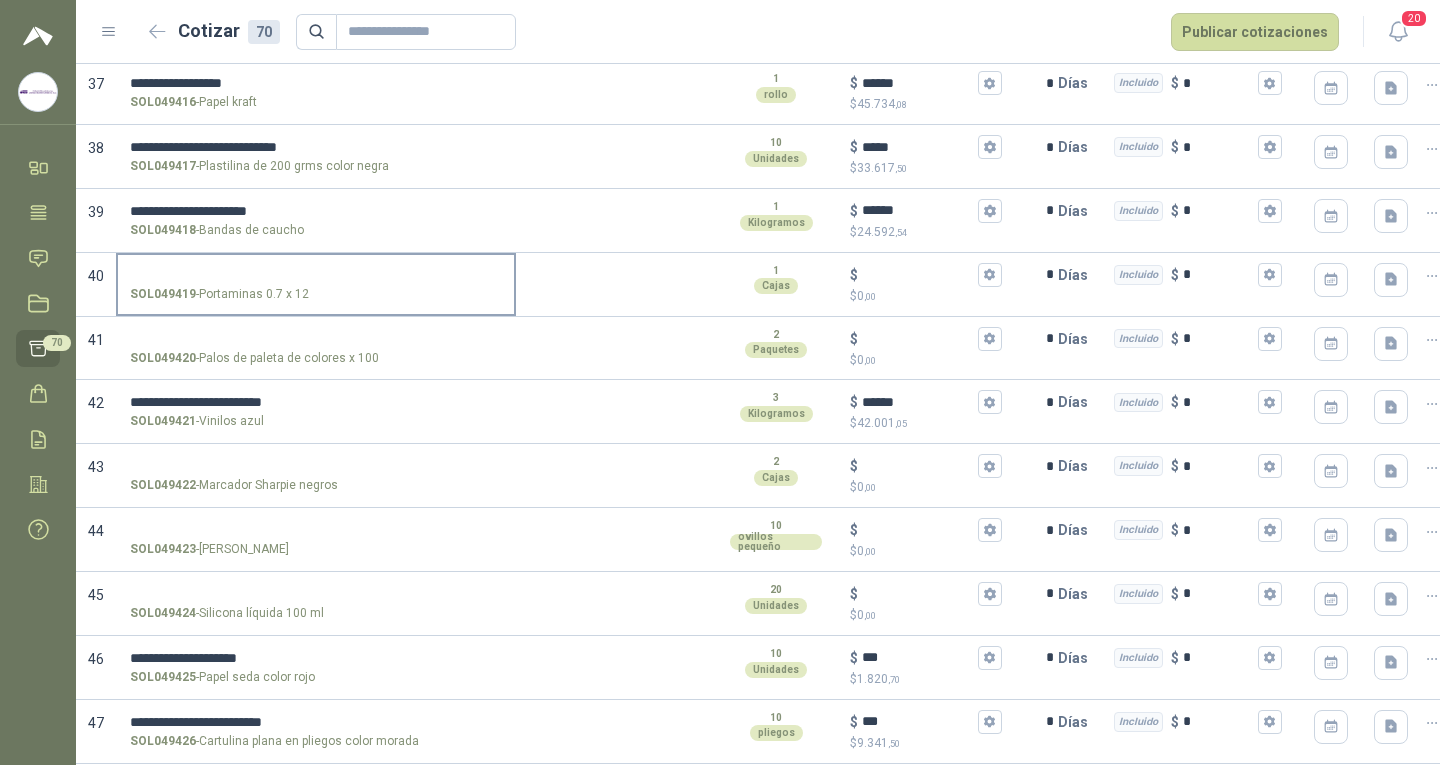 click at bounding box center (616, 533) 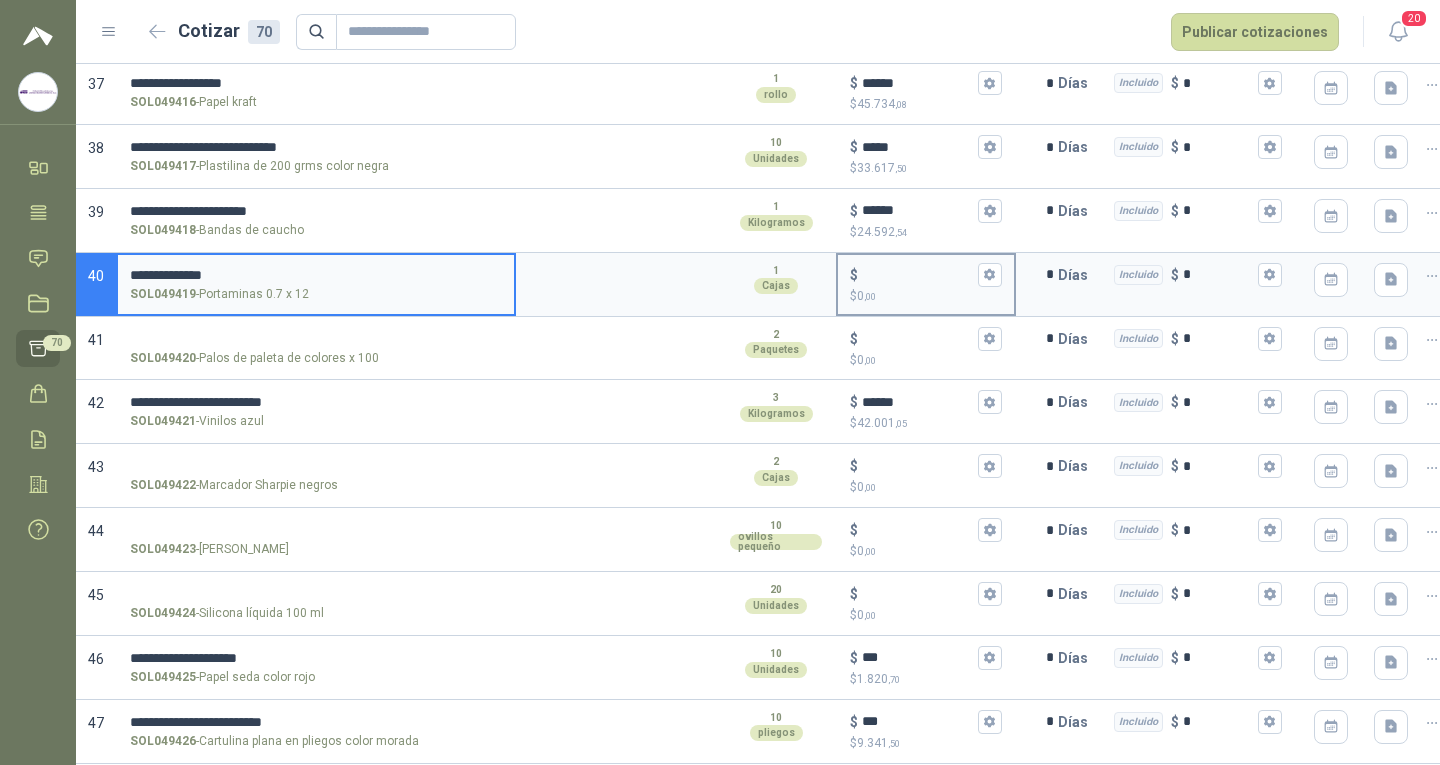 type on "**********" 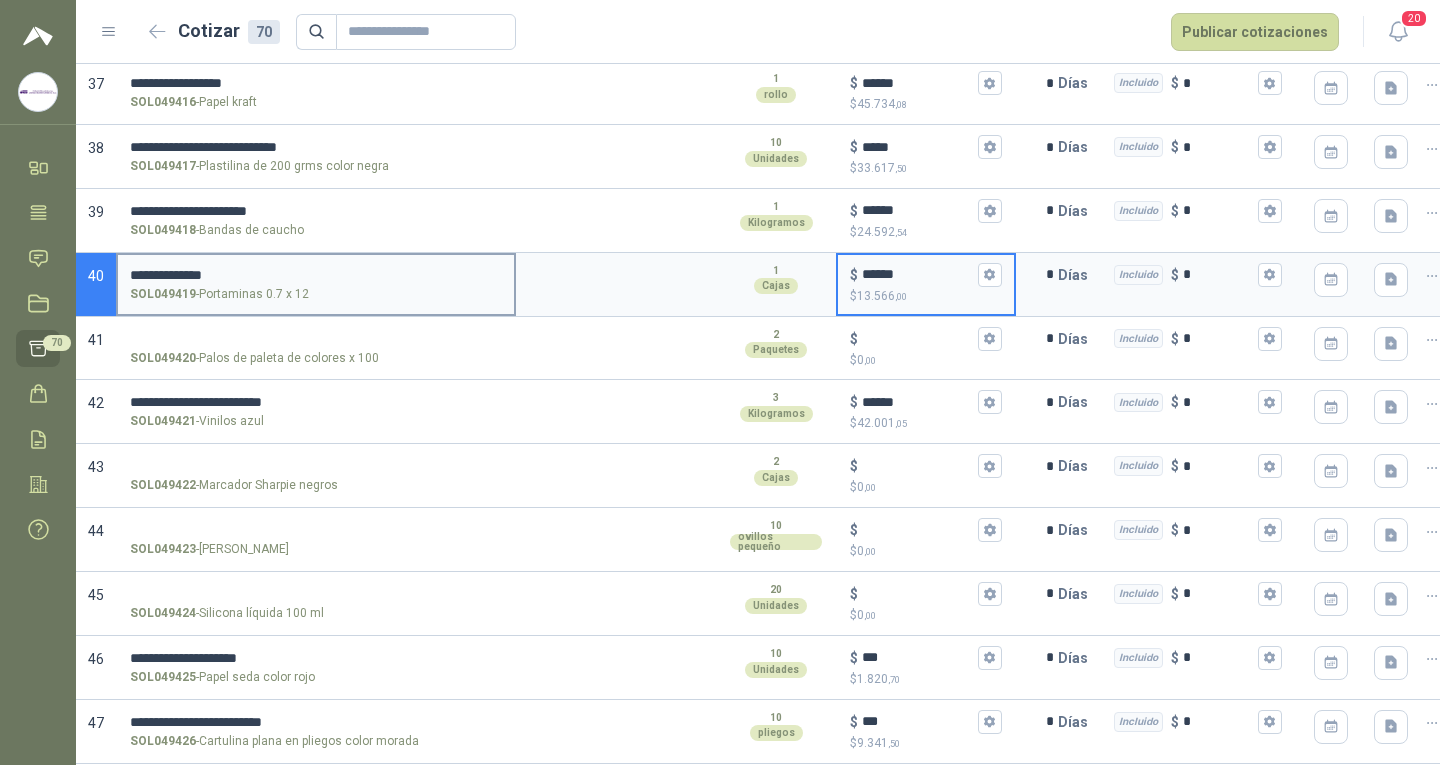 type on "******" 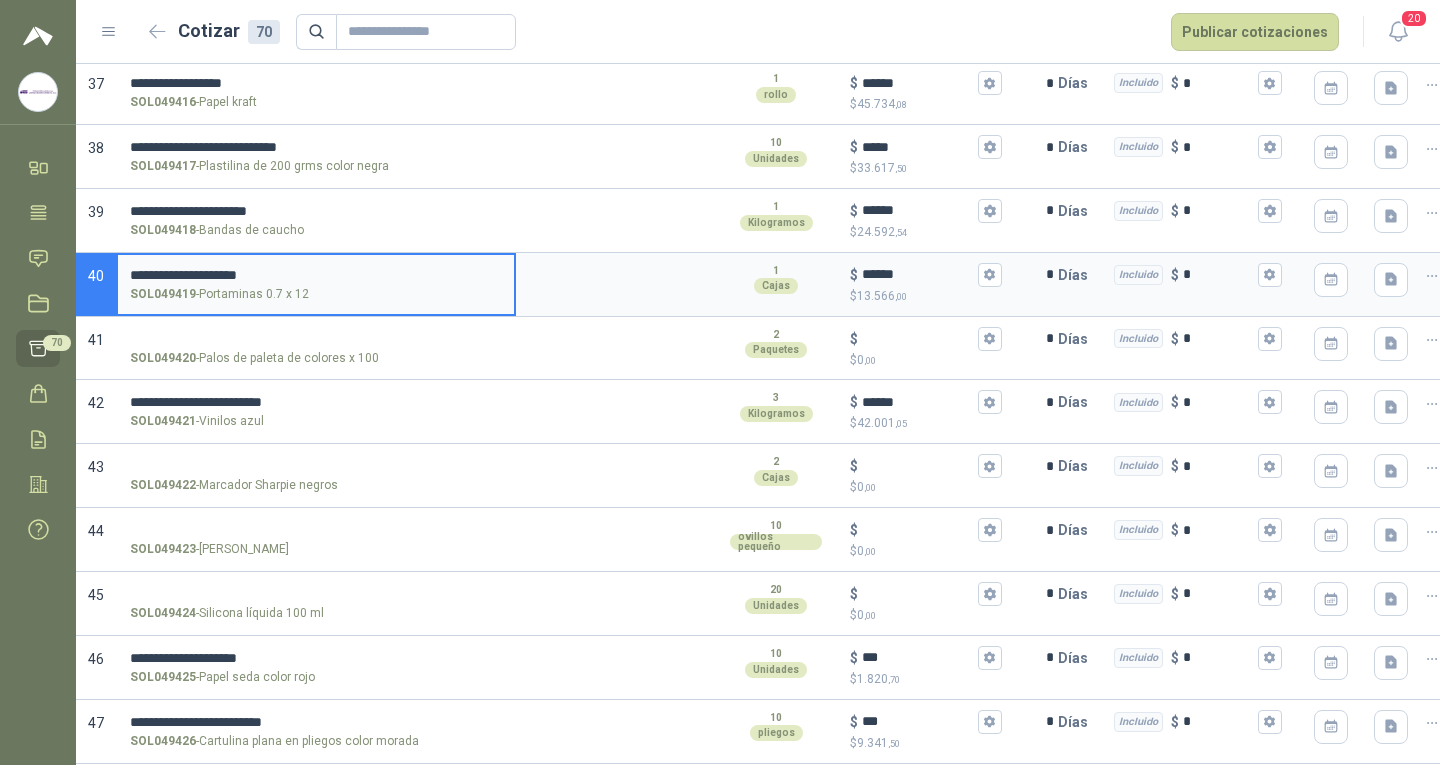 click on "**********" at bounding box center [316, 275] 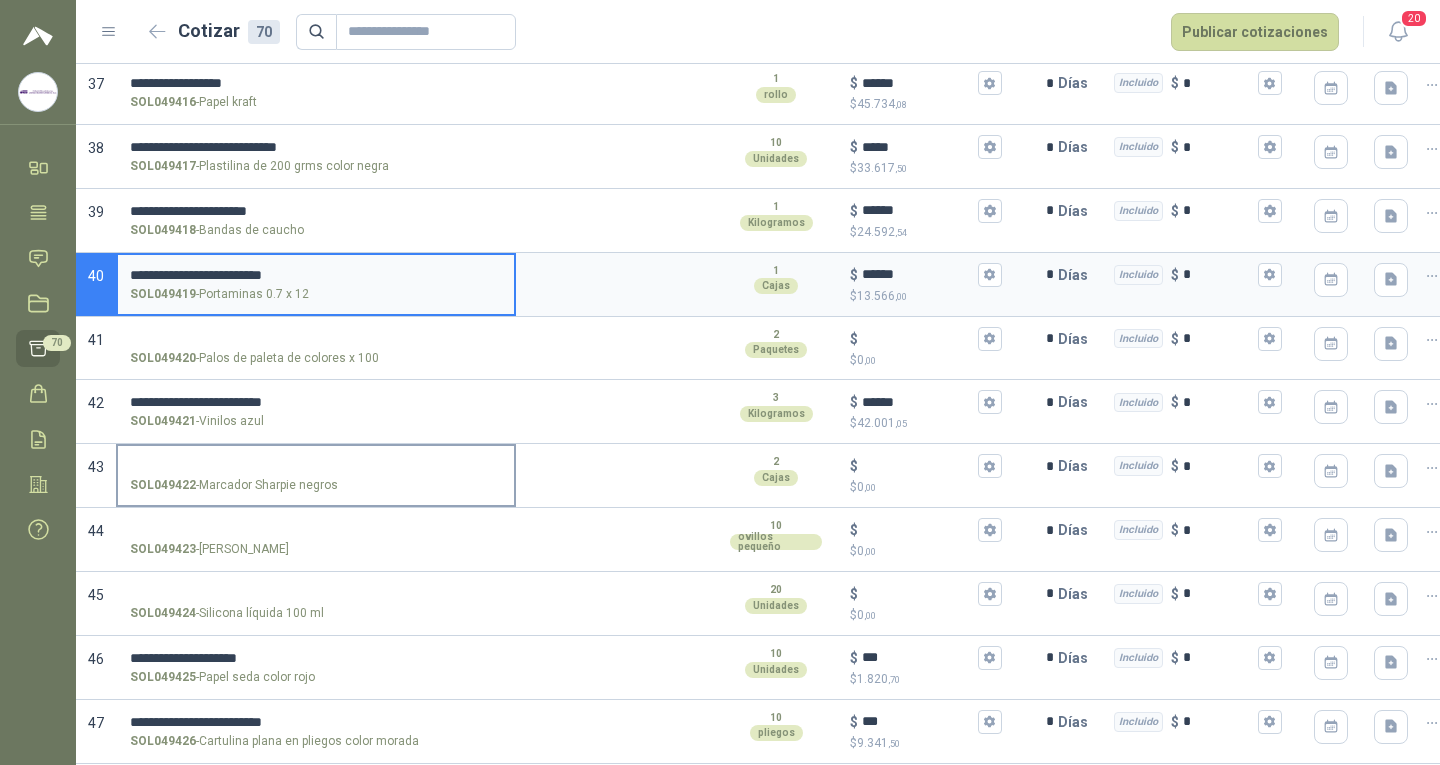 type on "**********" 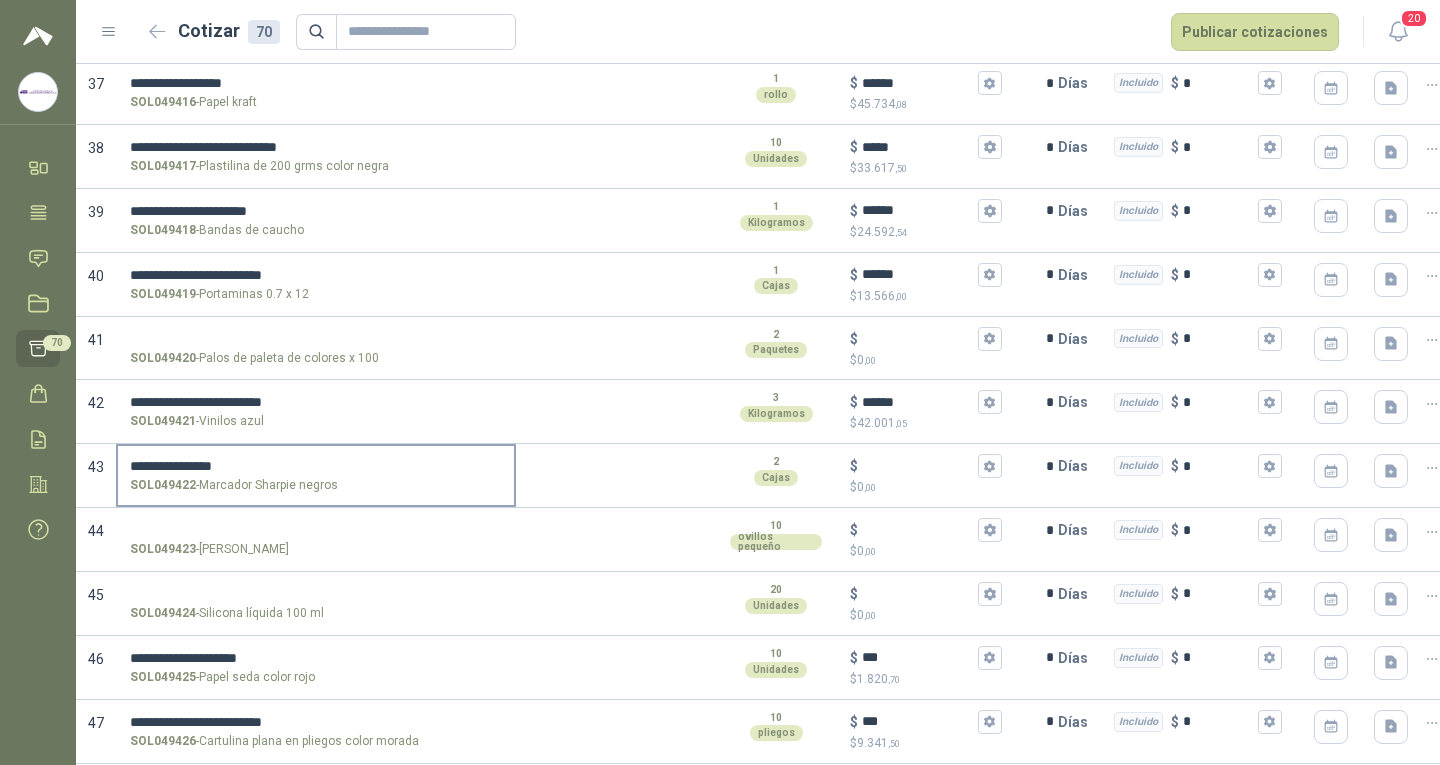 click on "**********" at bounding box center (316, 466) 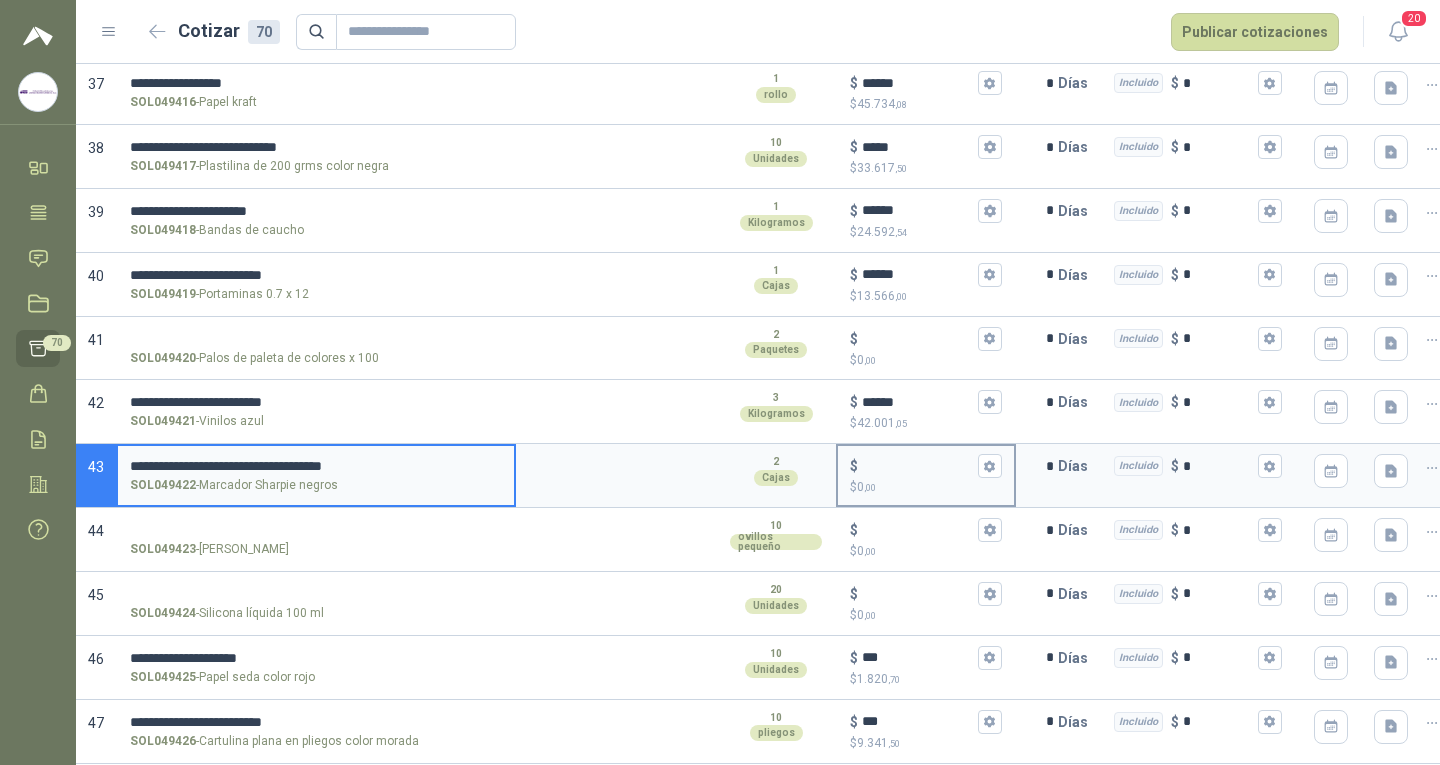 type on "**********" 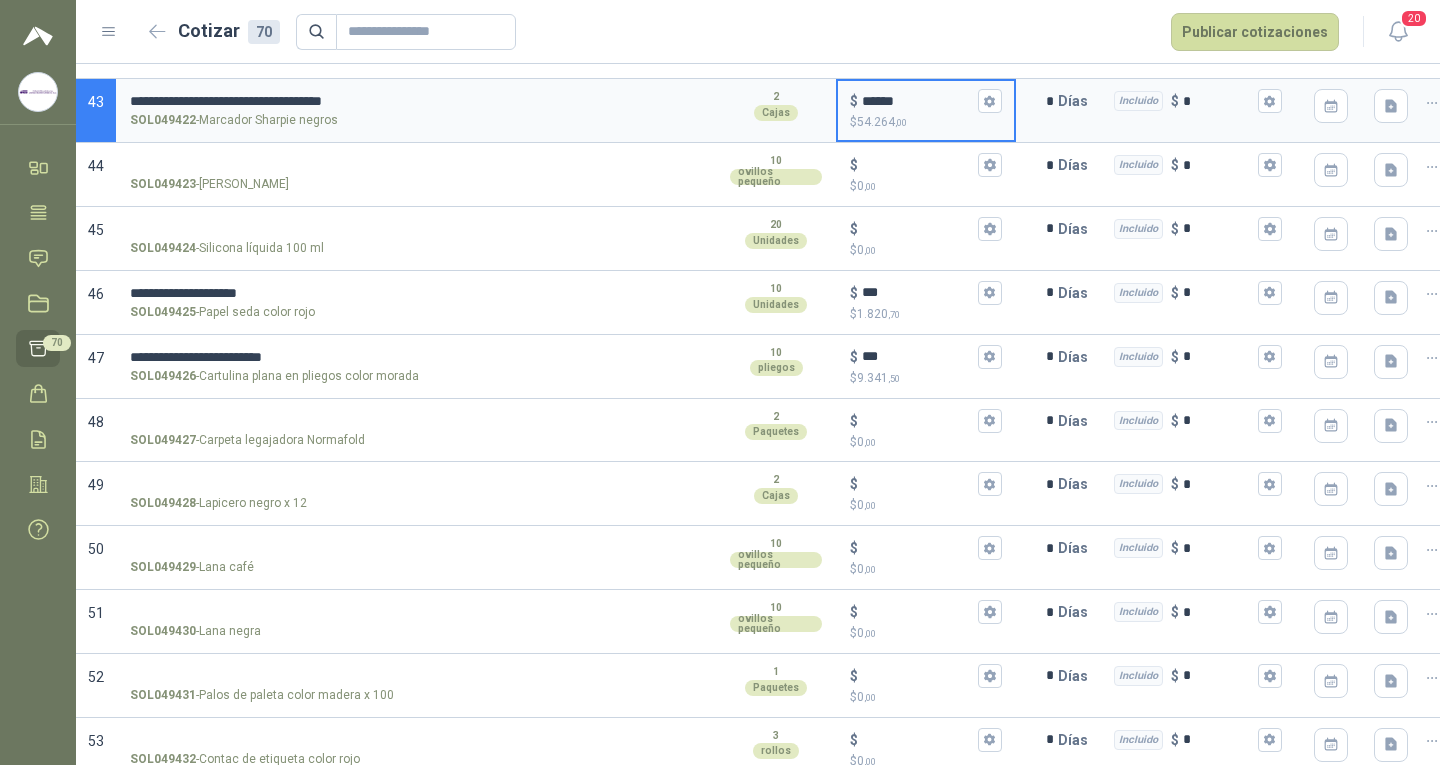scroll, scrollTop: 2802, scrollLeft: 0, axis: vertical 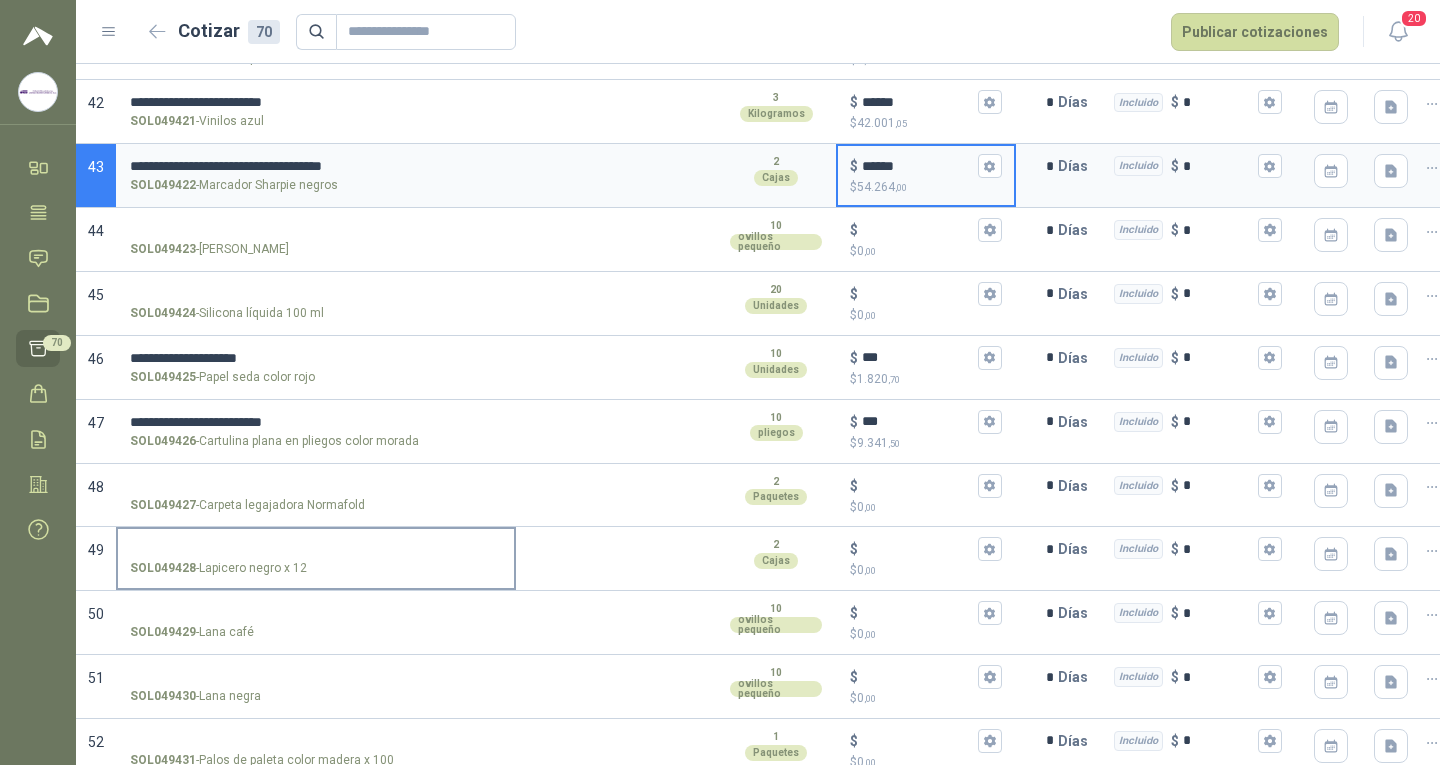 type on "******" 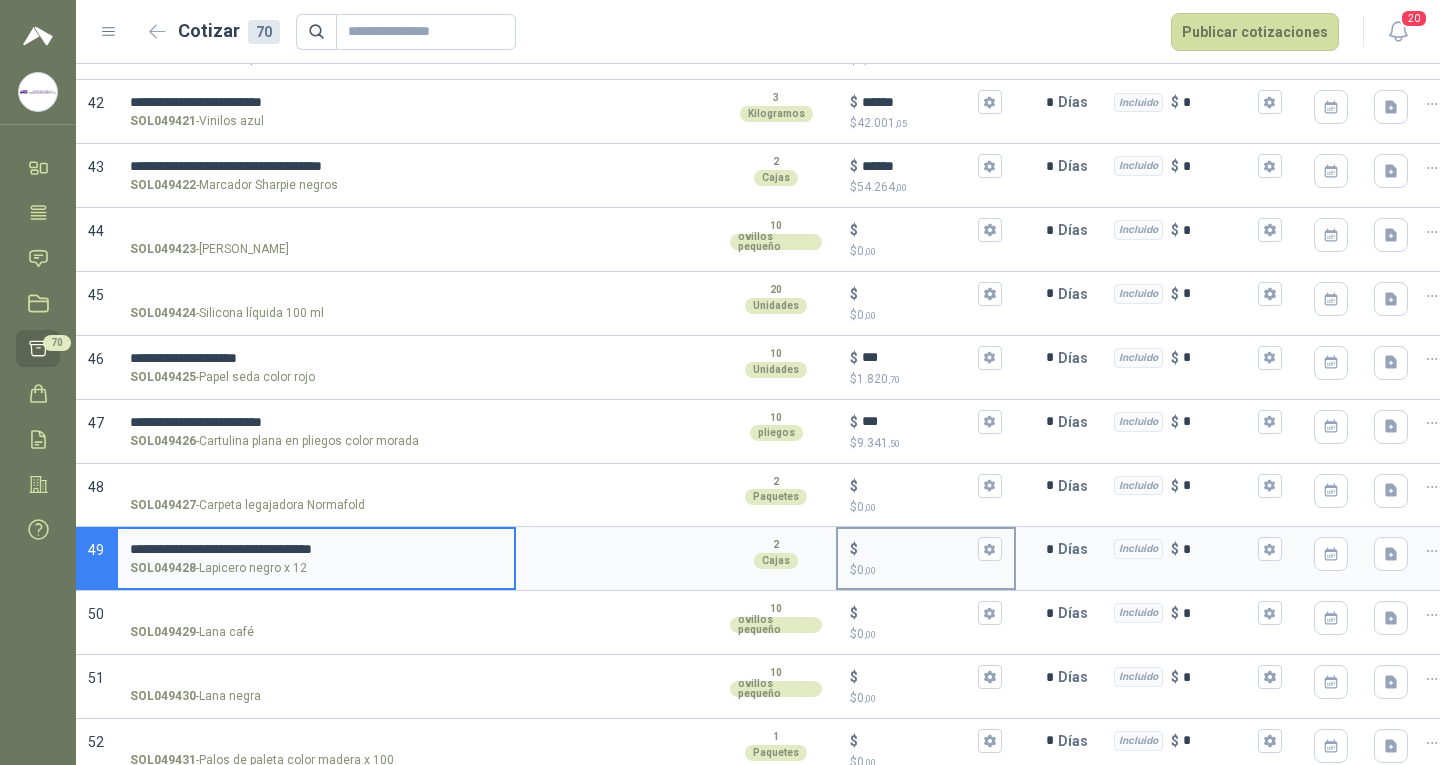 type on "**********" 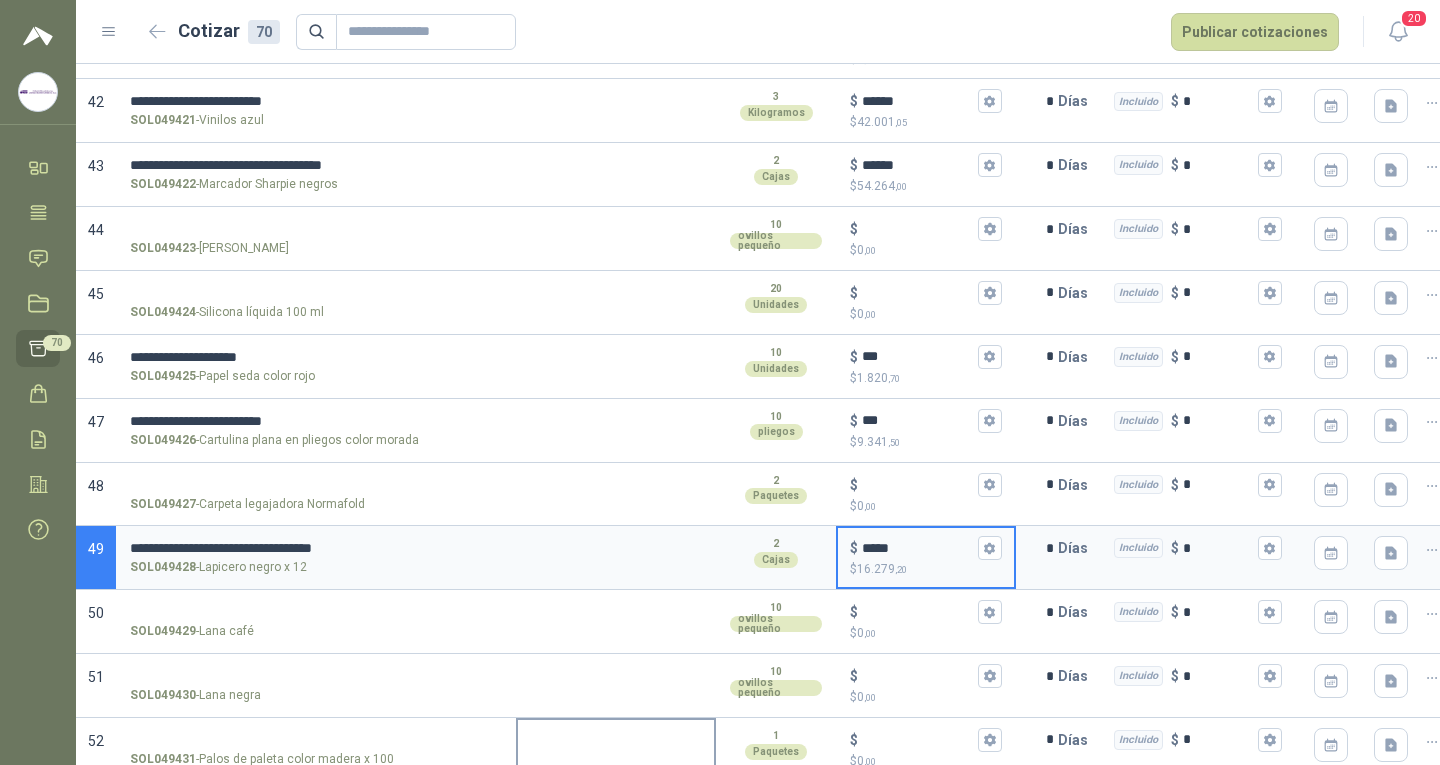 scroll, scrollTop: 2802, scrollLeft: 0, axis: vertical 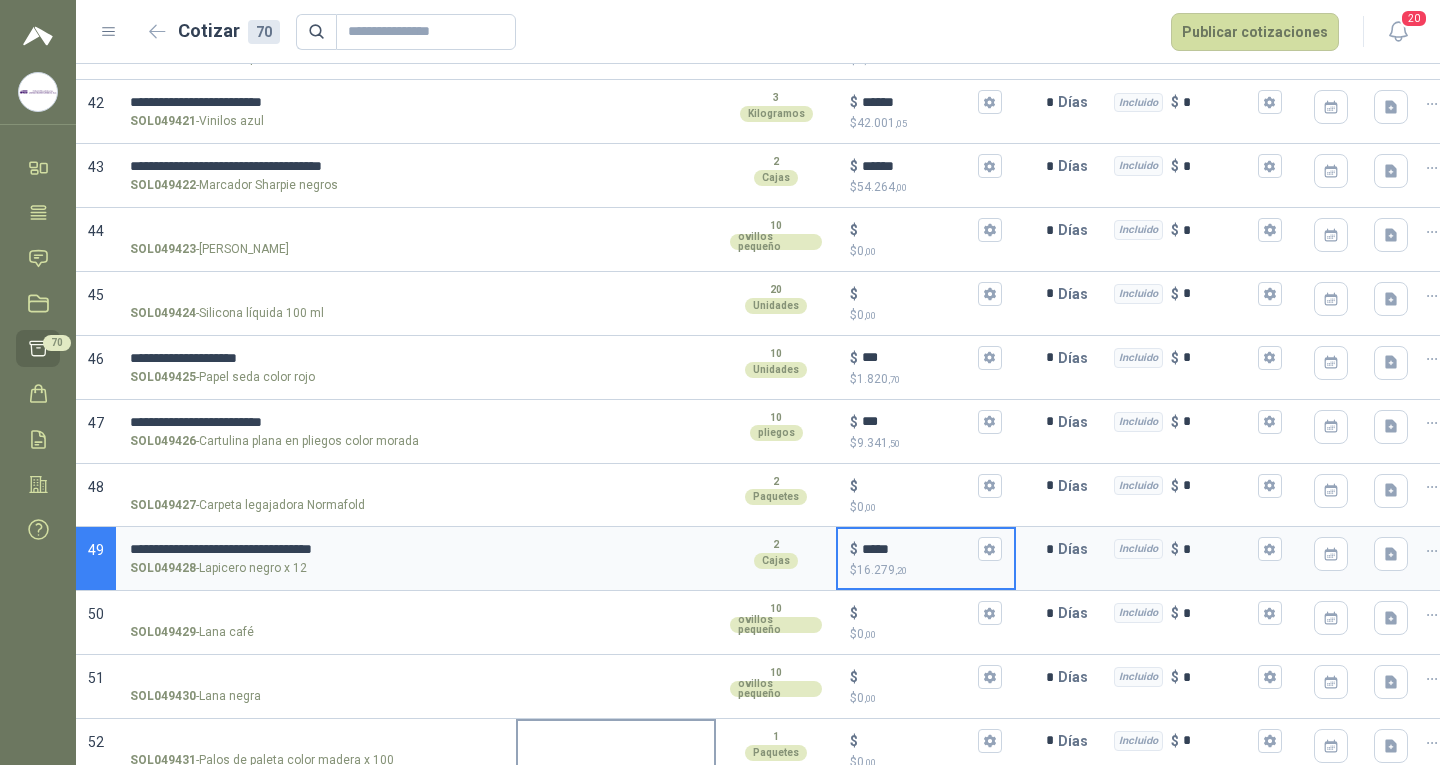 type on "*****" 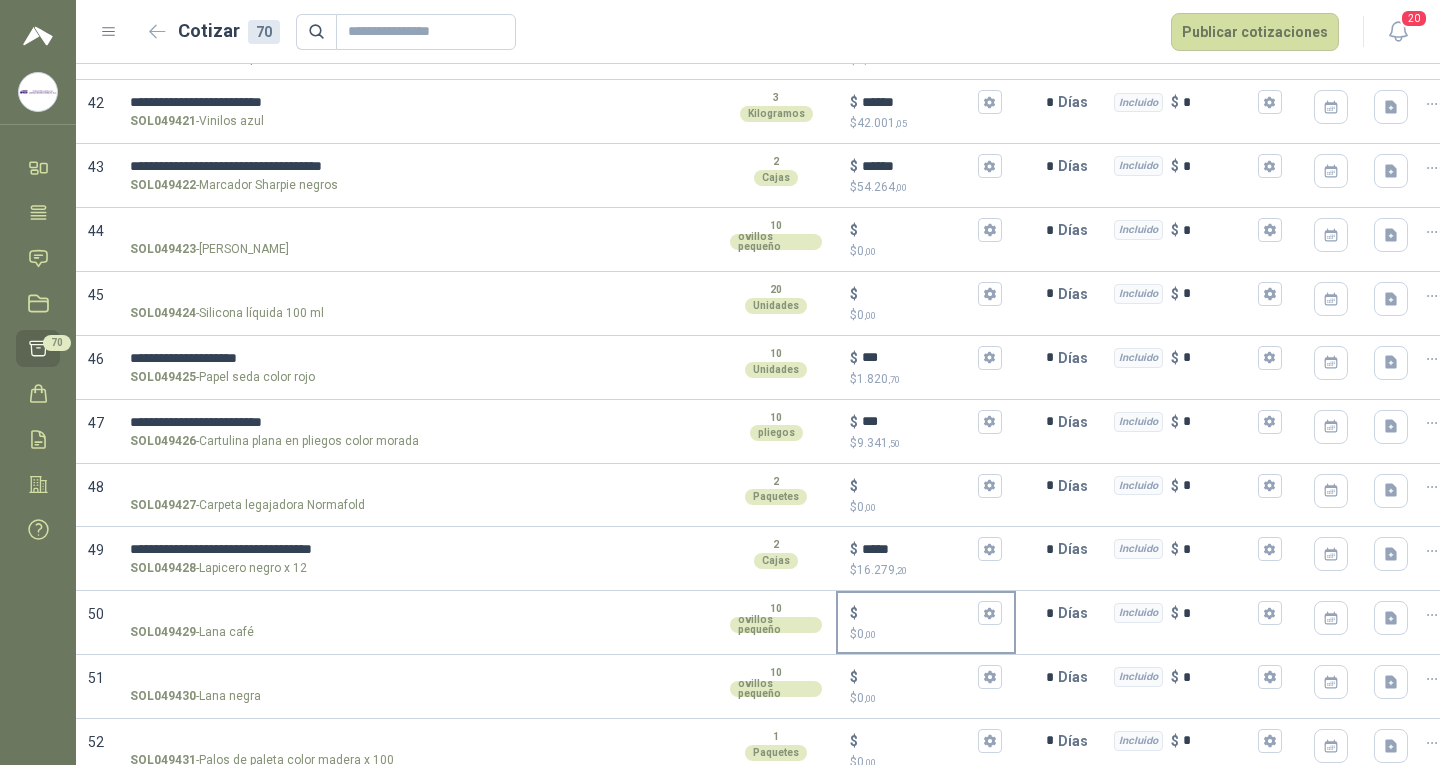 click on "SOL049424  -  Silicona líquida 100 ml" at bounding box center [316, 294] 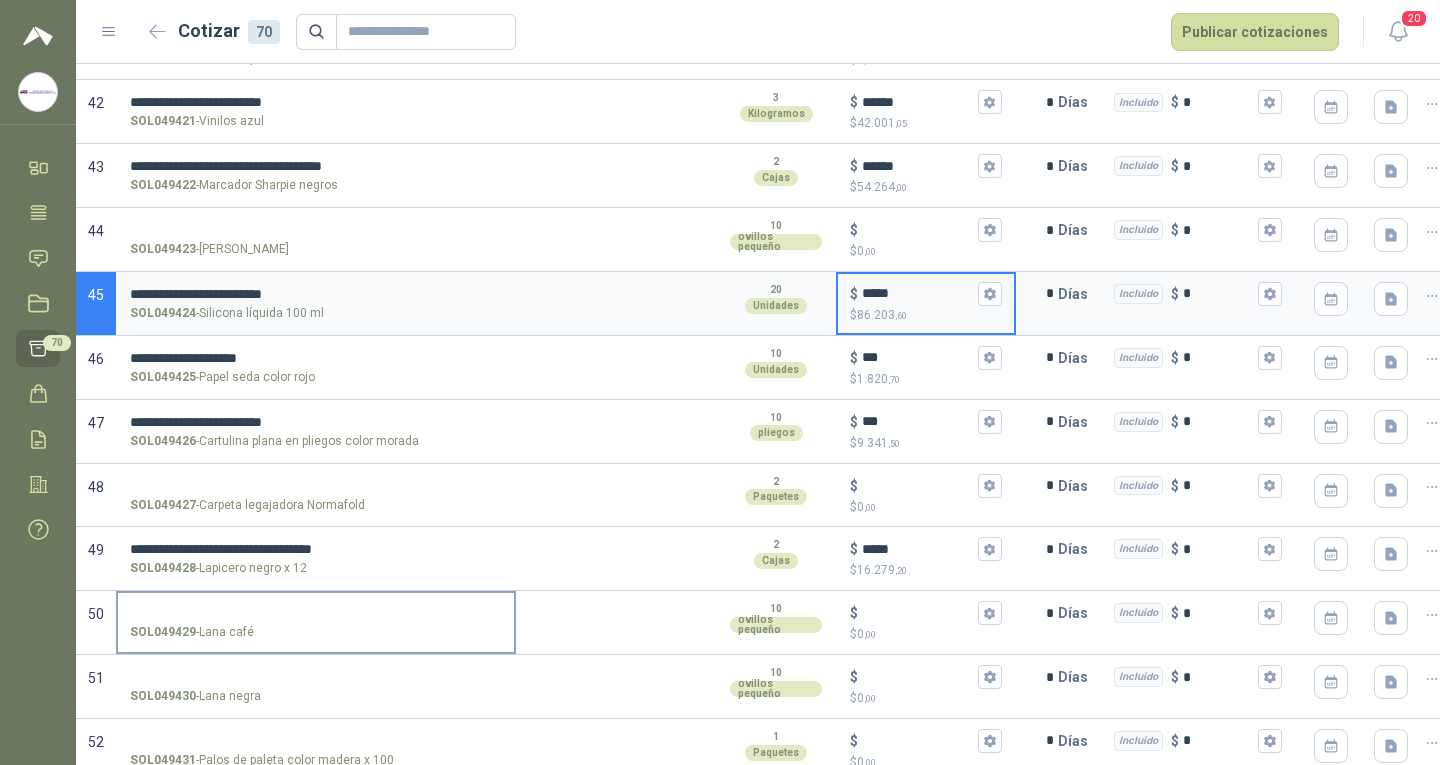 type 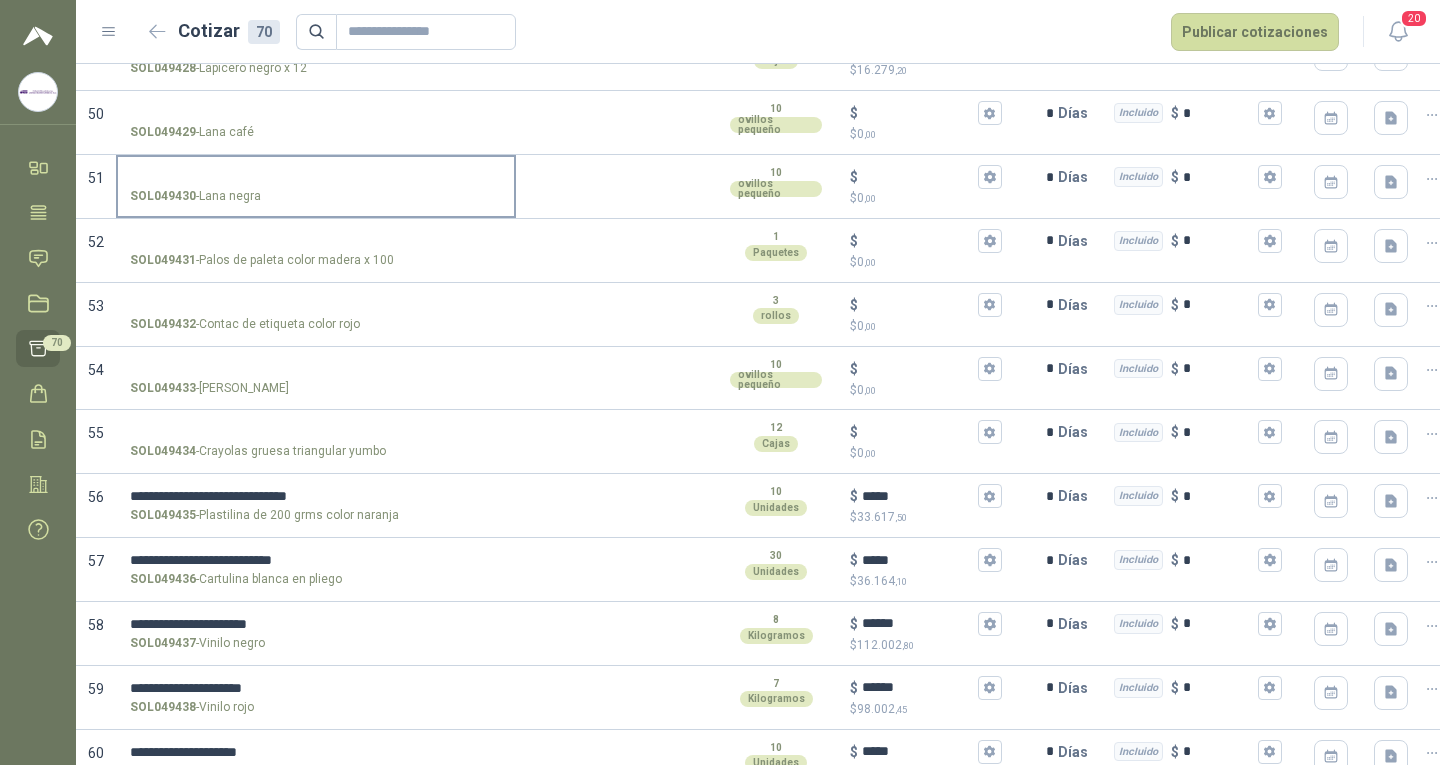 scroll, scrollTop: 3402, scrollLeft: 0, axis: vertical 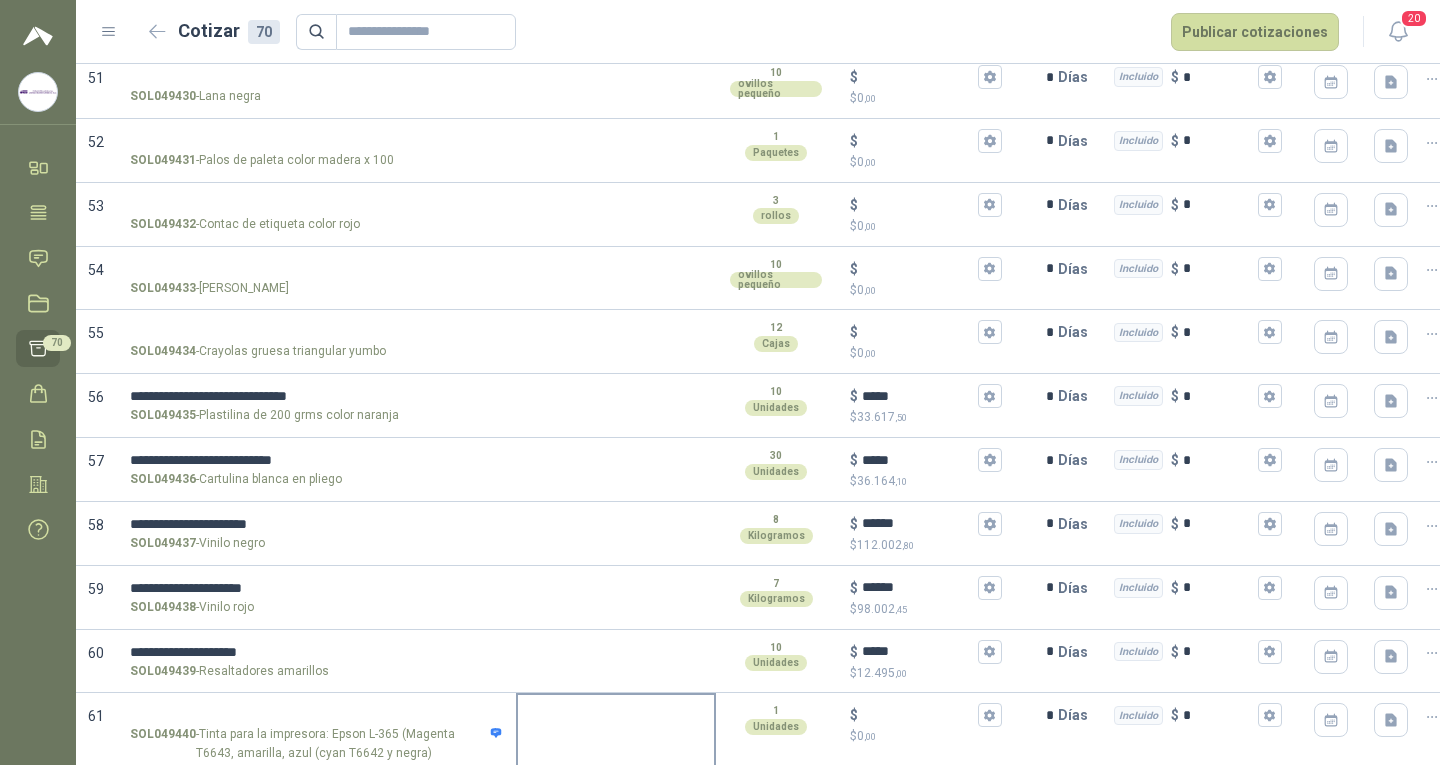 type on "*****" 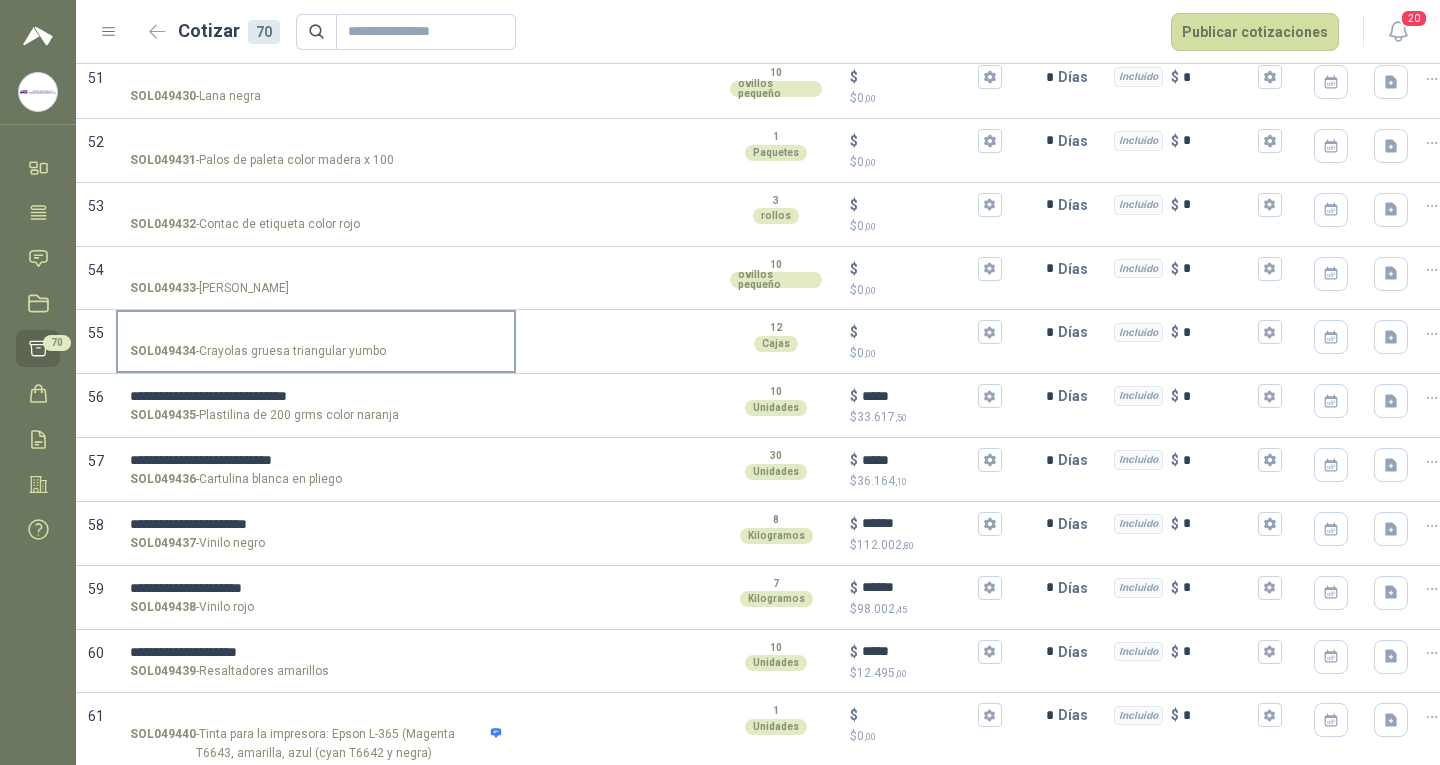 click on "SOL049434  -  Crayolas gruesa triangular yumbo" at bounding box center [316, 332] 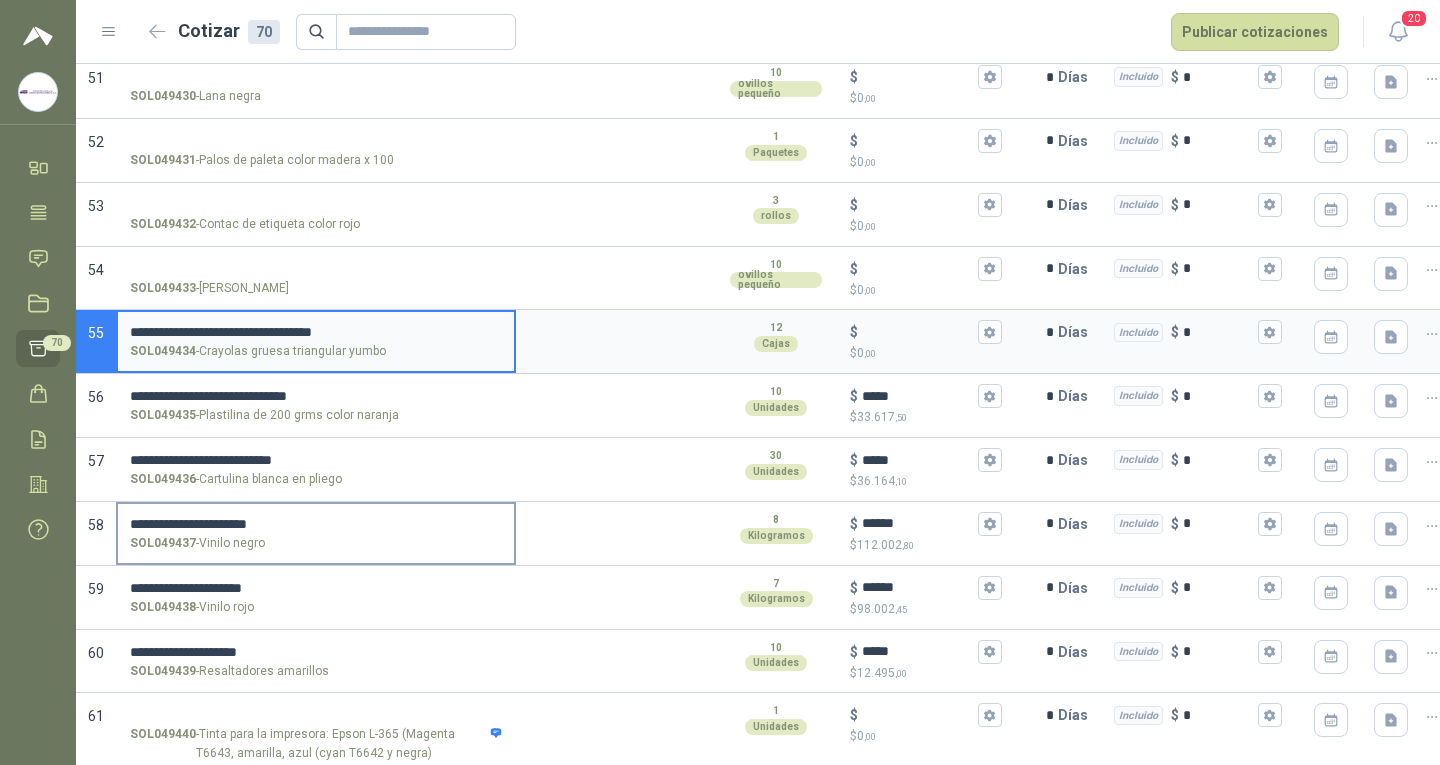 type 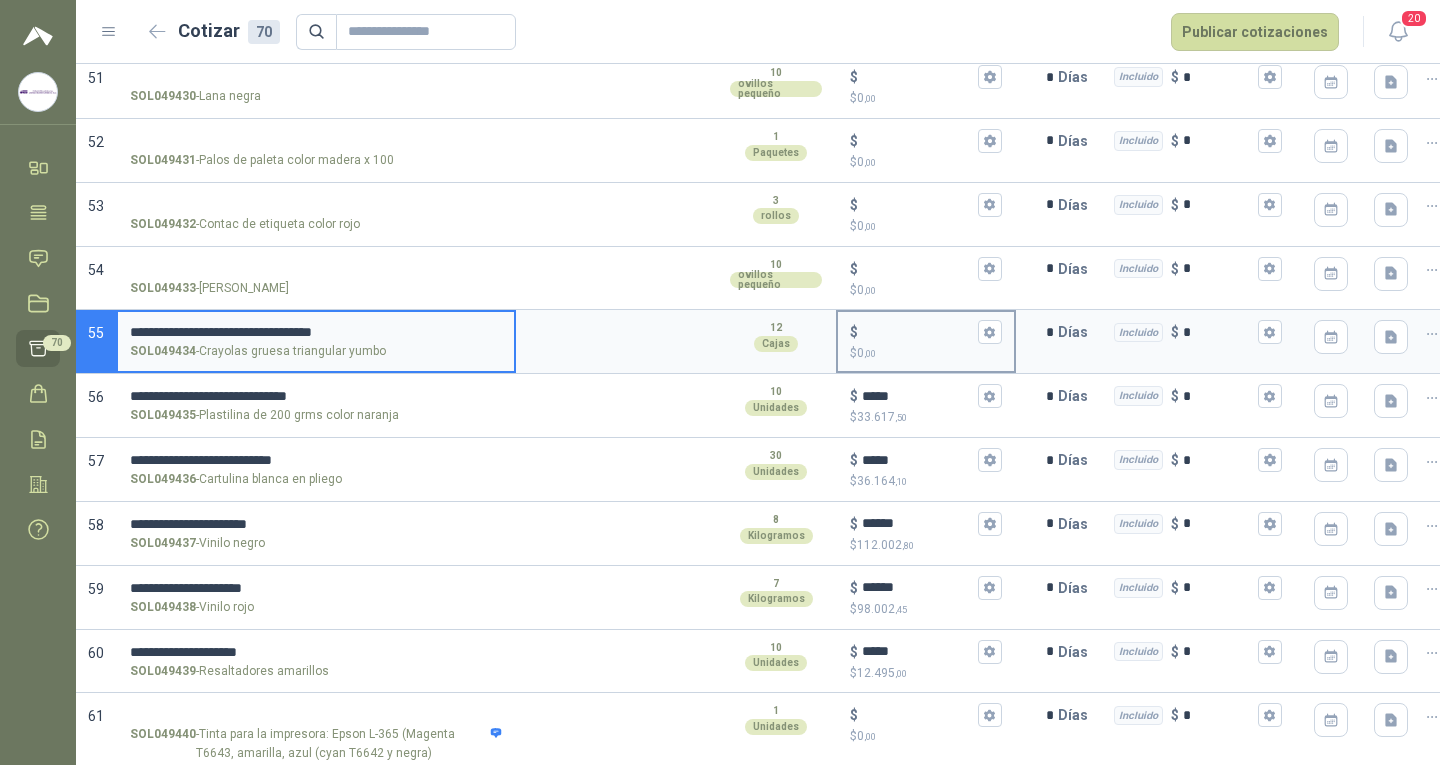 click on "$ $  0 ,00" at bounding box center (918, 332) 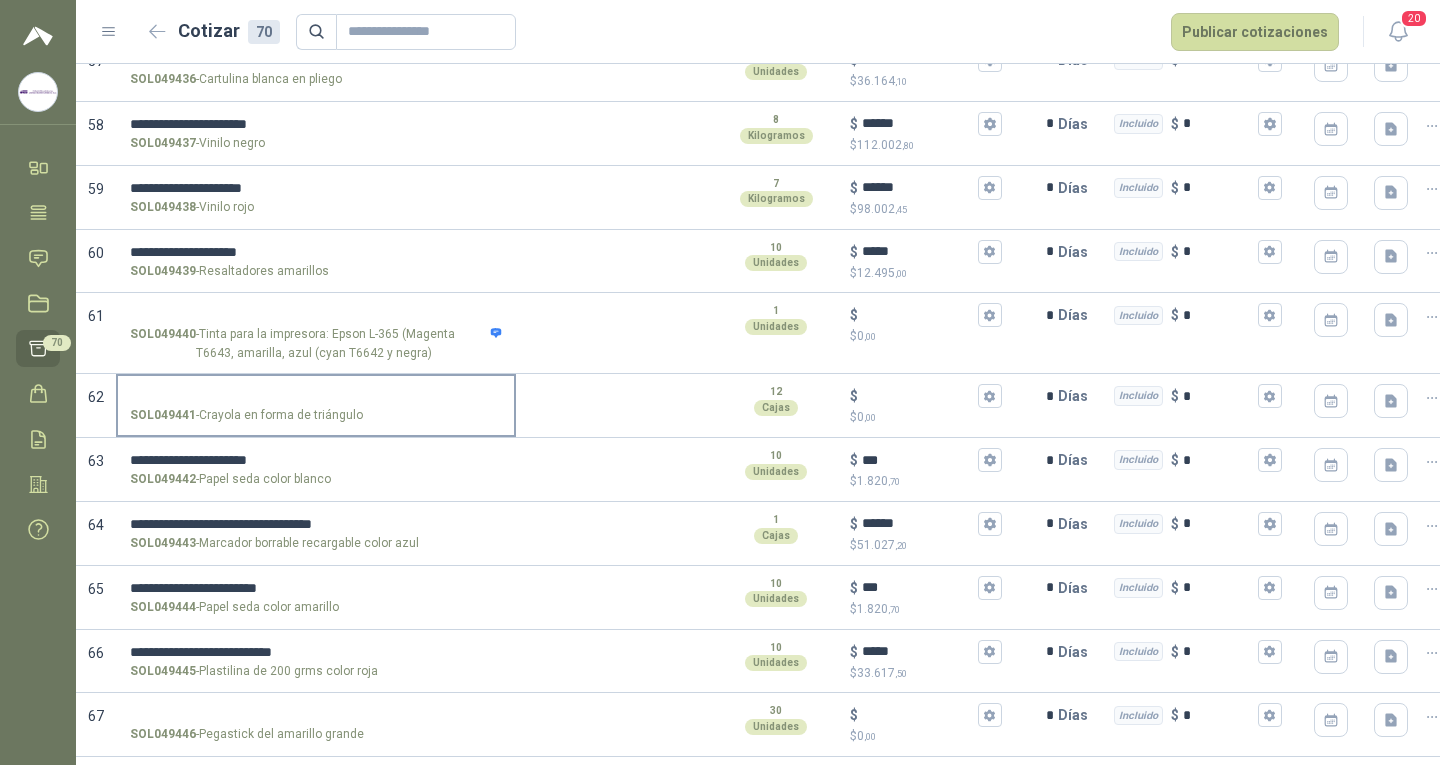 scroll, scrollTop: 3602, scrollLeft: 0, axis: vertical 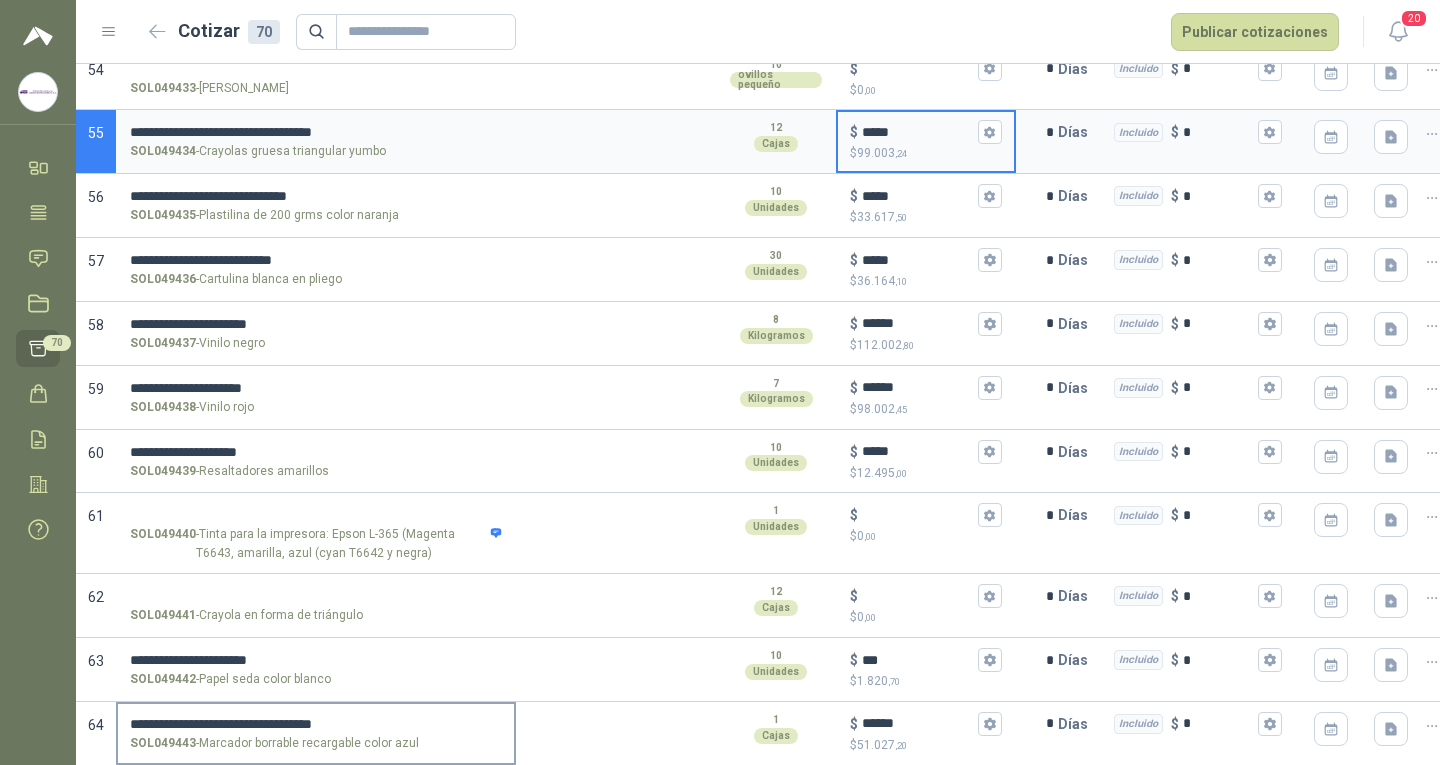type on "*****" 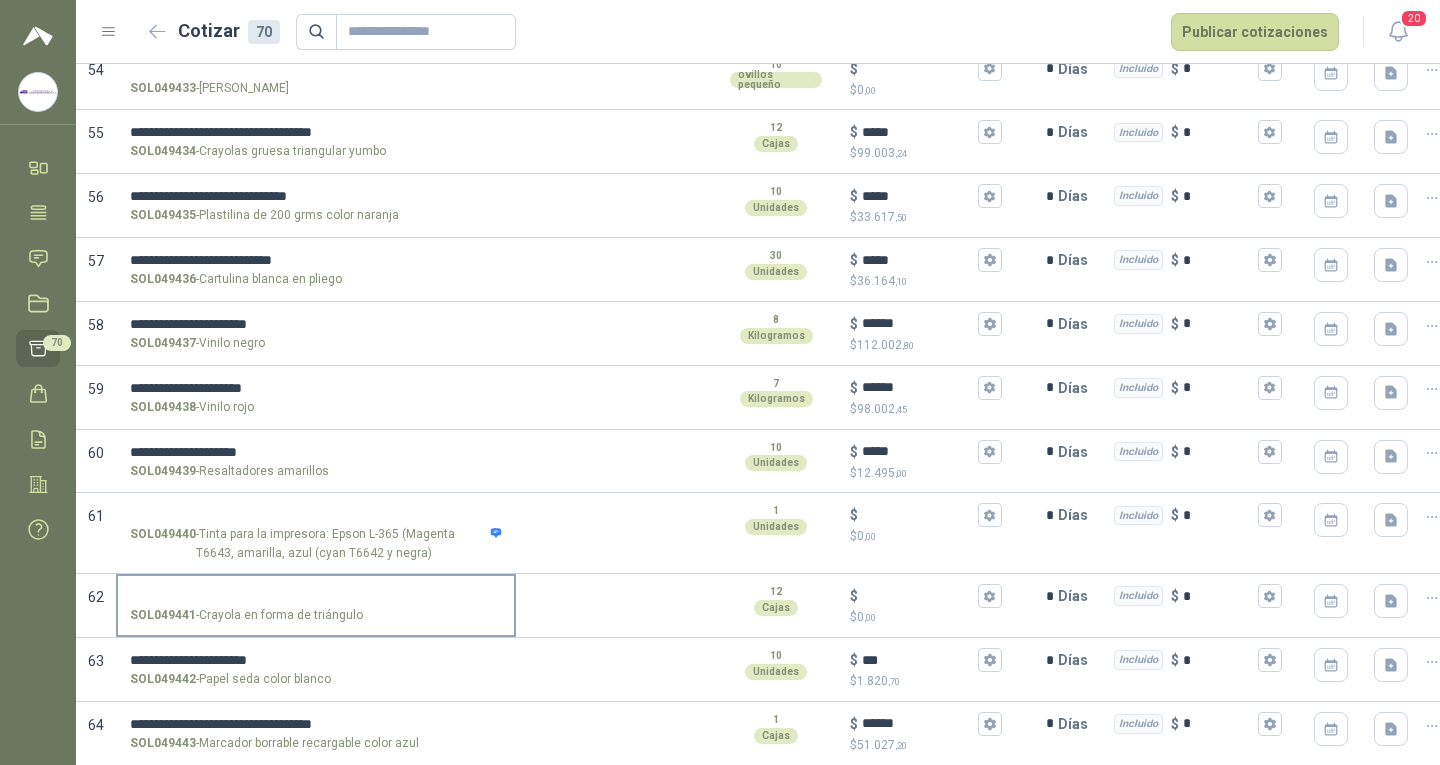 click on "SOL049441  -  Crayola en forma de triángulo" at bounding box center [316, 596] 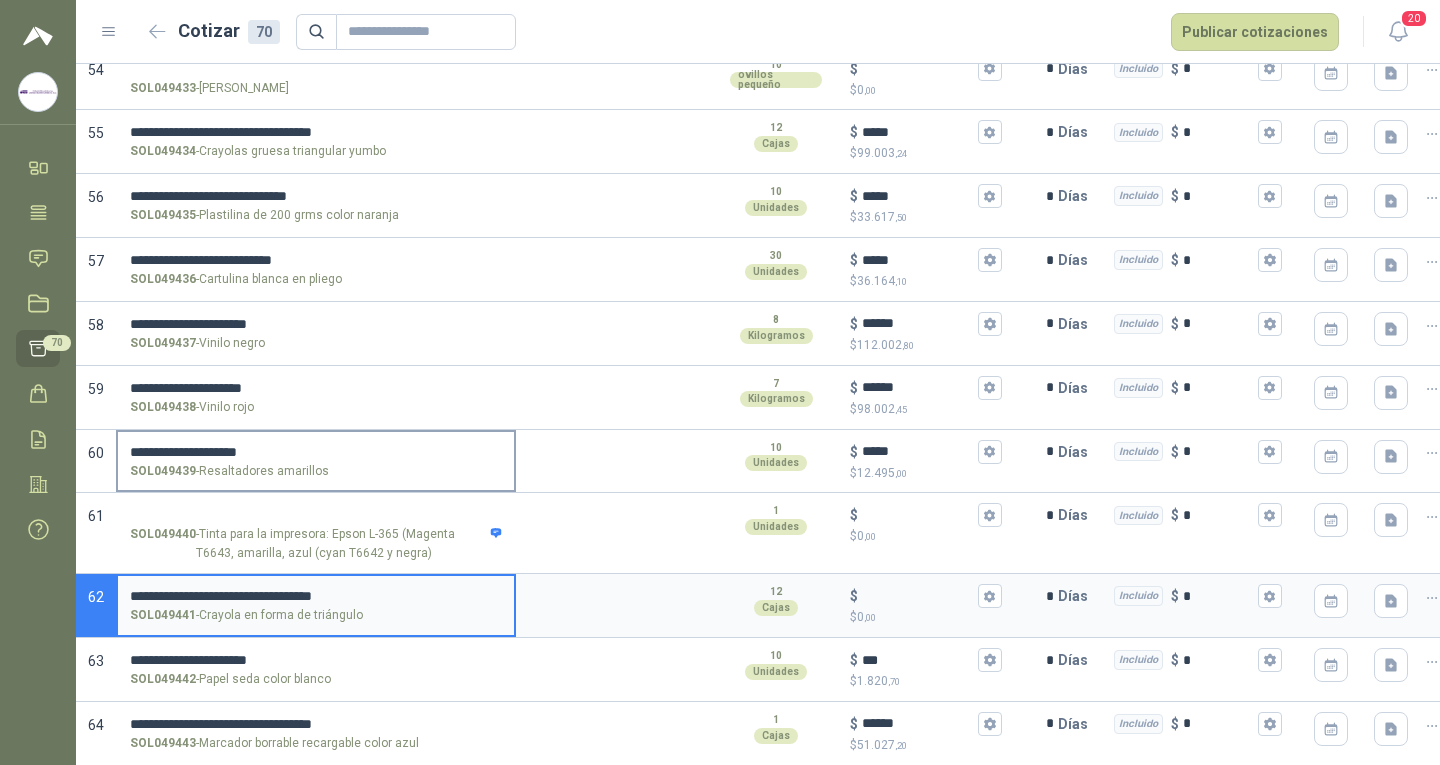 type 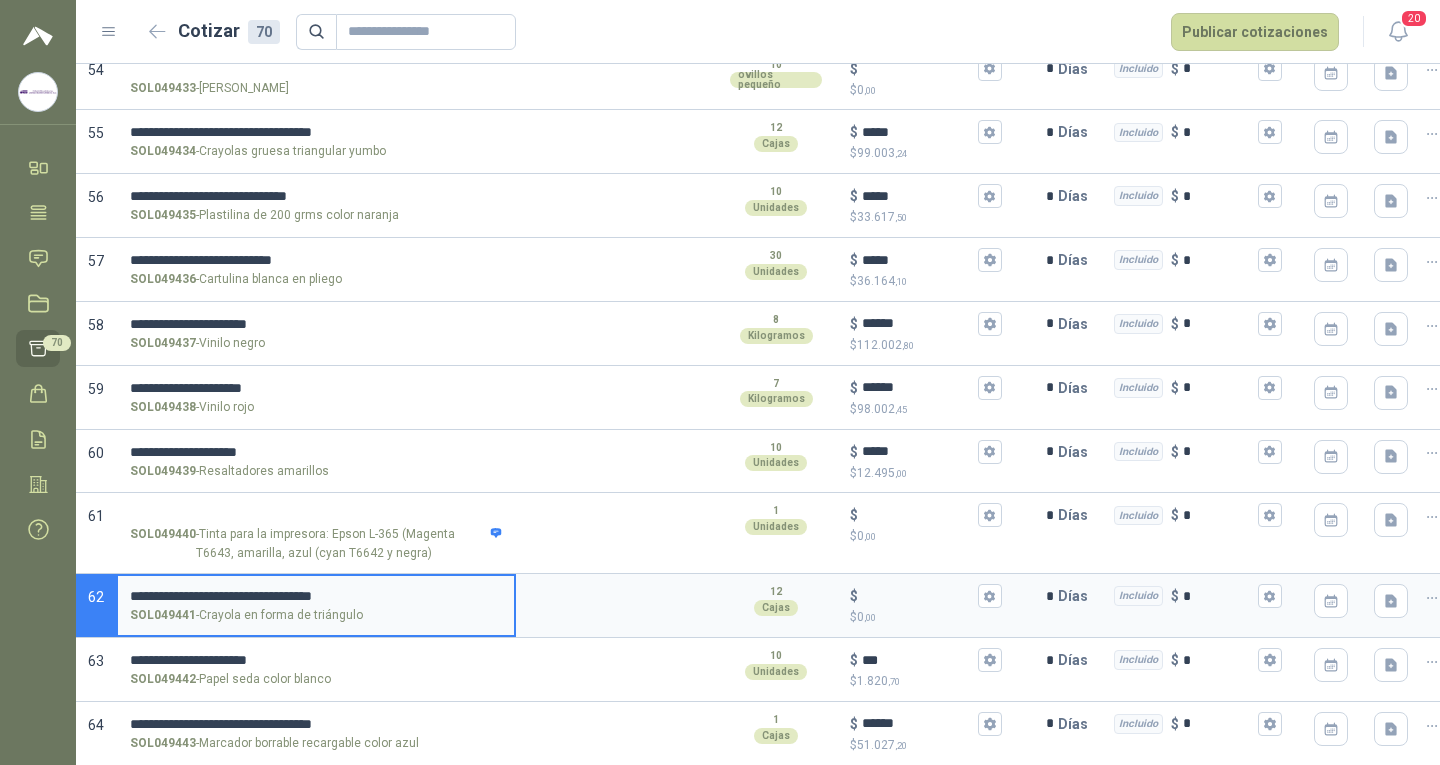 click on "**********" at bounding box center [316, 596] 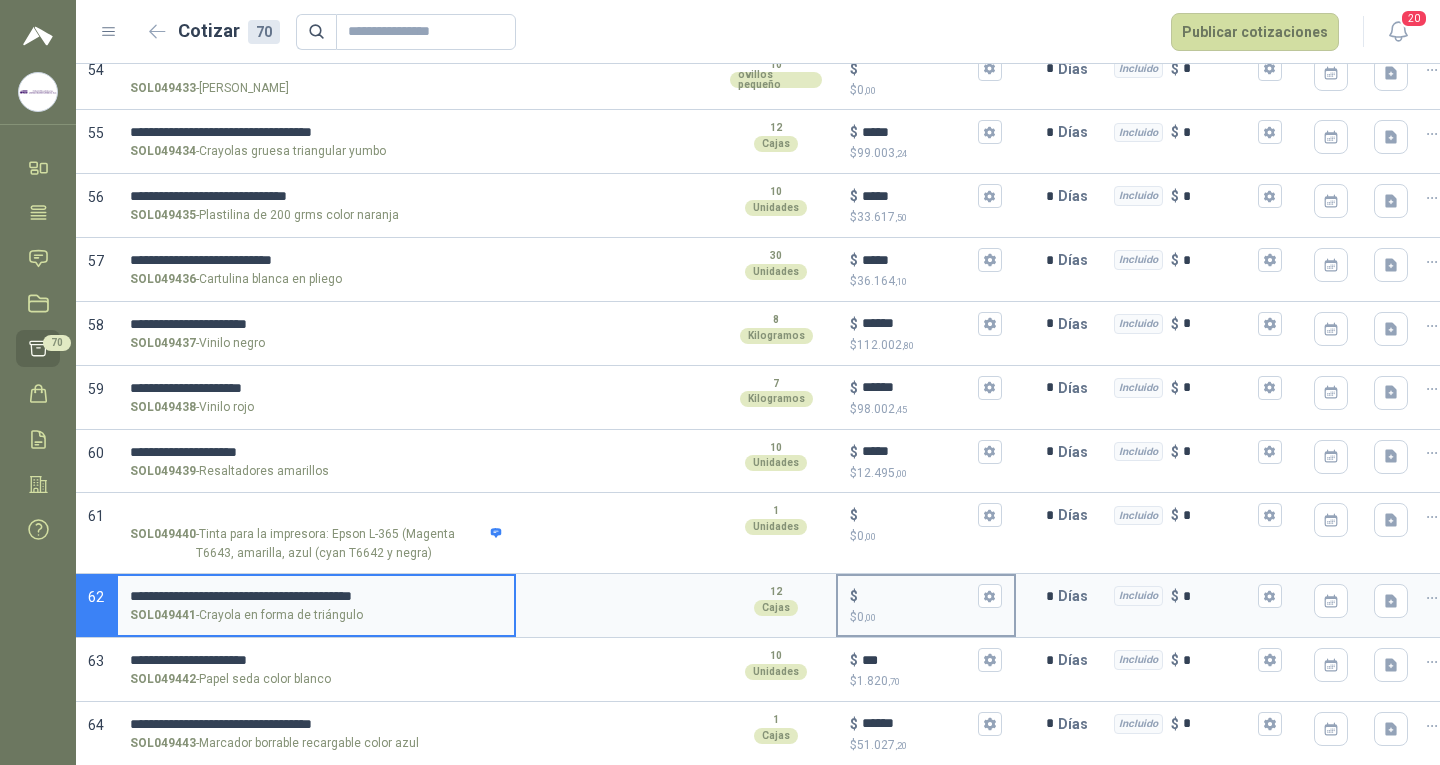 type on "**********" 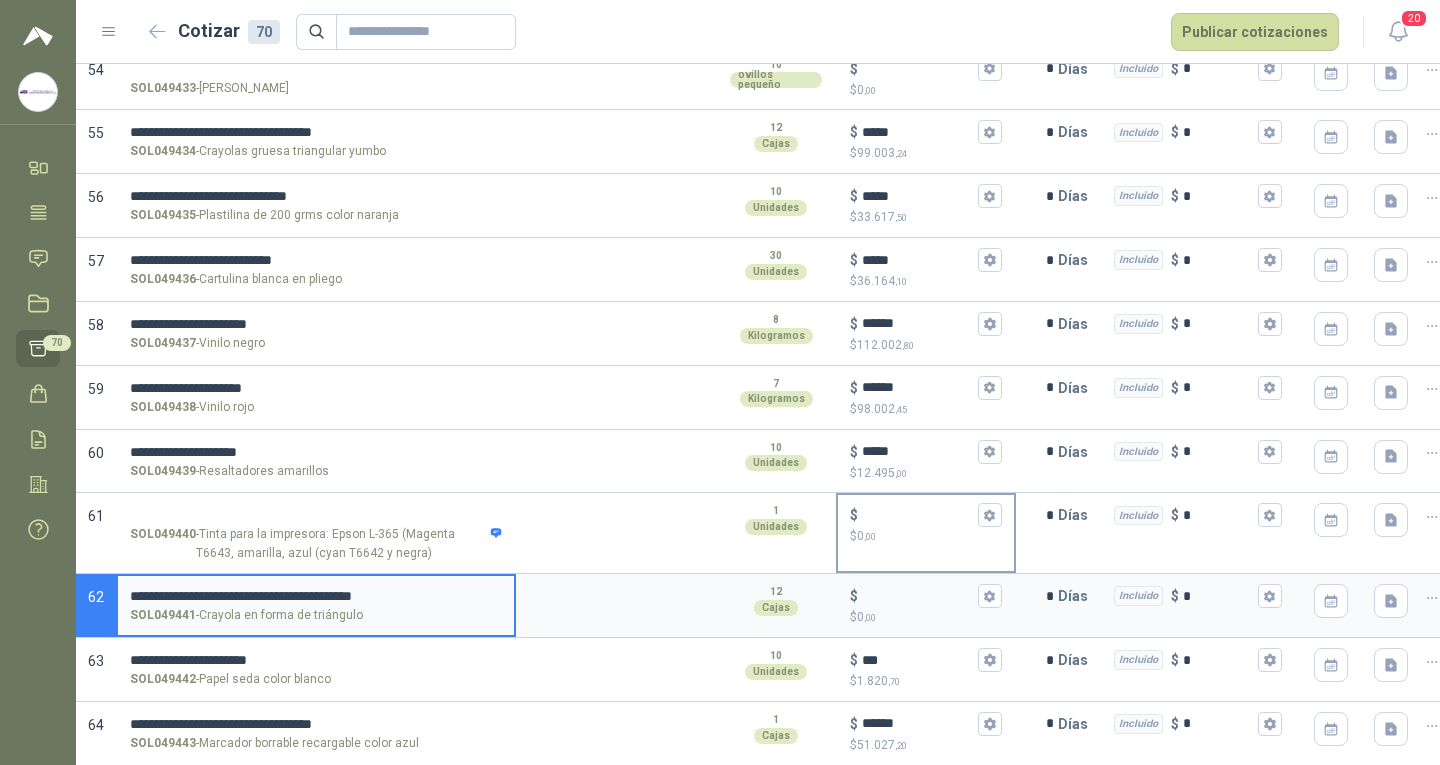 drag, startPoint x: 926, startPoint y: 602, endPoint x: 899, endPoint y: 569, distance: 42.638012 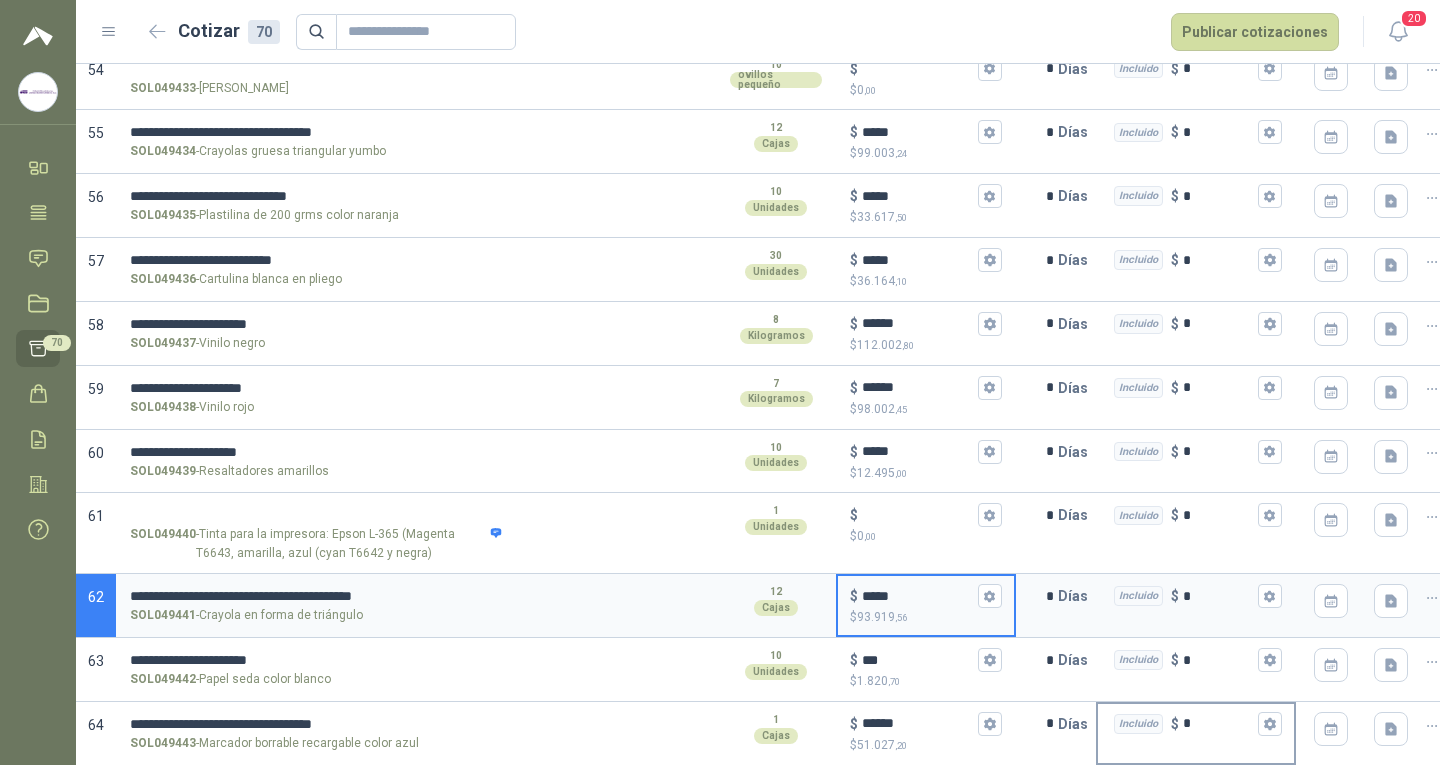 type on "*****" 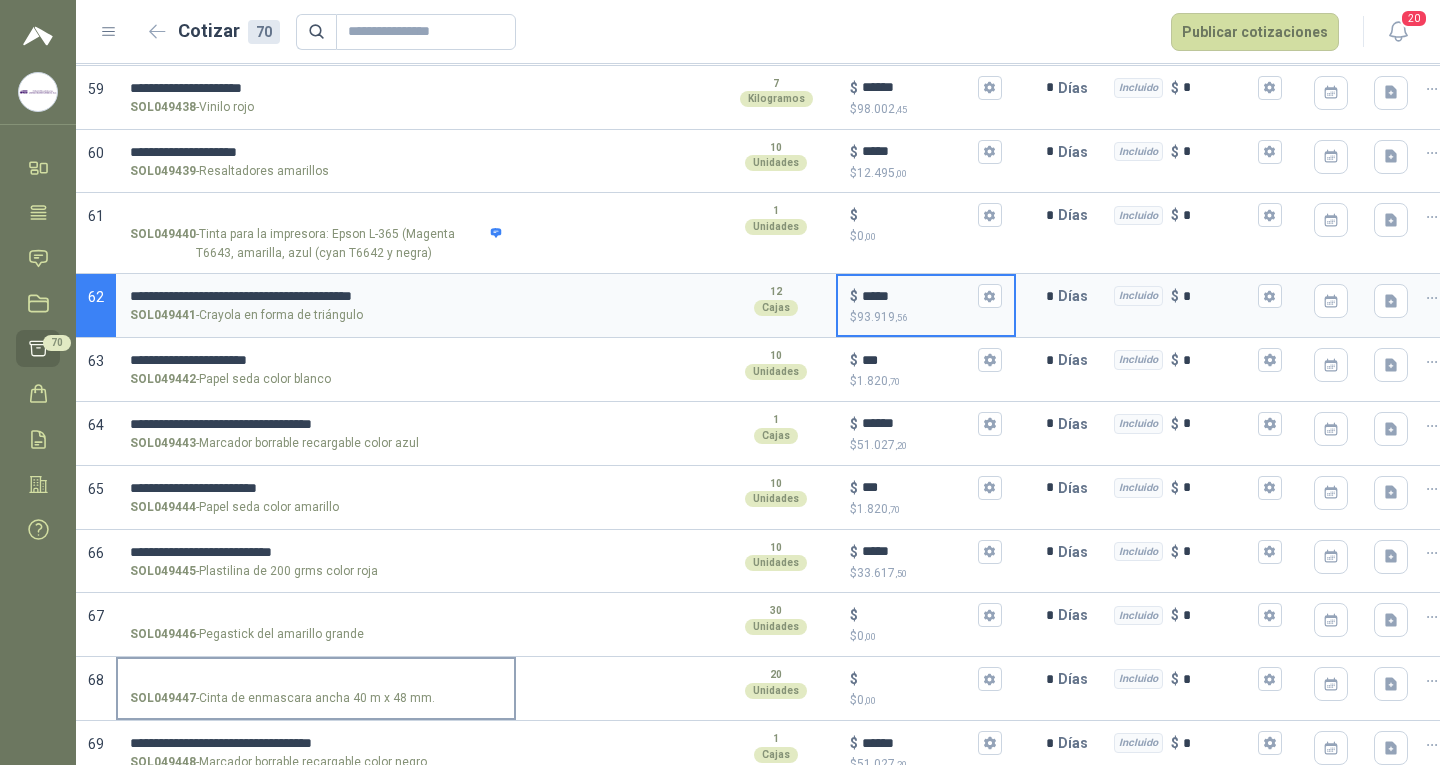scroll, scrollTop: 4002, scrollLeft: 0, axis: vertical 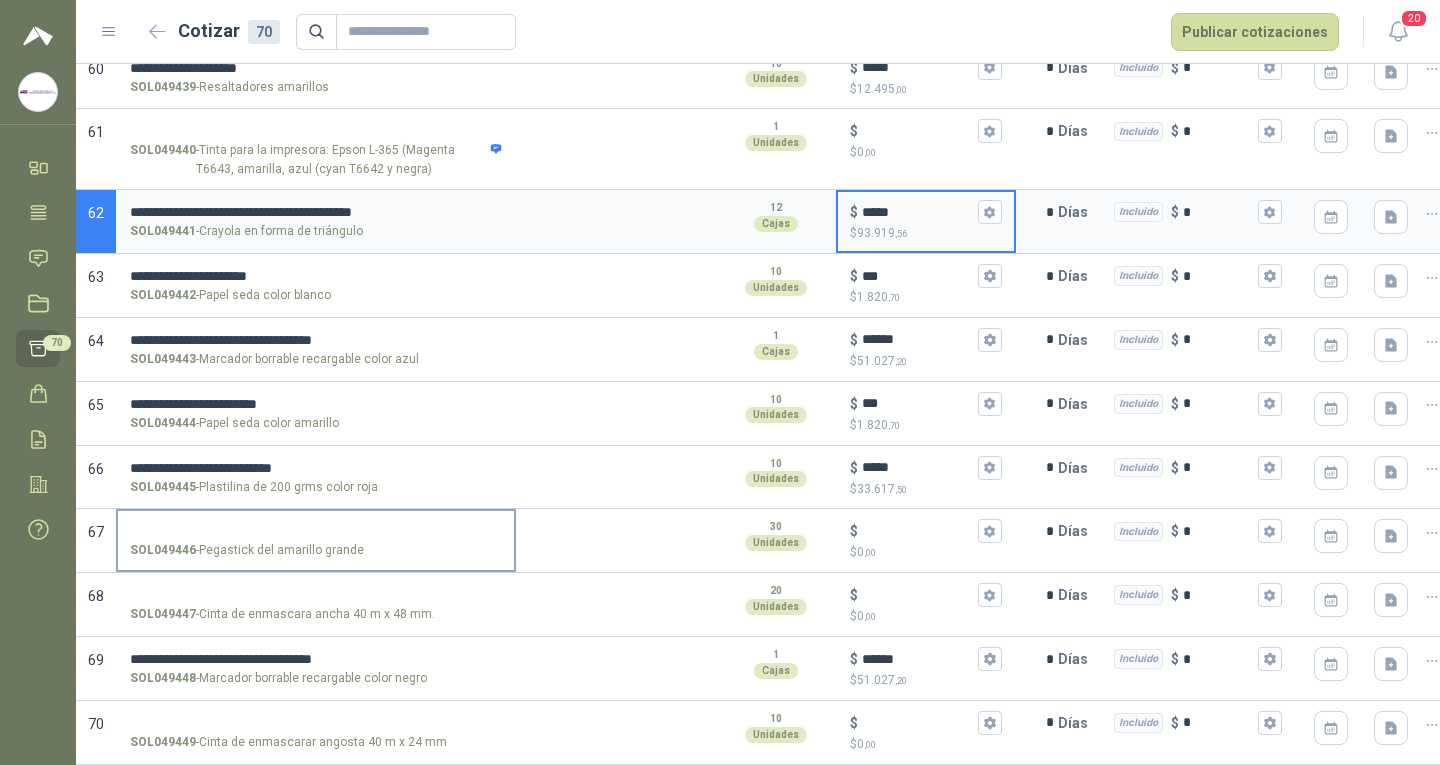 click on "SOL049446  -  Pegastick del amarillo grande" at bounding box center (316, 531) 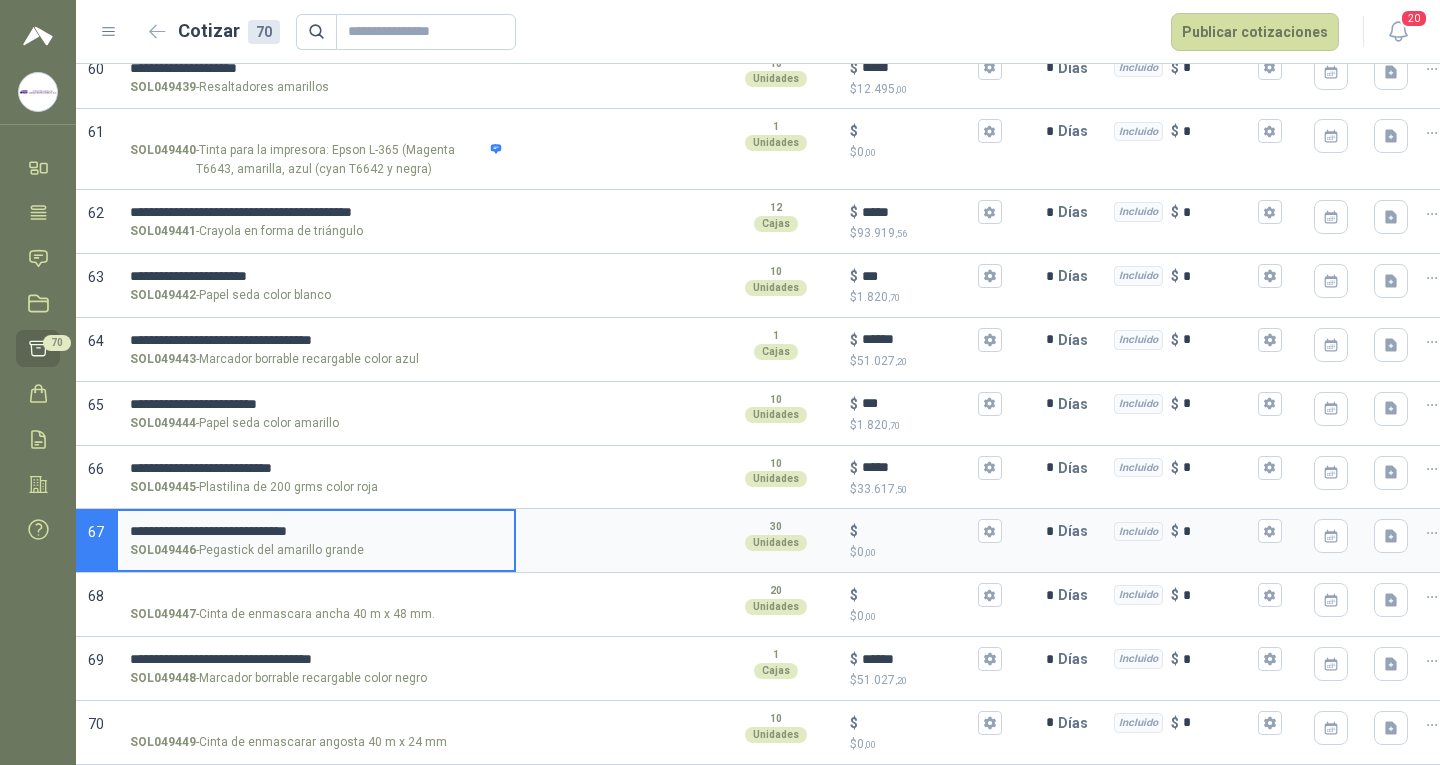type on "**********" 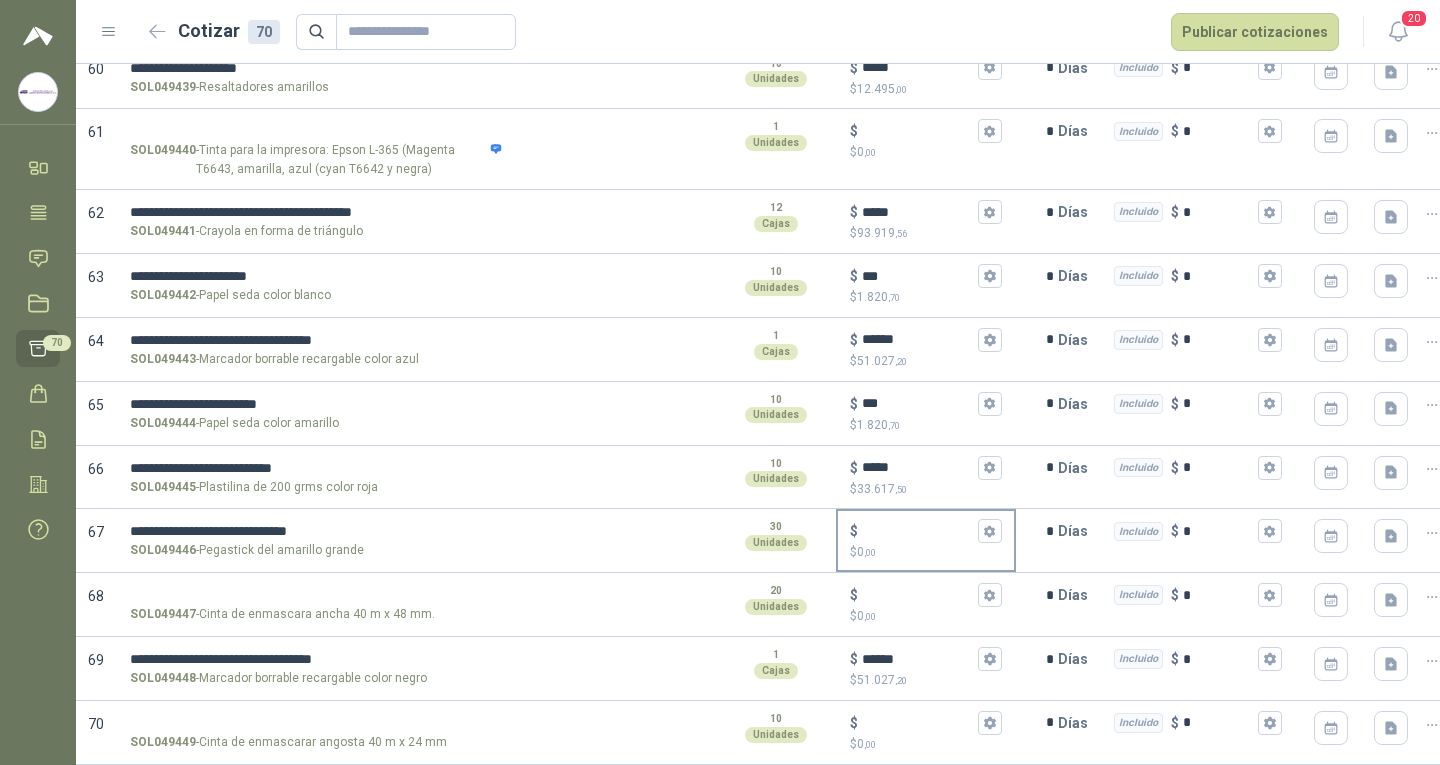 click on "$ $  0 ,00" at bounding box center (918, 531) 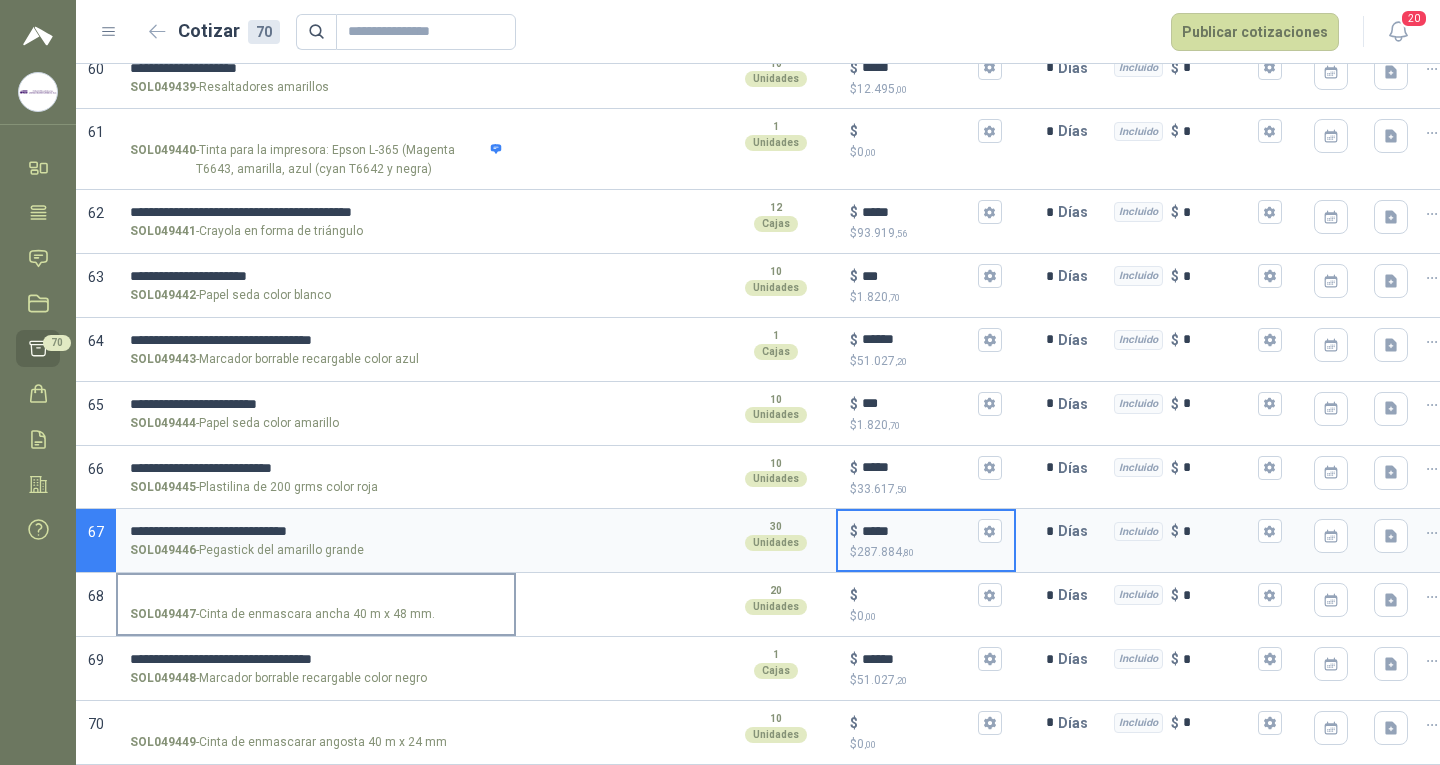 type on "*****" 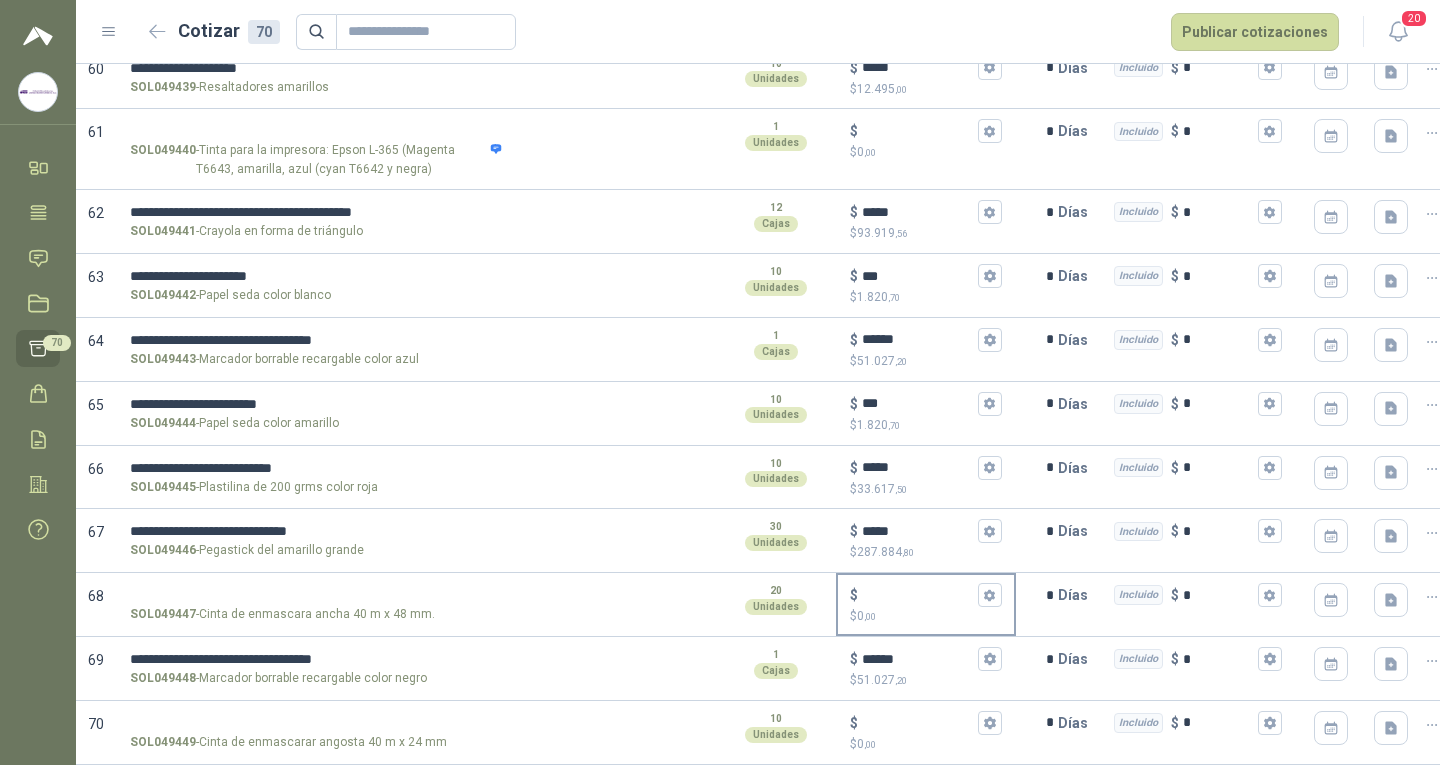 click on "$ $  0 ,00" at bounding box center (918, 595) 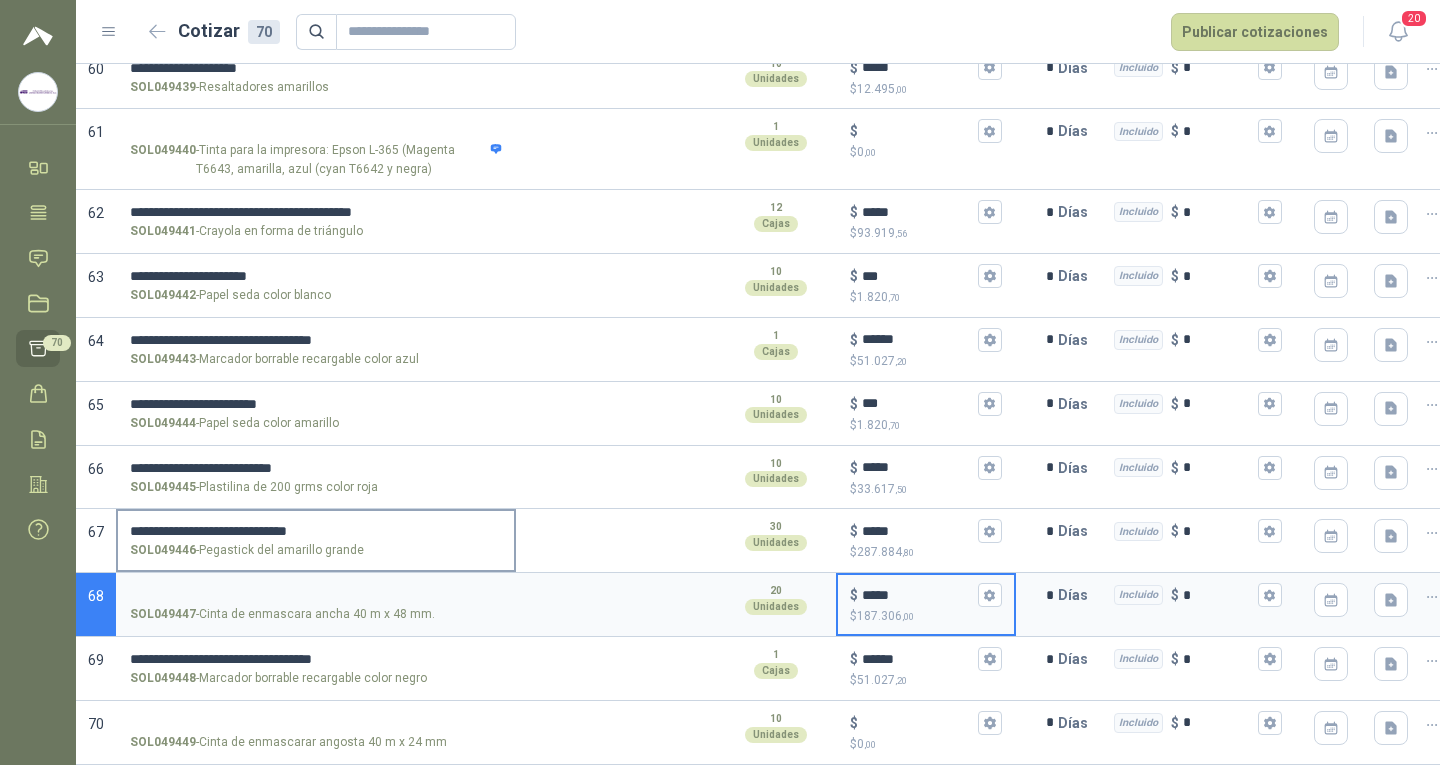 type on "*****" 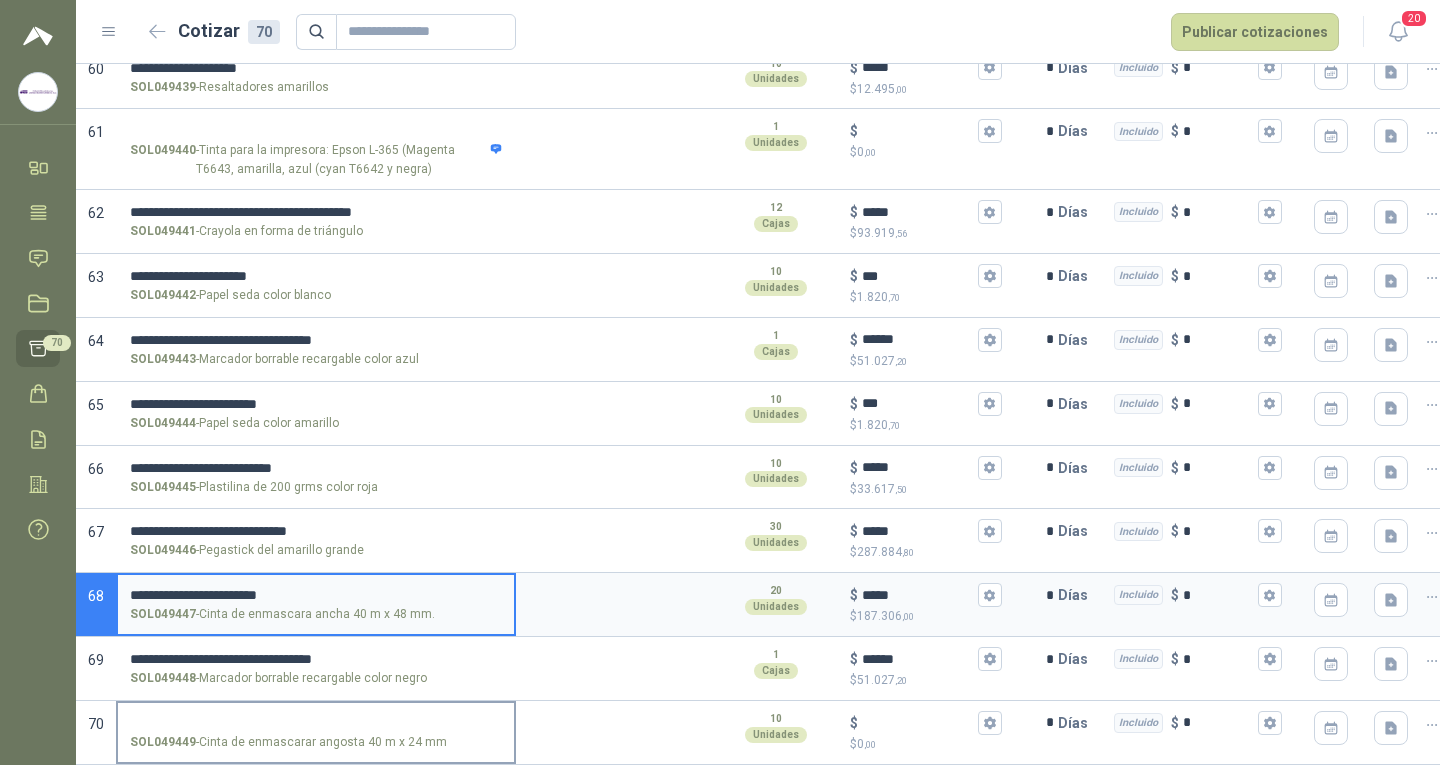 type on "**********" 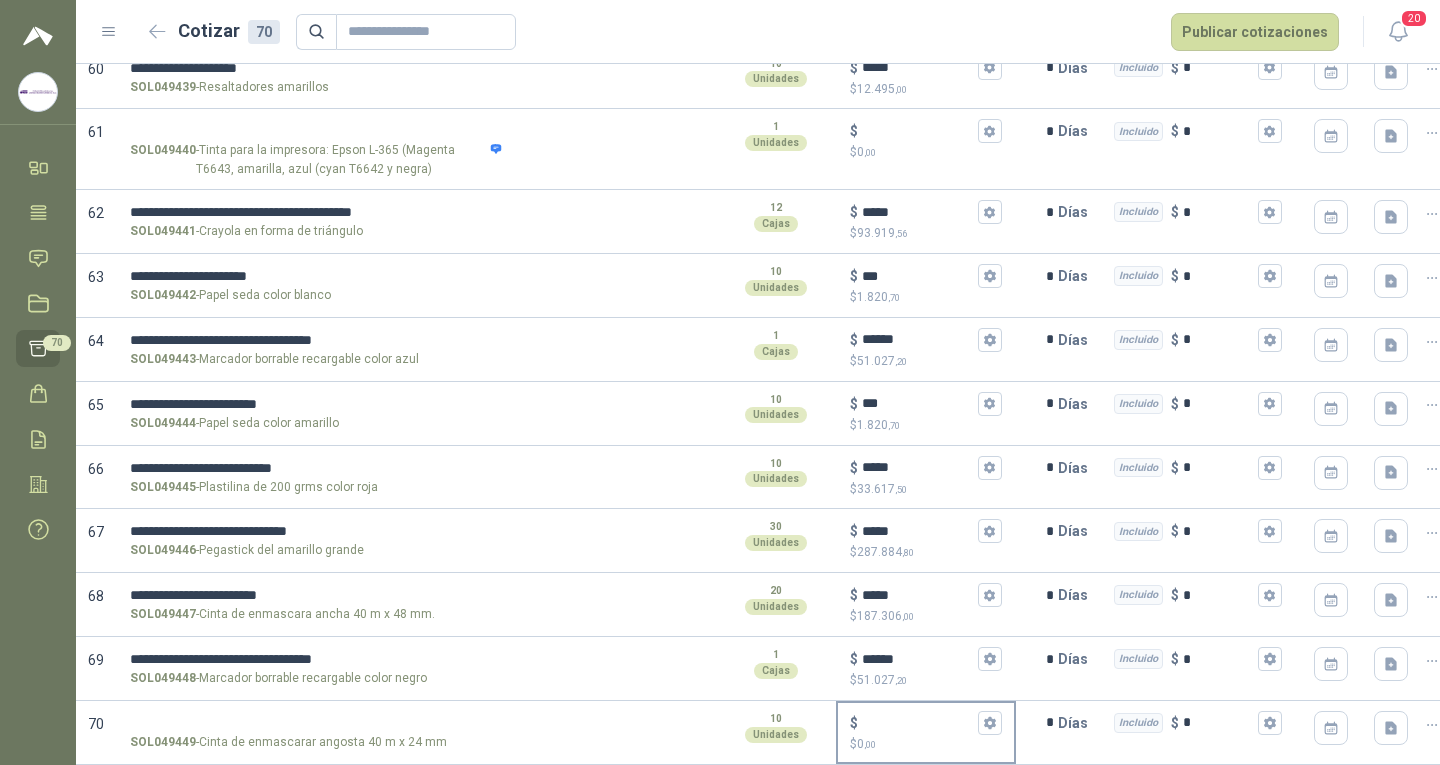 click on "$ $  0 ,00" at bounding box center (918, 722) 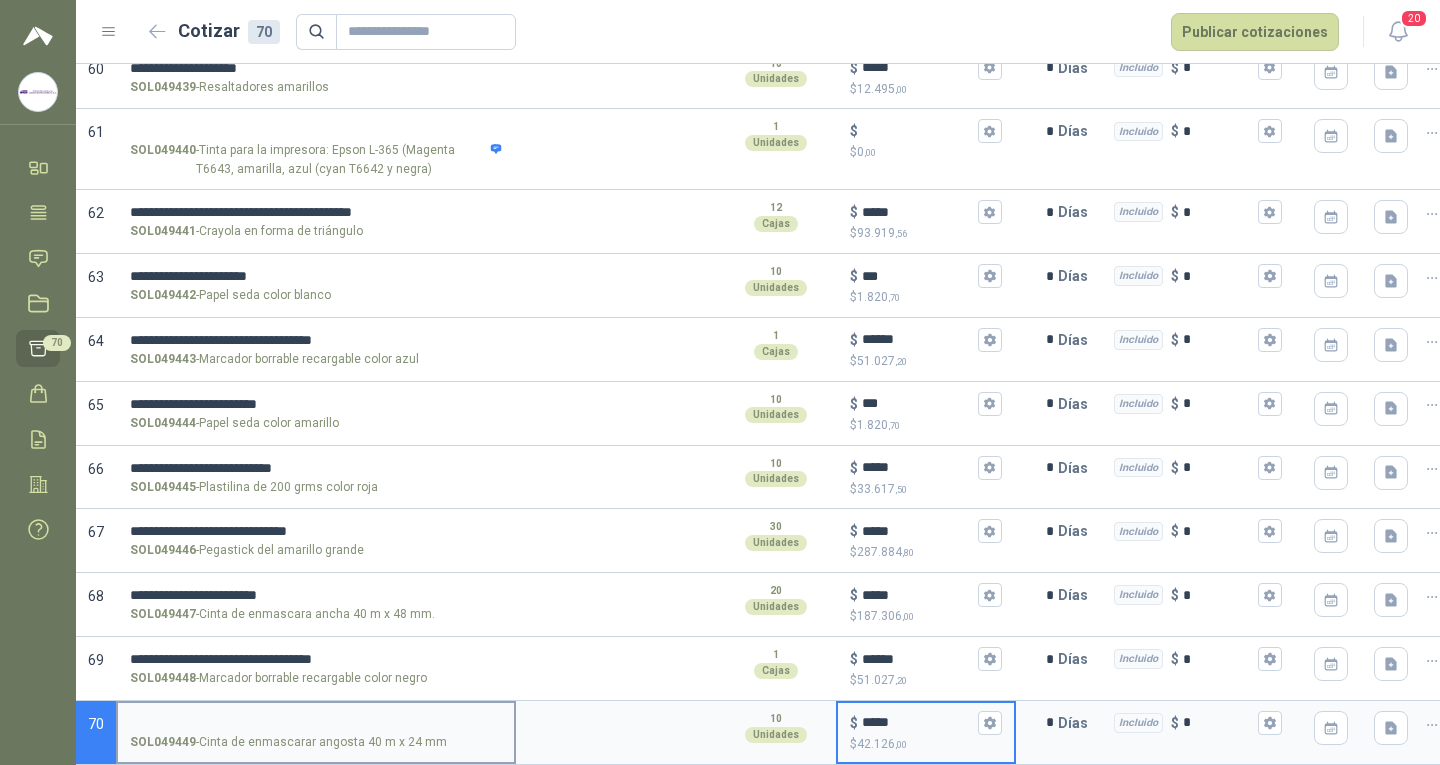 type on "*****" 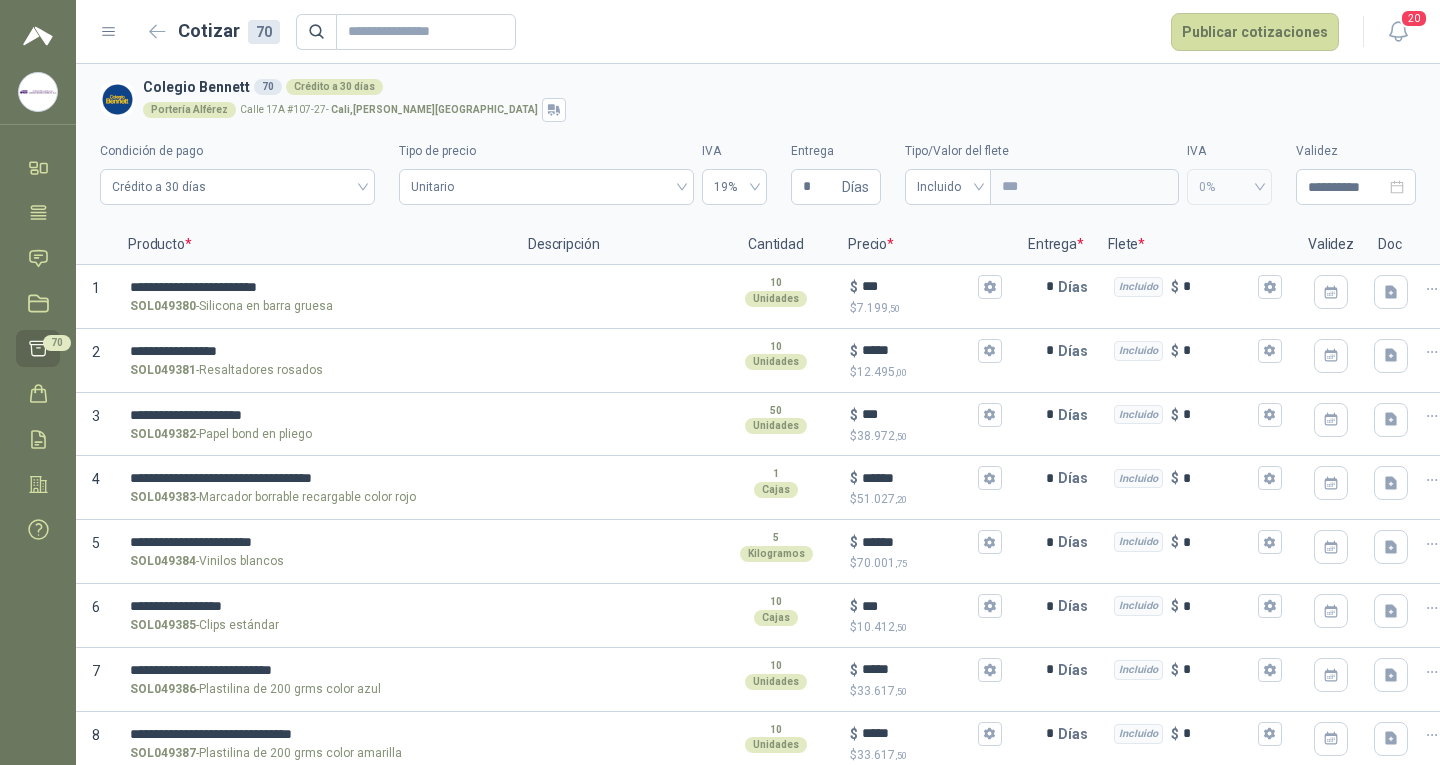 scroll, scrollTop: 0, scrollLeft: 0, axis: both 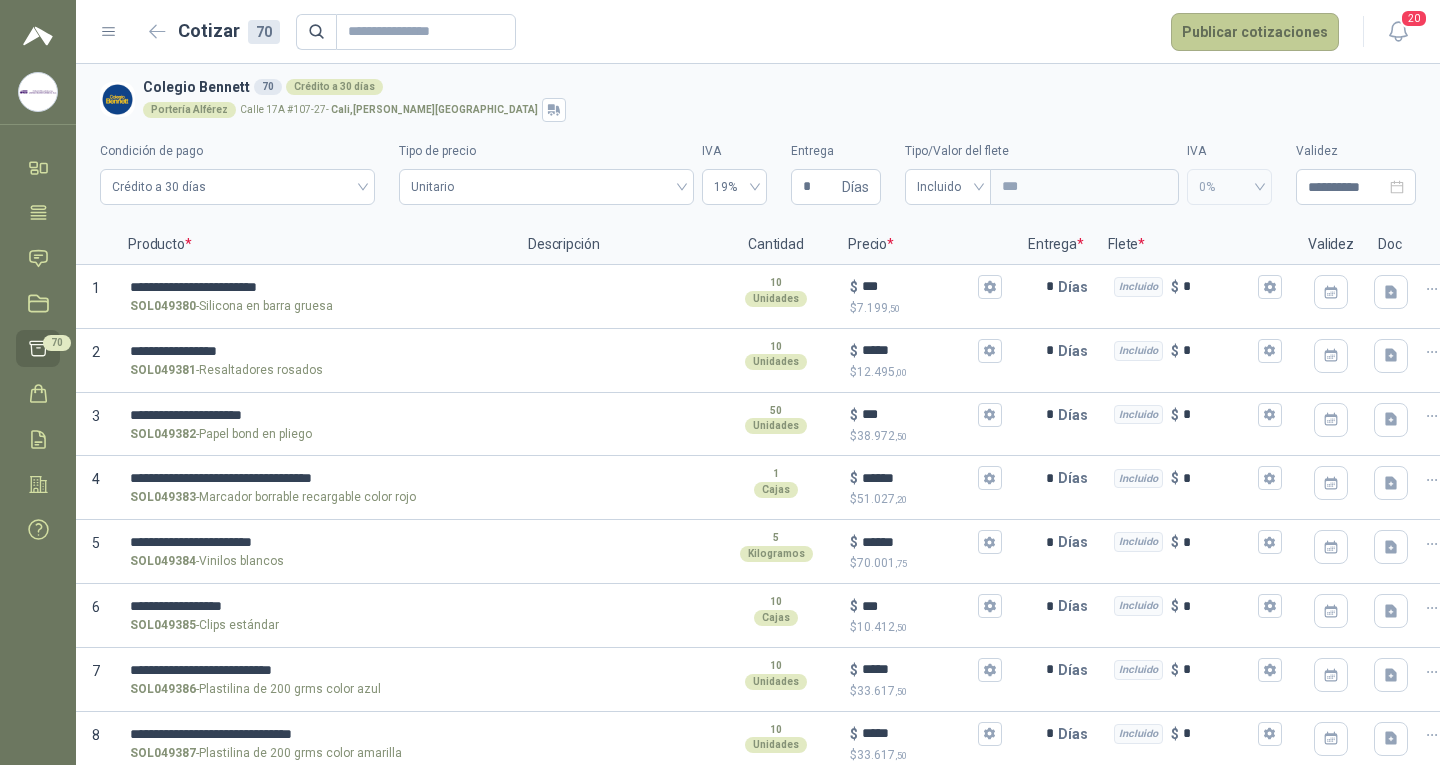 type on "**********" 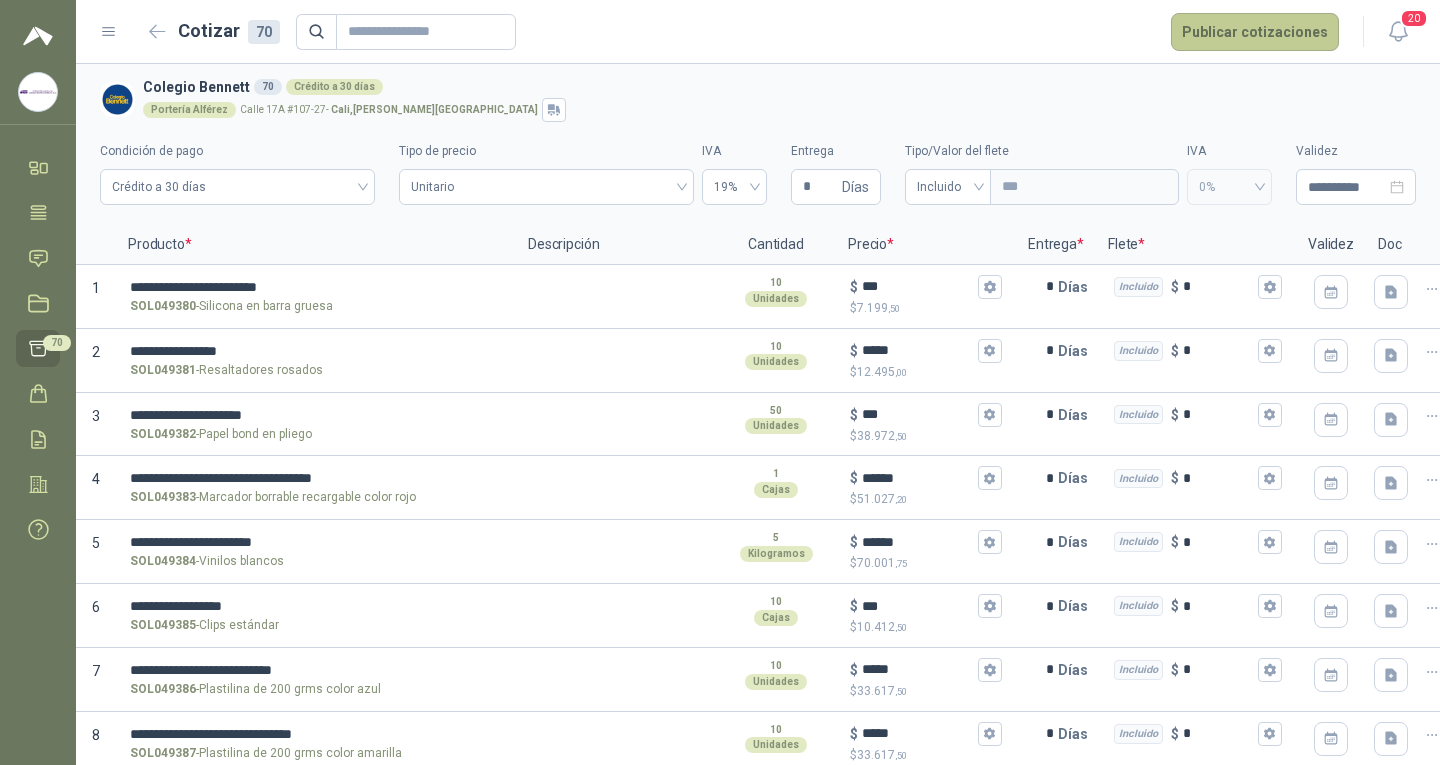 scroll, scrollTop: 382, scrollLeft: 0, axis: vertical 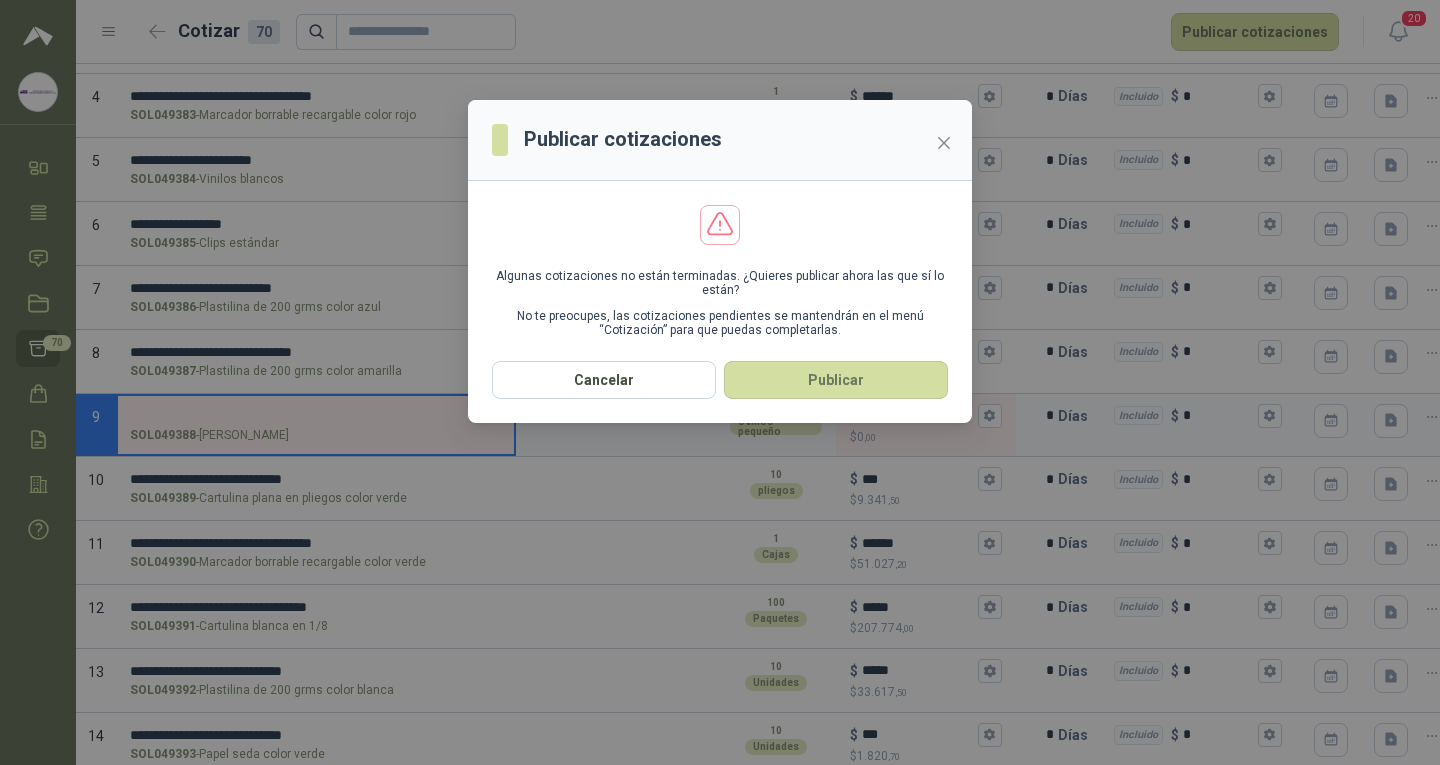 click on "Publicar" at bounding box center (836, 380) 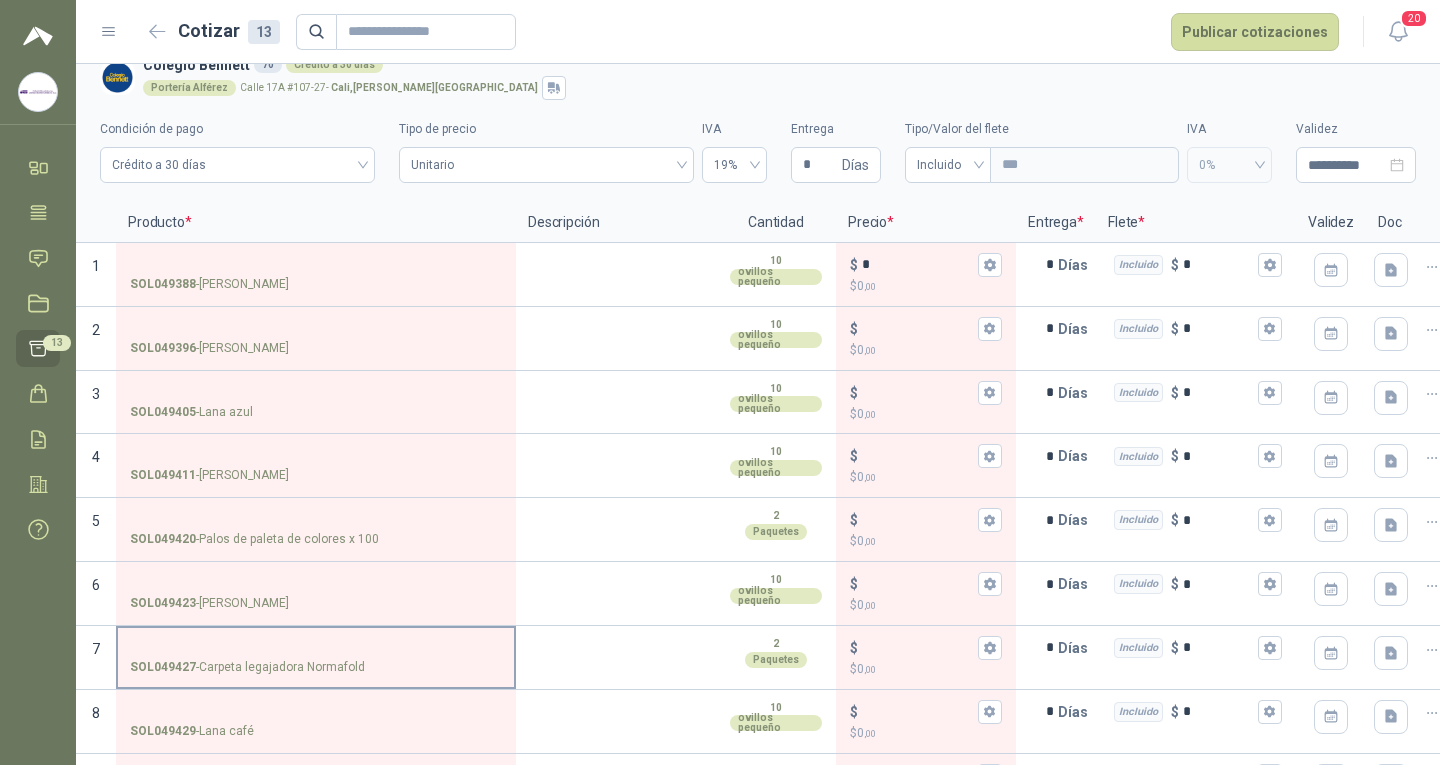 scroll, scrollTop: 0, scrollLeft: 0, axis: both 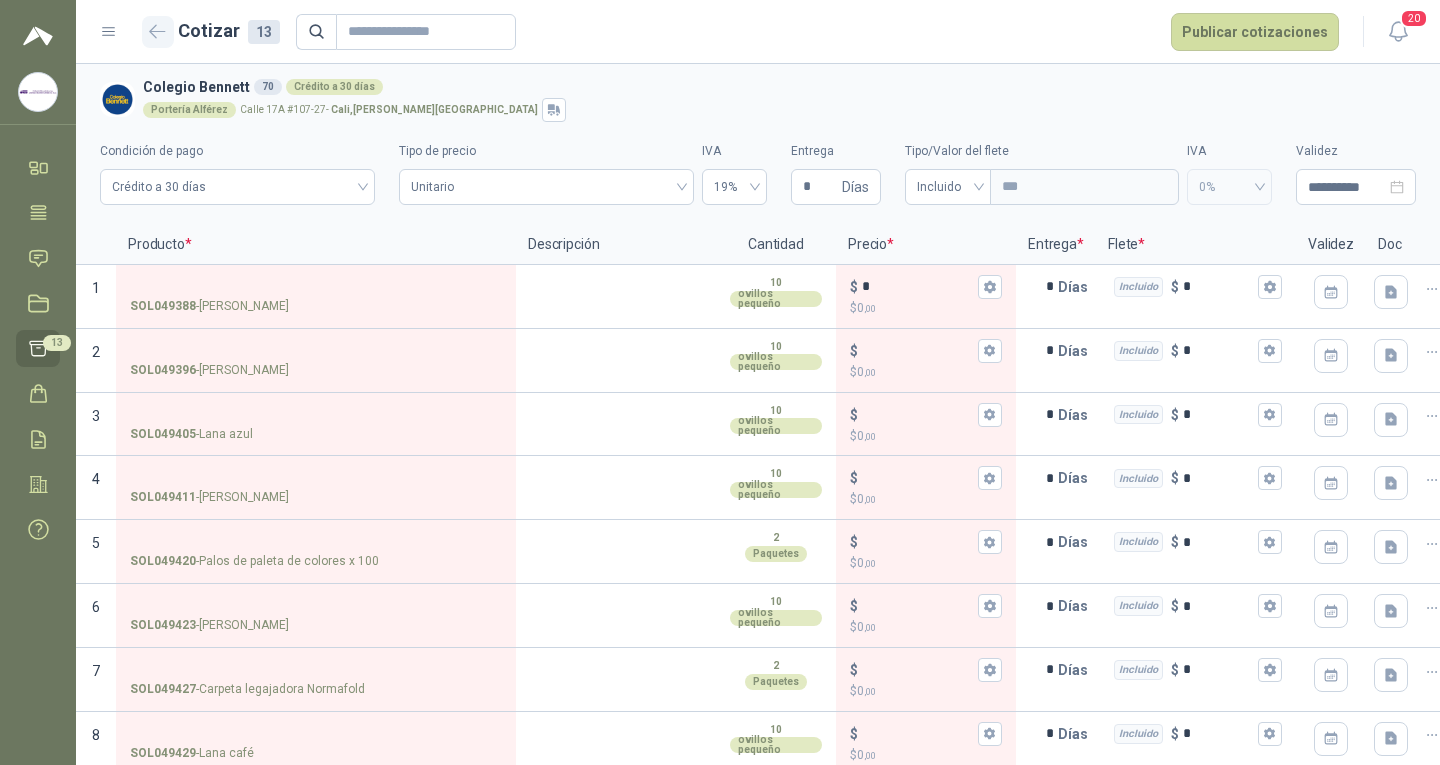 click at bounding box center [158, 32] 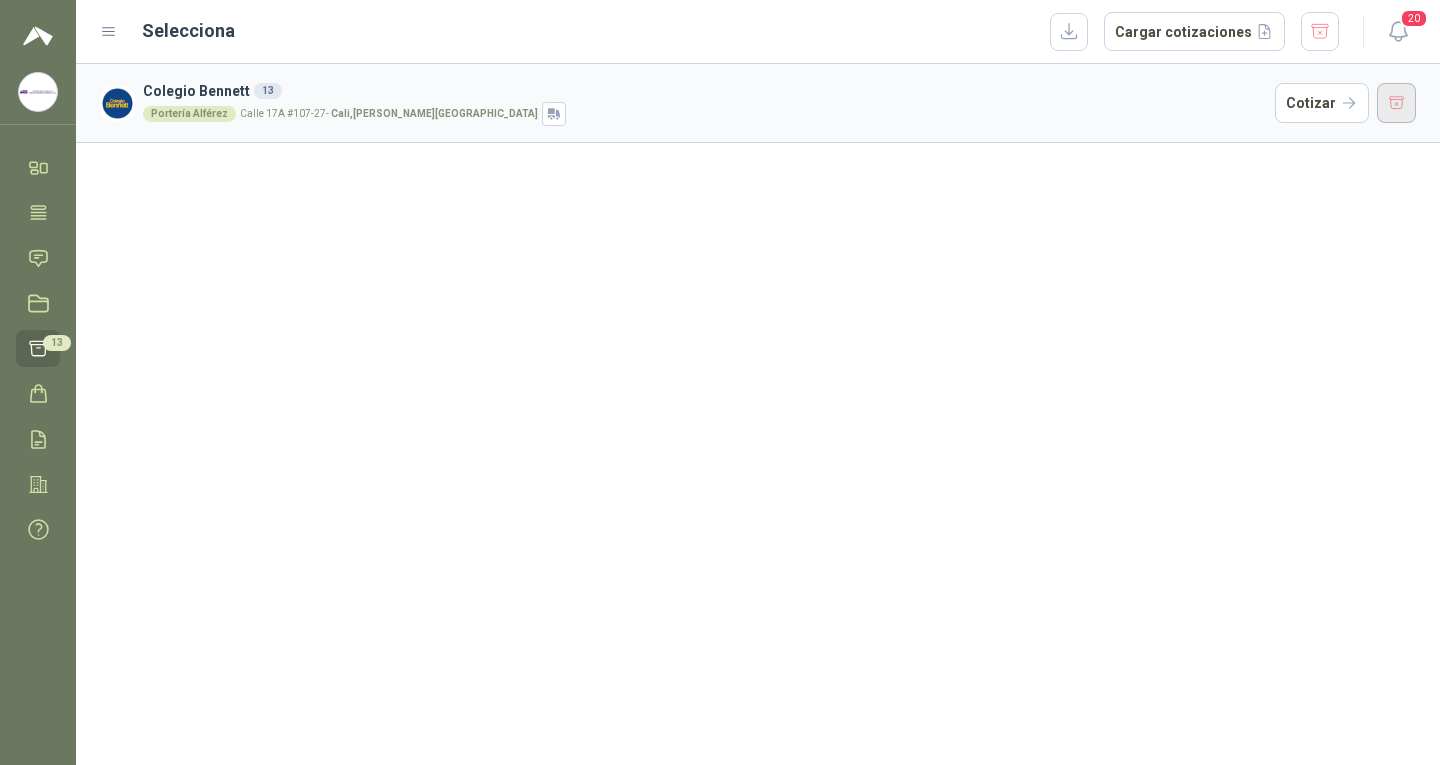click at bounding box center (1397, 103) 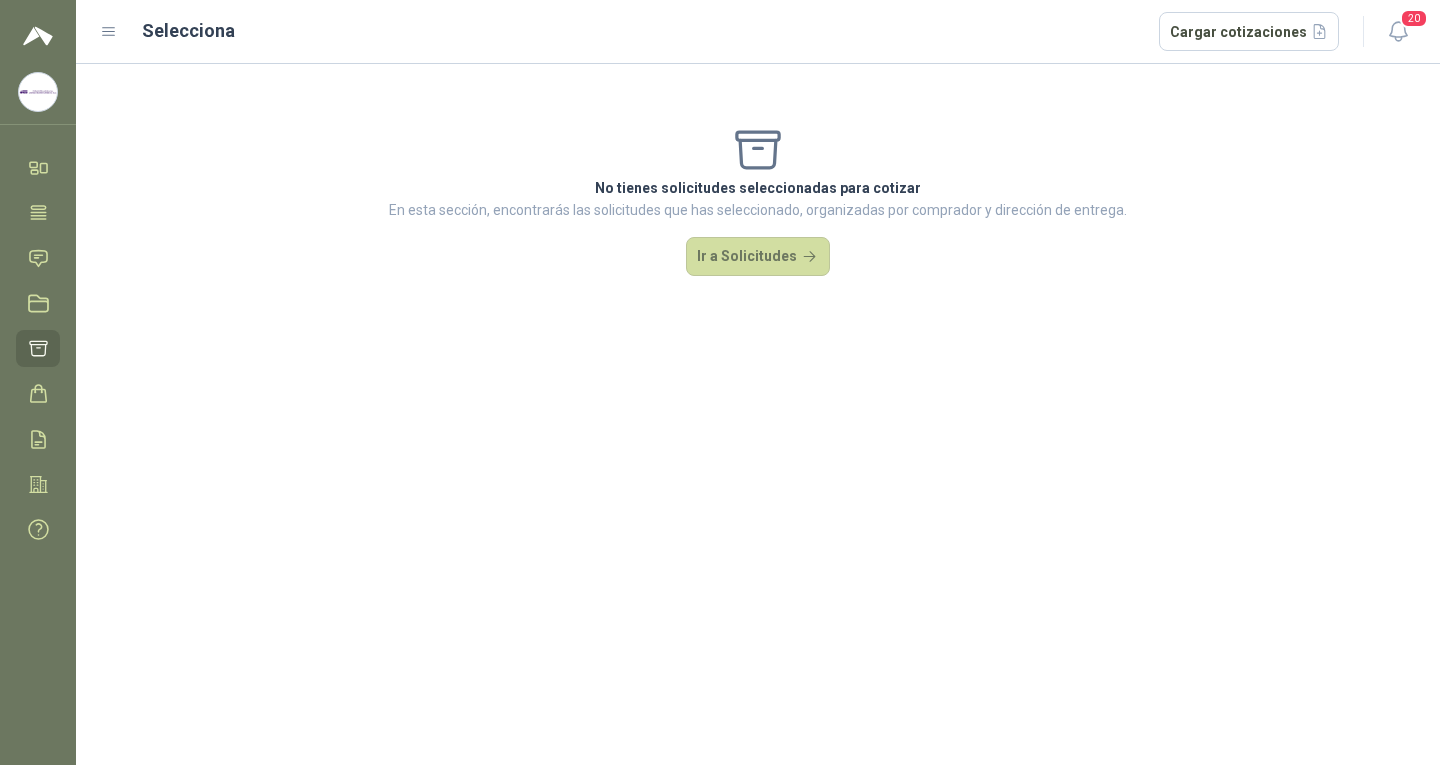 click 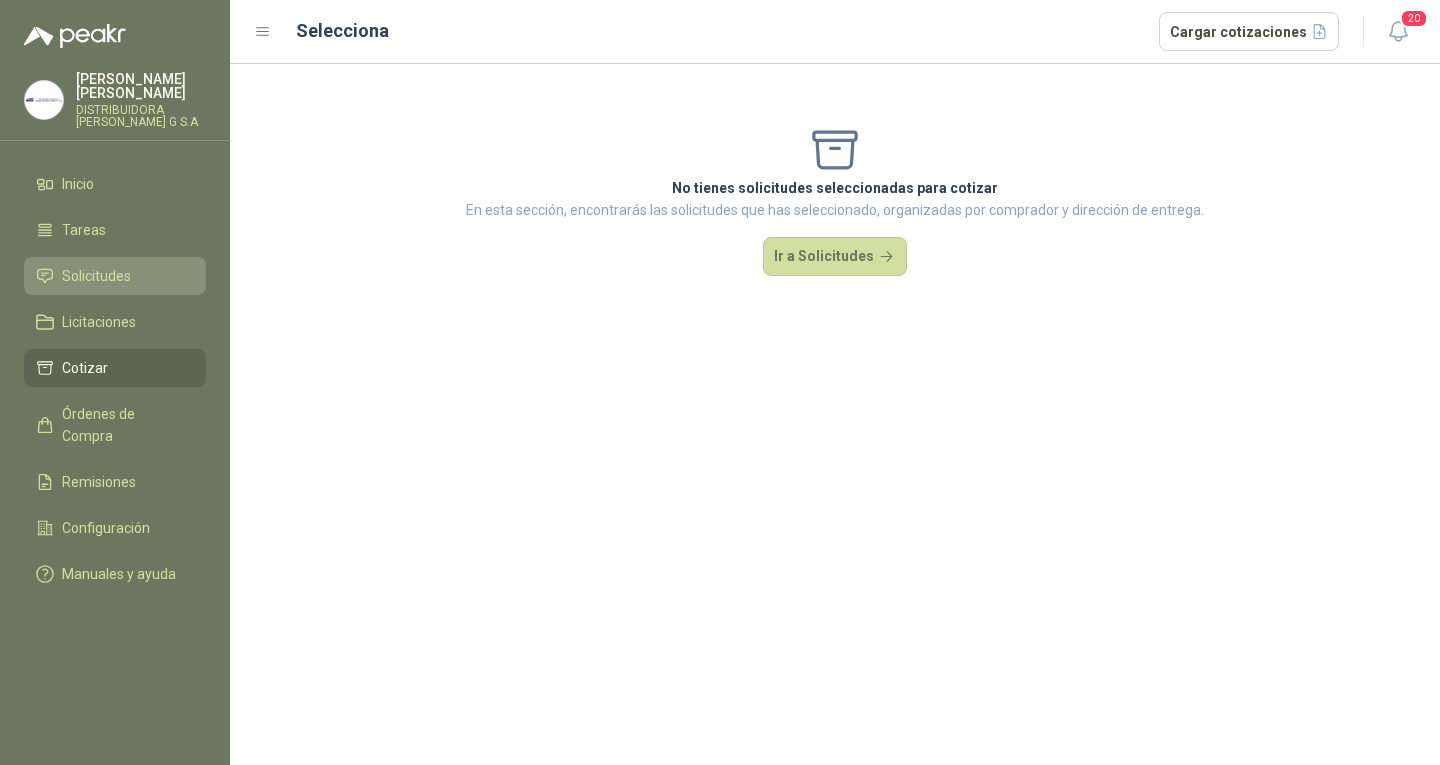 click on "Solicitudes" at bounding box center (96, 276) 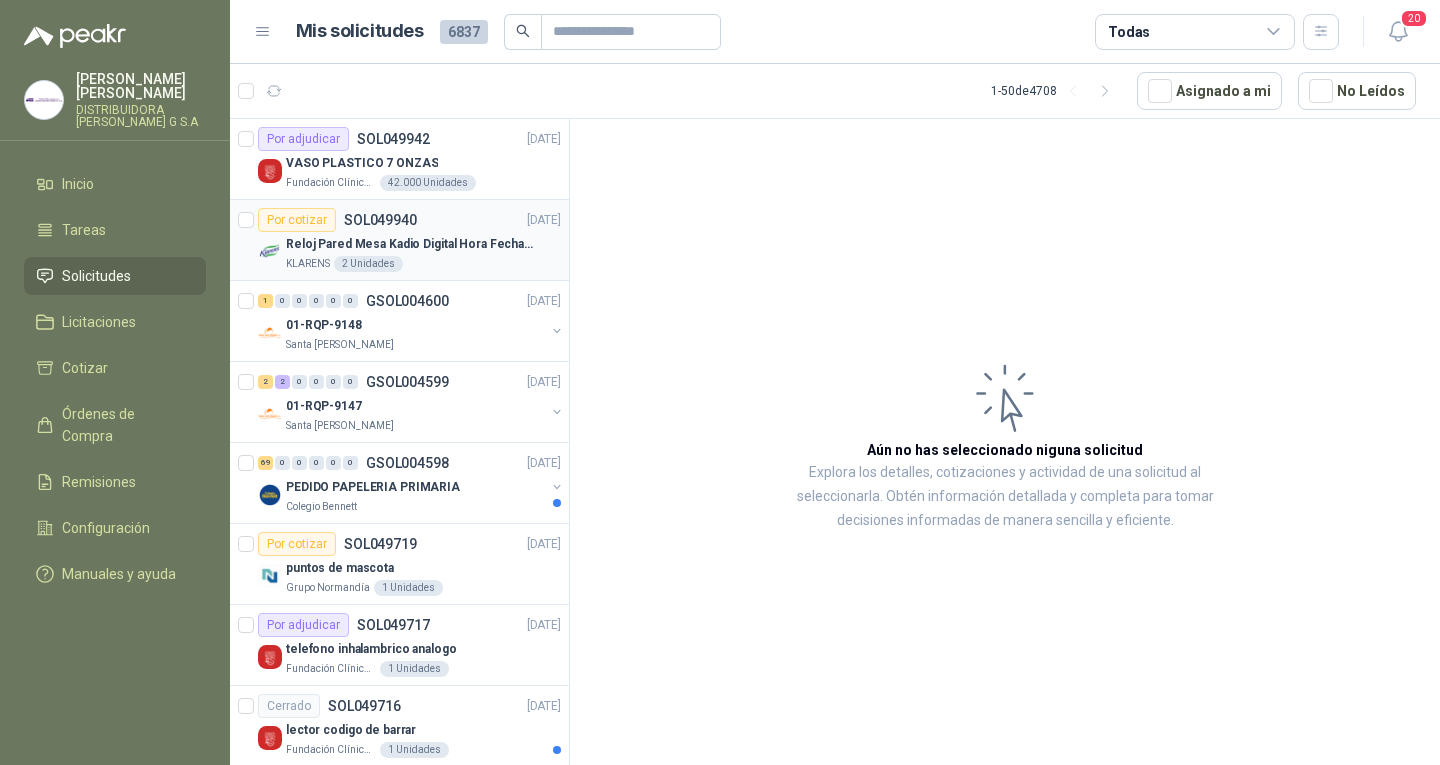 click on "Reloj Pared Mesa Kadio Digital Hora Fecha Alarma" at bounding box center [410, 244] 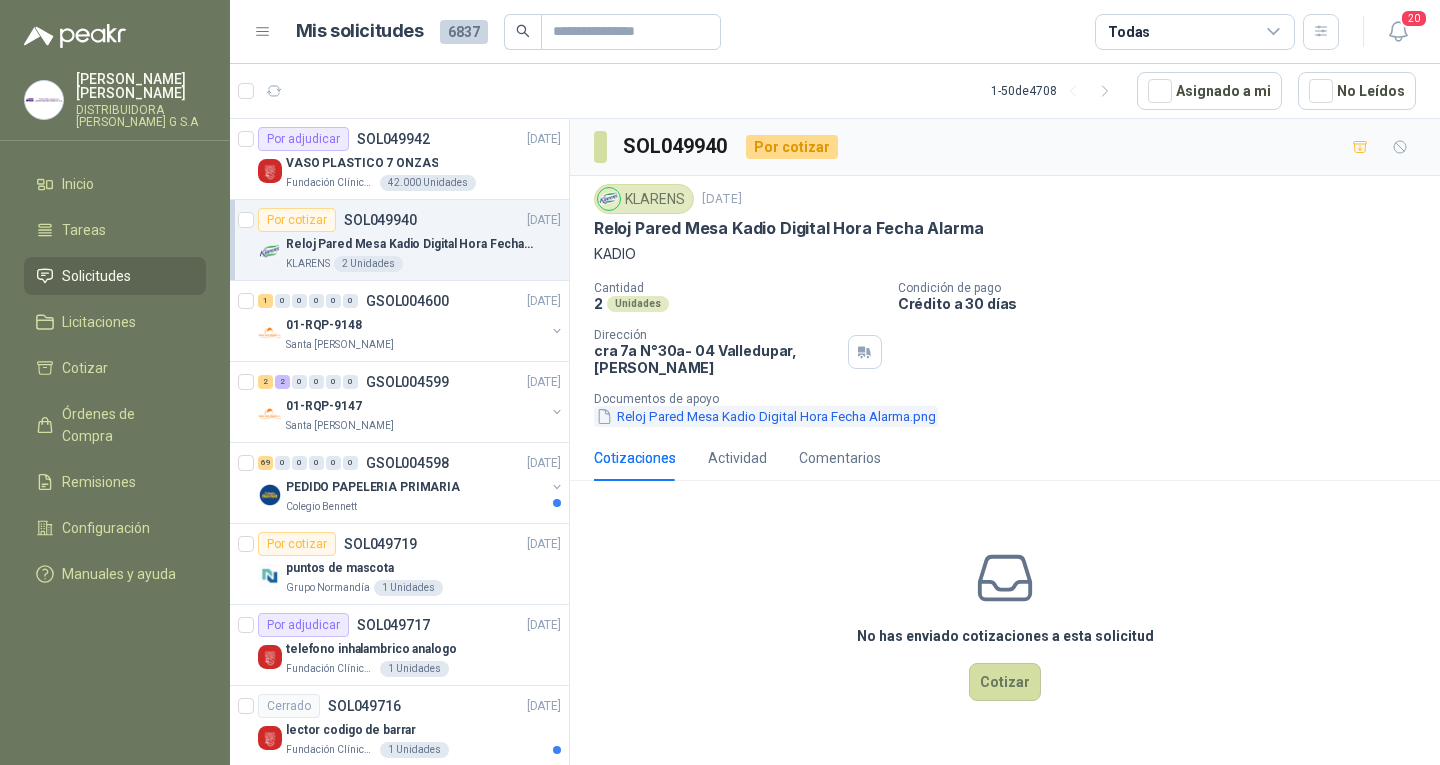 click on "Reloj Pared Mesa Kadio Digital Hora Fecha Alarma.png" at bounding box center (766, 416) 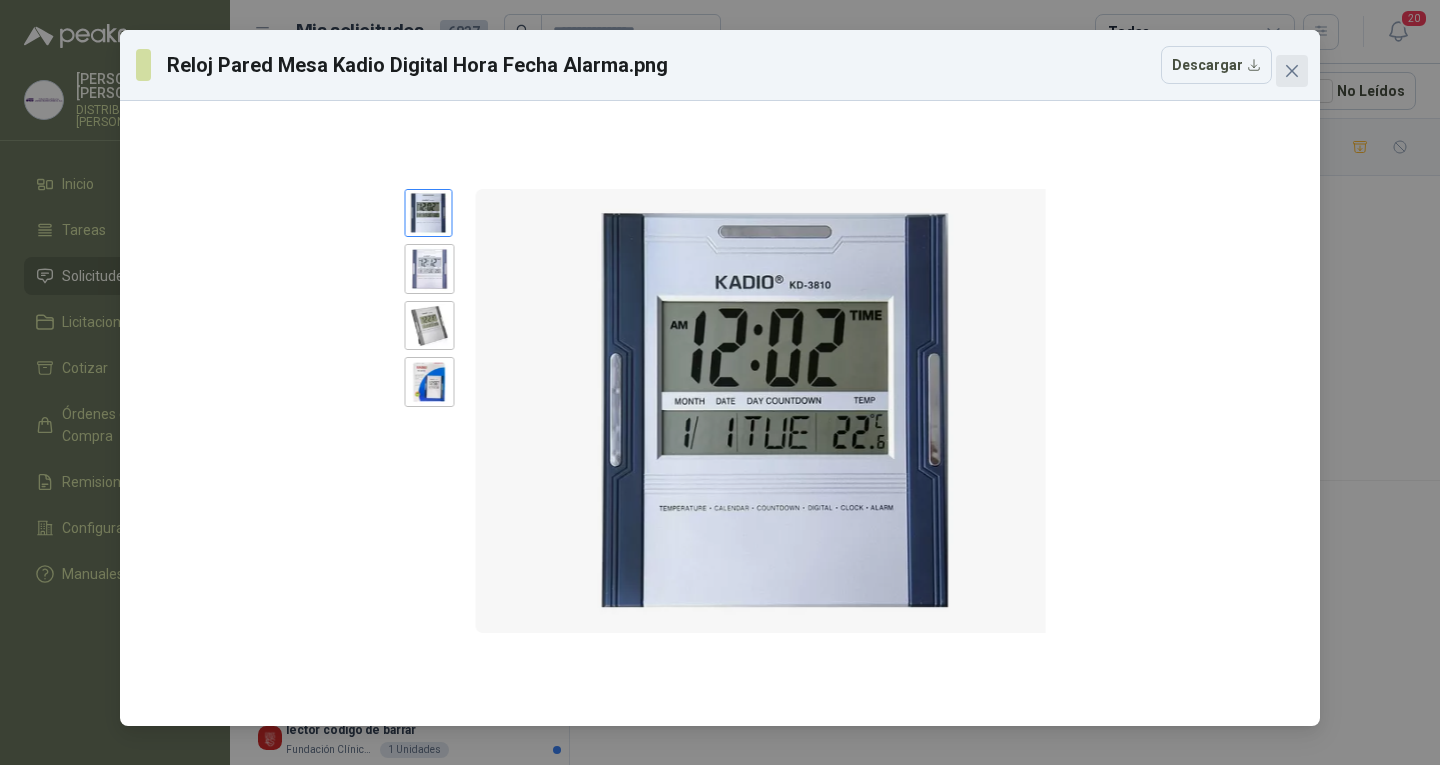 click 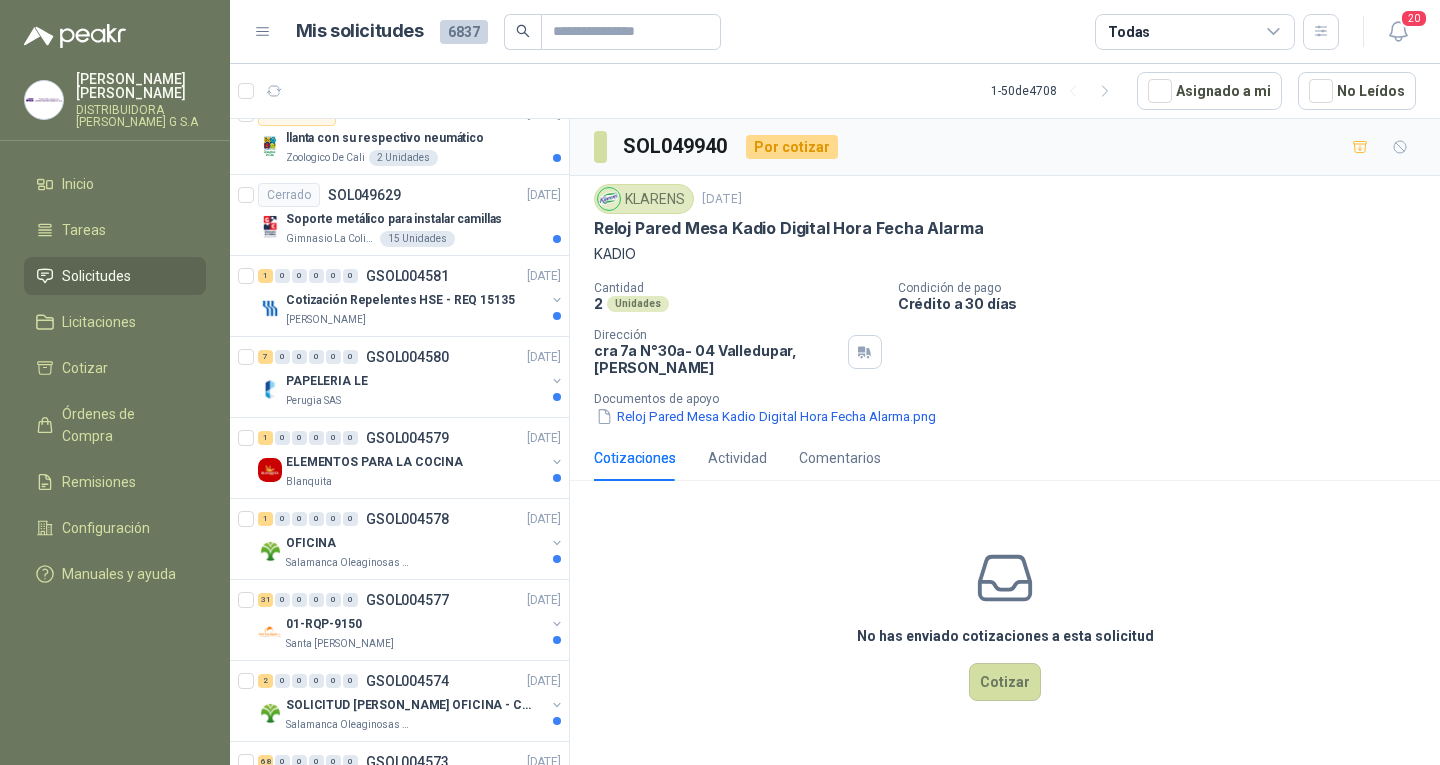 scroll, scrollTop: 1200, scrollLeft: 0, axis: vertical 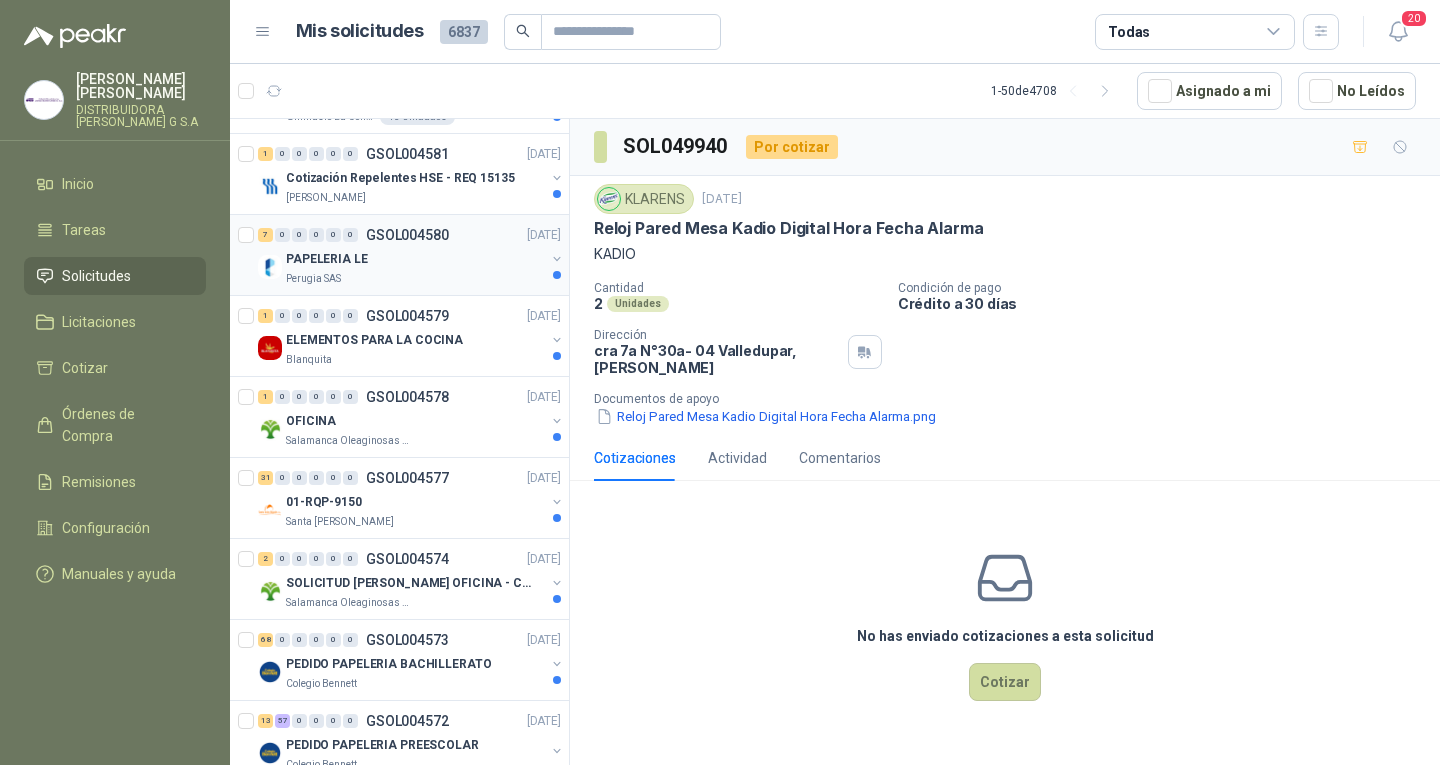 click on "Perugia SAS" at bounding box center (415, 279) 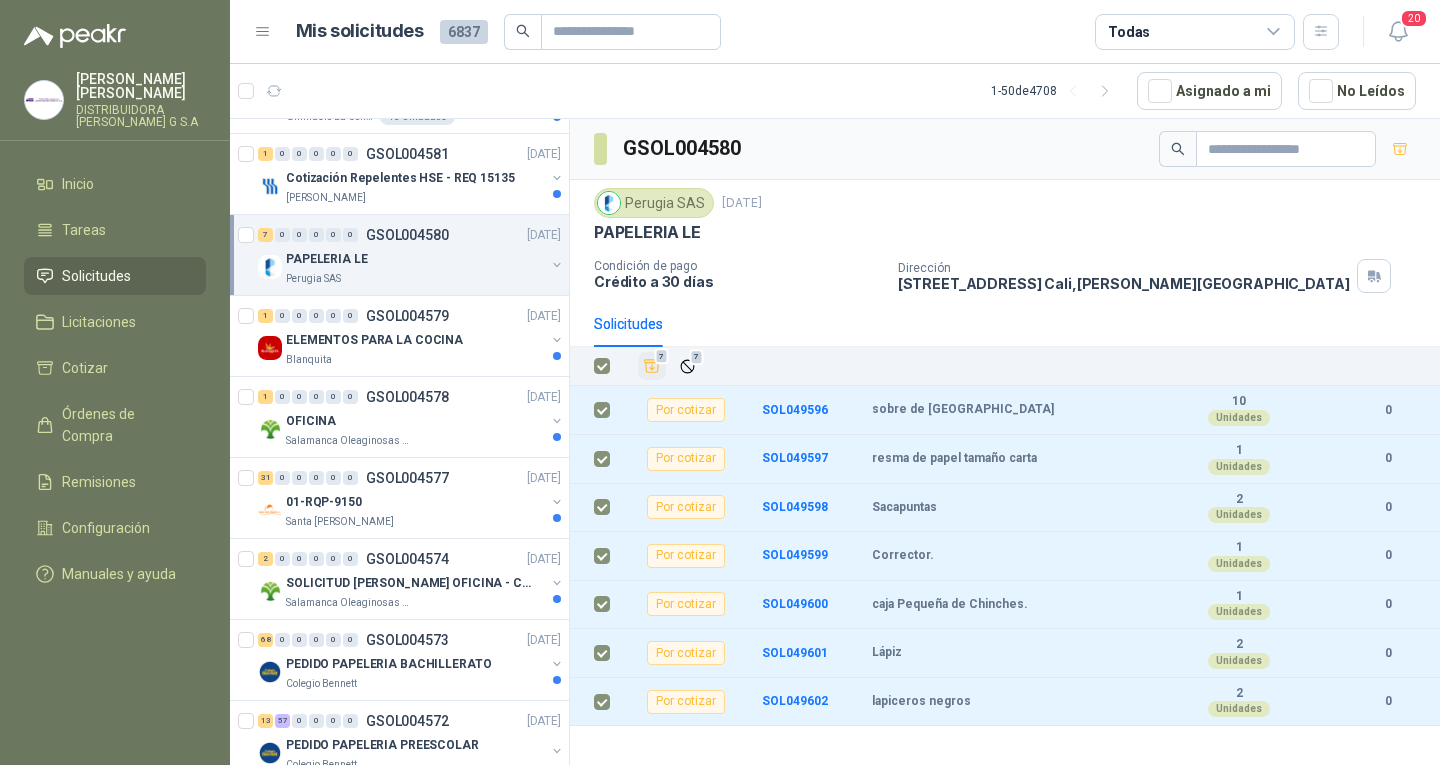 click 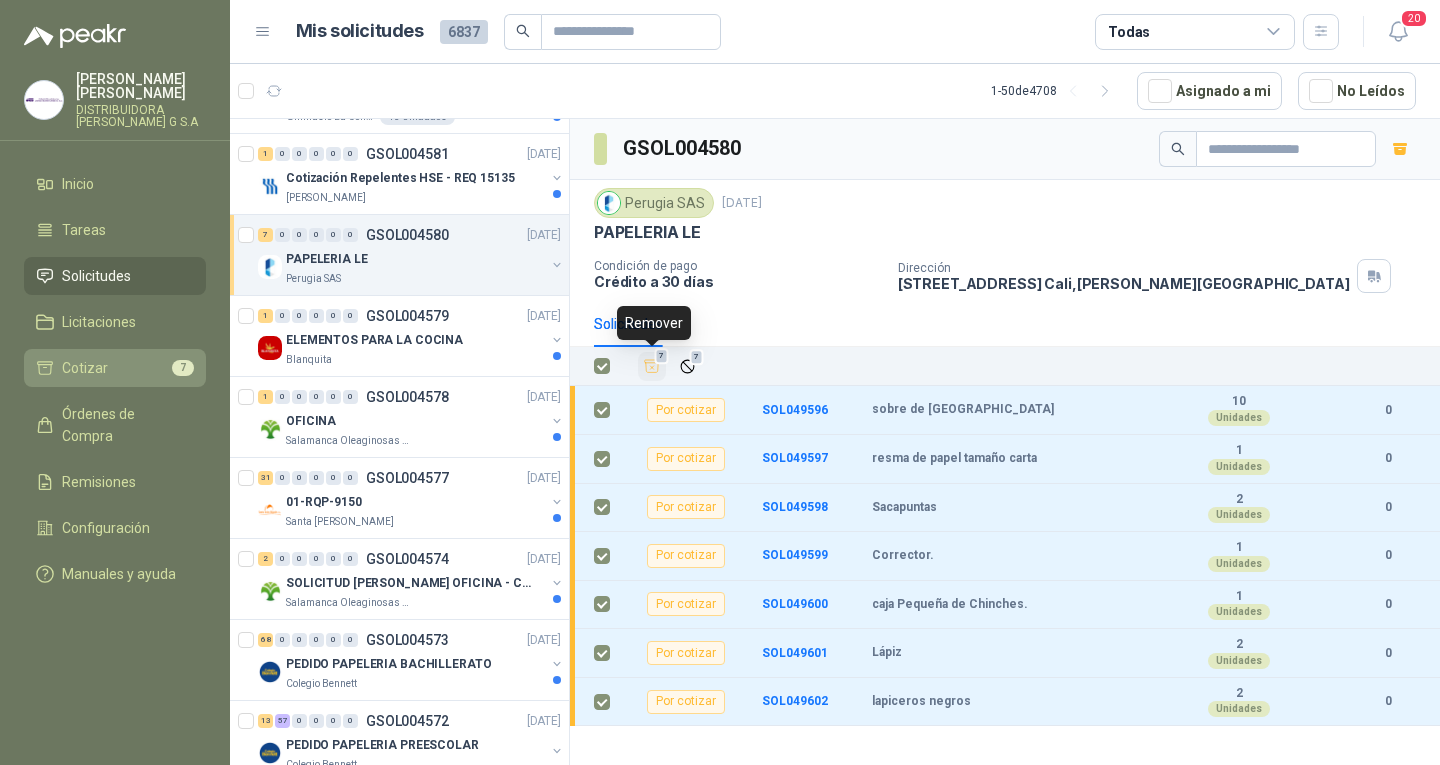 click on "Cotizar 7" at bounding box center [115, 368] 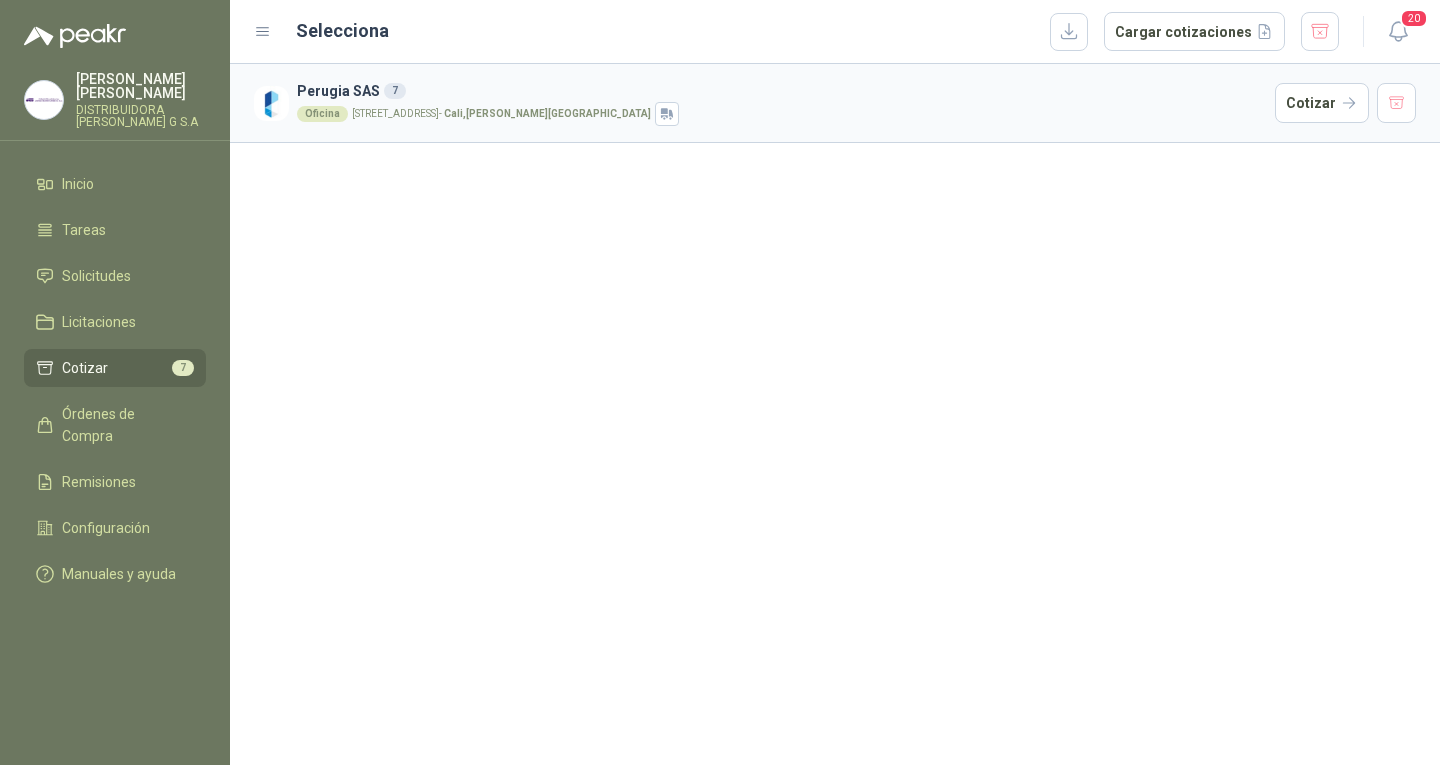 click on "Perugia SAS 7" at bounding box center (782, 91) 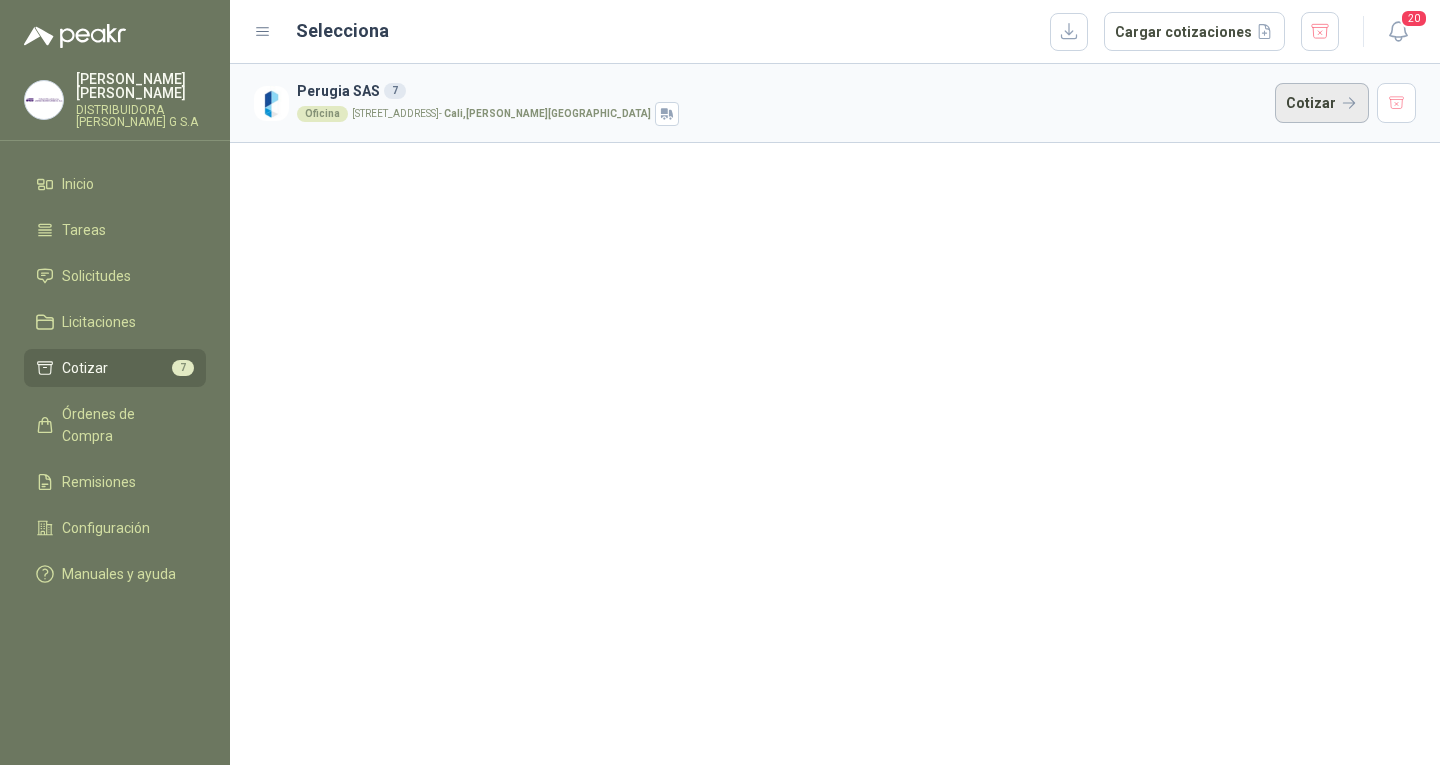 click on "Cotizar" at bounding box center (1322, 103) 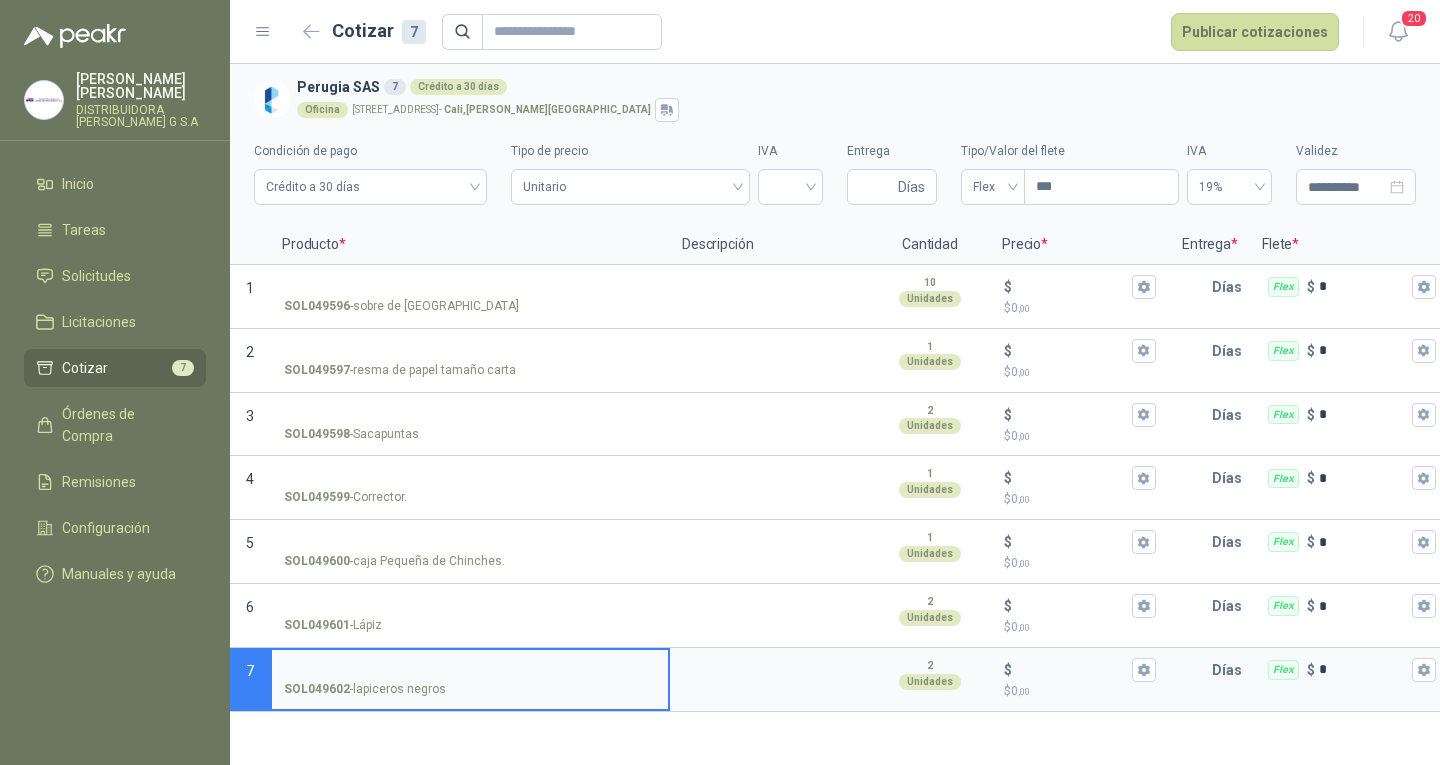 type 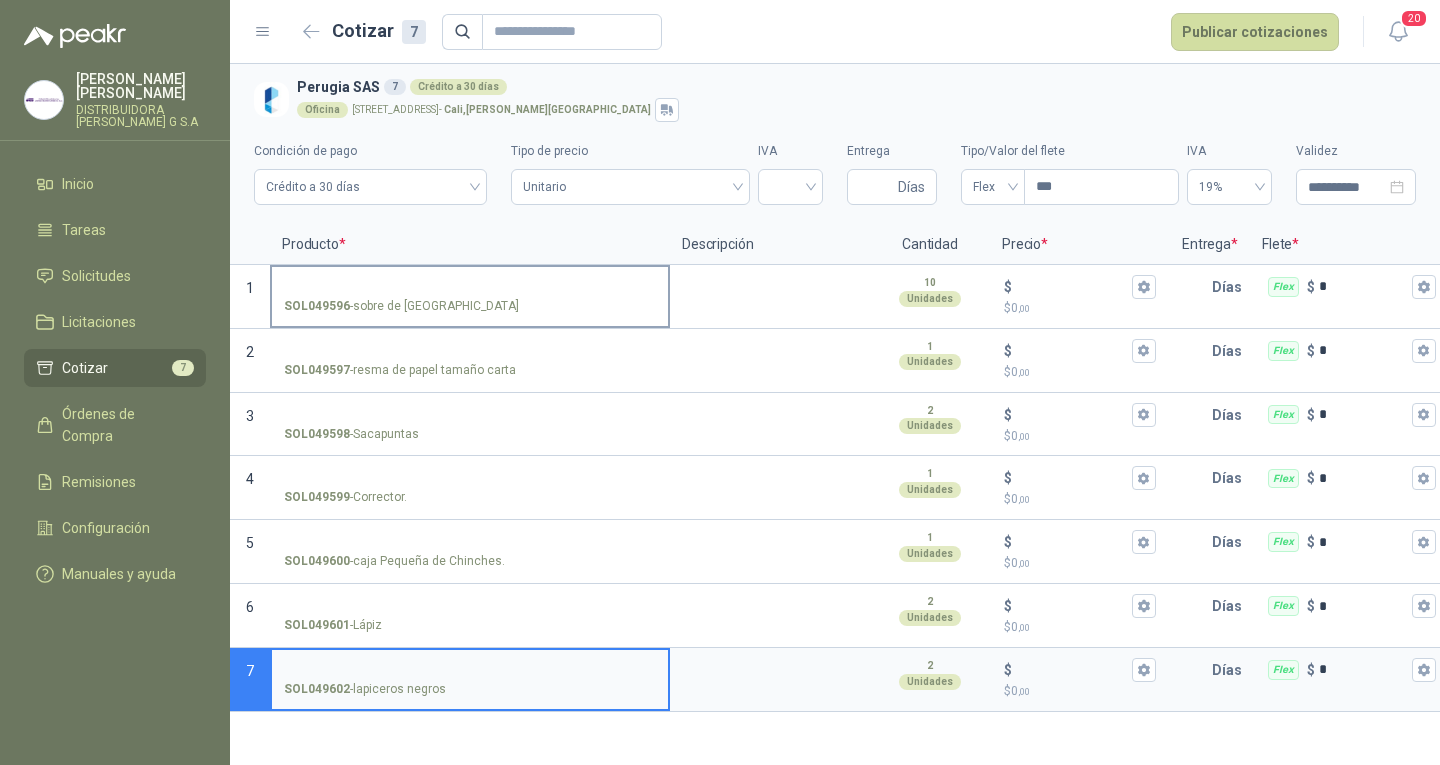 click on "SOL049596  -   sobre de manila" at bounding box center (470, 287) 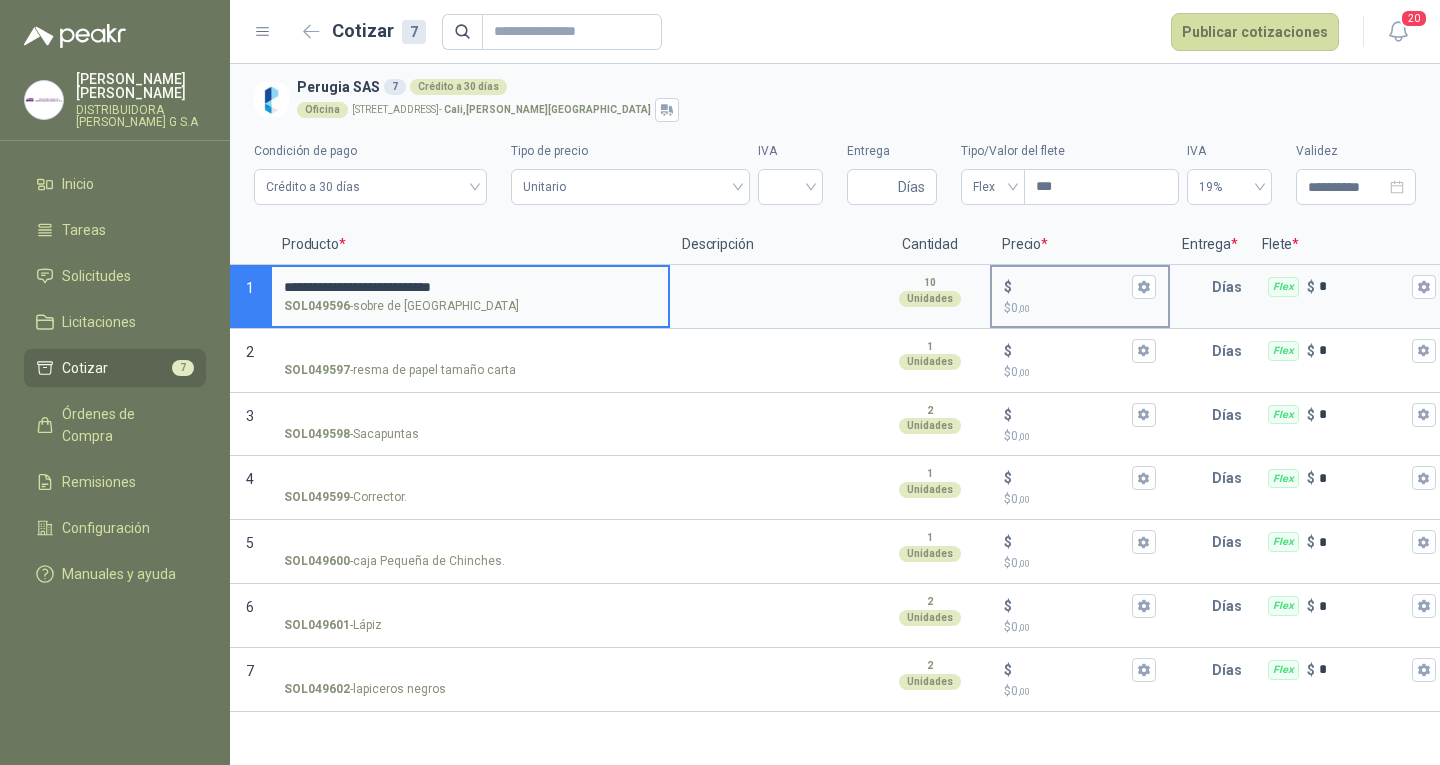 type on "**********" 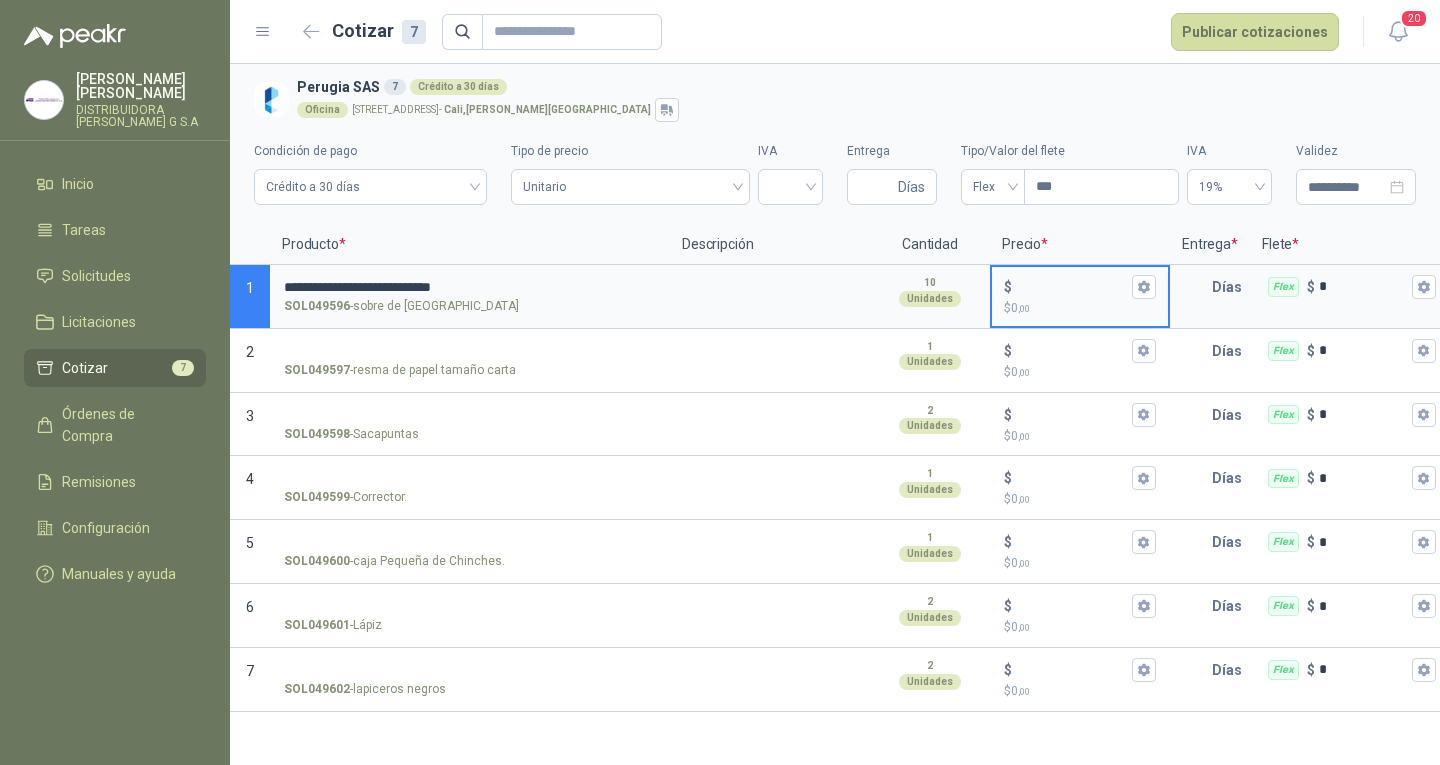 click on "$" at bounding box center (1080, 287) 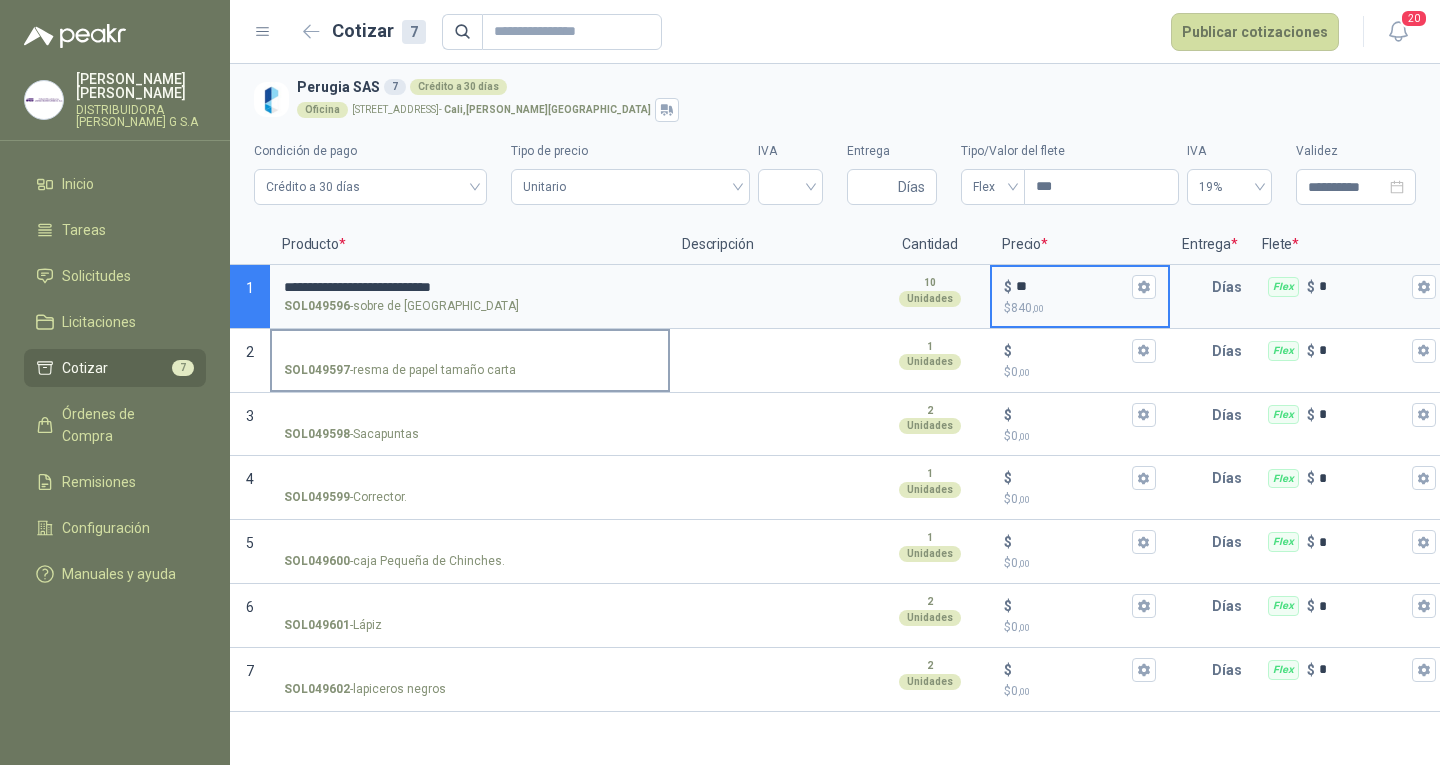type on "**" 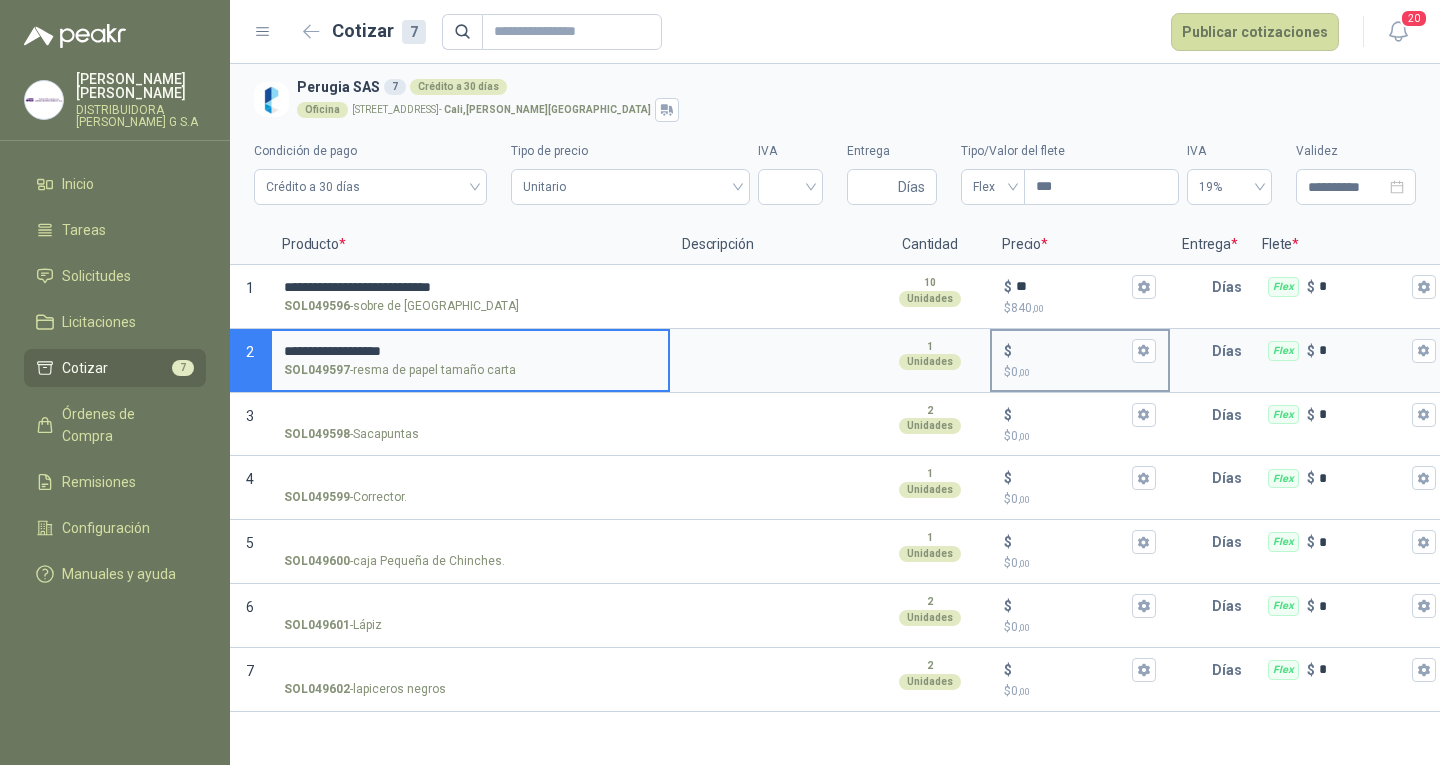 type on "**********" 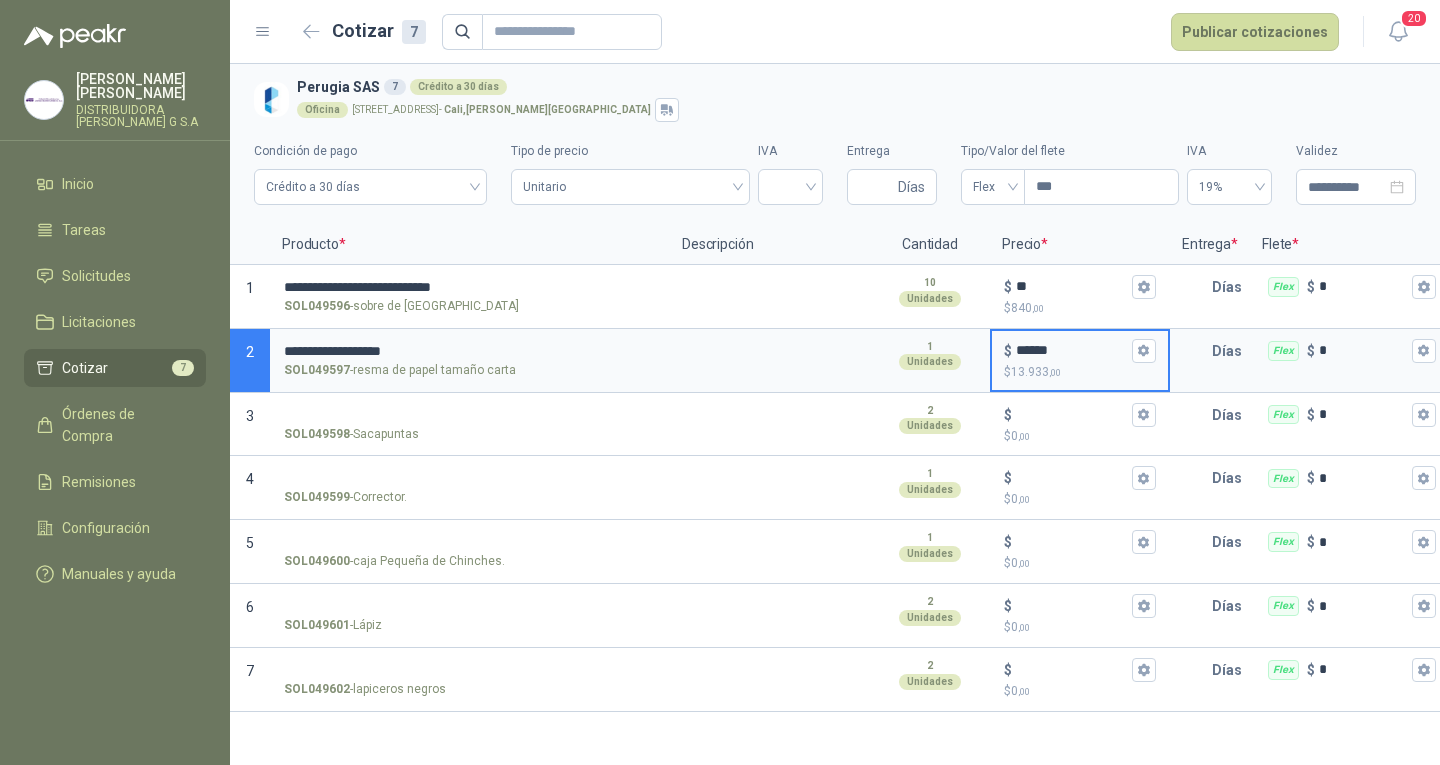 type on "******" 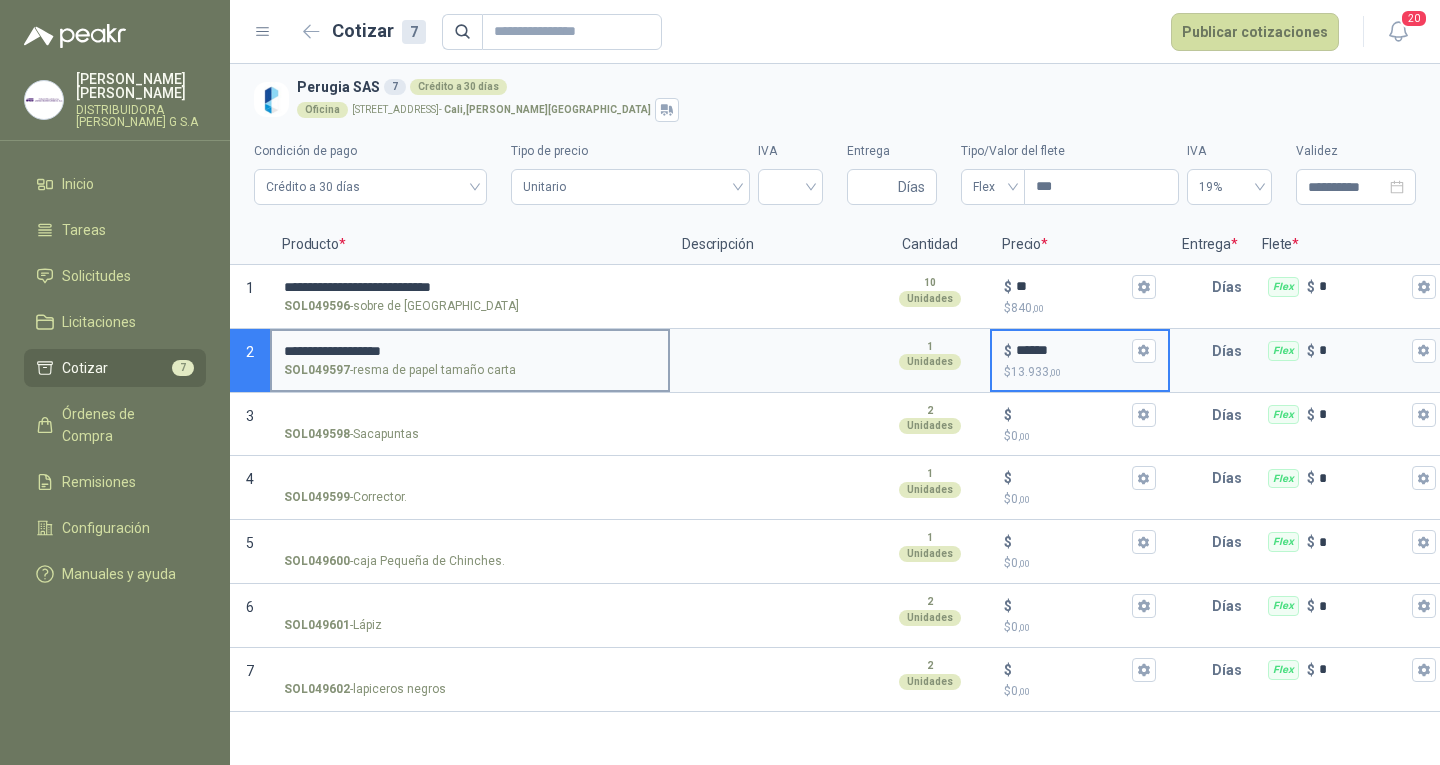 click on "**********" at bounding box center [470, 351] 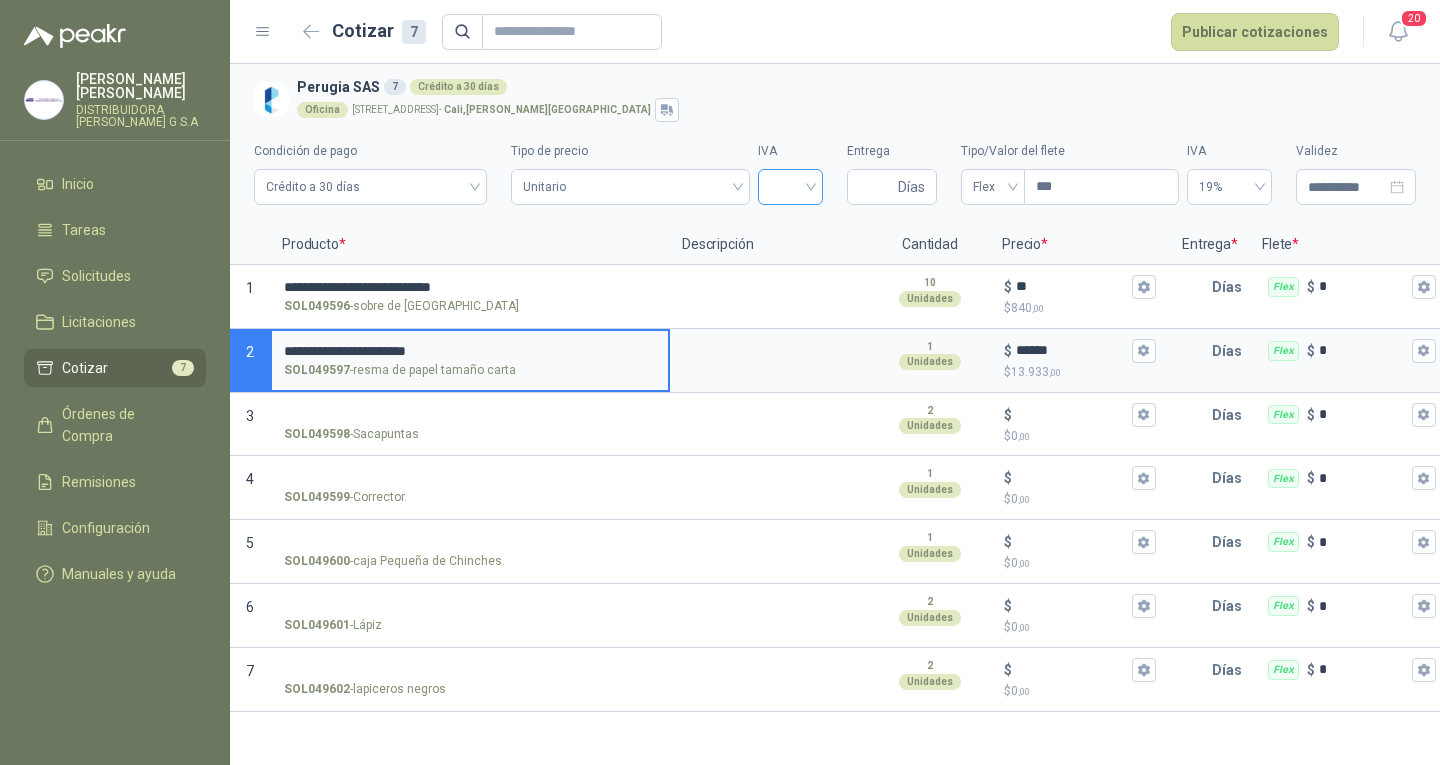 type on "**********" 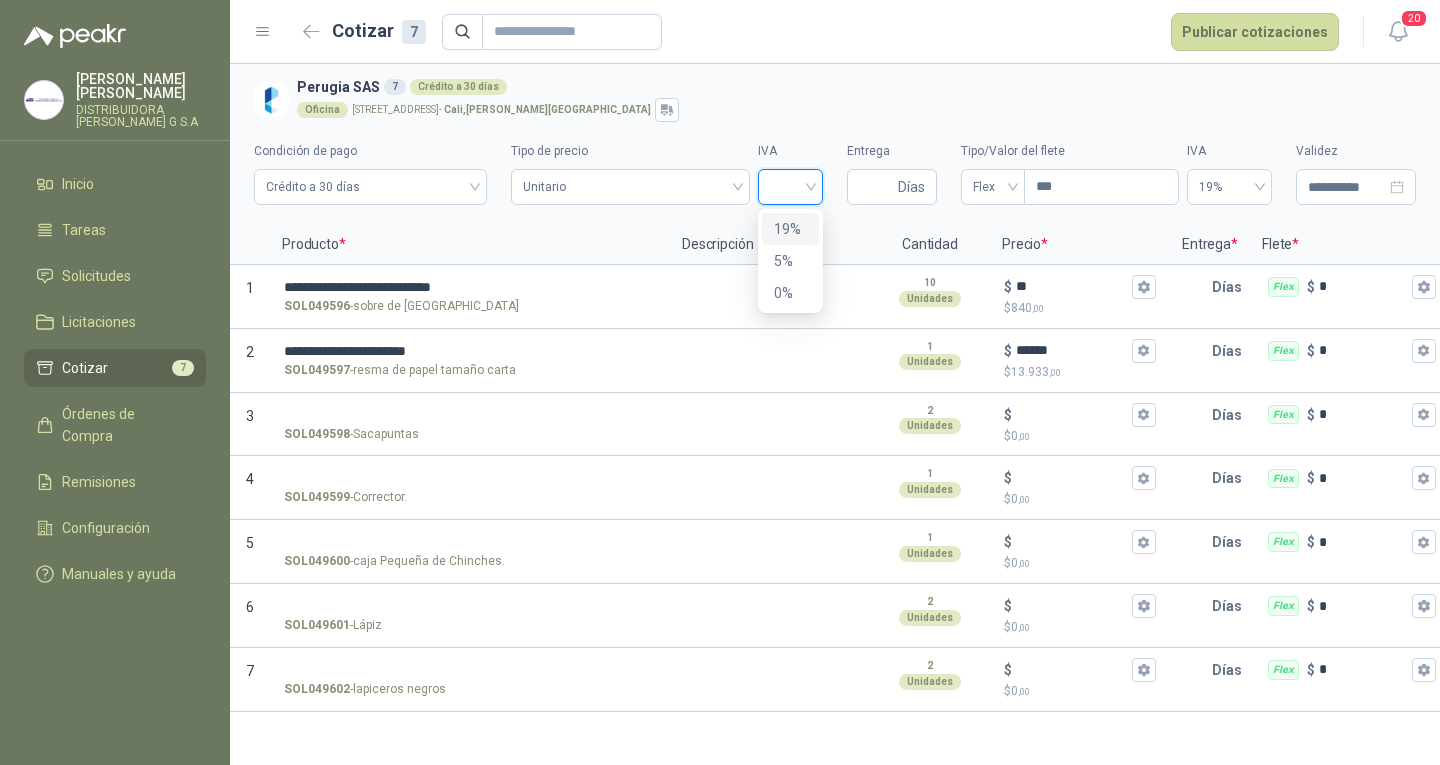 click on "19%" at bounding box center (790, 229) 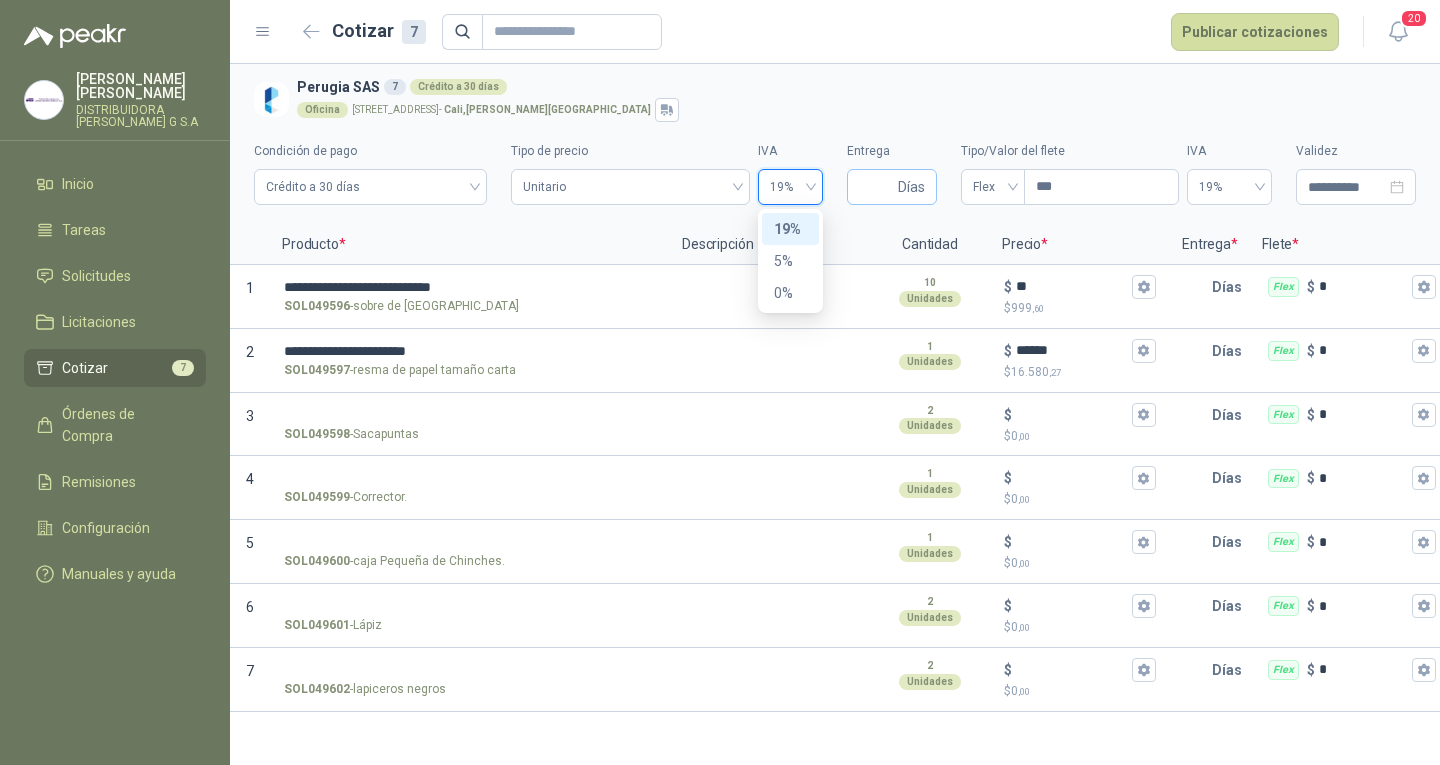 type 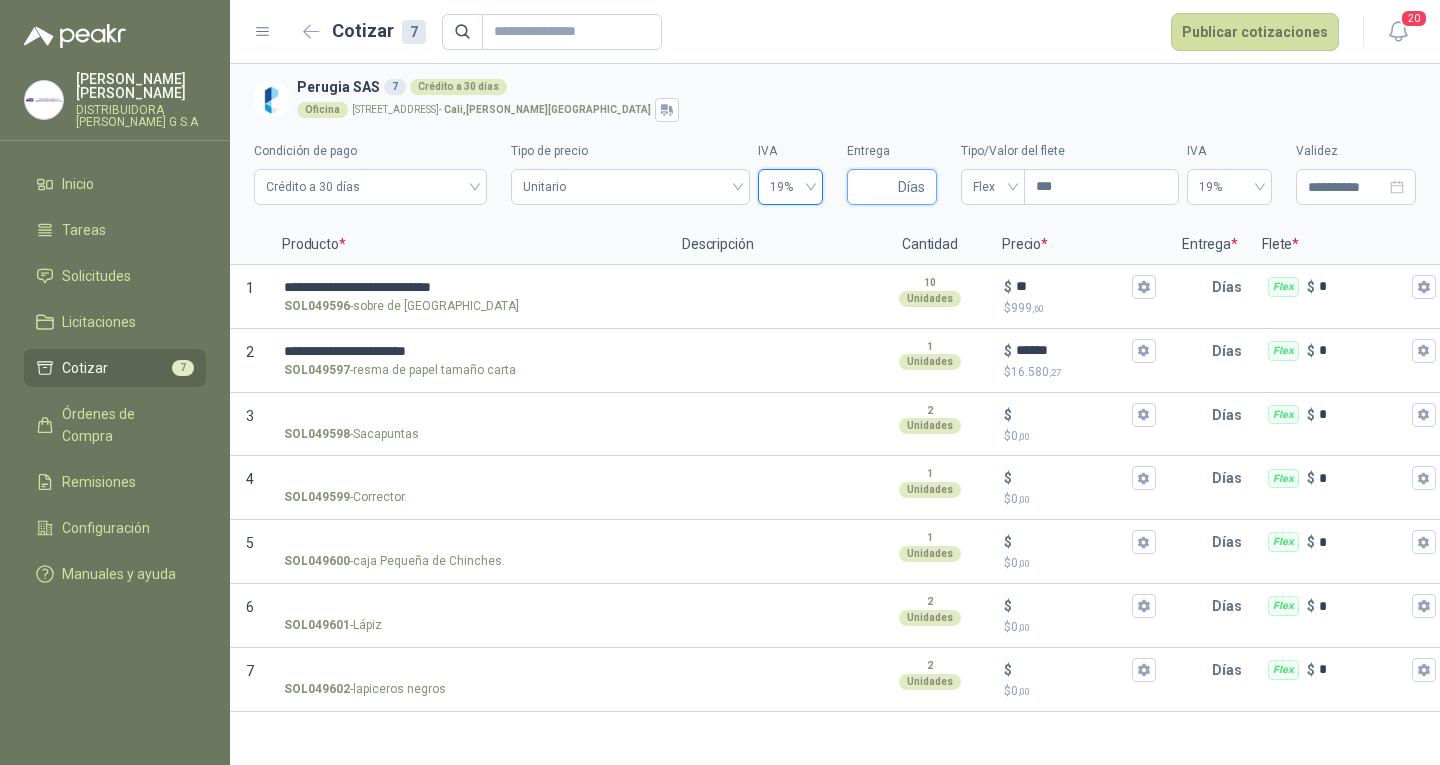 click on "Entrega" at bounding box center [876, 187] 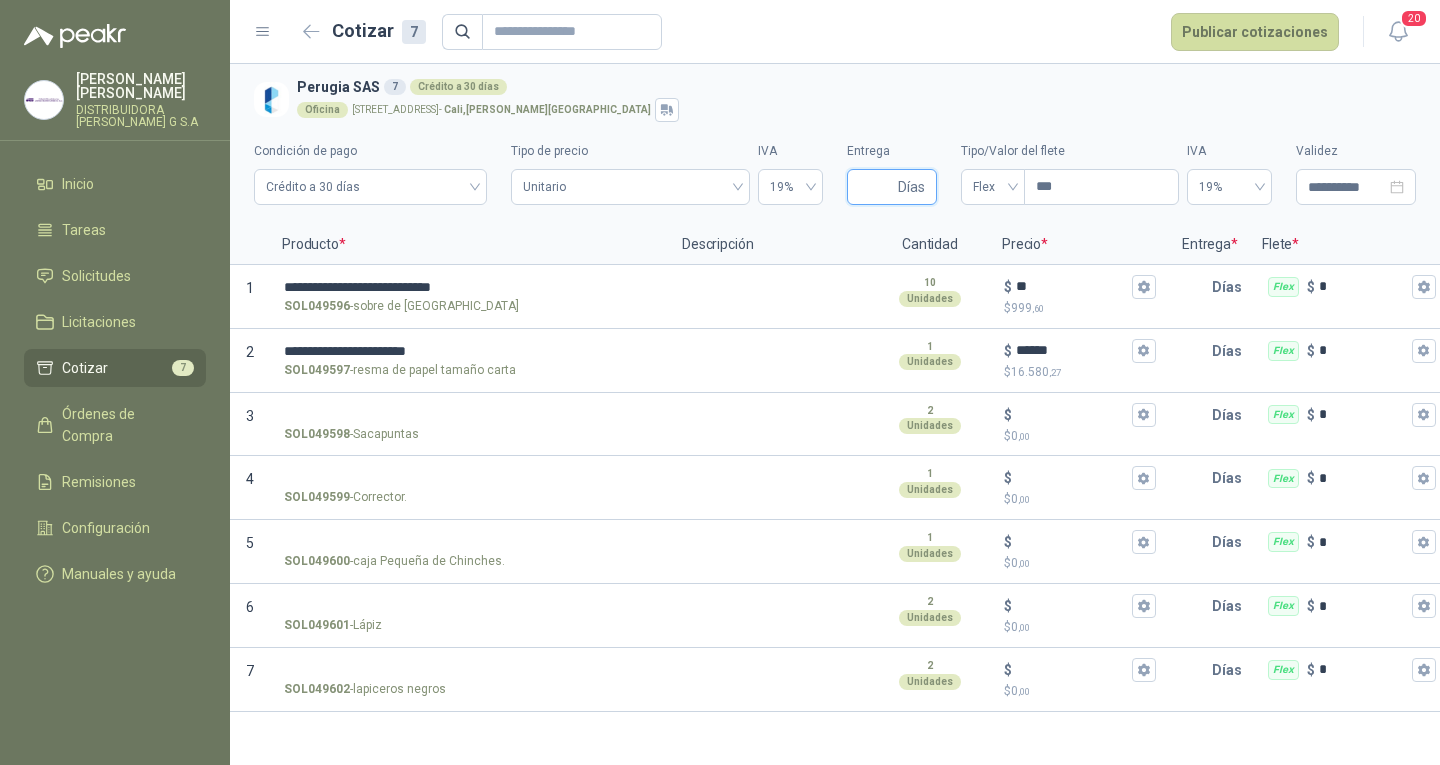 type on "*" 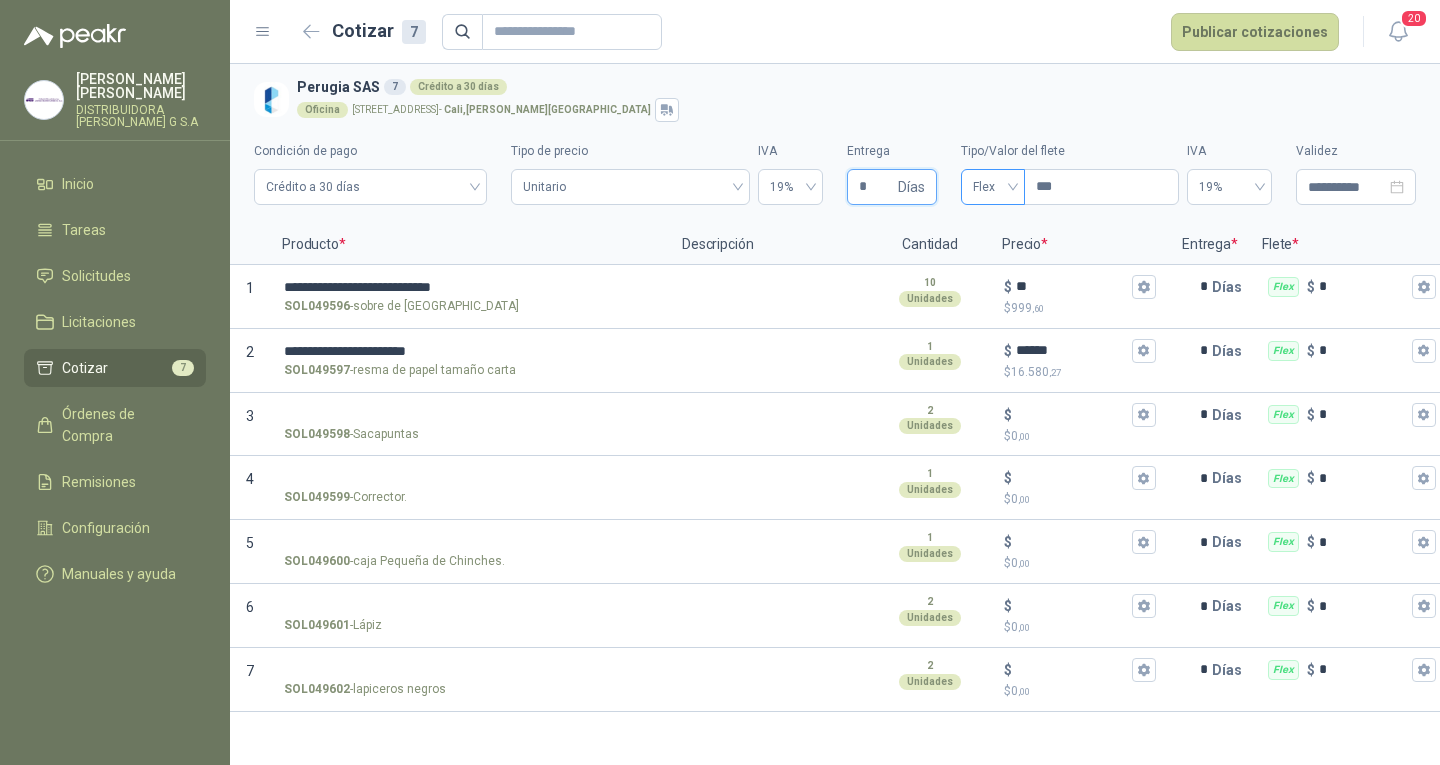 type 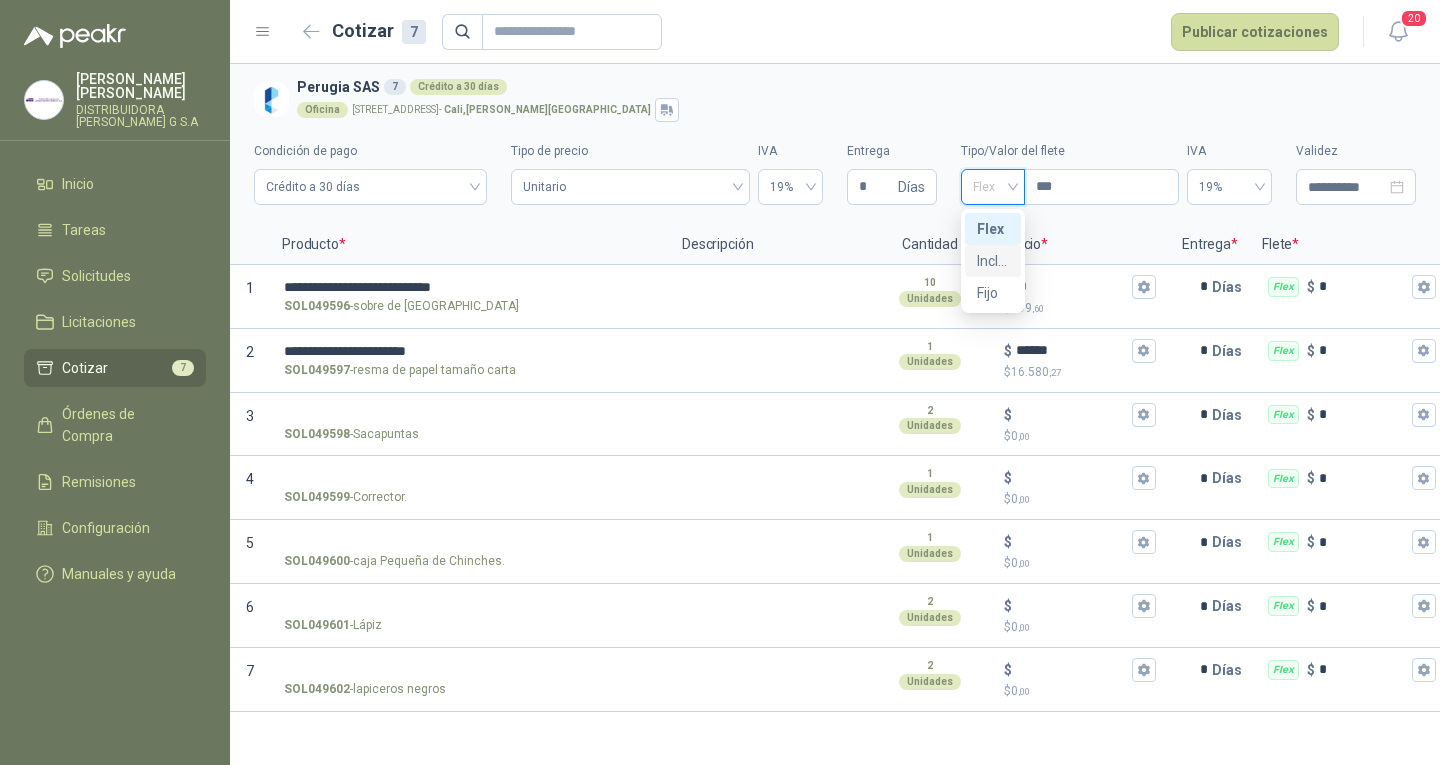click on "Incluido" at bounding box center (993, 261) 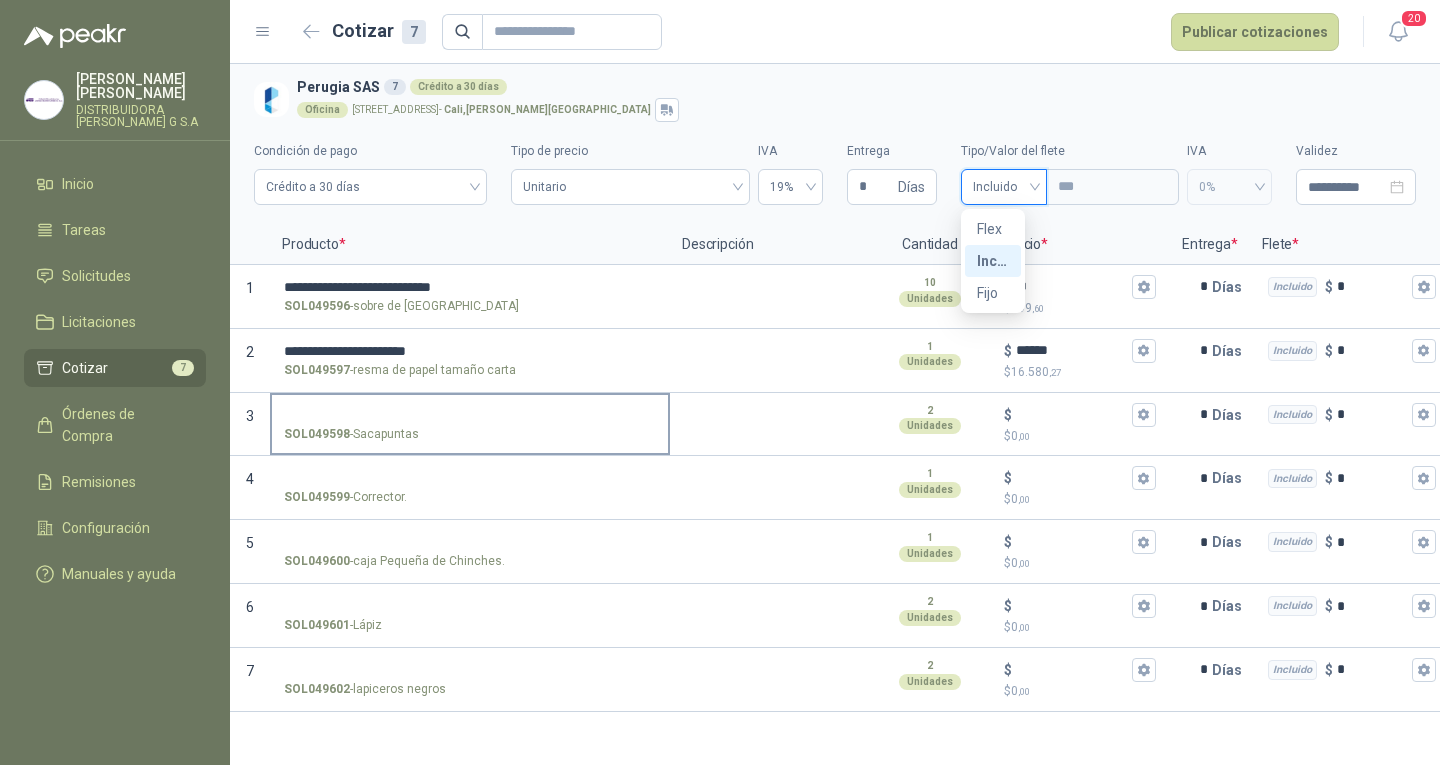type 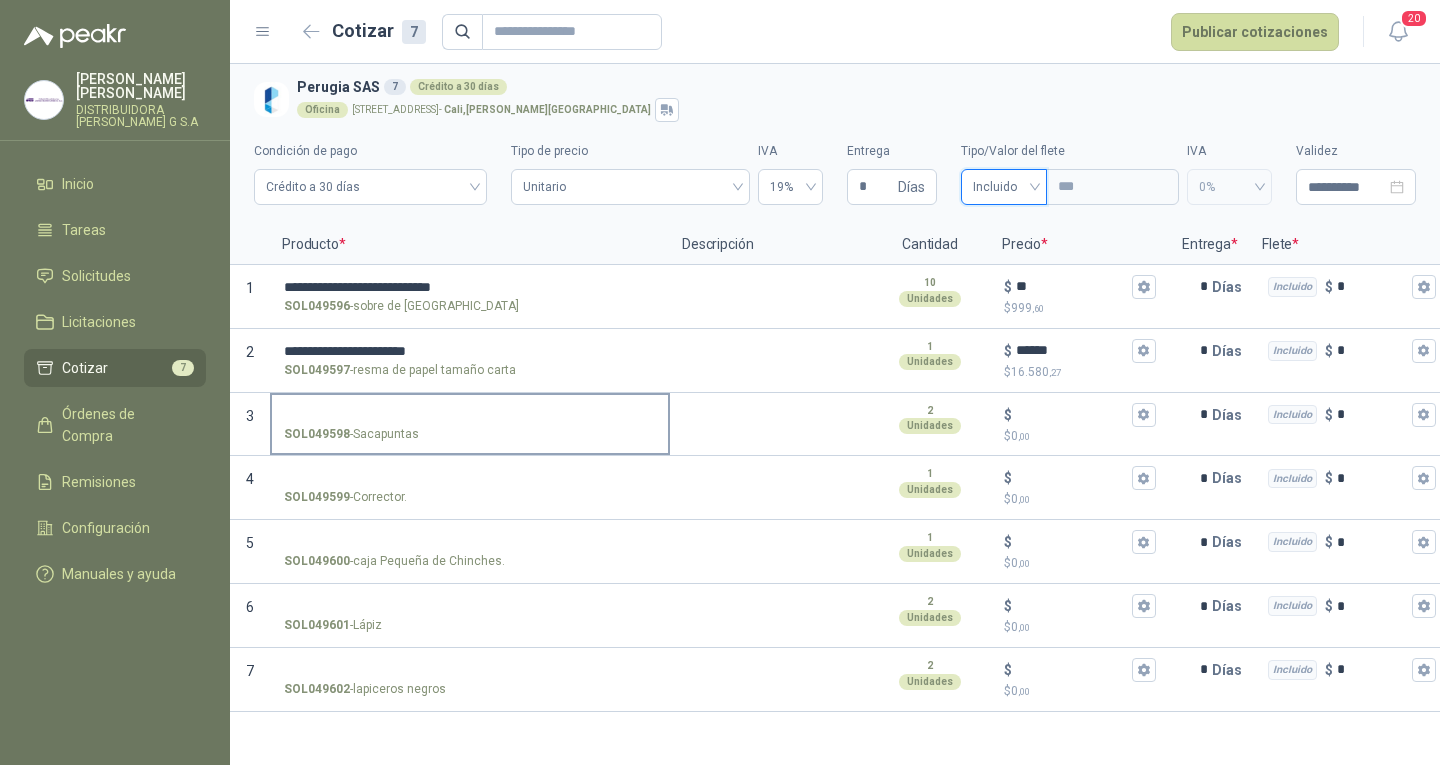click on "SOL049598  -   Sacapuntas" at bounding box center [470, 415] 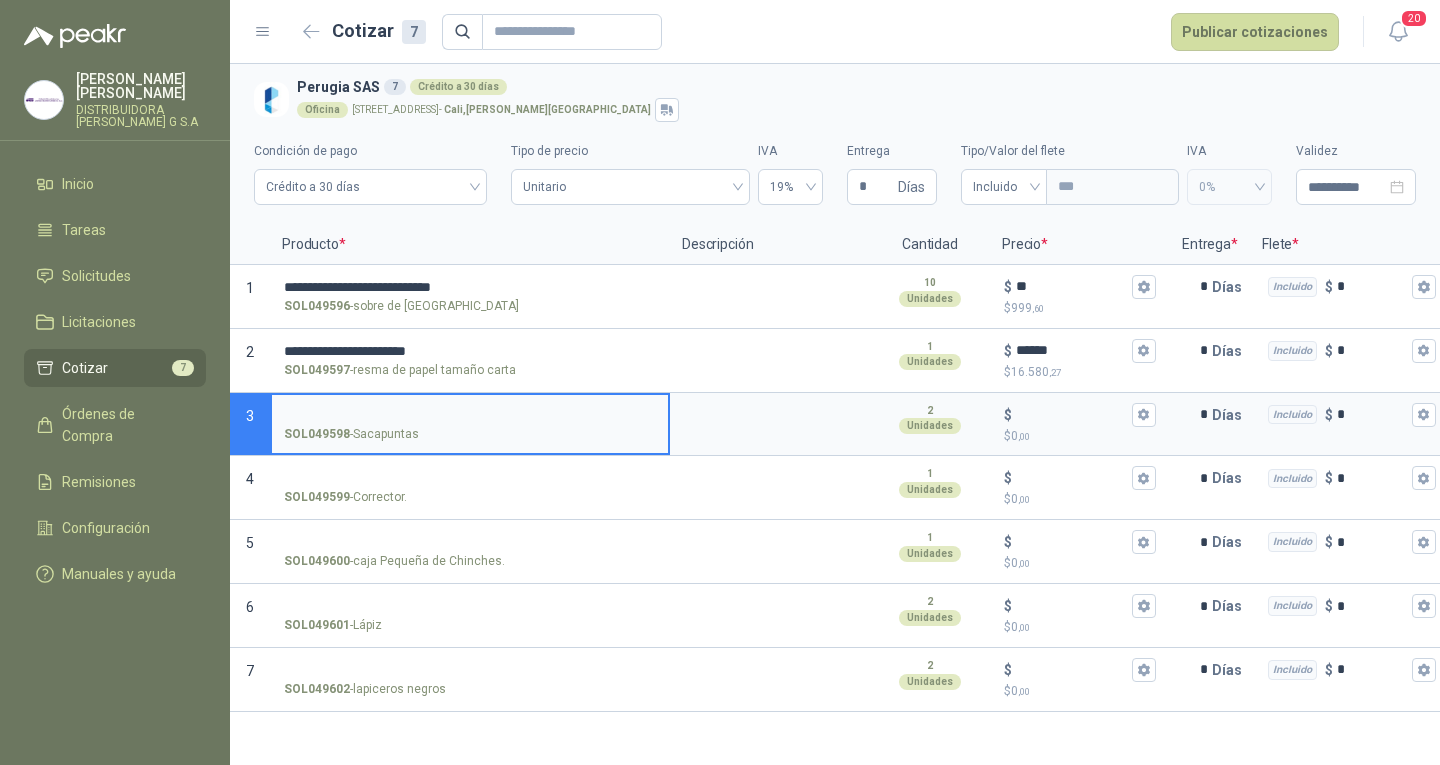 type on "*" 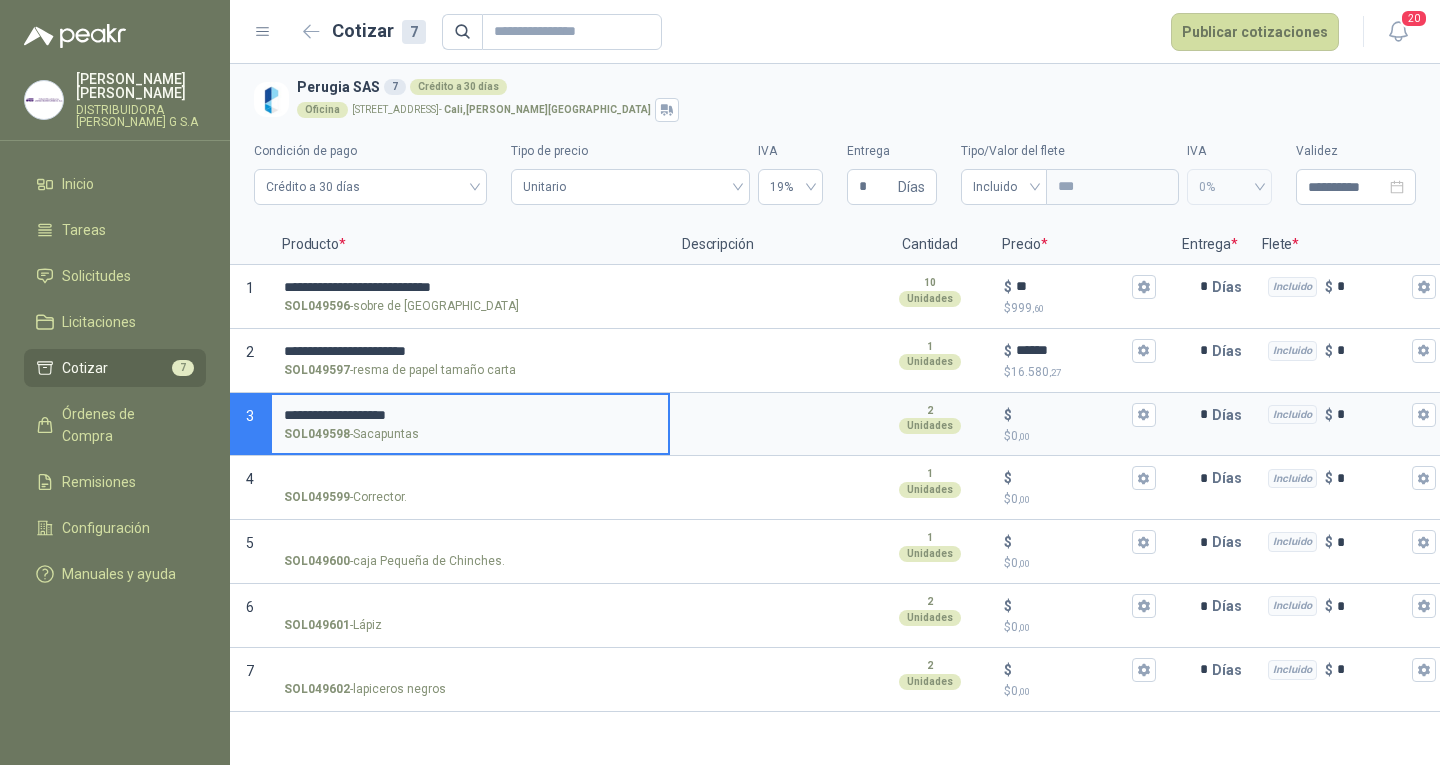 type on "**********" 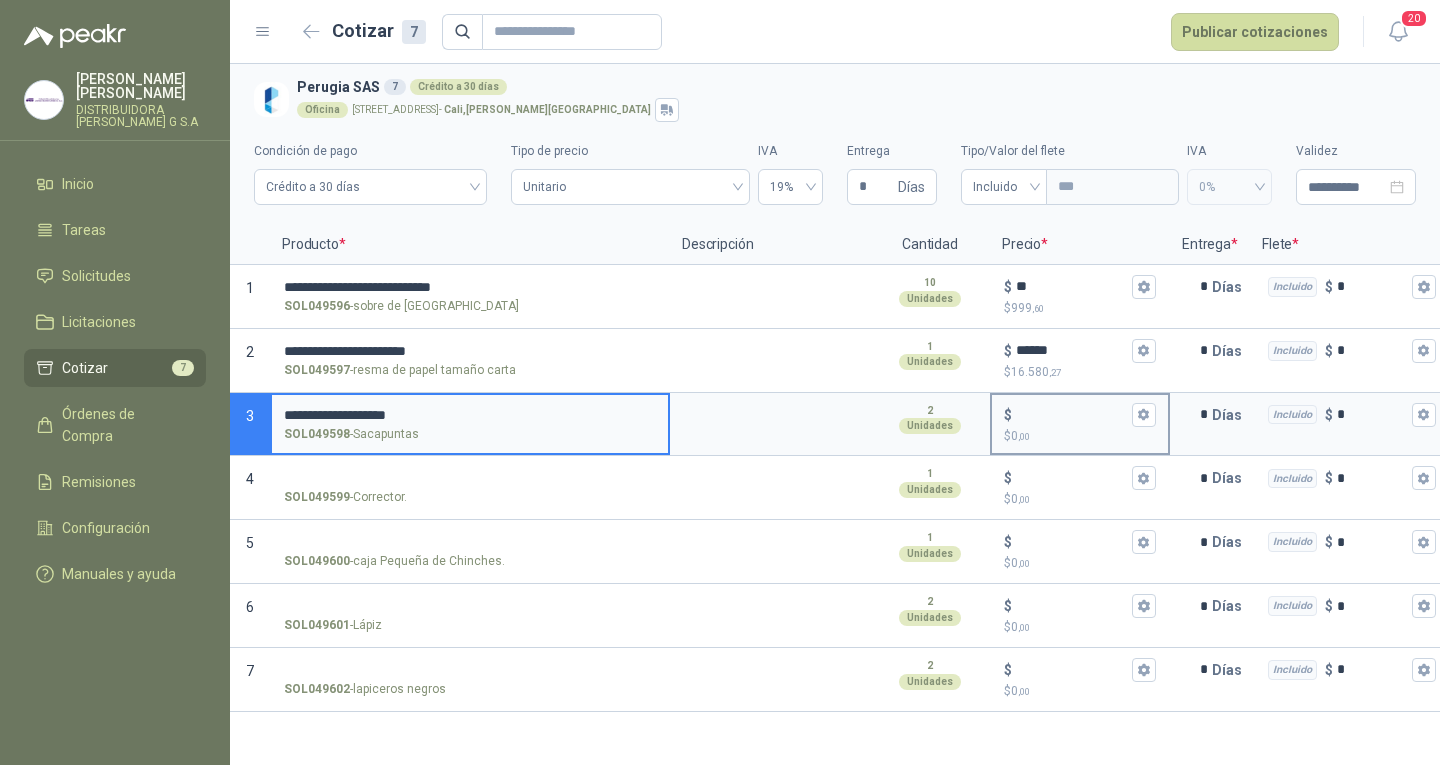 click on "$ $  0 ,00" at bounding box center [1072, 414] 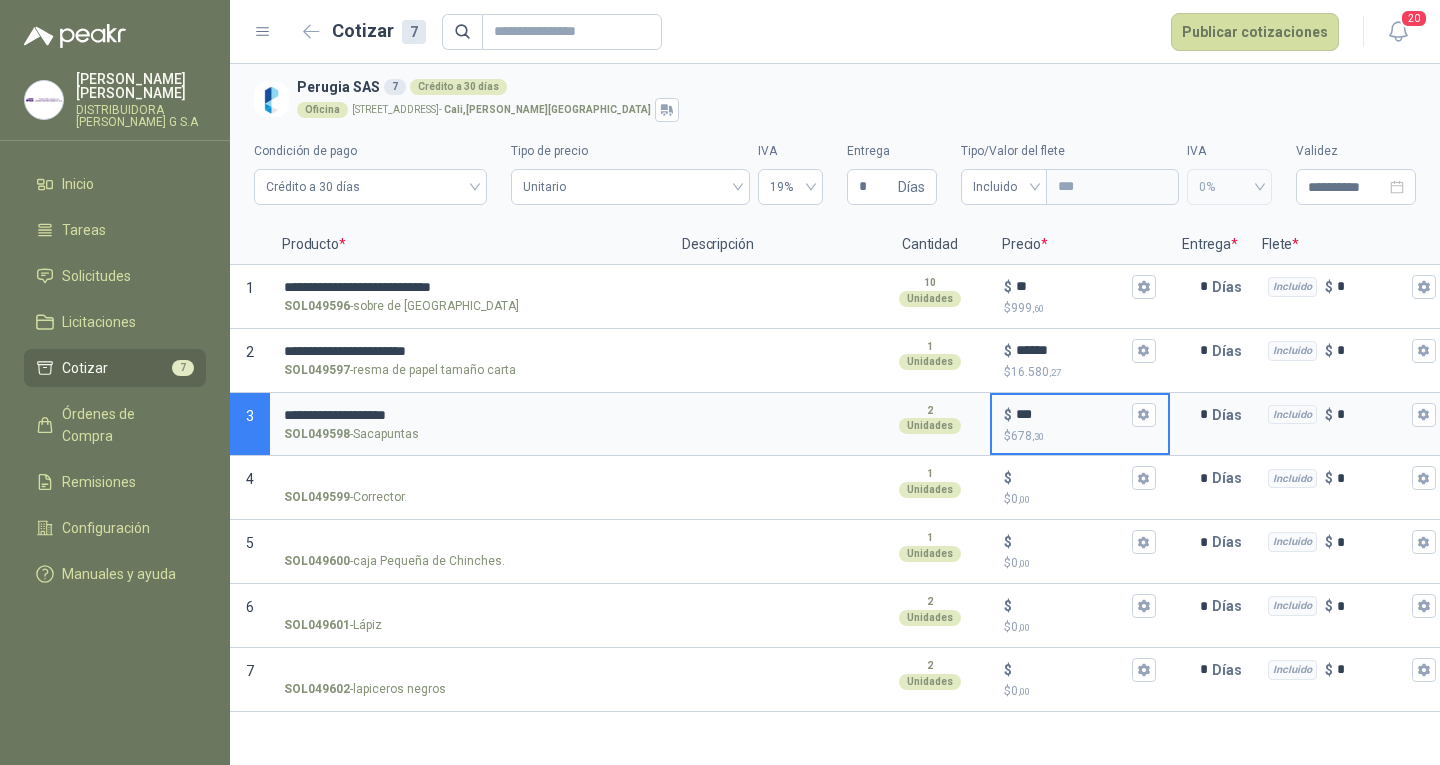 type on "***" 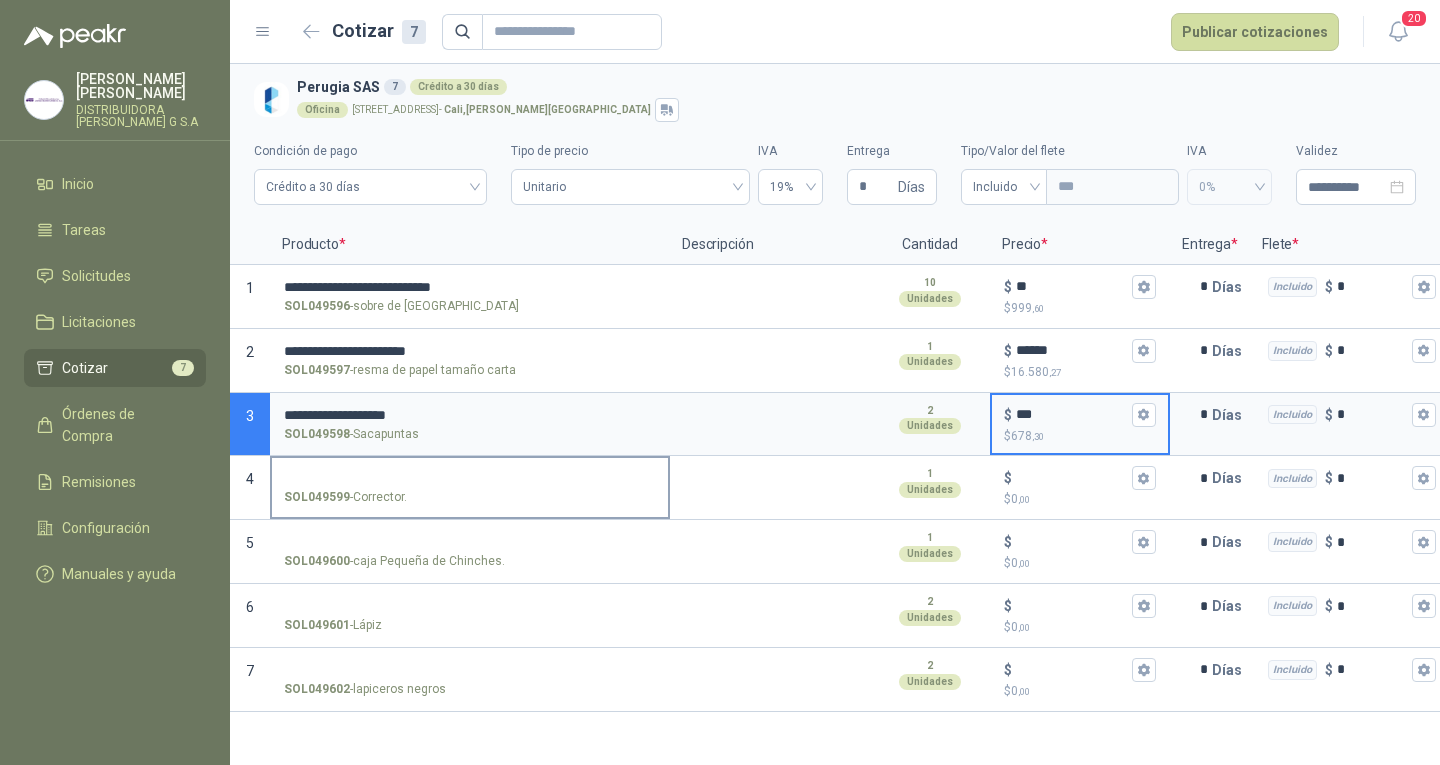 click on "SOL049599  -  Corrector." at bounding box center [470, 478] 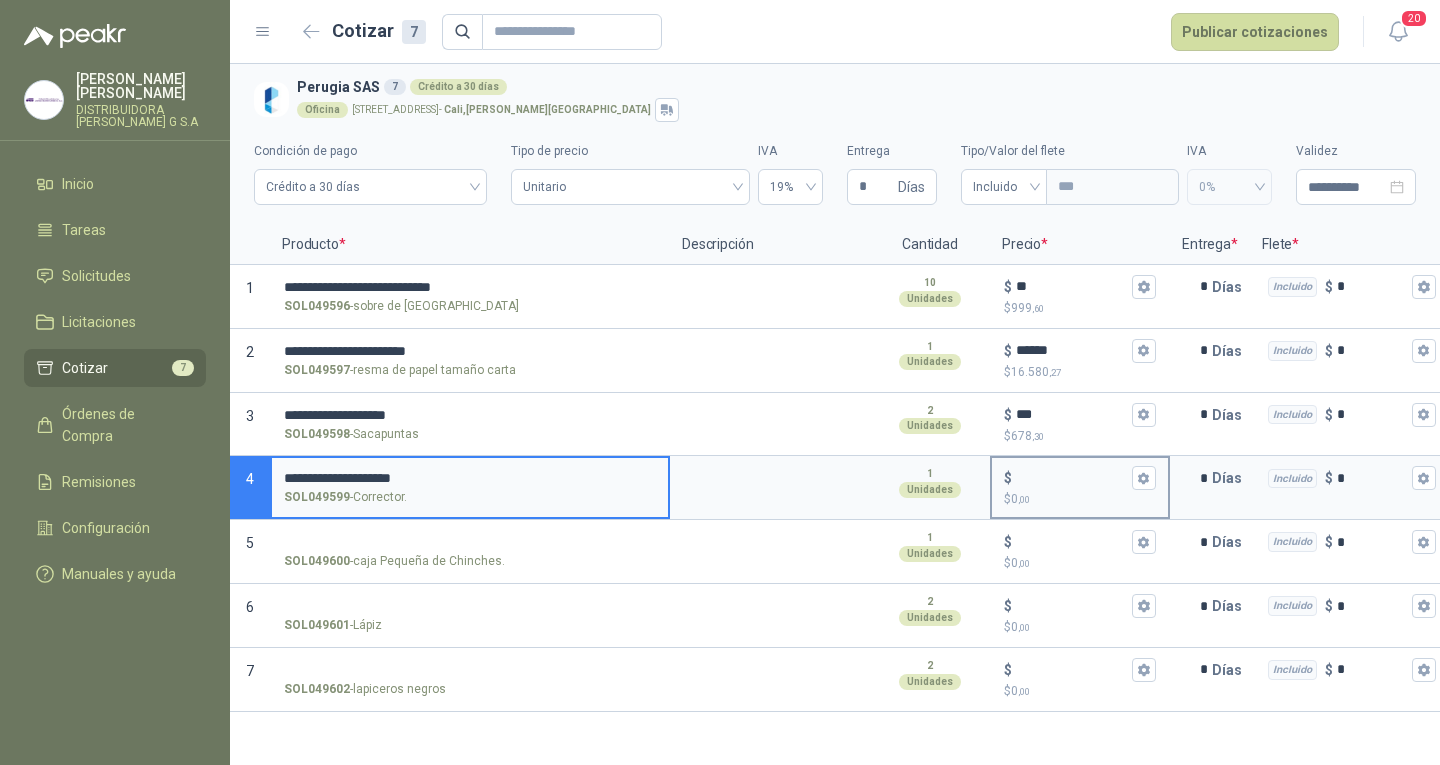 type on "**********" 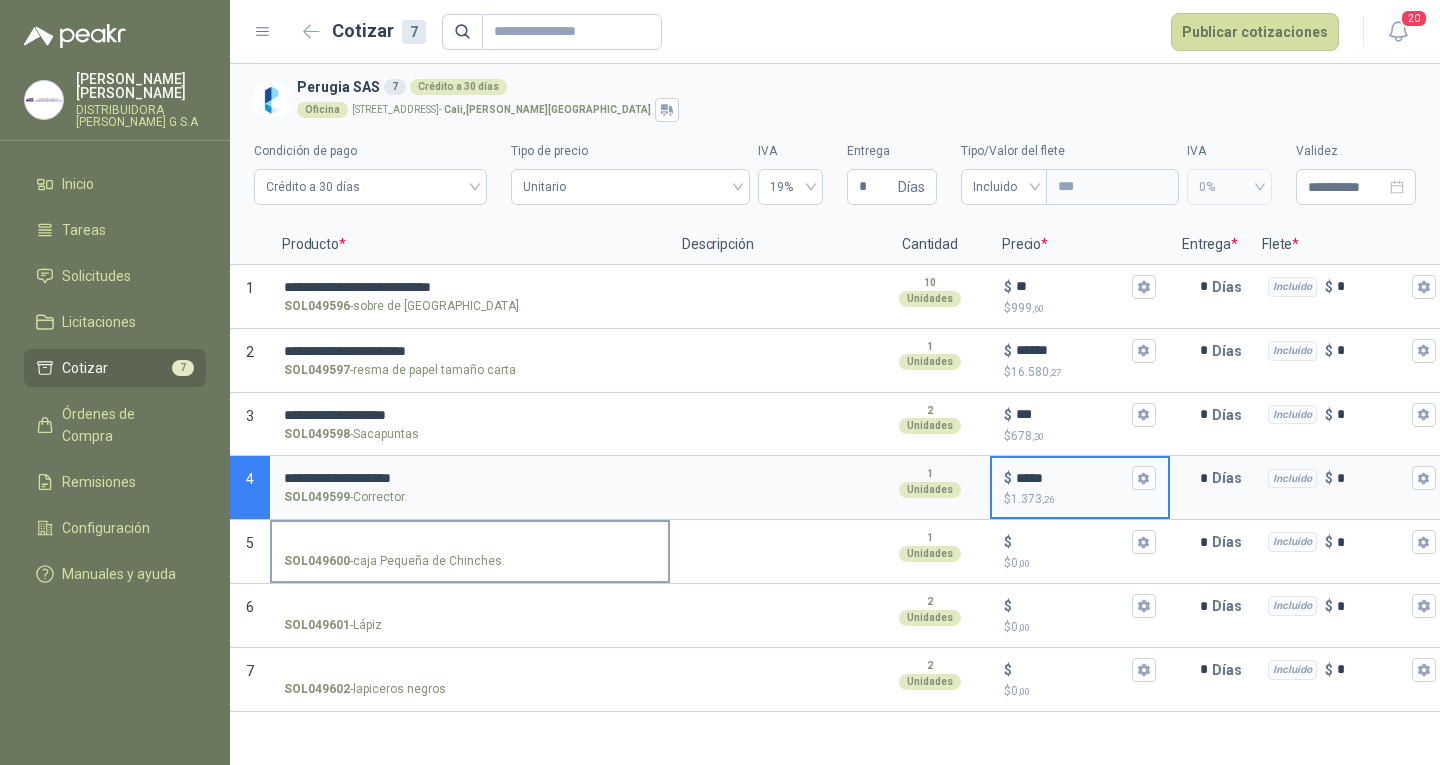 type on "*****" 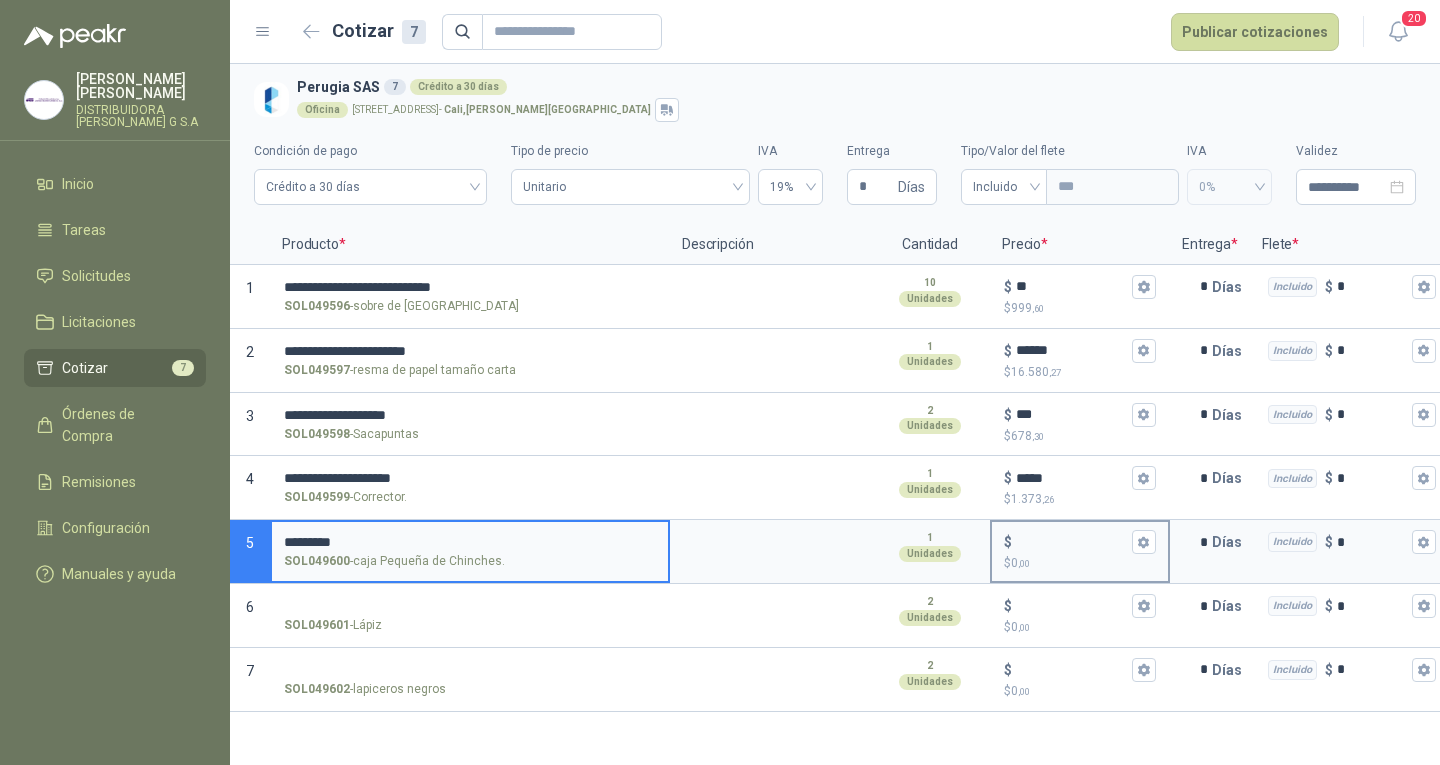 type on "********" 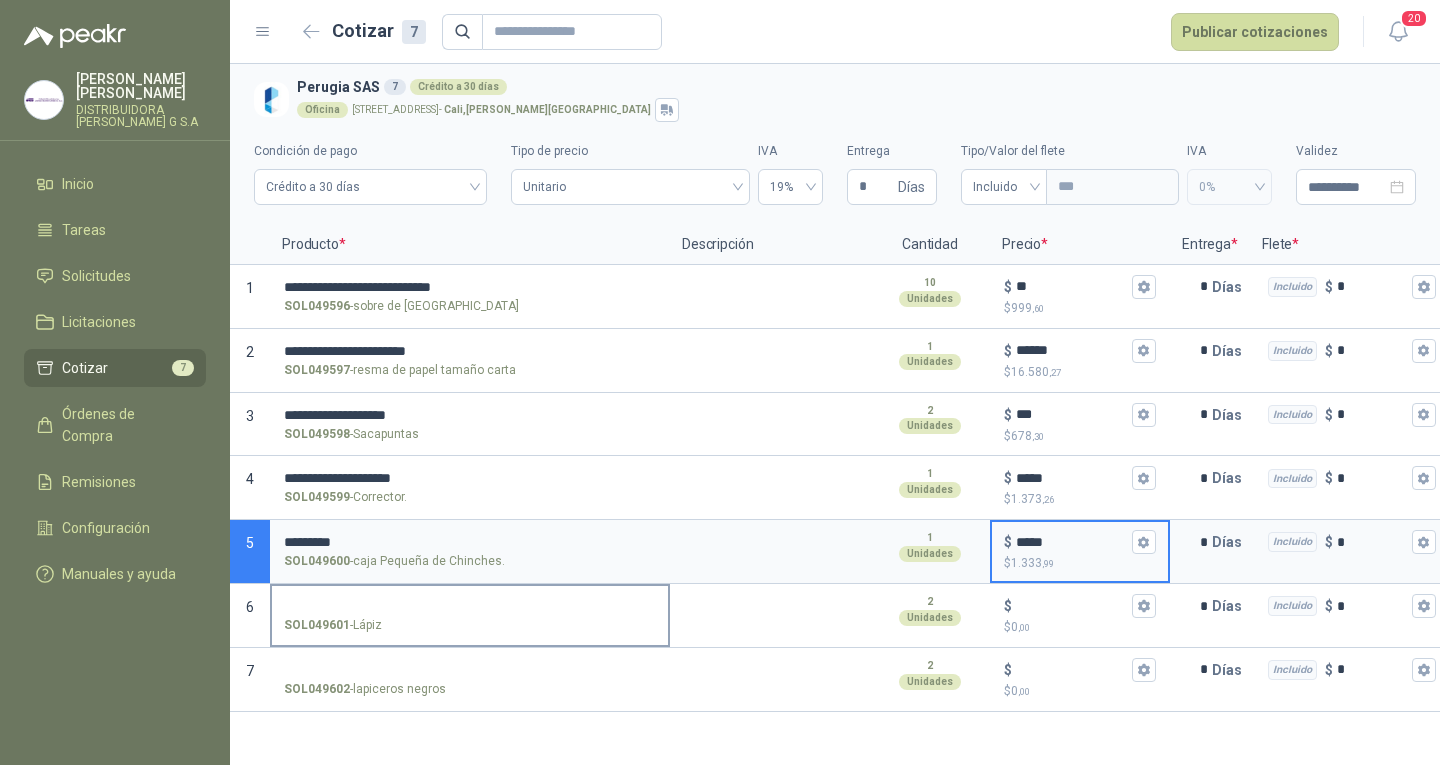 type on "*****" 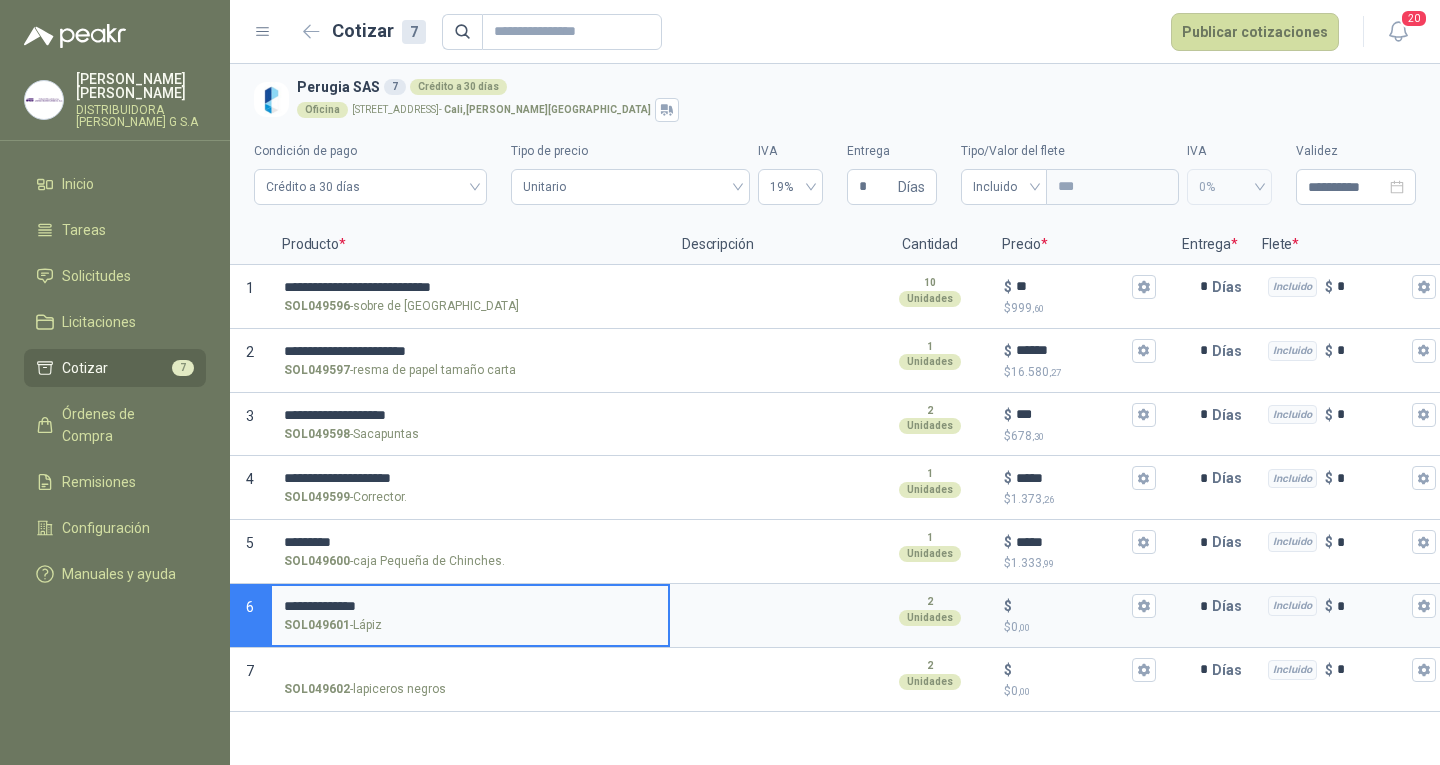 type on "**********" 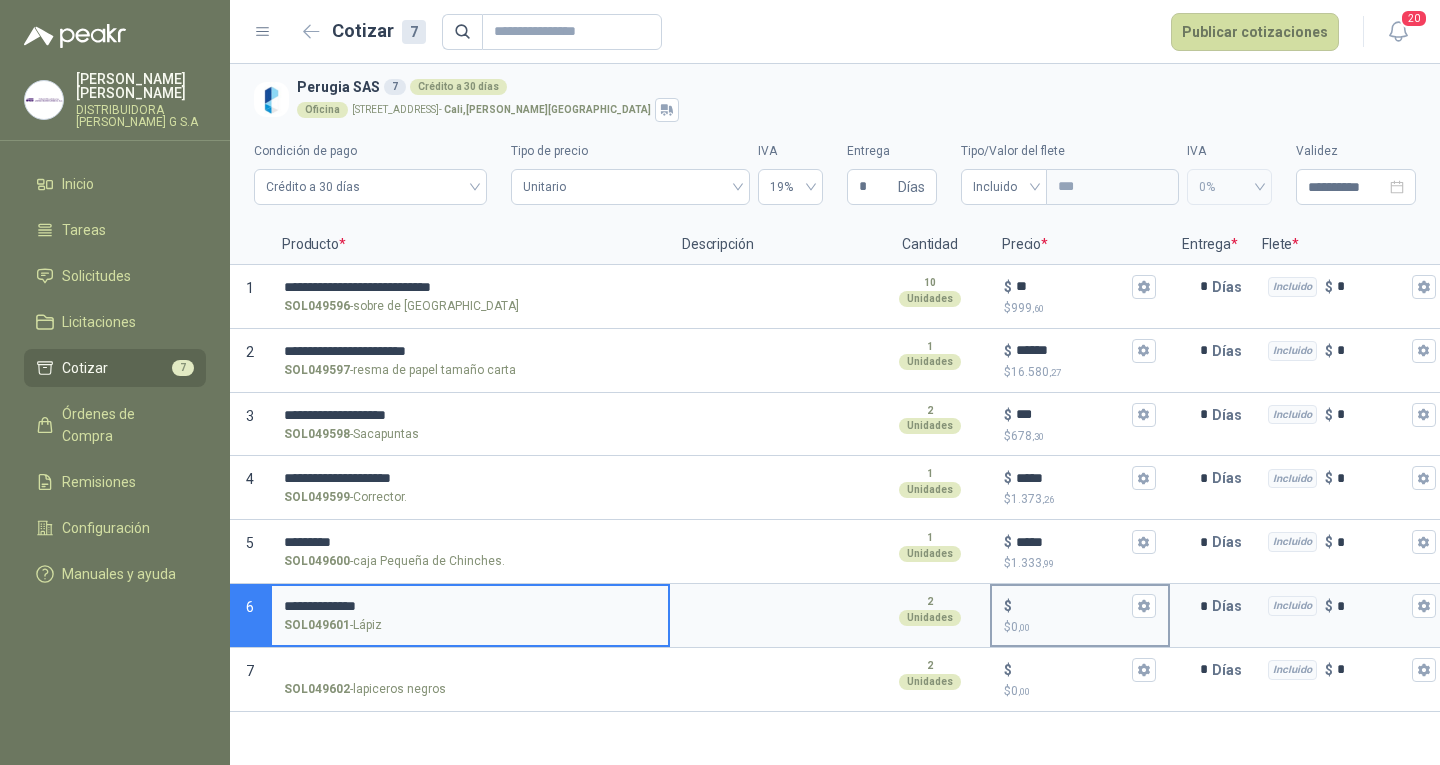 click on "$ $  0 ,00" at bounding box center [1072, 606] 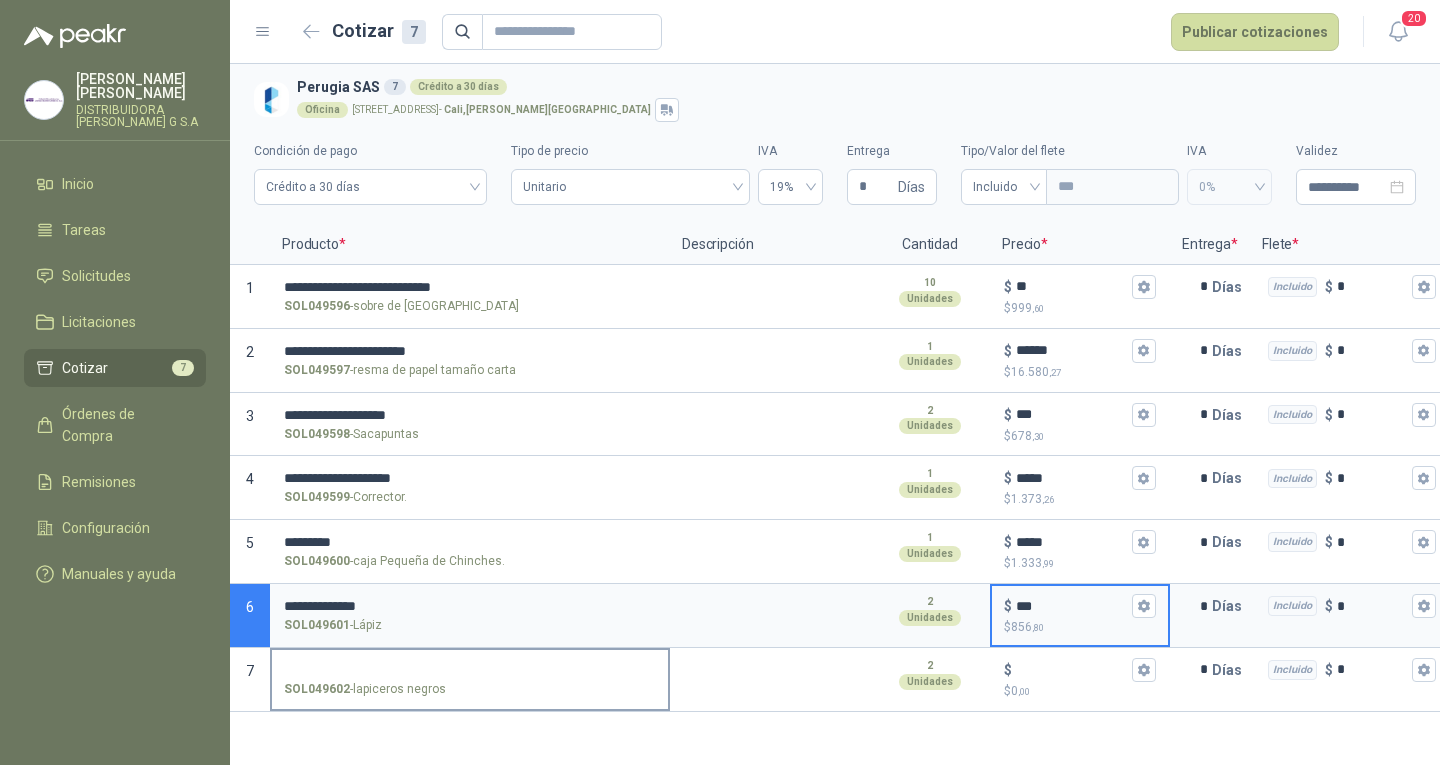 type on "***" 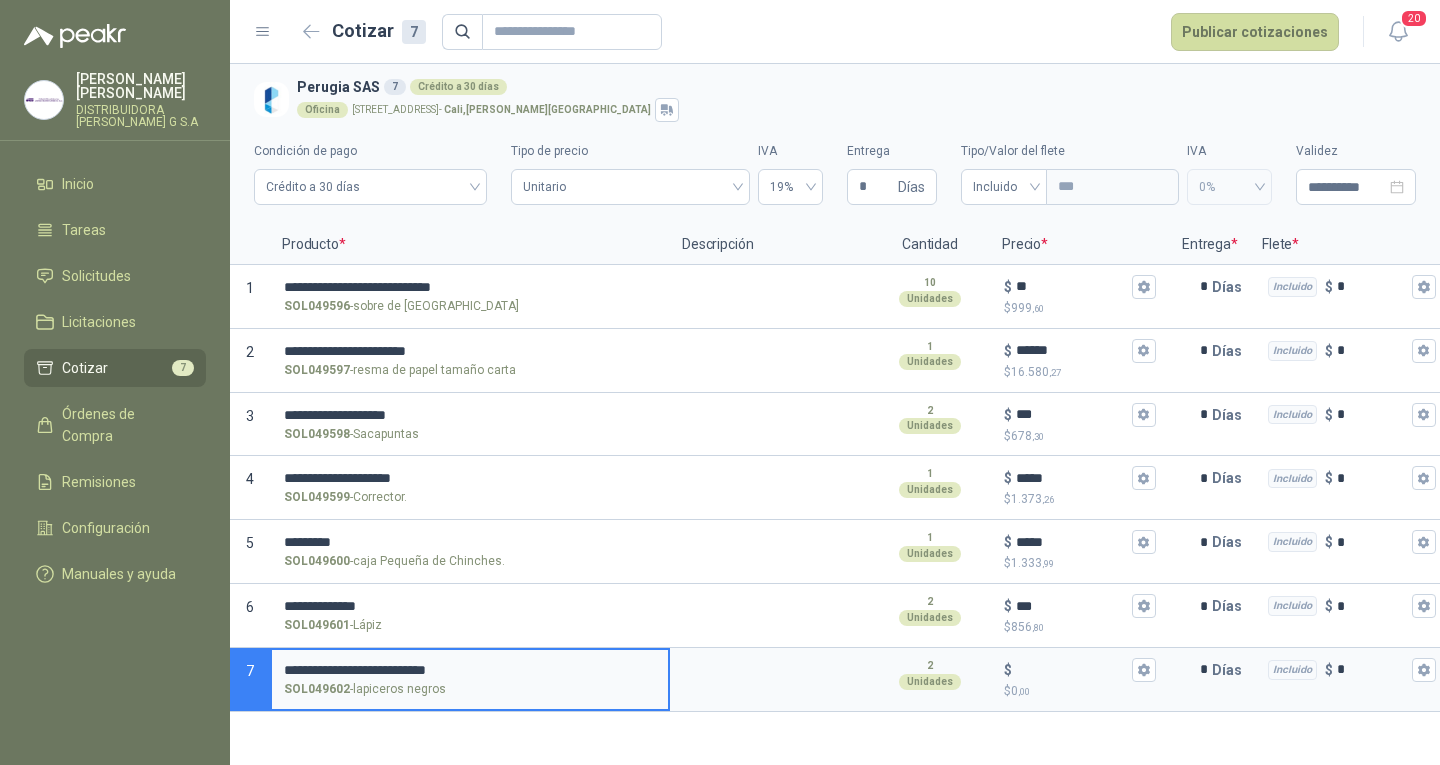 type on "**********" 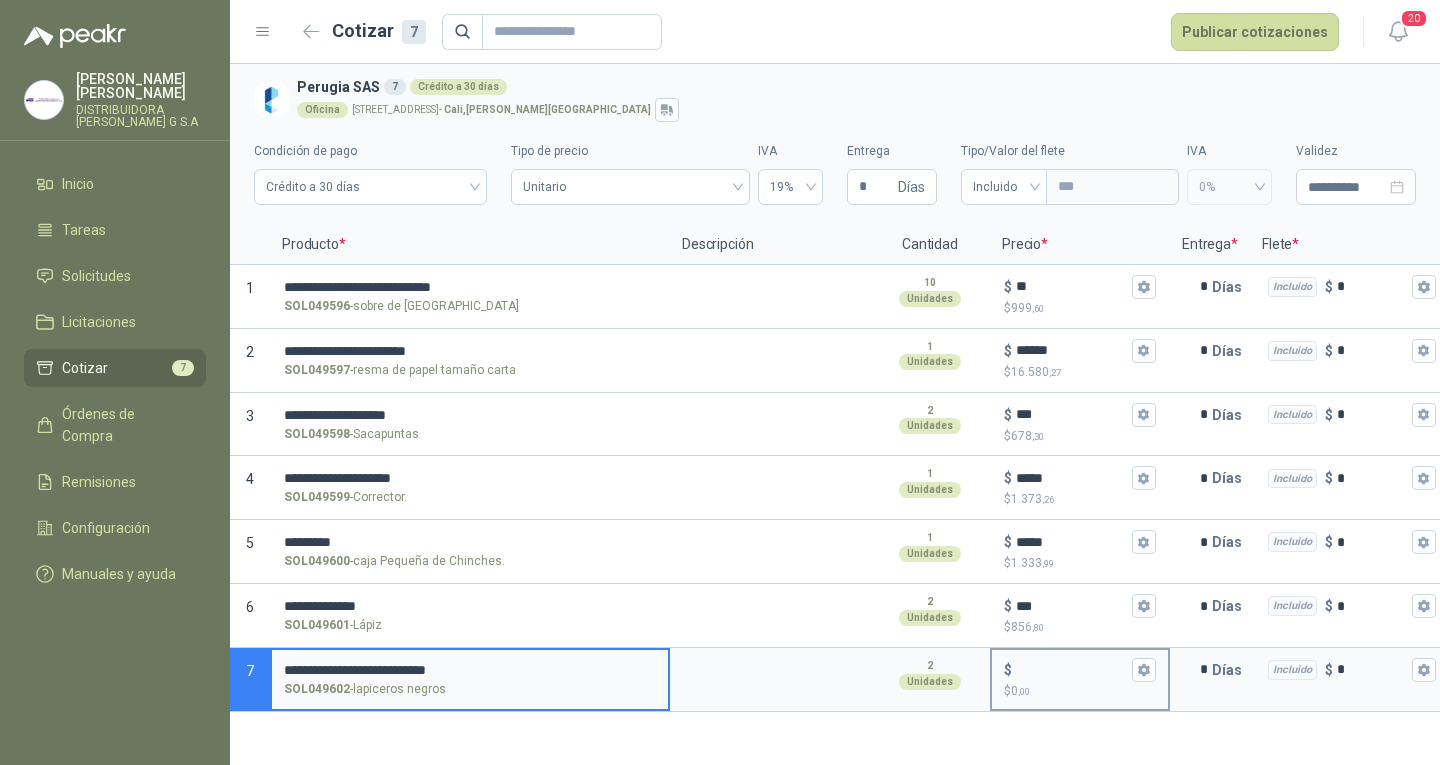 click on "$" at bounding box center [1080, 670] 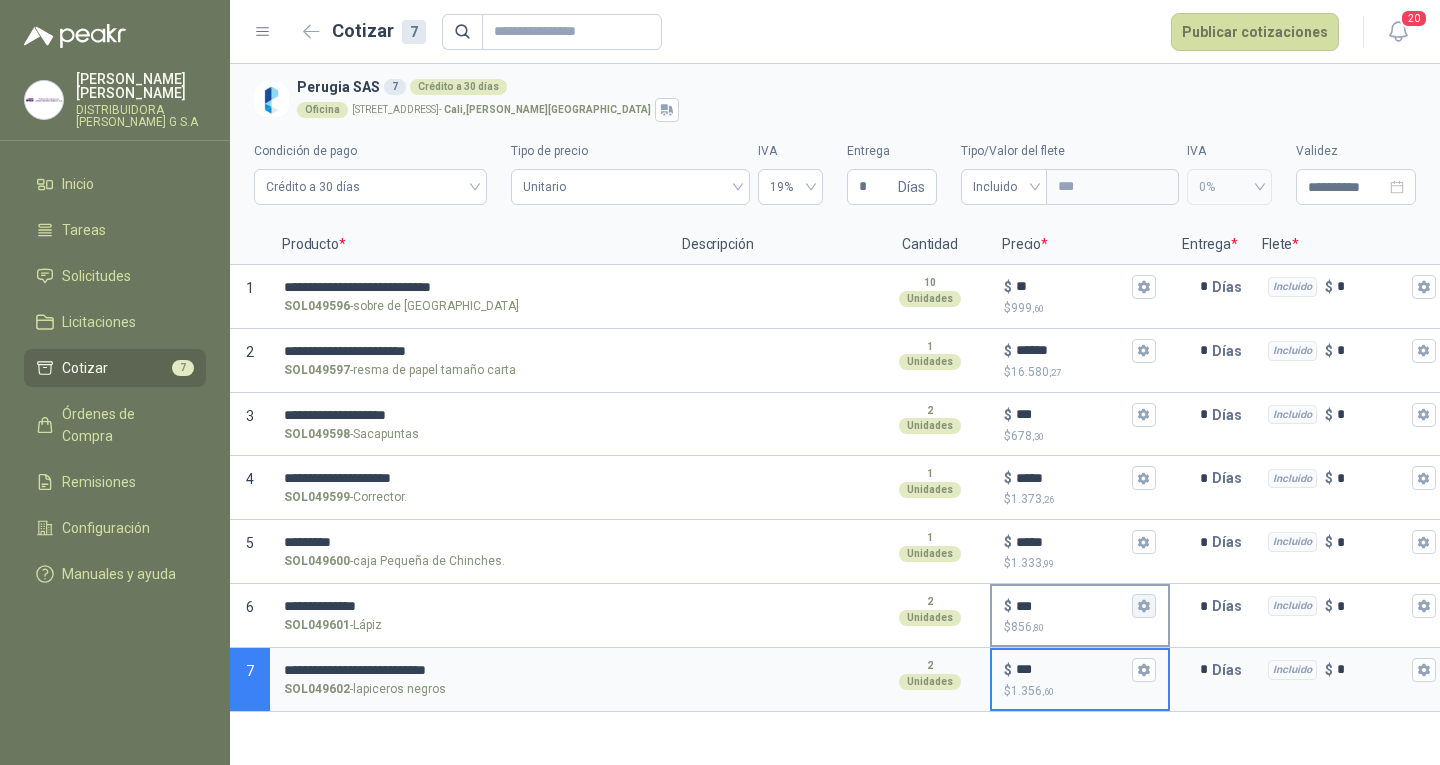 type on "***" 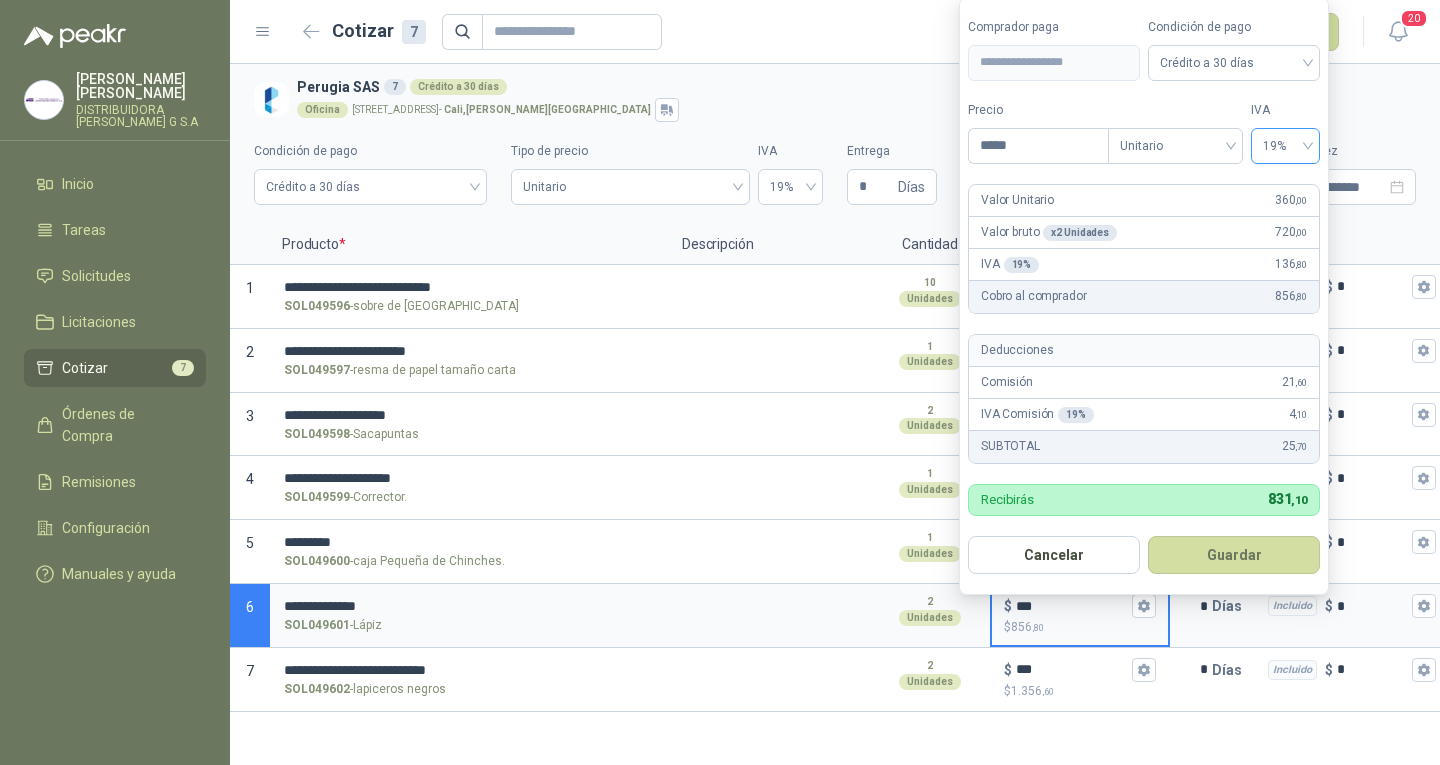 click on "19%" at bounding box center (1285, 146) 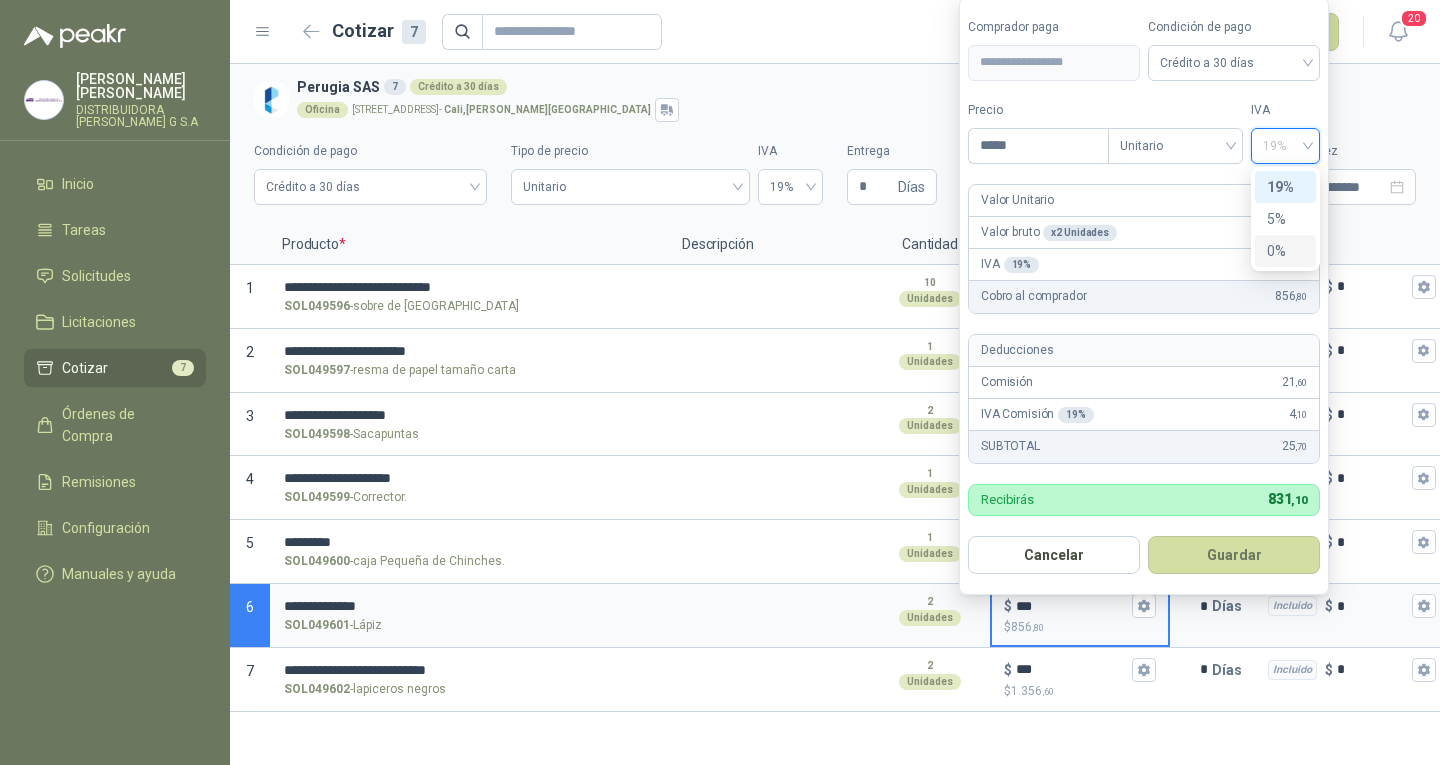 click on "0%" at bounding box center (1285, 251) 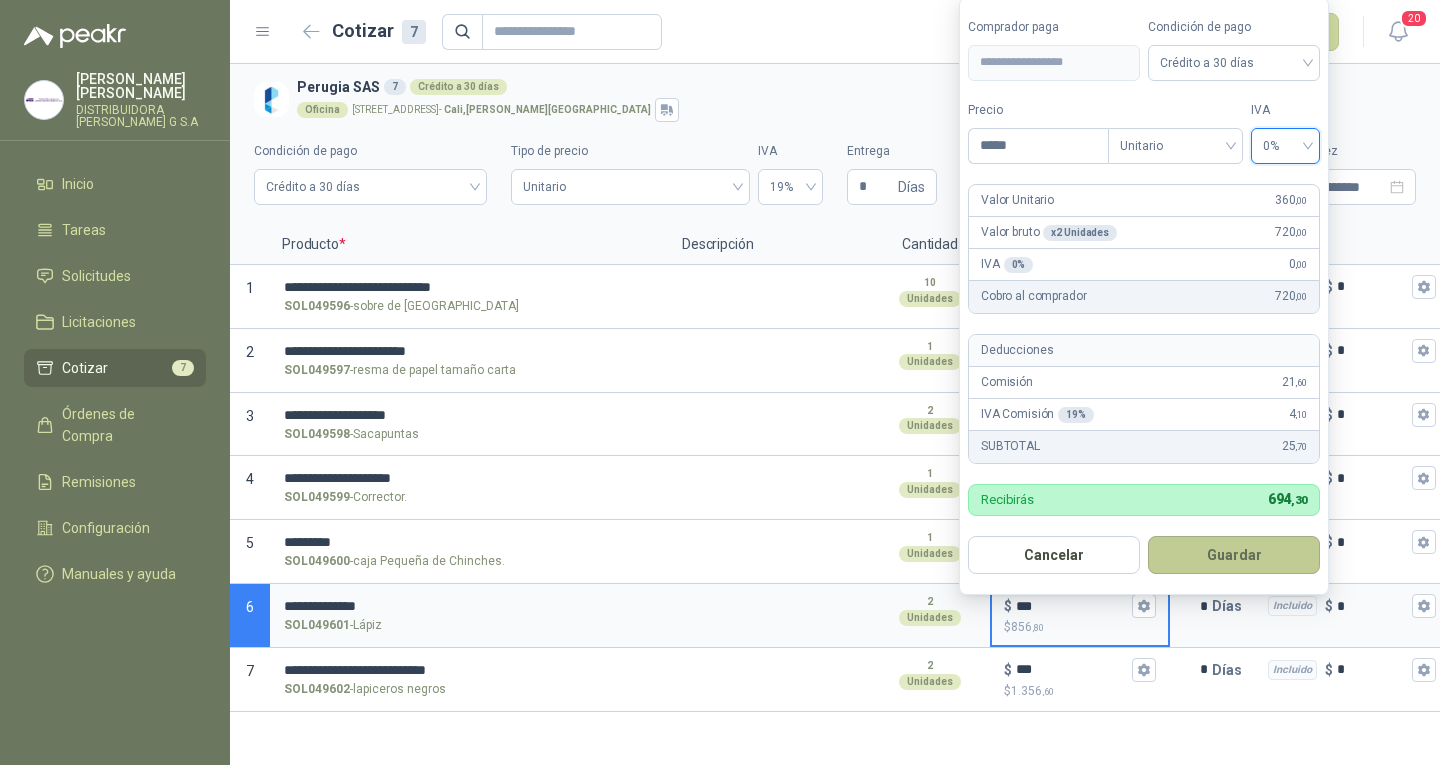 click on "Guardar" at bounding box center [1234, 555] 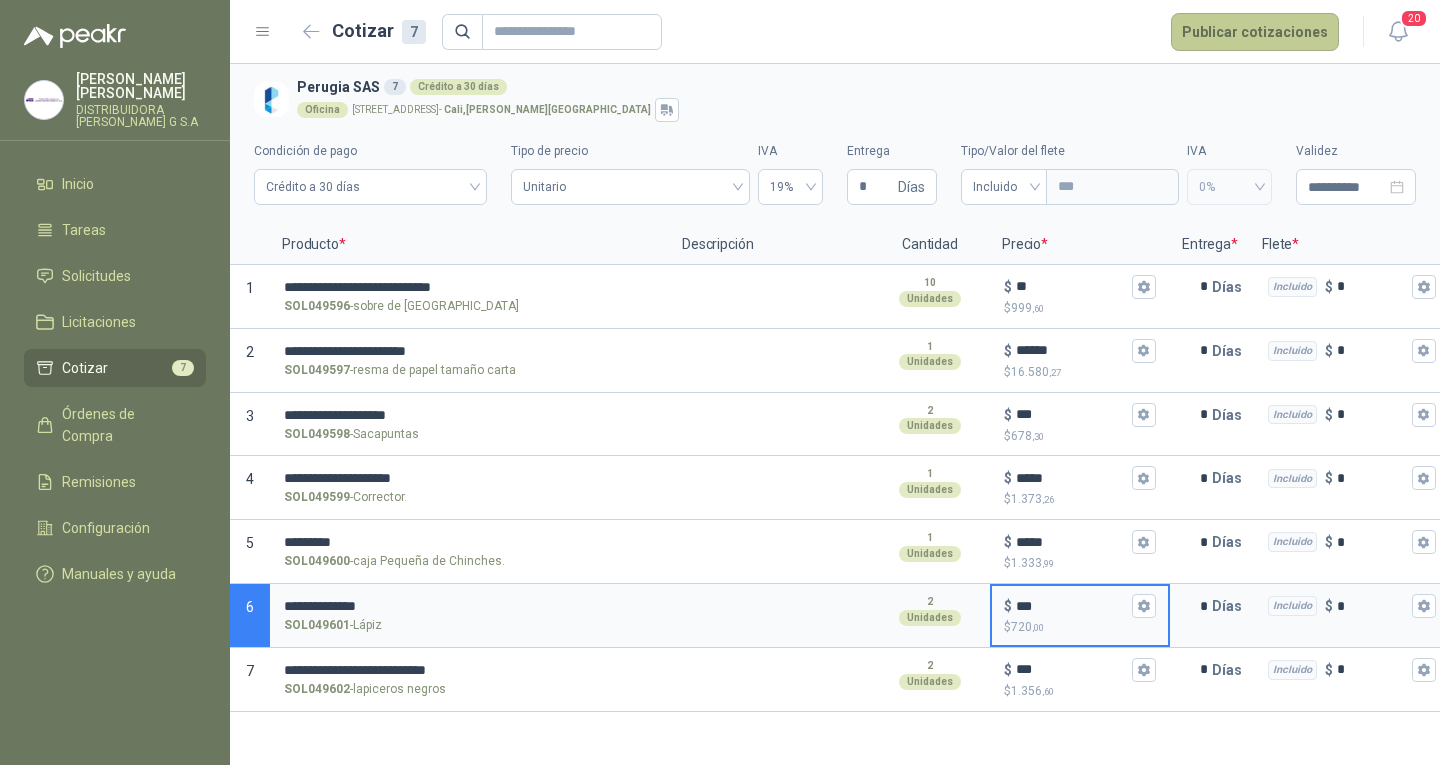 drag, startPoint x: 1009, startPoint y: 727, endPoint x: 1253, endPoint y: 38, distance: 730.92883 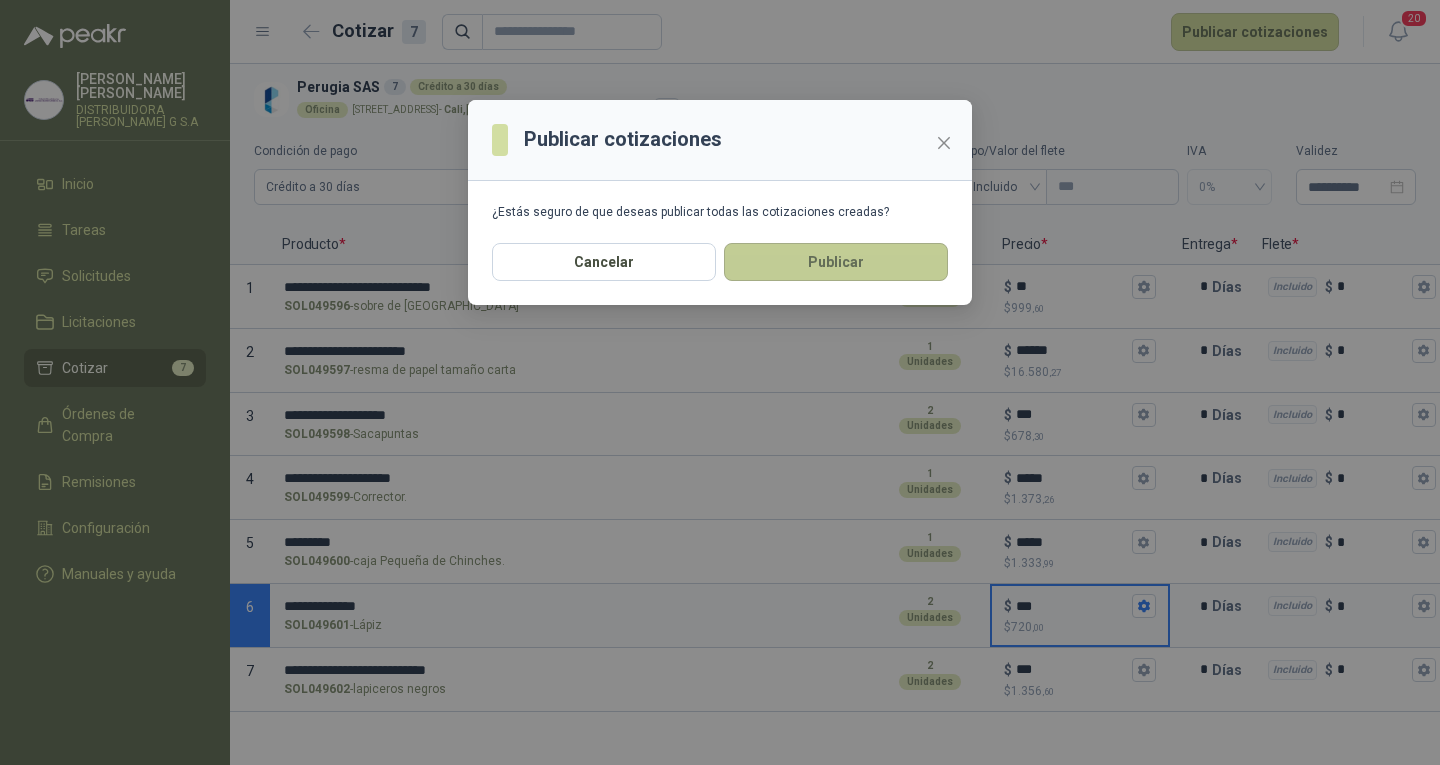 click on "Publicar" at bounding box center [836, 262] 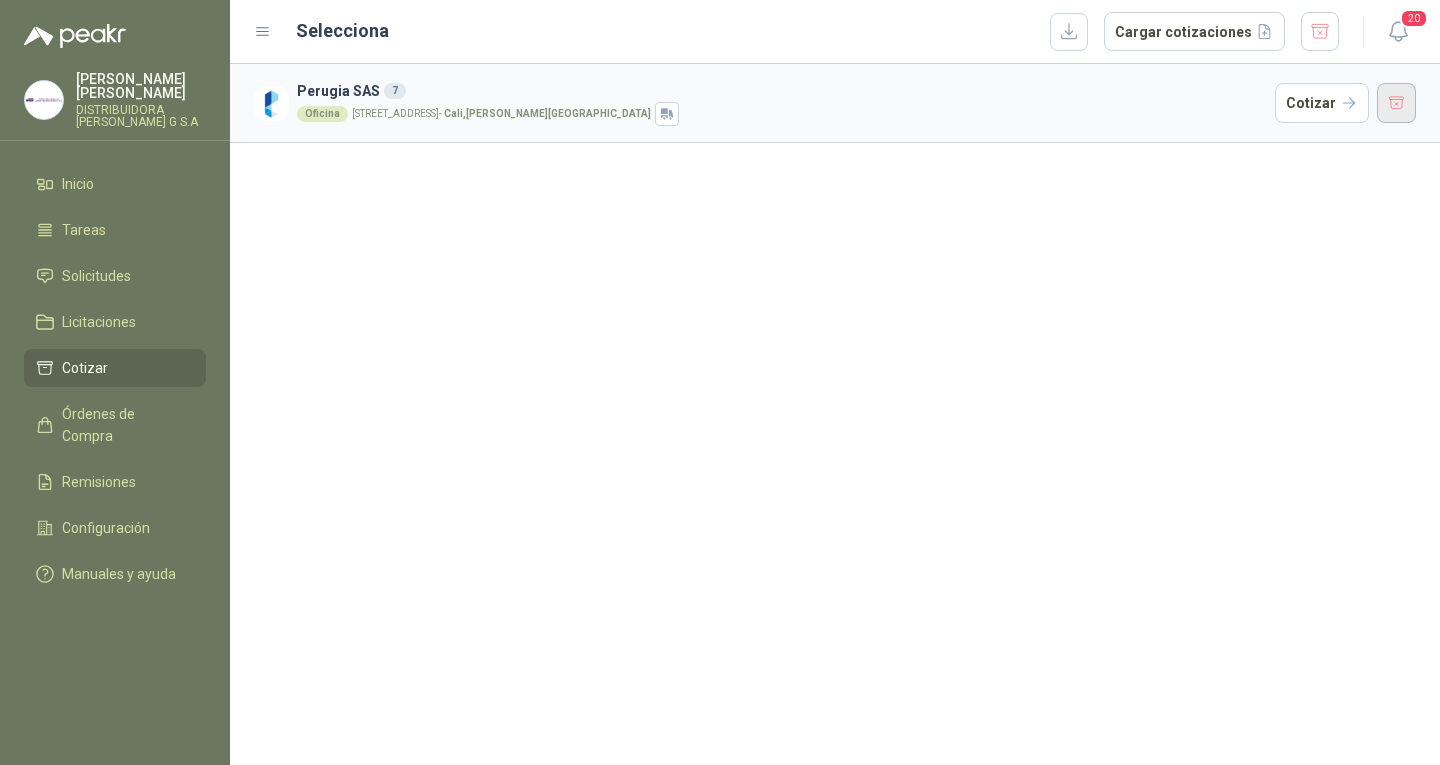 click at bounding box center (1397, 103) 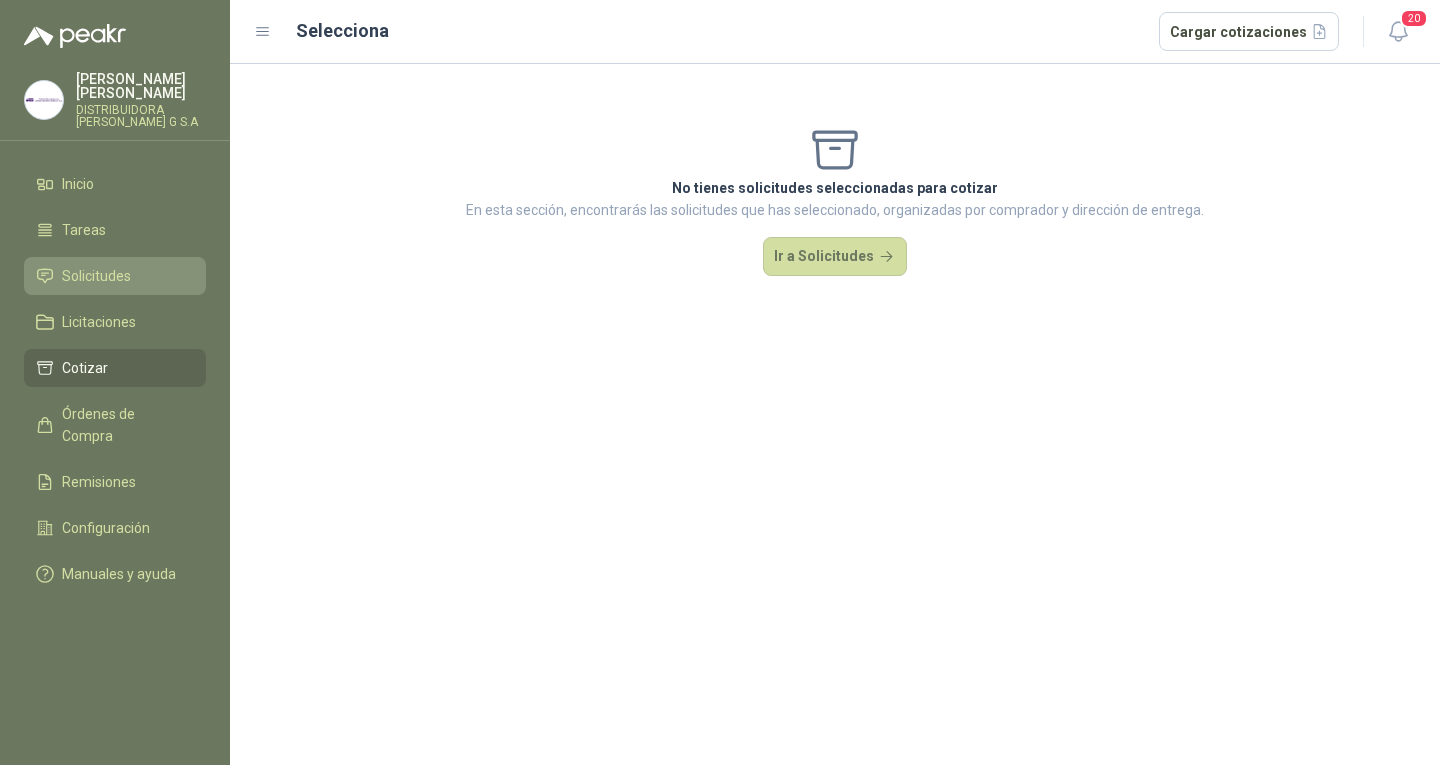click on "Solicitudes" at bounding box center [115, 276] 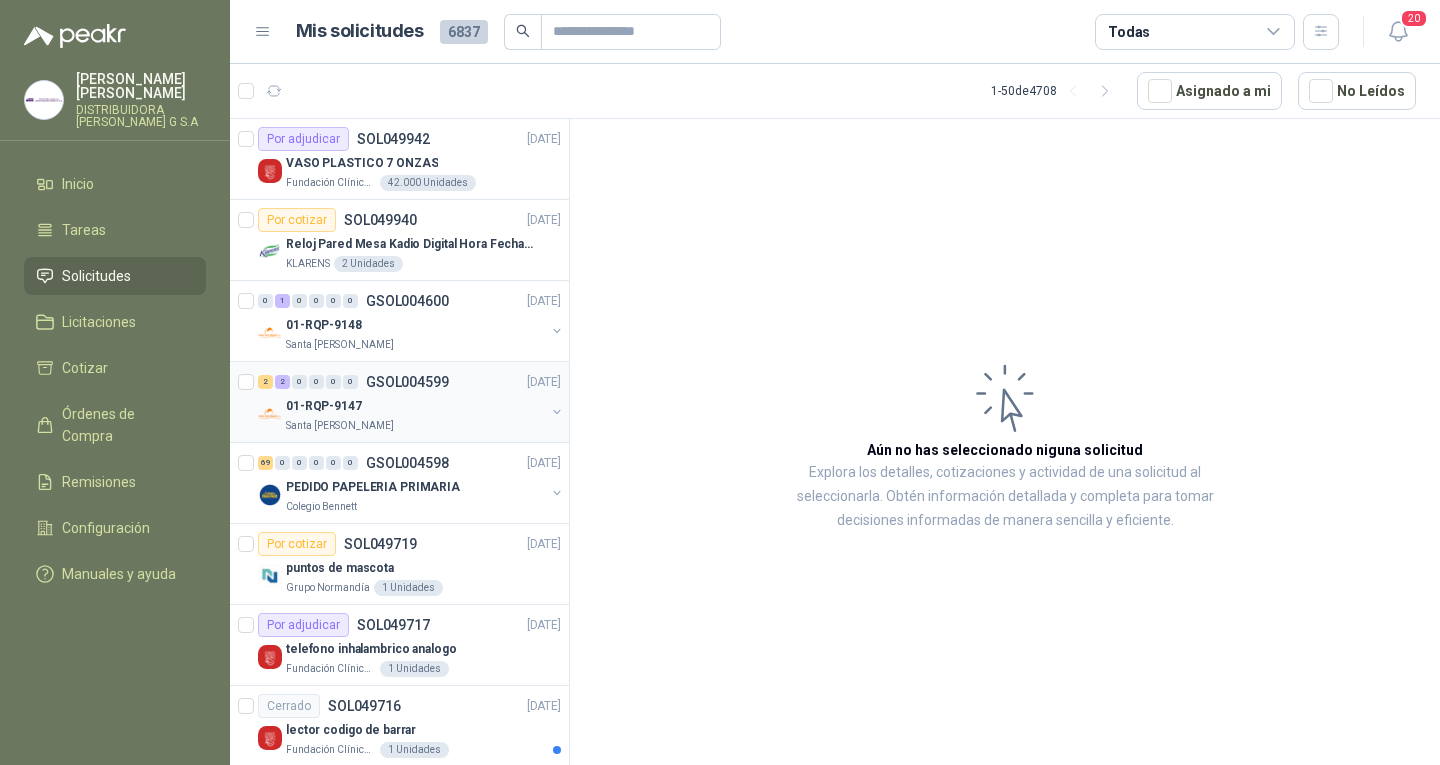 scroll, scrollTop: 200, scrollLeft: 0, axis: vertical 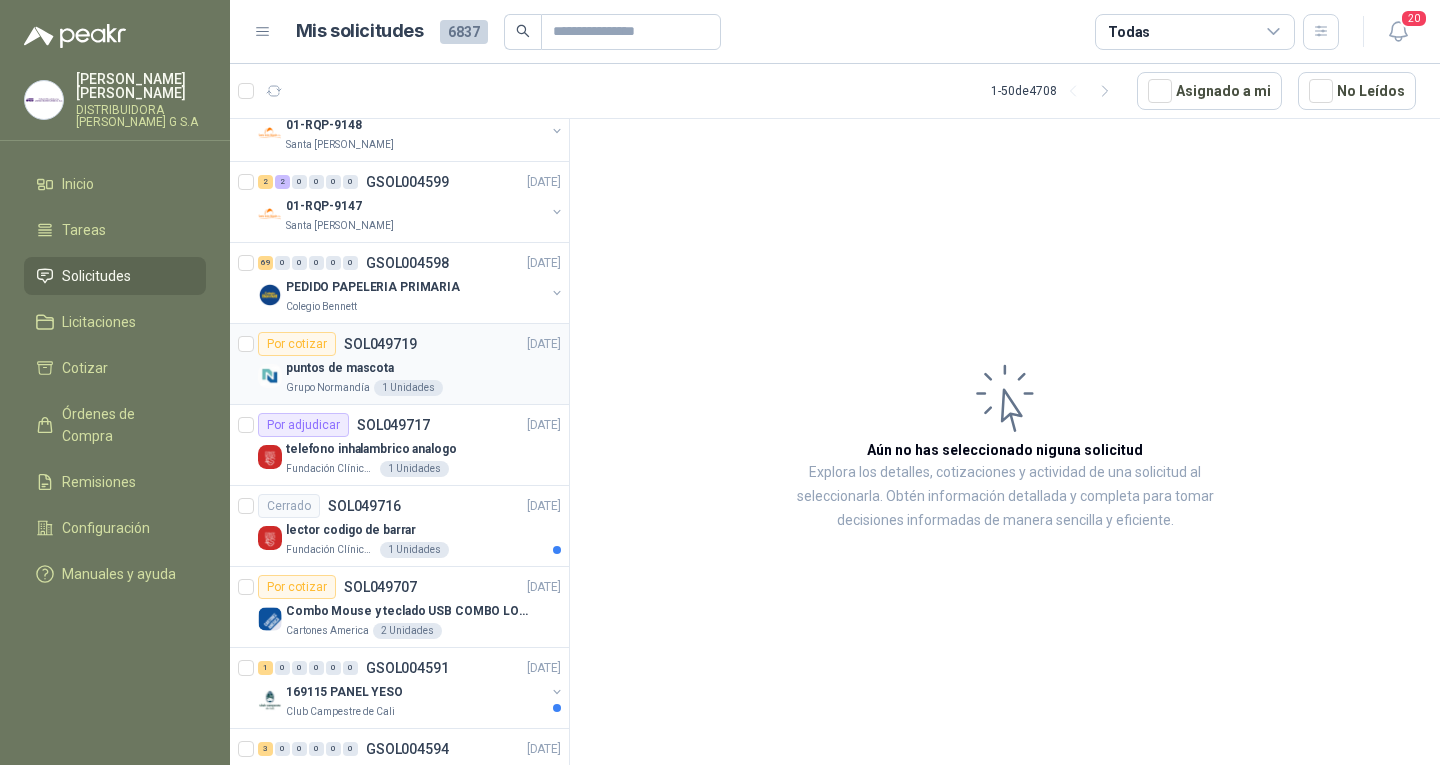 click on "puntos de mascota" at bounding box center [423, 368] 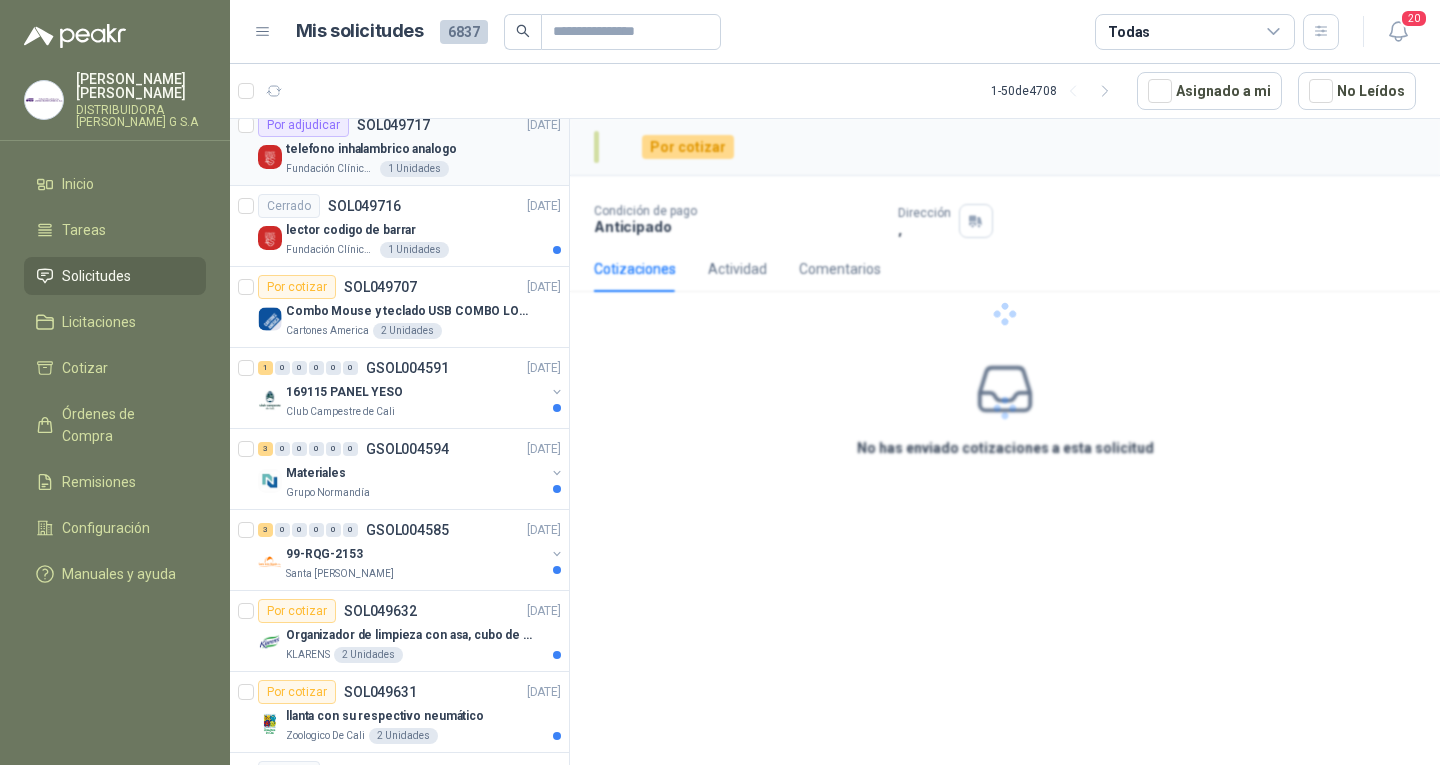 scroll, scrollTop: 700, scrollLeft: 0, axis: vertical 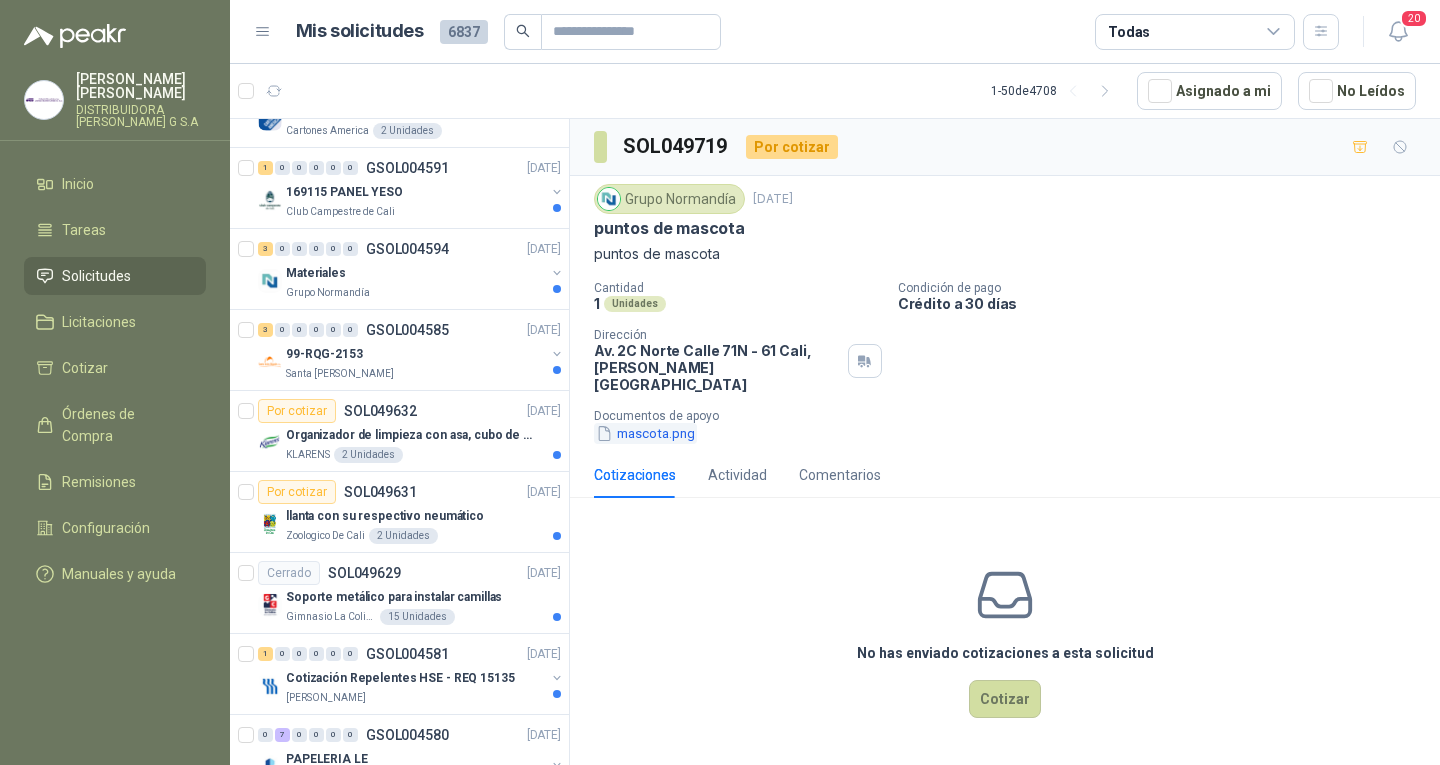 click on "mascota.png" at bounding box center (645, 433) 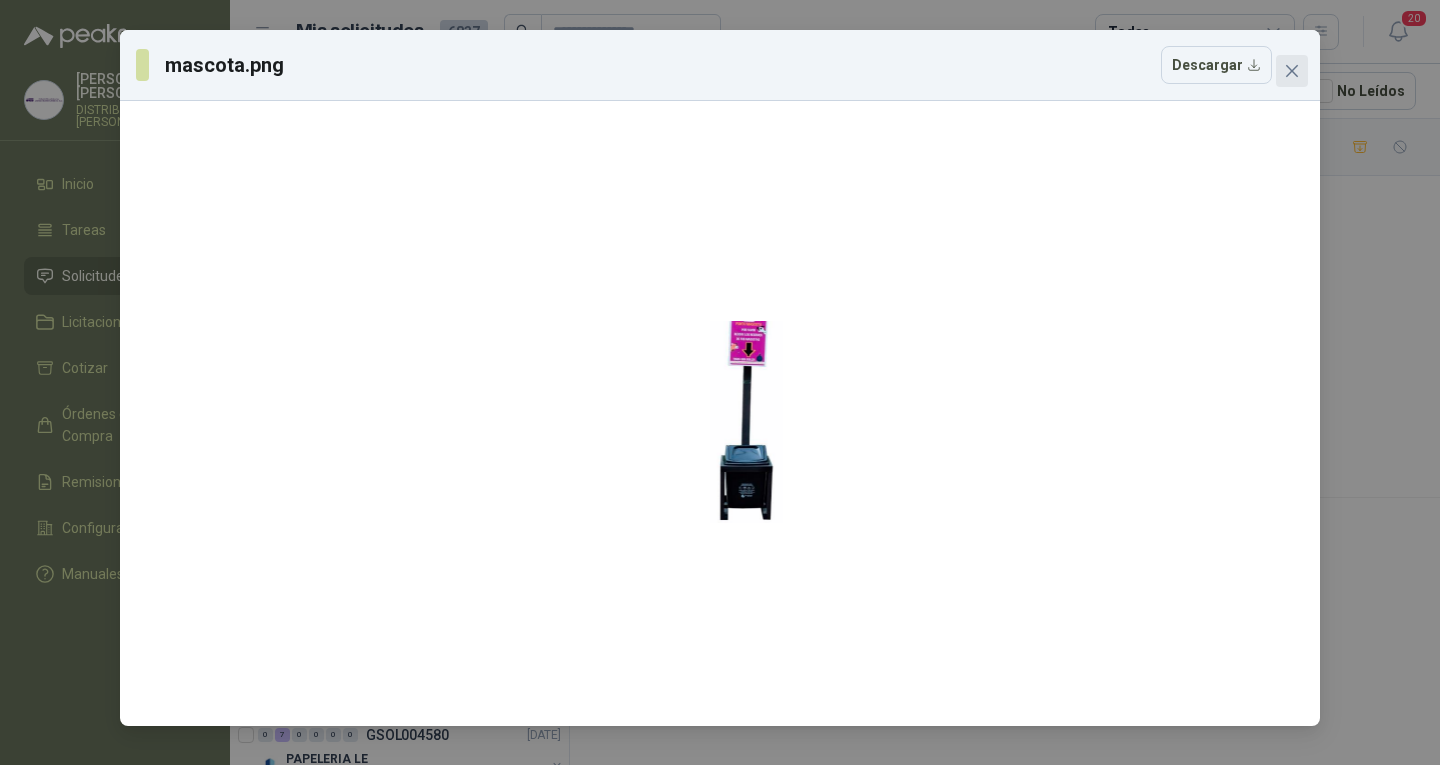 click 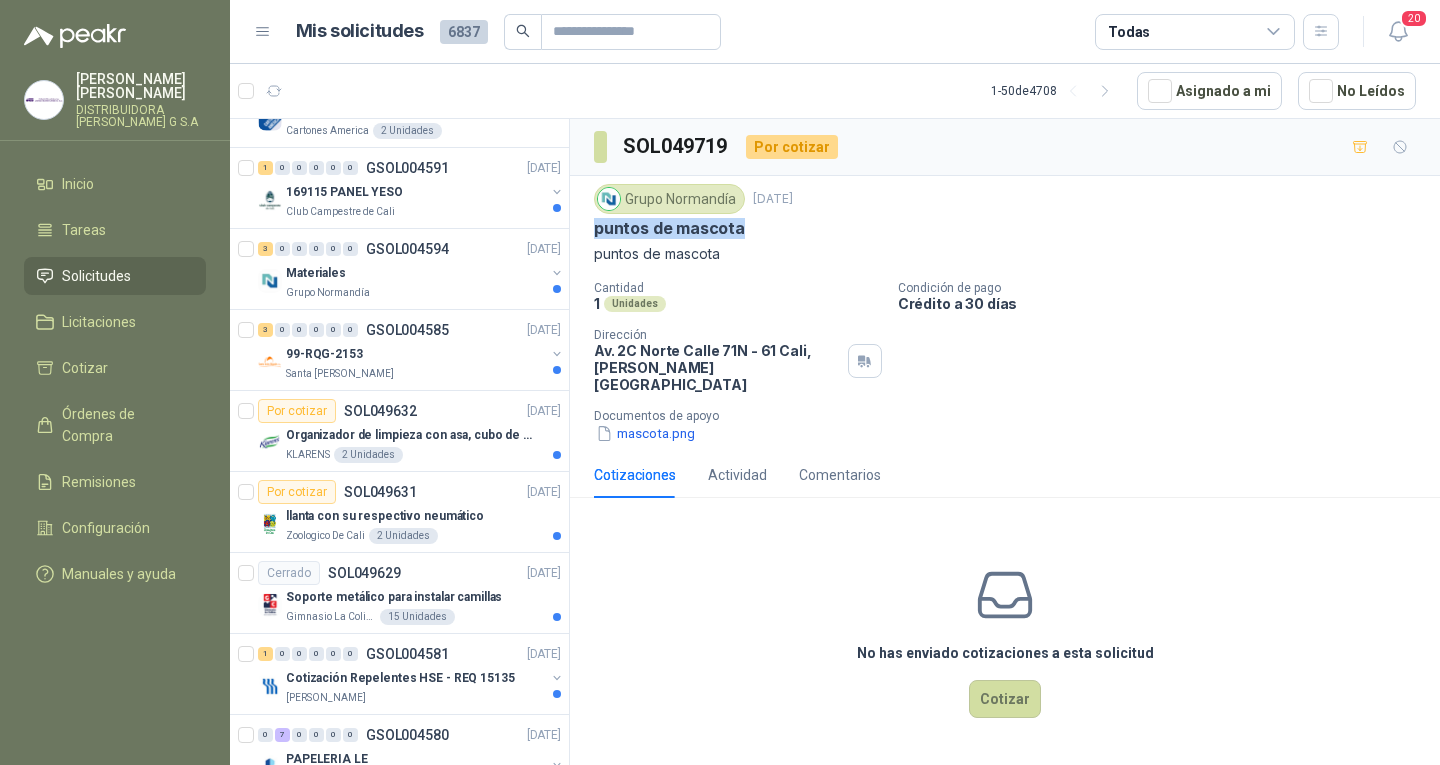 drag, startPoint x: 592, startPoint y: 225, endPoint x: 745, endPoint y: 229, distance: 153.05228 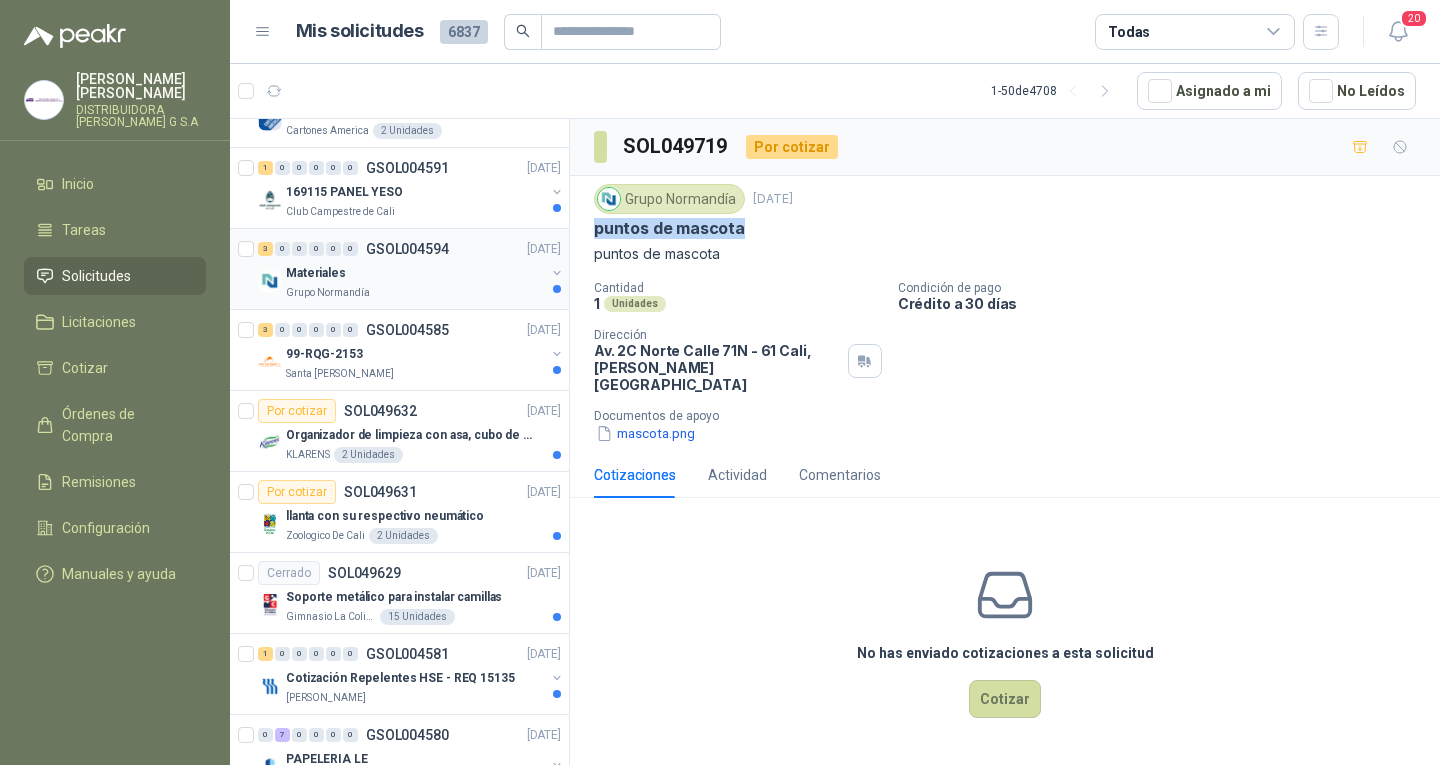 click on "3   0   0   0   0   0   GSOL004594 24/07/25   Materiales Grupo Normandía" at bounding box center (399, 269) 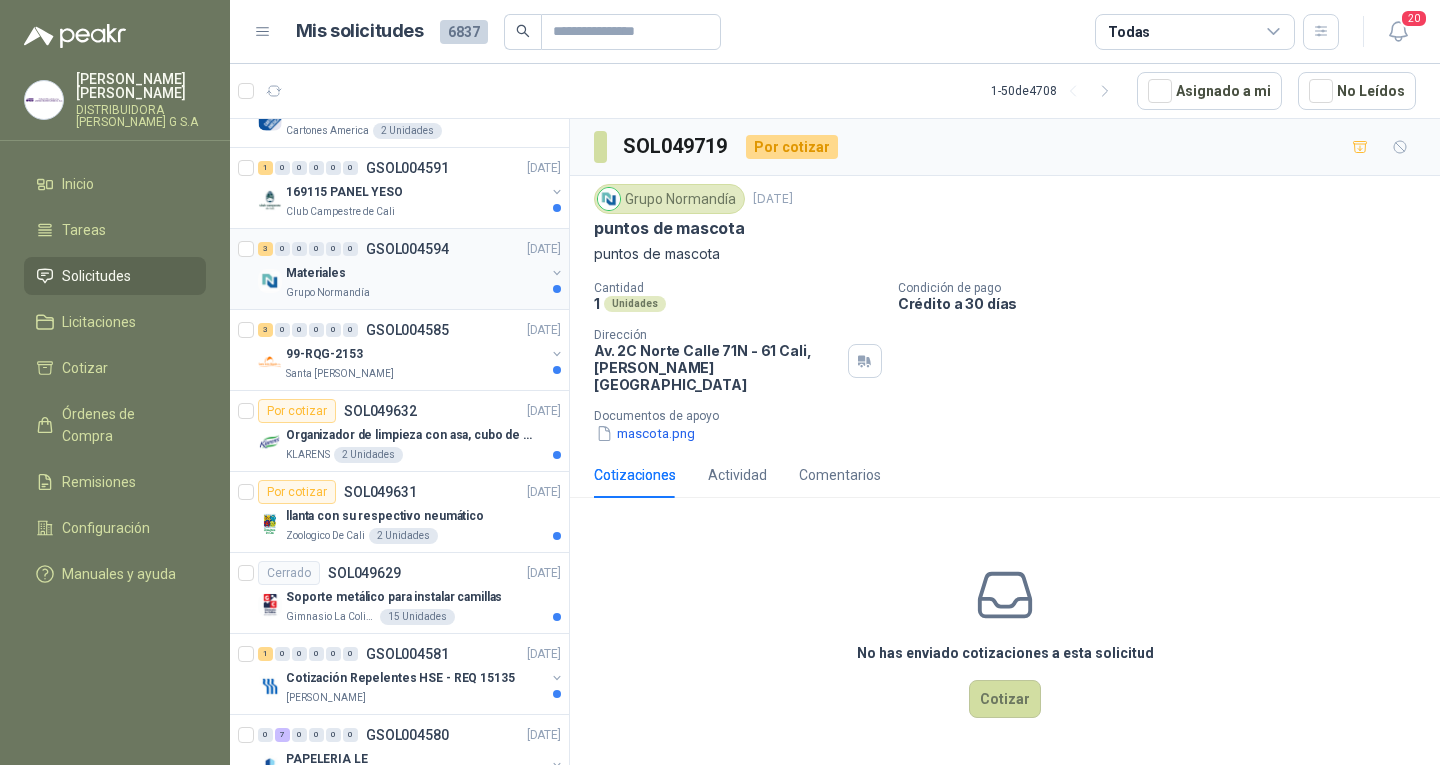 click on "Grupo Normandía" at bounding box center (415, 293) 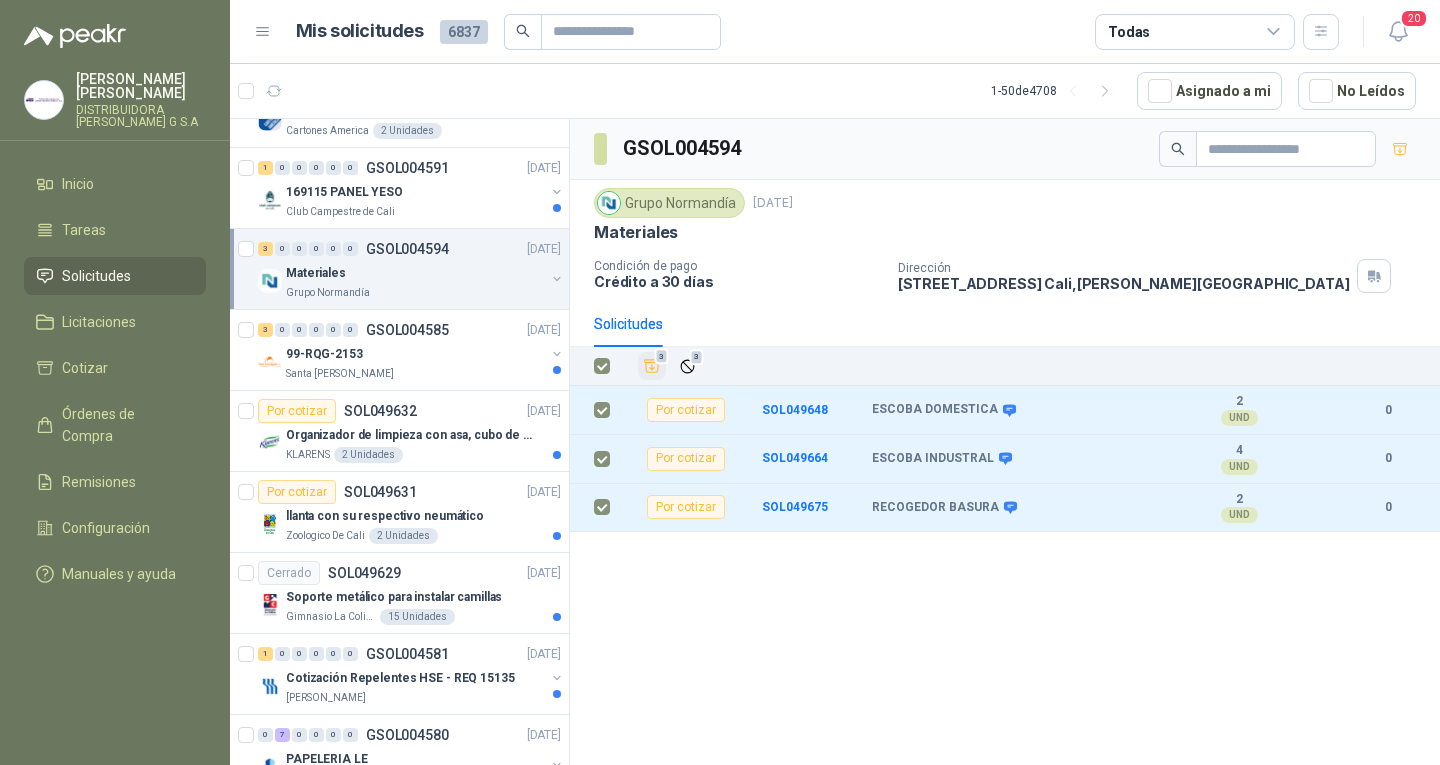 click 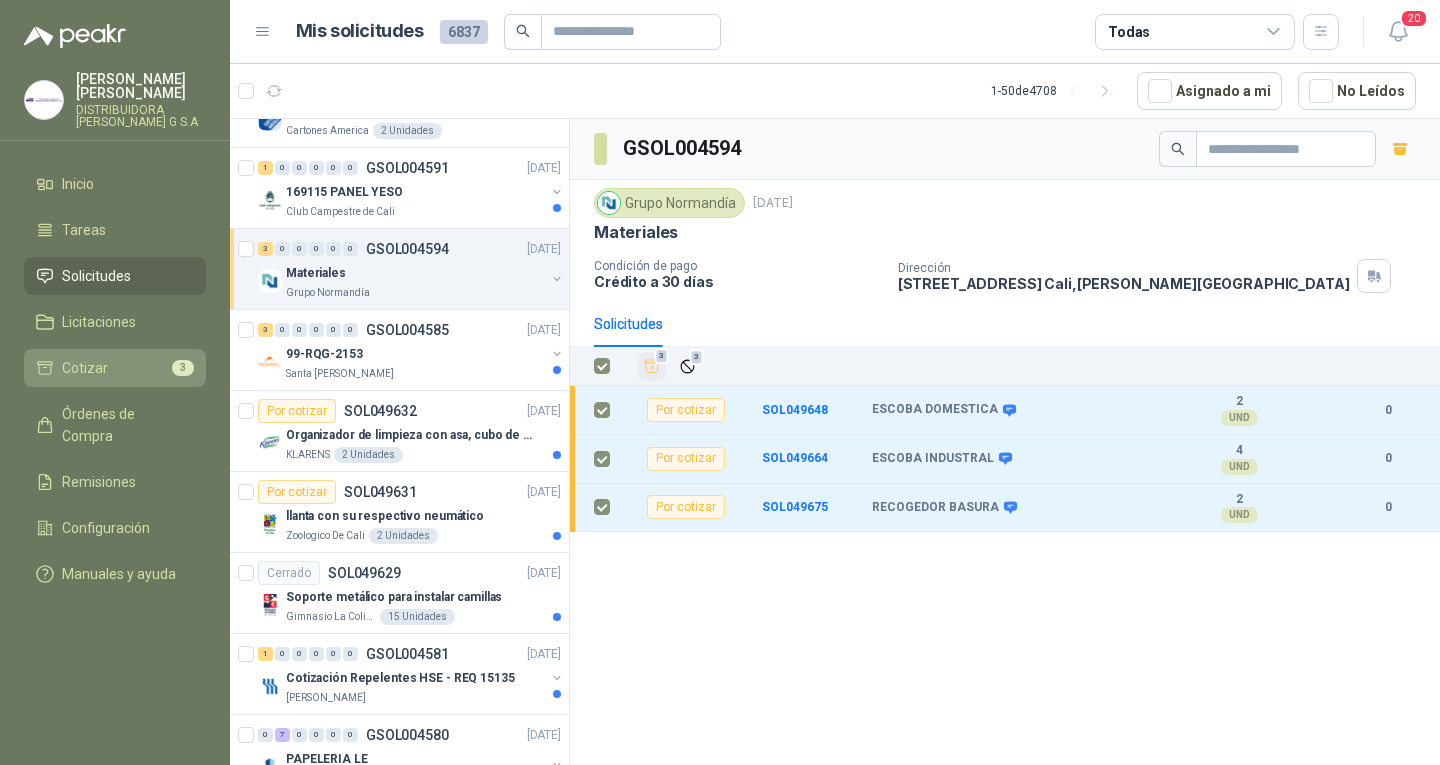 click on "Cotizar 3" at bounding box center (115, 368) 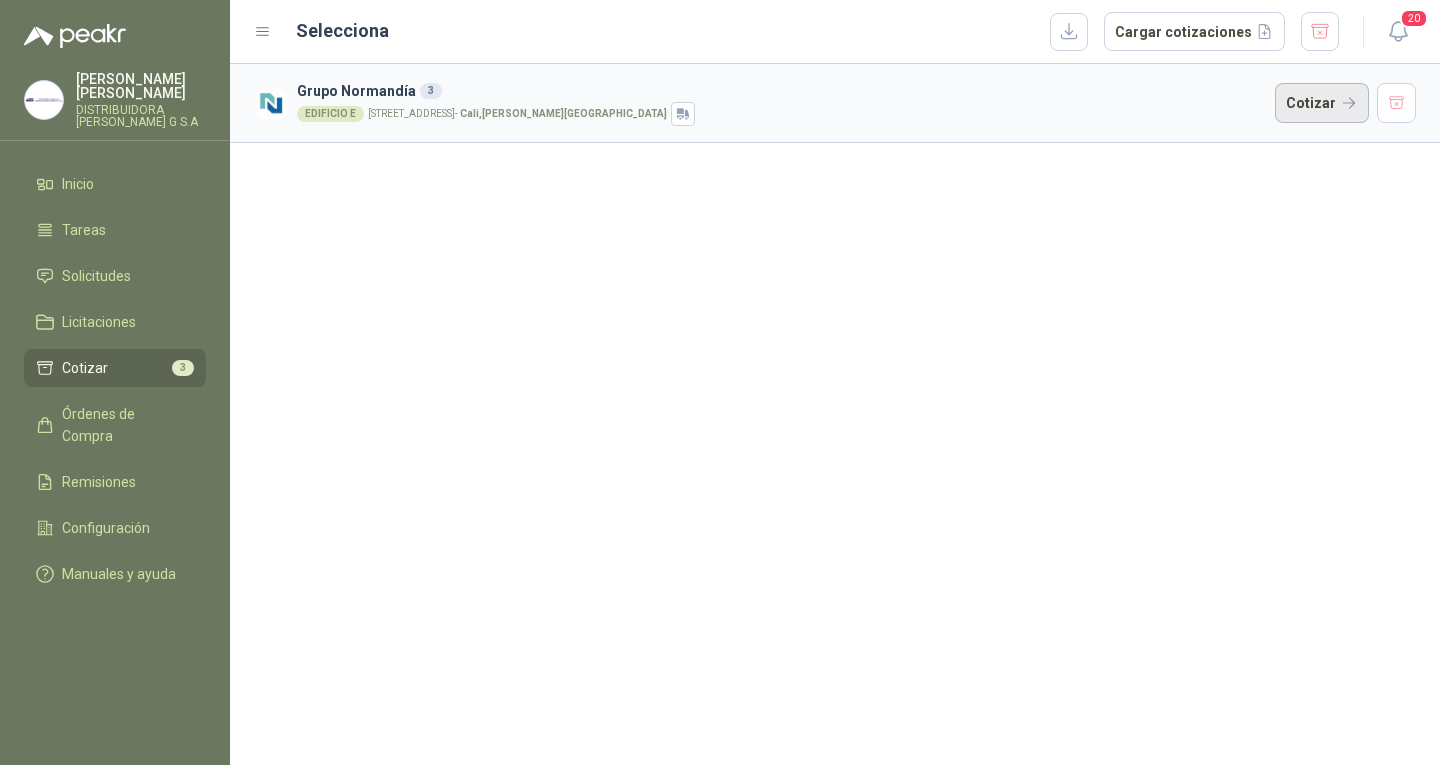 click on "Cotizar" at bounding box center (1322, 103) 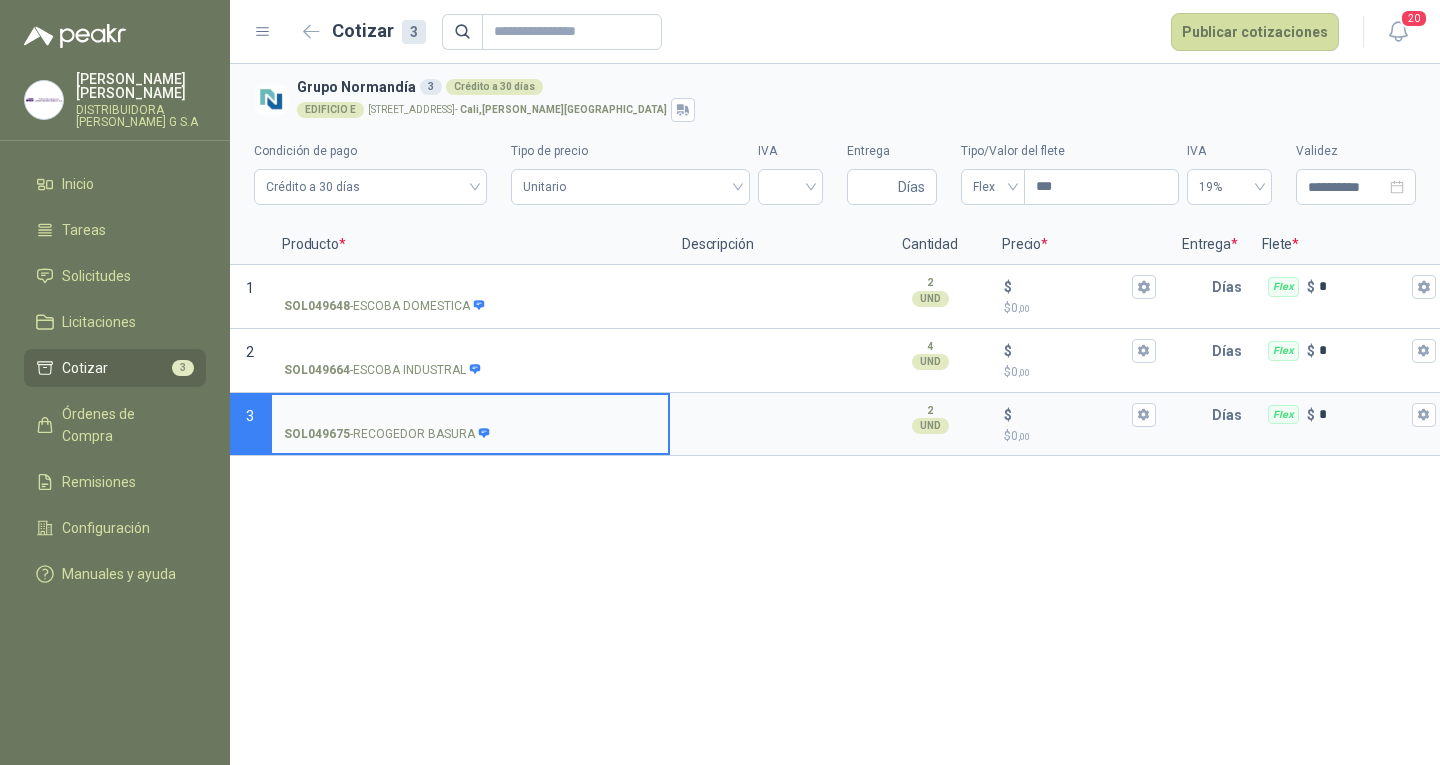 type 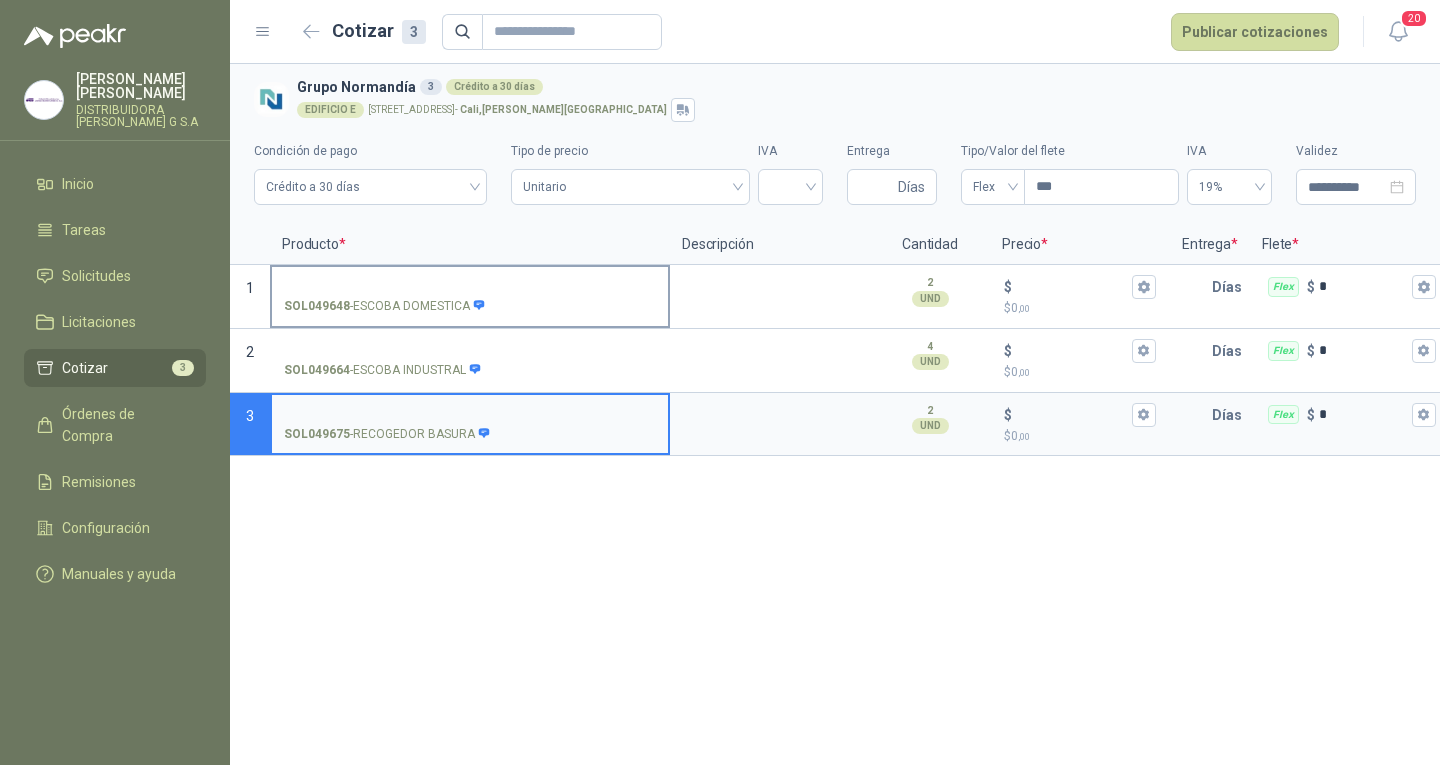 click on "SOL049648  -  ESCOBA DOMESTICA" at bounding box center (470, 287) 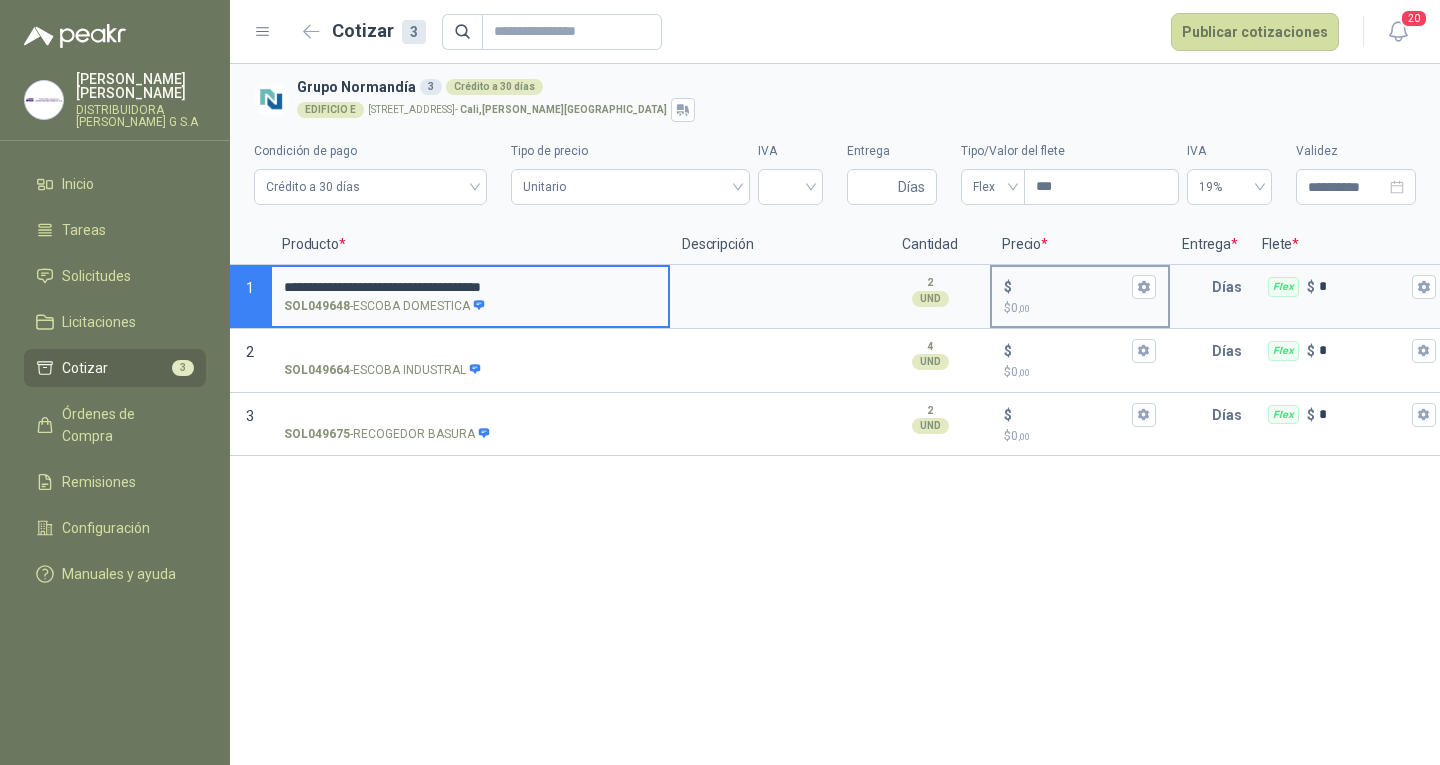 type on "**********" 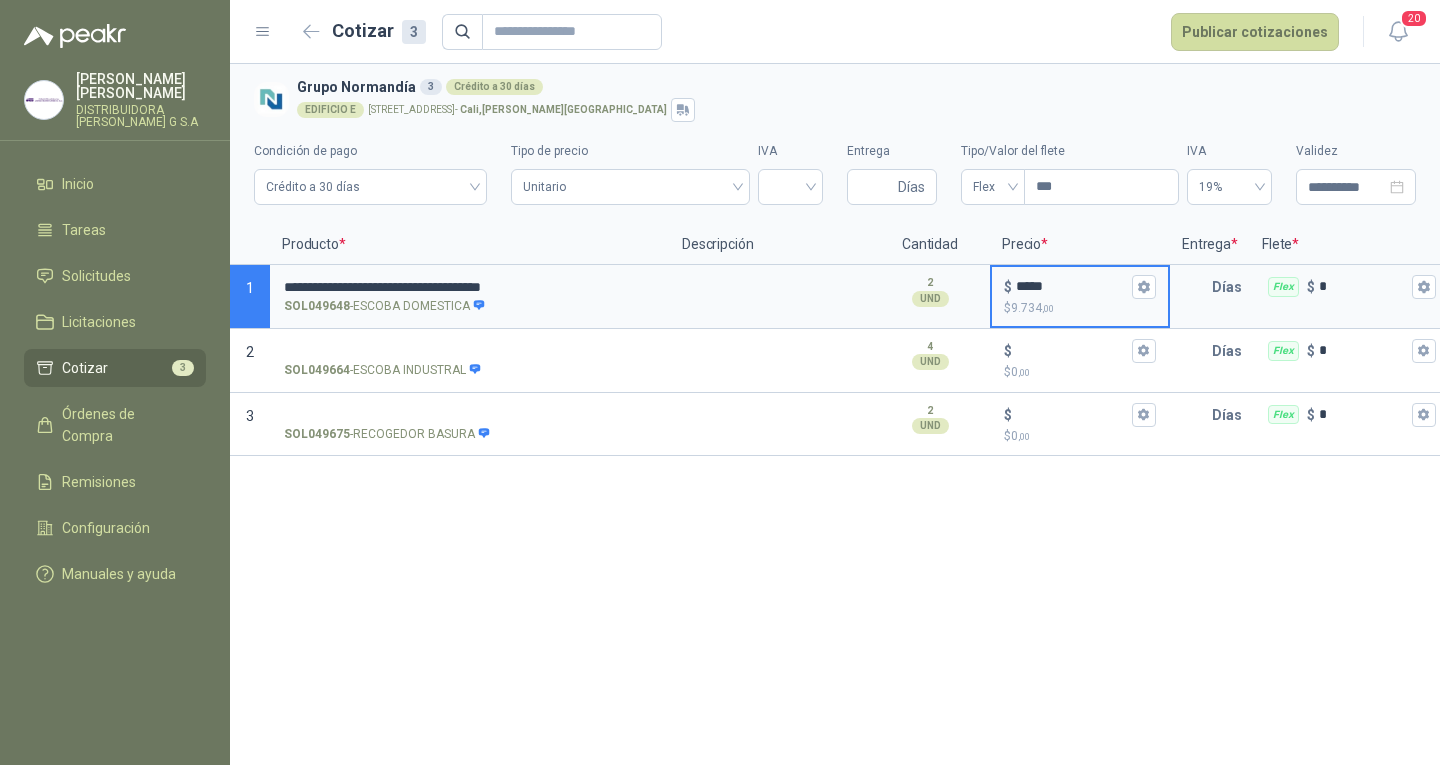 type on "*****" 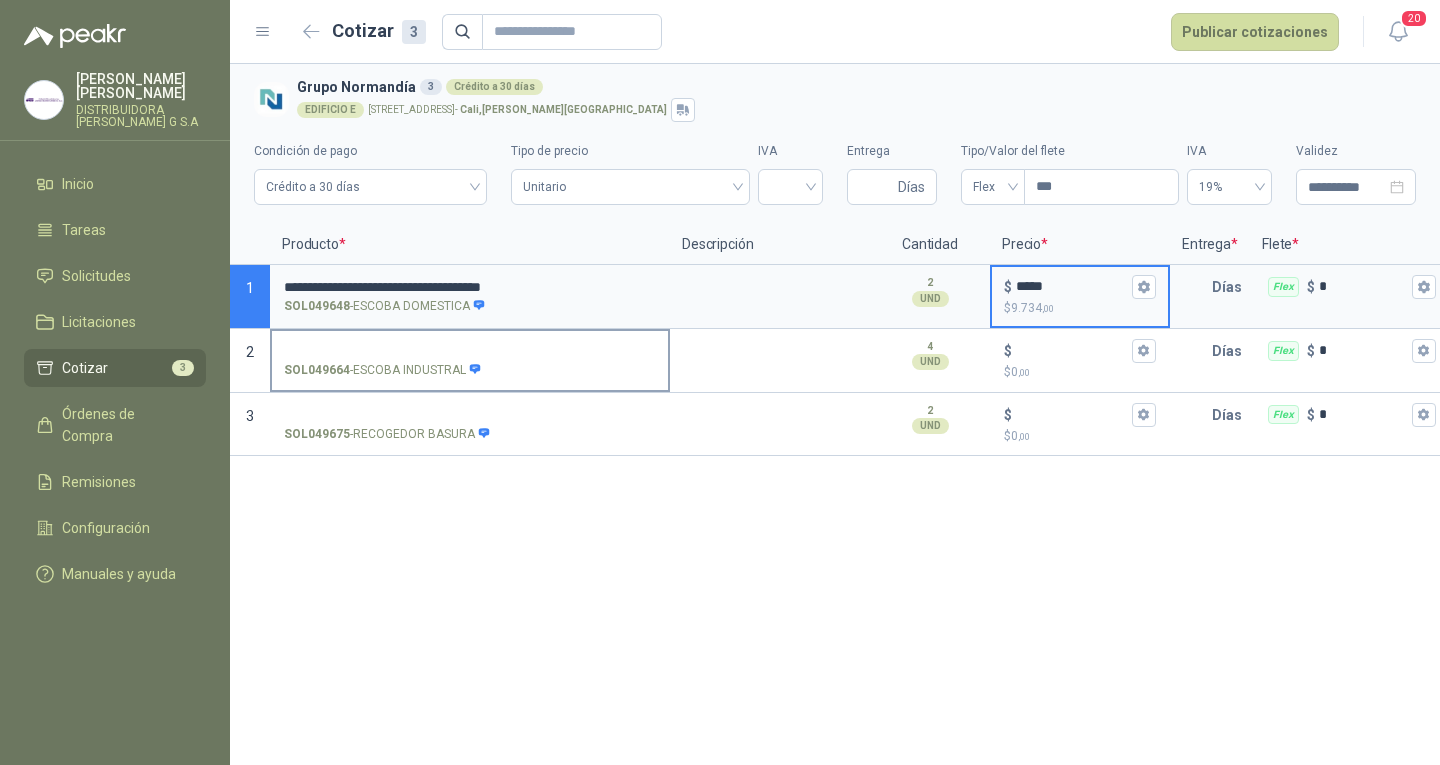 click on "SOL049664  -  ESCOBA INDUSTRAL" at bounding box center [470, 351] 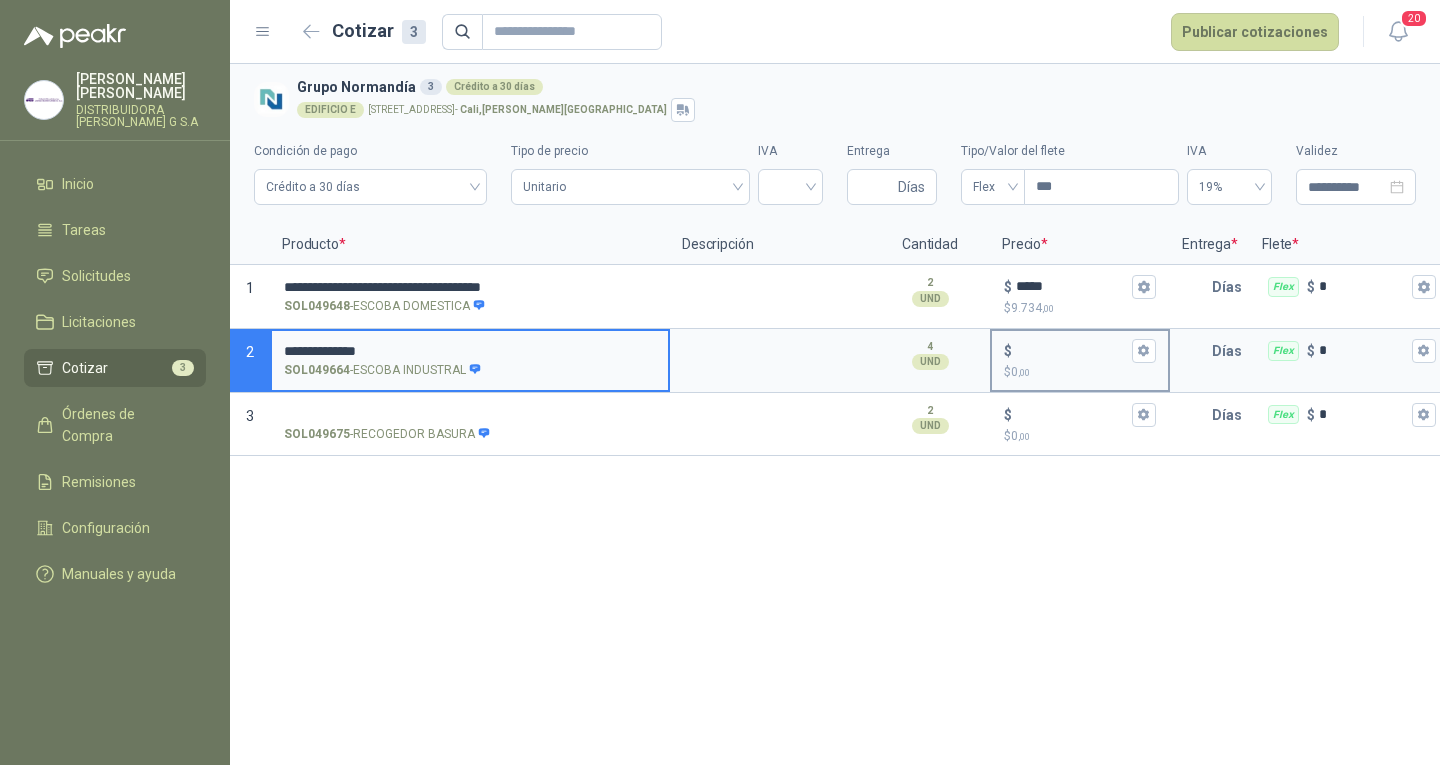 type on "**********" 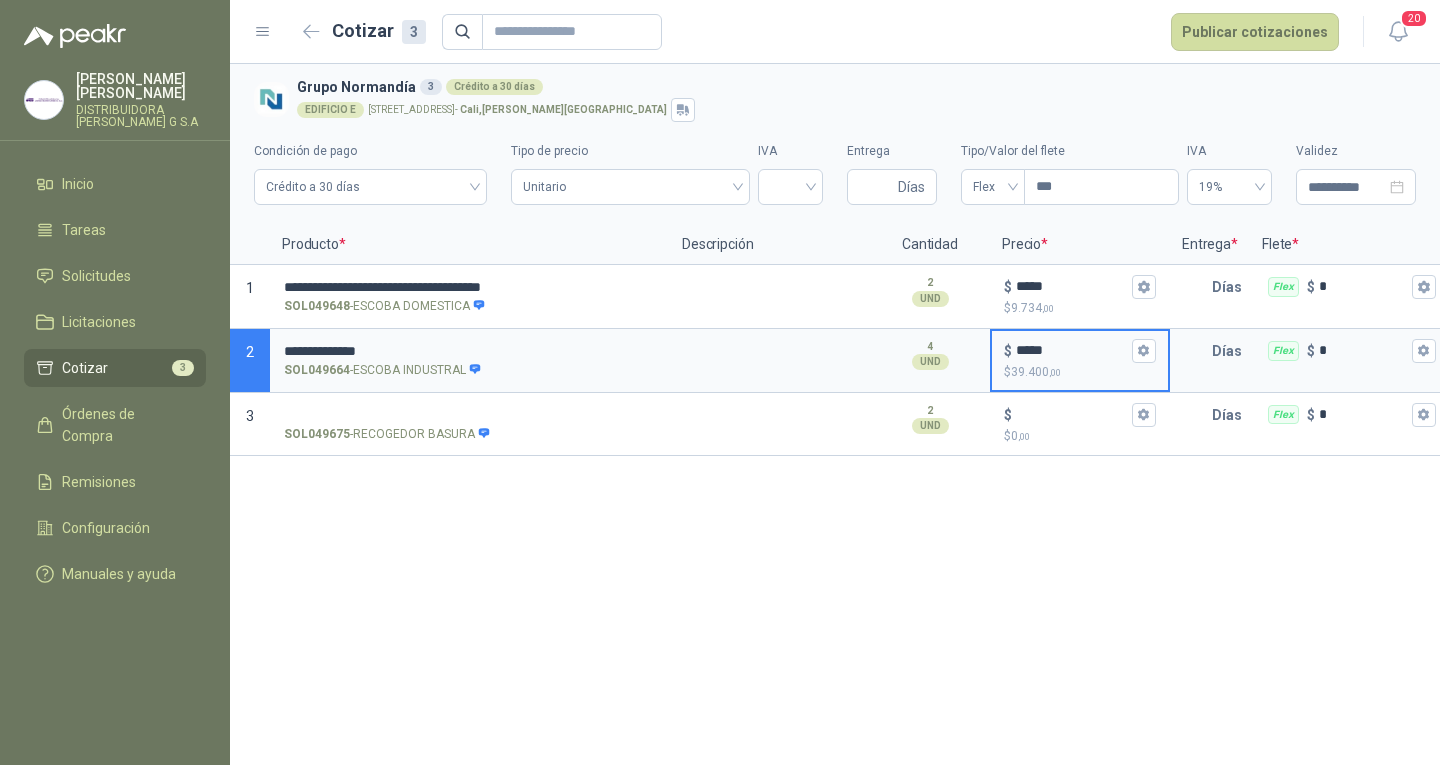 type on "*****" 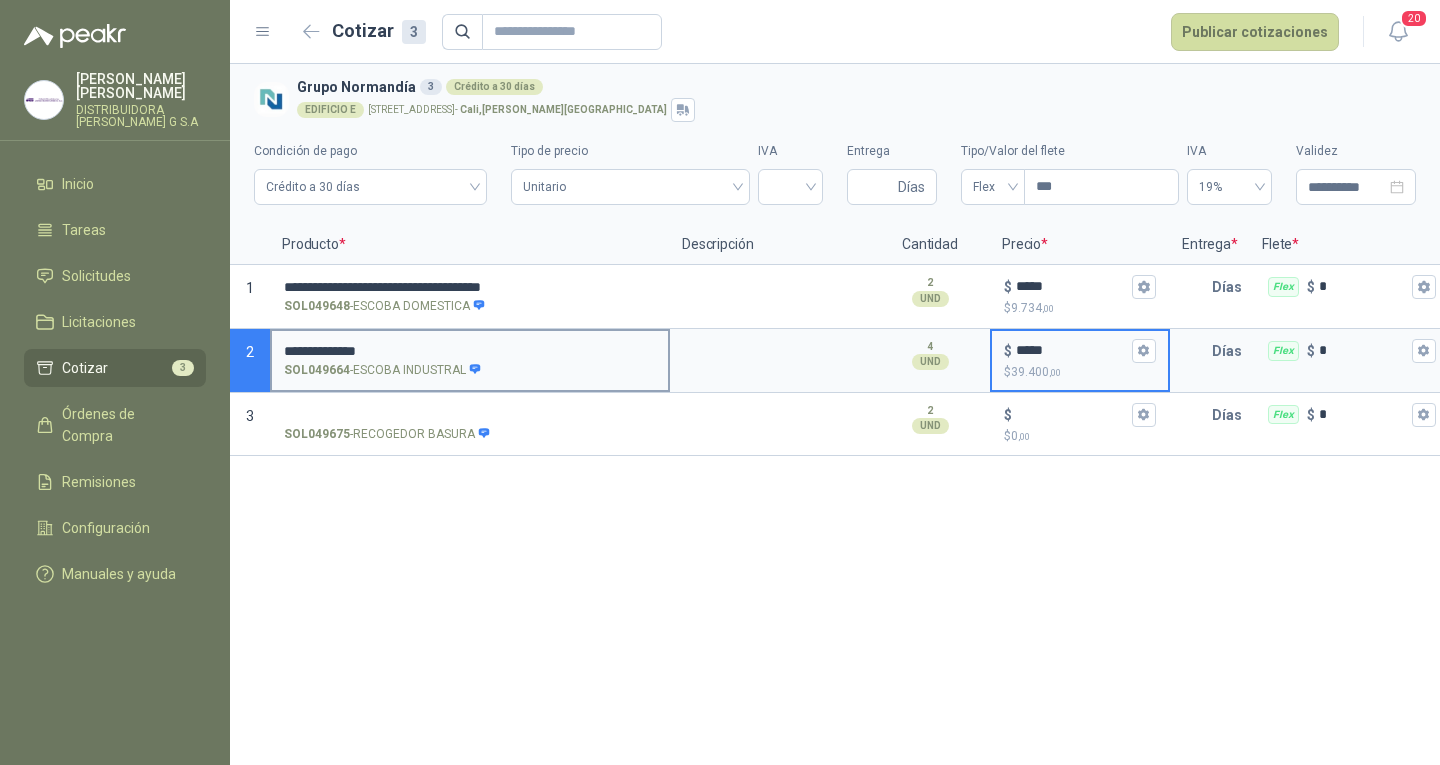 click on "**********" at bounding box center [470, 351] 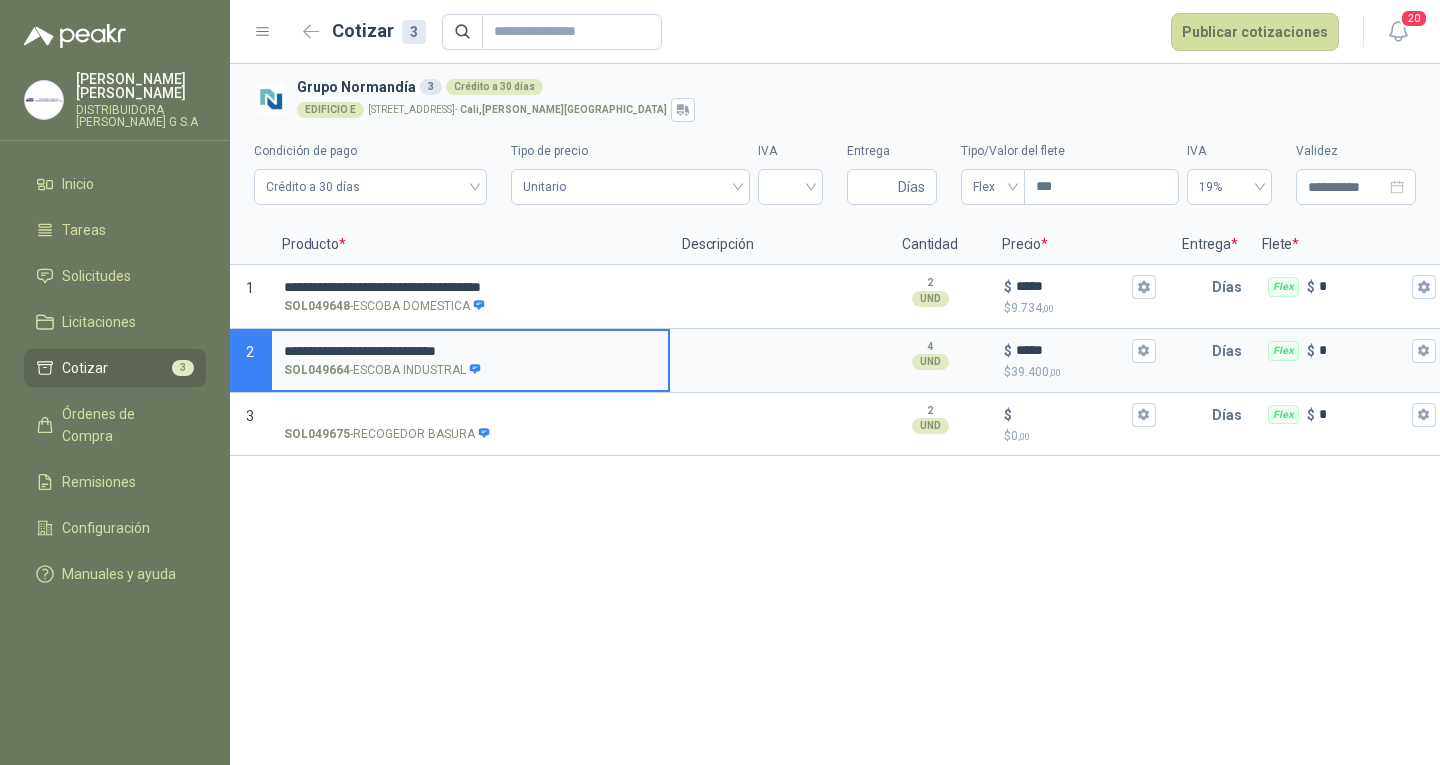 type on "**********" 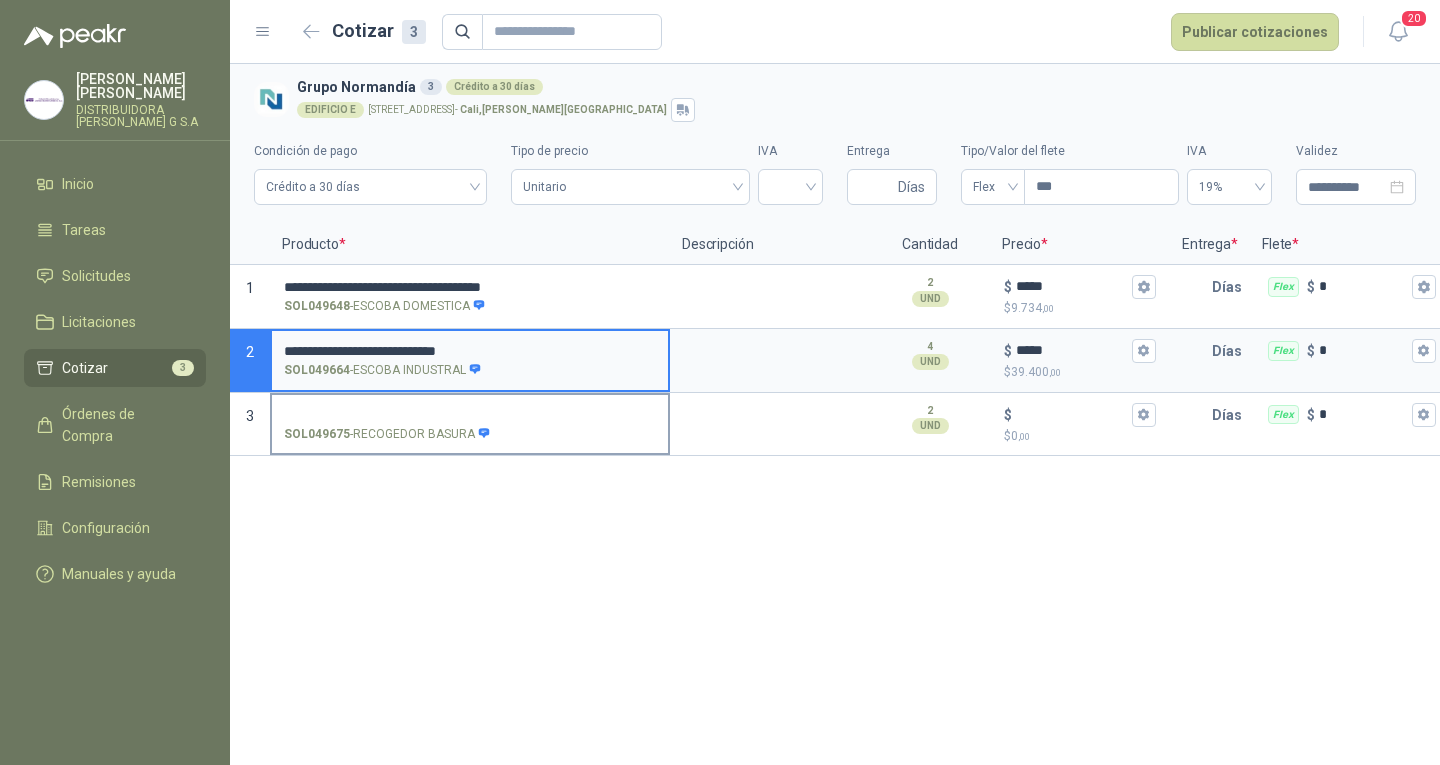 click on "SOL049675  -  RECOGEDOR BASURA" at bounding box center (470, 423) 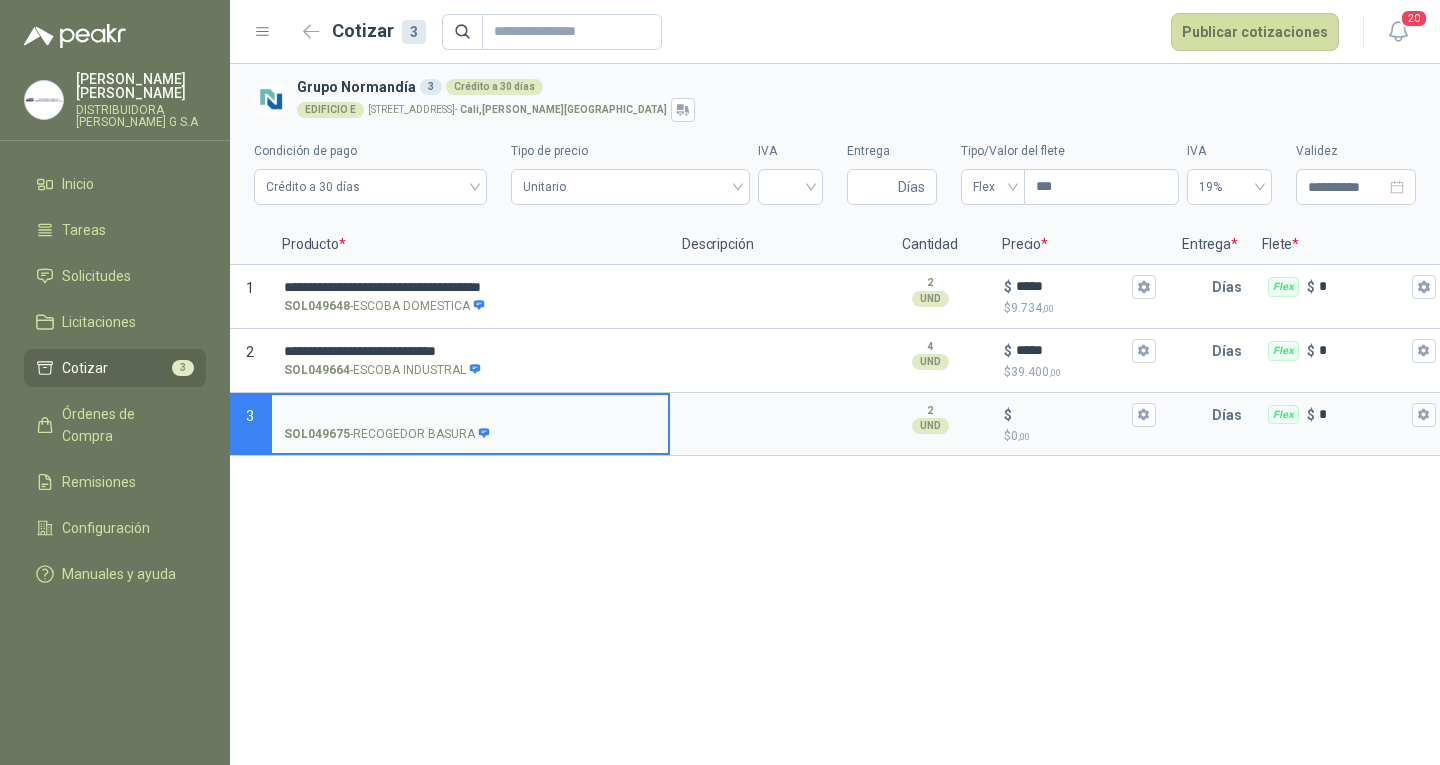 click on "SOL049675  -  RECOGEDOR BASURA" at bounding box center (470, 415) 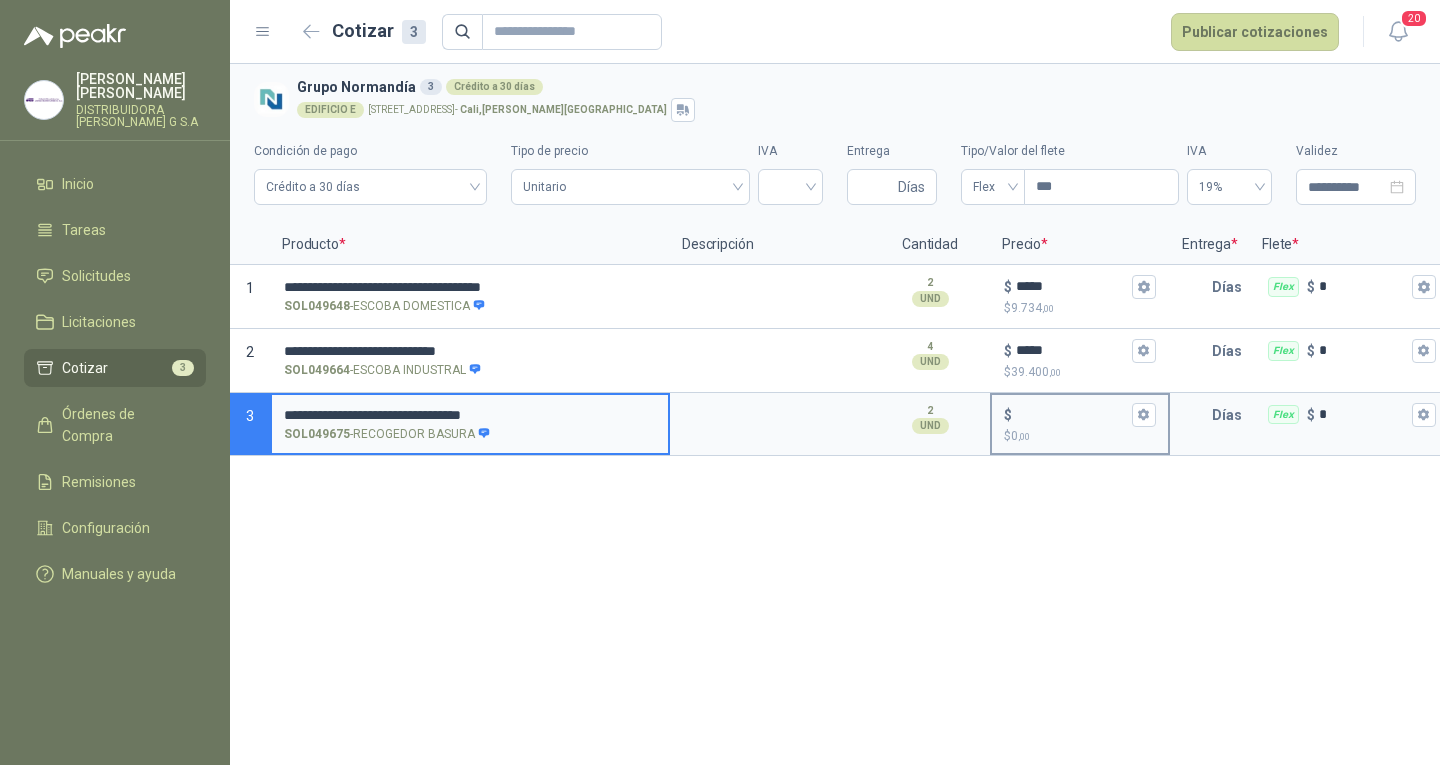type on "**********" 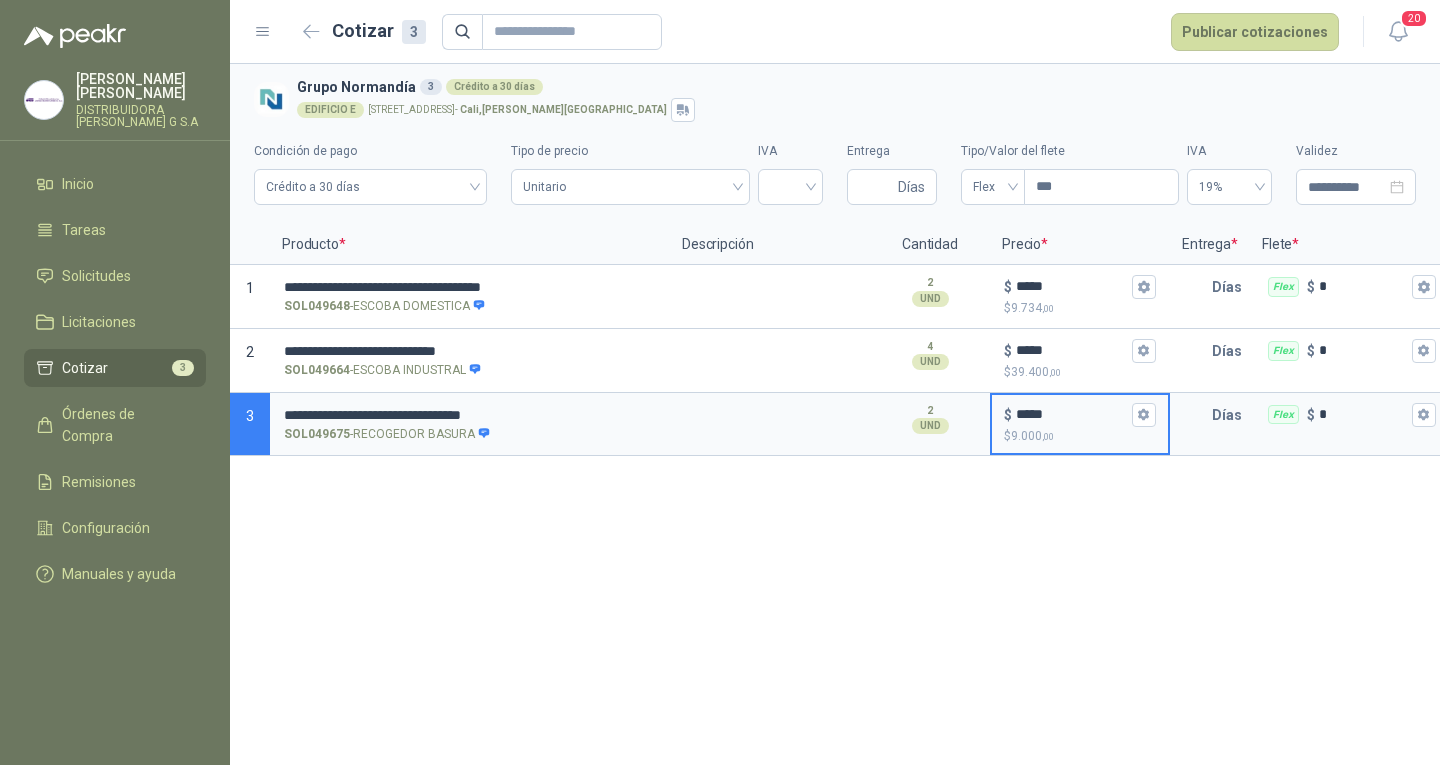 type on "*****" 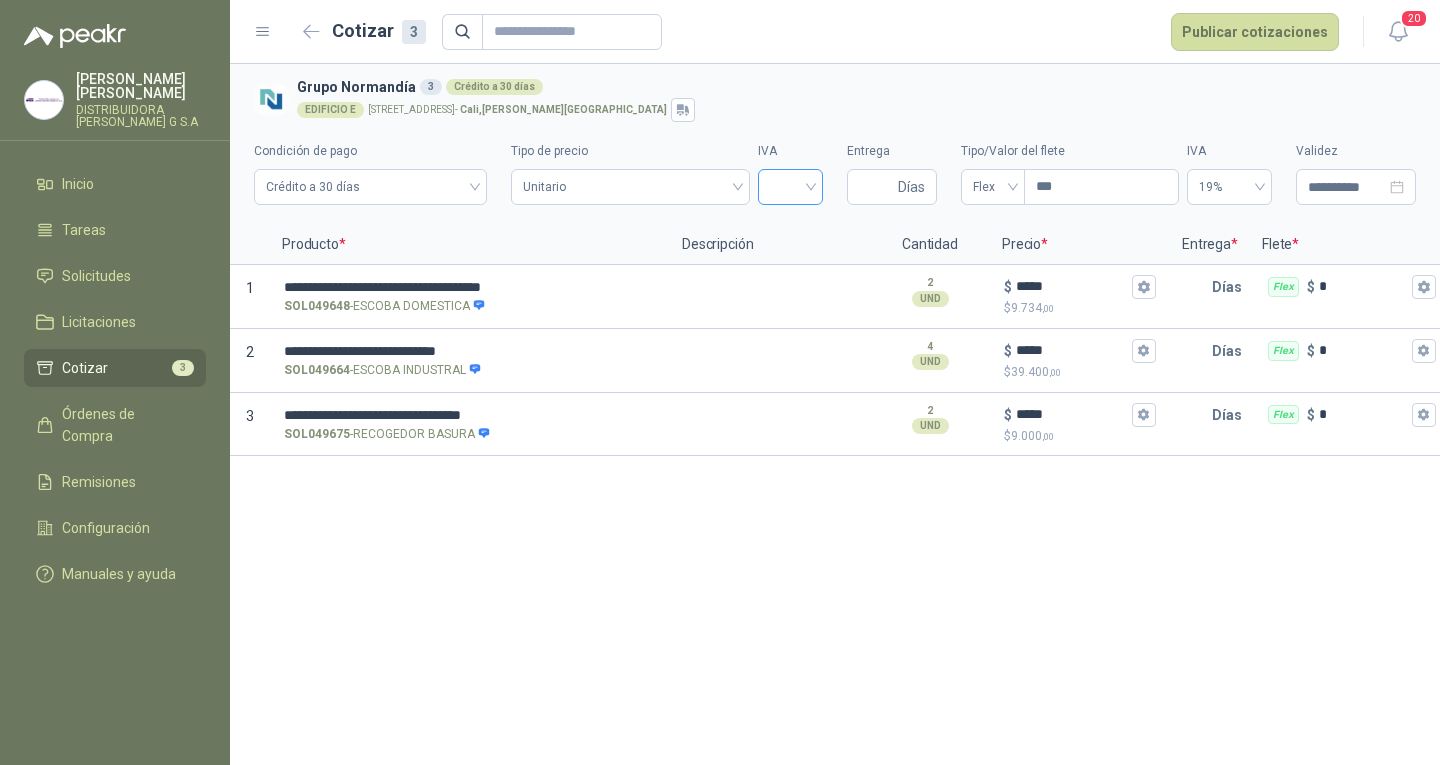 click at bounding box center (790, 187) 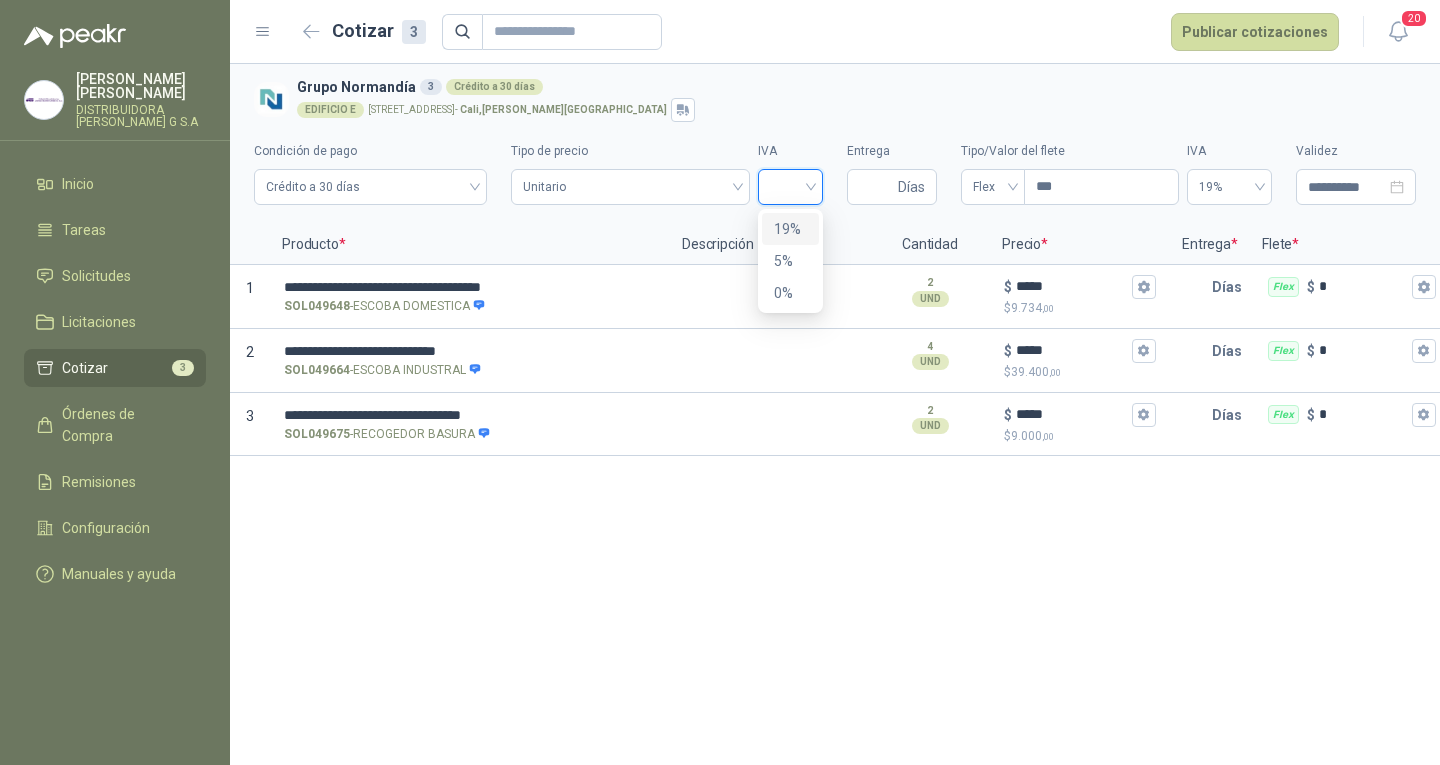 click on "19%" at bounding box center [790, 229] 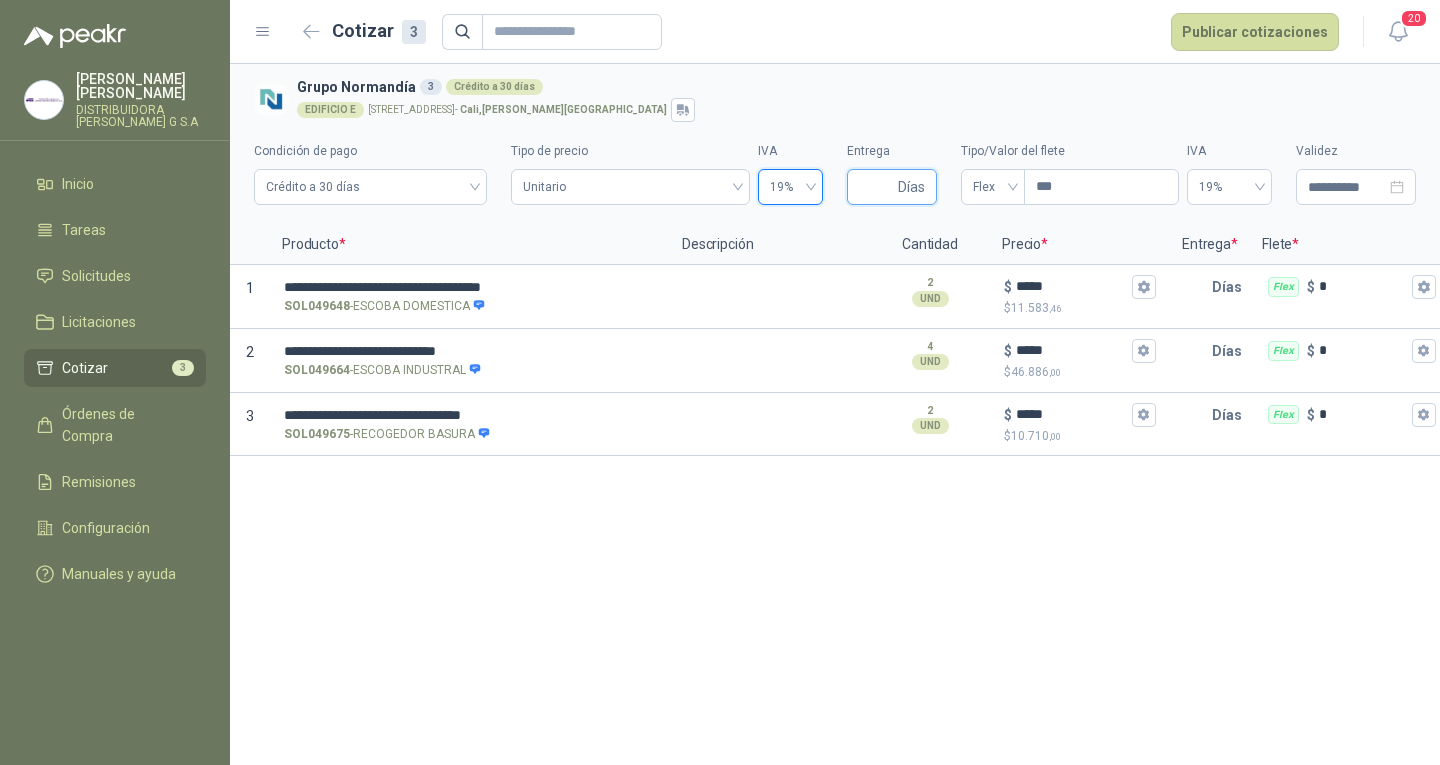 type 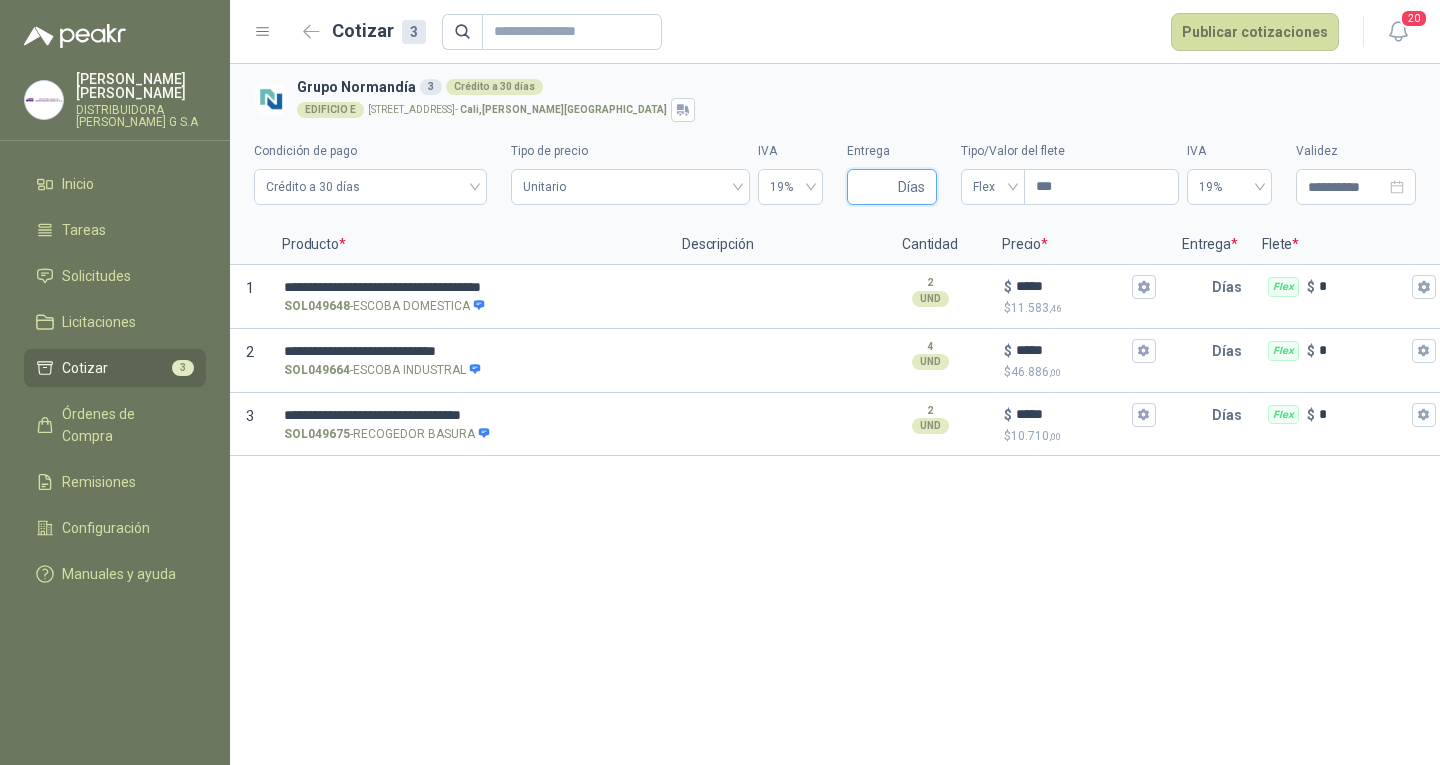type on "*" 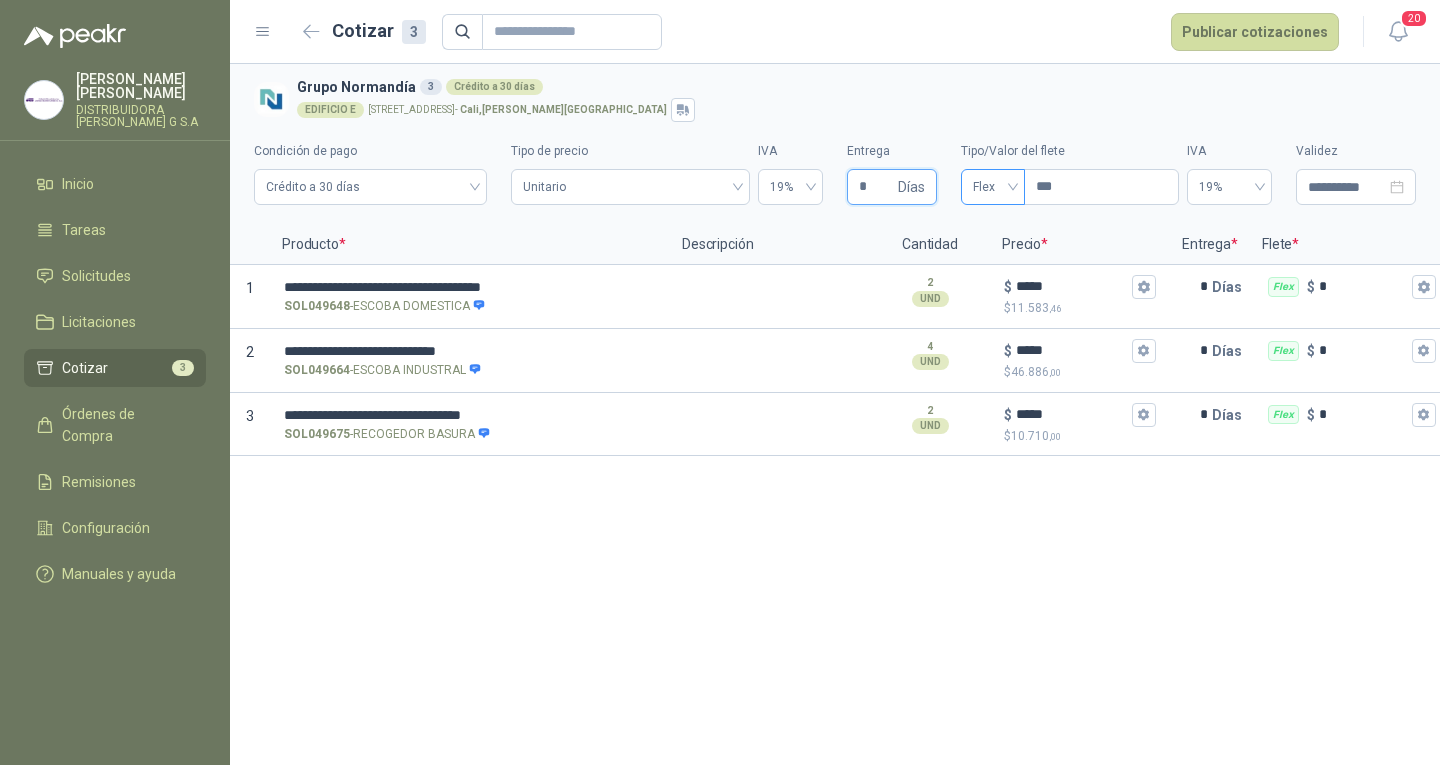 click on "Flex" at bounding box center [993, 187] 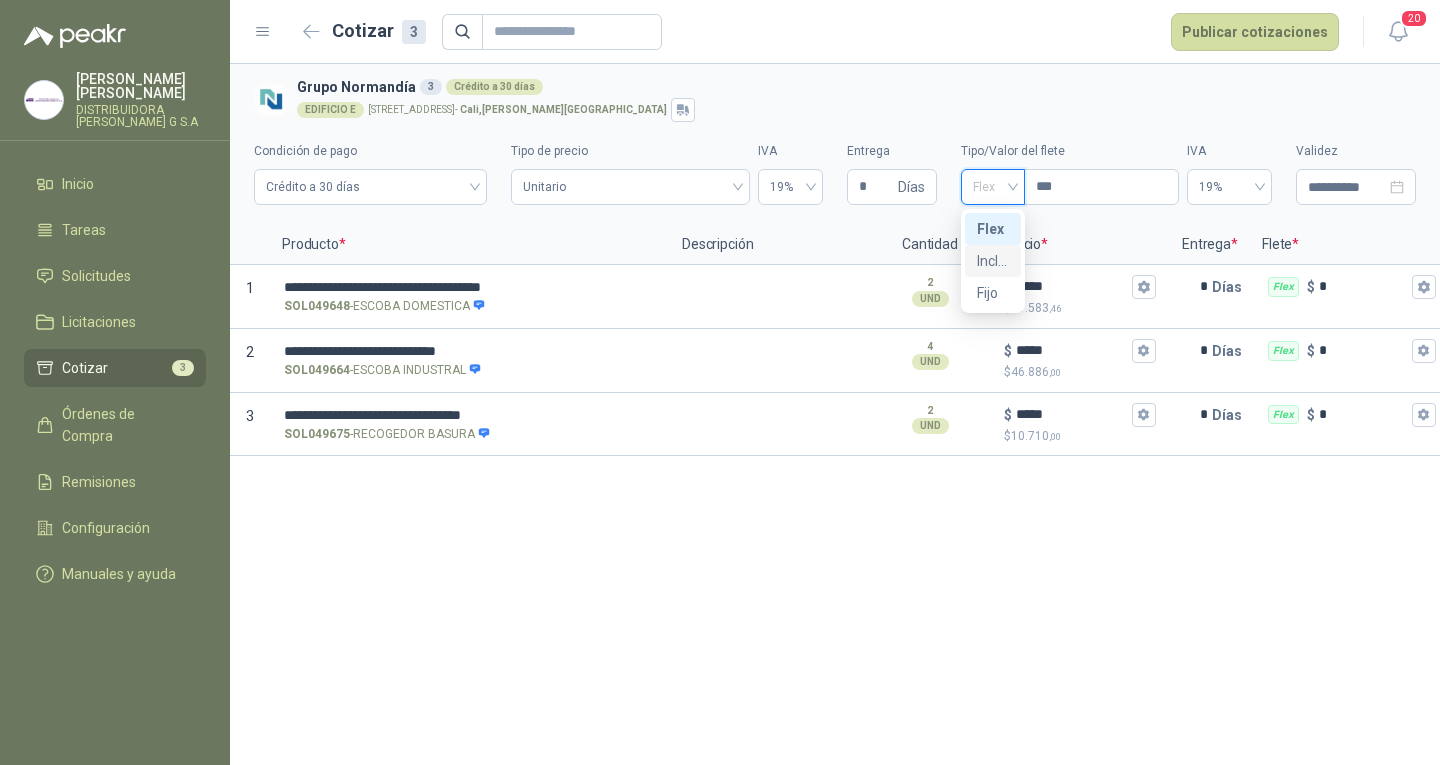 click on "Incluido" at bounding box center (993, 261) 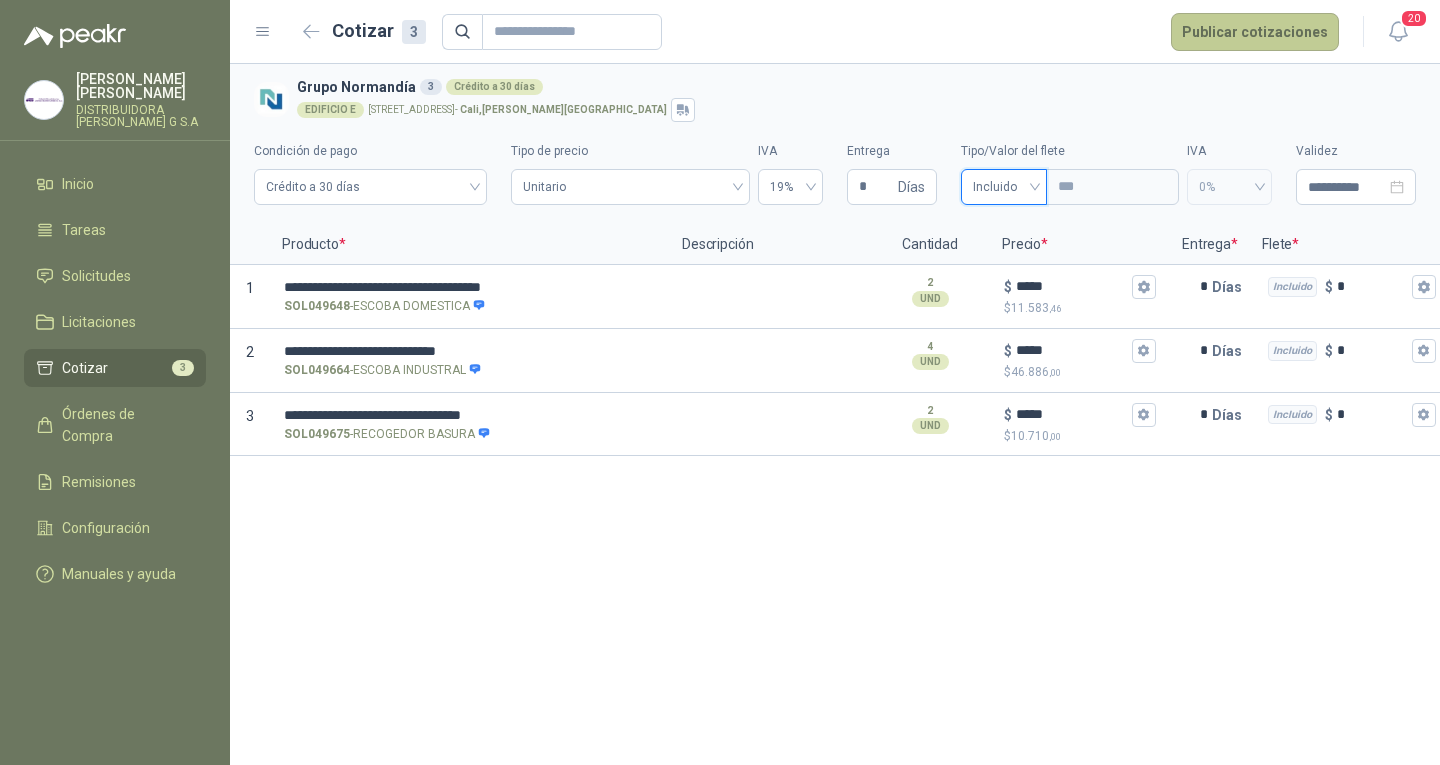 click on "Publicar cotizaciones" at bounding box center [1255, 32] 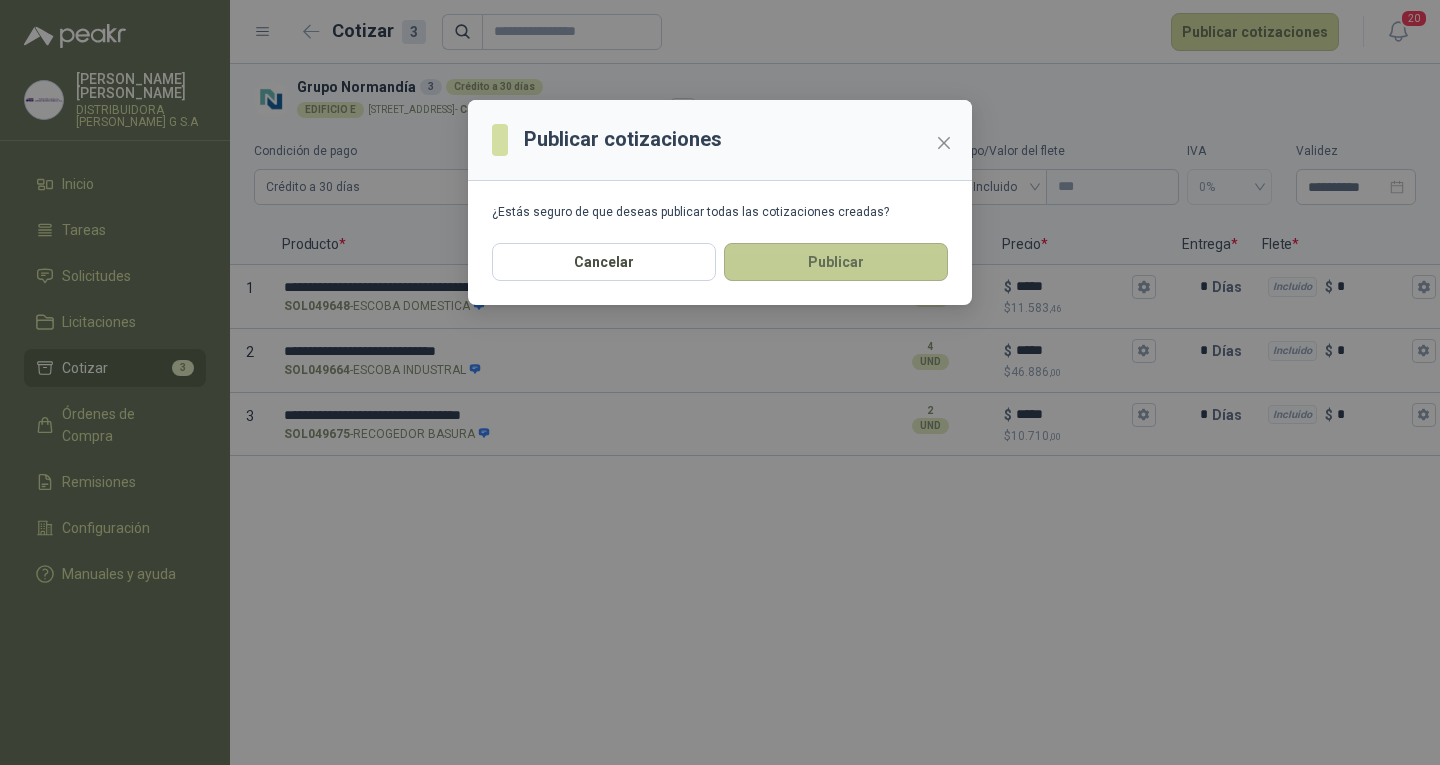 click on "Publicar" at bounding box center (836, 262) 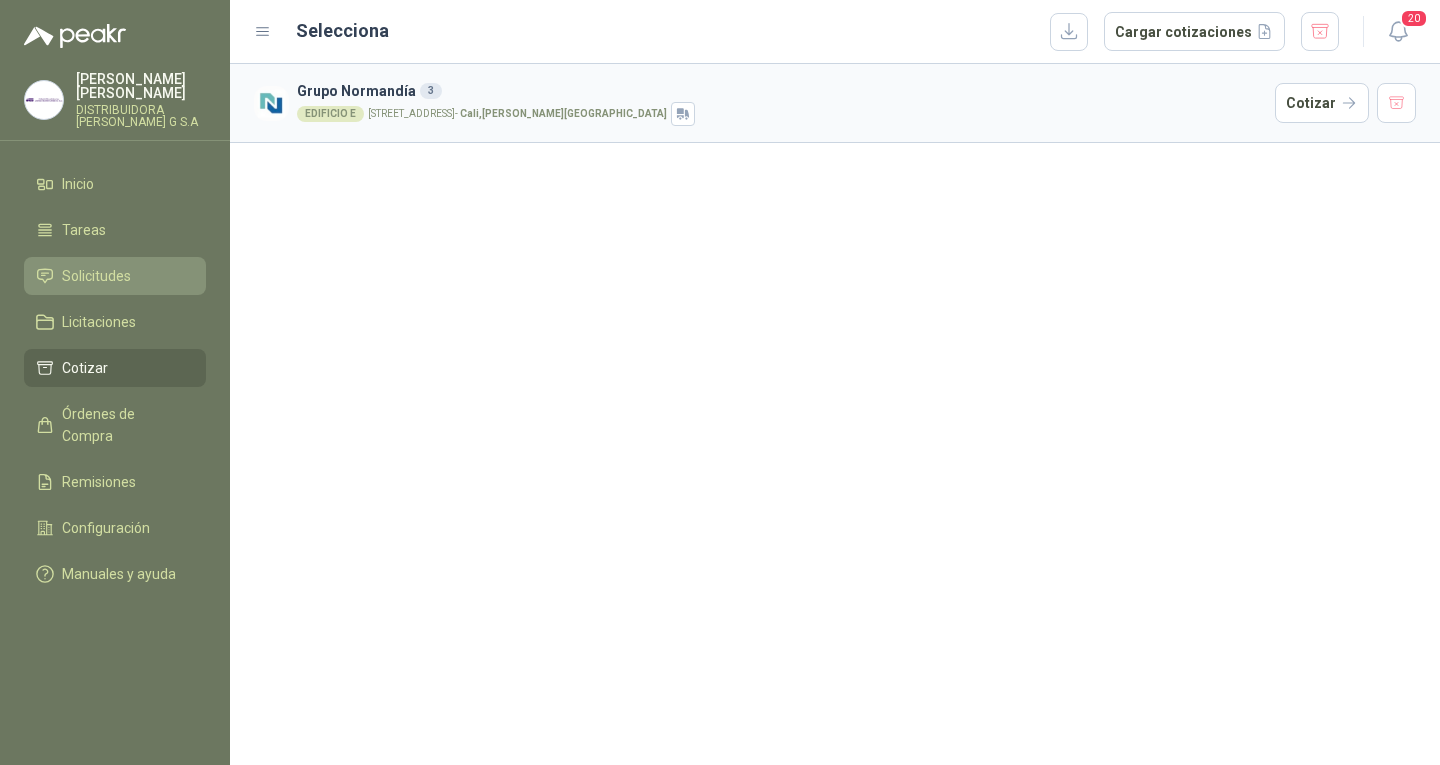 click on "Solicitudes" at bounding box center [115, 276] 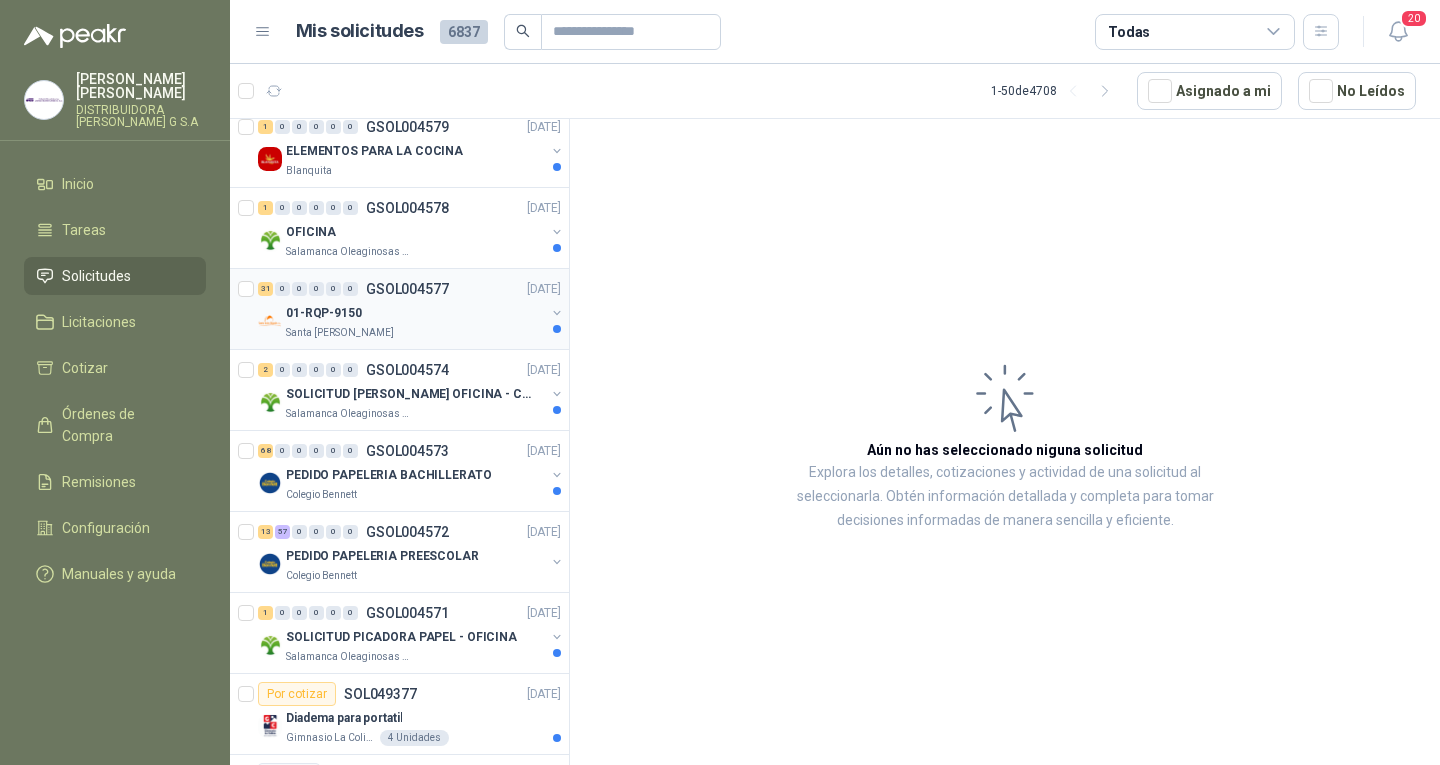scroll, scrollTop: 1400, scrollLeft: 0, axis: vertical 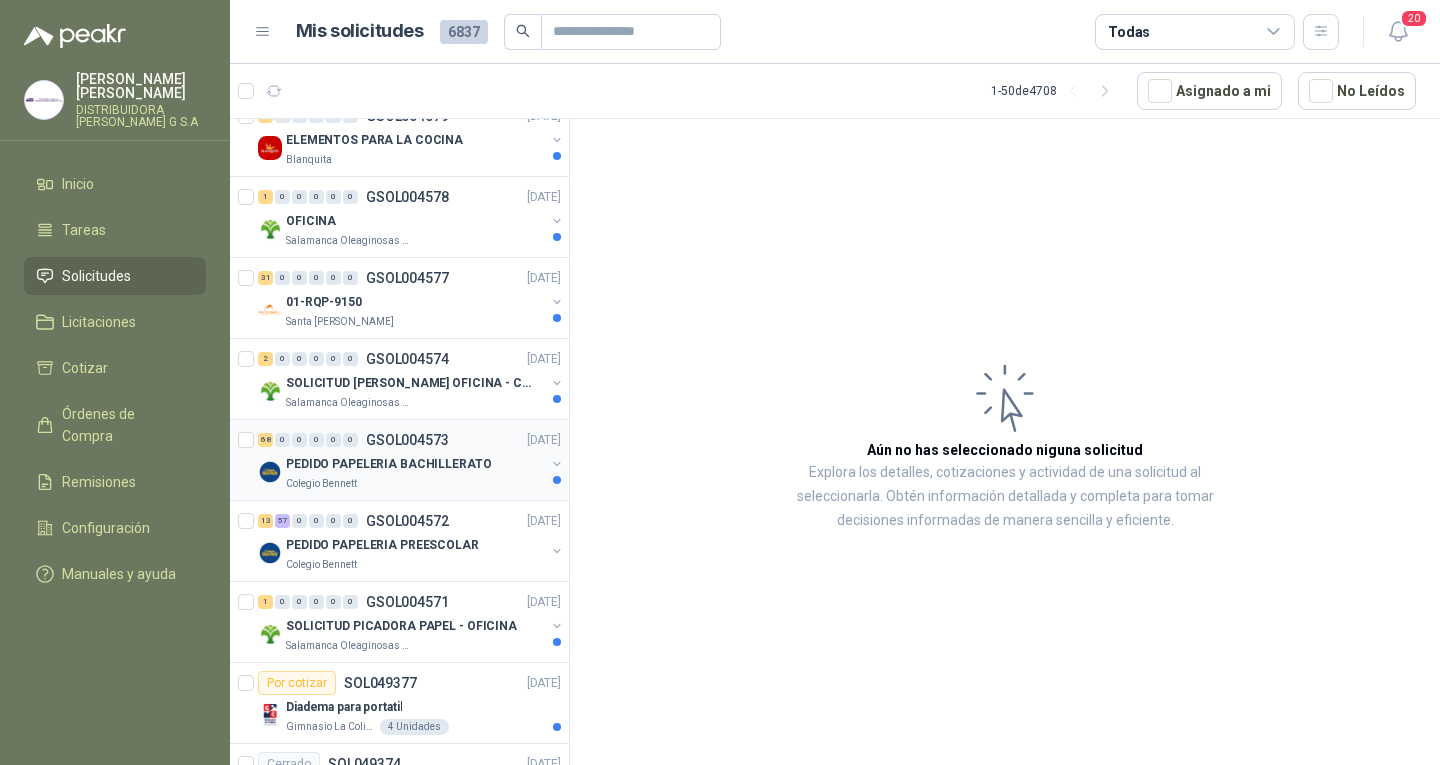 click on "PEDIDO PAPELERIA BACHILLERATO" at bounding box center [415, 464] 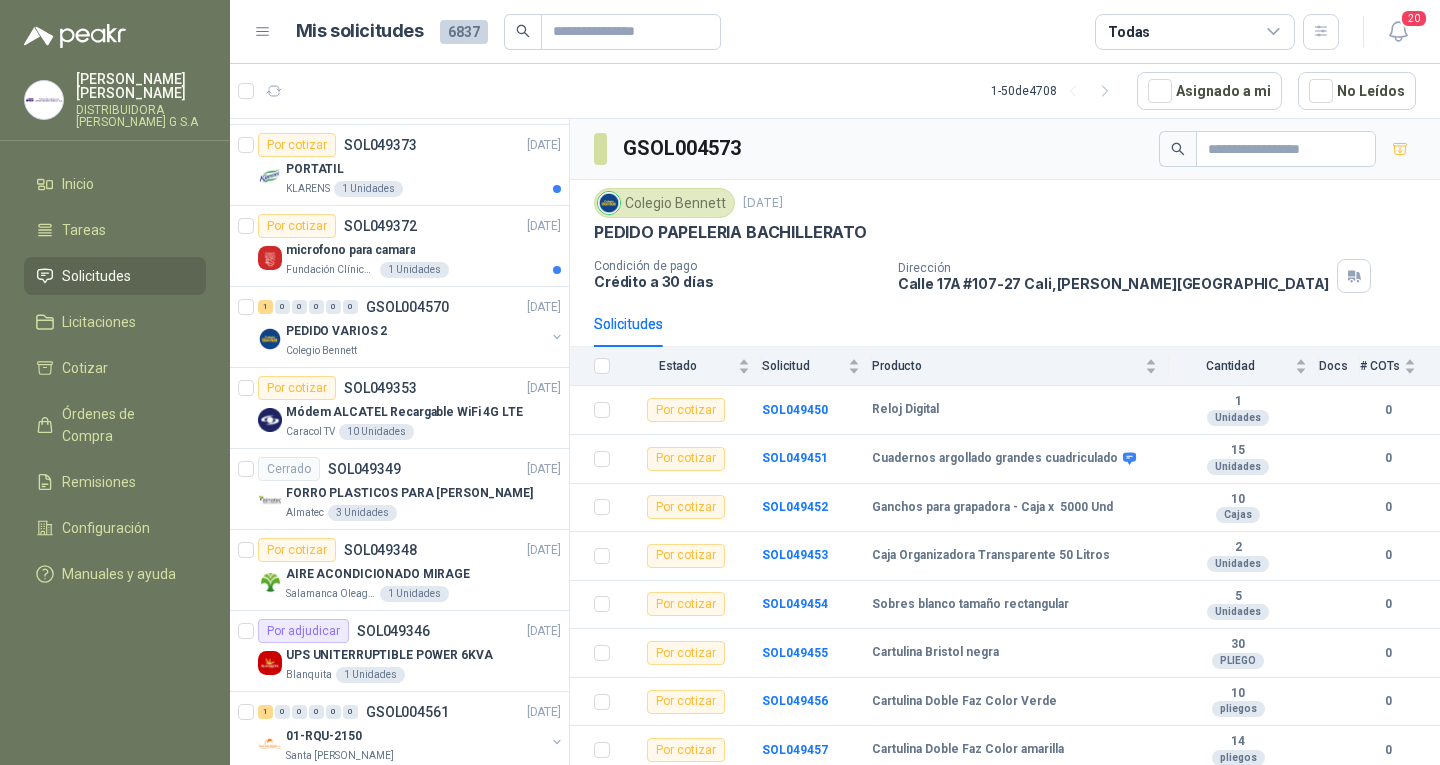 scroll, scrollTop: 2500, scrollLeft: 0, axis: vertical 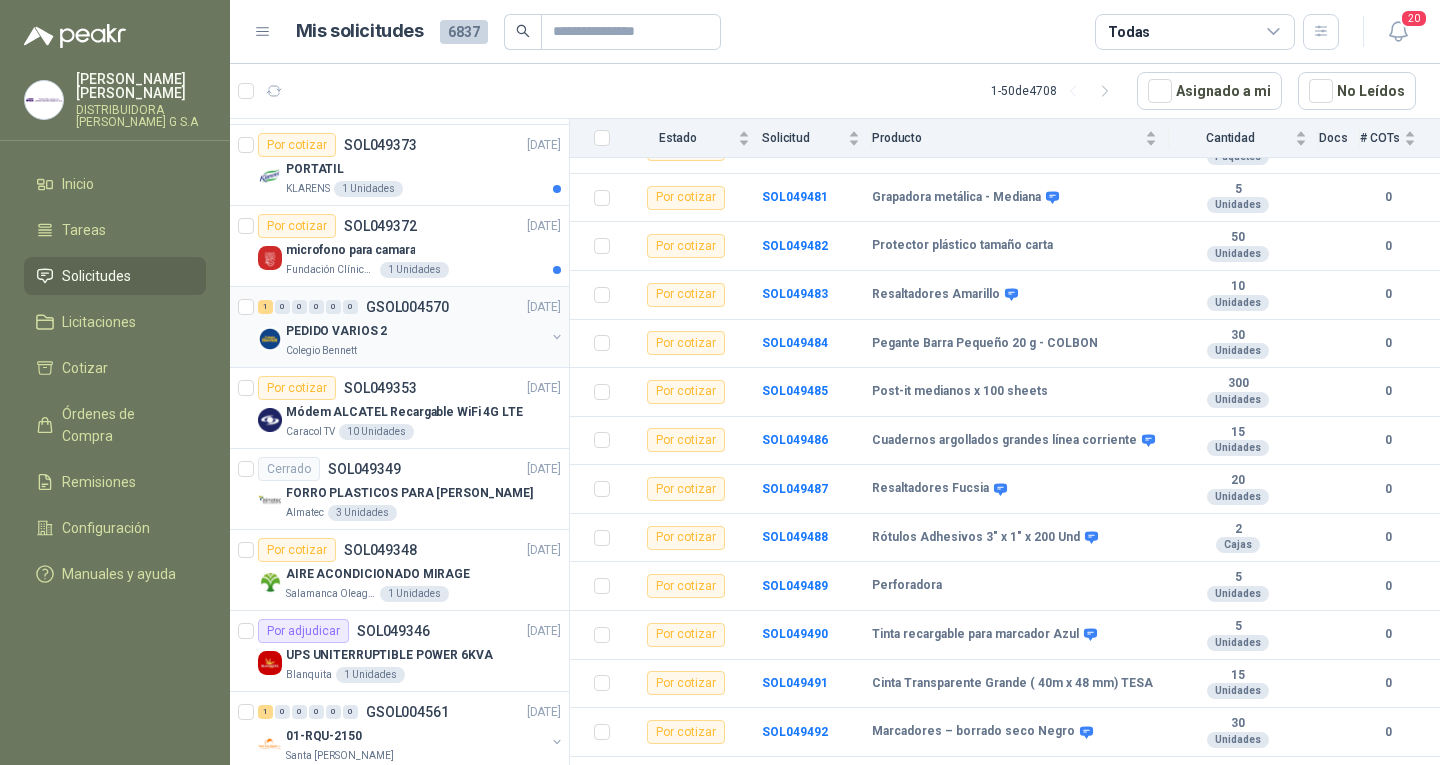 click on "Colegio Bennett" at bounding box center [415, 351] 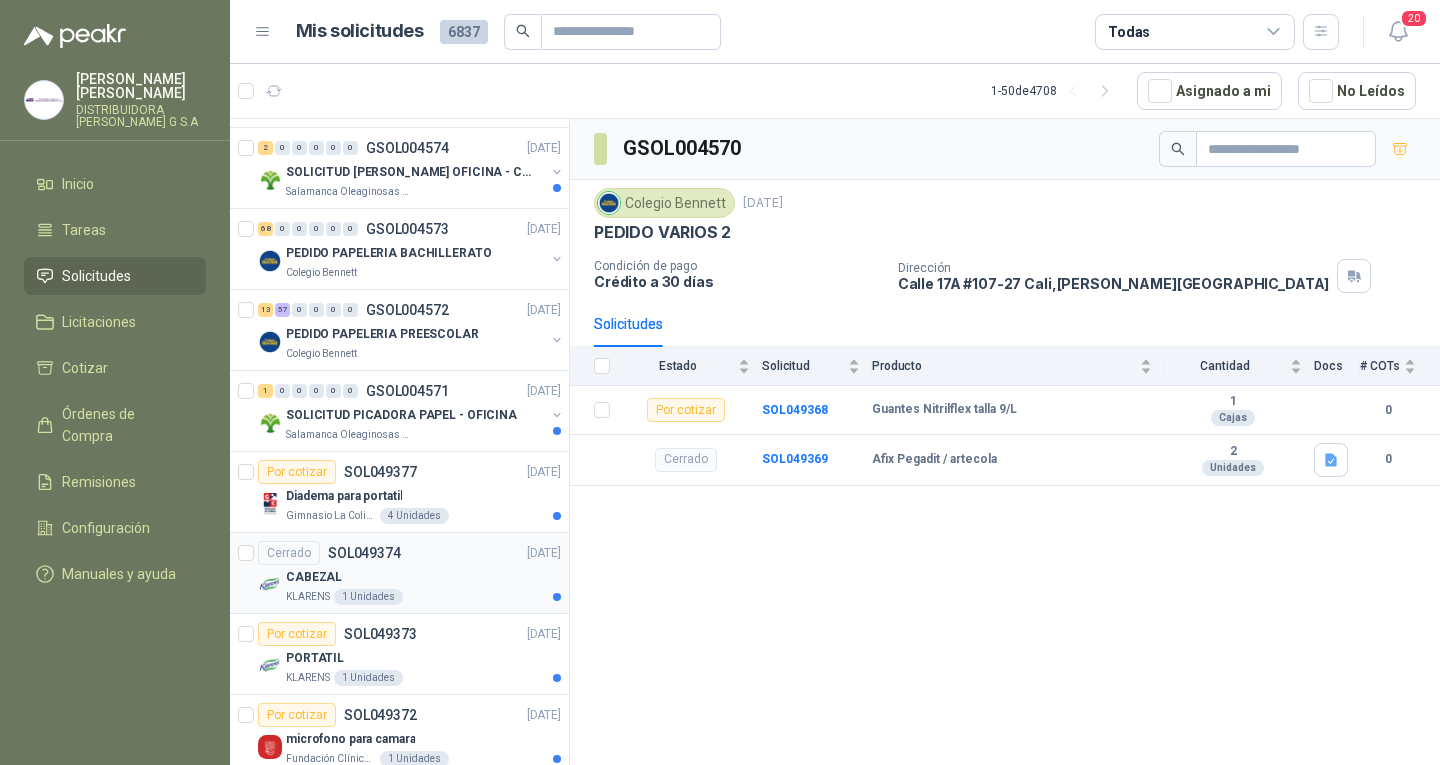 scroll, scrollTop: 1600, scrollLeft: 0, axis: vertical 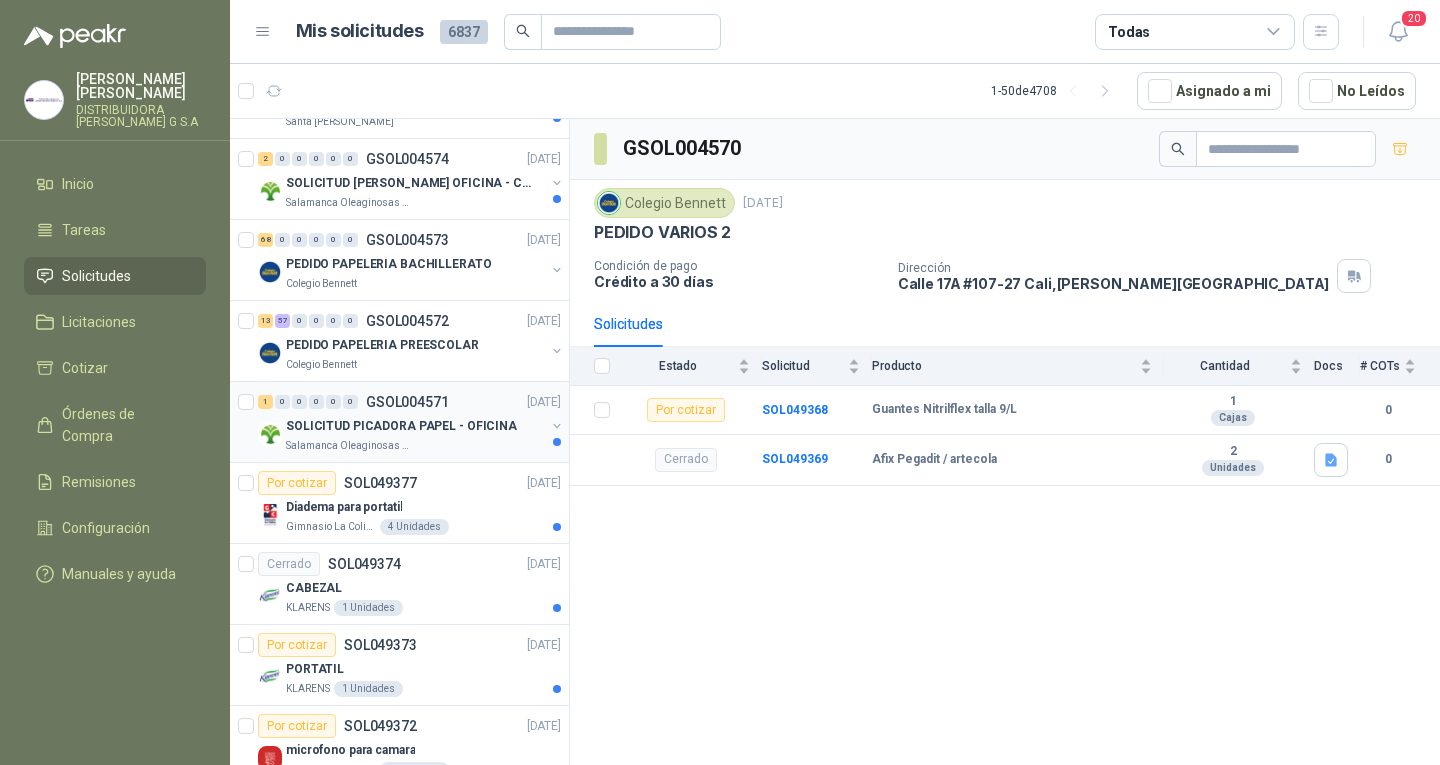 click on "Salamanca Oleaginosas SAS" at bounding box center (415, 446) 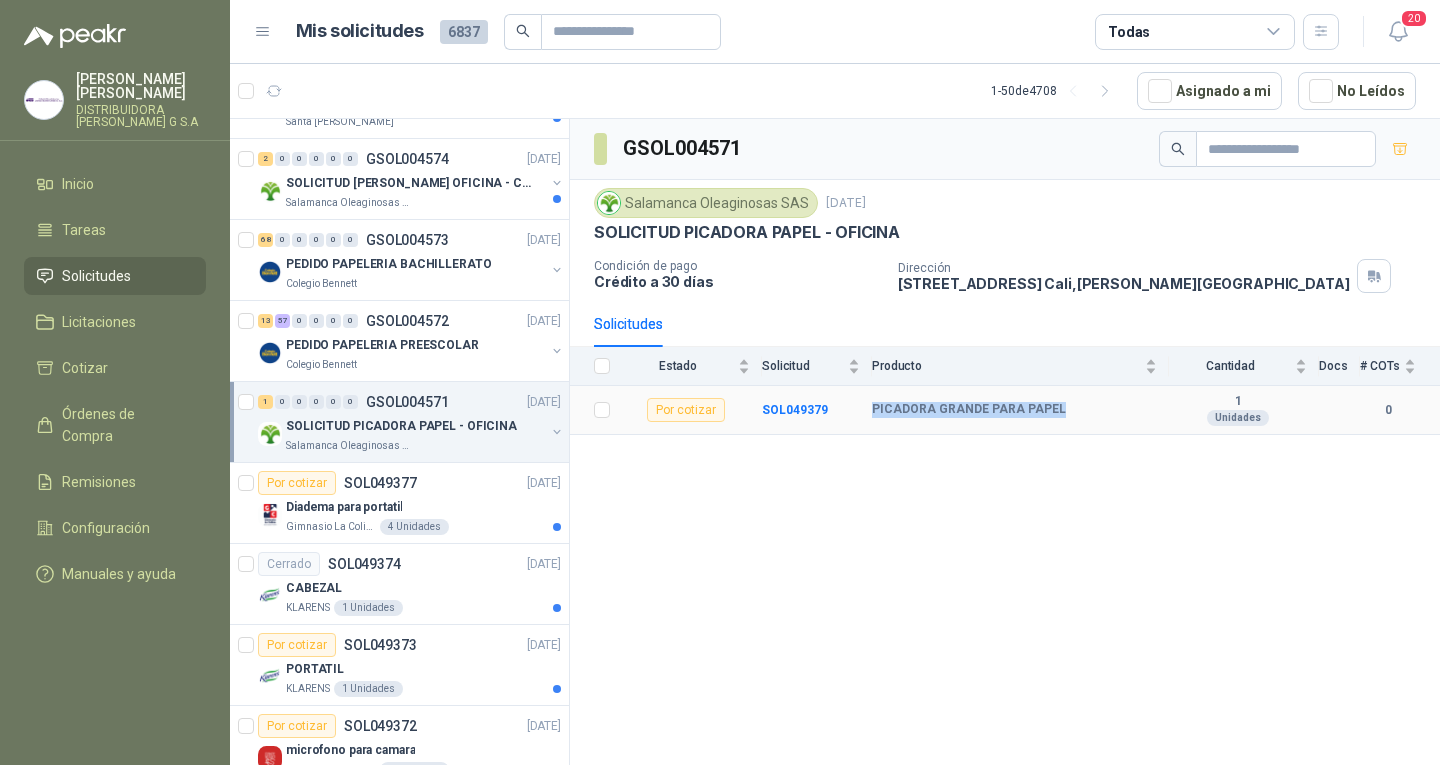 drag, startPoint x: 864, startPoint y: 409, endPoint x: 1050, endPoint y: 422, distance: 186.45375 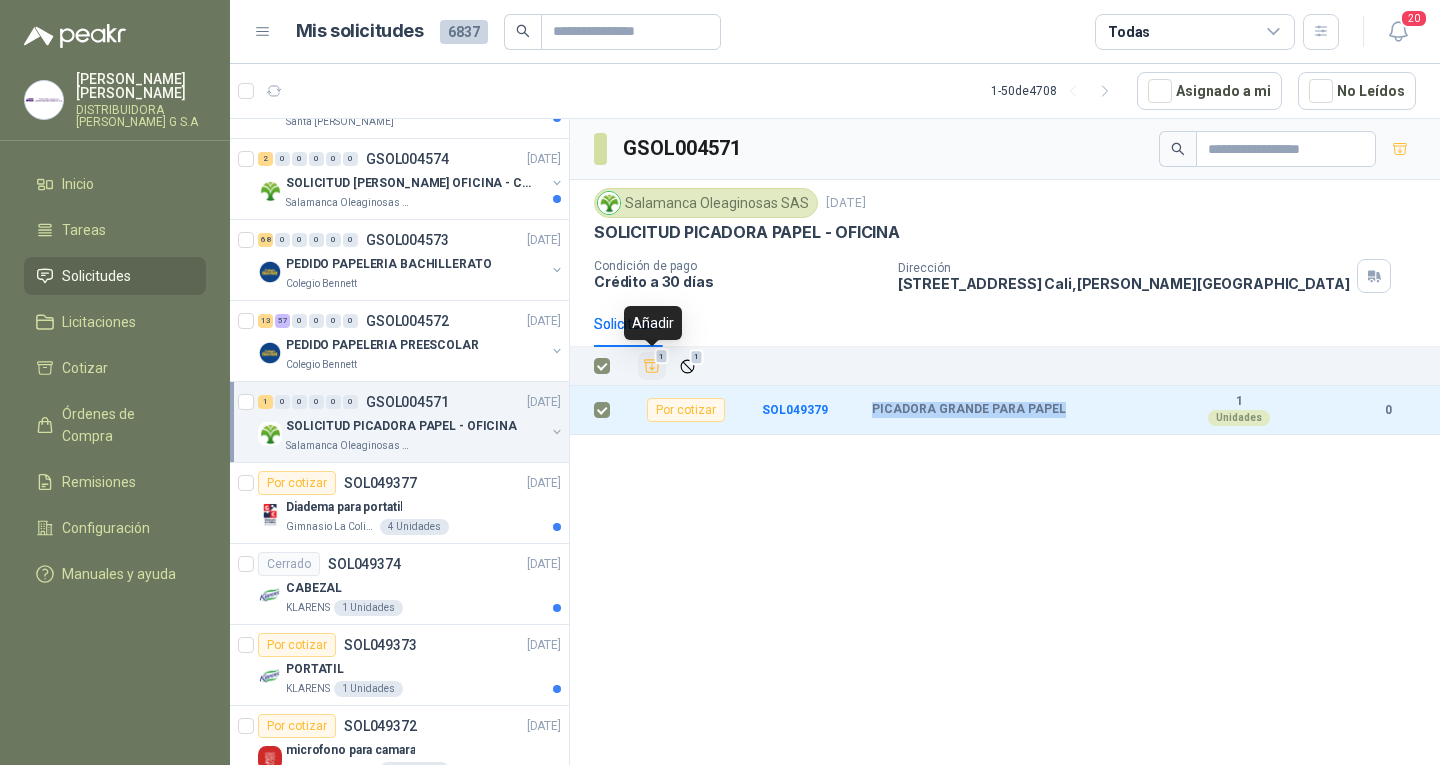 click 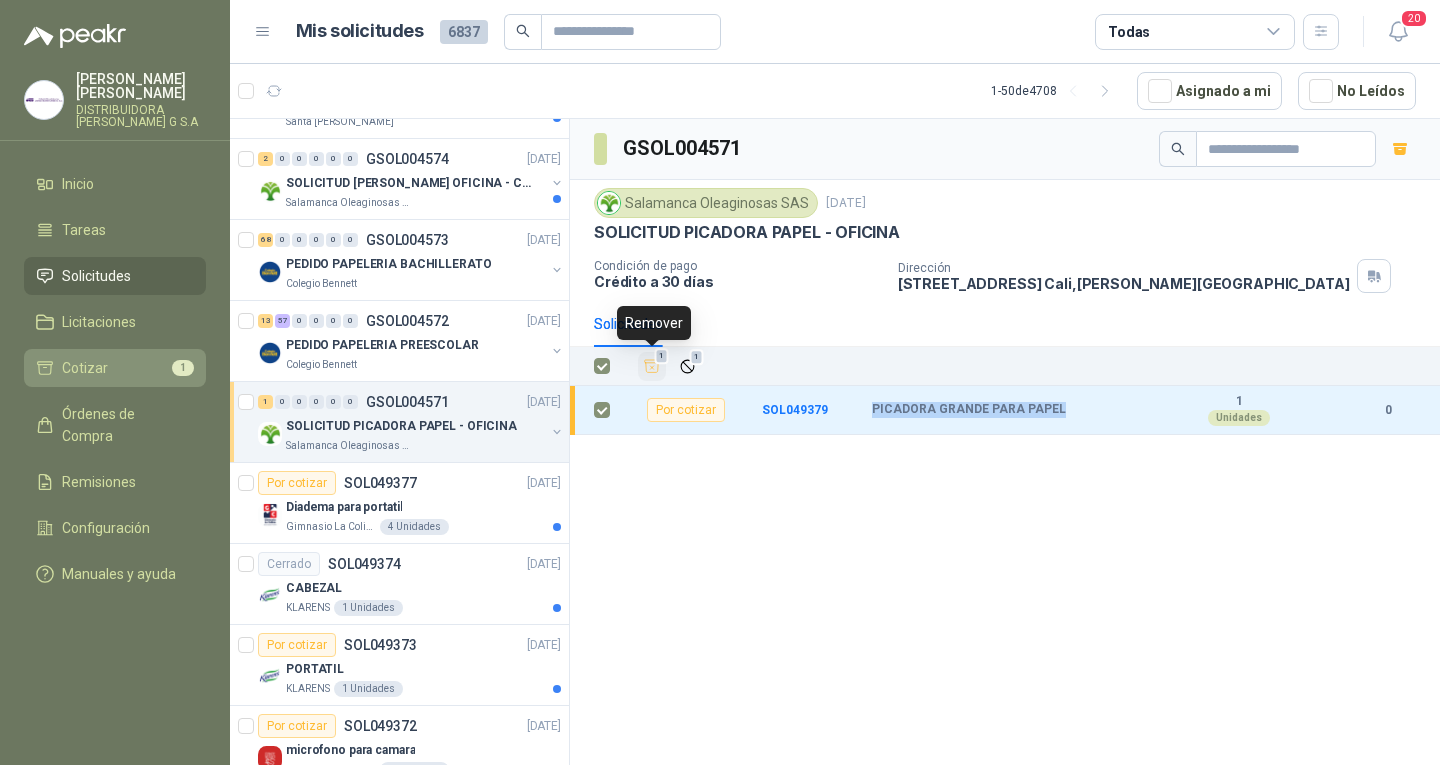 click on "Cotizar 1" at bounding box center [115, 368] 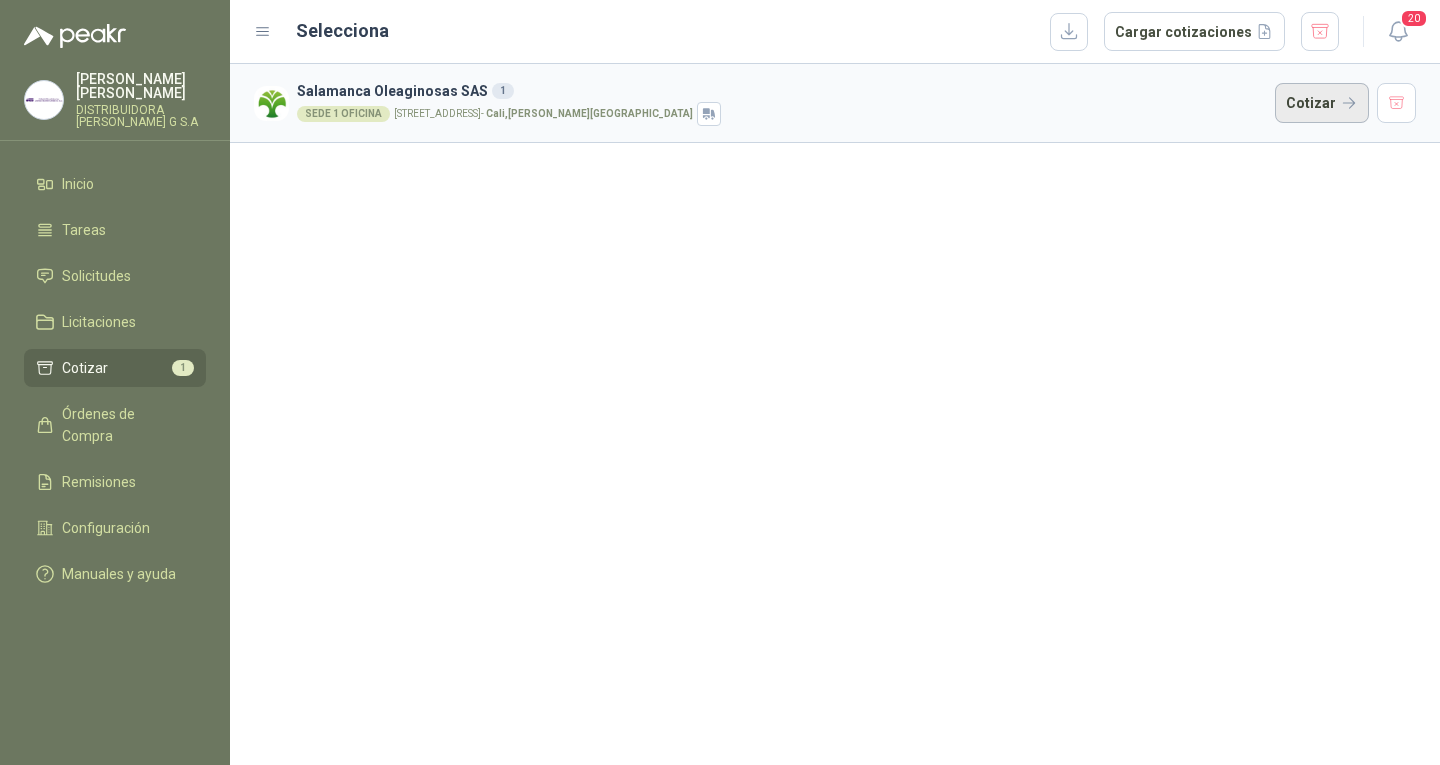 click on "Cotizar" at bounding box center (1322, 103) 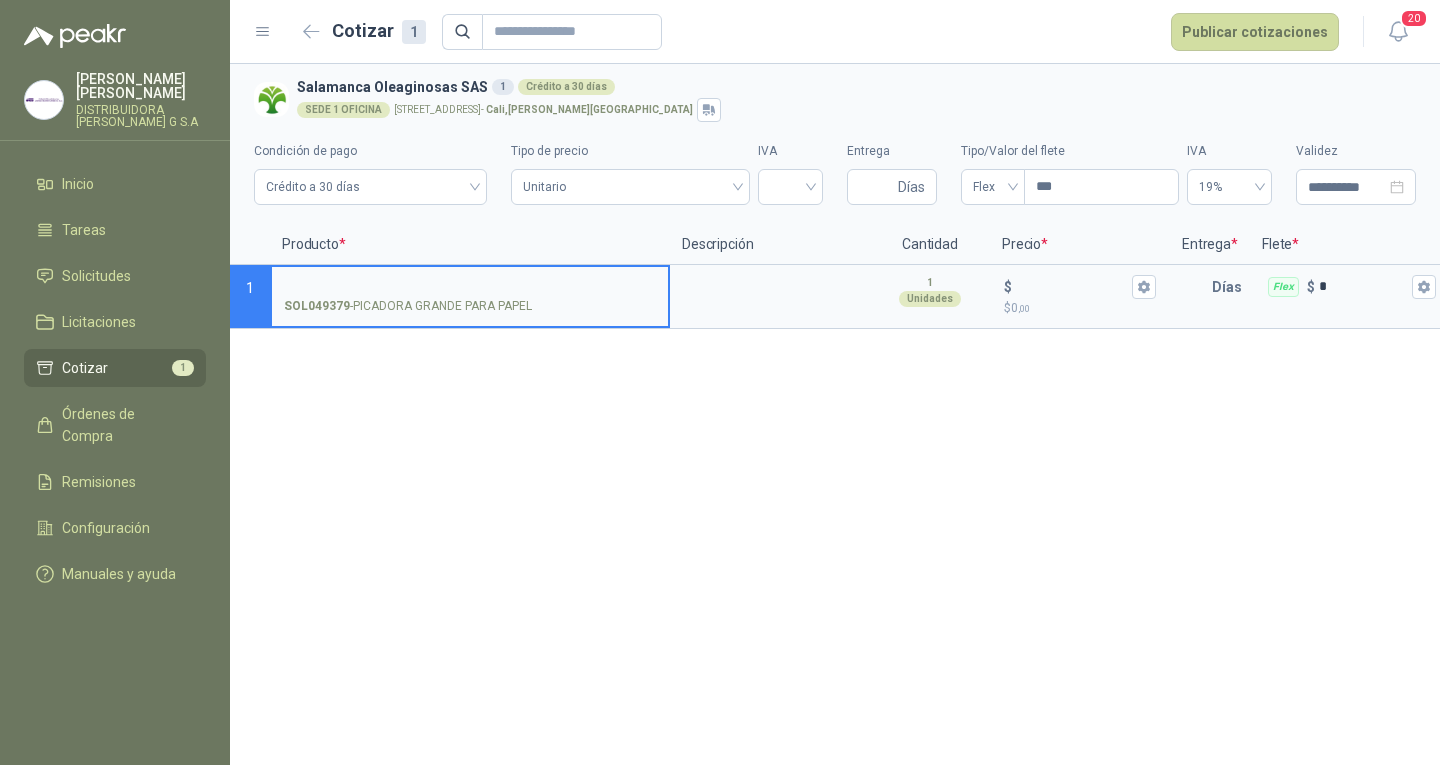 click on "SOL049379  -  PICADORA GRANDE PARA PAPEL" at bounding box center (470, 287) 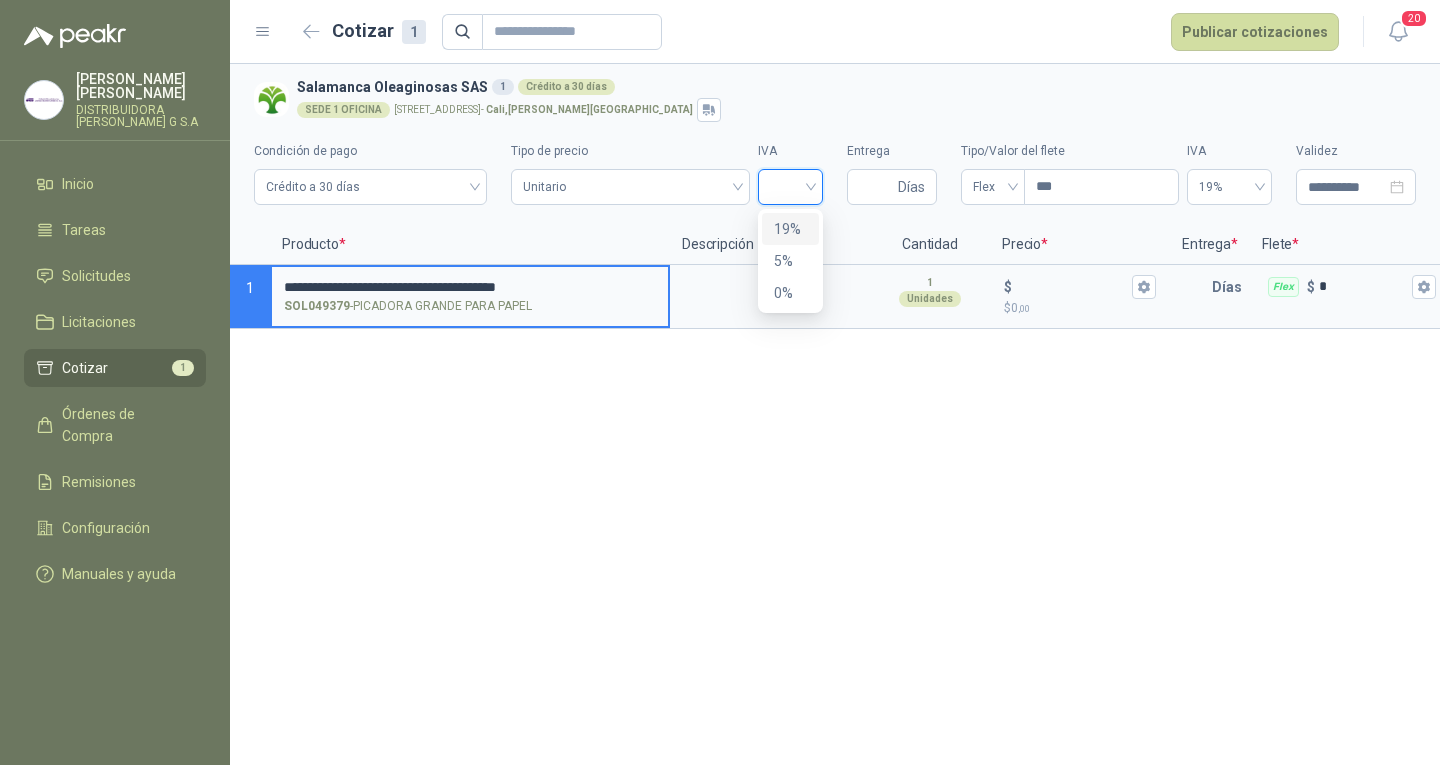 click at bounding box center (790, 185) 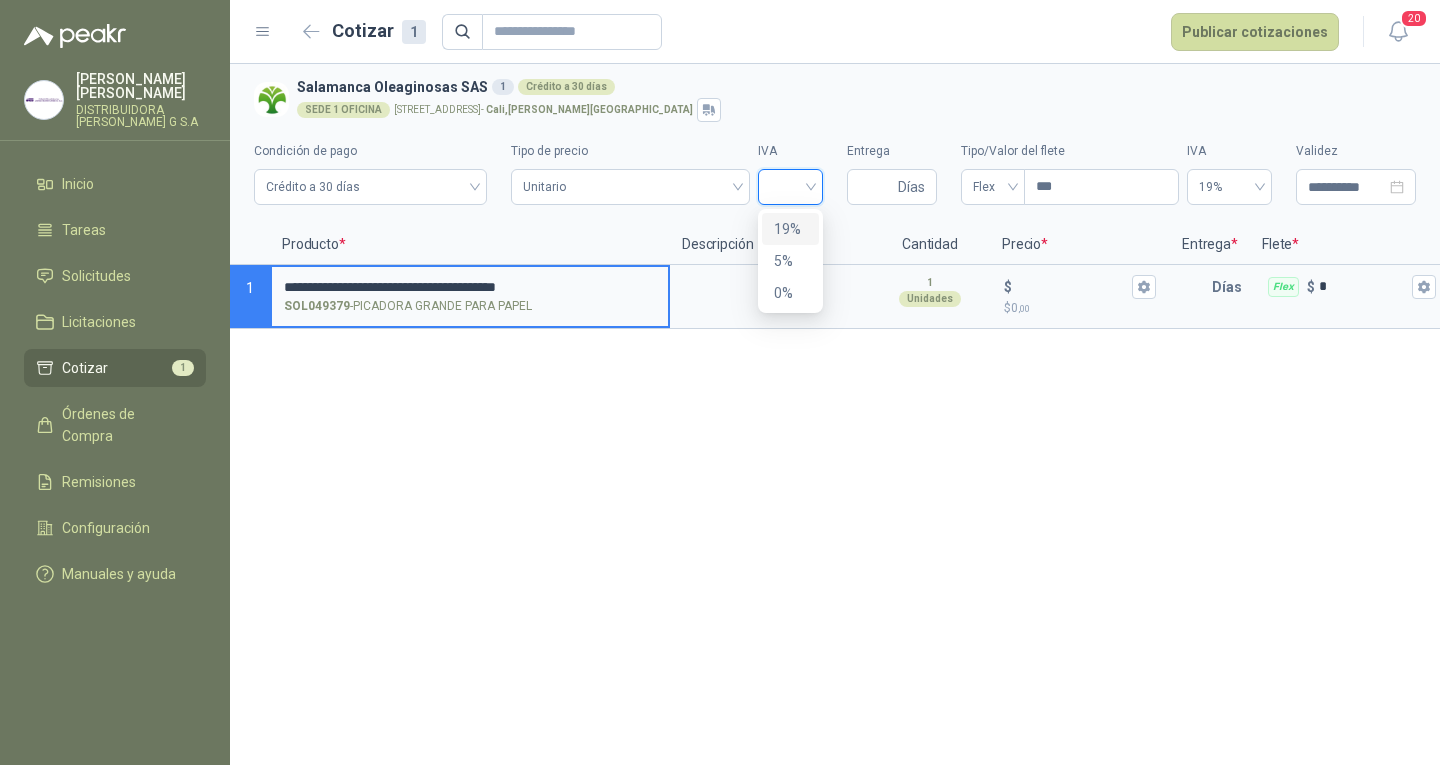 click on "19%" at bounding box center (790, 229) 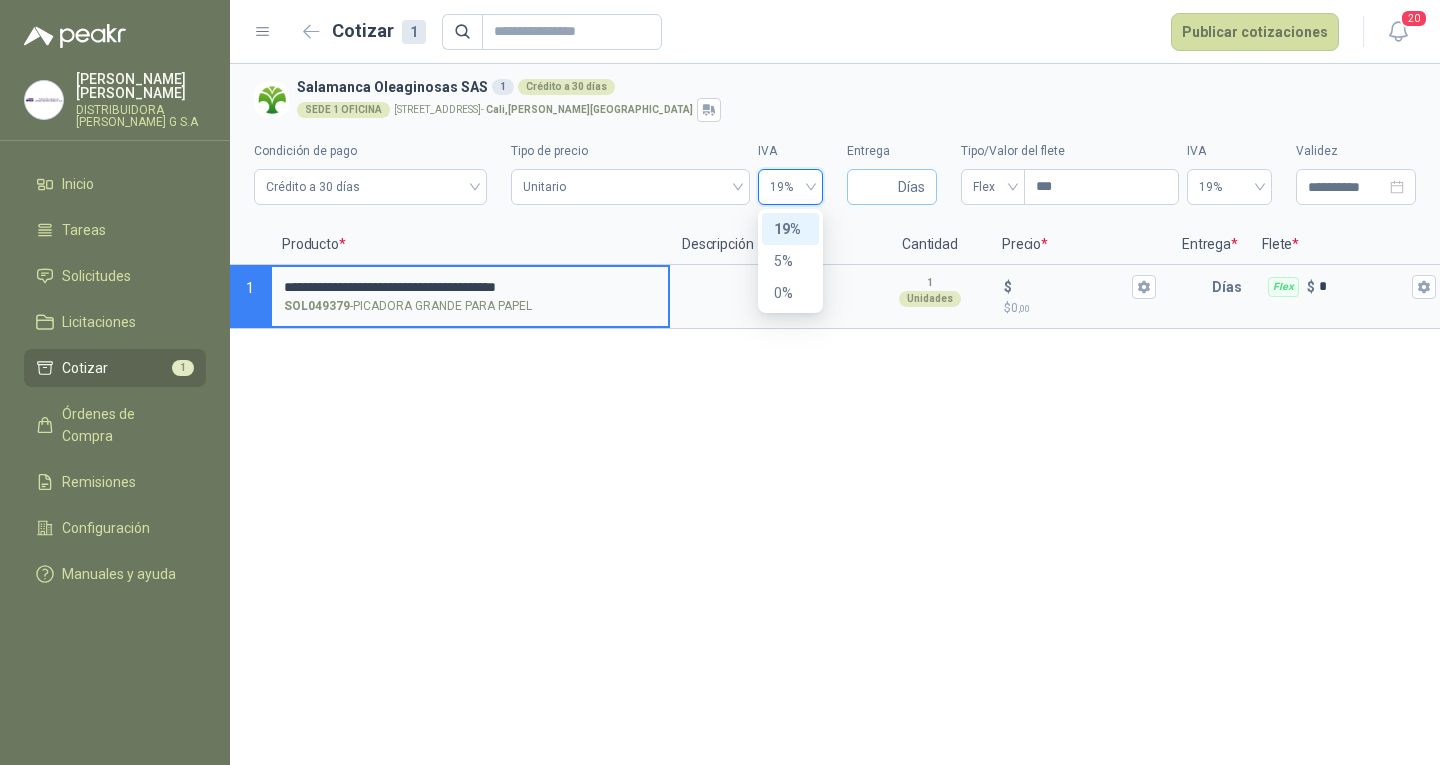 type 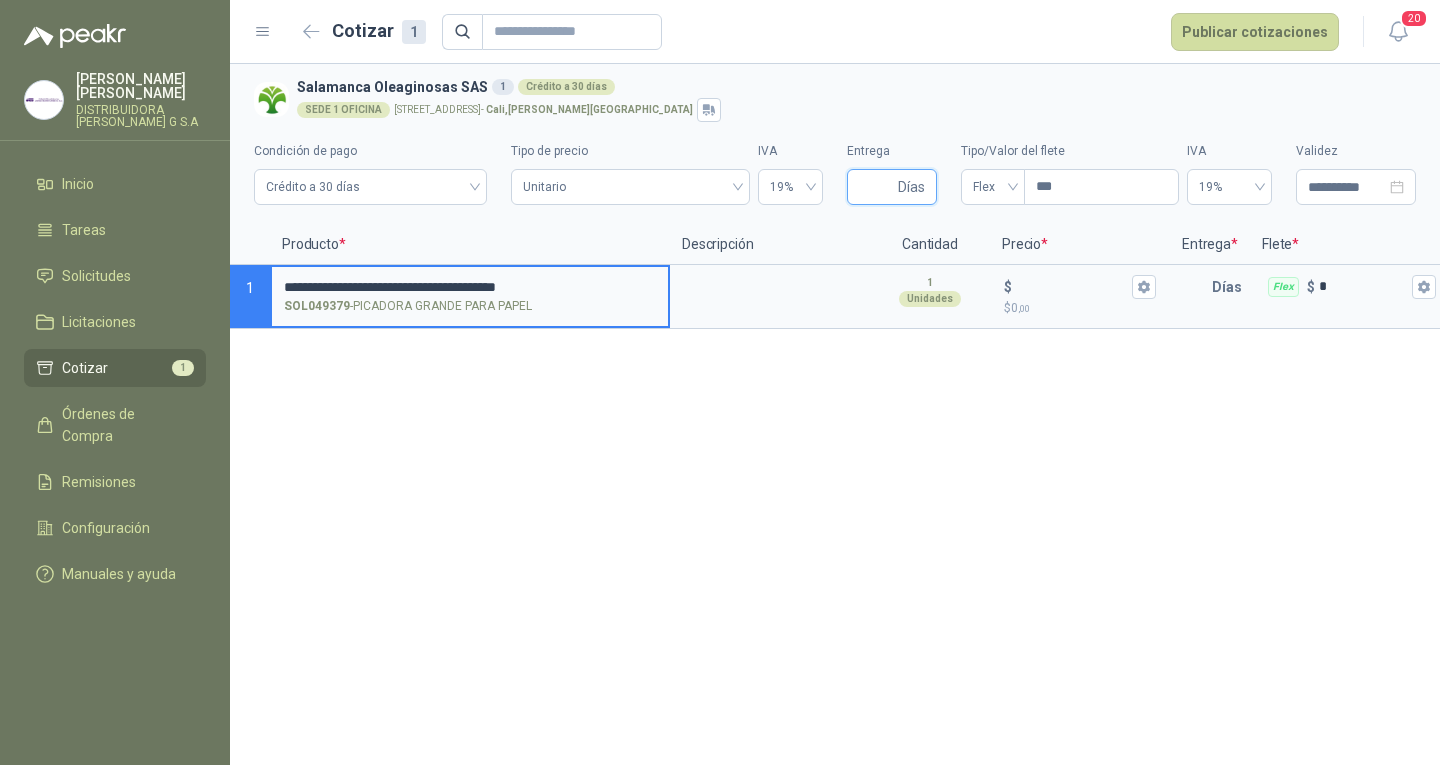 click on "Entrega" at bounding box center (876, 187) 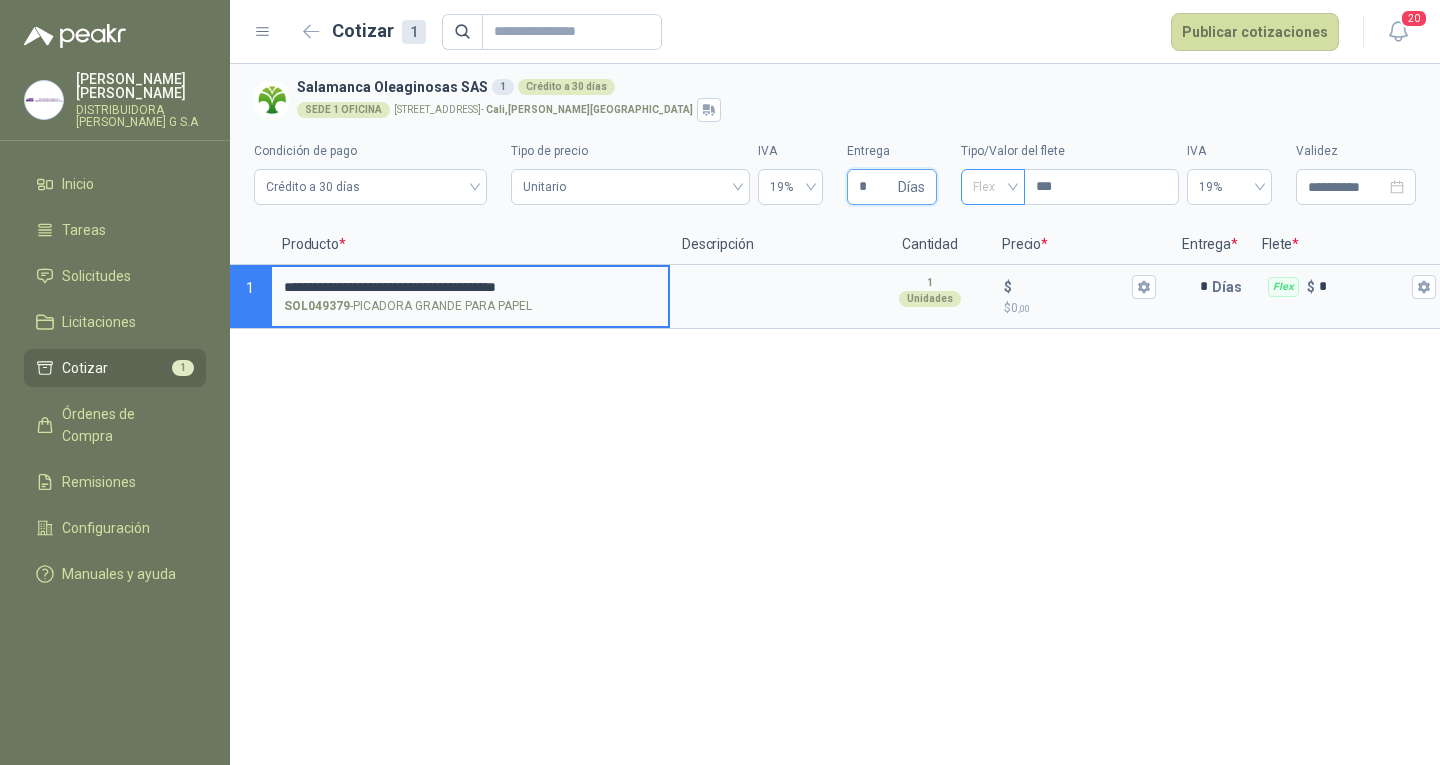 click on "Flex" at bounding box center [993, 187] 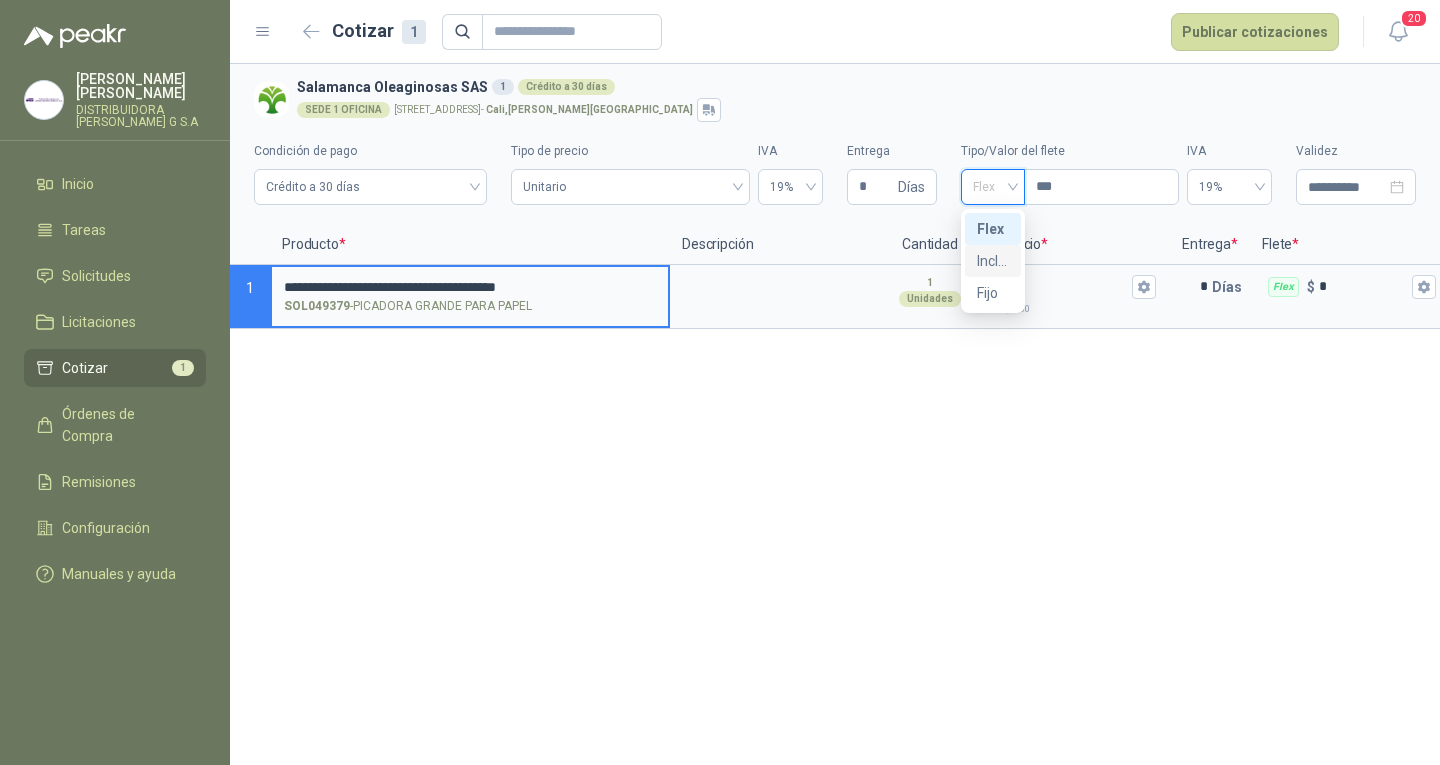 click on "Incluido" at bounding box center [993, 261] 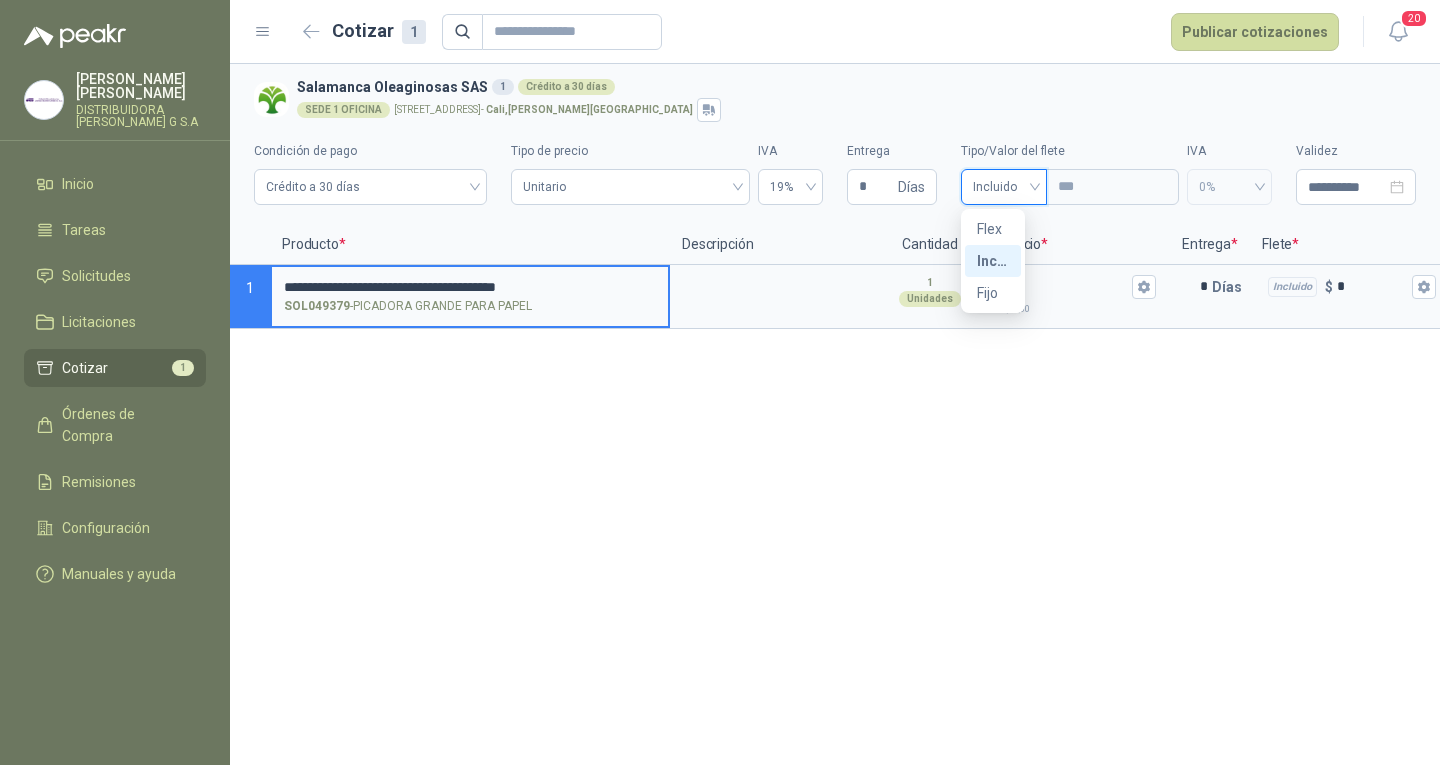 type 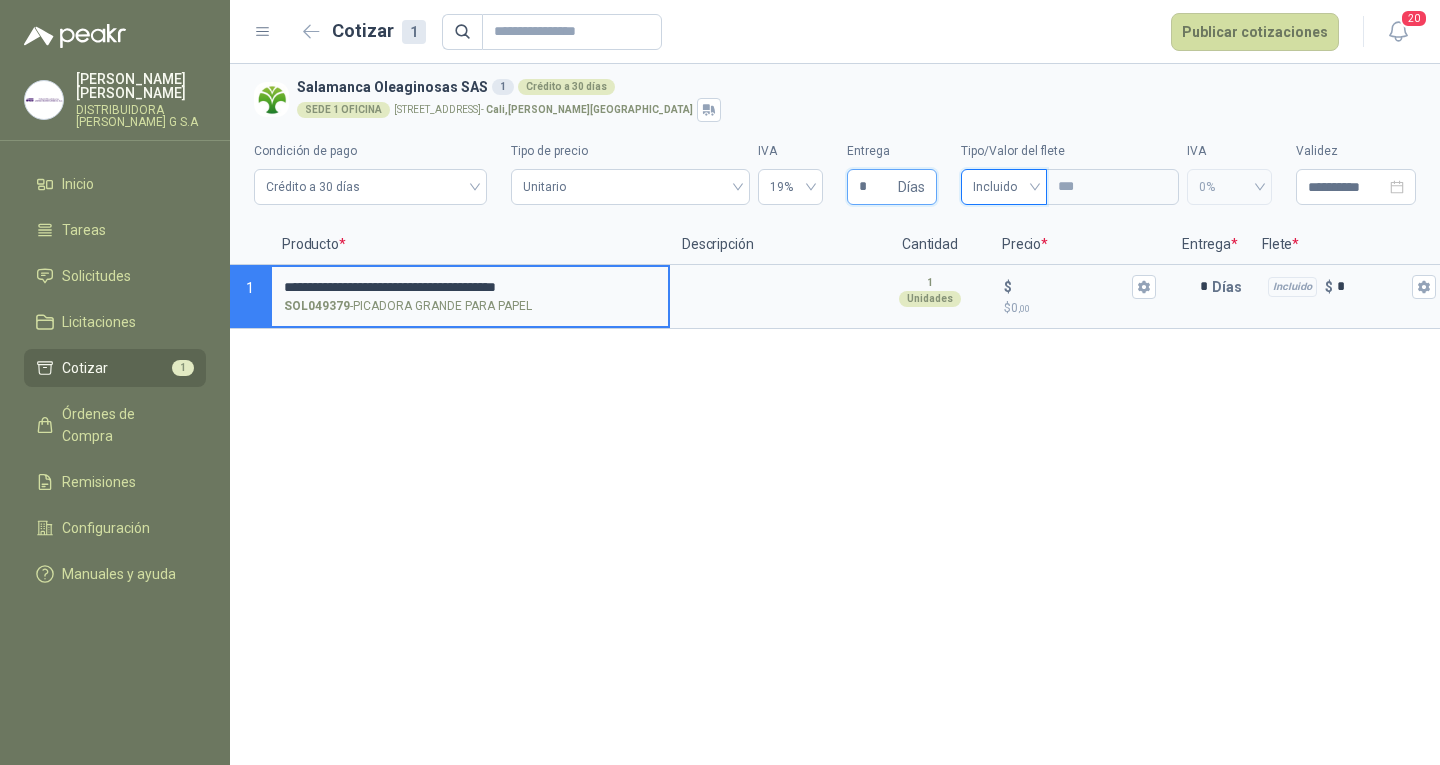 click on "*" at bounding box center (876, 187) 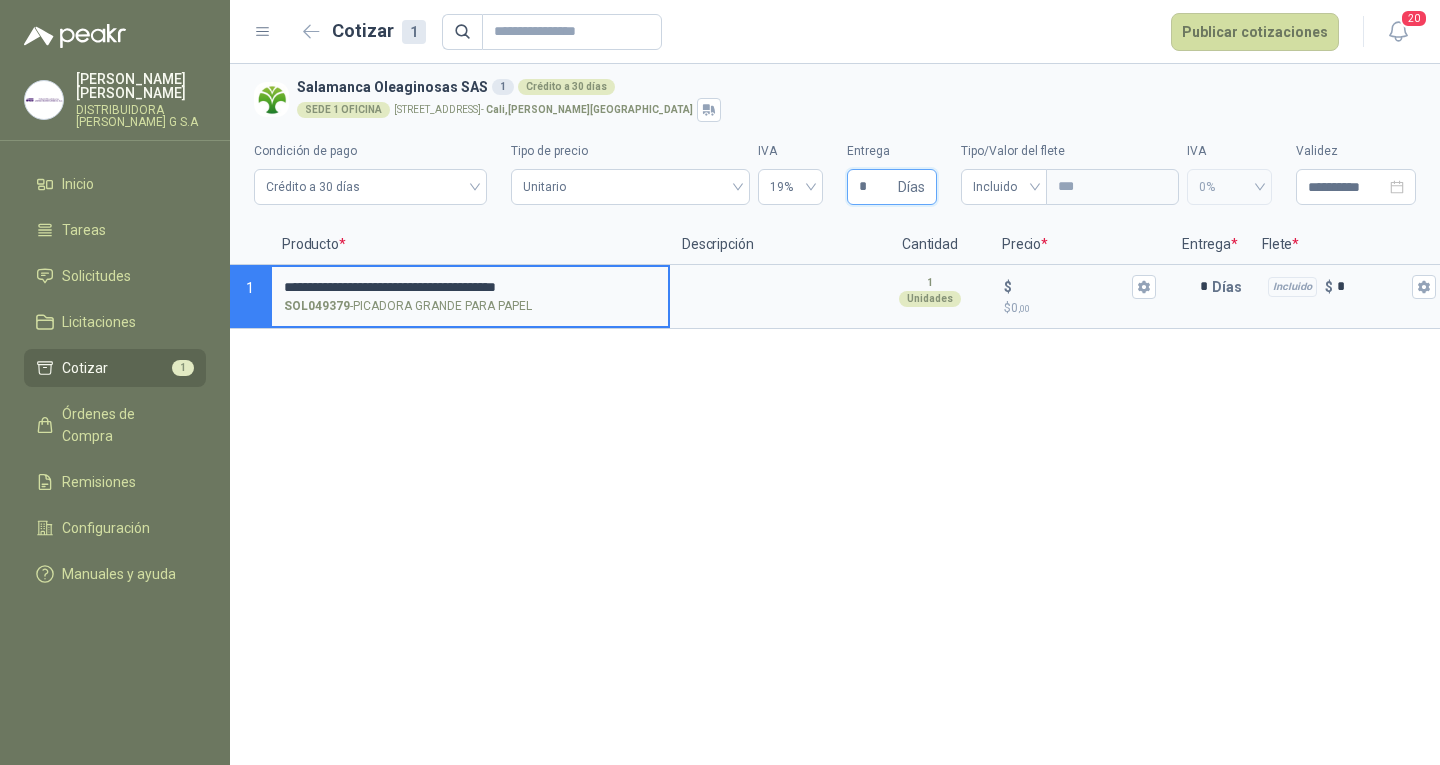 type on "*" 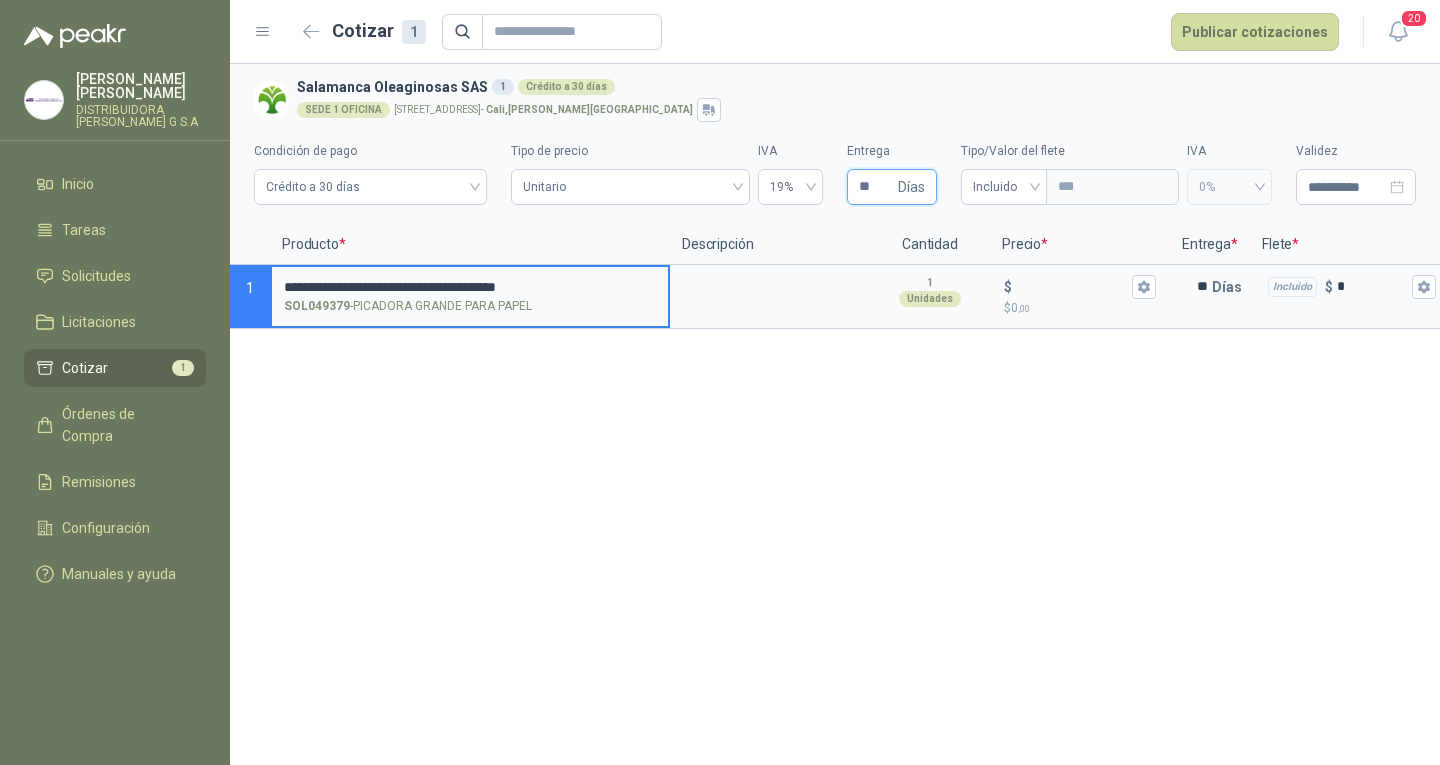 type 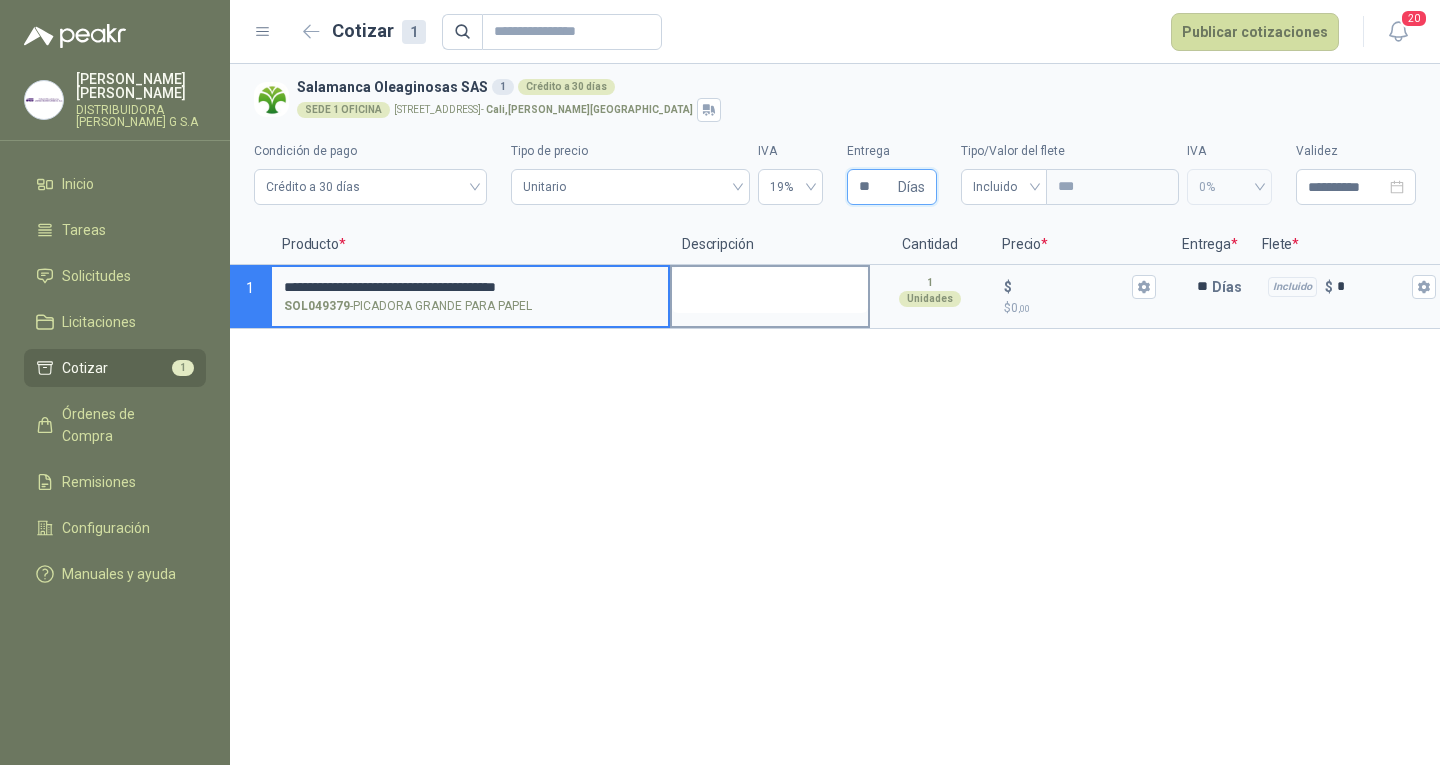 type on "**" 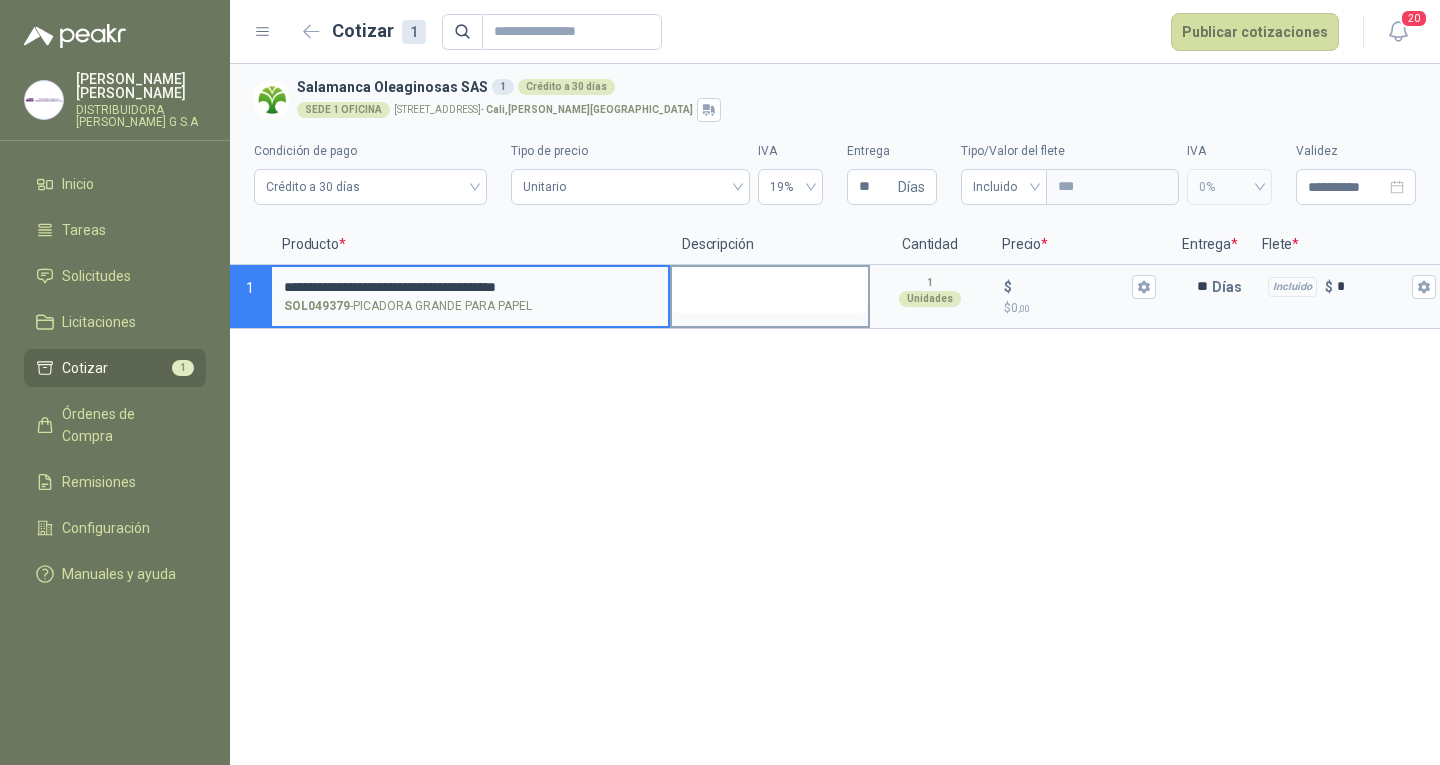 click at bounding box center (770, 290) 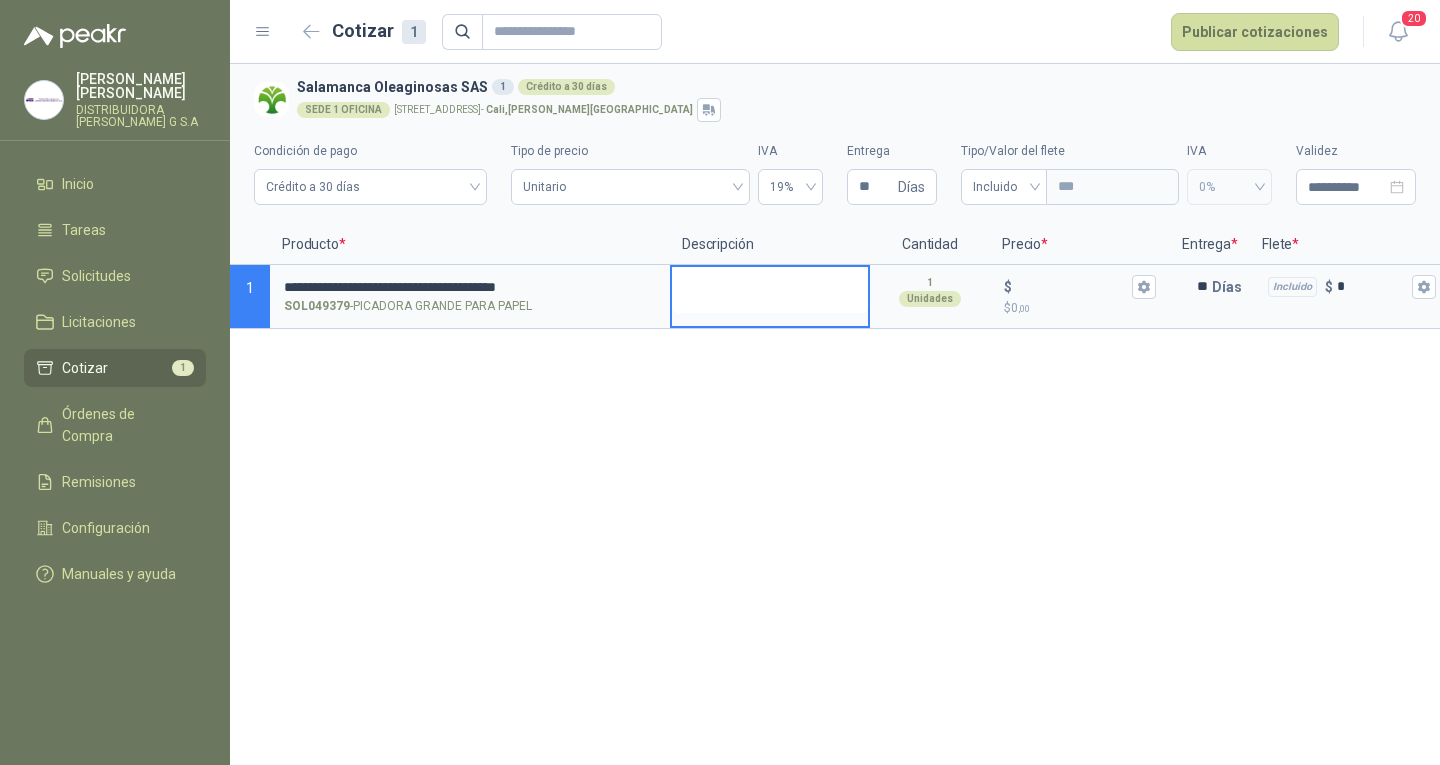 type 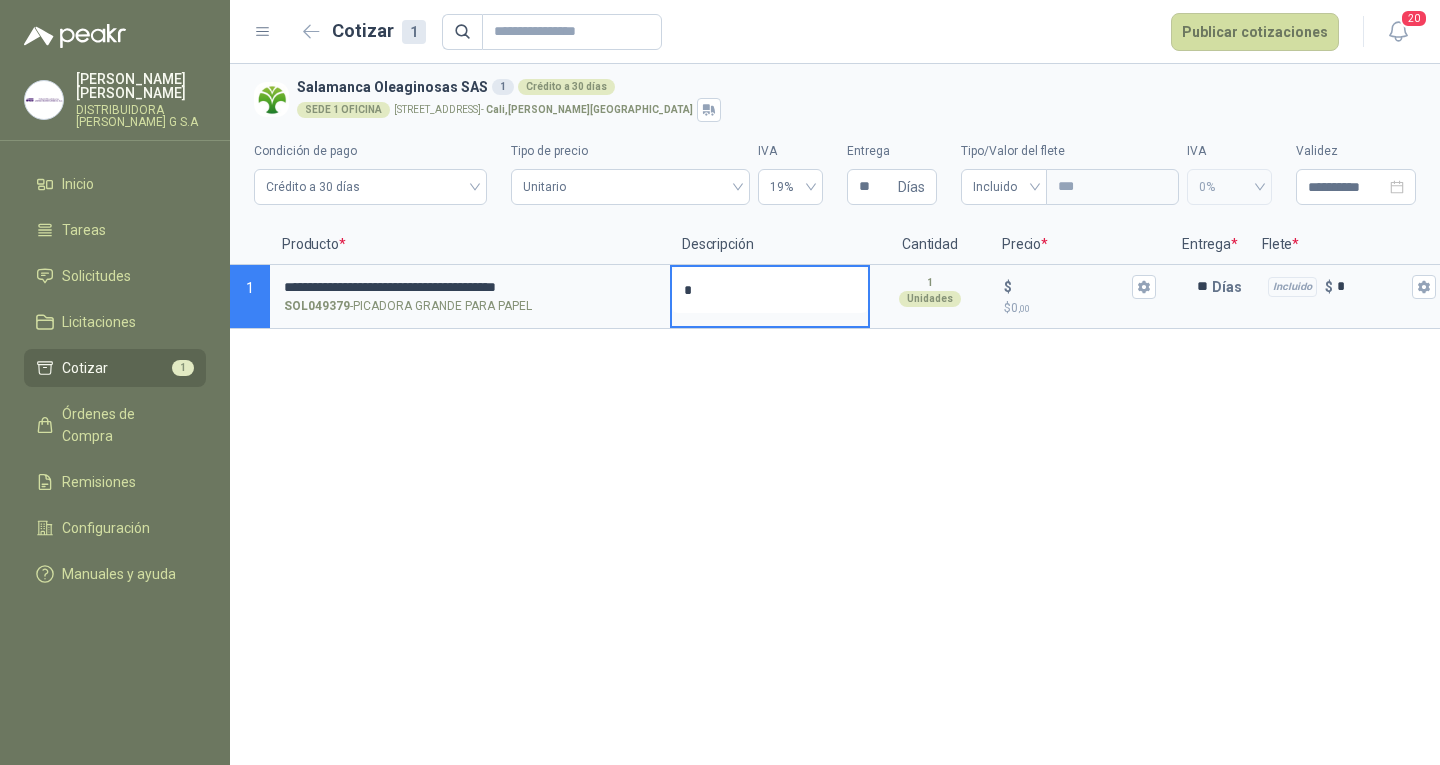 type 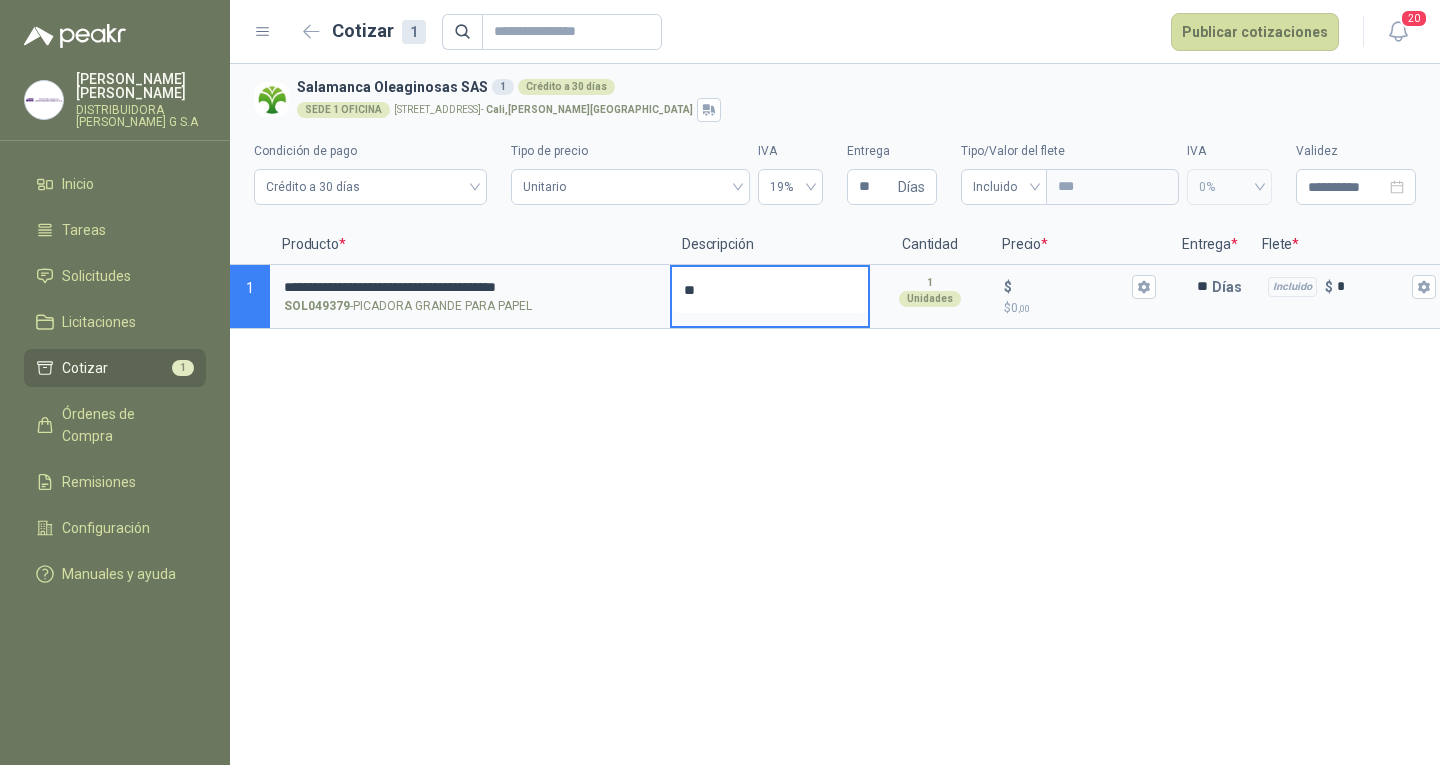 type 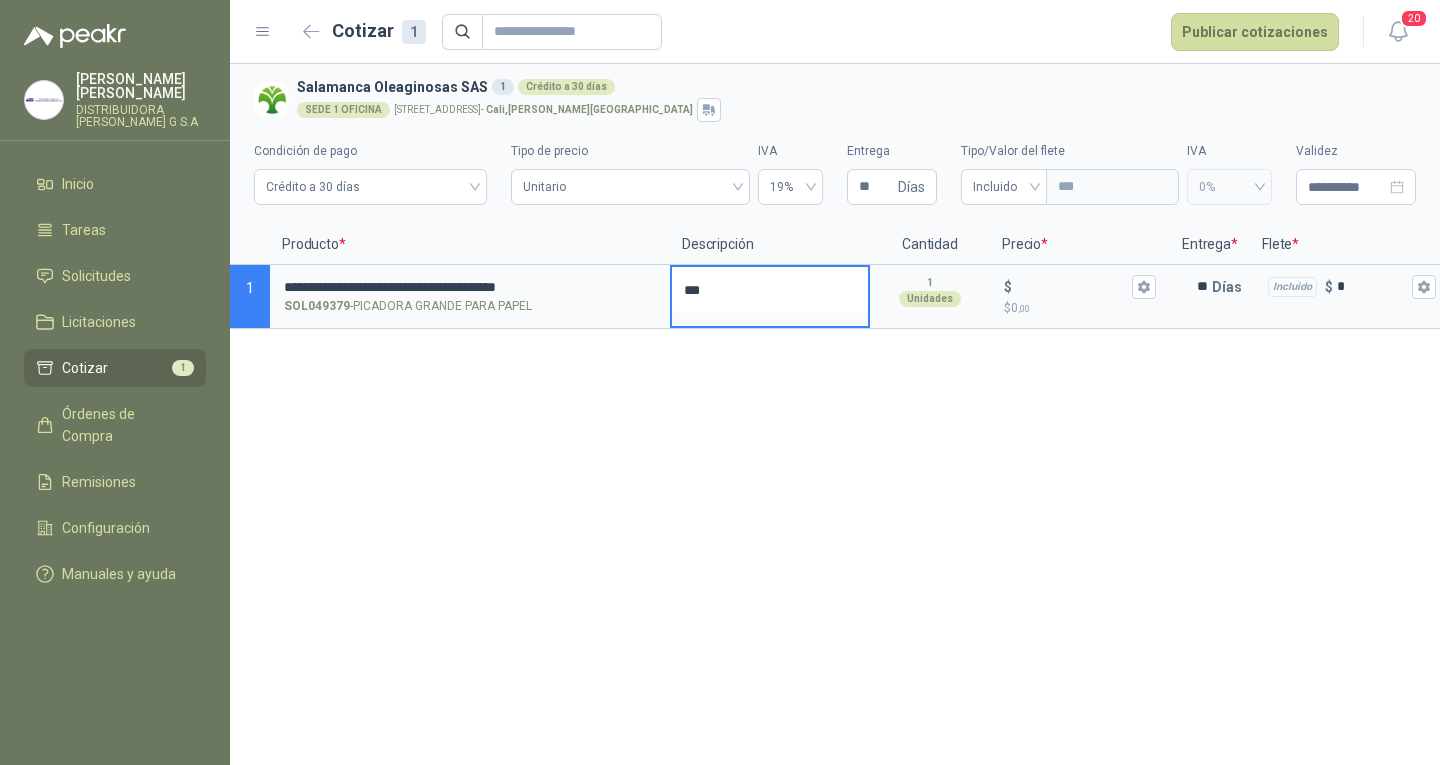type 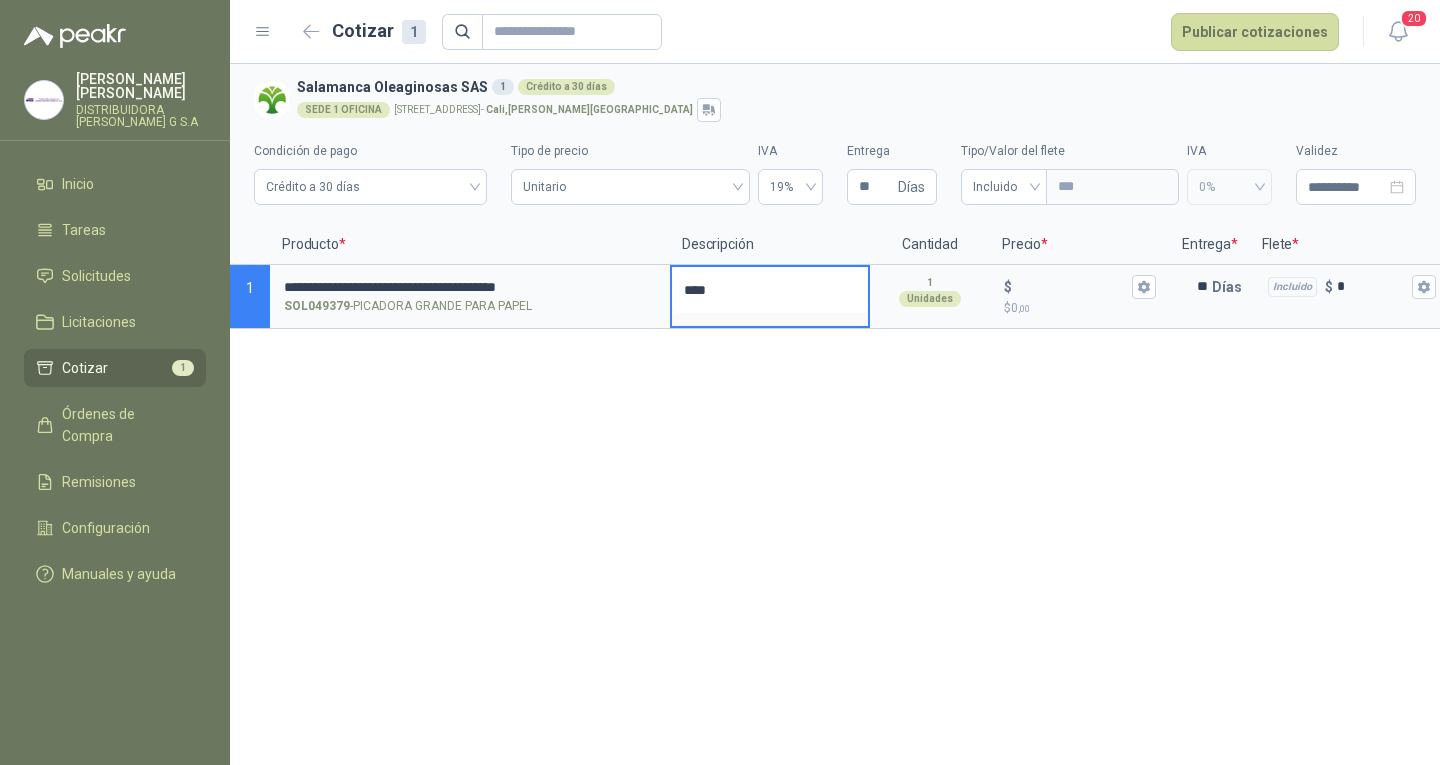 type 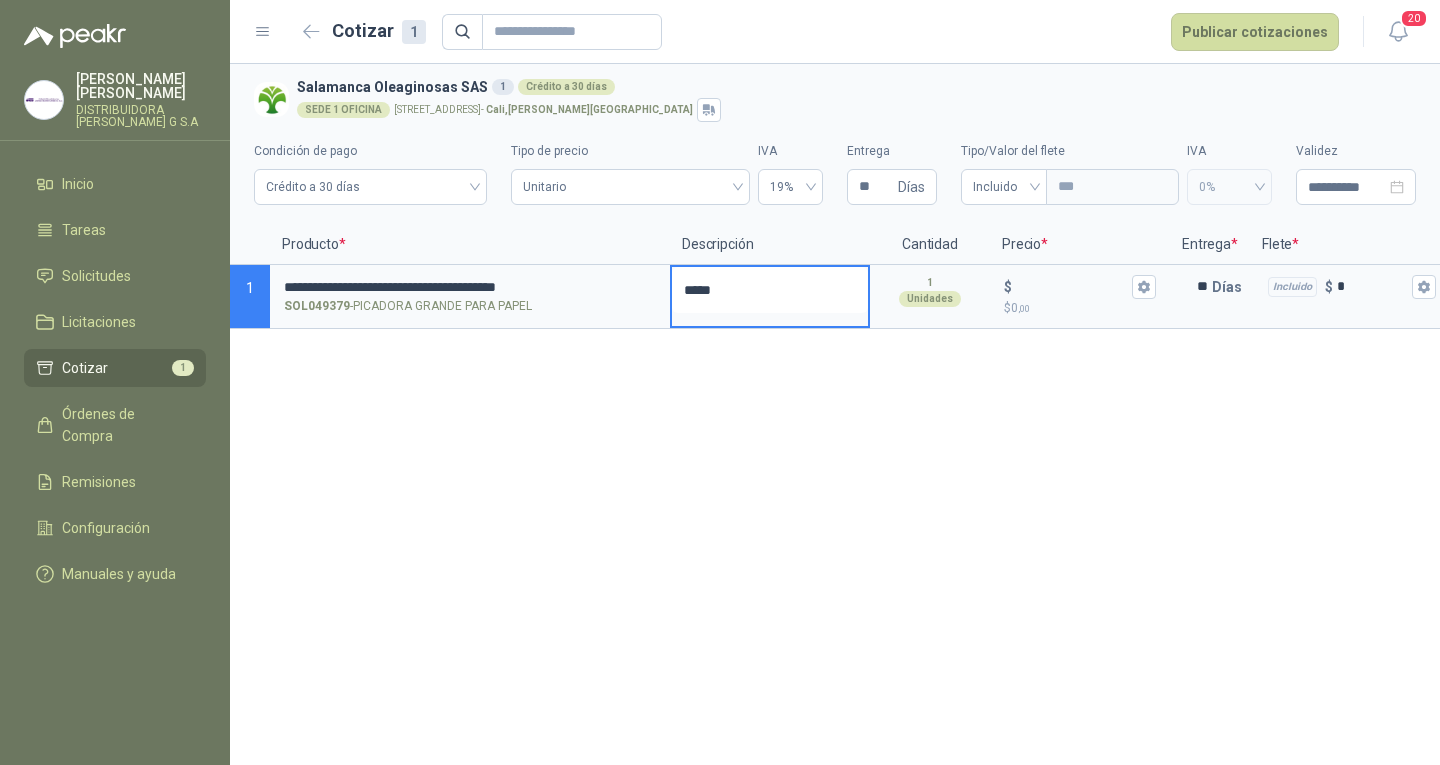 type 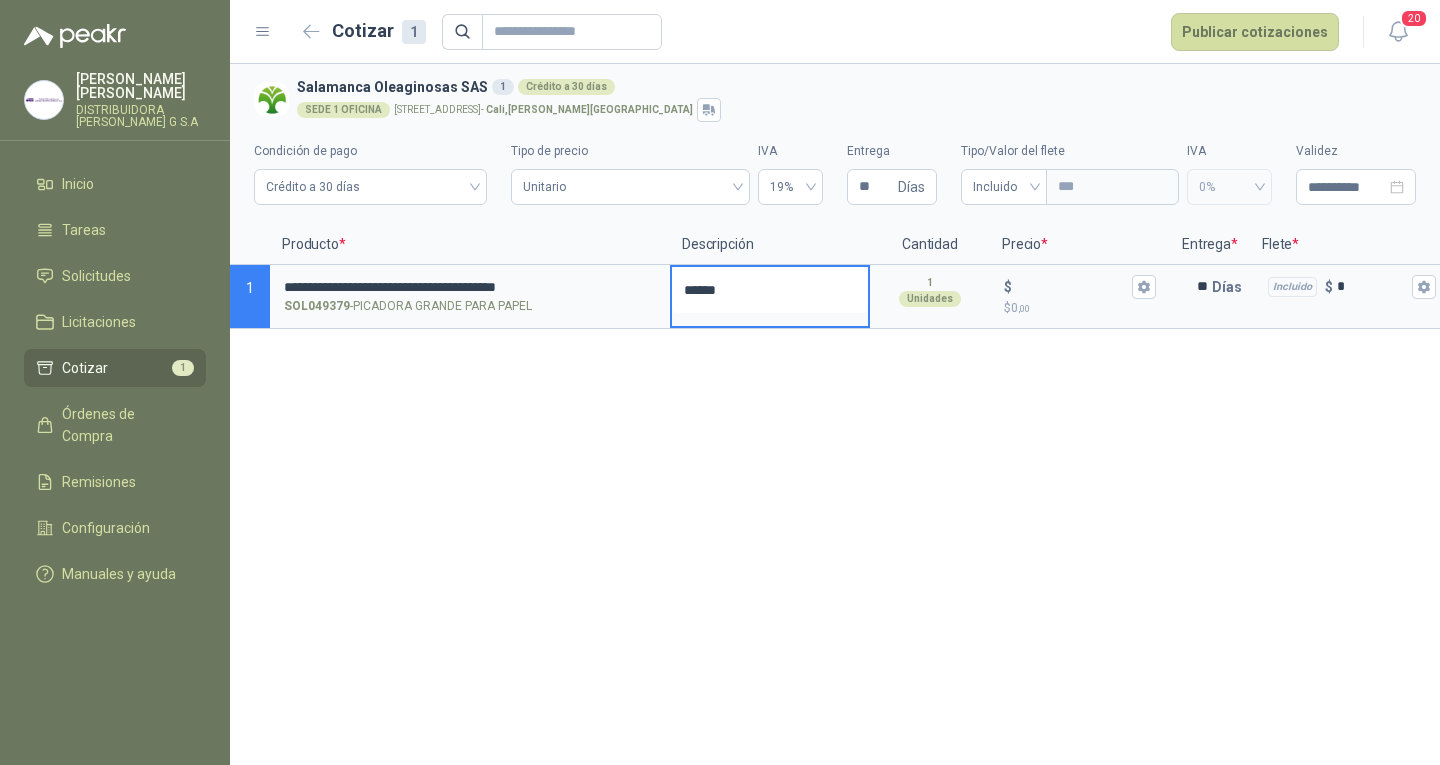 type 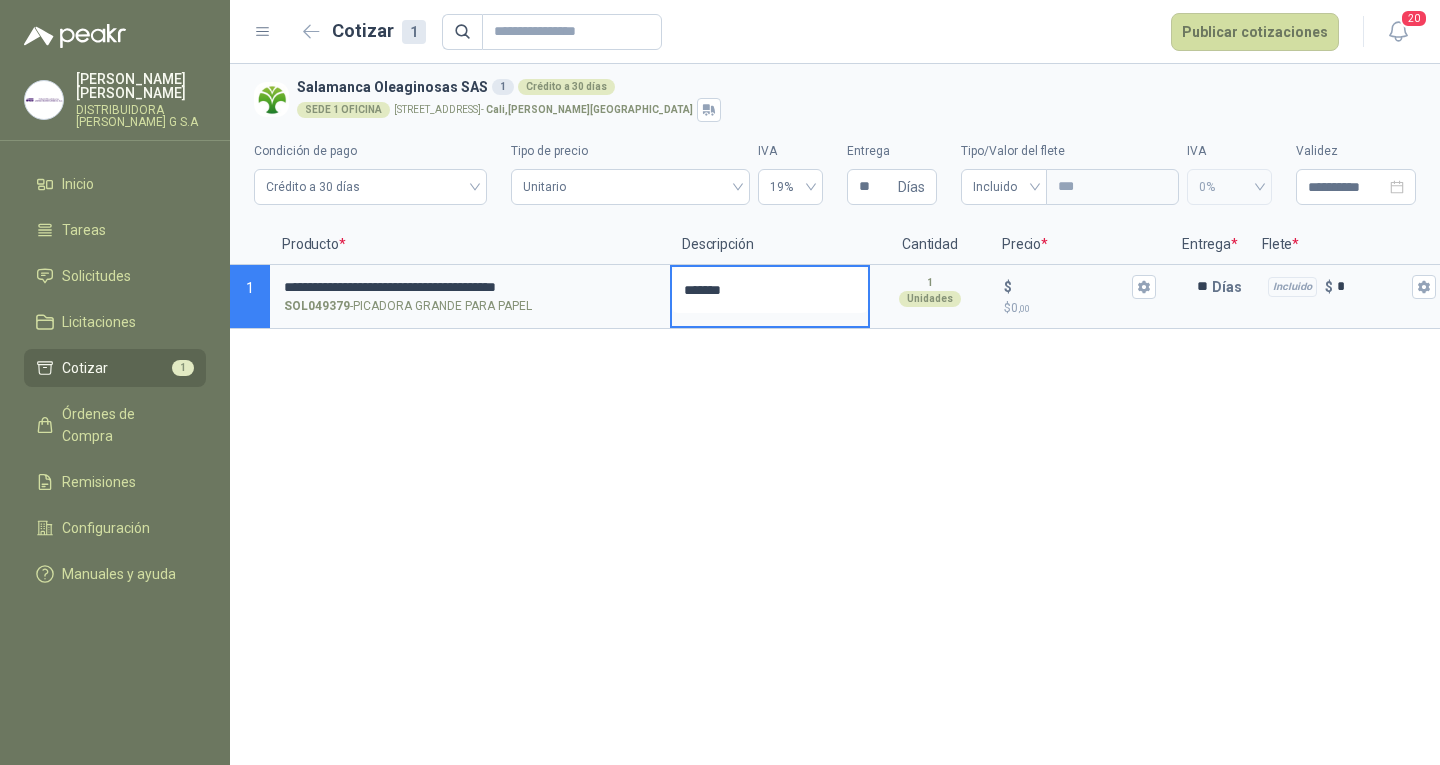 type 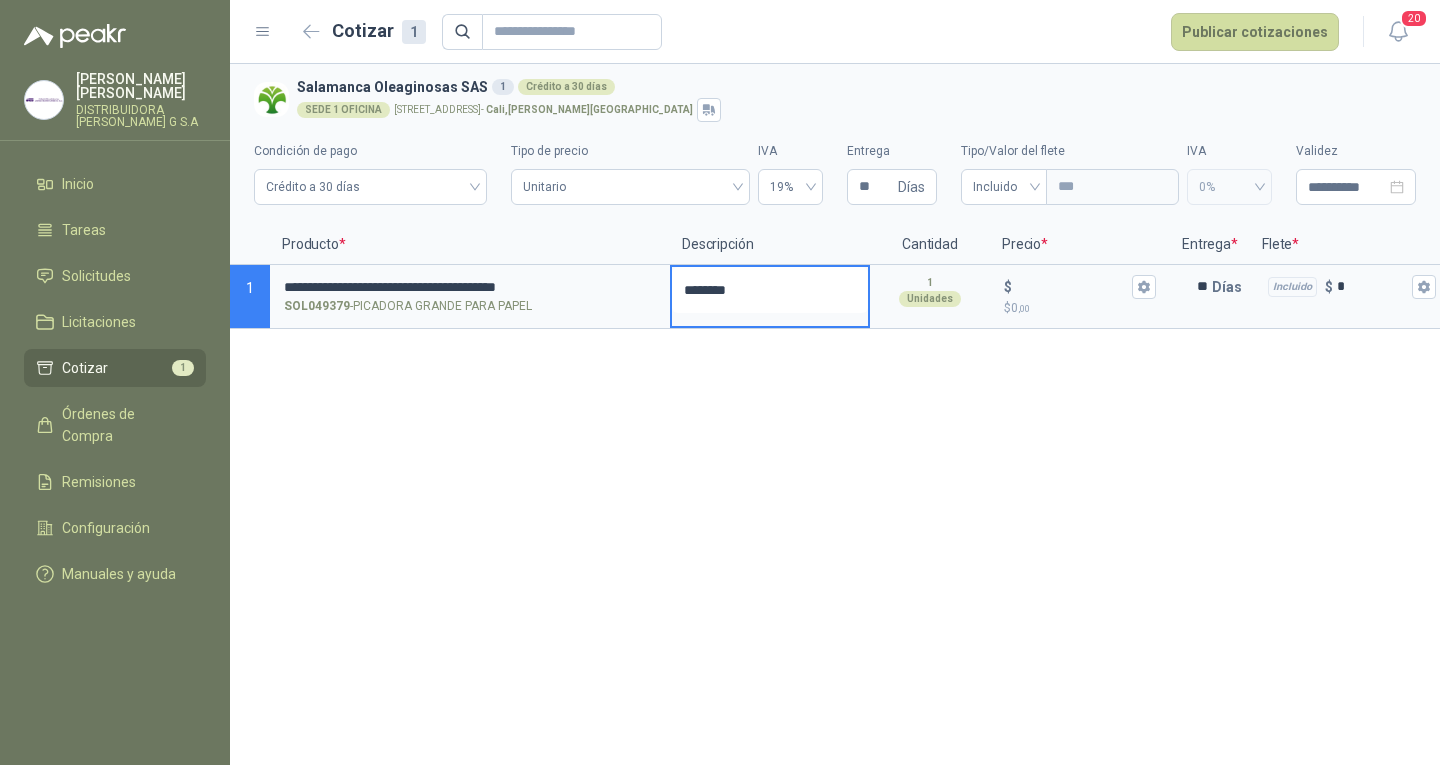 type 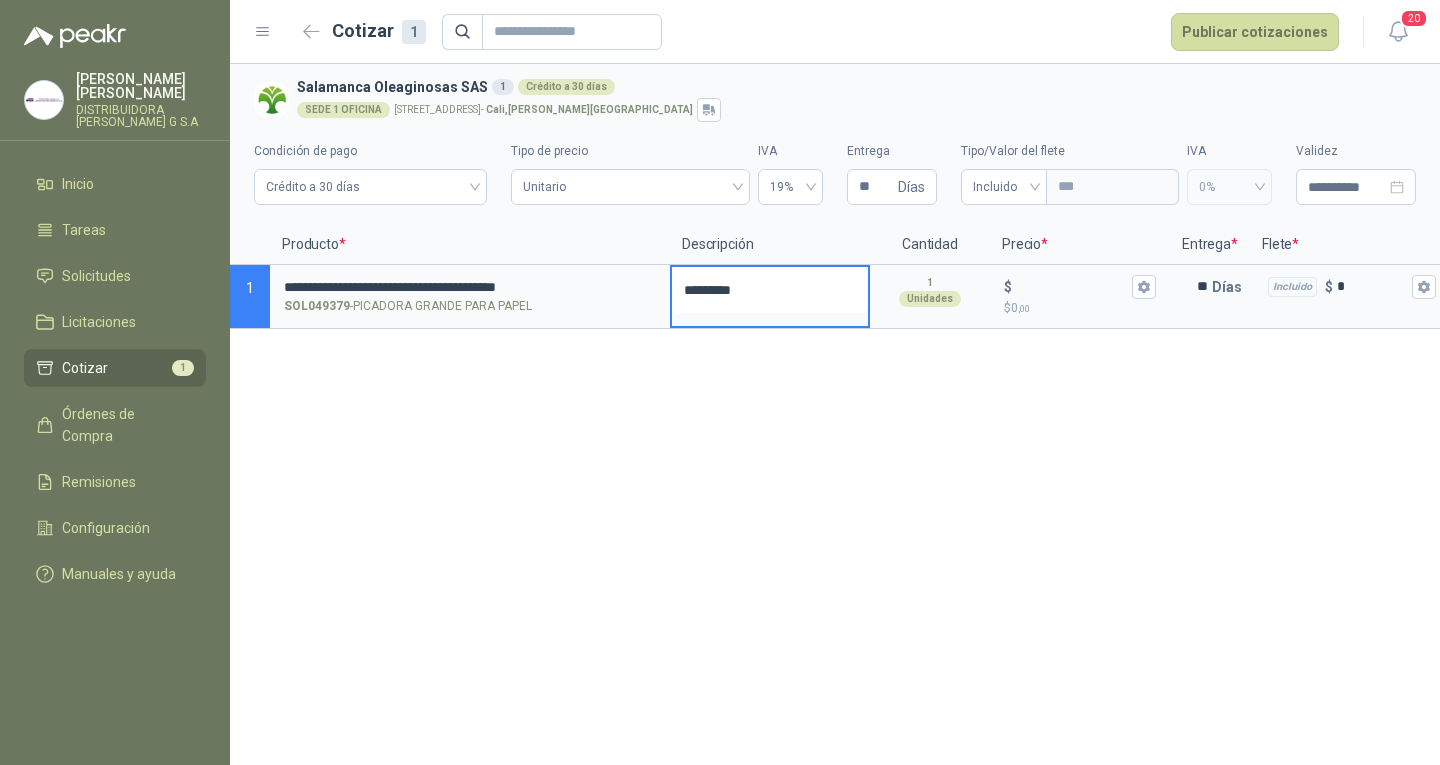 type 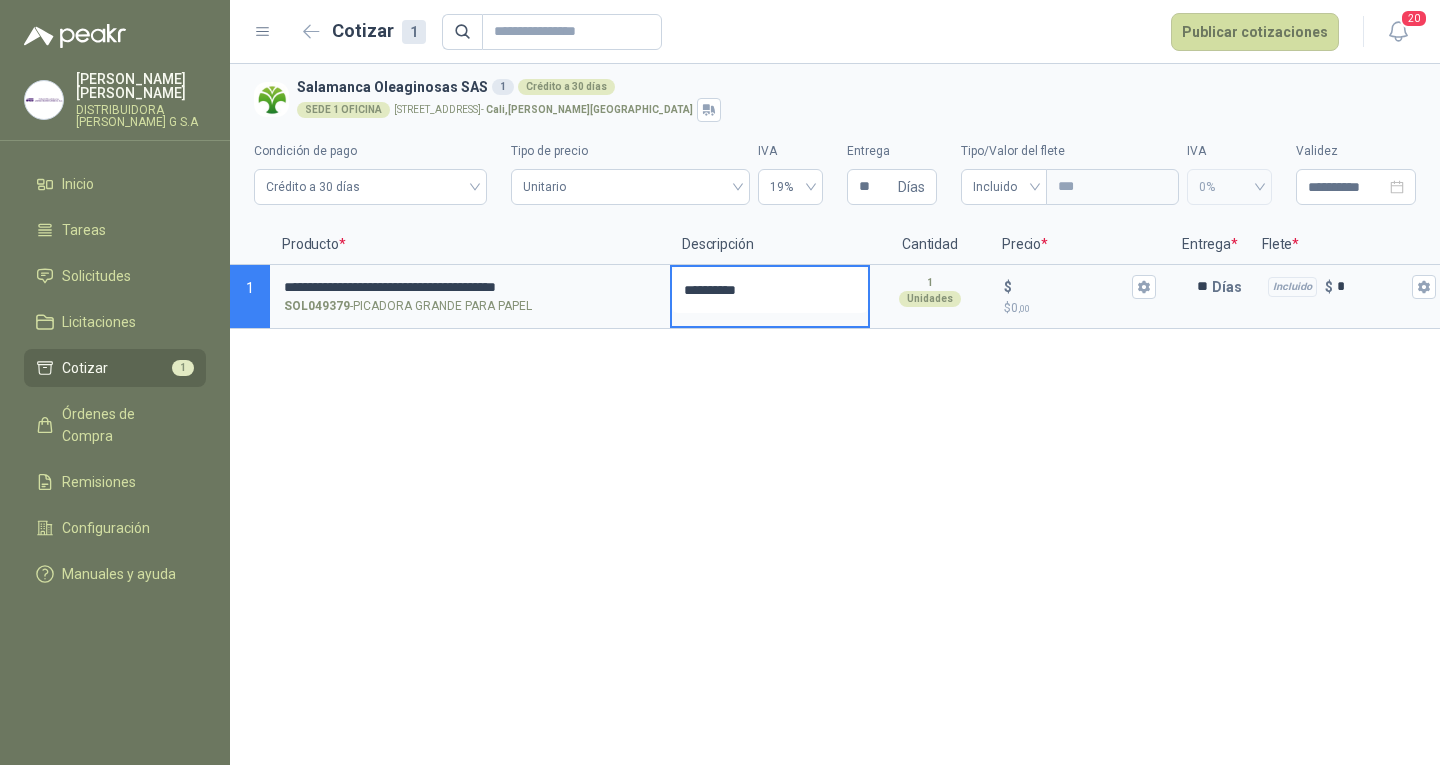 type 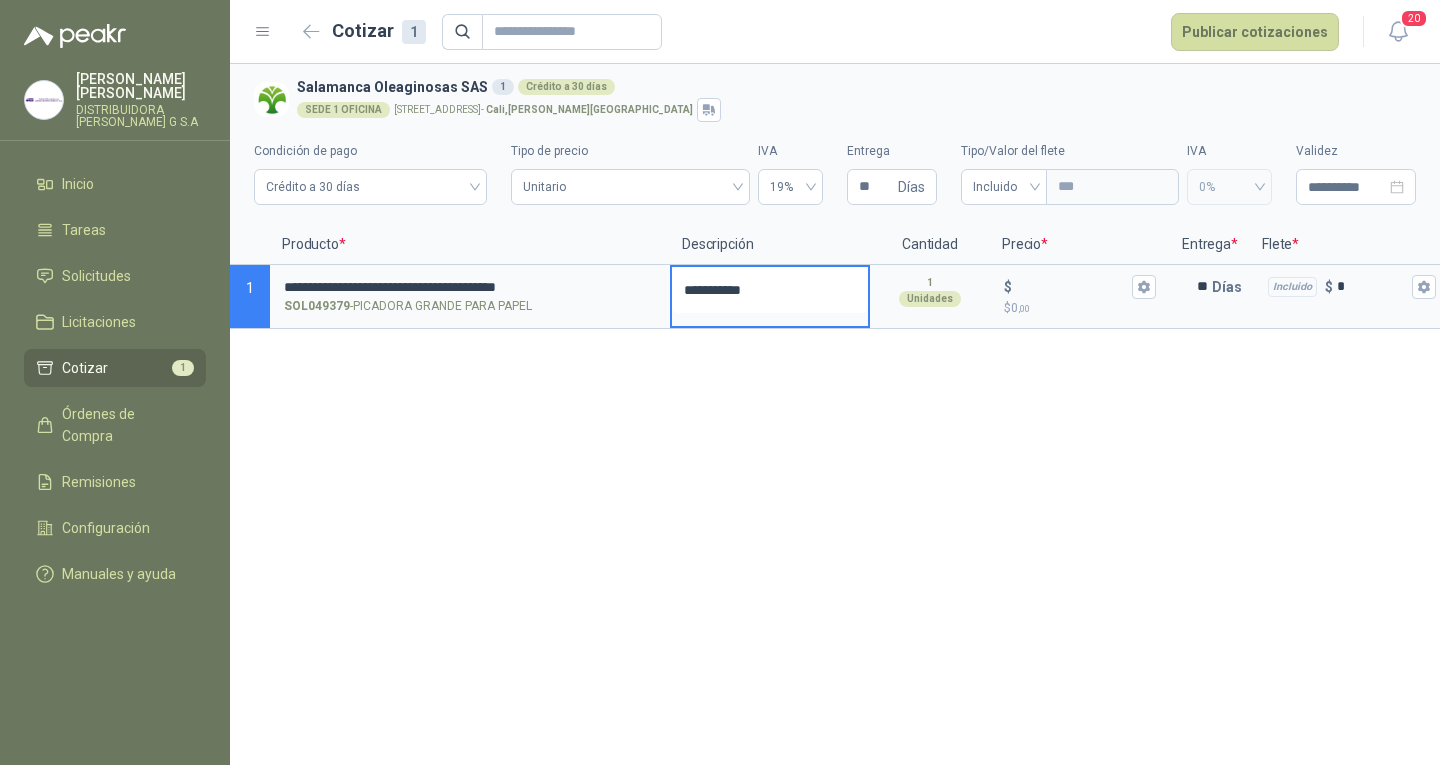 type 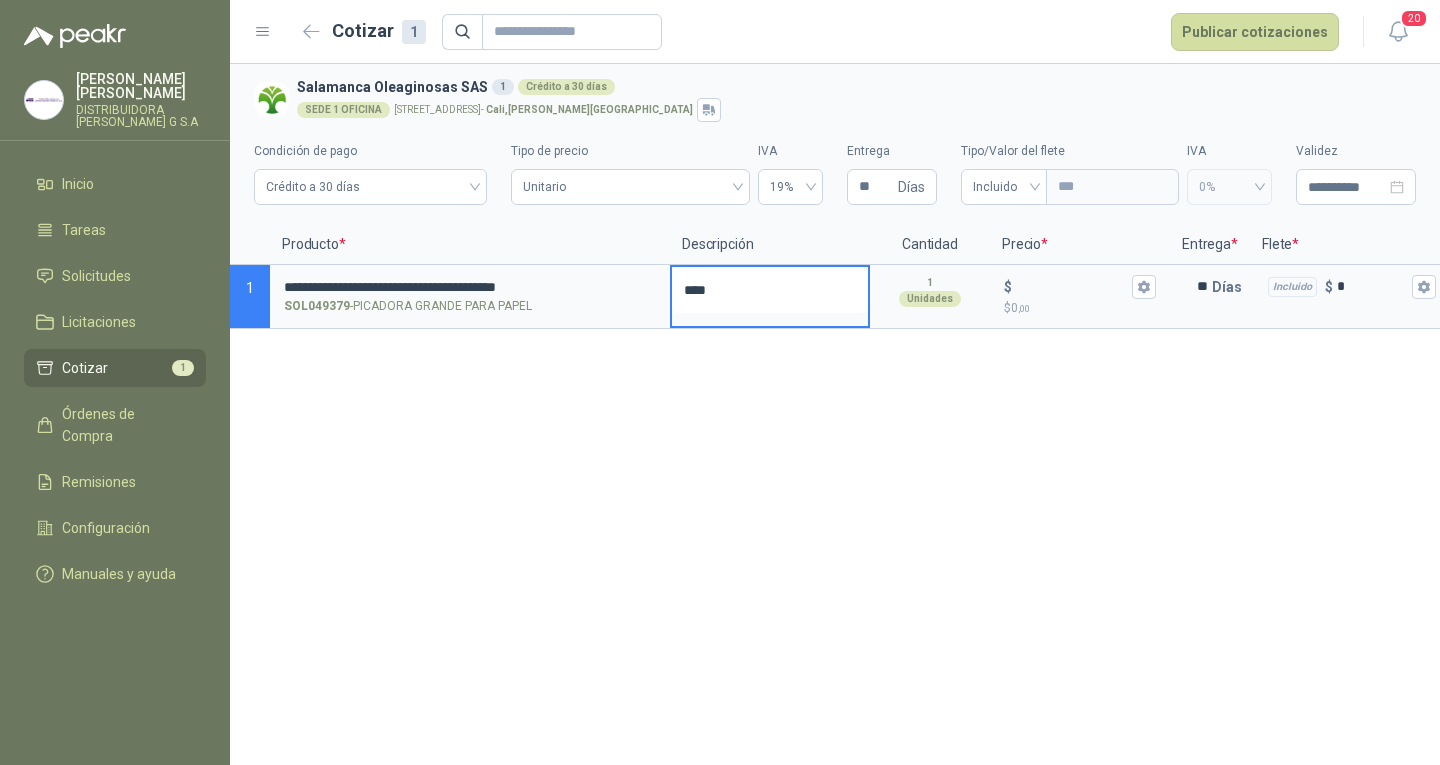 type on "***" 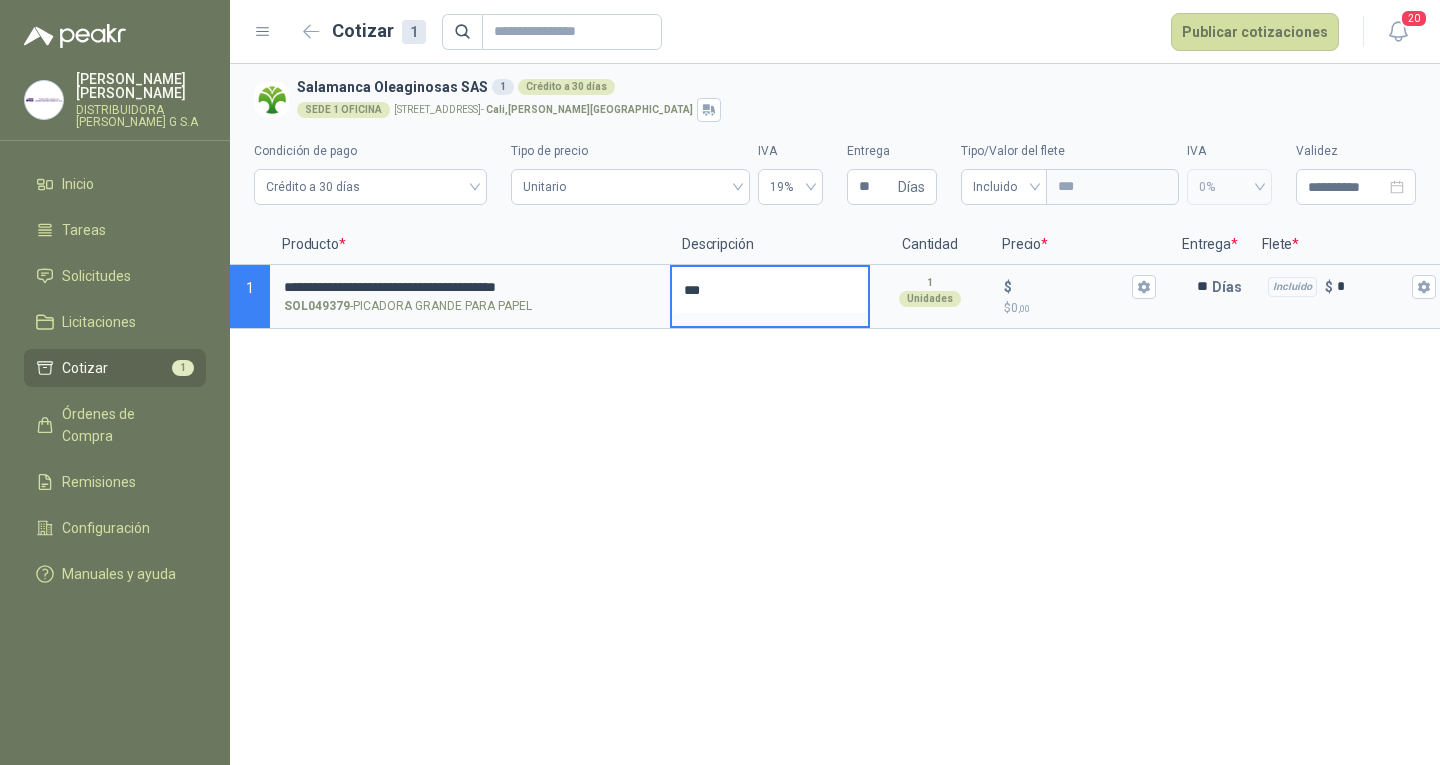 type 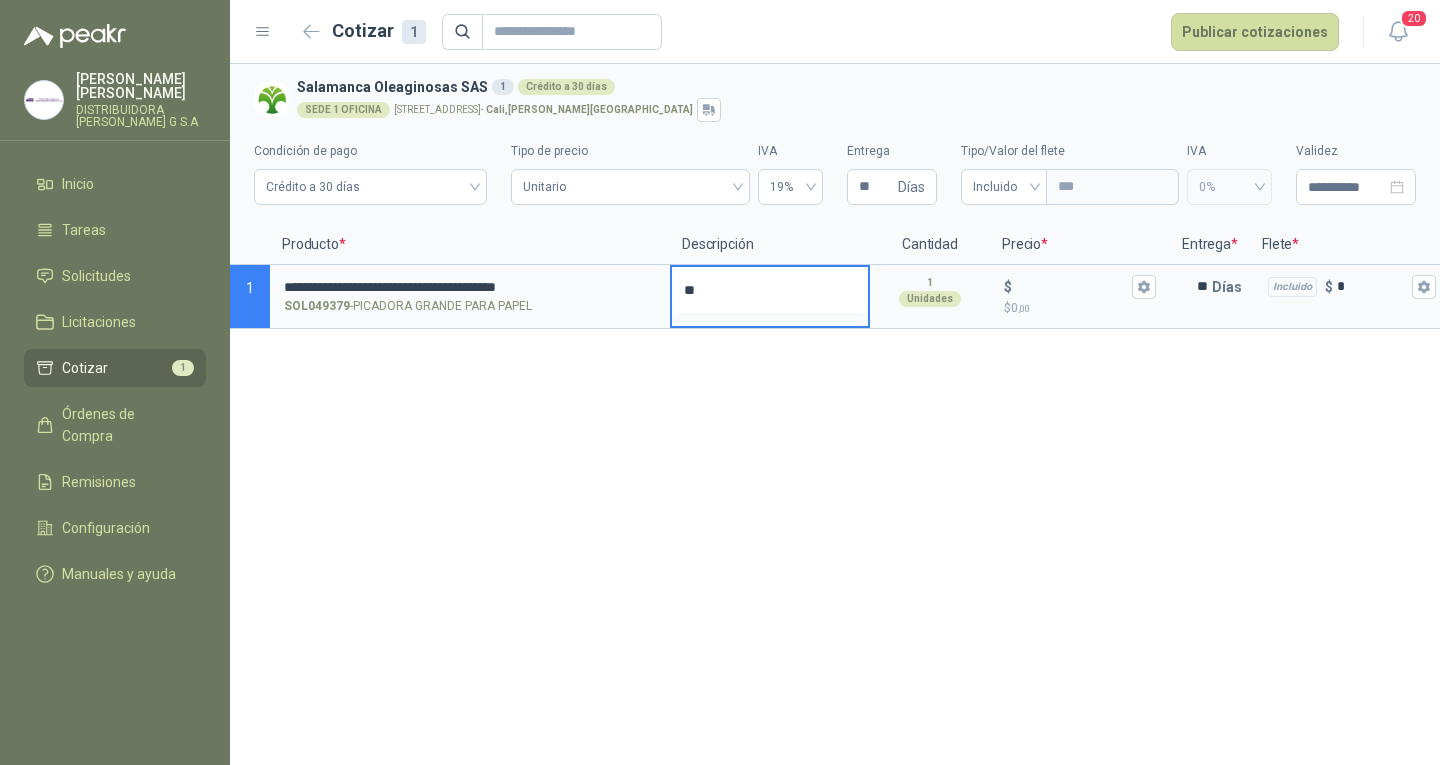 type on "*" 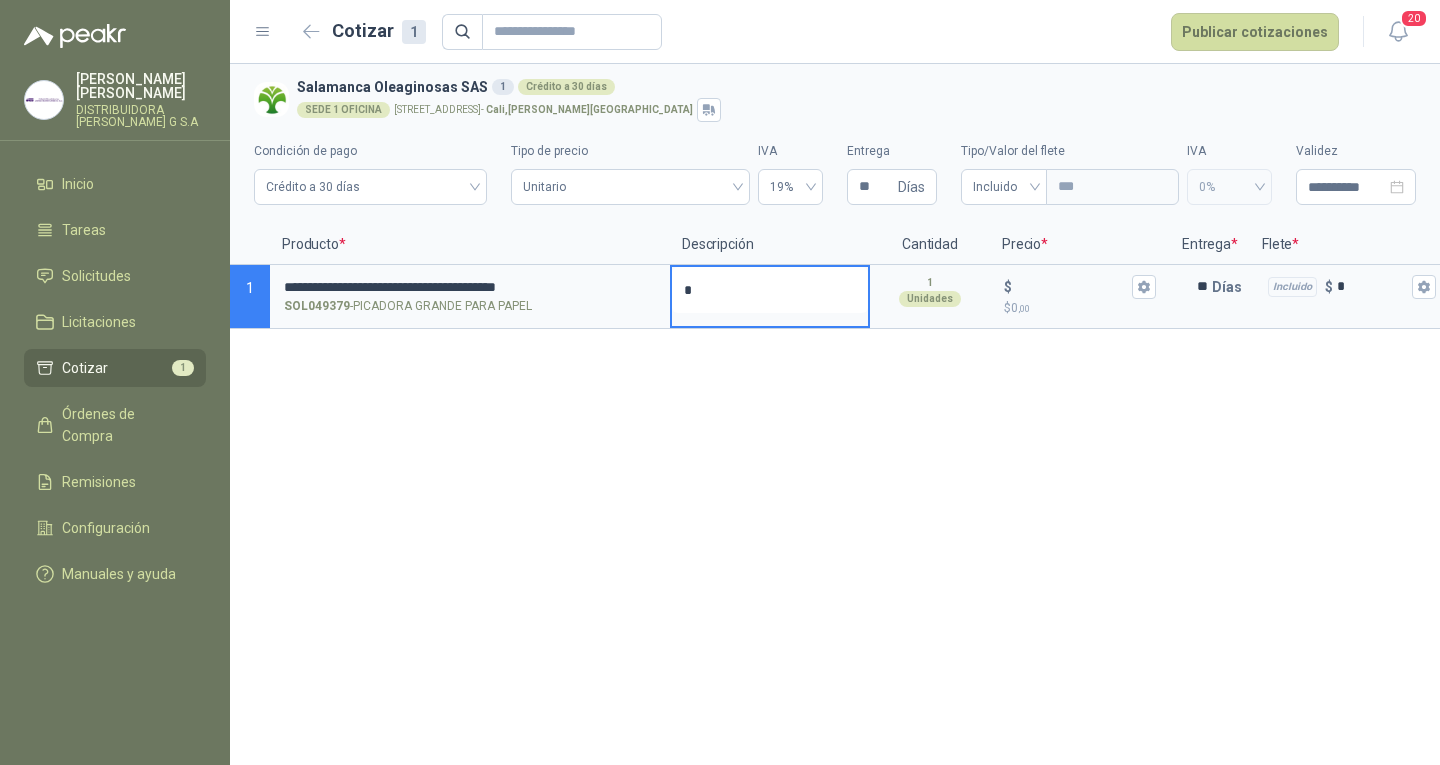 type 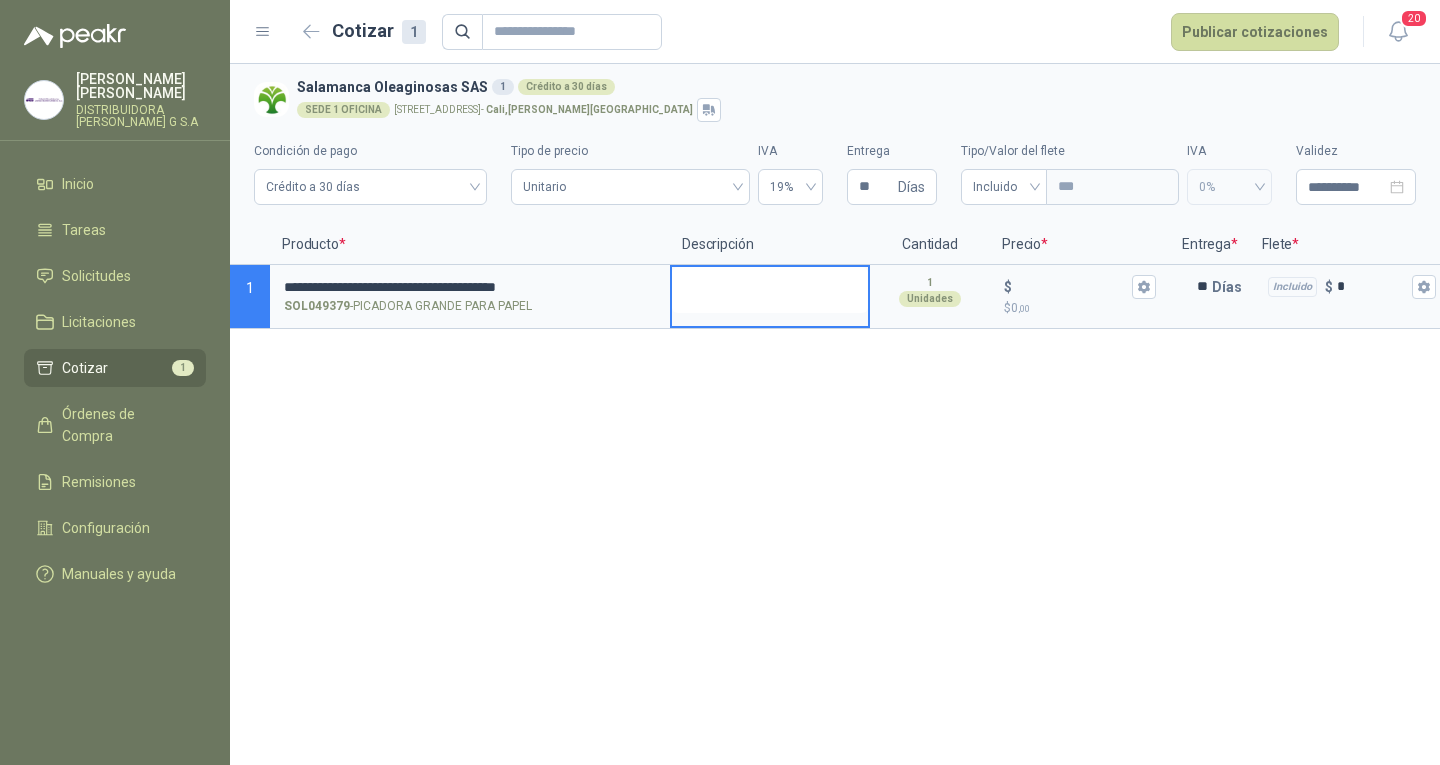 type 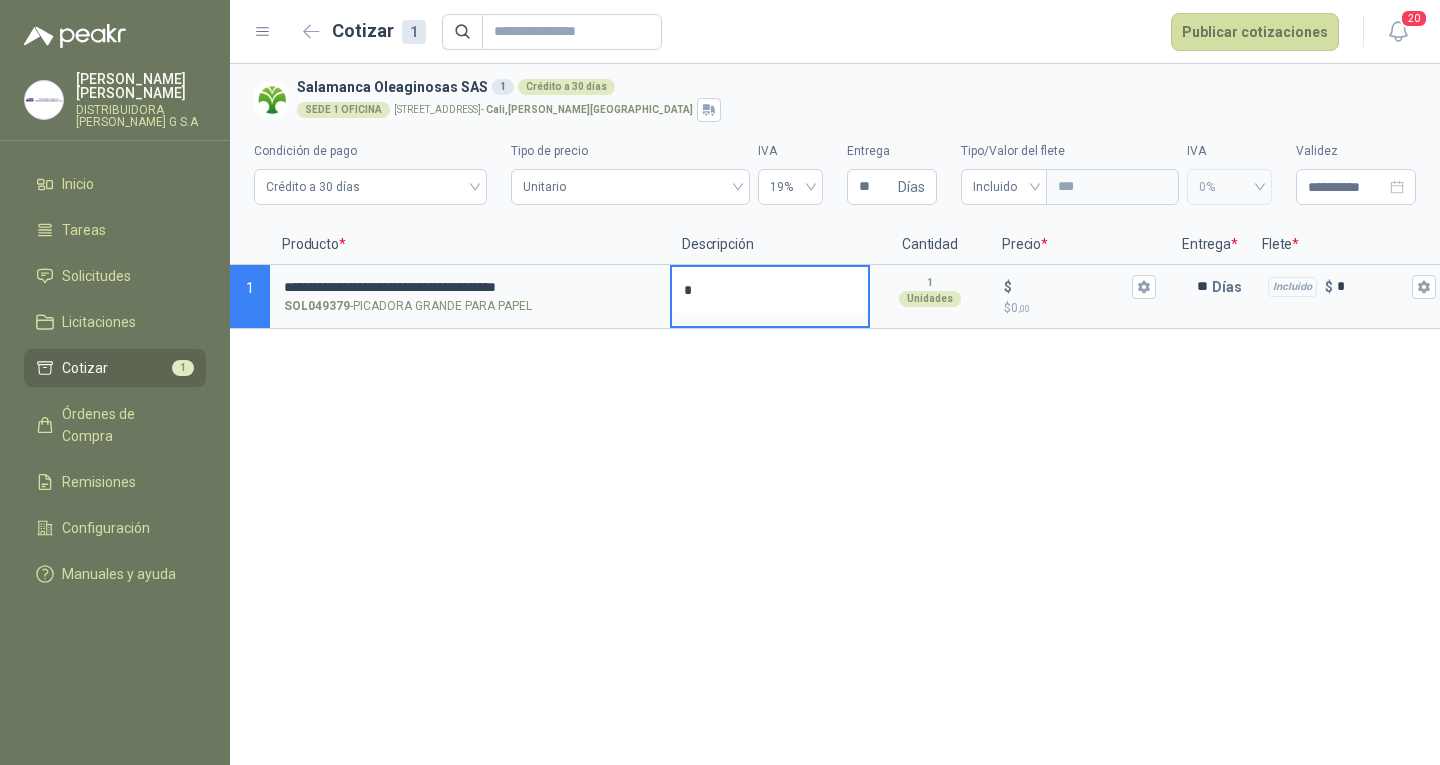type 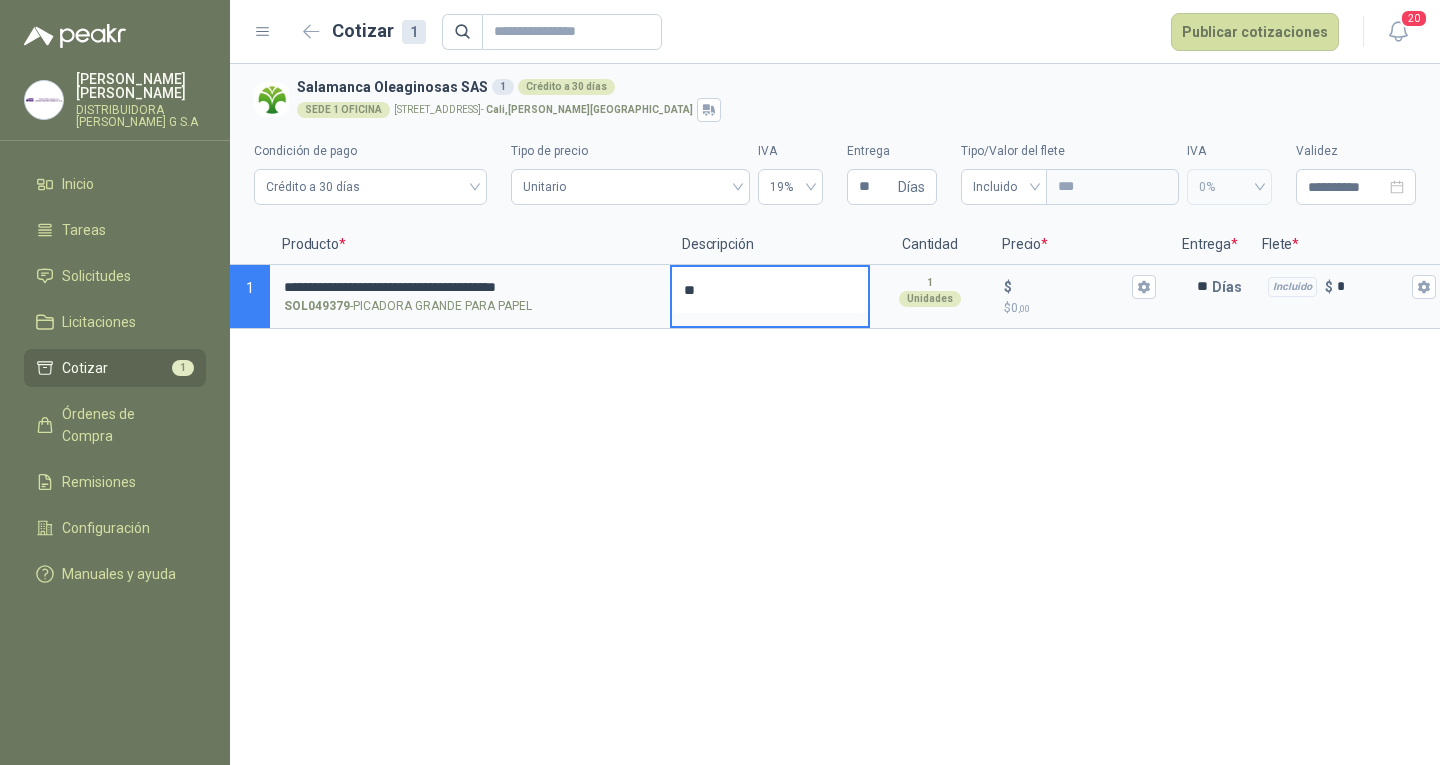 type 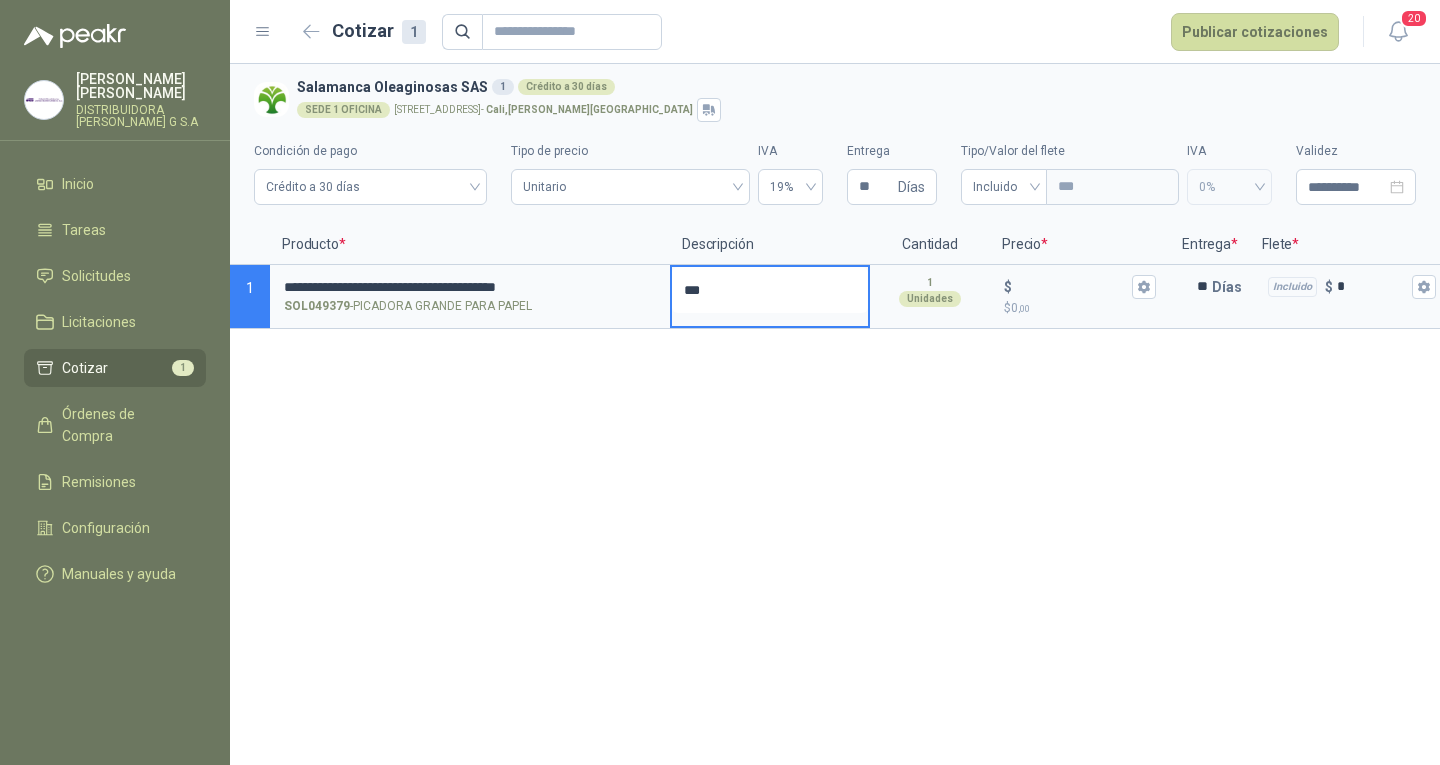 type 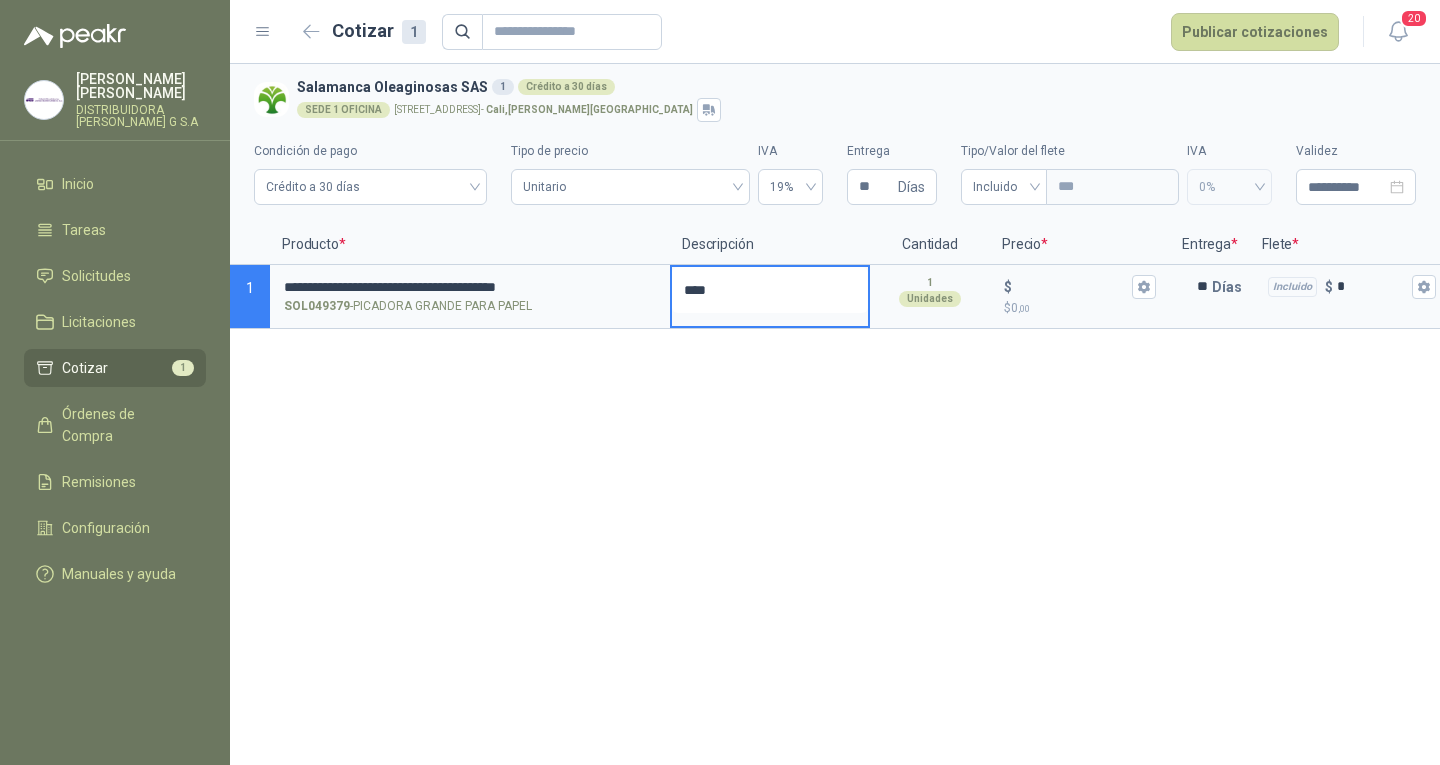 type on "****" 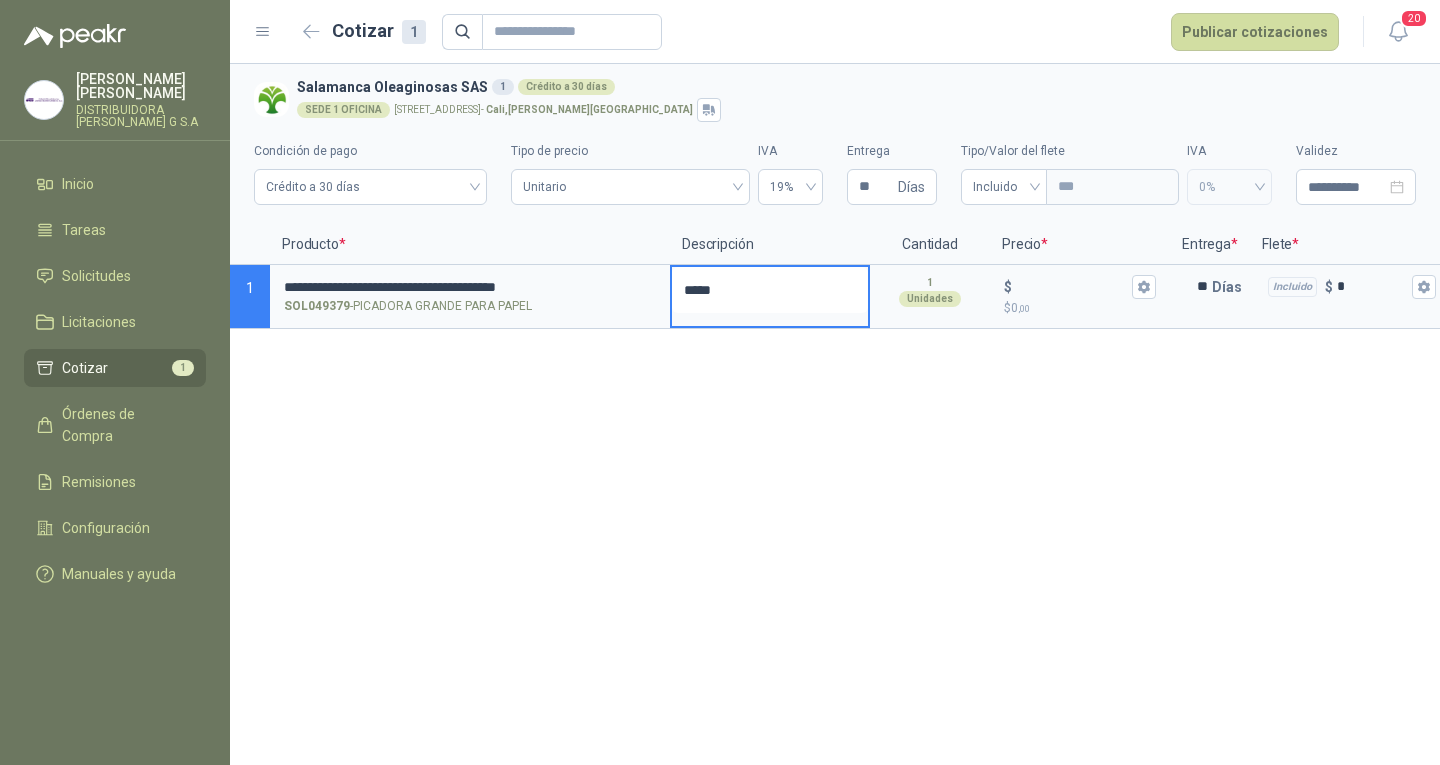 type 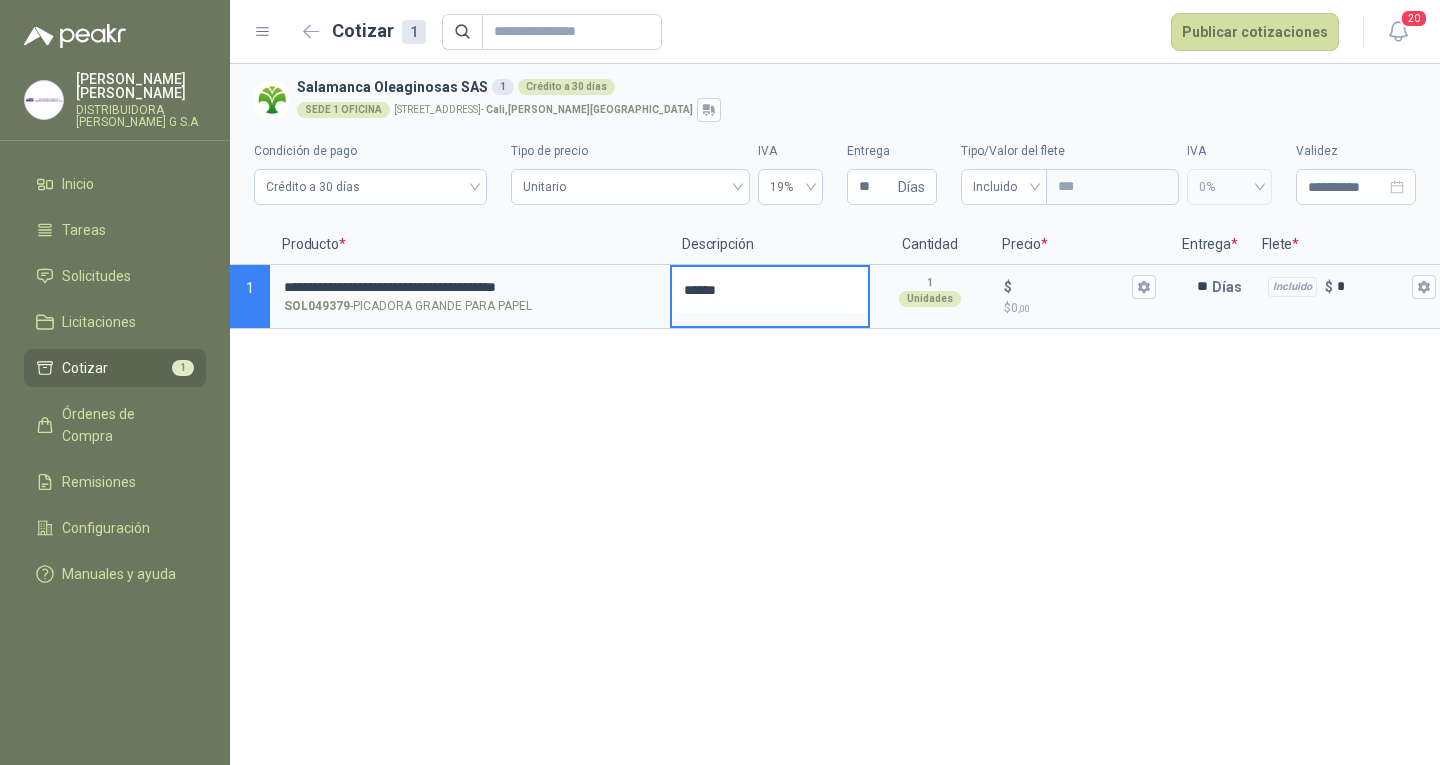 type 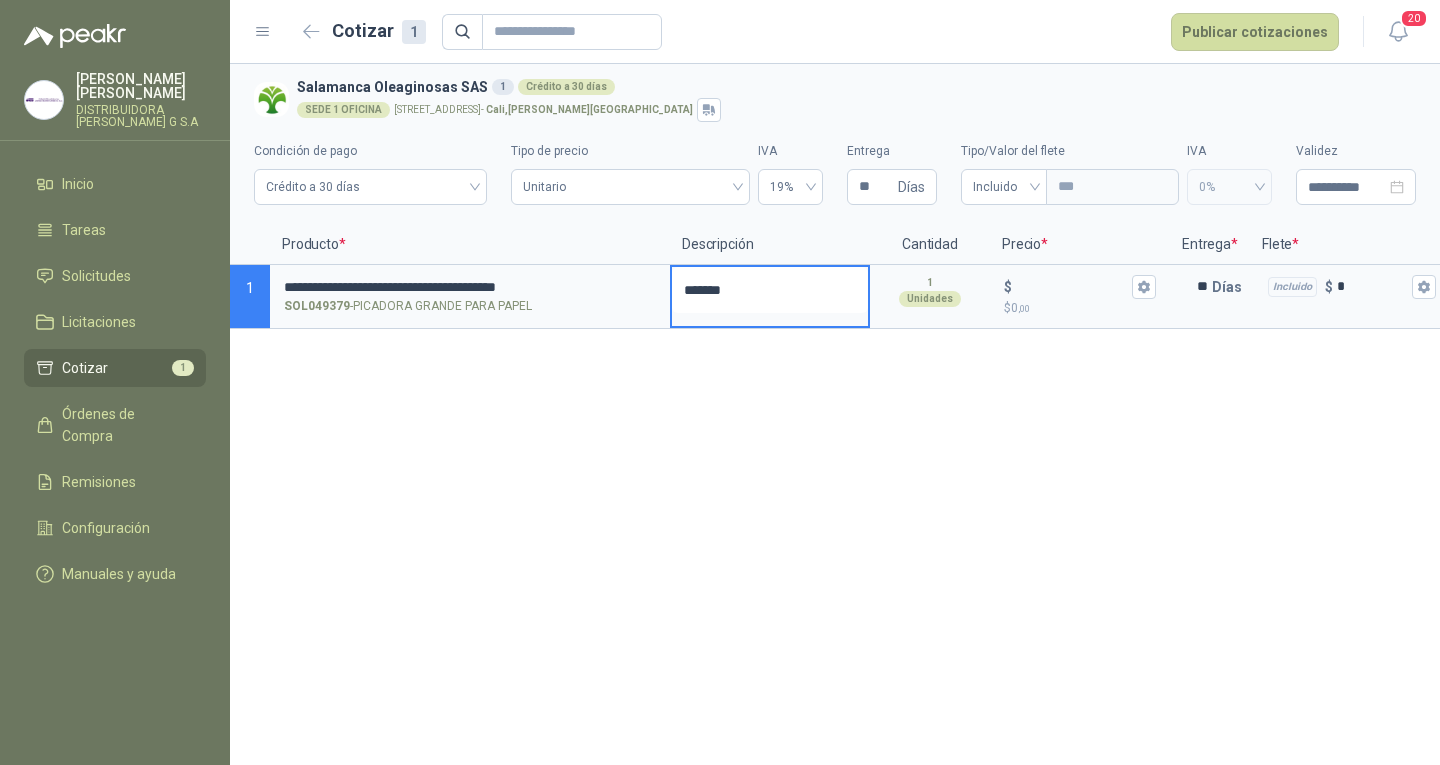 type 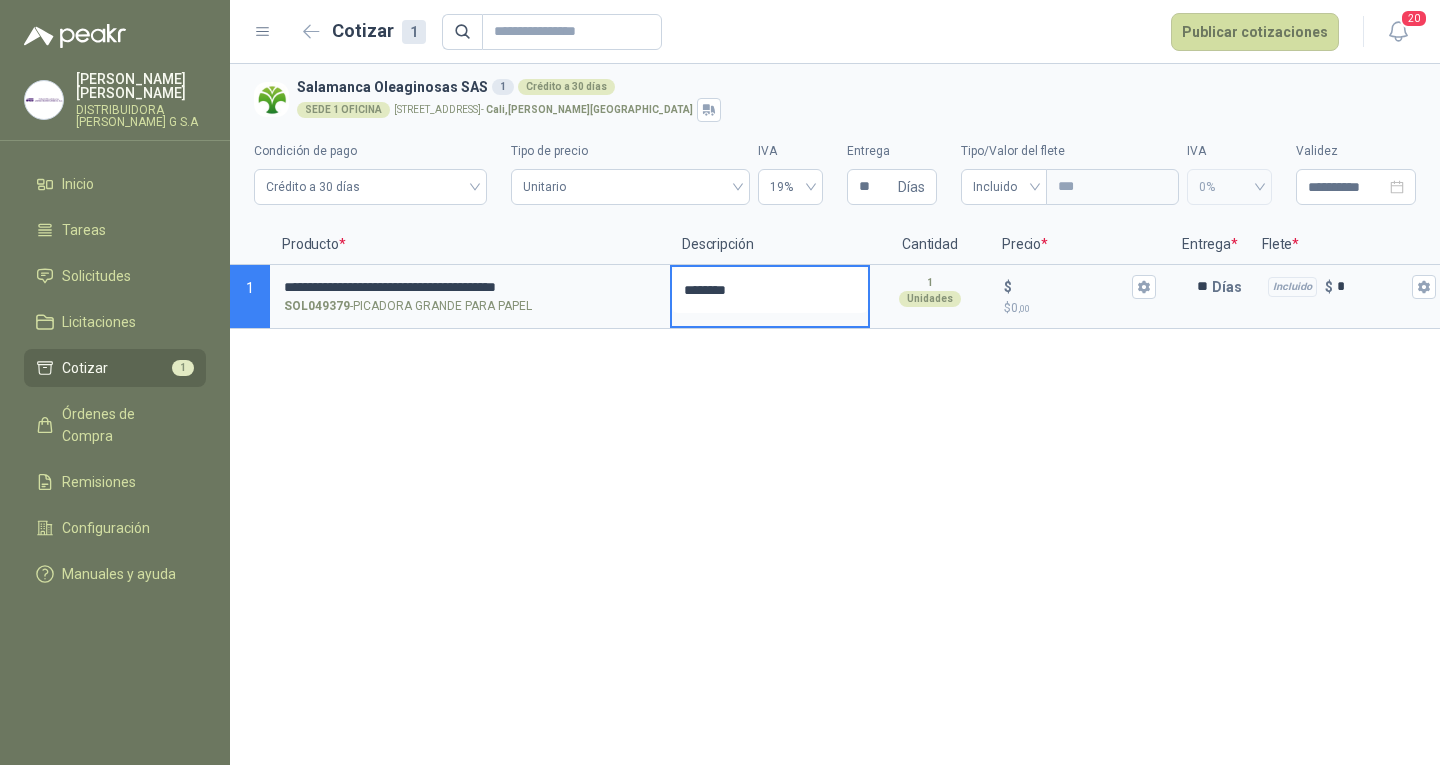 type 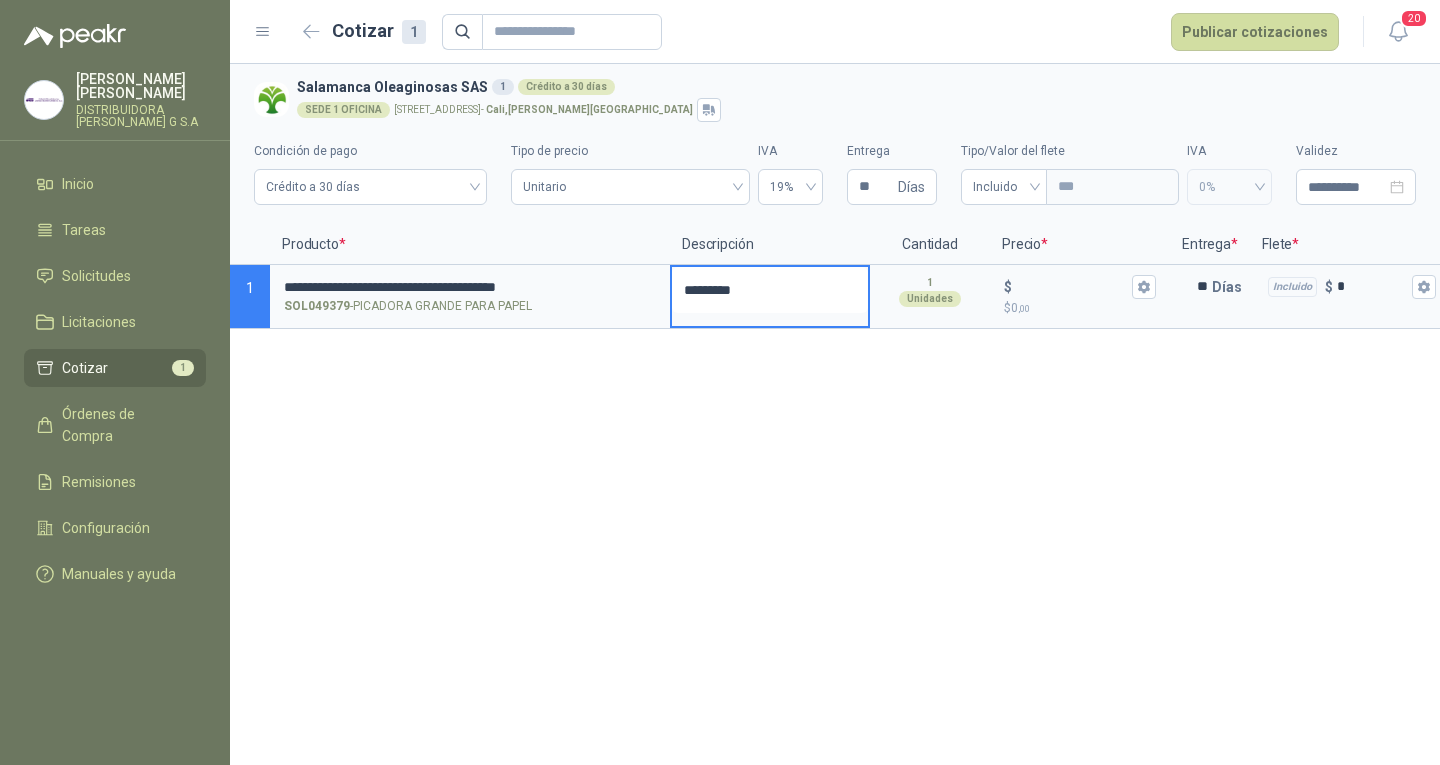 type 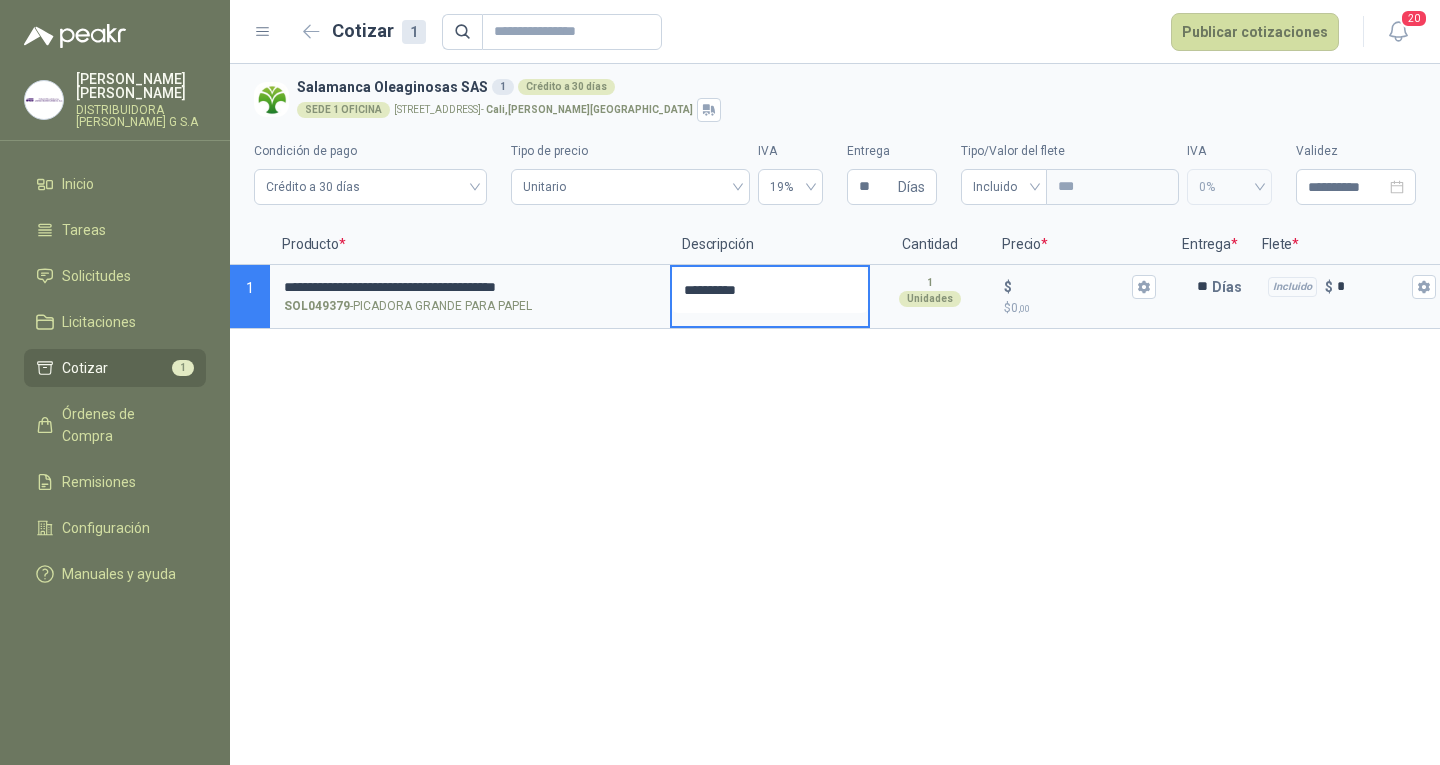 type 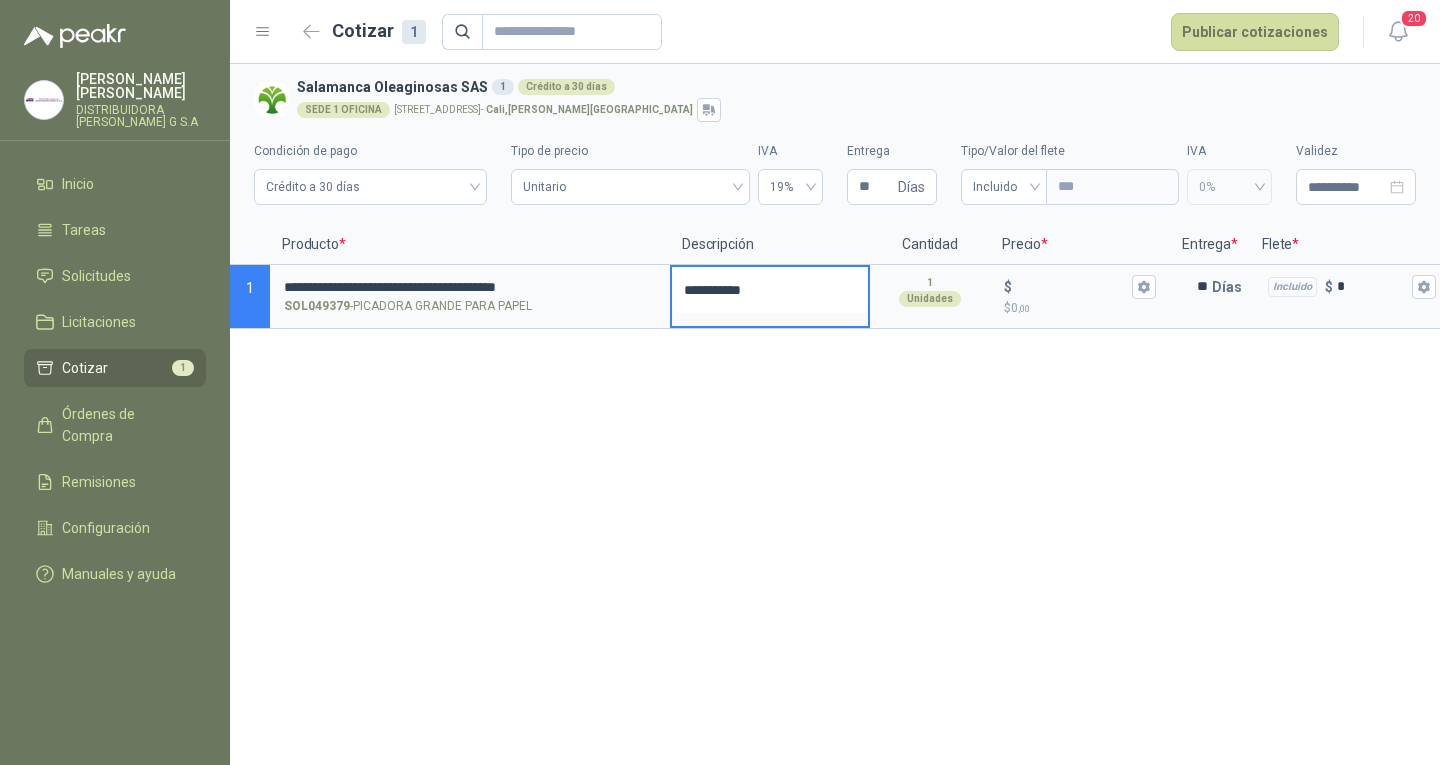 type 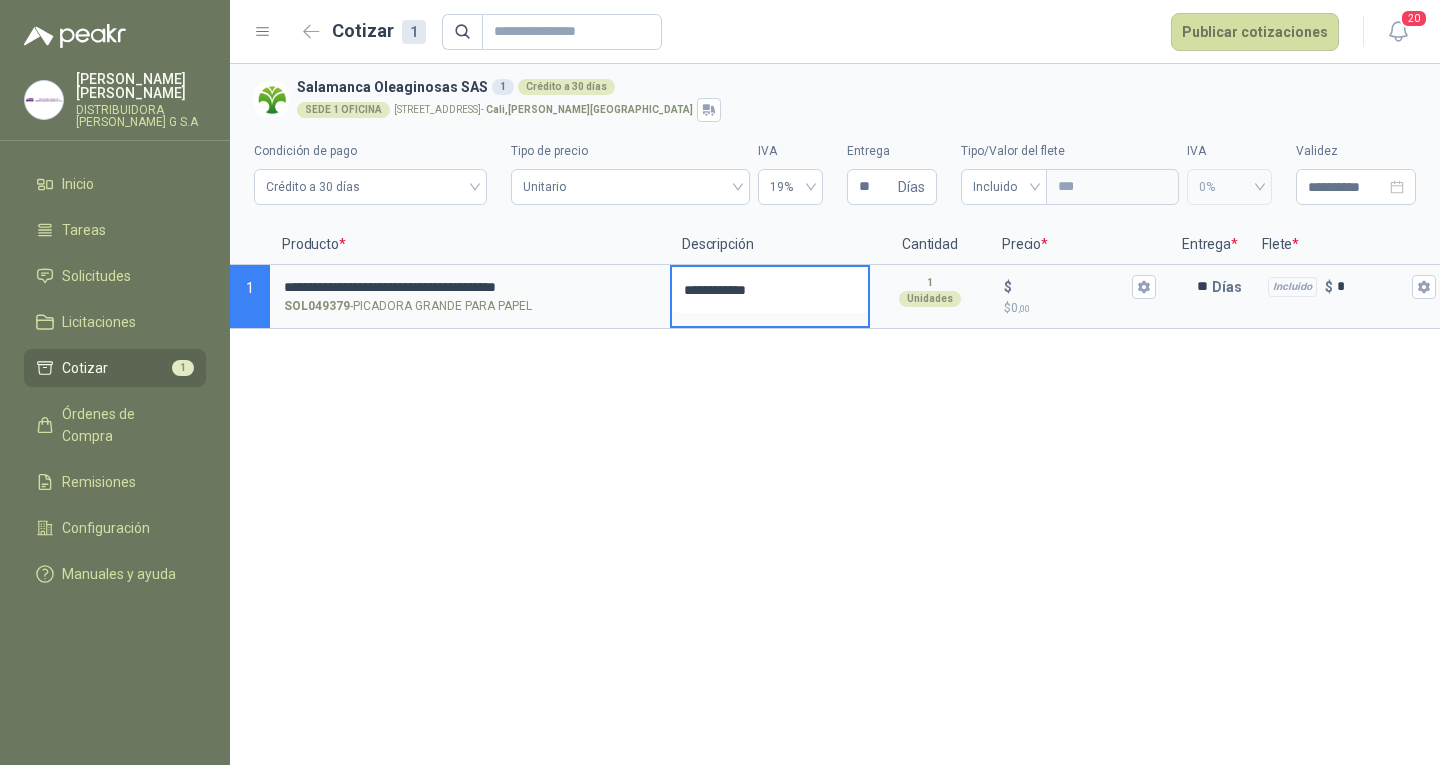 type 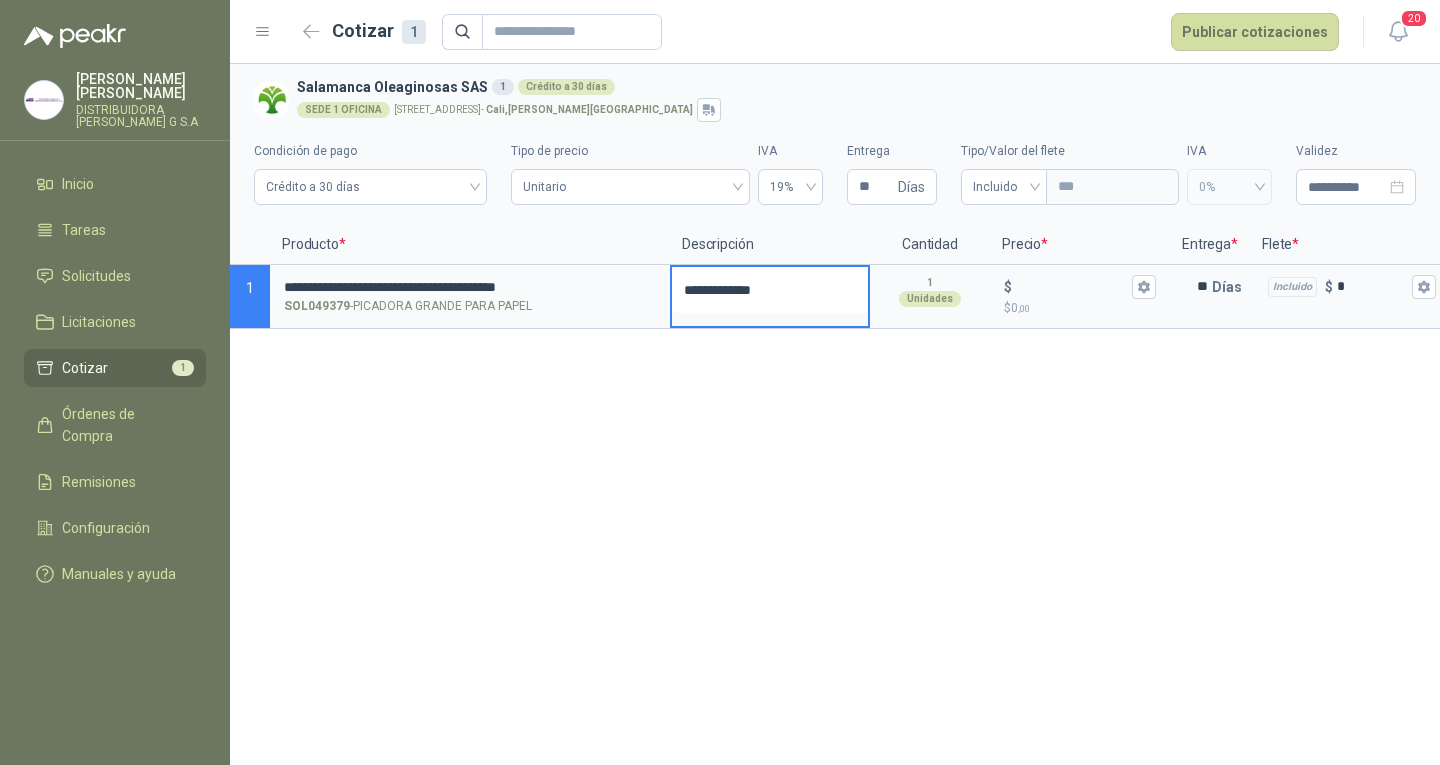 type 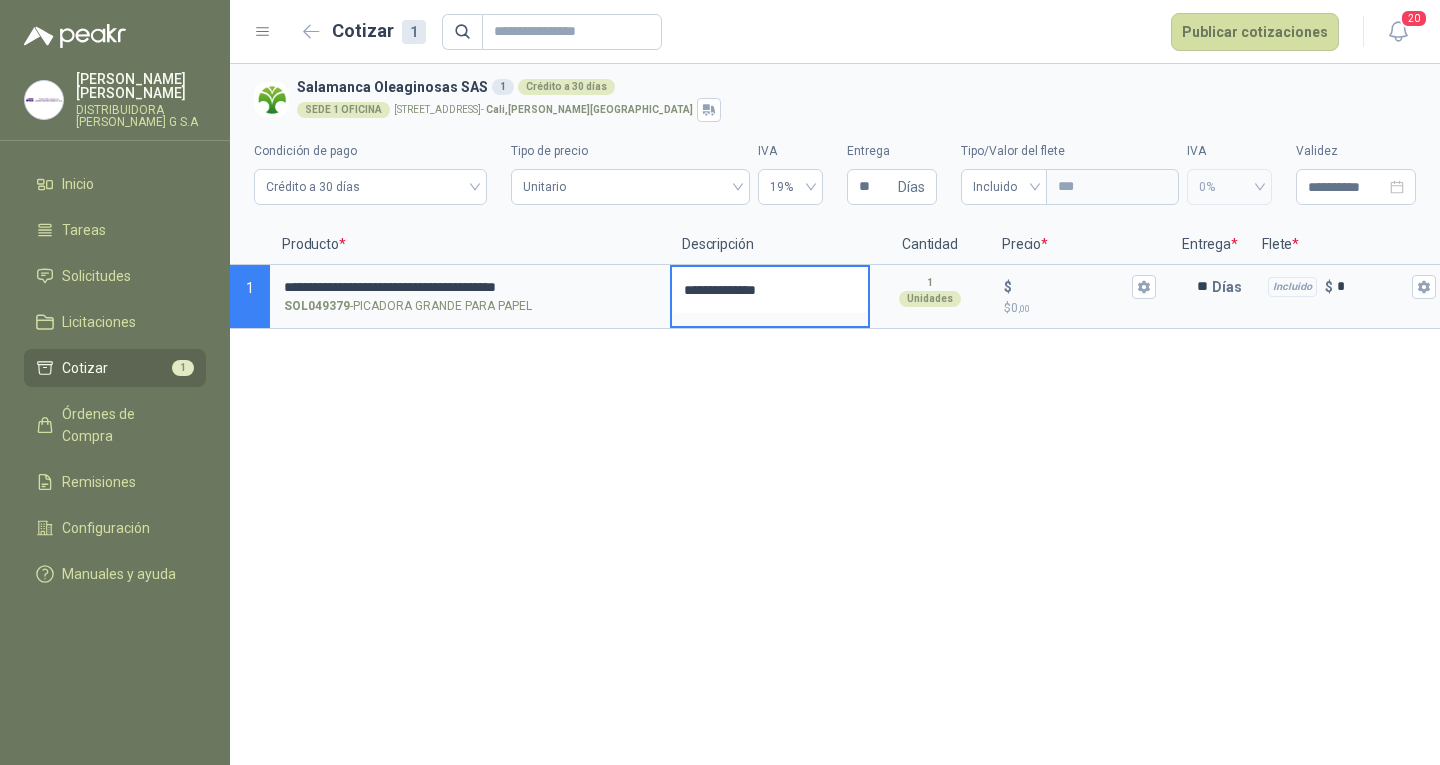 type 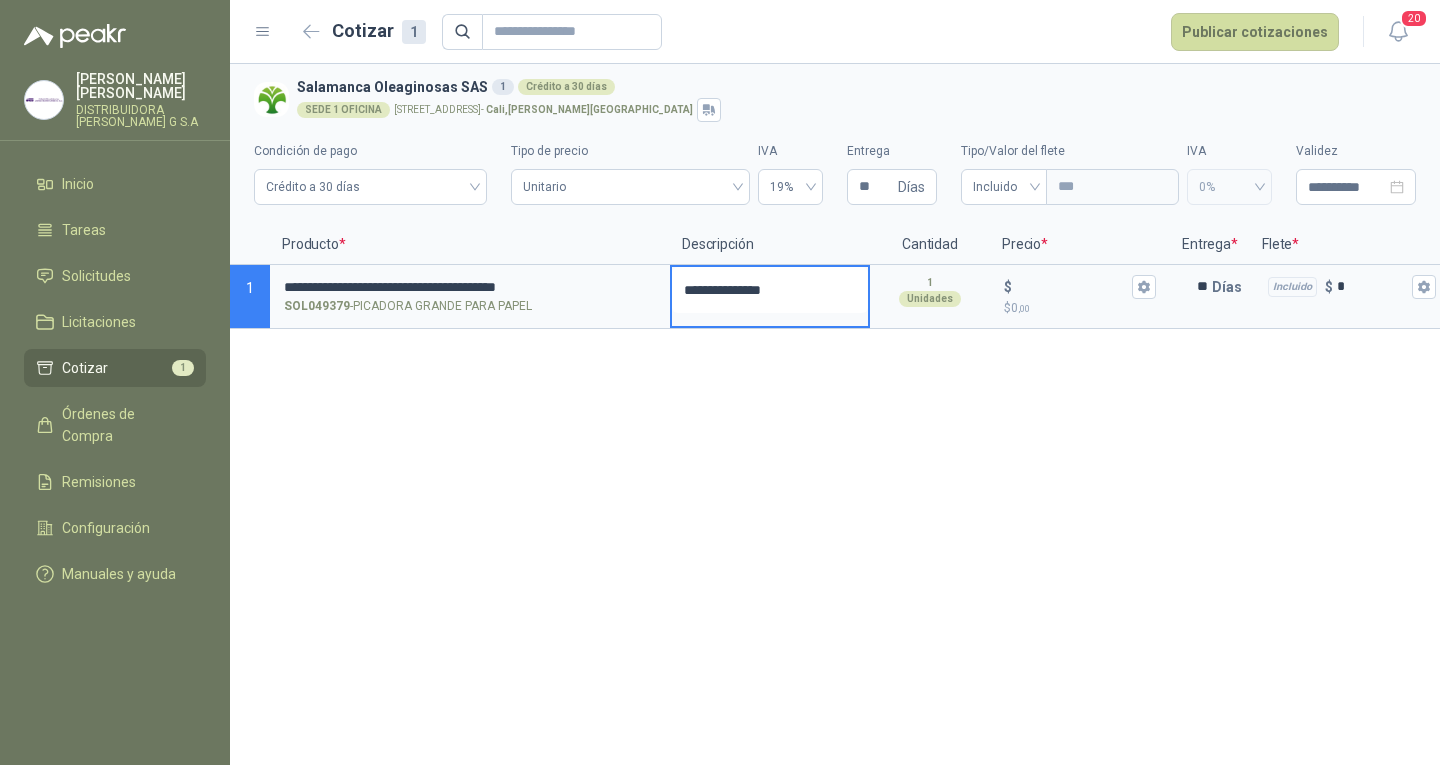 type 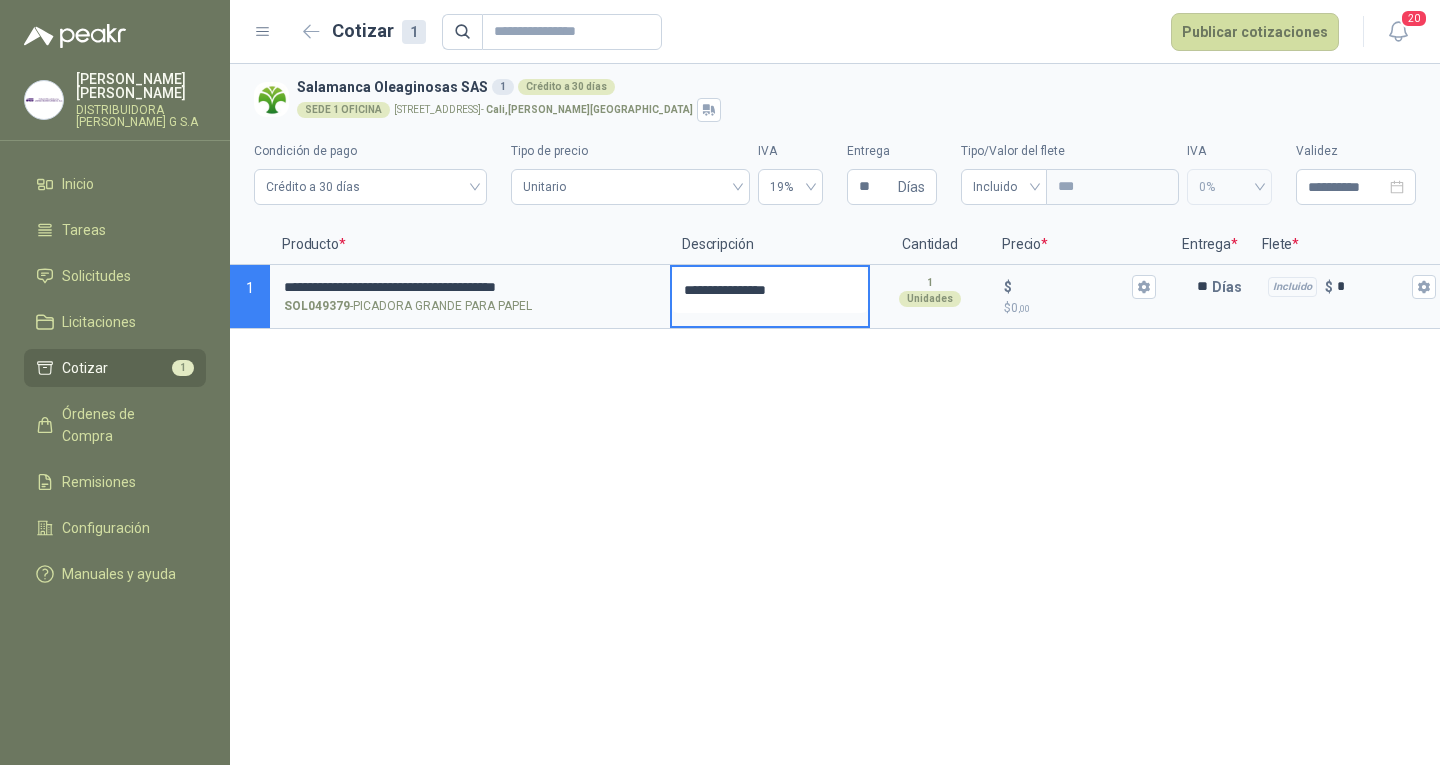 type 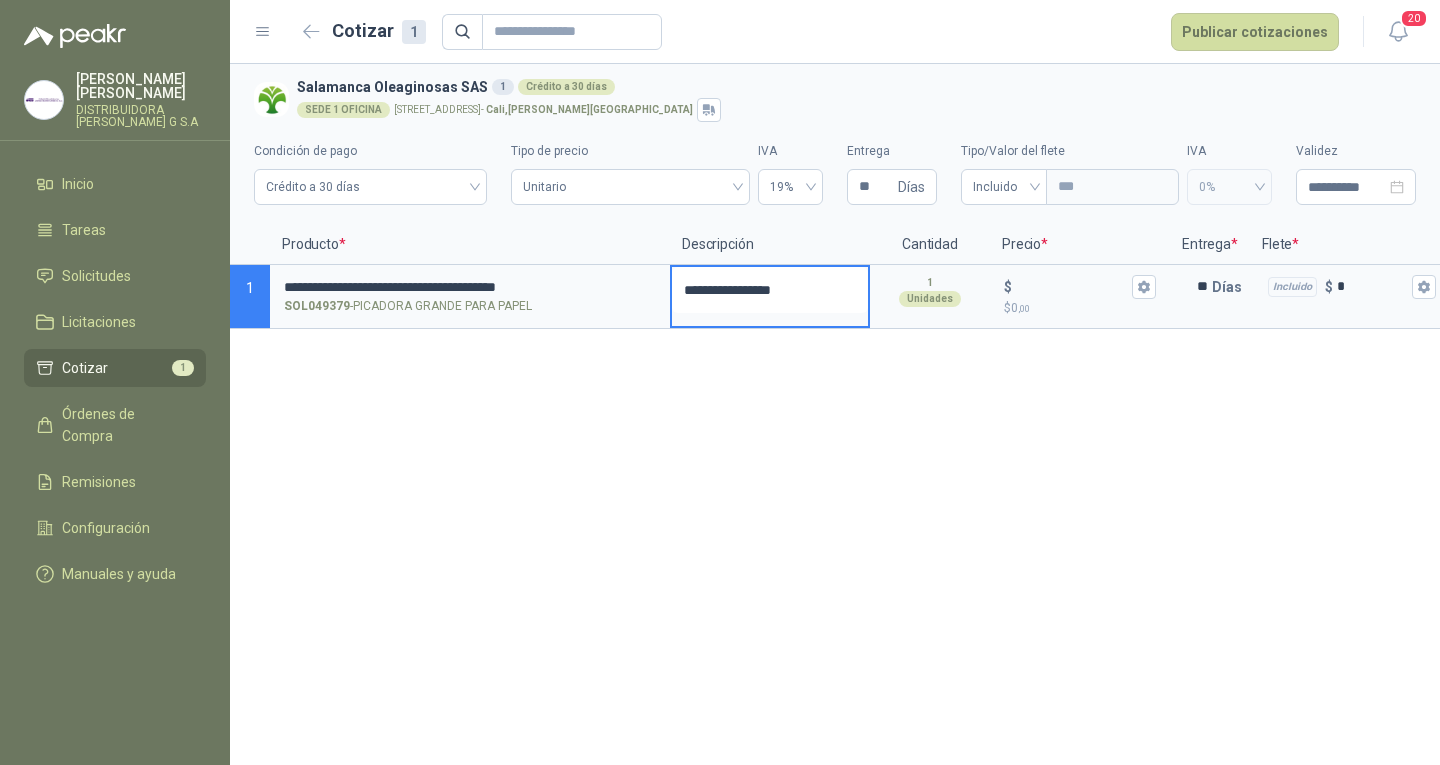 type 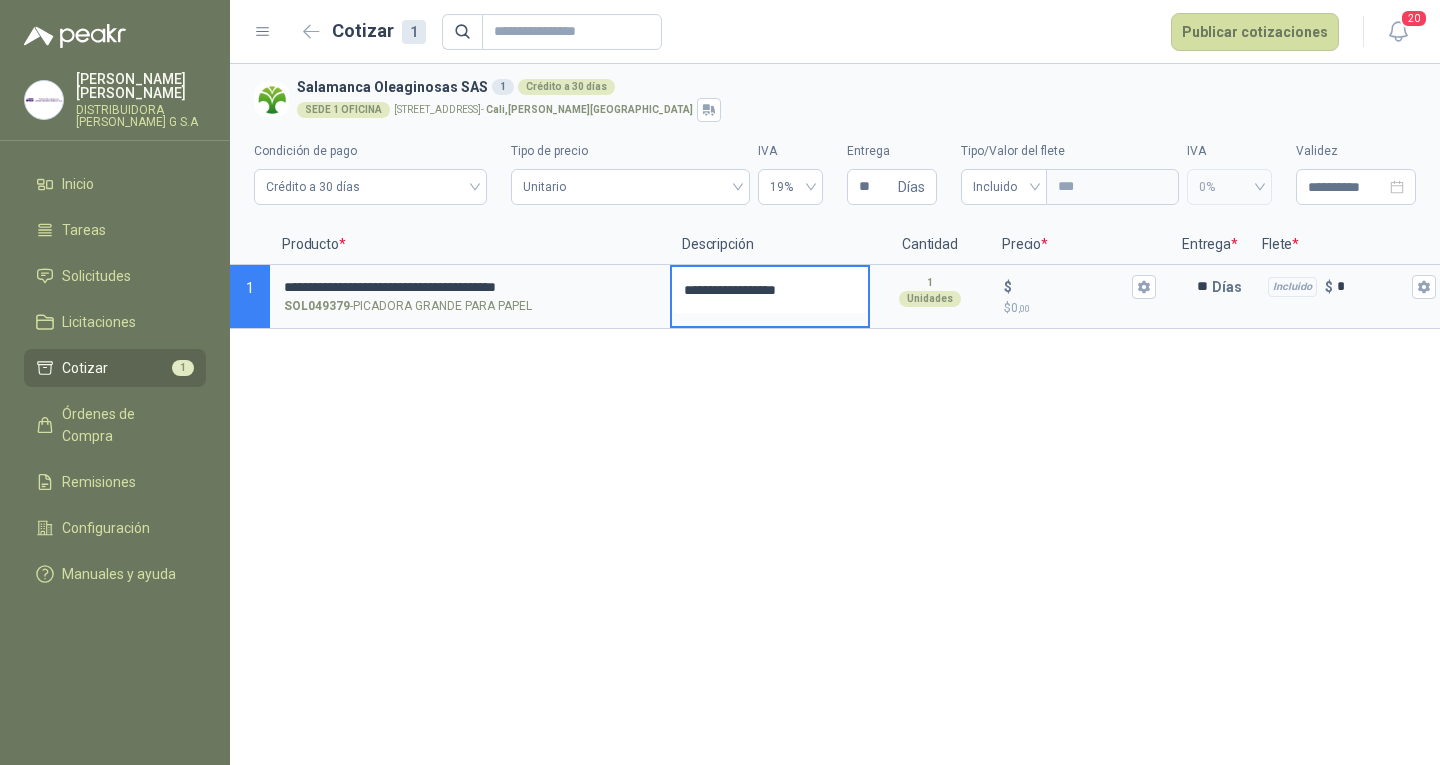 type 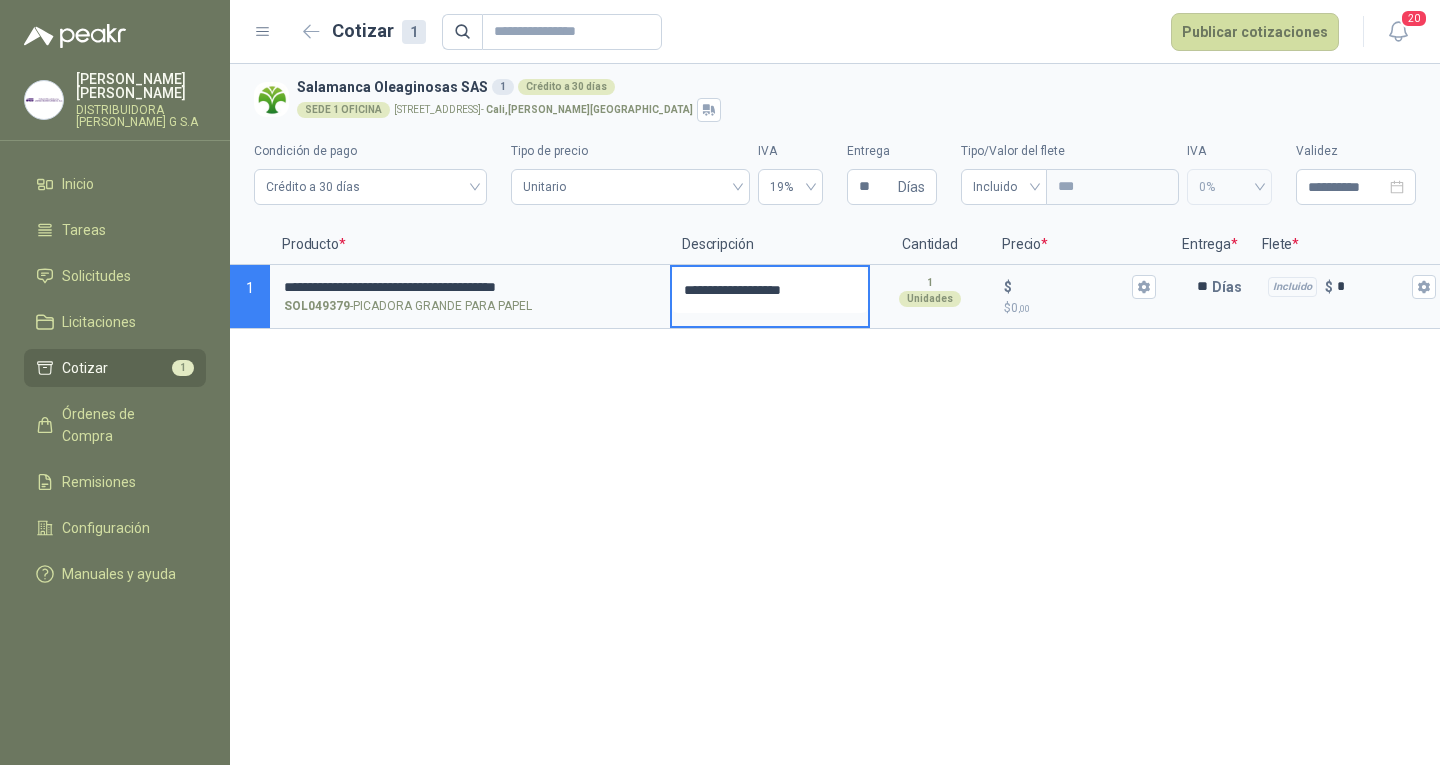 type 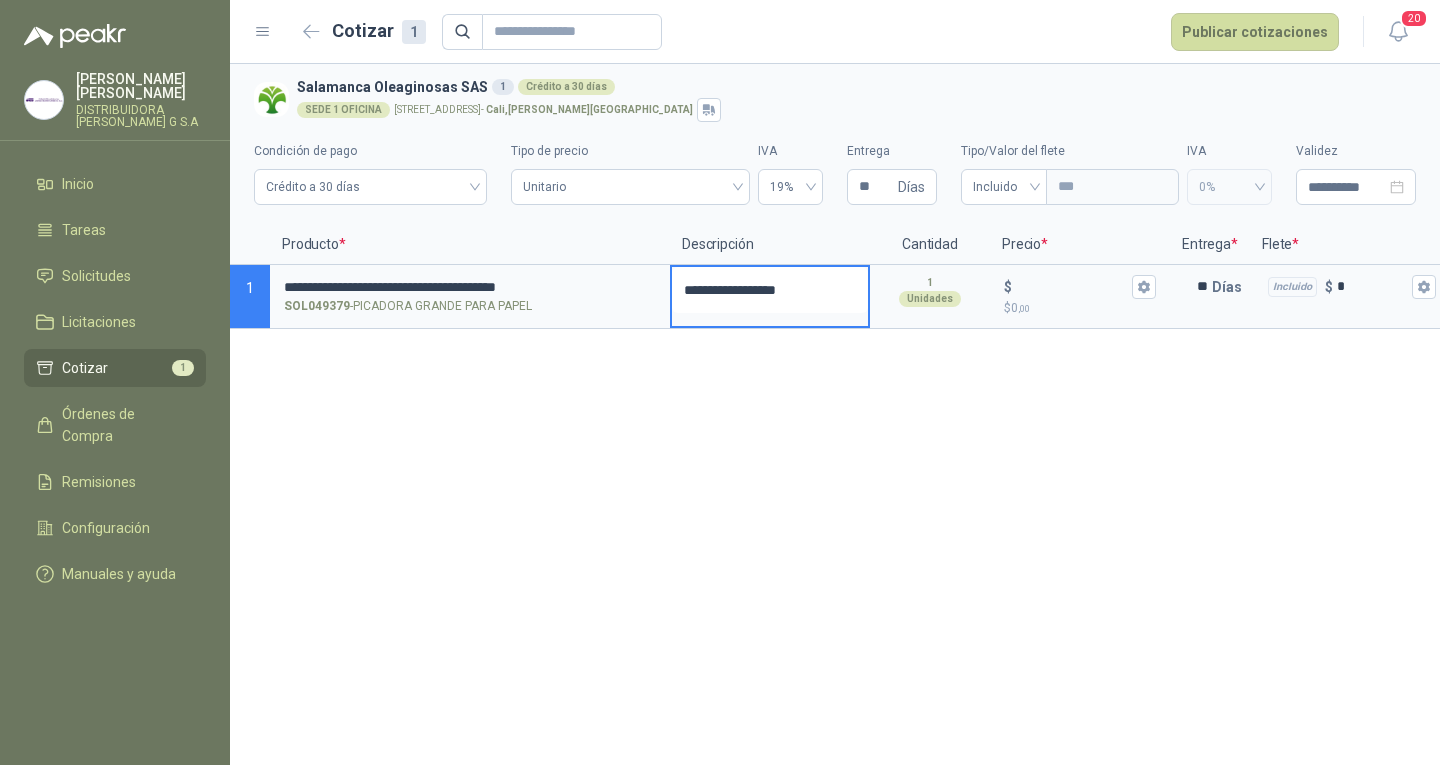 type 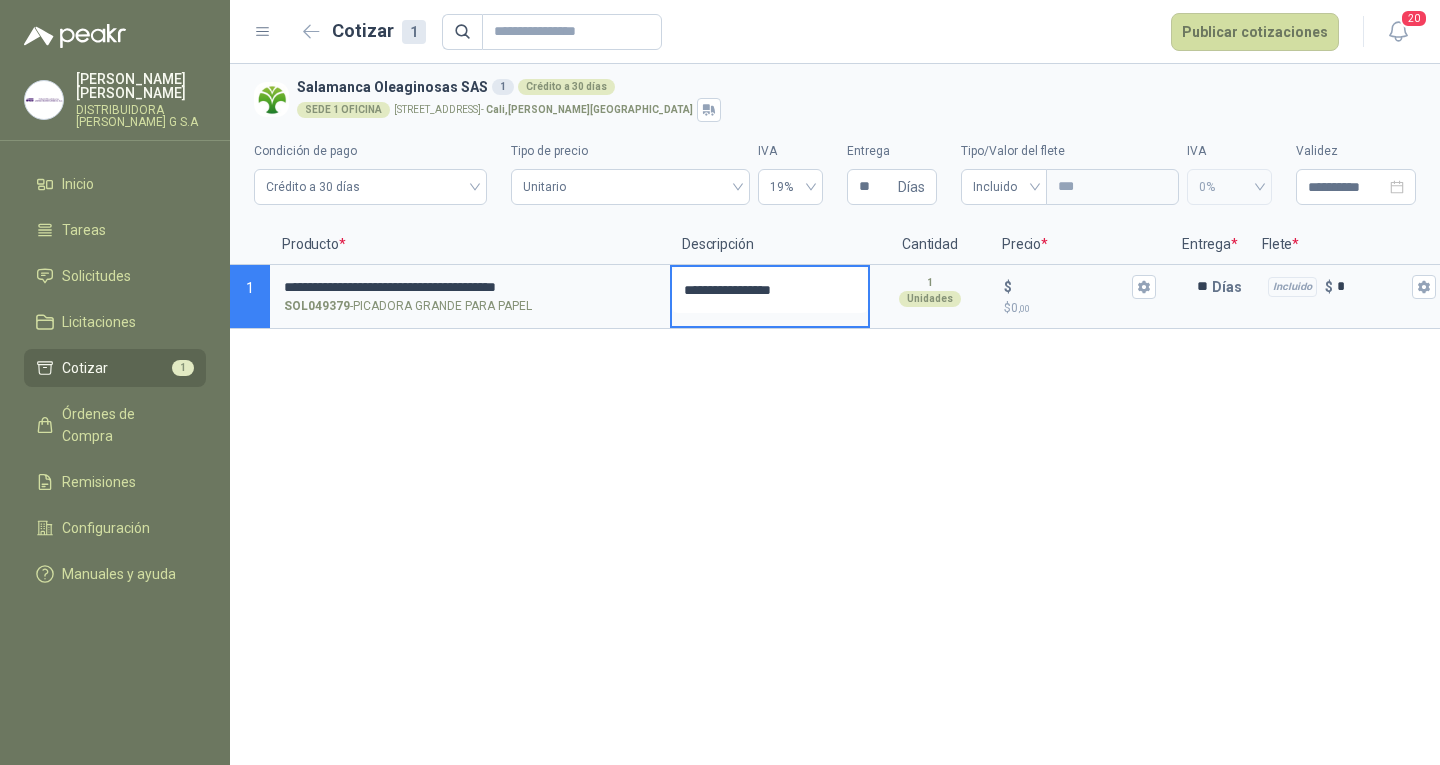 type 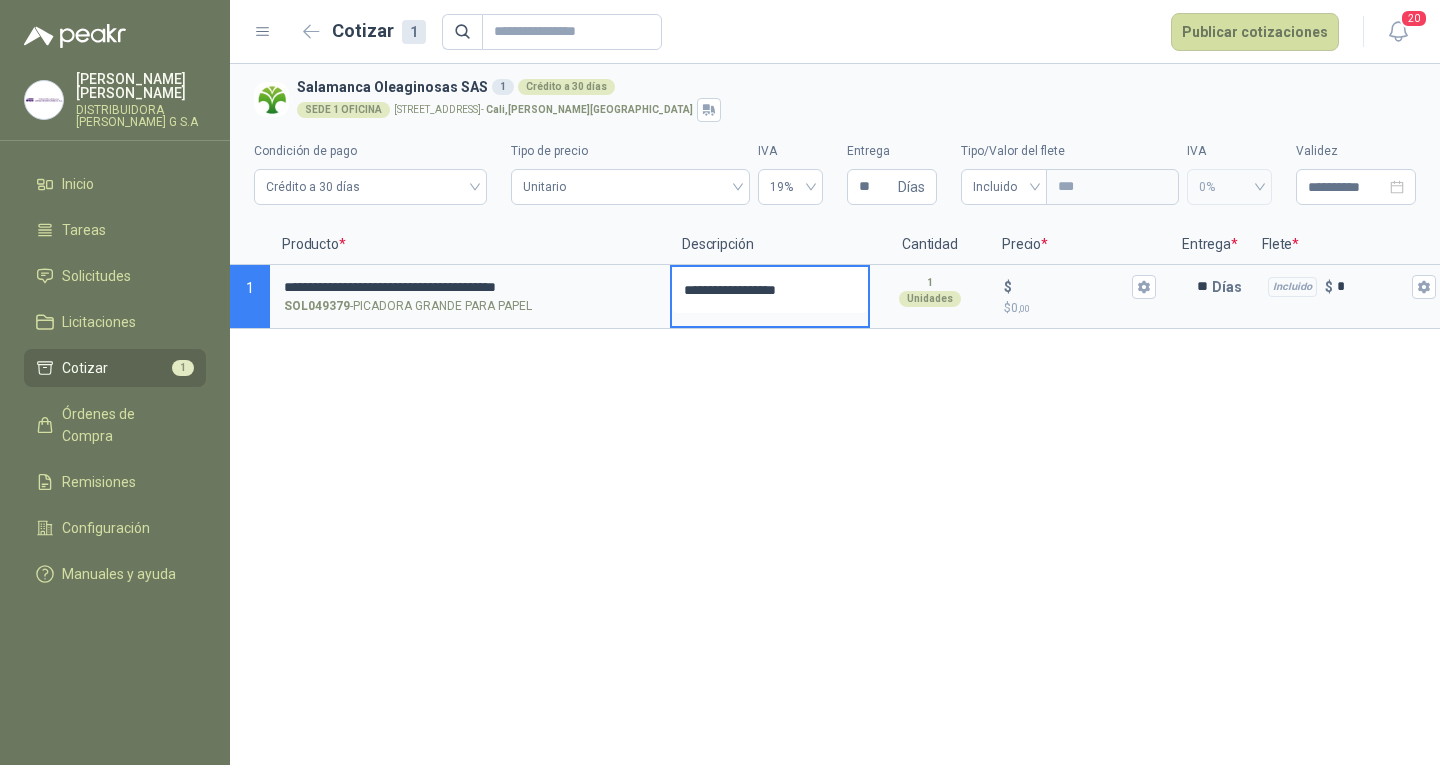type 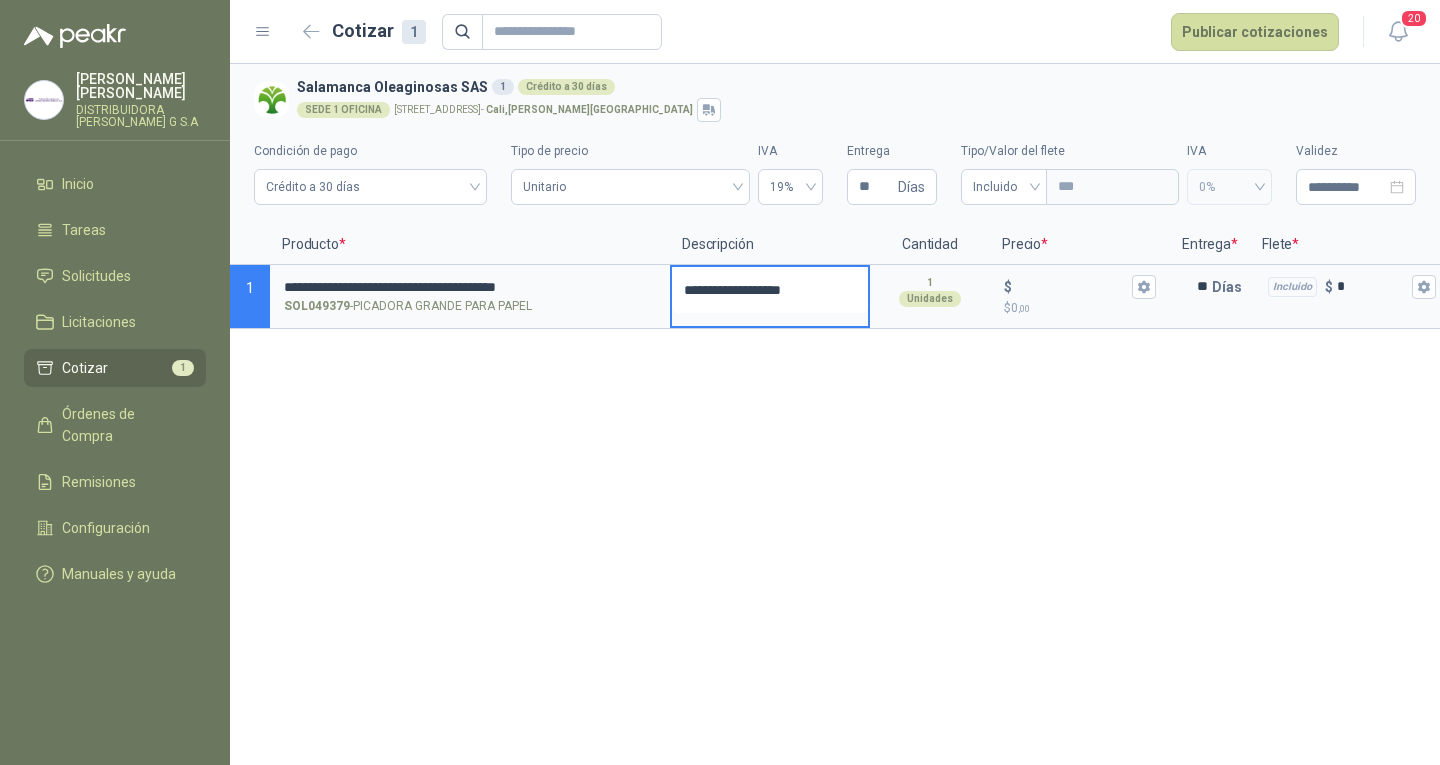 type 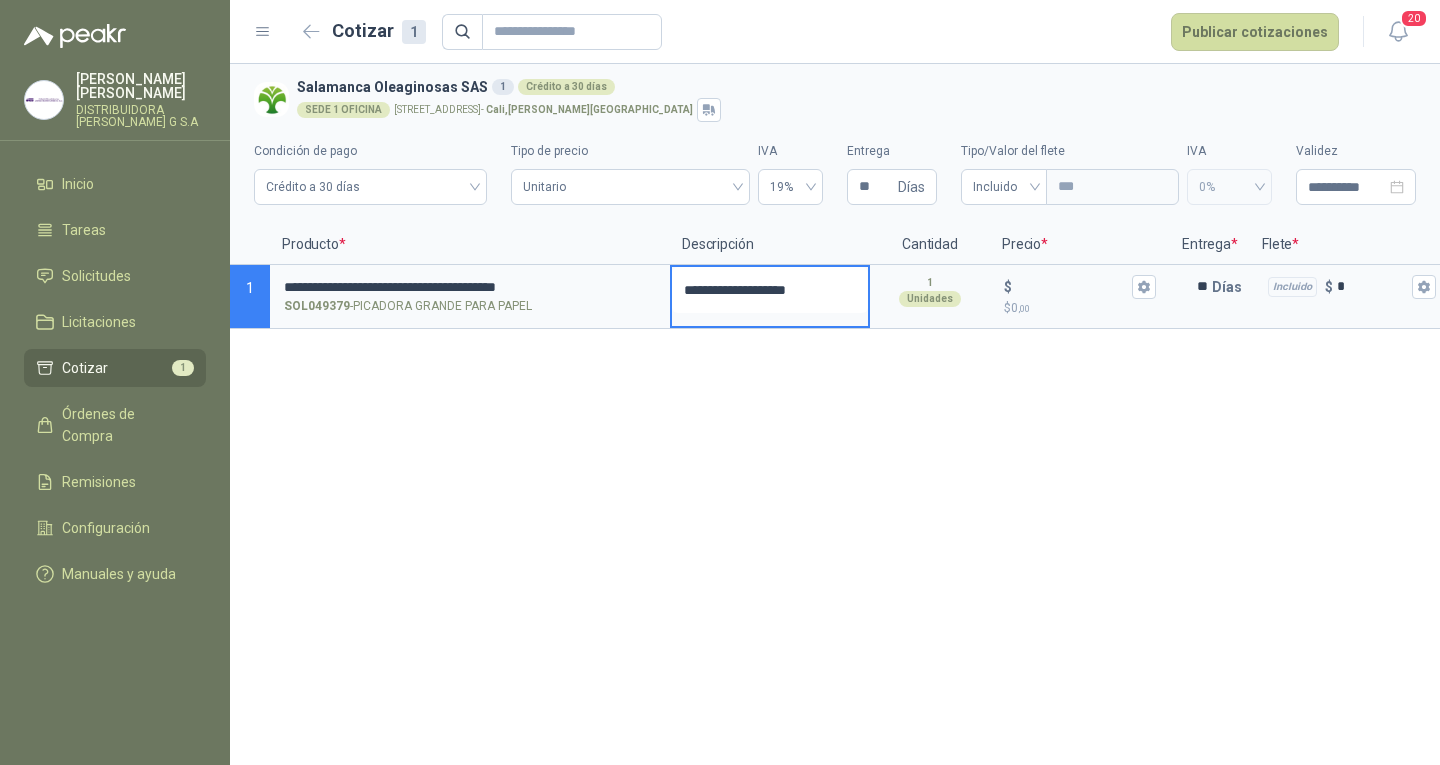 type 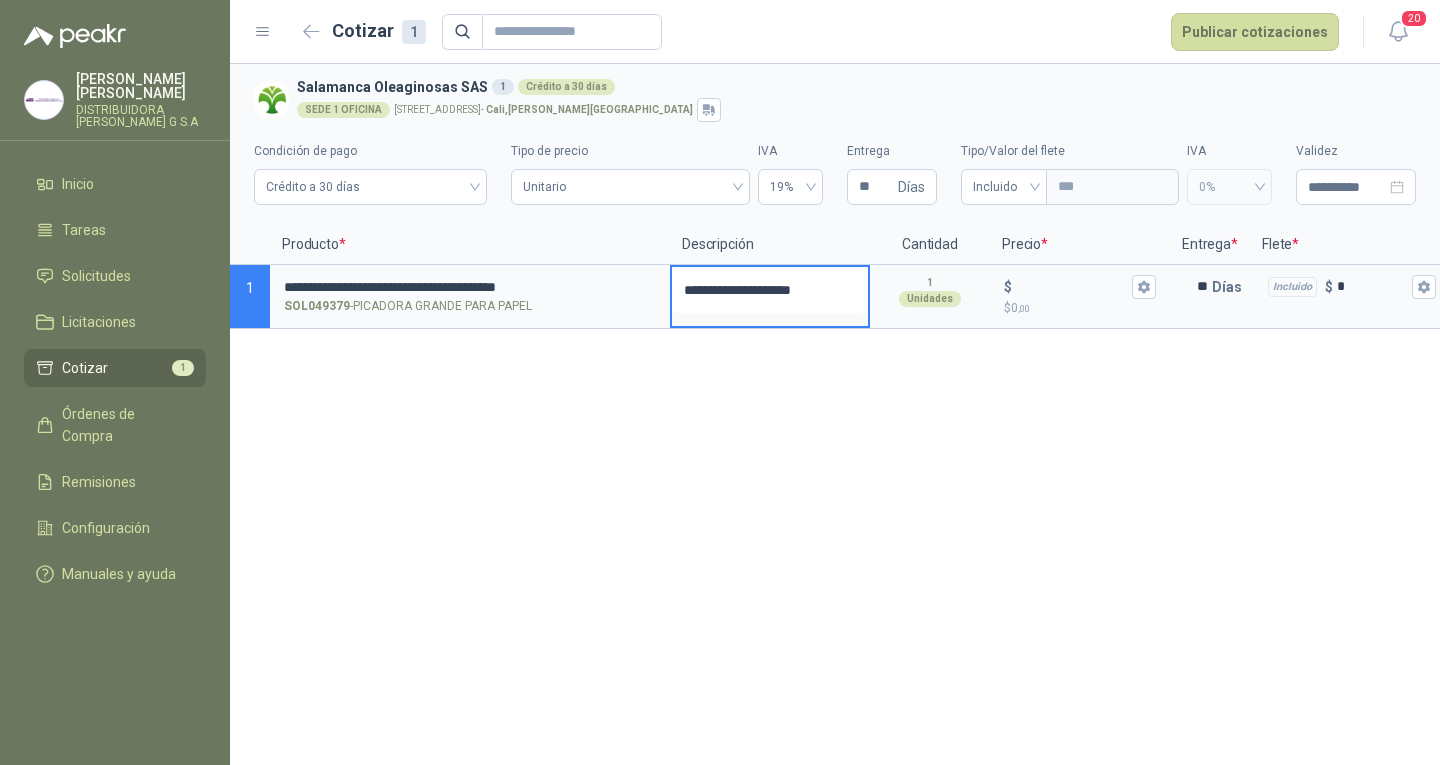 type 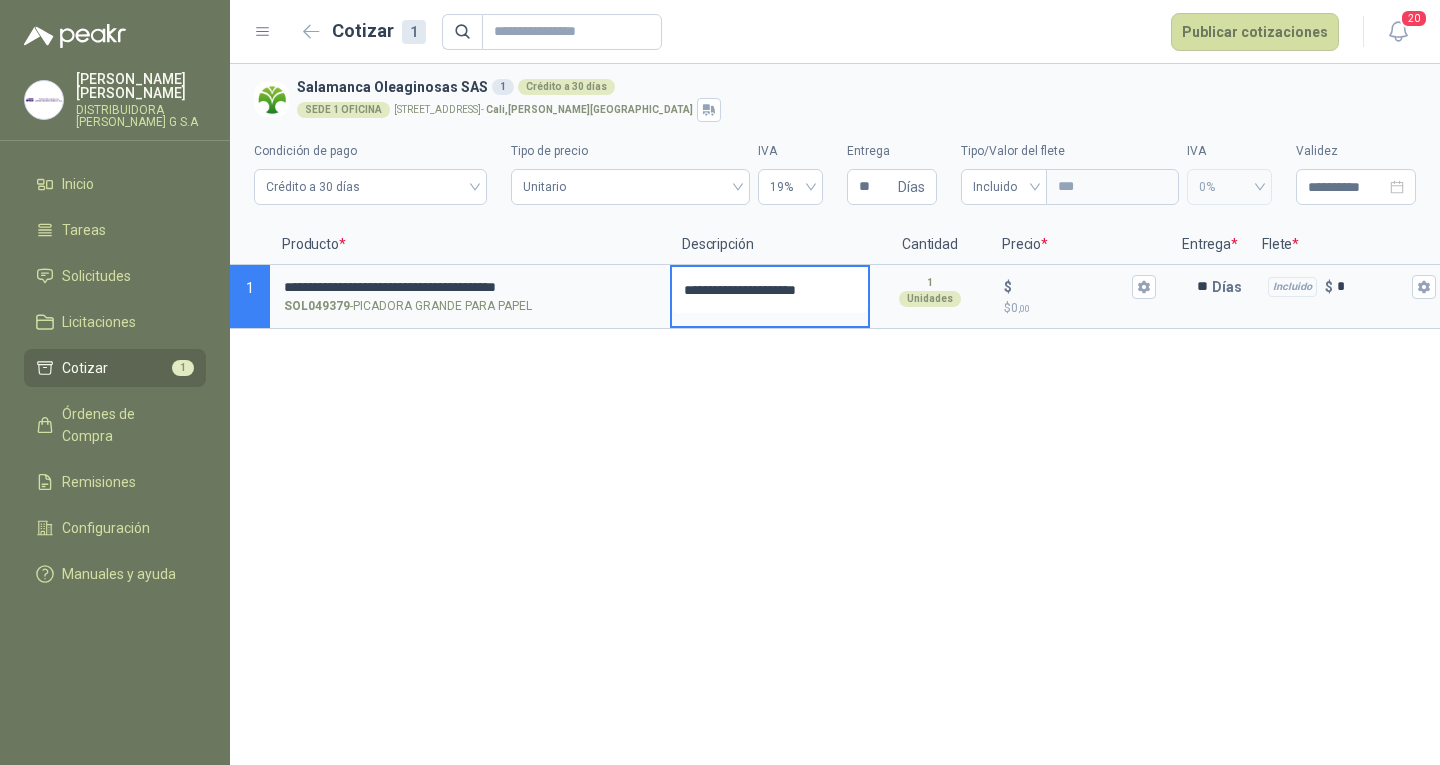 type 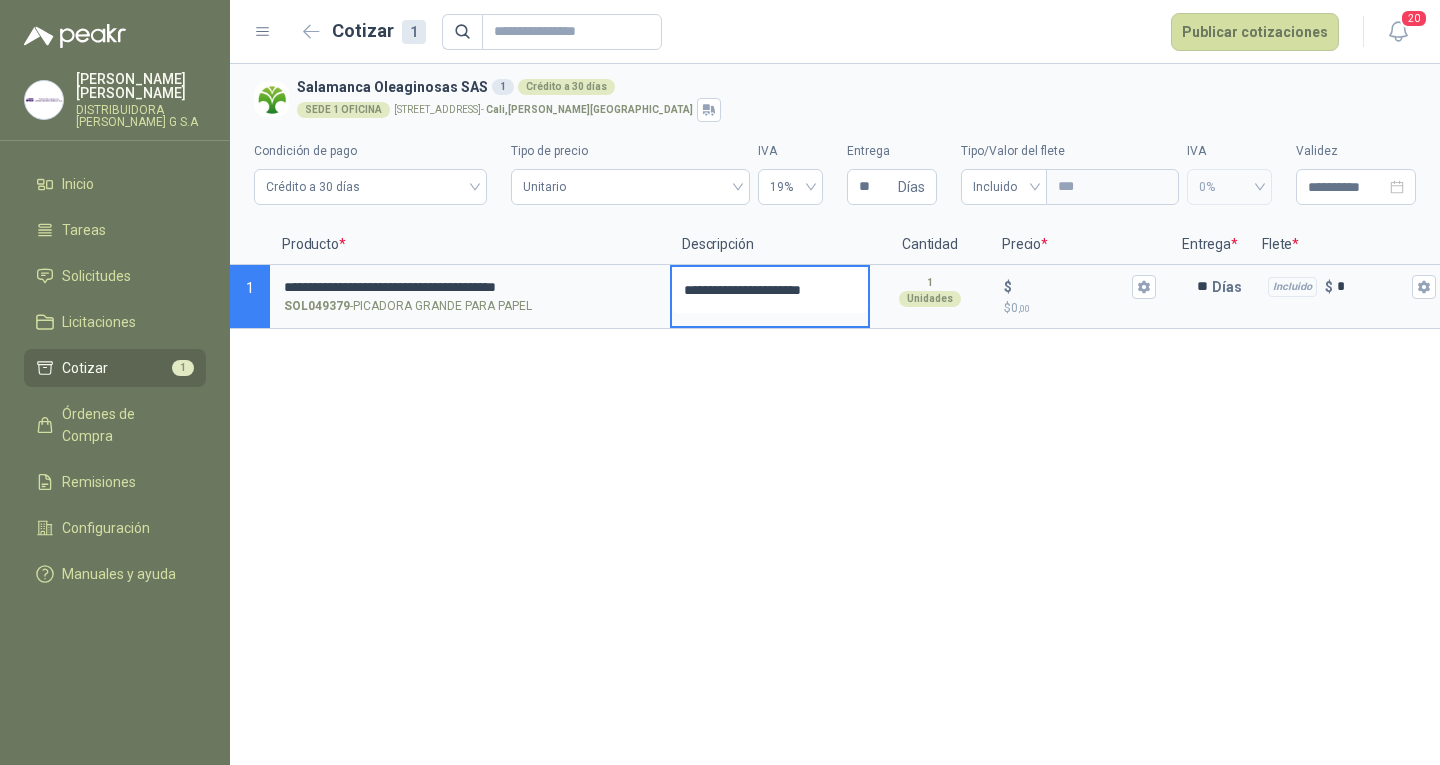type 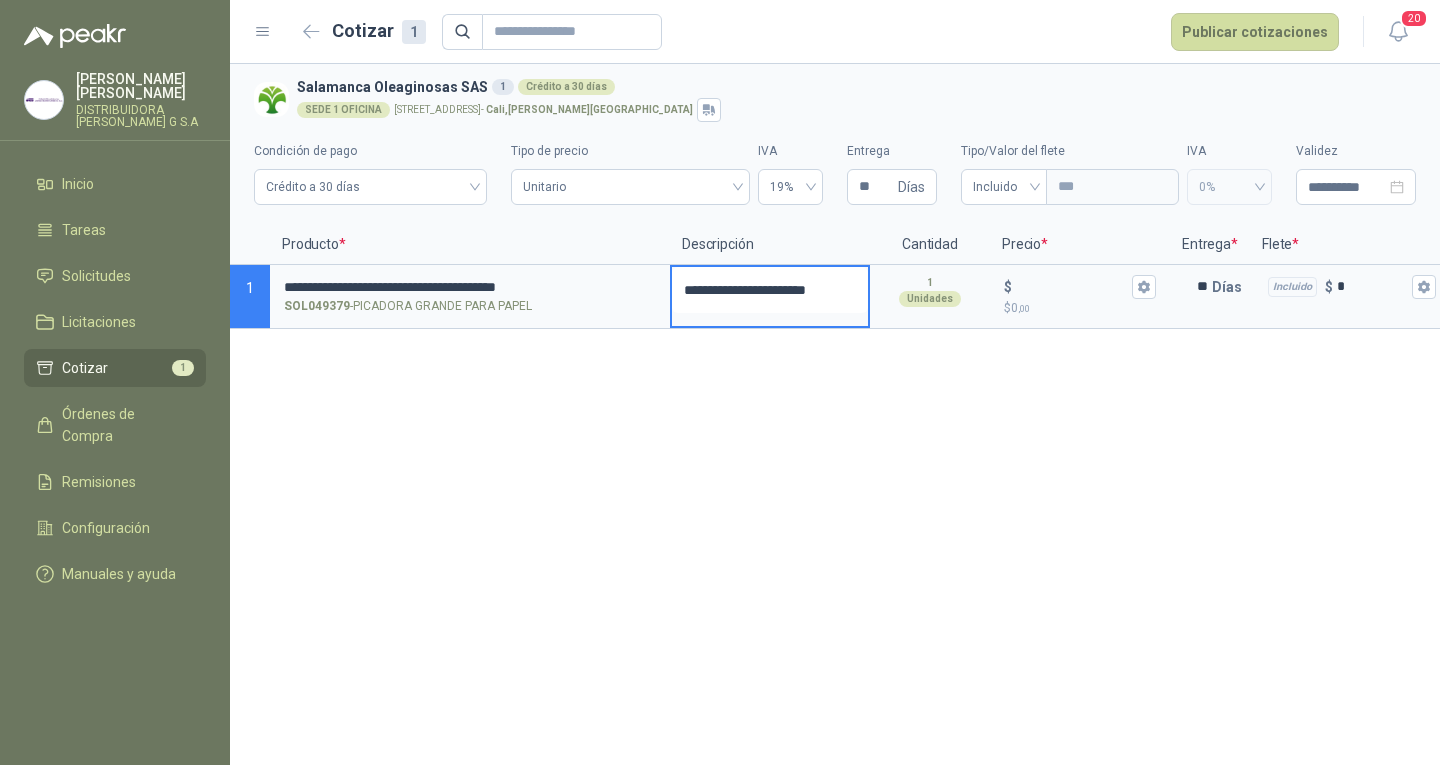 type 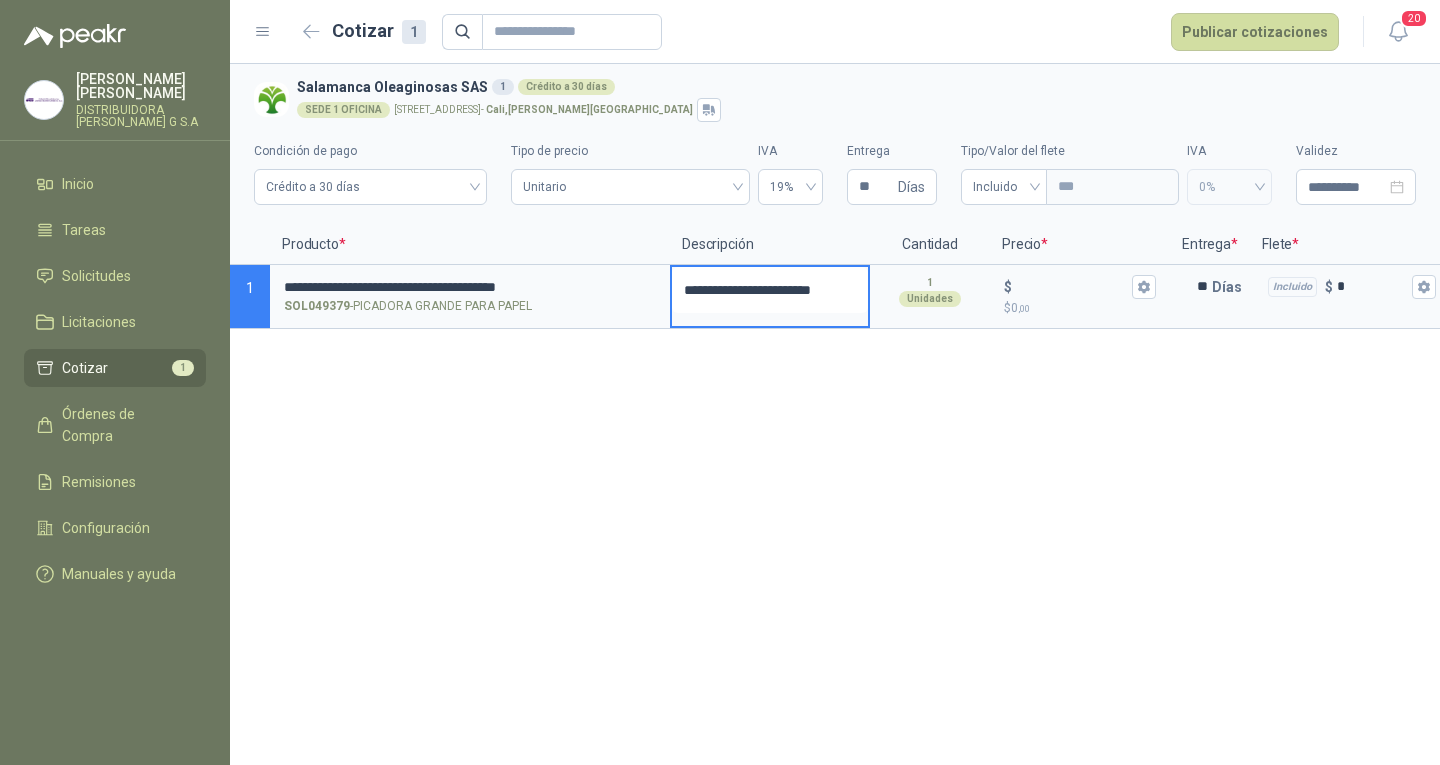 type 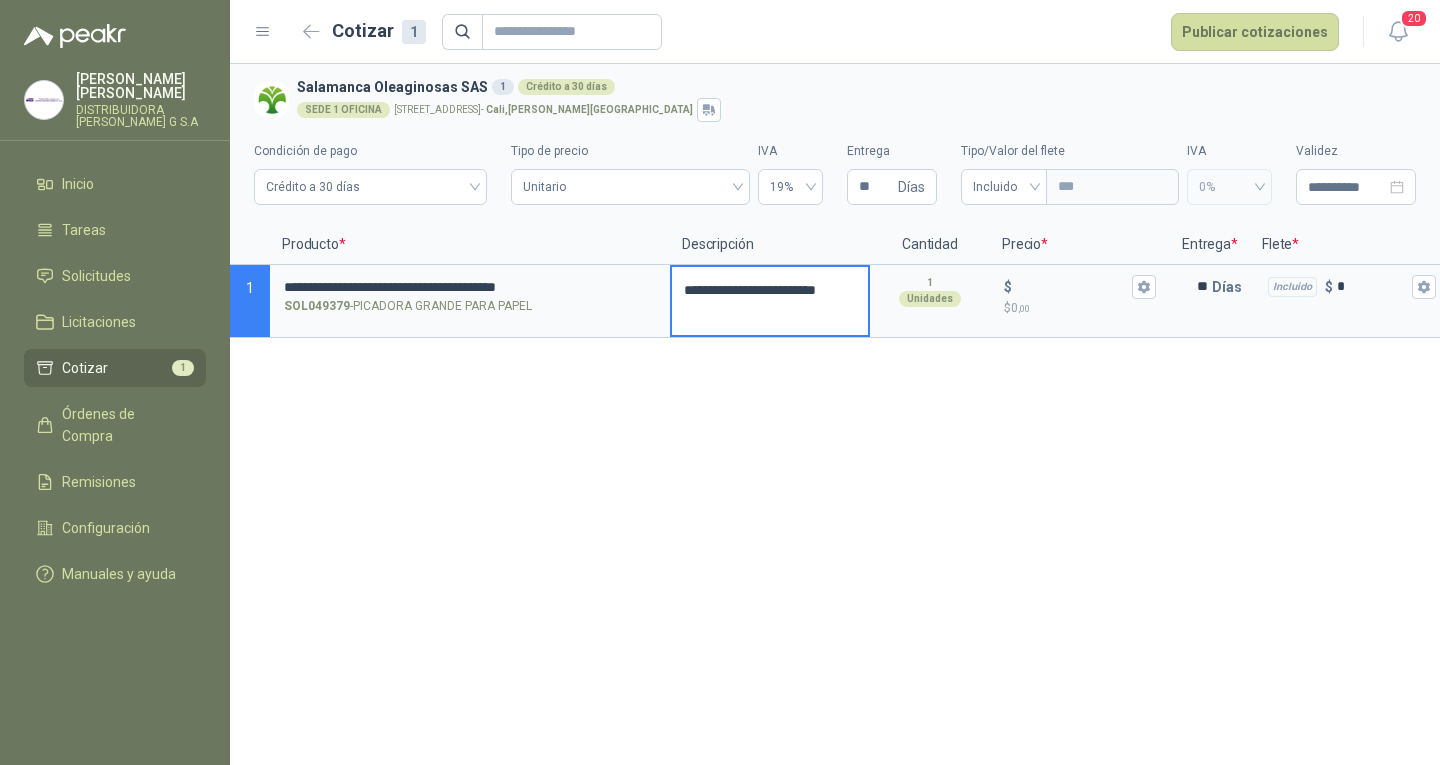 type 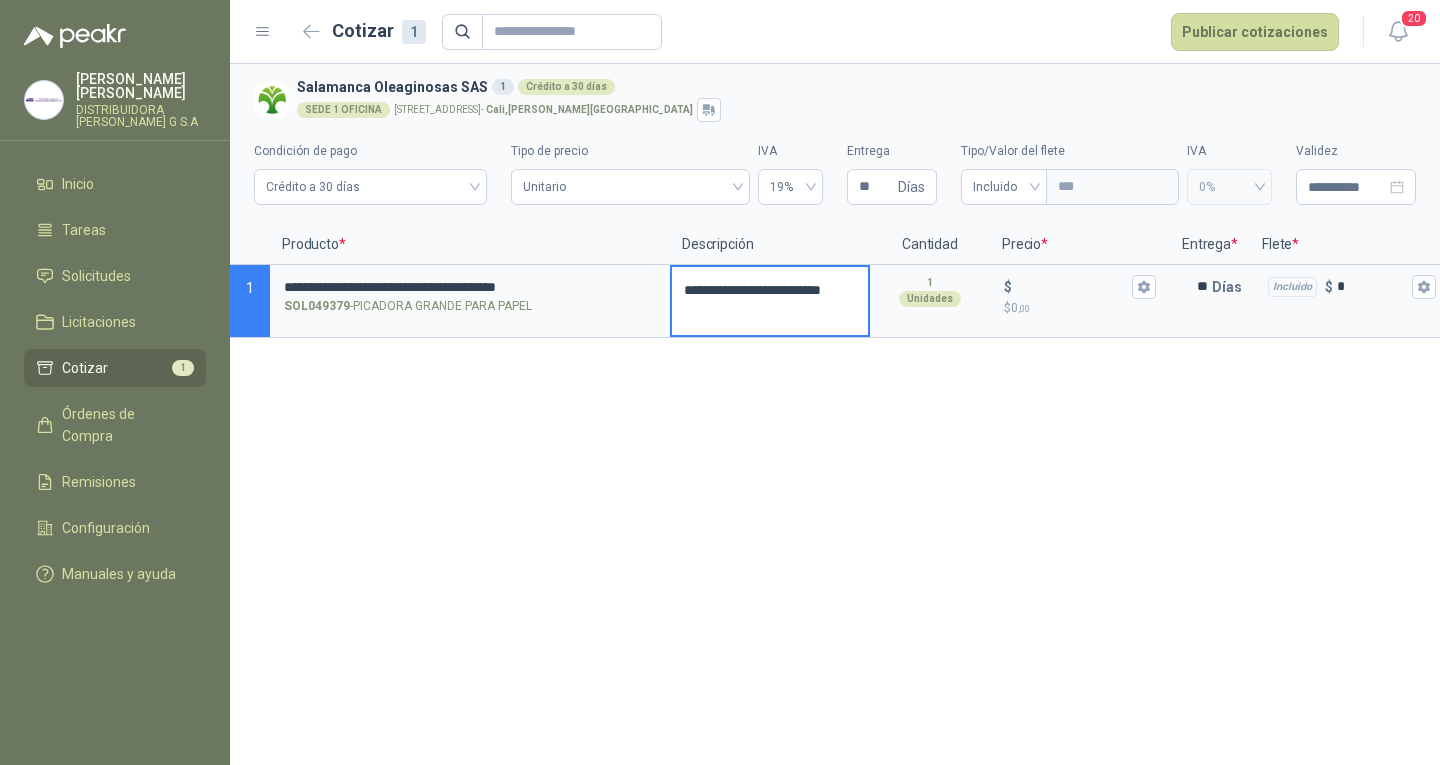 type 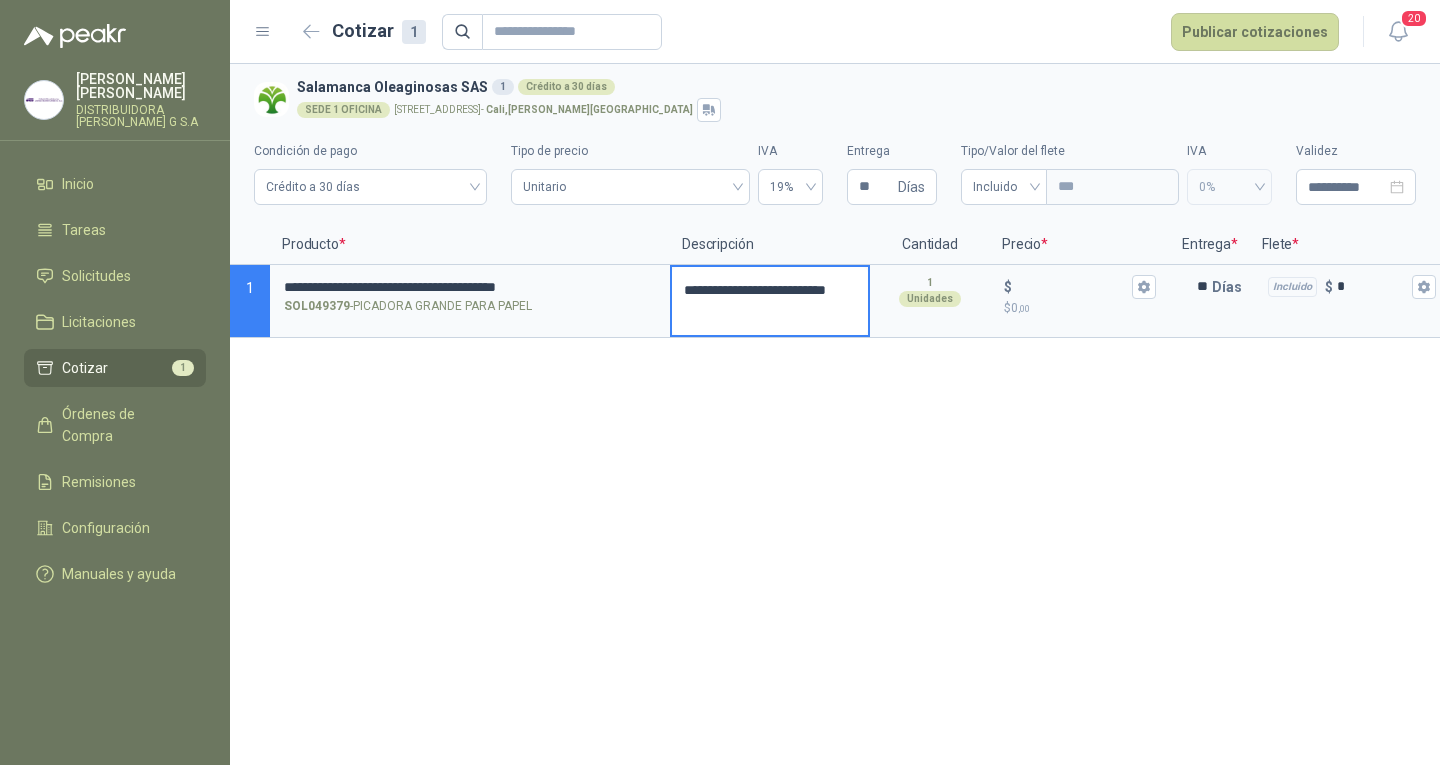 type on "**********" 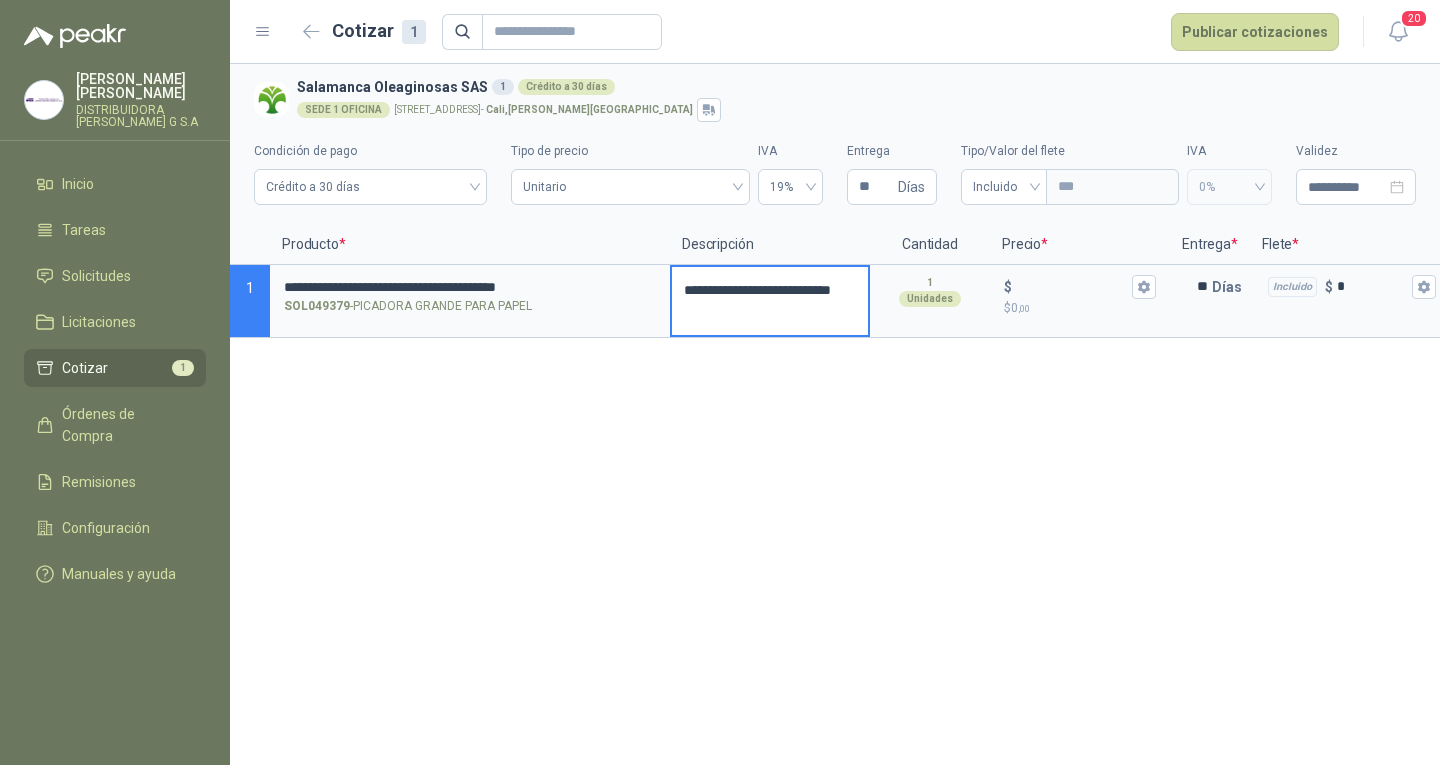 type 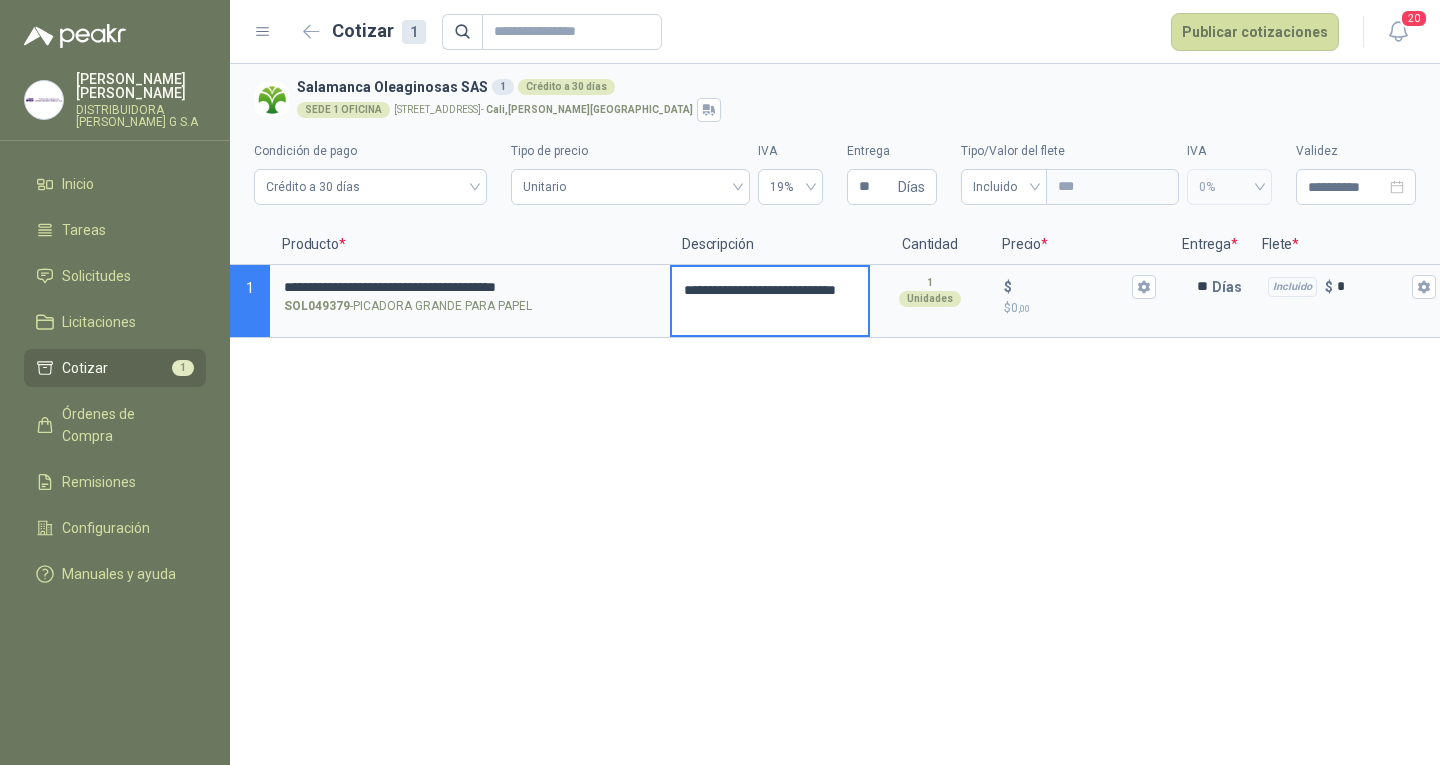 type 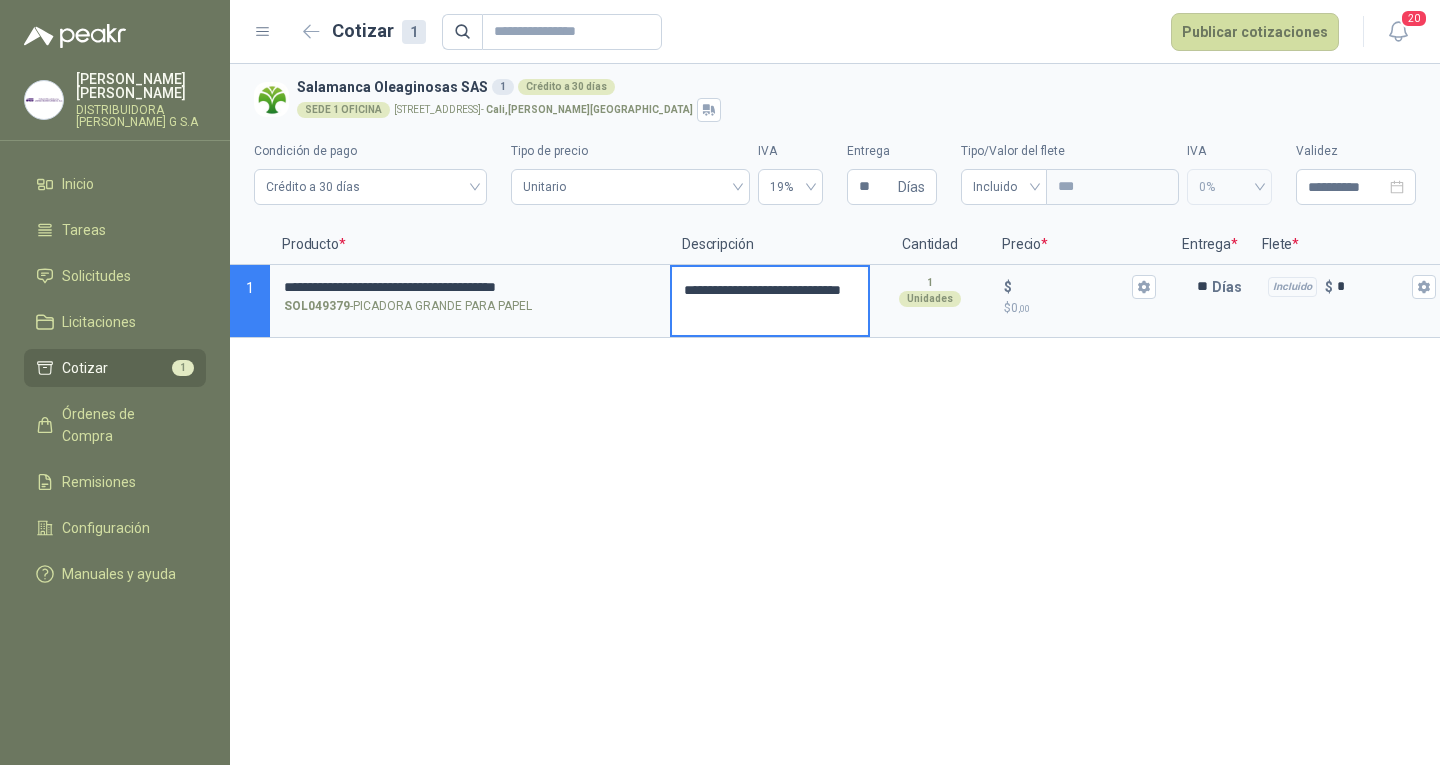 type 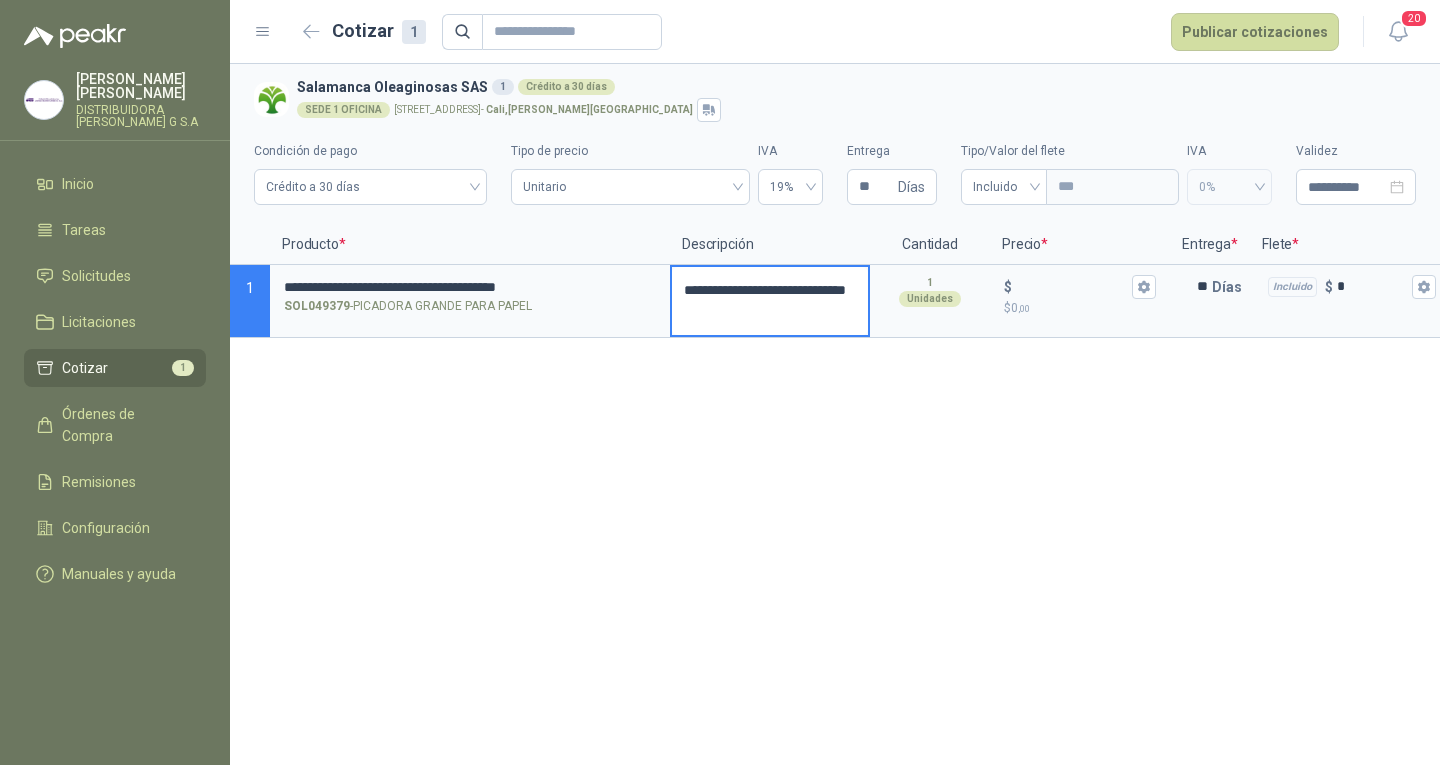 type 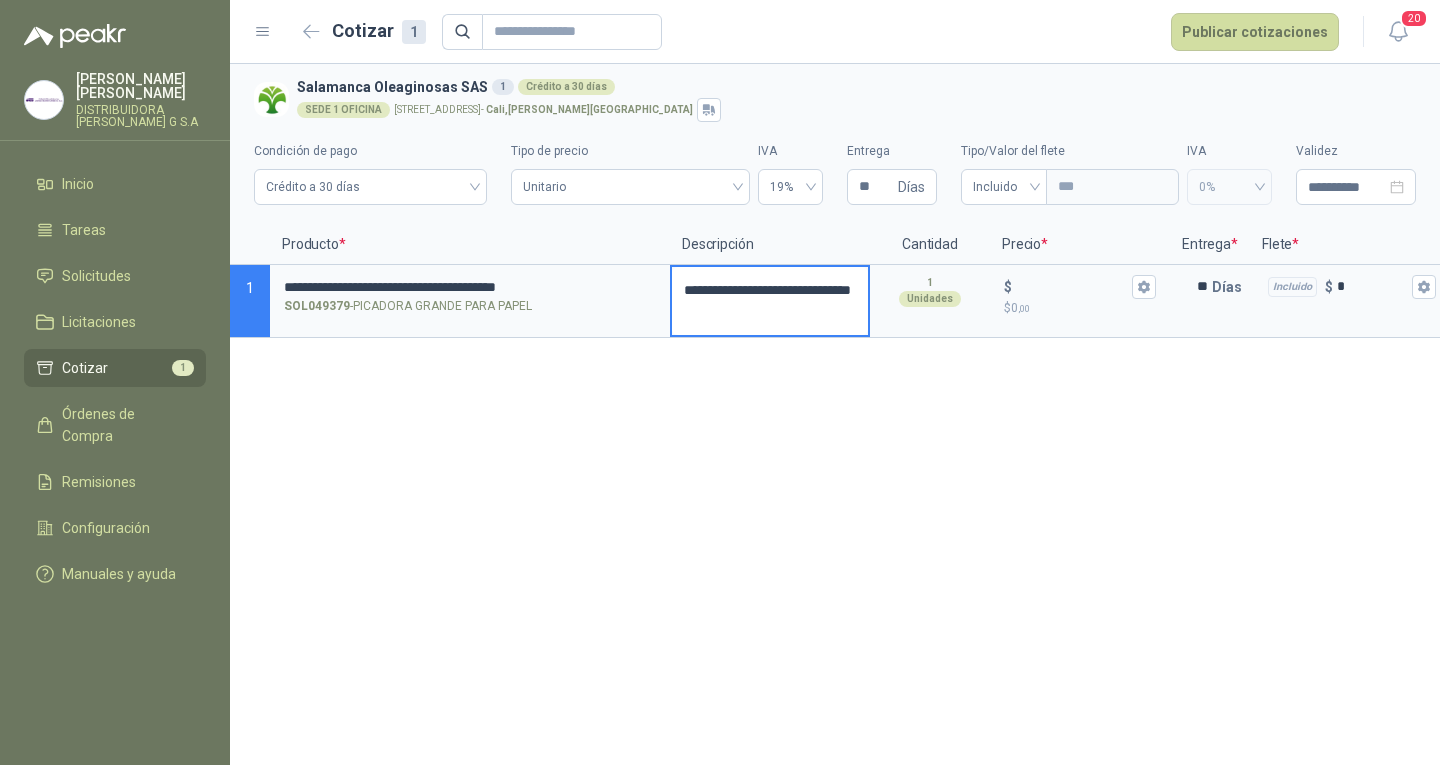 type on "**********" 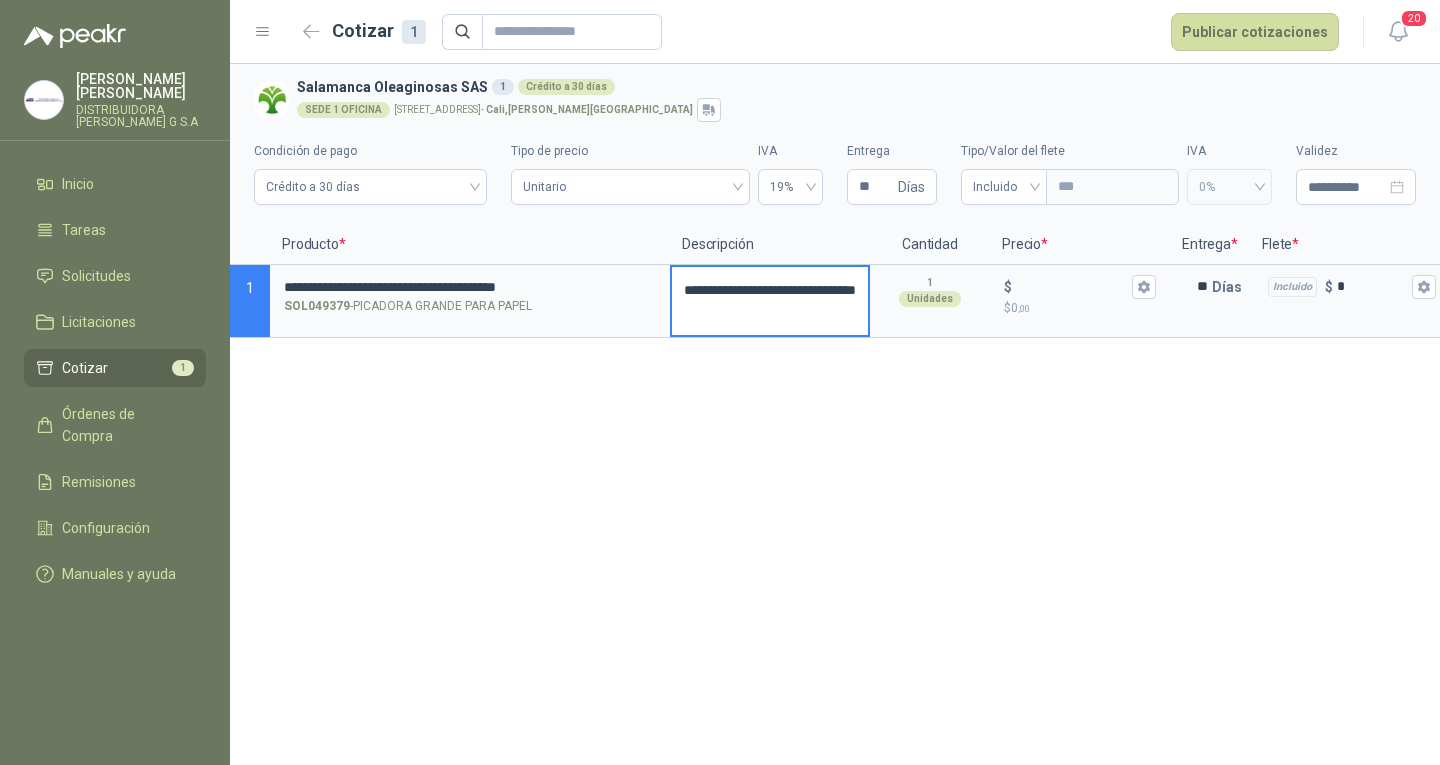 type 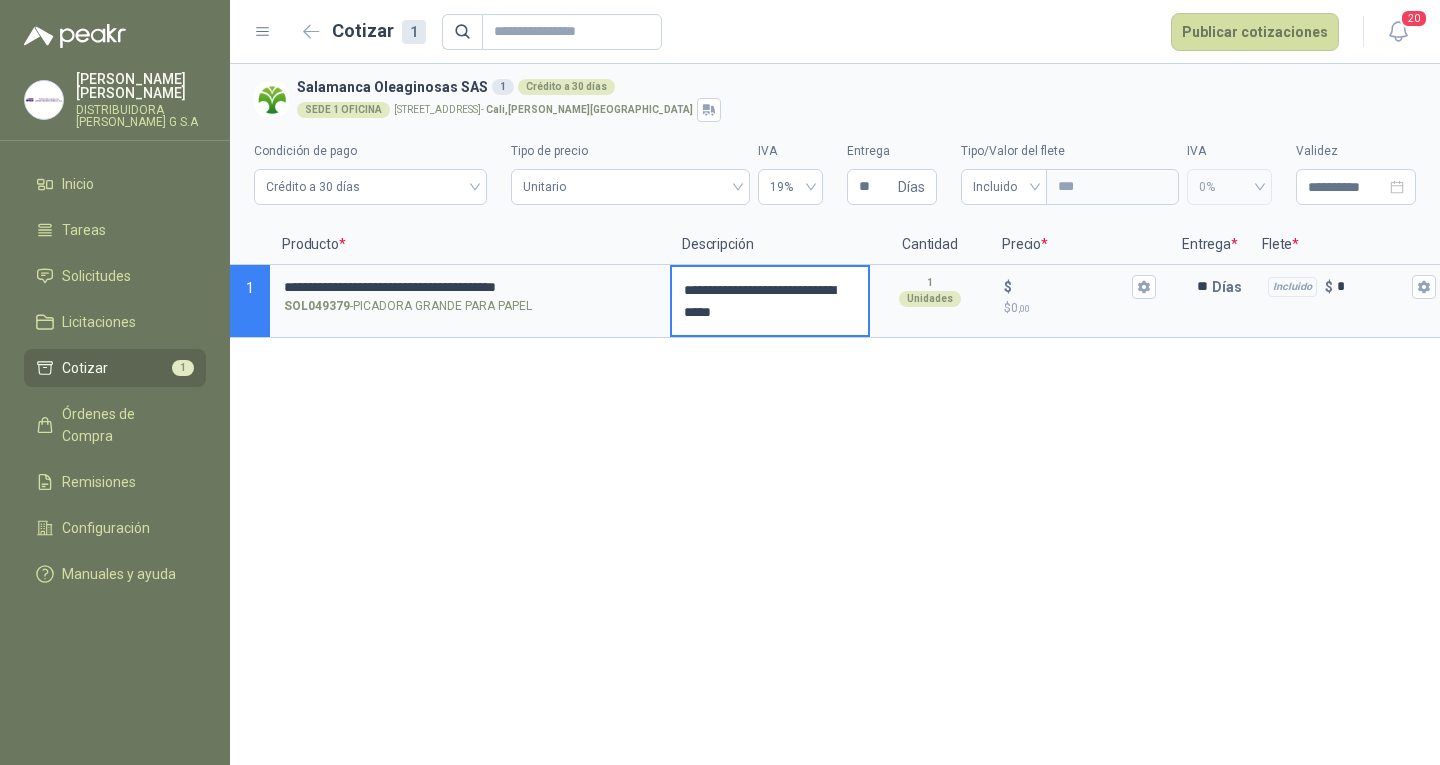 type 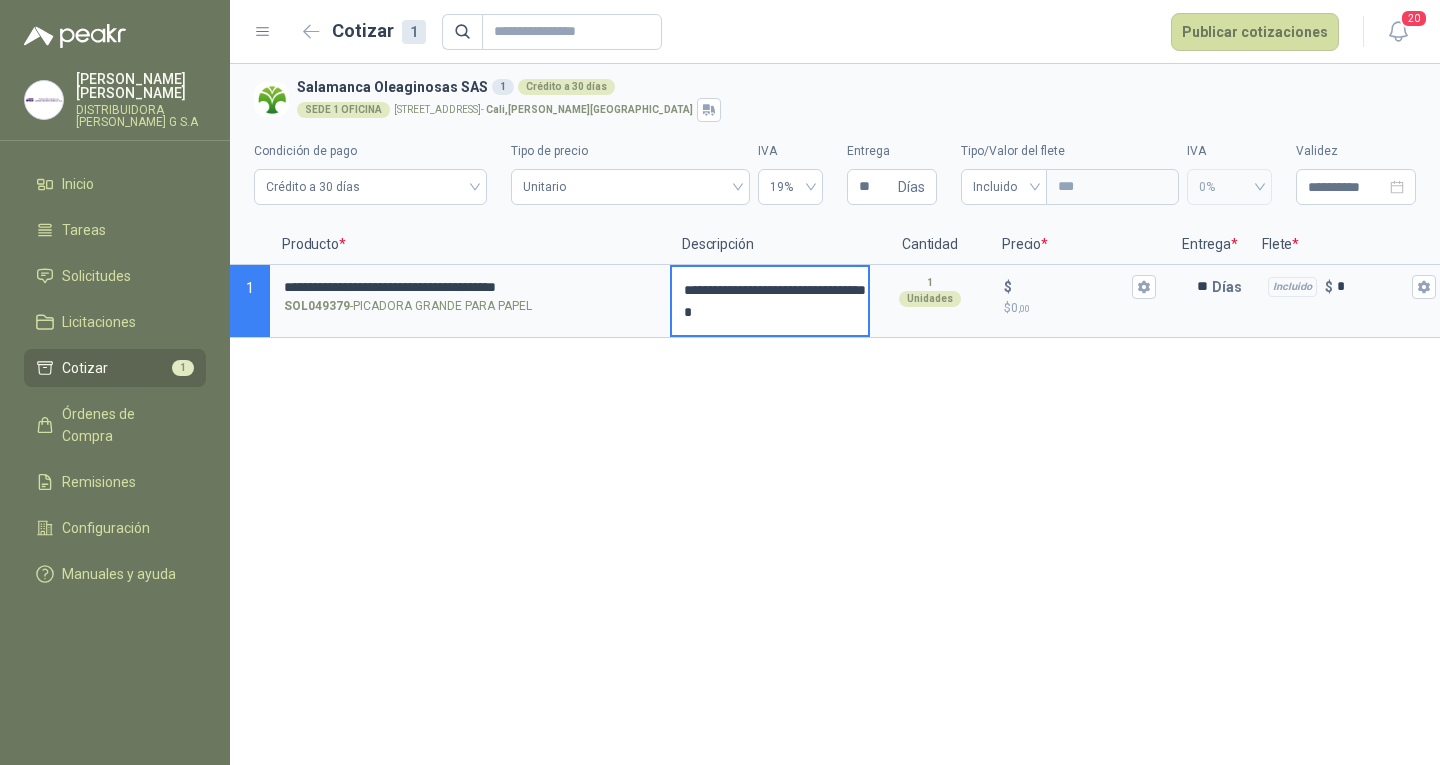 type 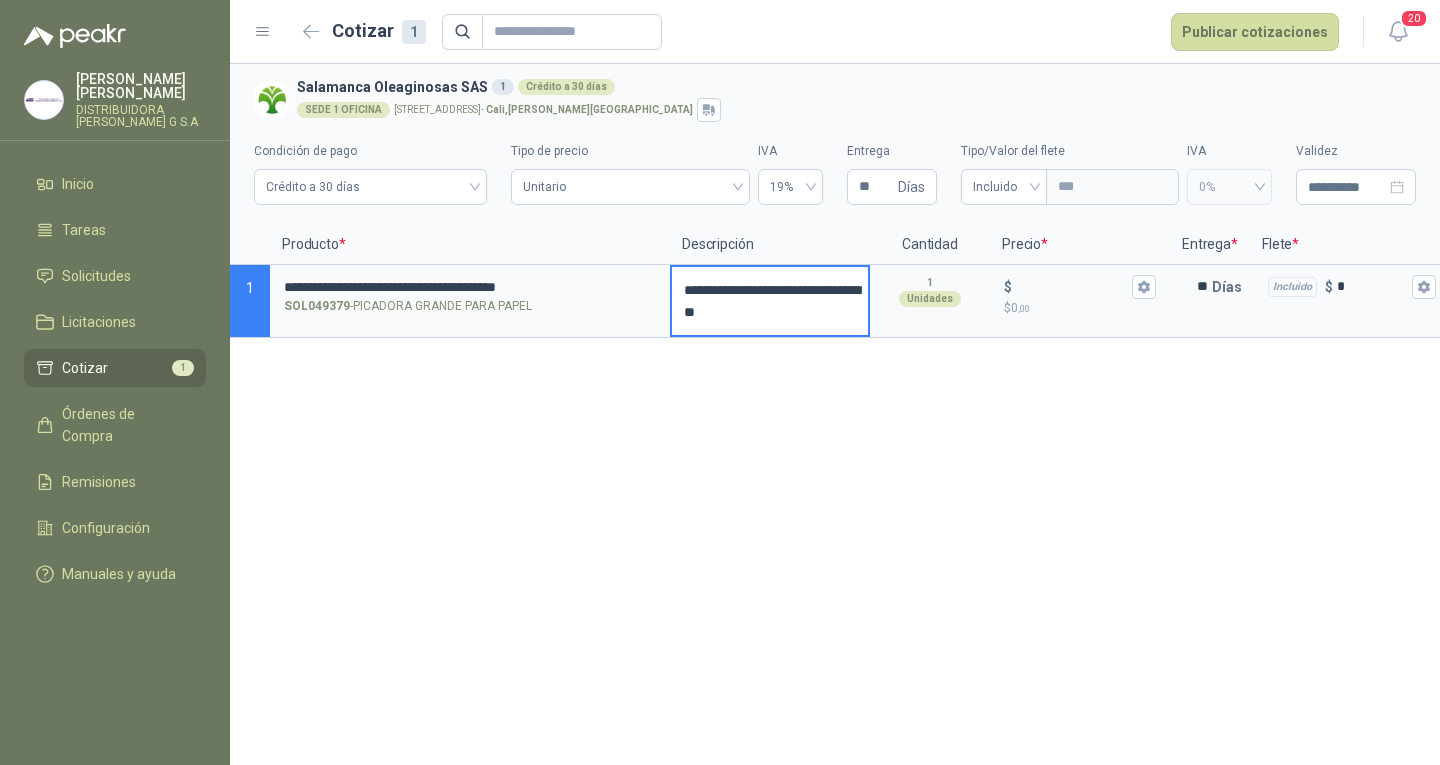 type 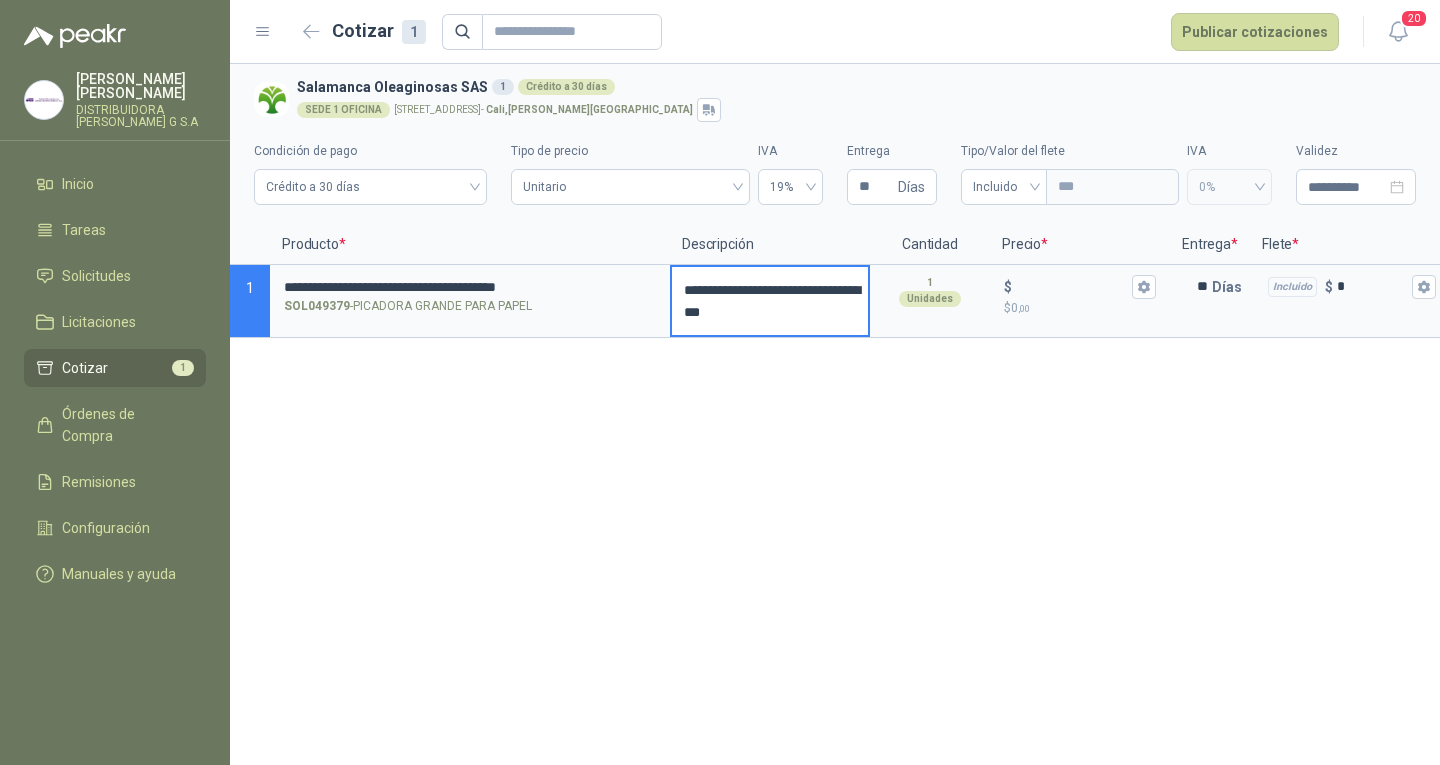 type 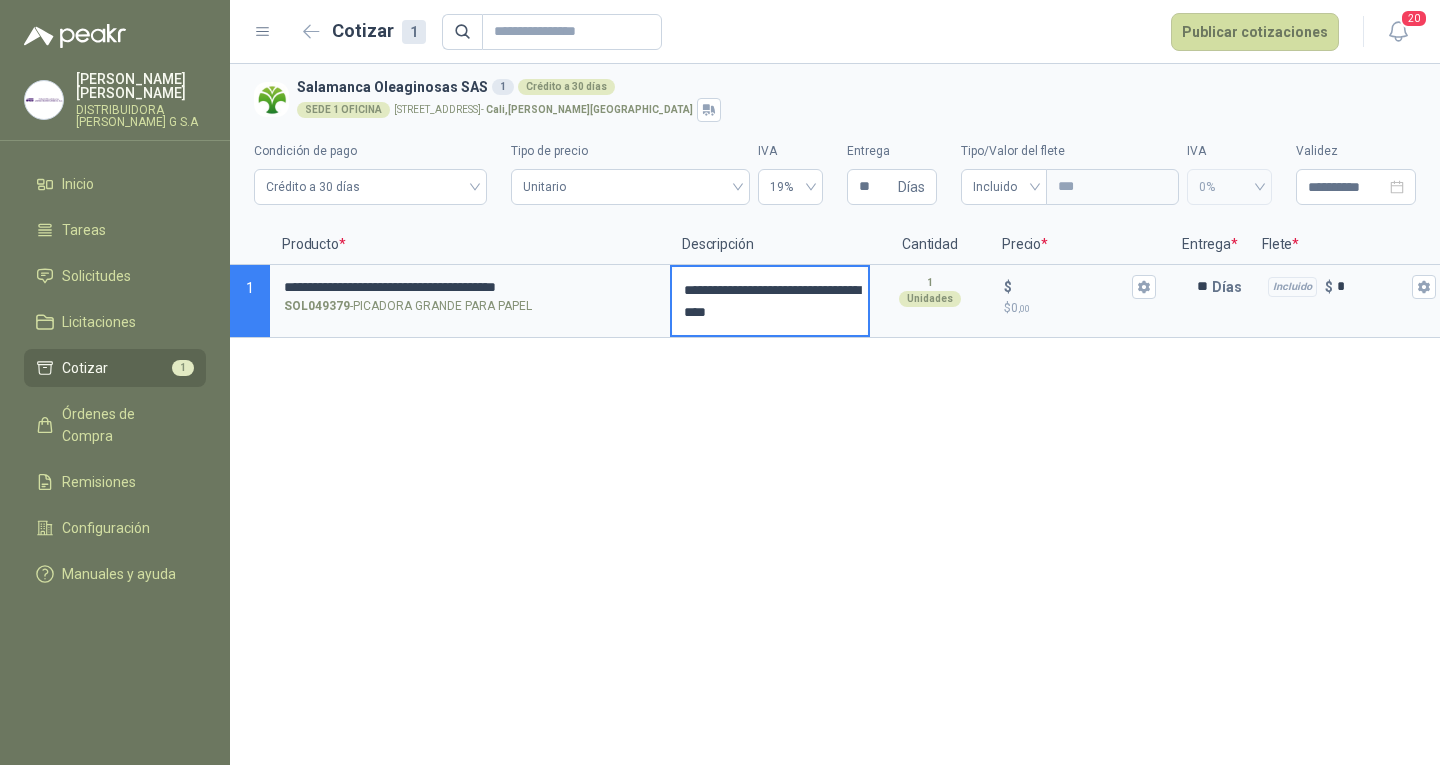 type on "**********" 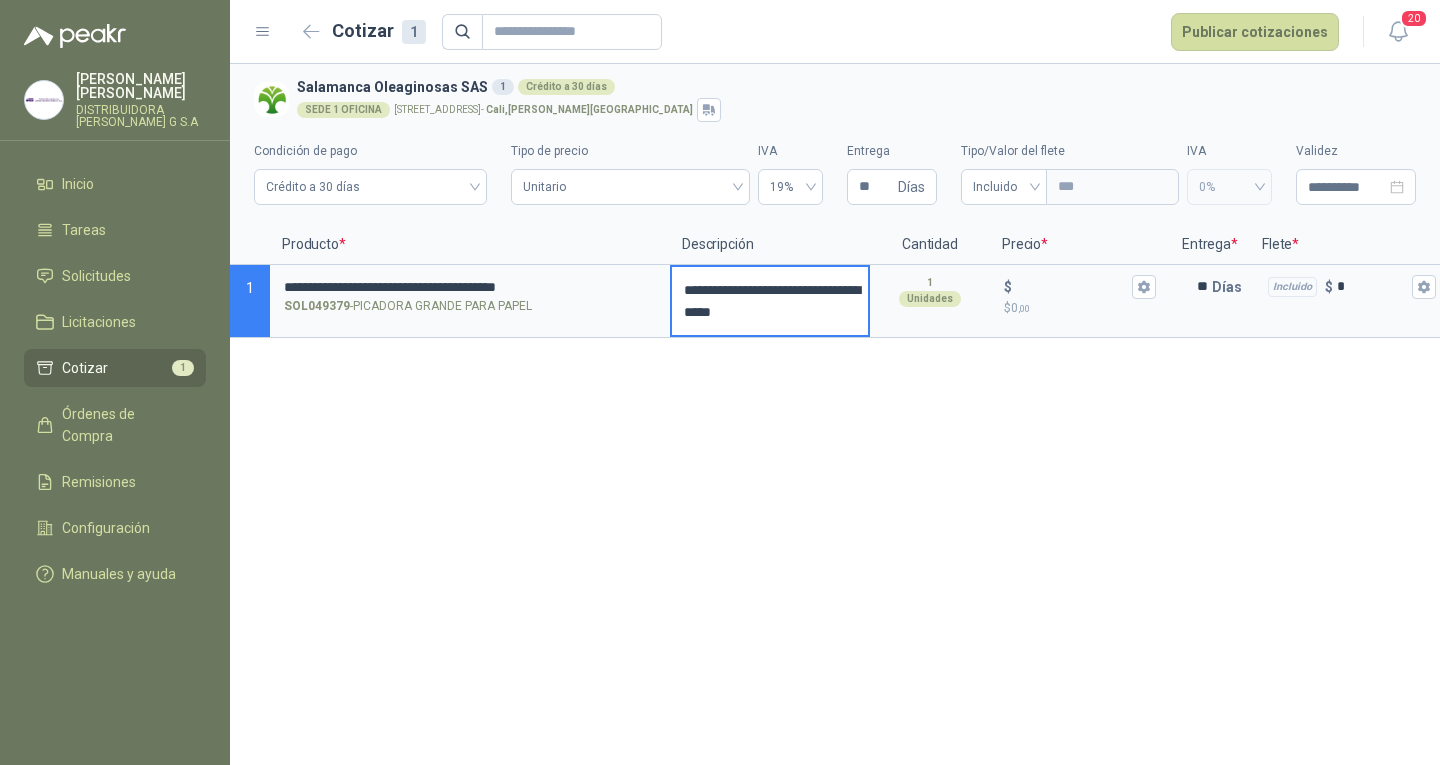 type 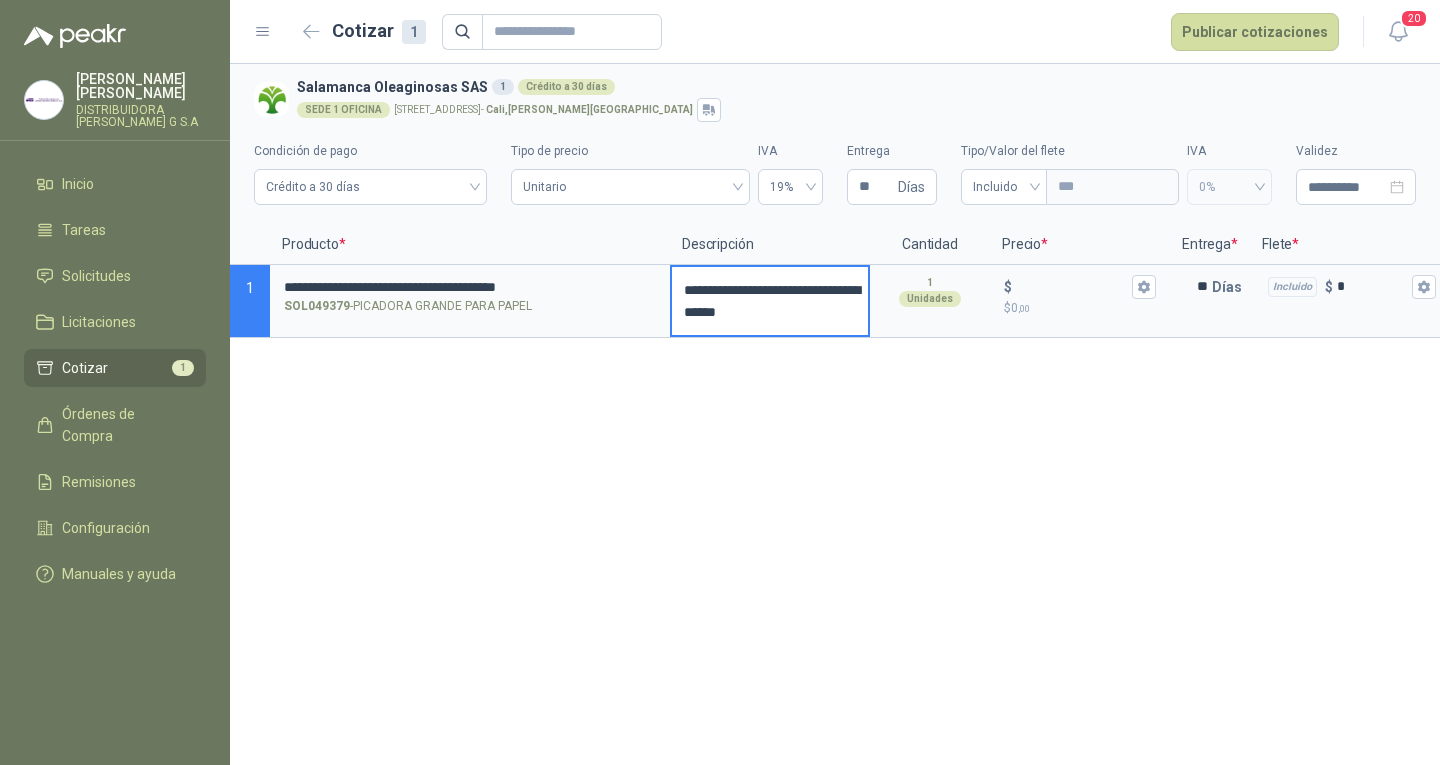 type 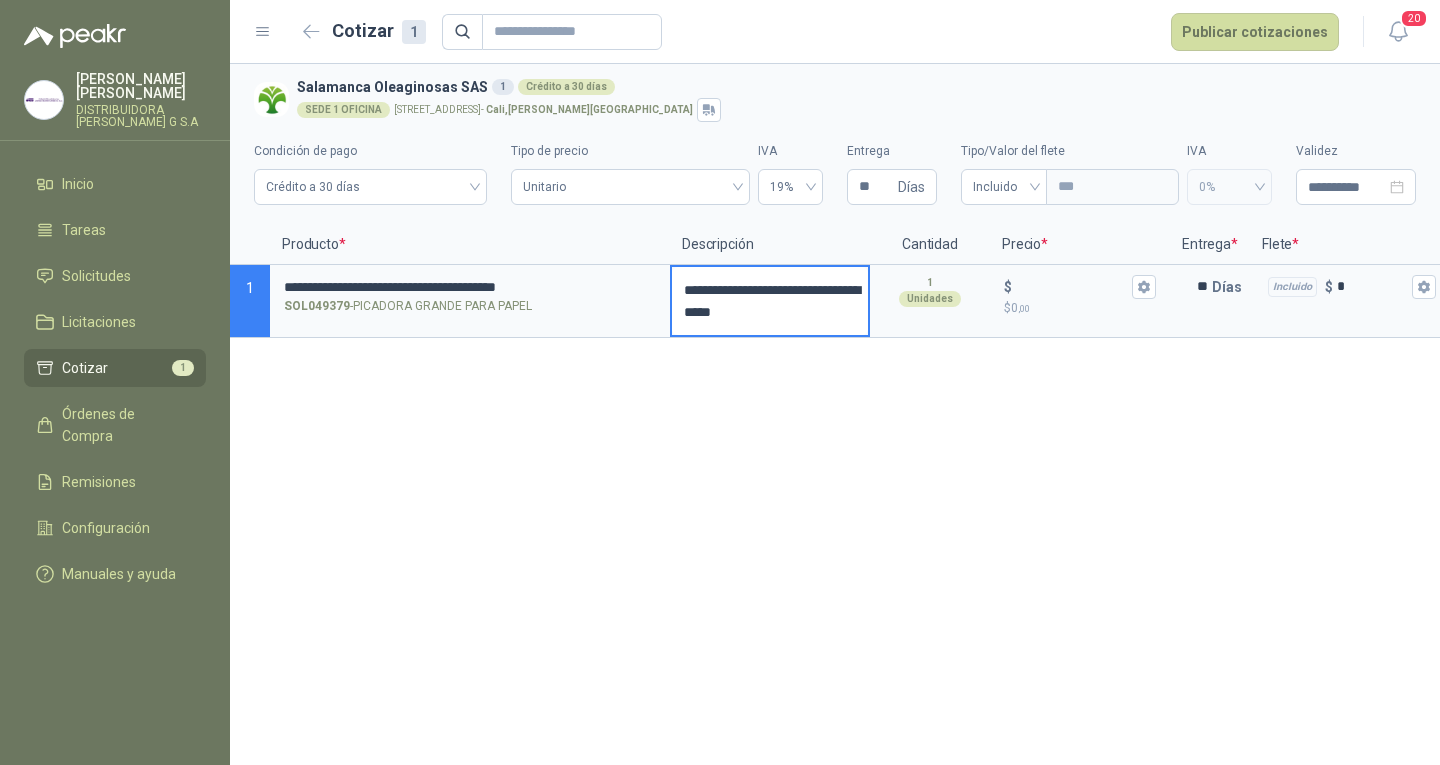 type 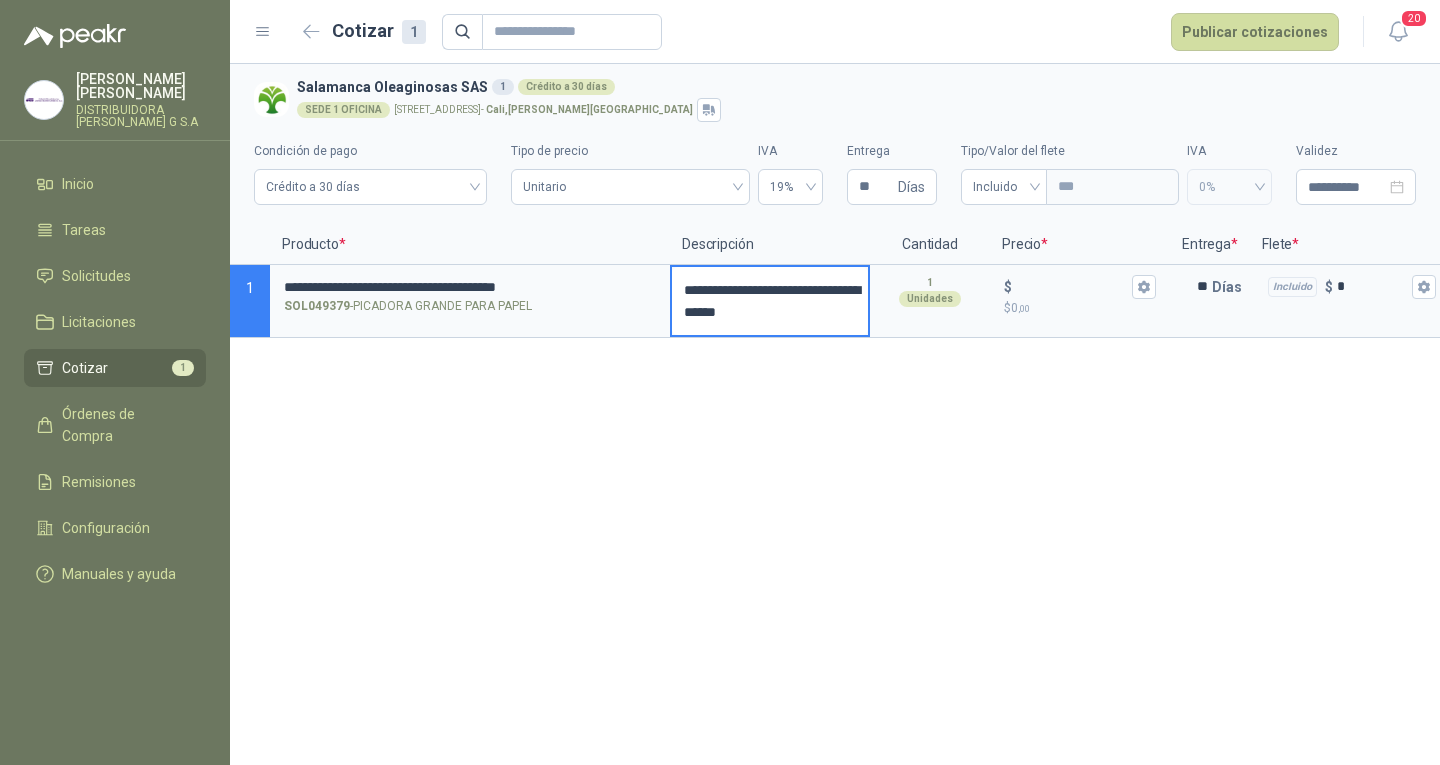 type 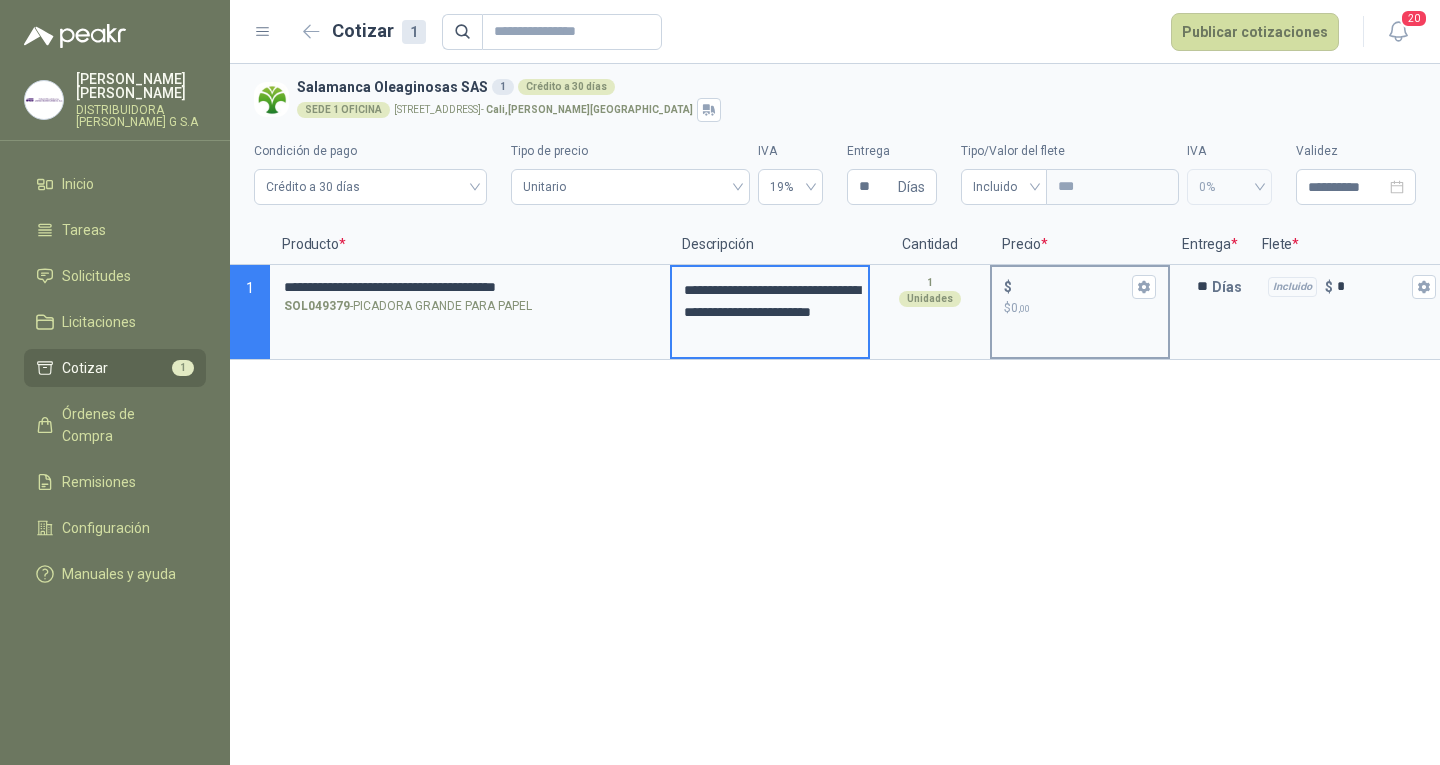 click on "$ $  0 ,00" at bounding box center (1072, 286) 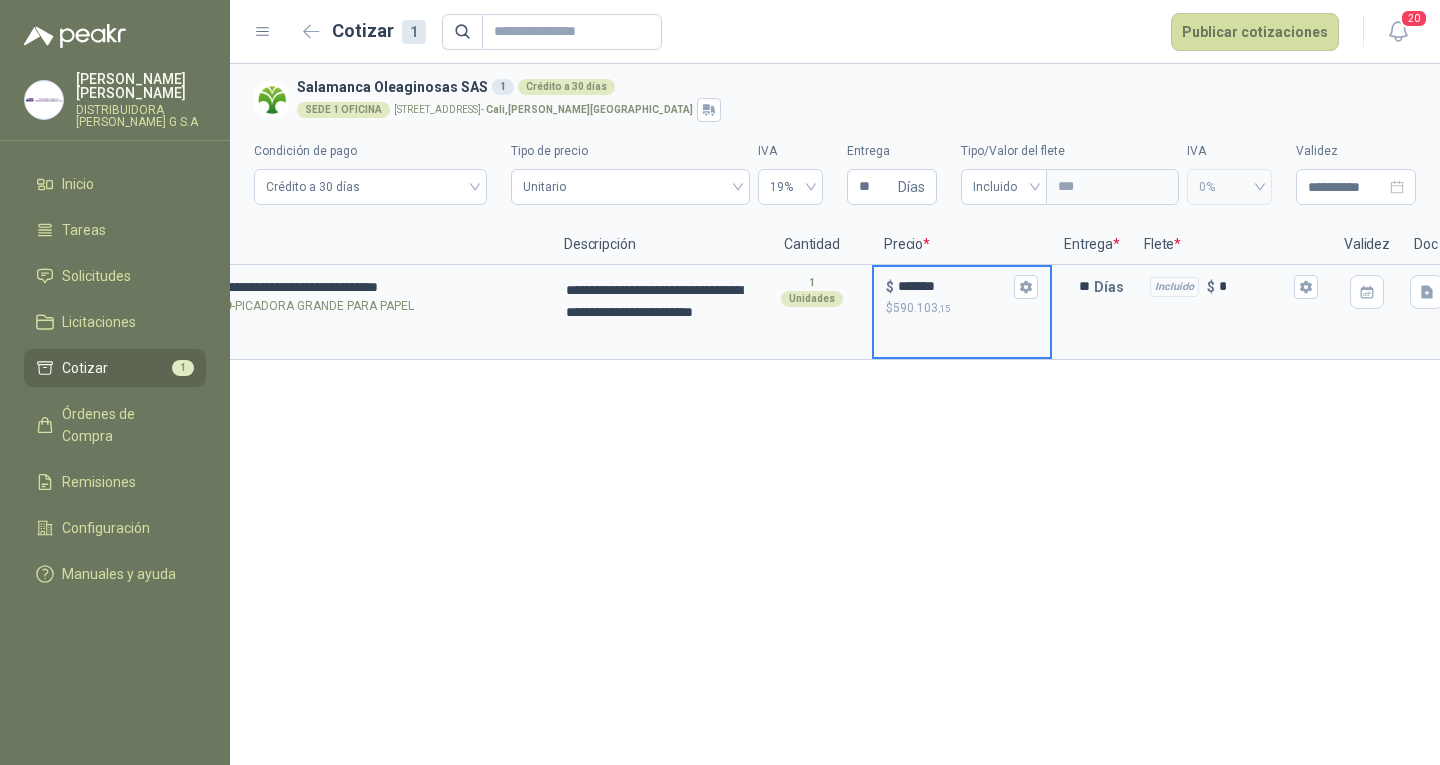 scroll, scrollTop: 0, scrollLeft: 186, axis: horizontal 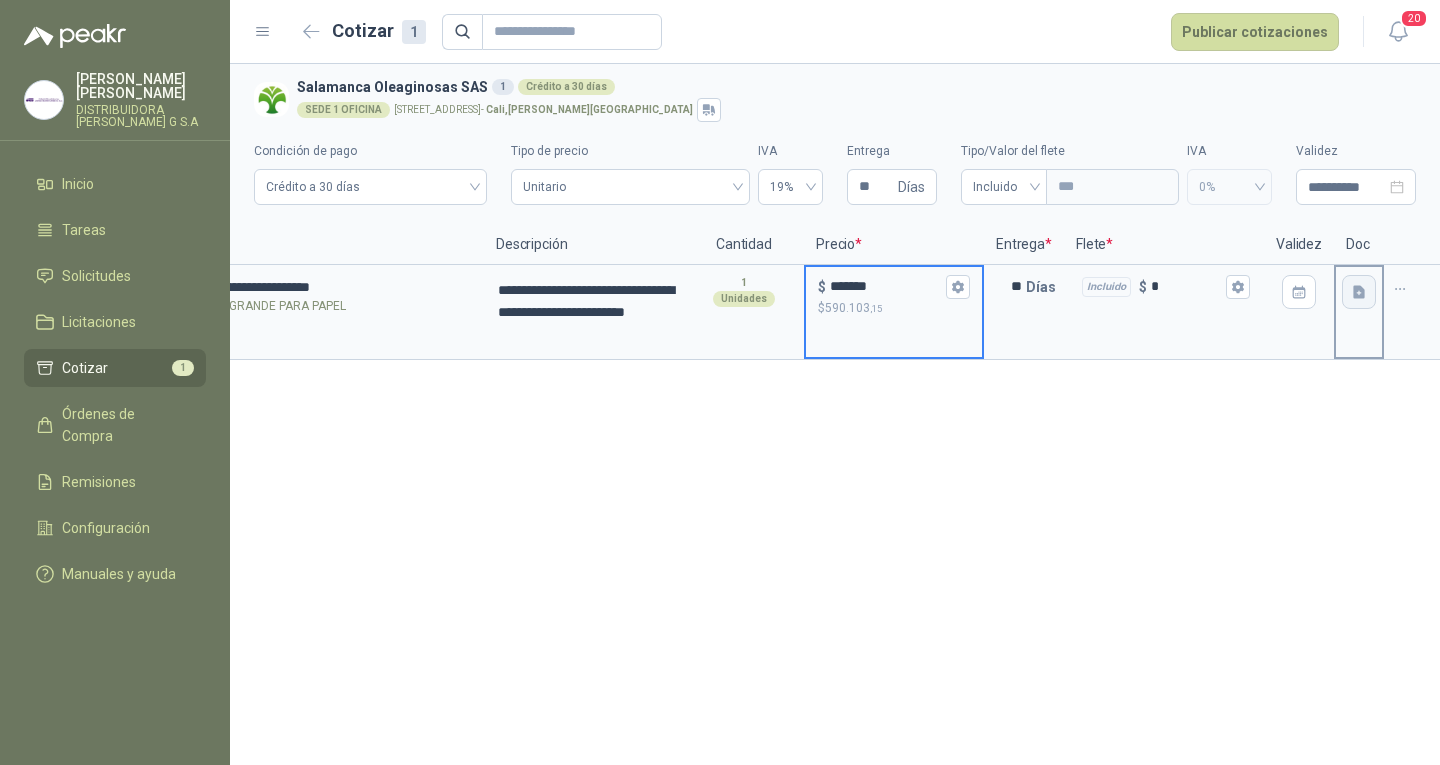 click 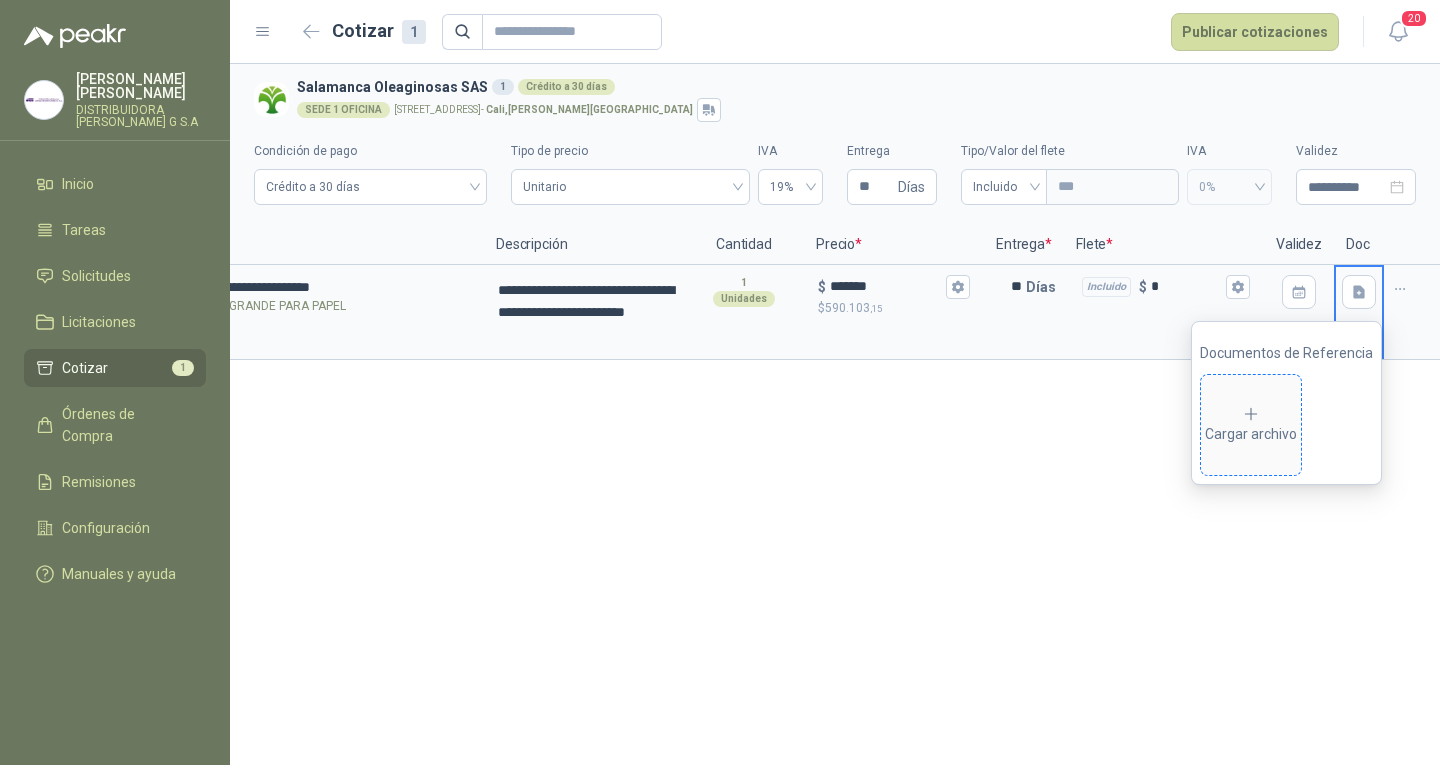 click on "Cargar archivo" at bounding box center (1251, 425) 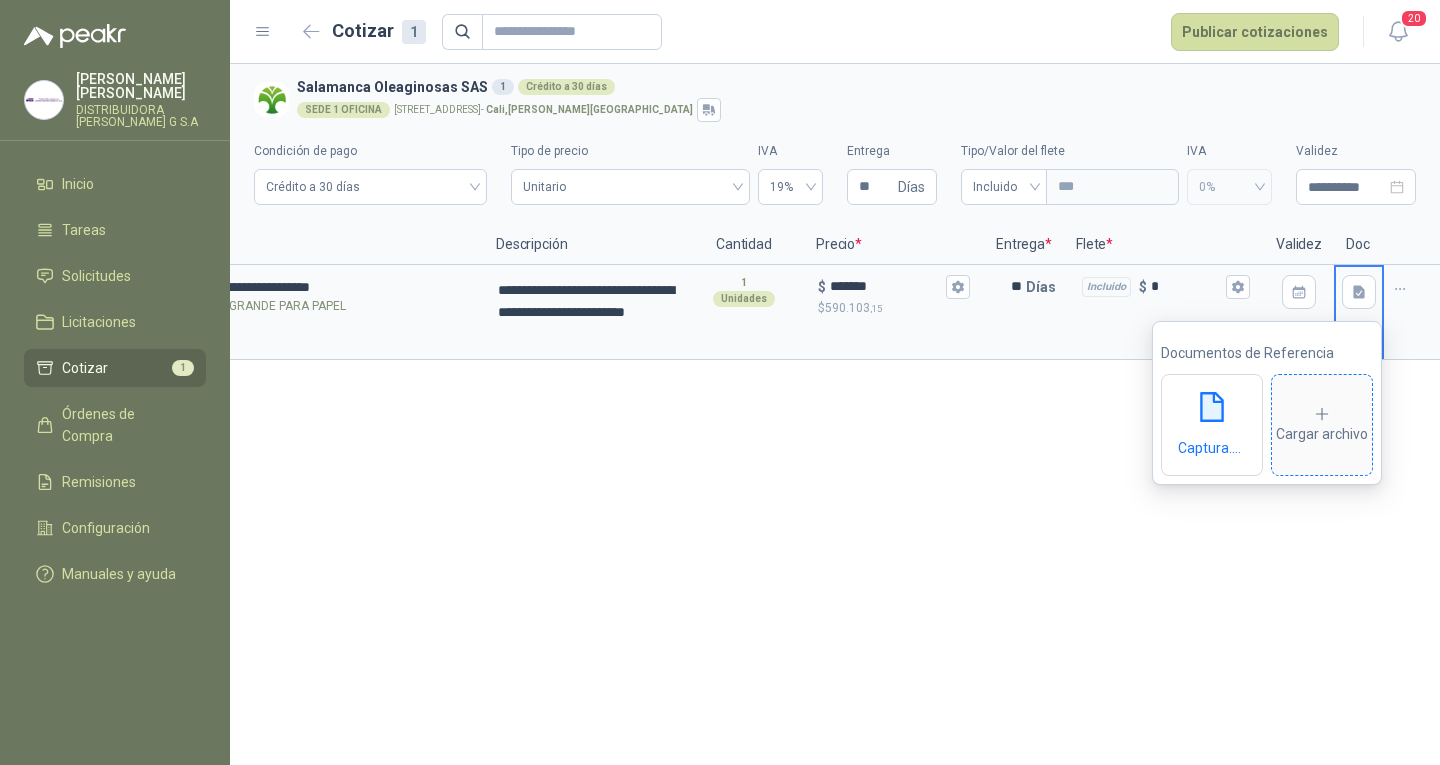 click 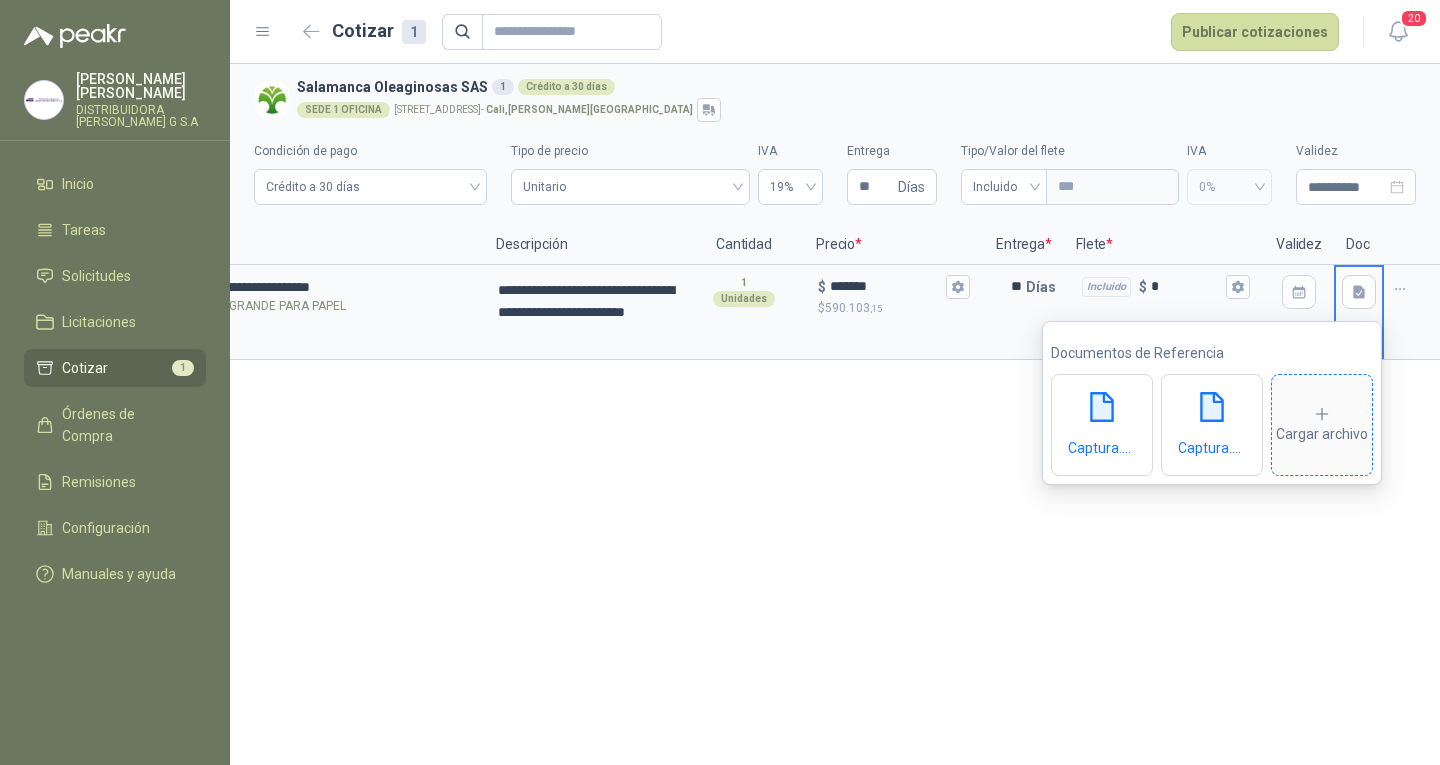 click on "Cargar archivo" at bounding box center [1322, 425] 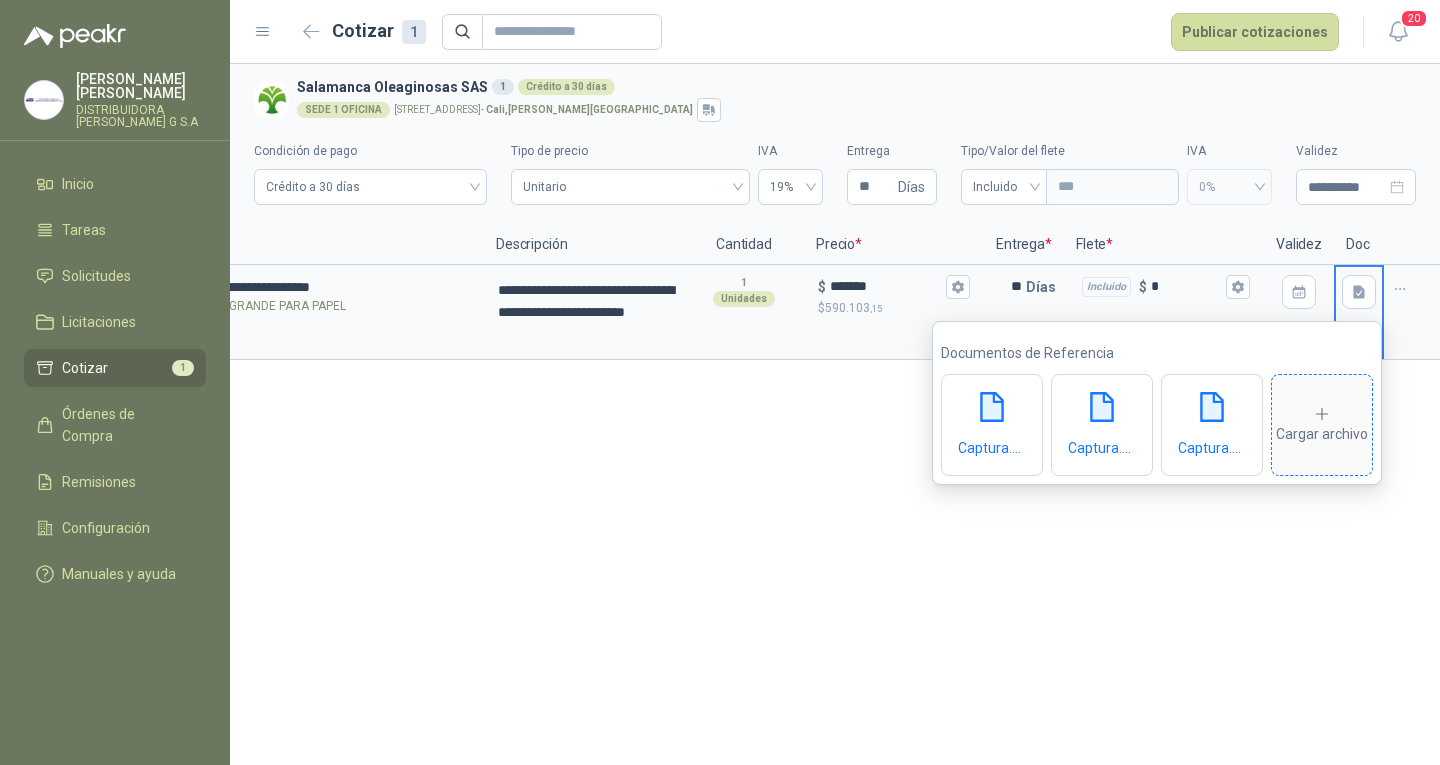 click on "Cargar archivo" at bounding box center [1322, 425] 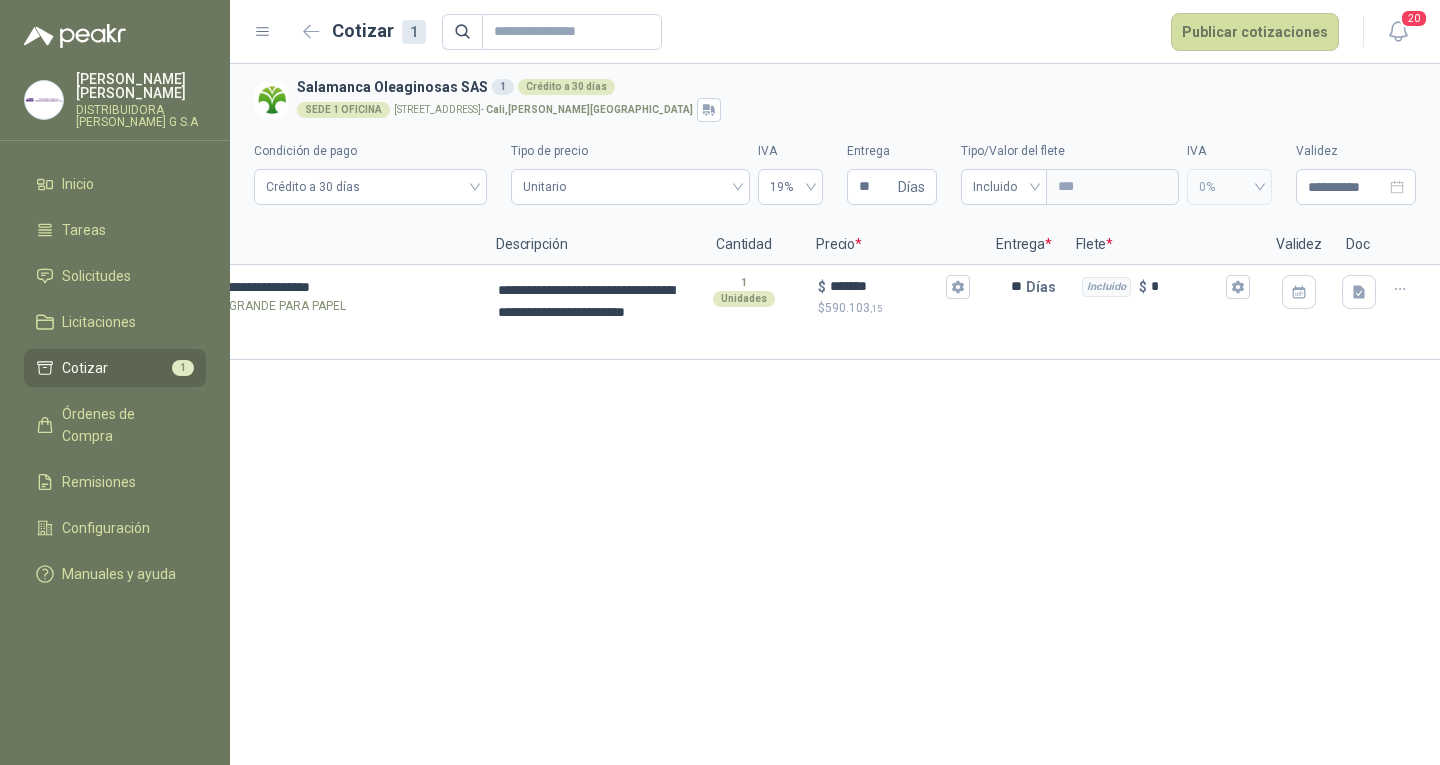 click on "**********" at bounding box center [835, 414] 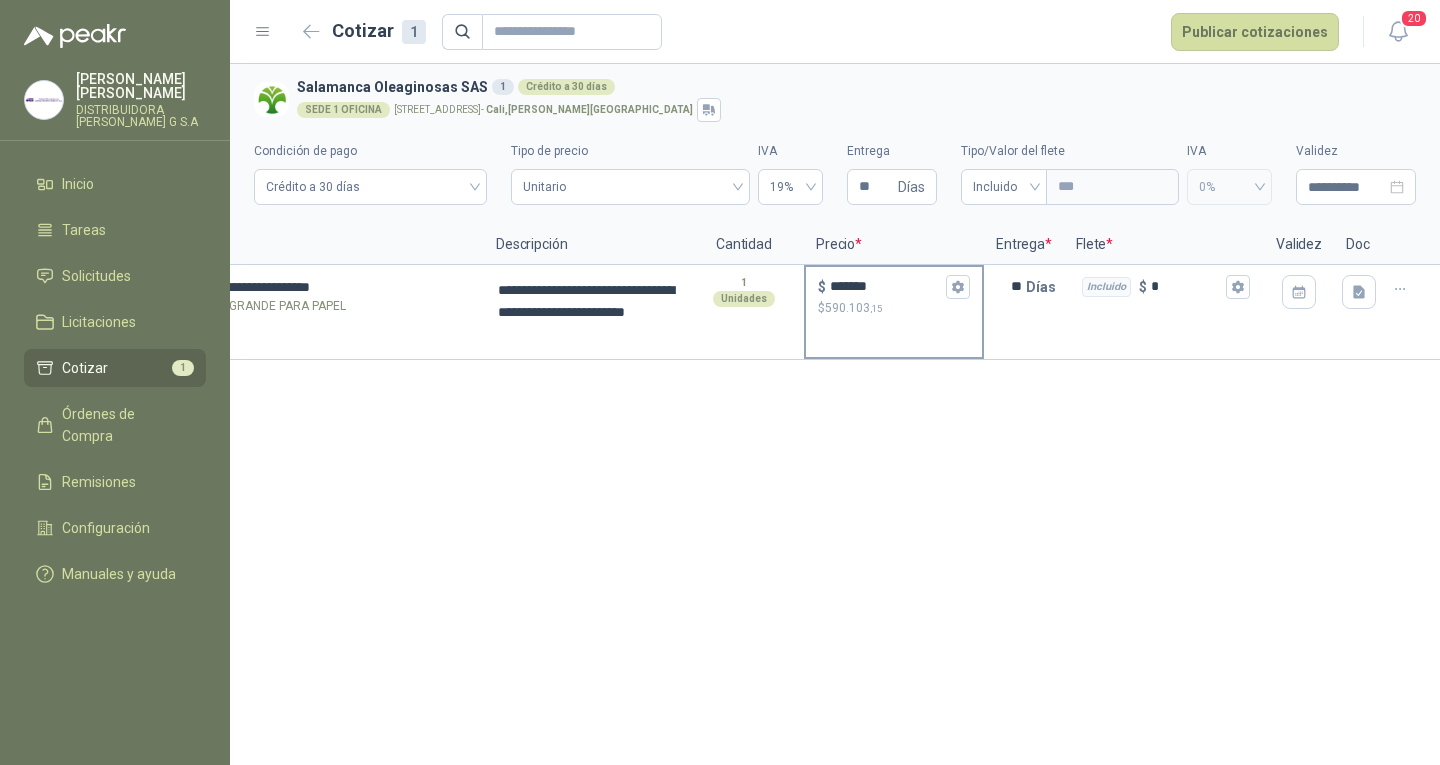 click on "*******" at bounding box center (886, 286) 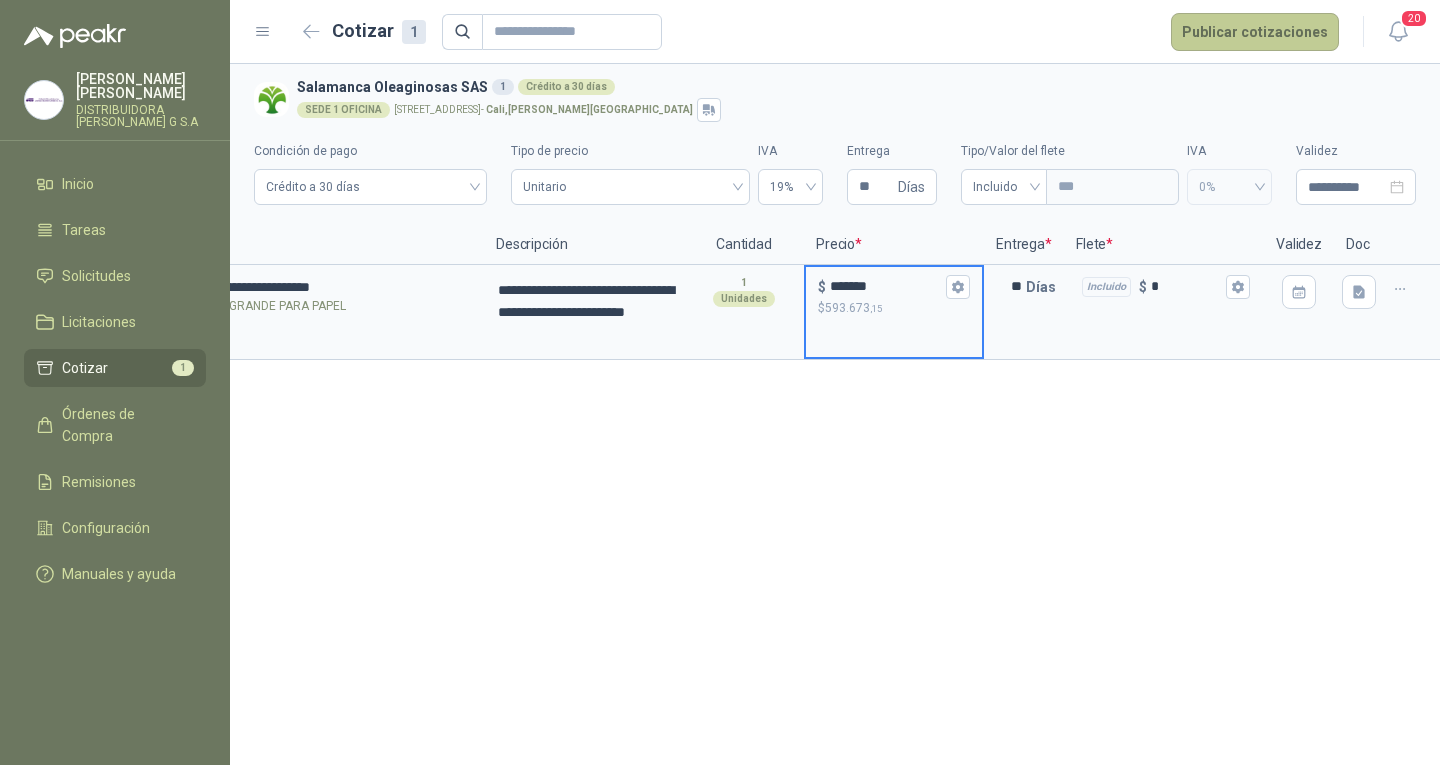 click on "Publicar cotizaciones" at bounding box center [1255, 32] 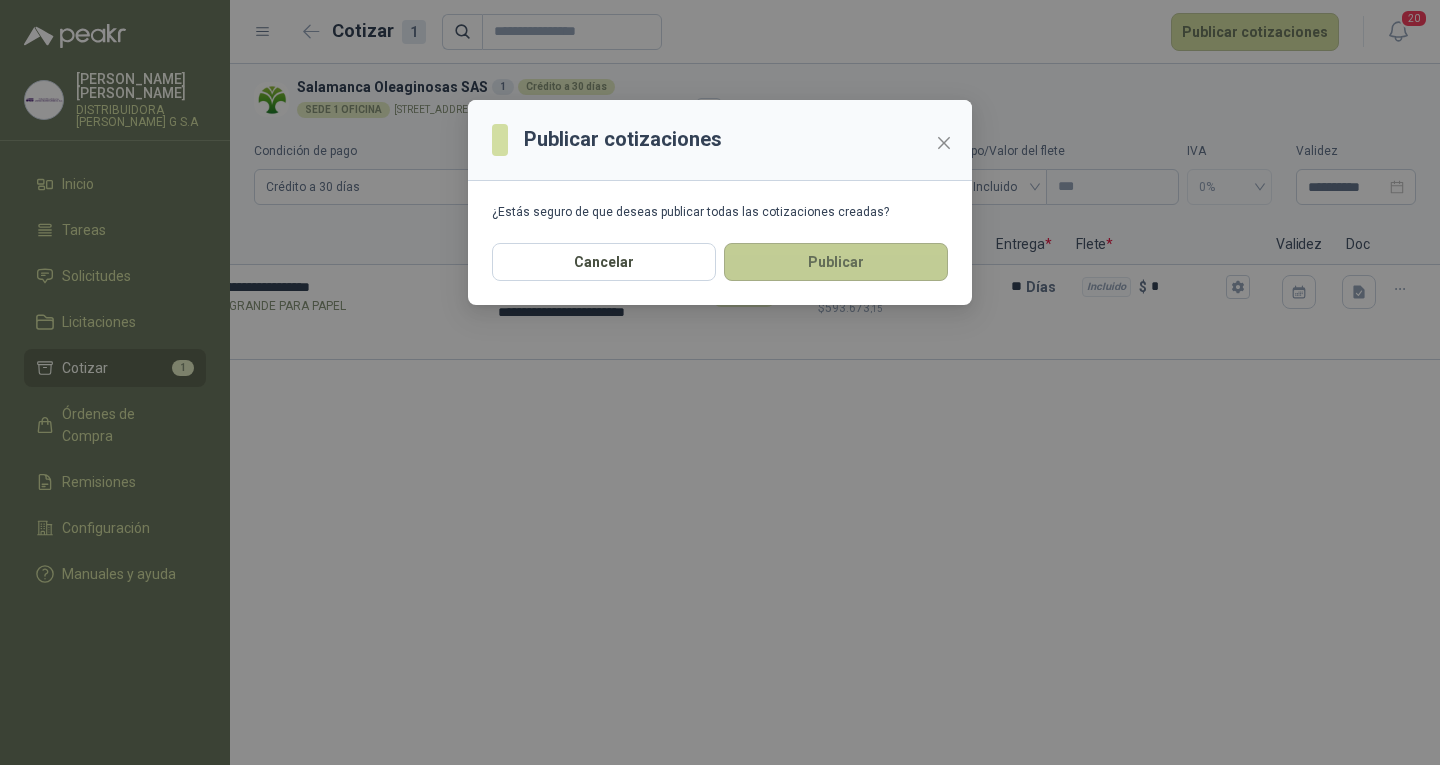 click on "Publicar" at bounding box center [836, 262] 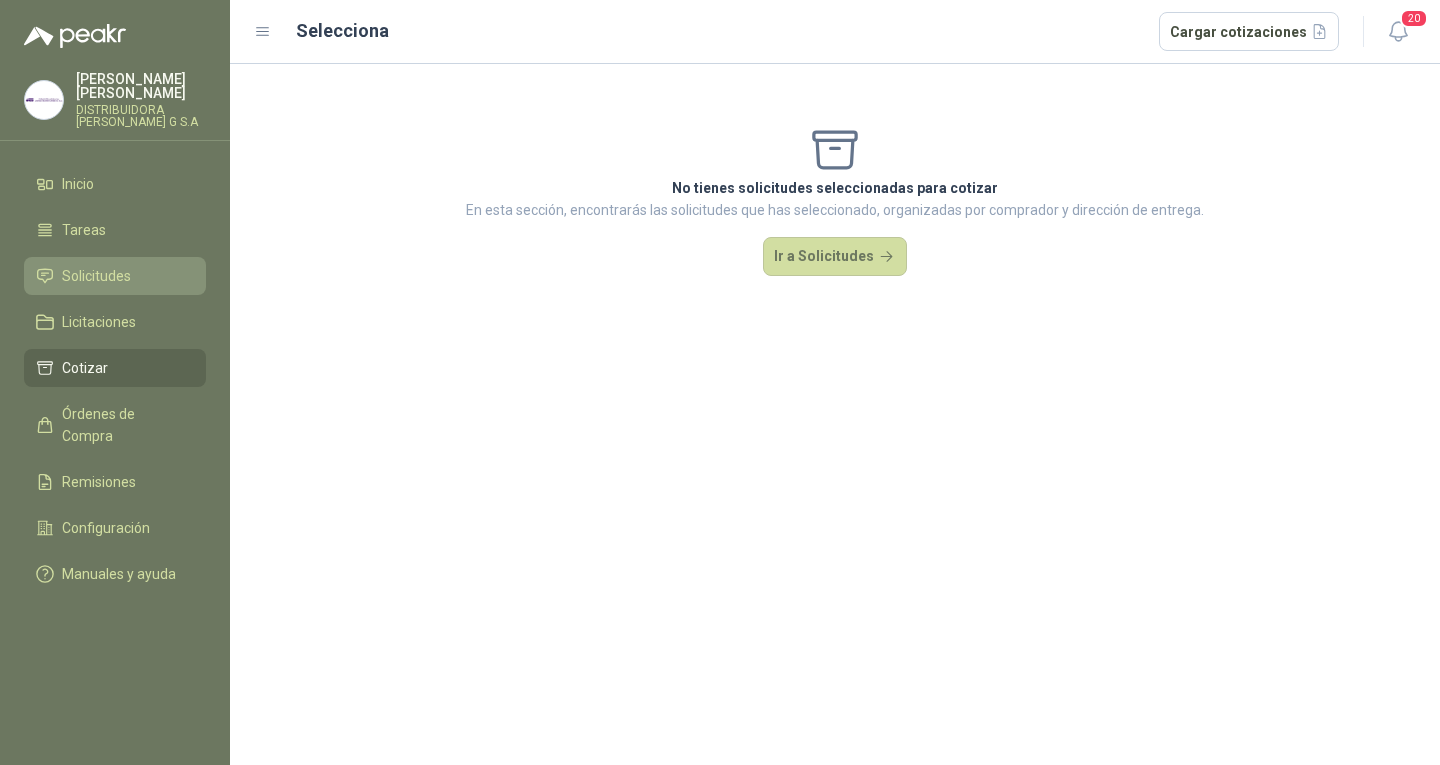 click on "Solicitudes" at bounding box center (96, 276) 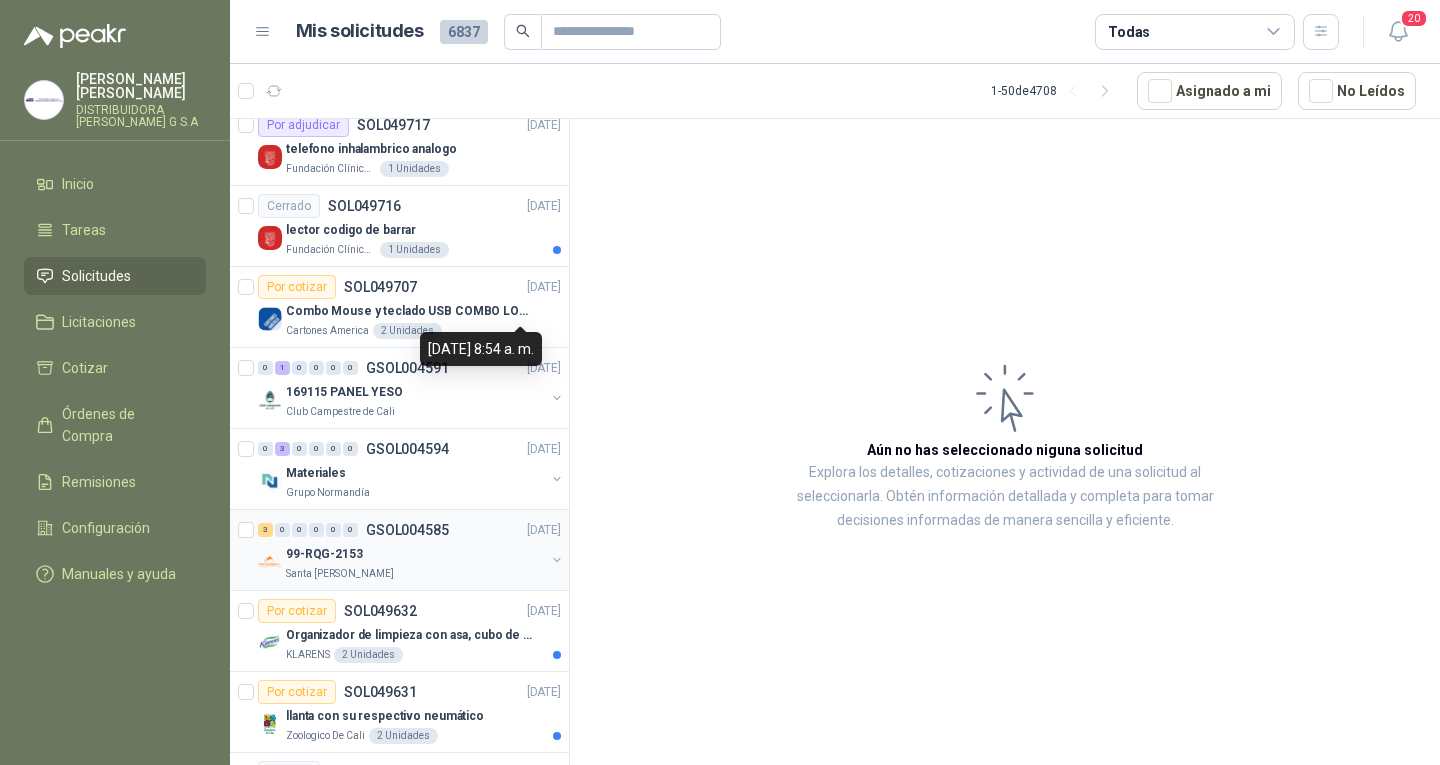 scroll, scrollTop: 400, scrollLeft: 0, axis: vertical 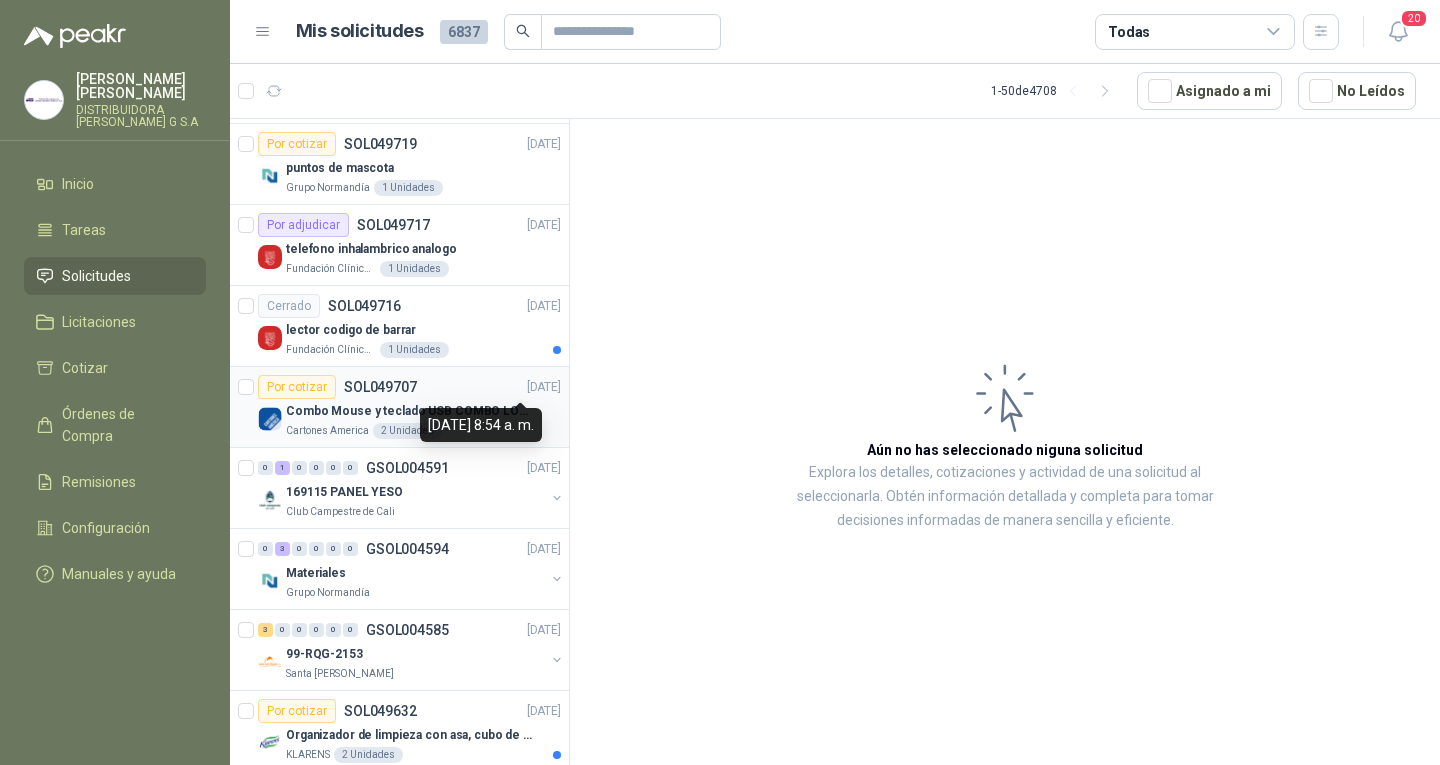 click on "Por cotizar SOL049707 25/07/25" at bounding box center (409, 387) 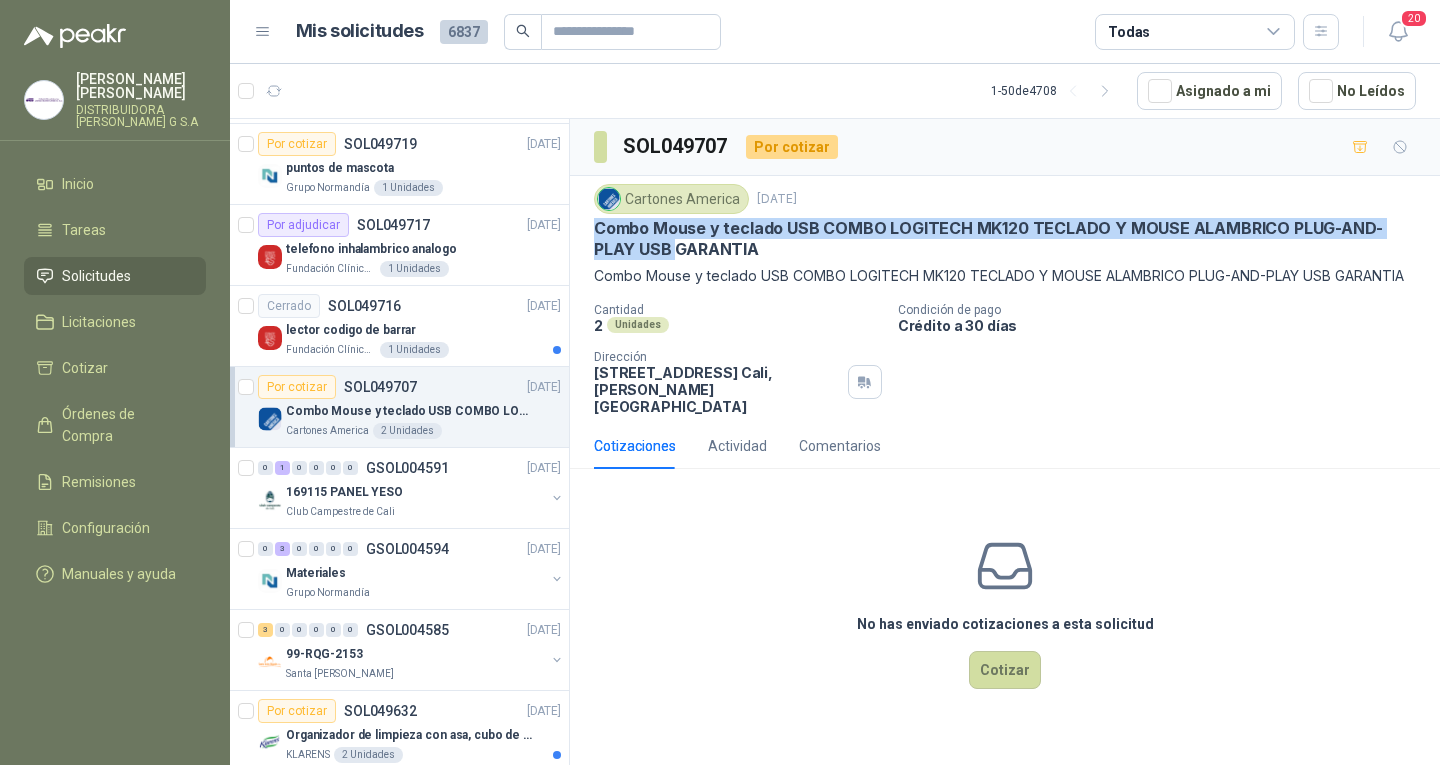 drag, startPoint x: 587, startPoint y: 229, endPoint x: 629, endPoint y: 249, distance: 46.518814 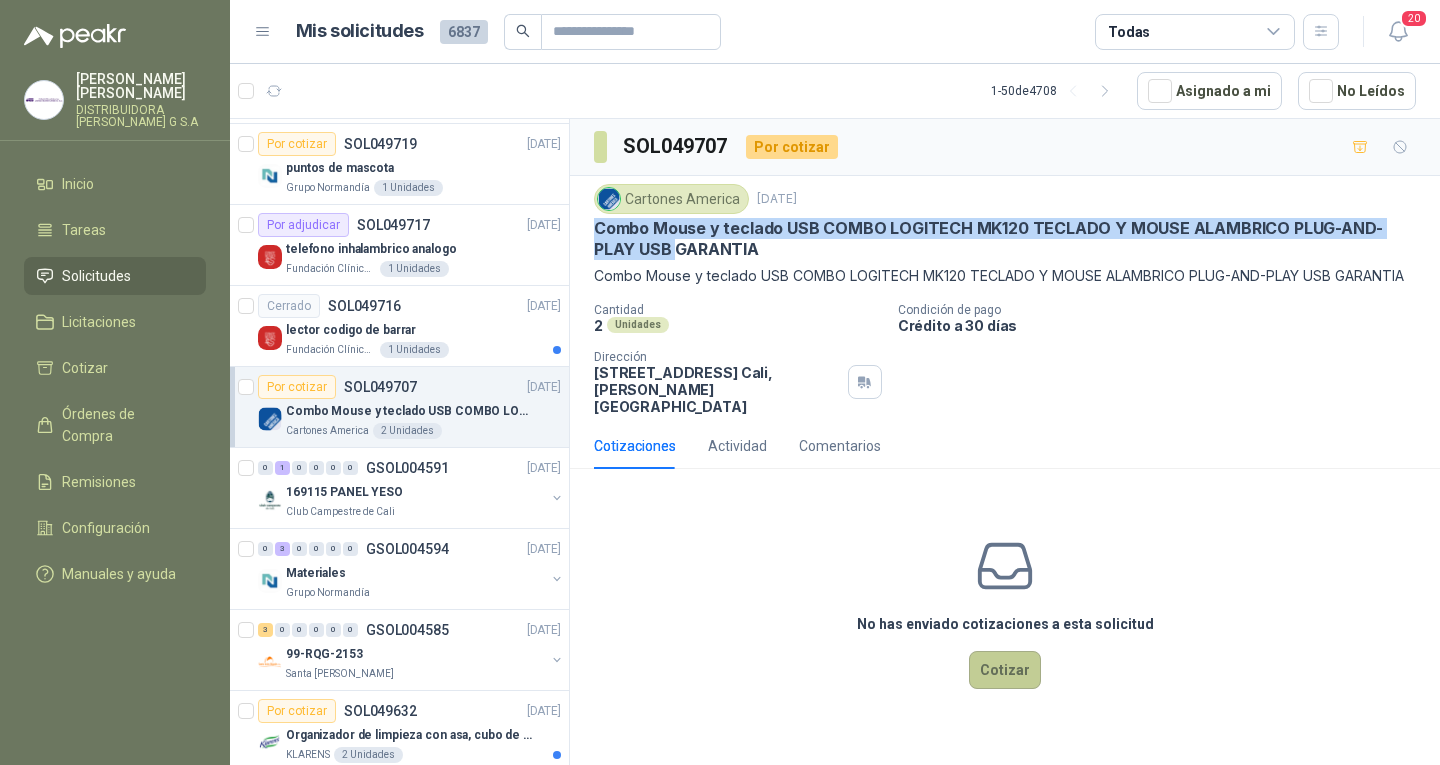 click on "Cotizar" at bounding box center (1005, 670) 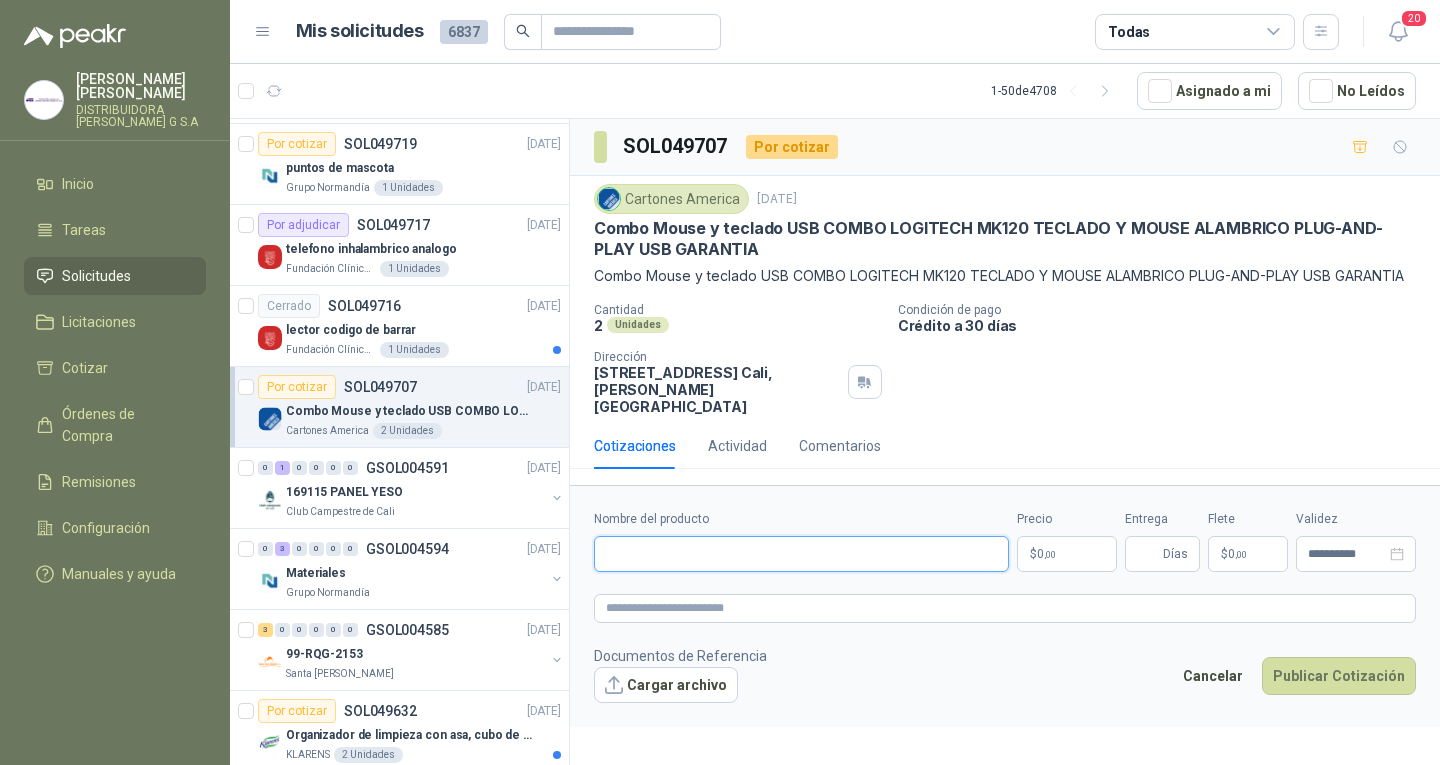 paste on "**********" 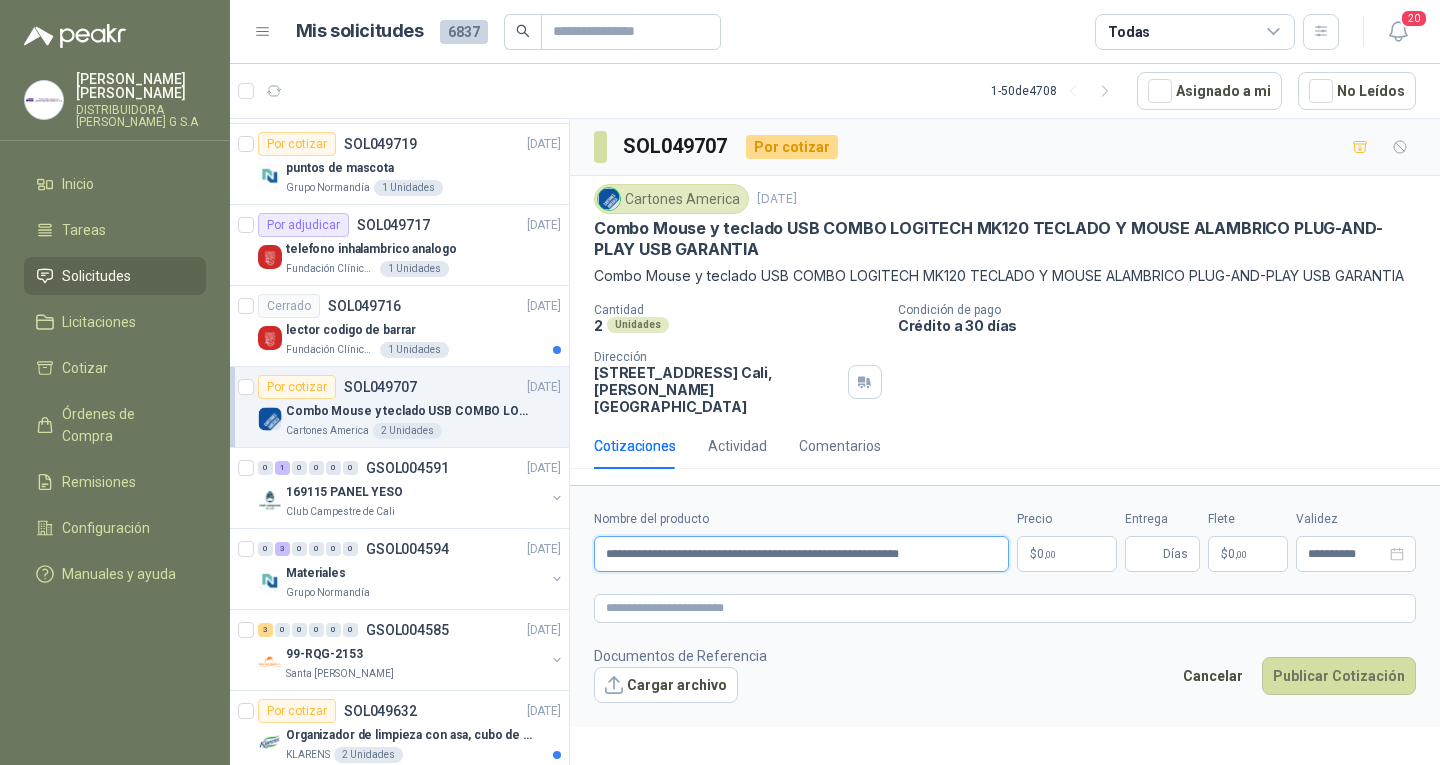 scroll, scrollTop: 0, scrollLeft: 0, axis: both 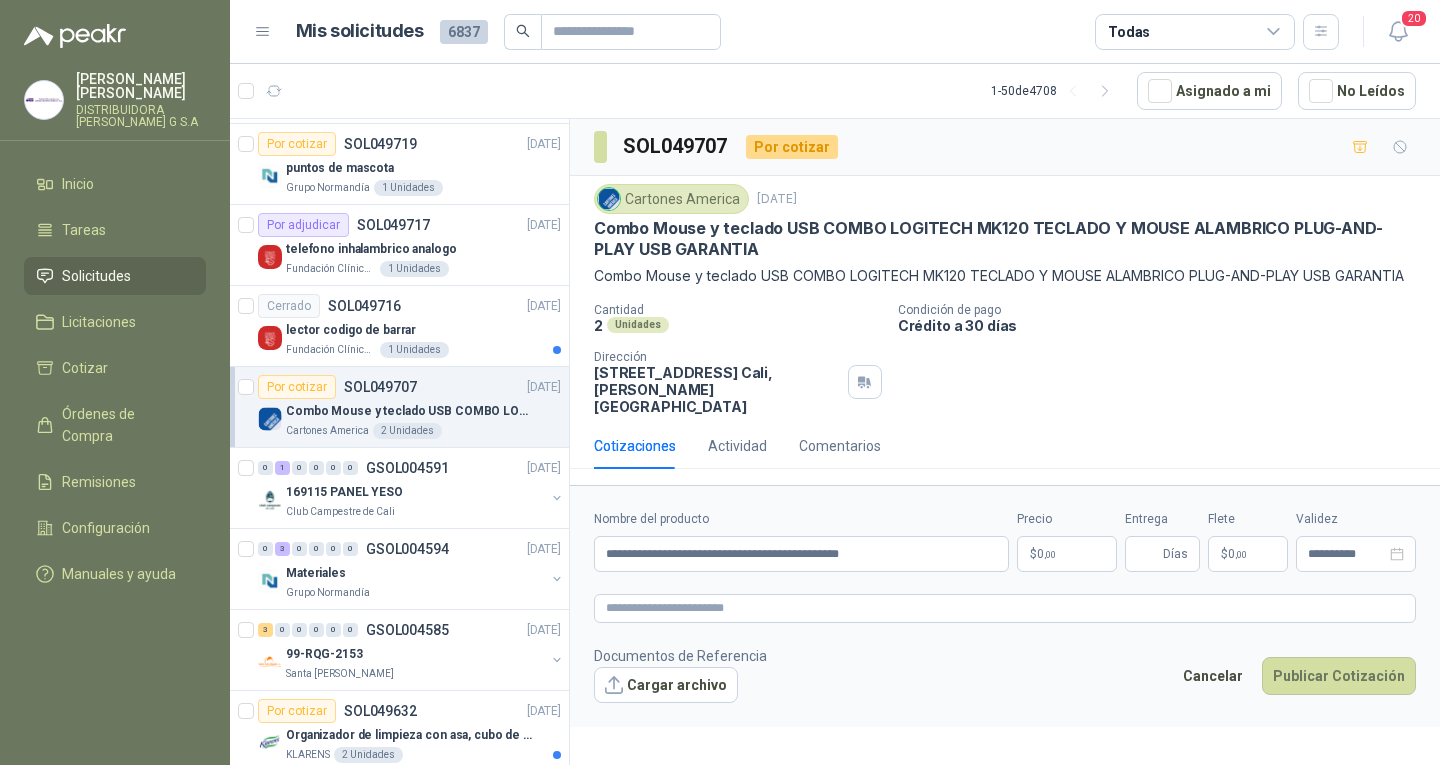 click on "hector   gonzalez DISTRIBUIDORA JORGE MARIO URIBE G S.A   Inicio   Tareas   Solicitudes   Licitaciones   Cotizar   Órdenes de Compra   Remisiones   Configuración   Manuales y ayuda Mis solicitudes 6837 Todas 20 1 - 50  de  4708 Asignado a mi No Leídos Por adjudicar SOL049942 25/07/25   VASO PLASTICO 7 ONZAS  Fundación Clínica Shaio 42.000   Unidades Por cotizar SOL049940 25/07/25   Reloj Pared Mesa Kadio Digital Hora Fecha Alarma KLARENS 2   Unidades 0   1   0   0   0   0   GSOL004600 25/07/25   01-RQP-9148 Santa Anita Napoles   2   2   0   0   0   0   GSOL004599 25/07/25   01-RQP-9147 Santa Anita Napoles   69   0   0   0   0   0   GSOL004598 25/07/25   PEDIDO PAPELERIA PRIMARIA  Colegio Bennett   Por cotizar SOL049719 25/07/25   puntos de mascota Grupo Normandía 1   Unidades Por adjudicar SOL049717 25/07/25   telefono inhalambrico analogo  Fundación Clínica Shaio 1   Unidades Cerrado SOL049716 25/07/25   lector codigo de barrar  Fundación Clínica Shaio 1   Unidades Por cotizar SOL049707 25/07/25" at bounding box center [720, 382] 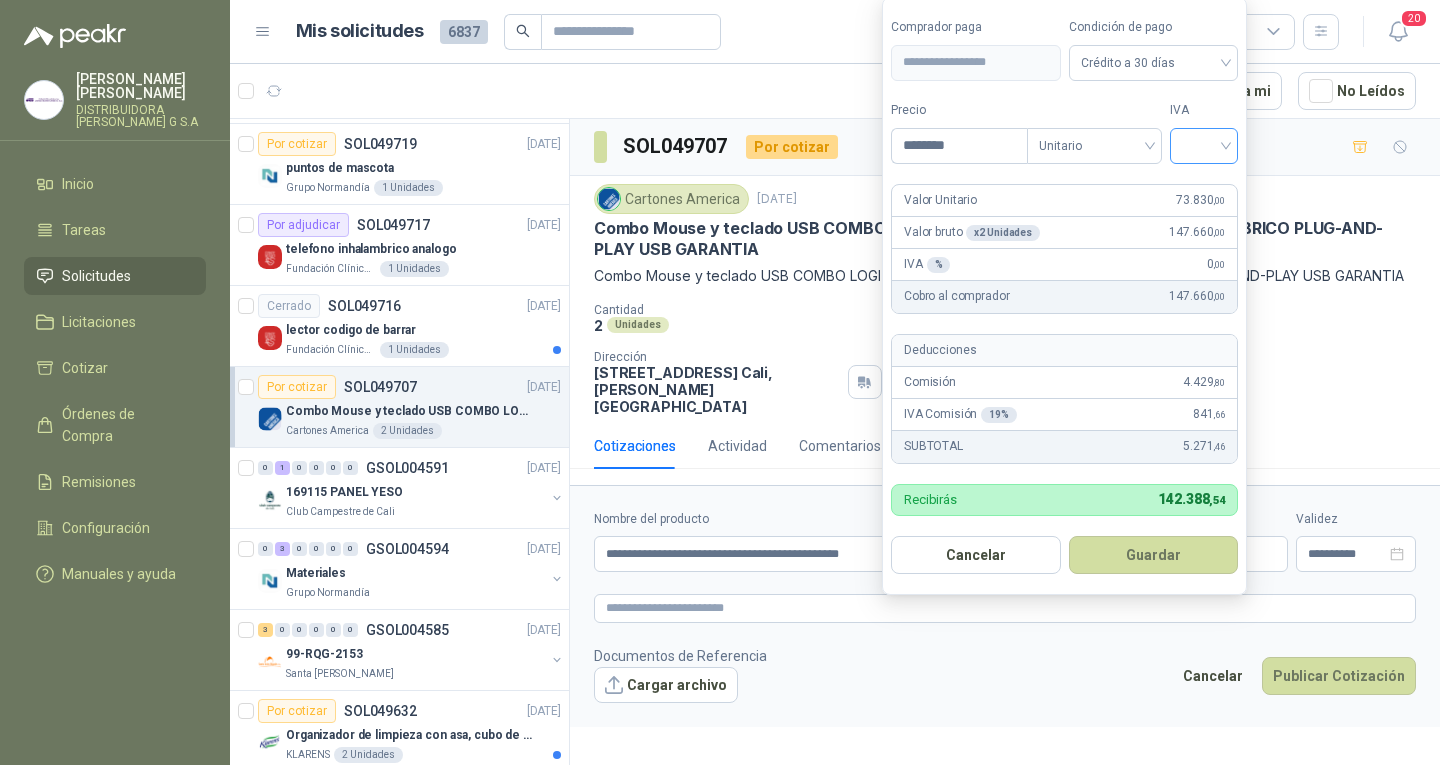 click at bounding box center (1204, 146) 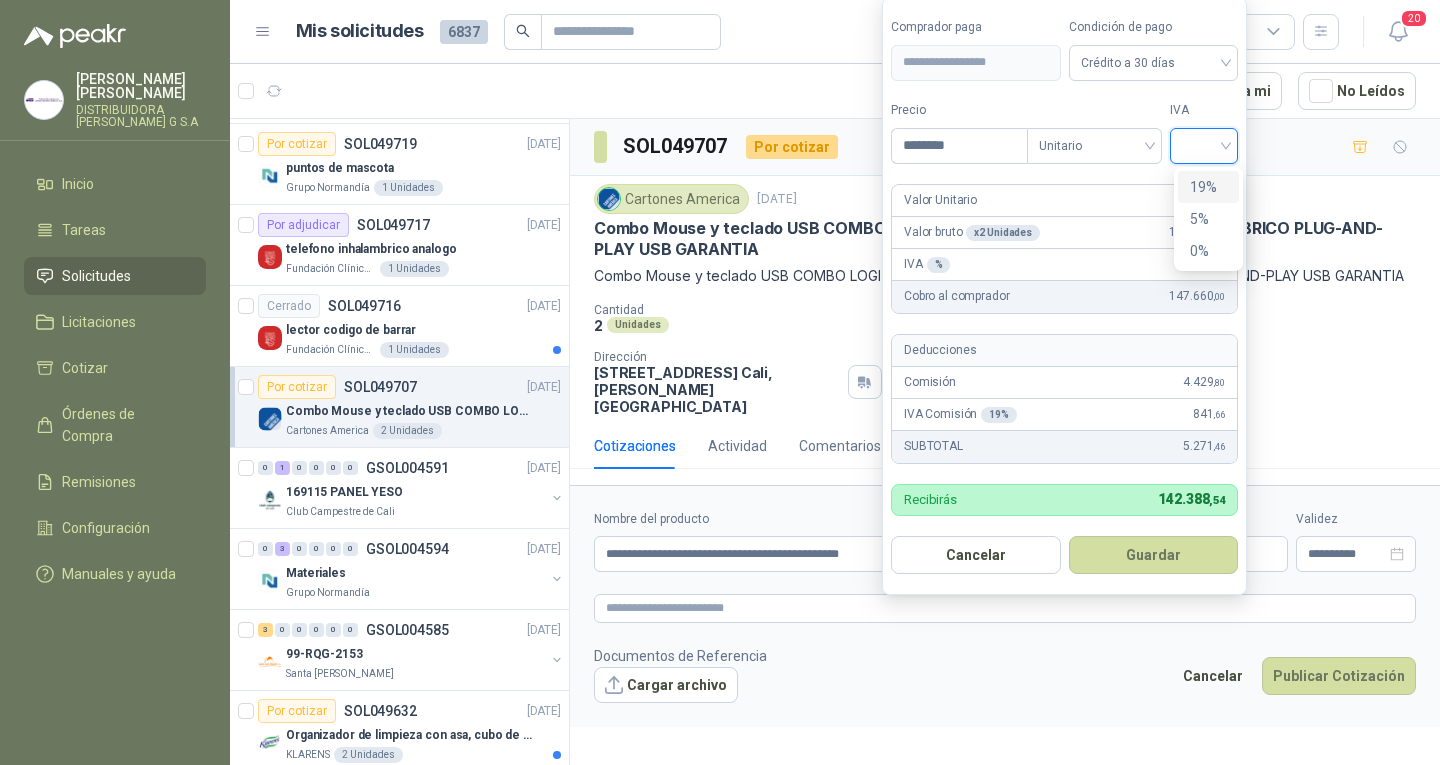 click on "19%" at bounding box center (1208, 187) 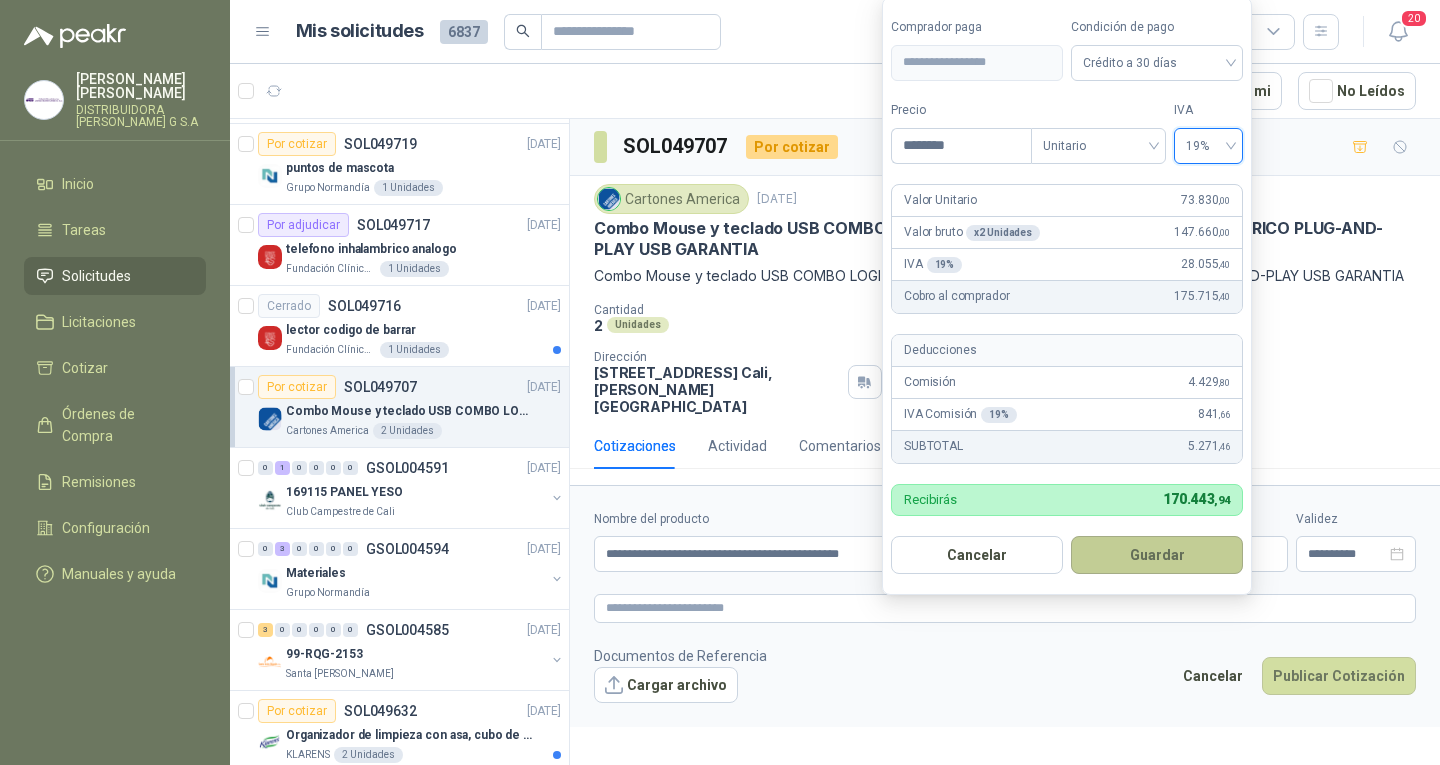 click on "Guardar" at bounding box center (1157, 555) 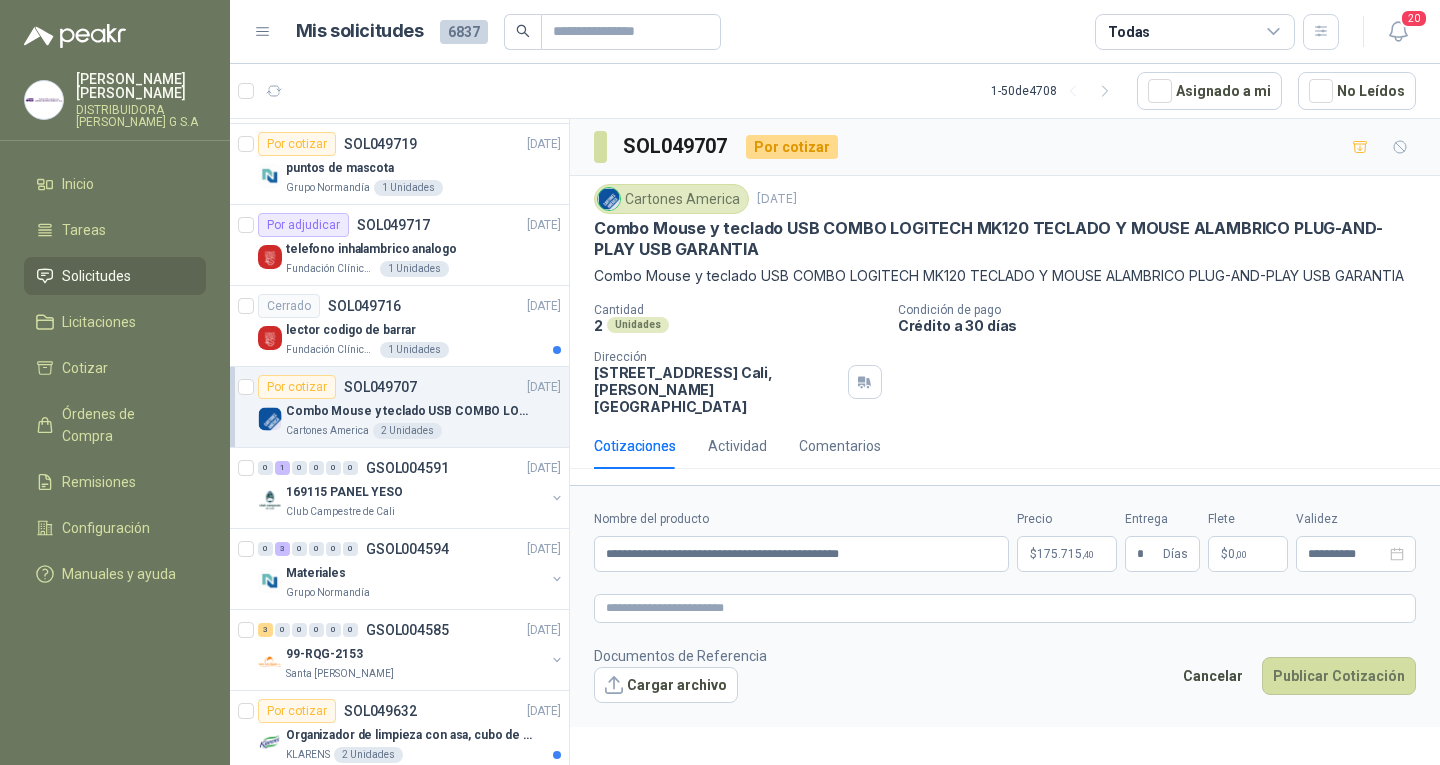 click on "$    0 ,00" at bounding box center [1248, 554] 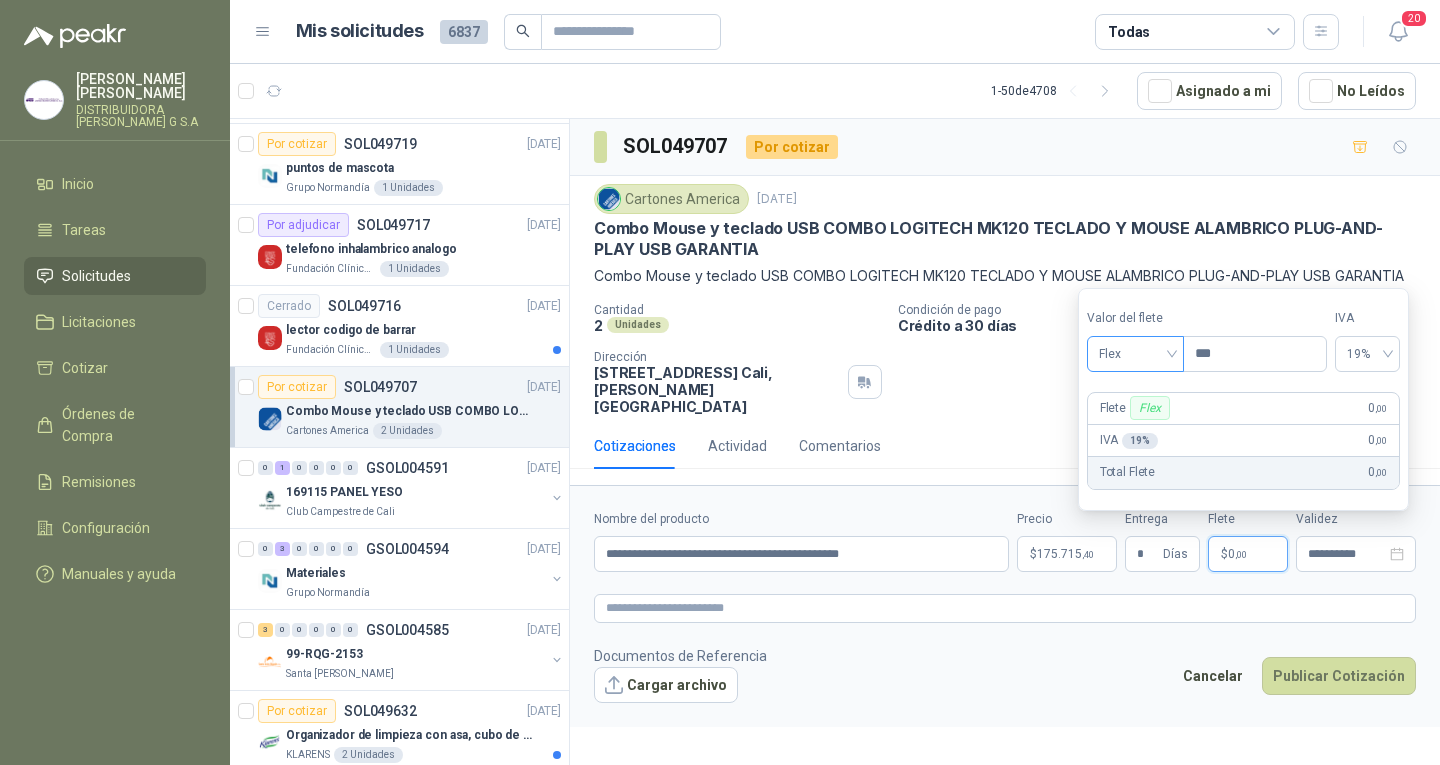 click on "Flex" at bounding box center (1135, 354) 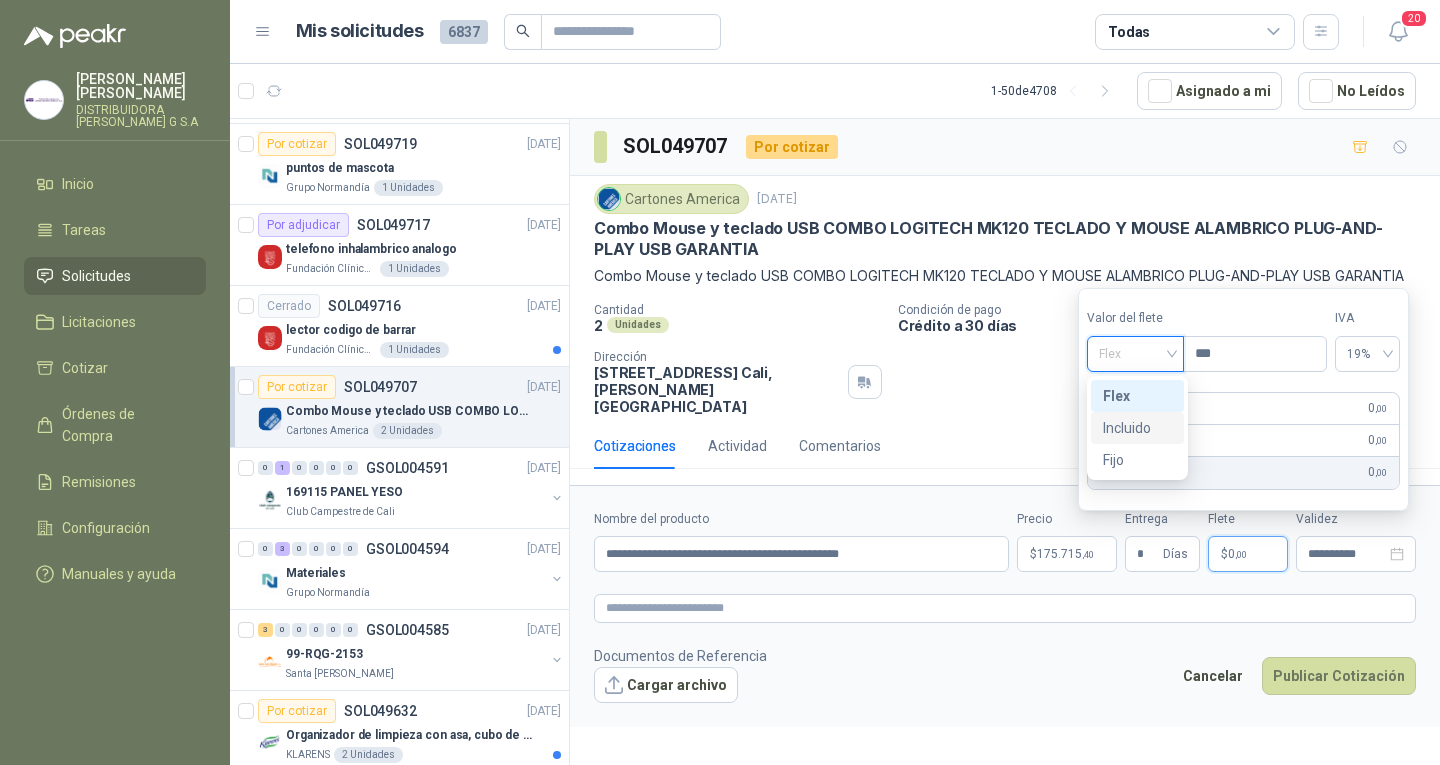 click on "Incluido" at bounding box center (1137, 428) 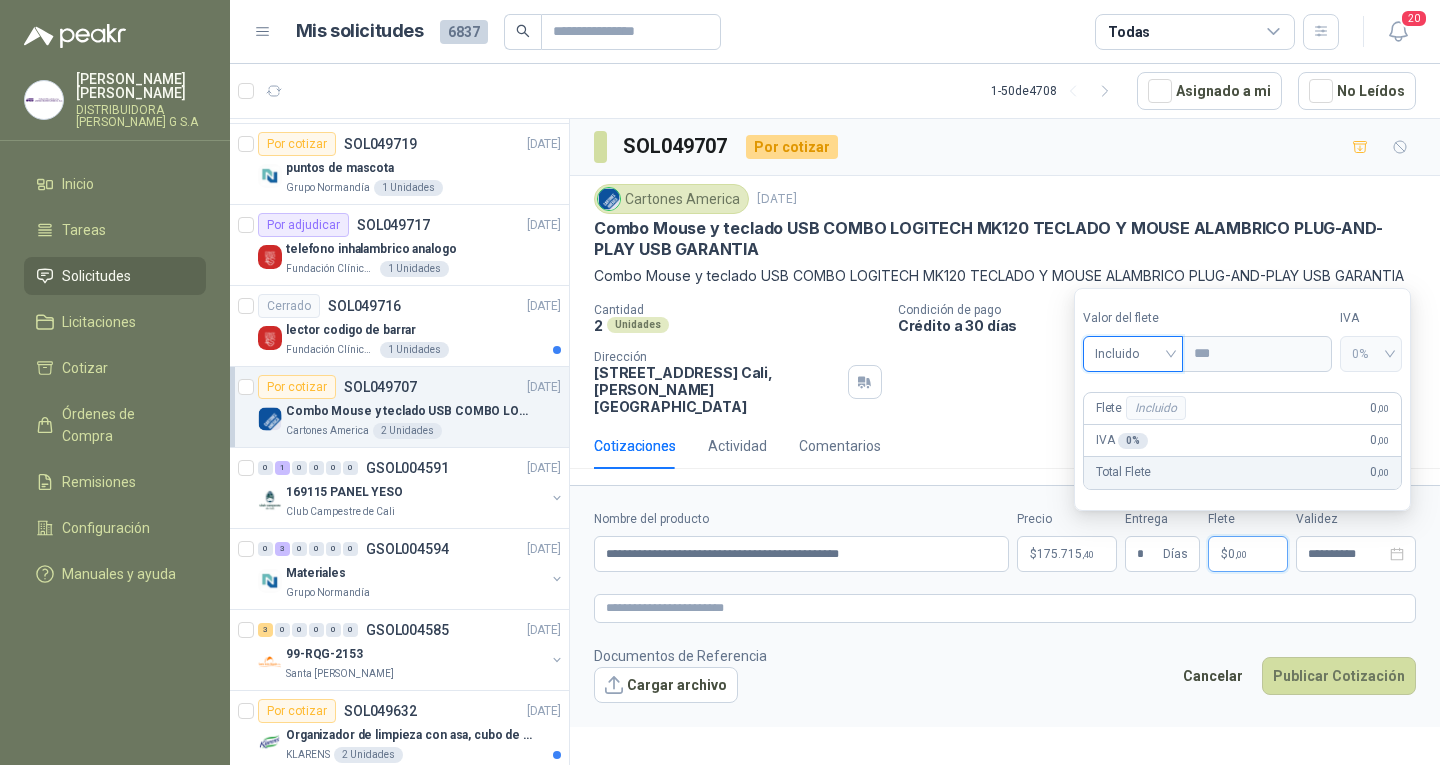 click on "Documentos de Referencia Cargar archivo Cancelar Publicar Cotización" at bounding box center [1005, 674] 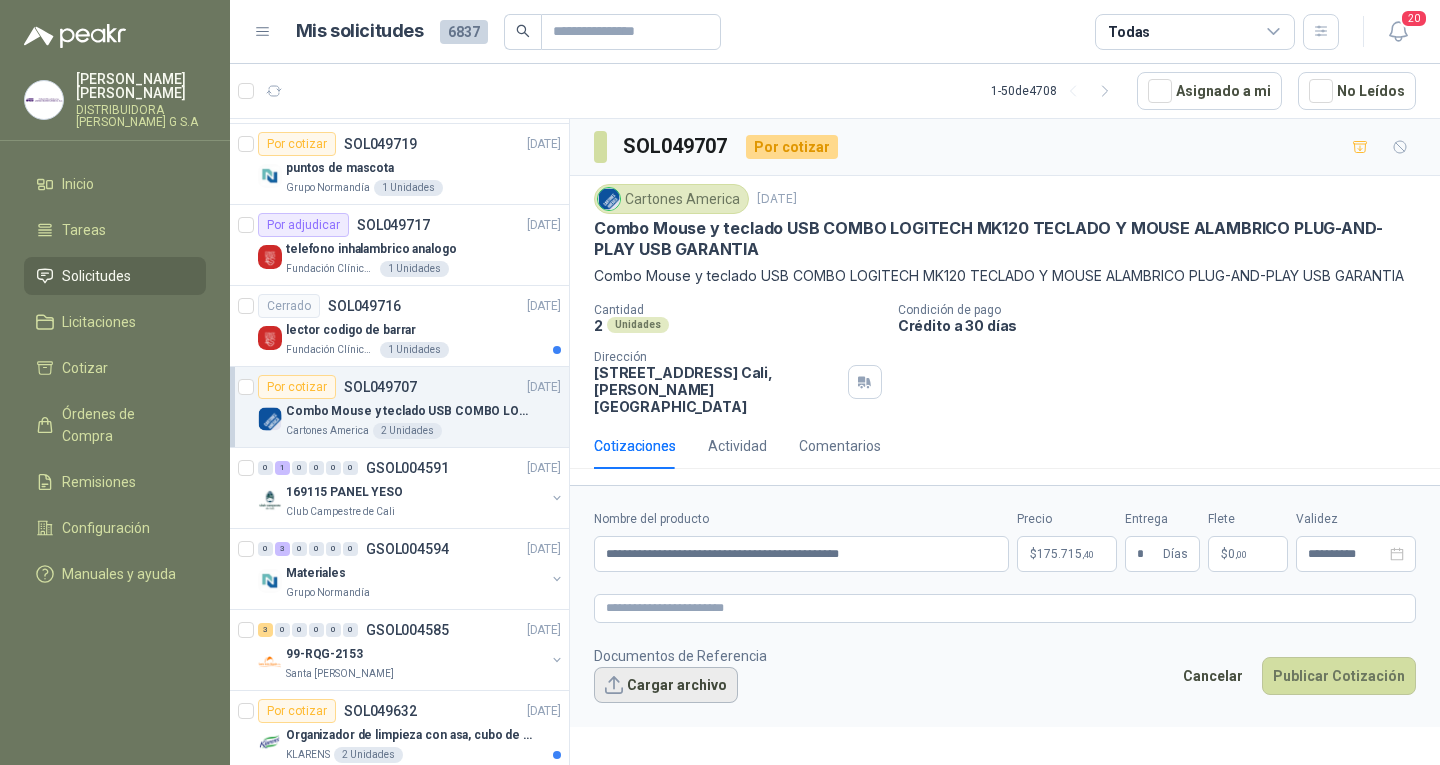 click on "Cargar archivo" at bounding box center (666, 685) 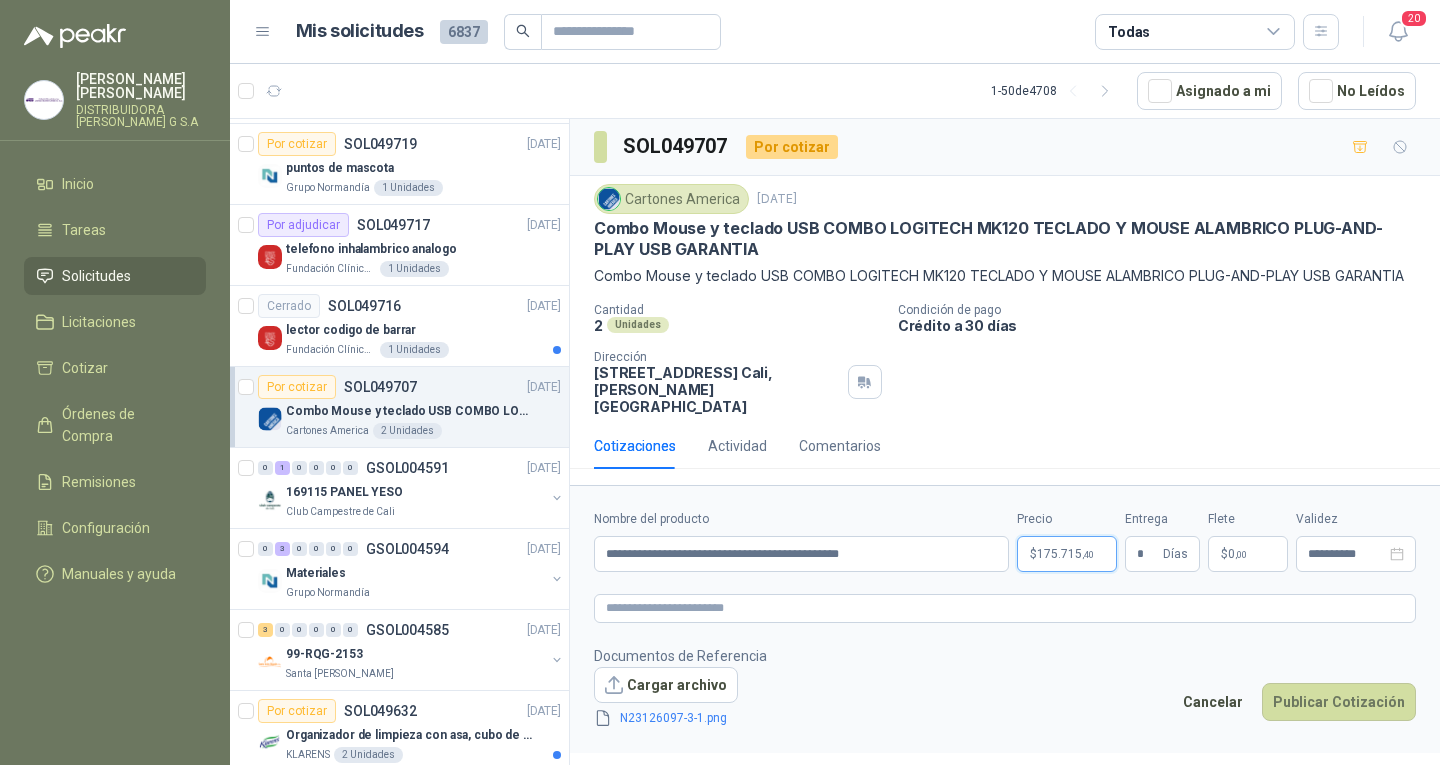 click on "$  175.715 ,40" at bounding box center (1067, 554) 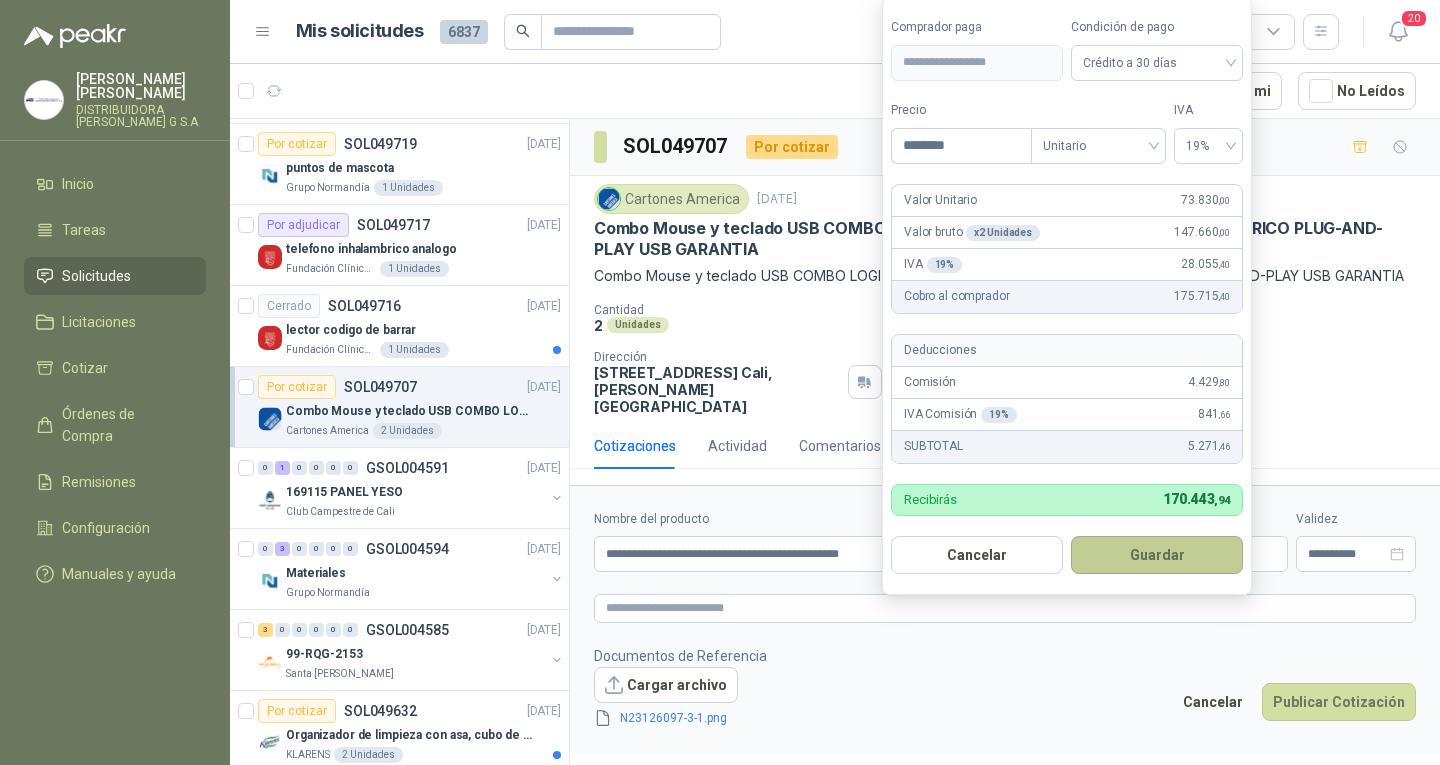 click on "Guardar" at bounding box center (1157, 555) 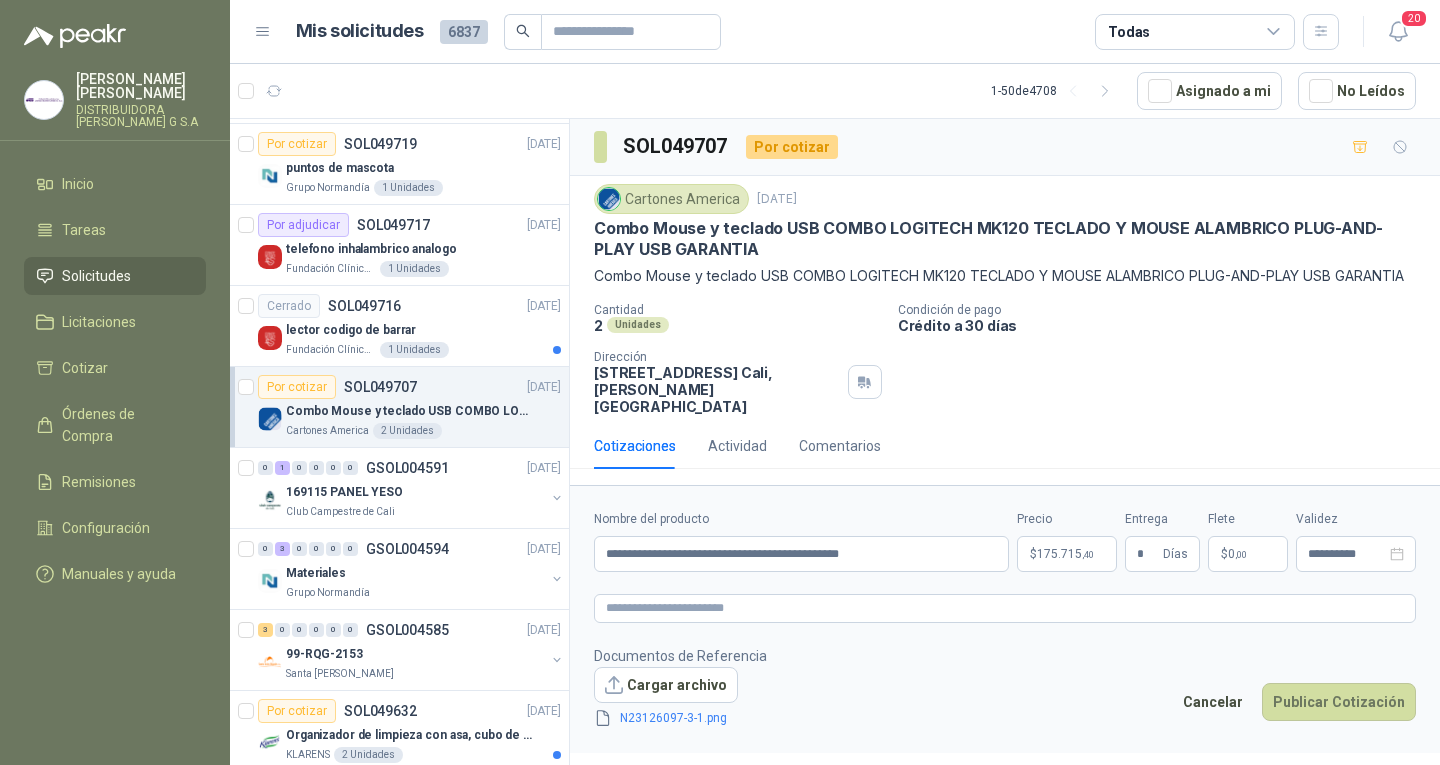 click on "Documentos de Referencia Cargar archivo N23126097-3-1.png Cancelar Publicar Cotización" at bounding box center [1005, 687] 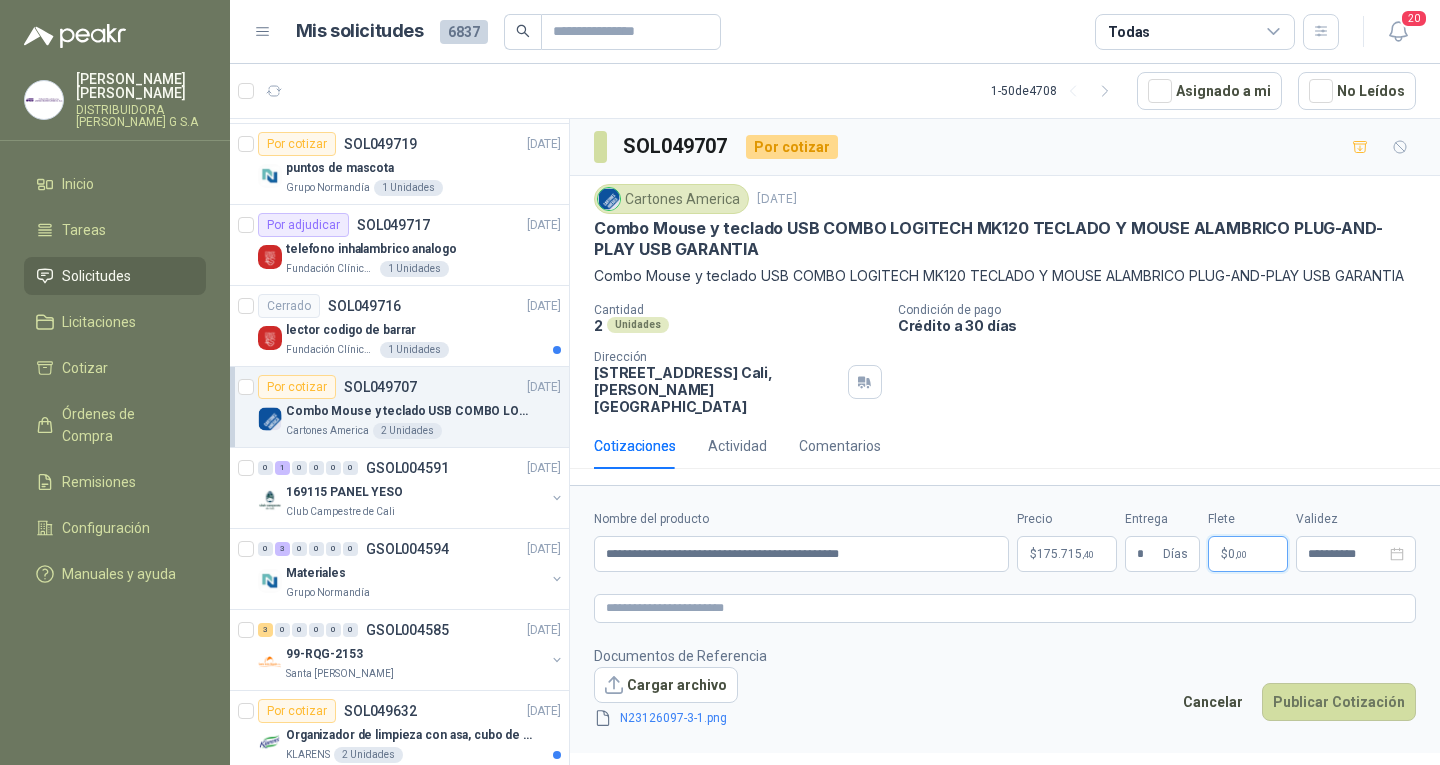 click on "$    0 ,00" at bounding box center (1248, 554) 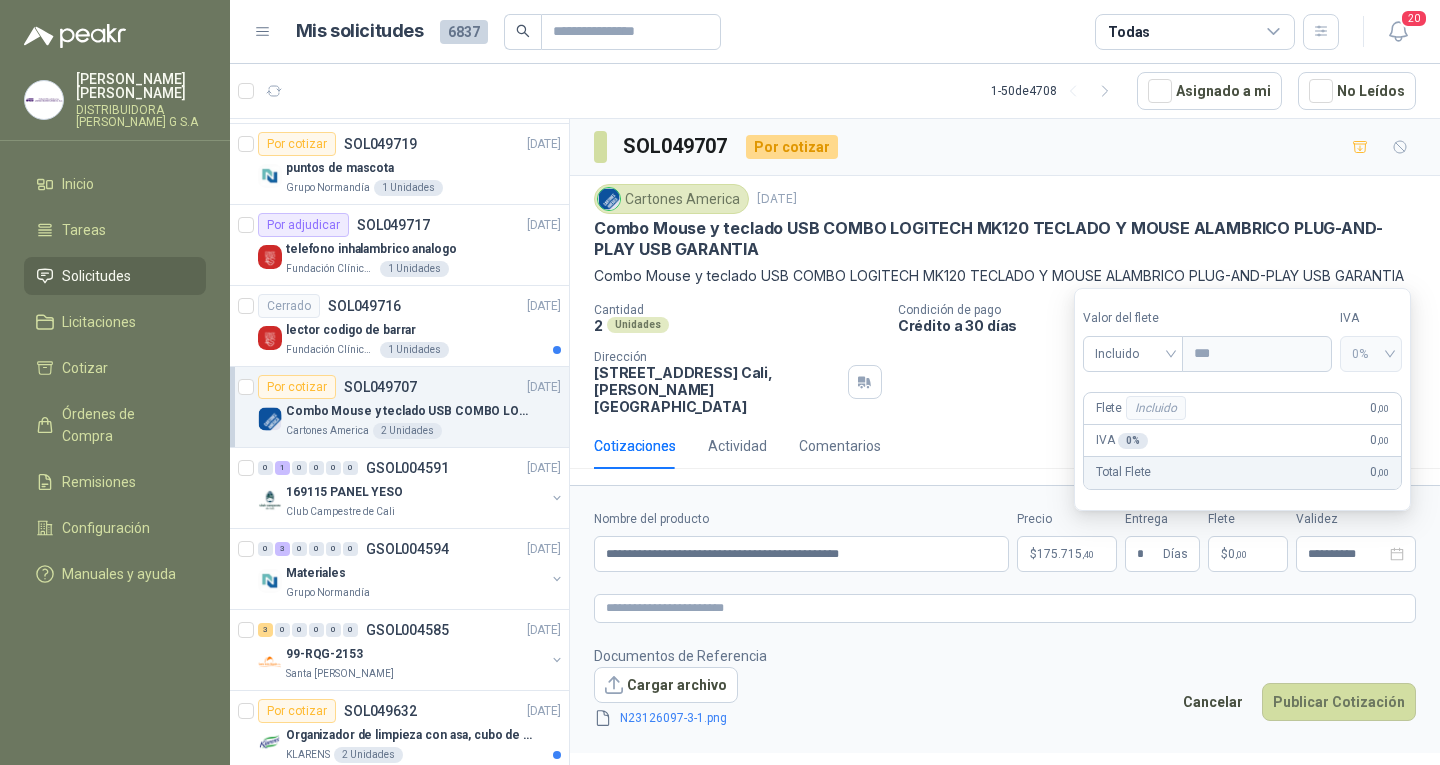 click on "Documentos de Referencia Cargar archivo N23126097-3-1.png Cancelar Publicar Cotización" at bounding box center (1005, 687) 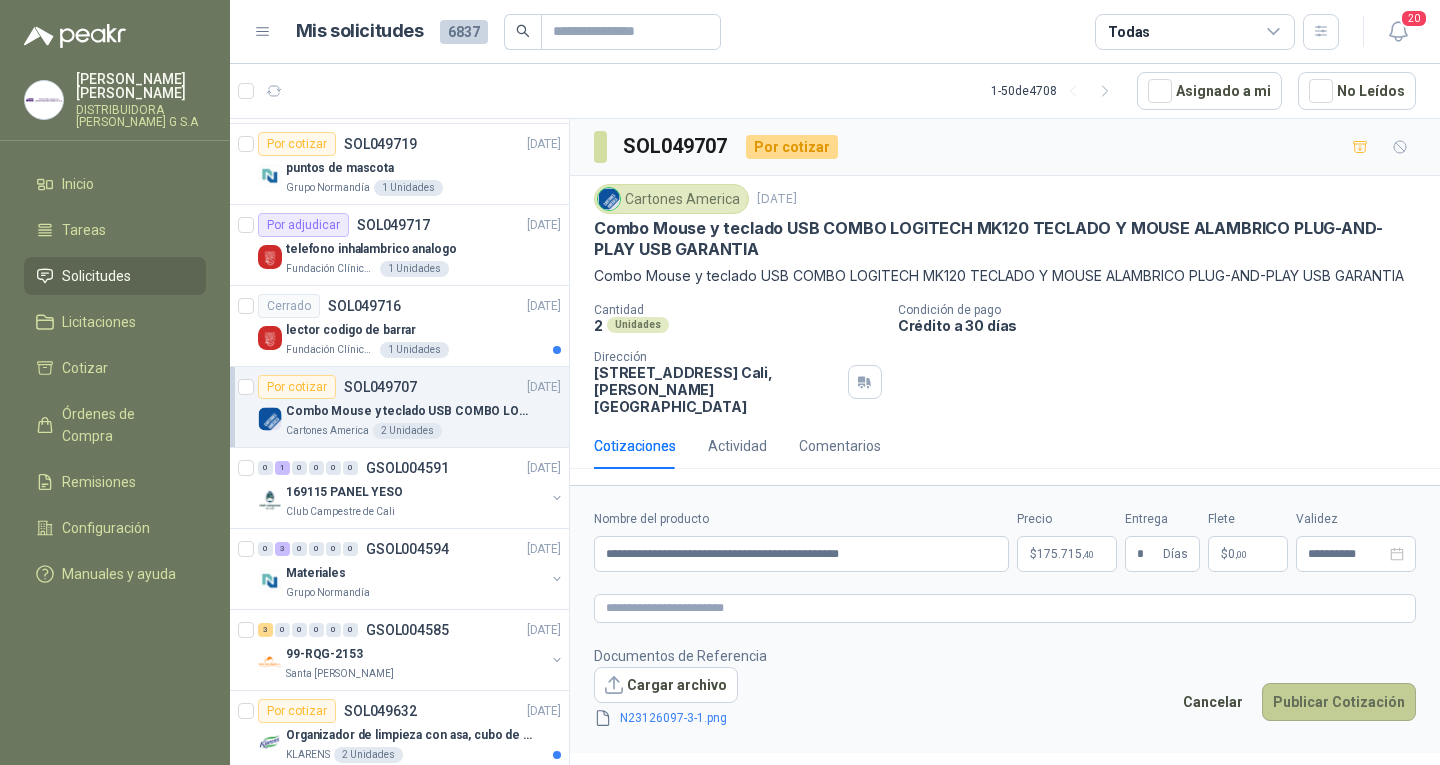 click on "Publicar Cotización" at bounding box center [1339, 702] 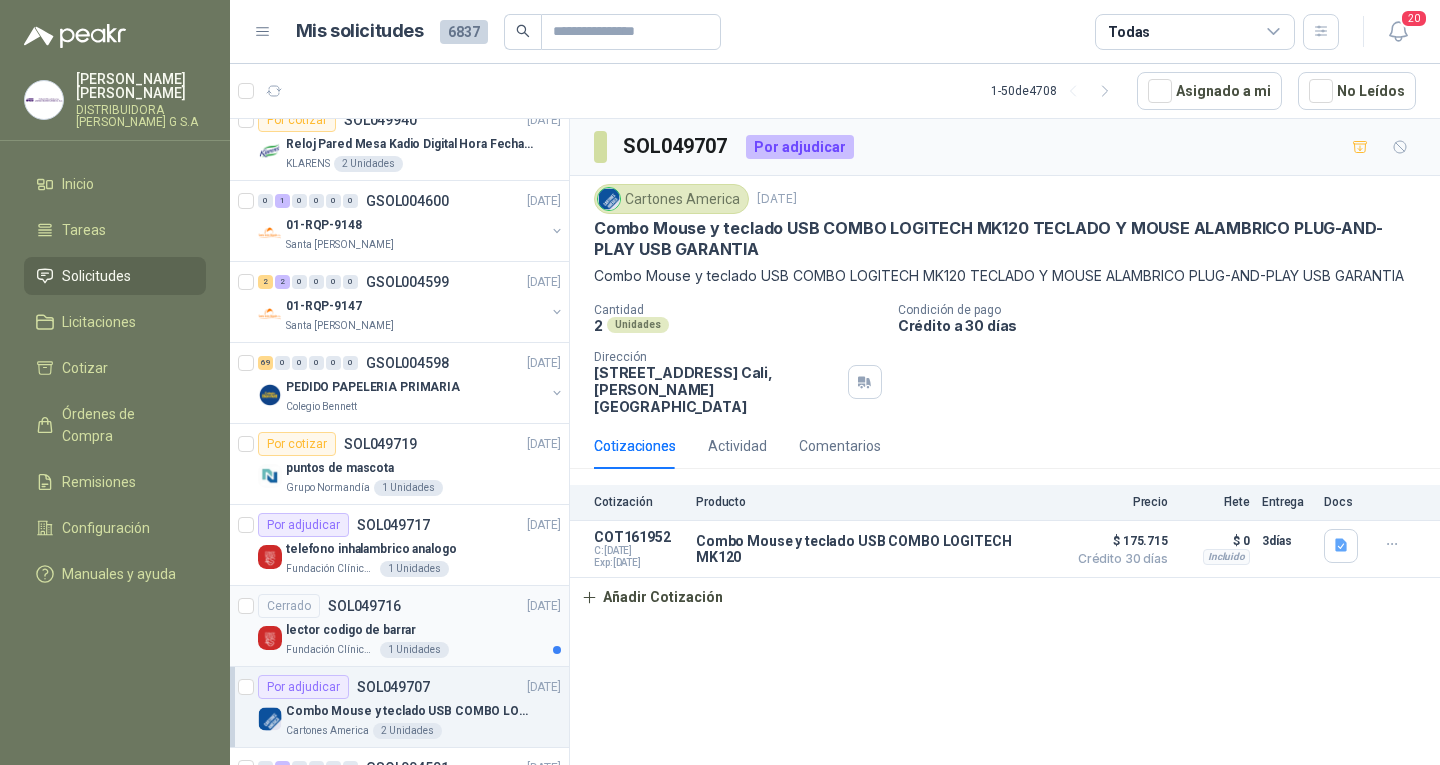 scroll, scrollTop: 0, scrollLeft: 0, axis: both 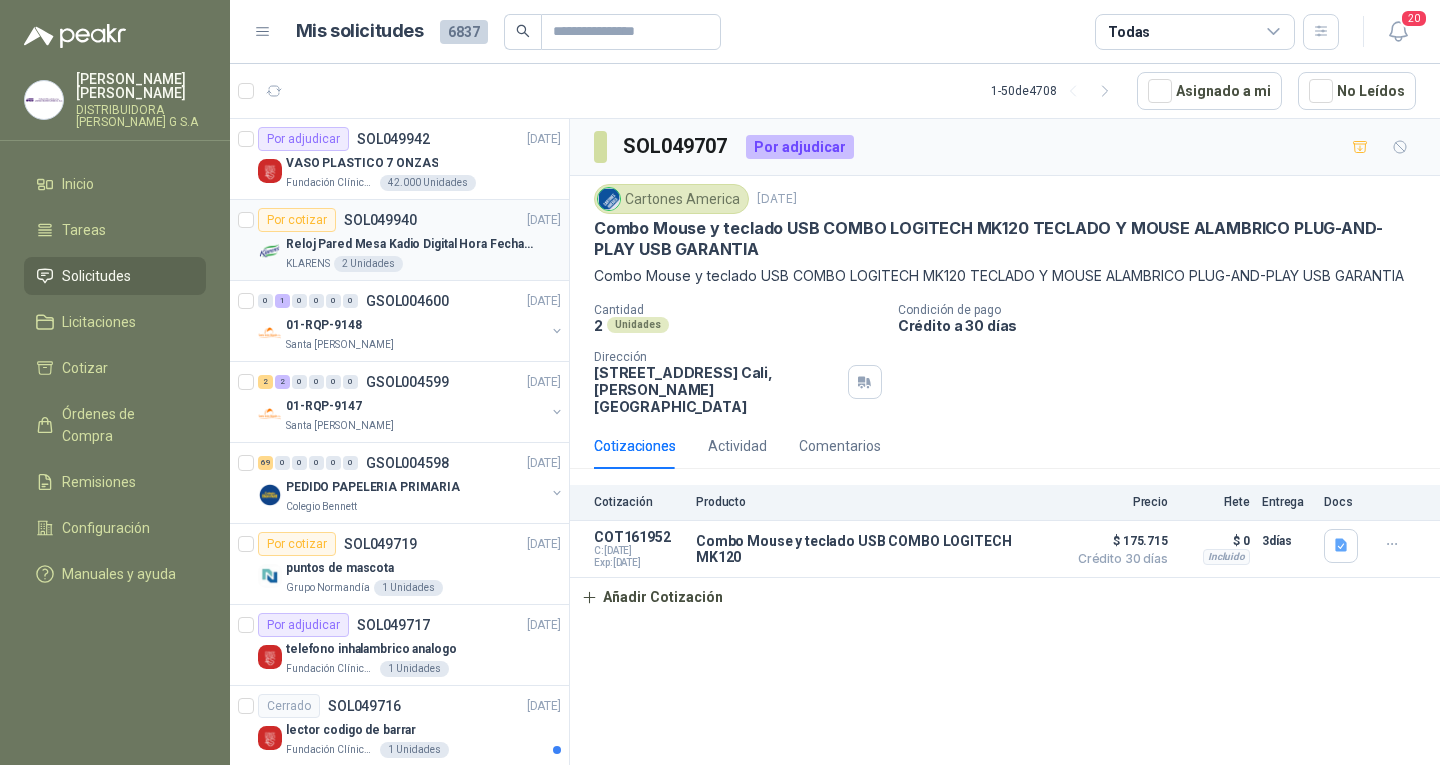 click on "Reloj Pared Mesa Kadio Digital Hora Fecha Alarma" at bounding box center (410, 244) 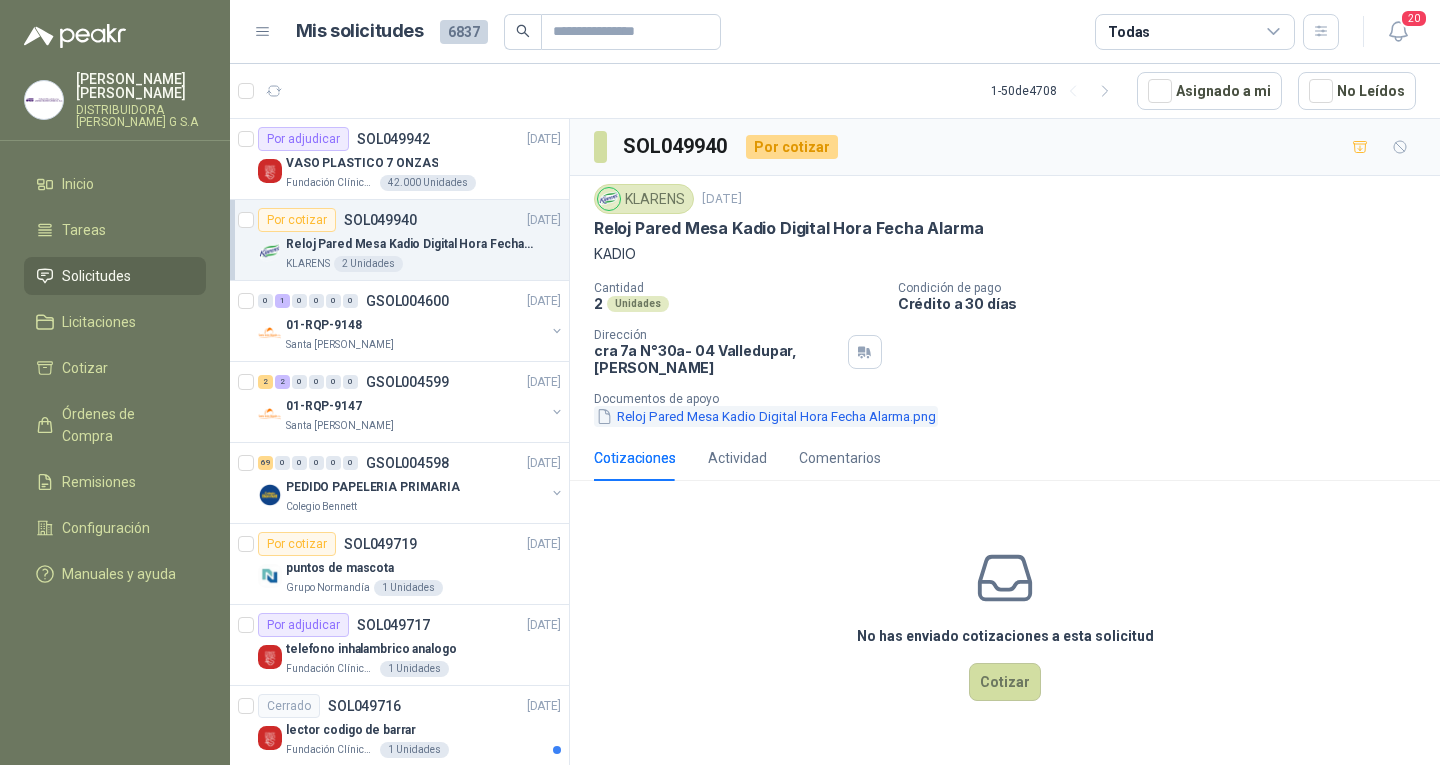click on "Reloj Pared Mesa Kadio Digital Hora Fecha Alarma.png" at bounding box center [766, 416] 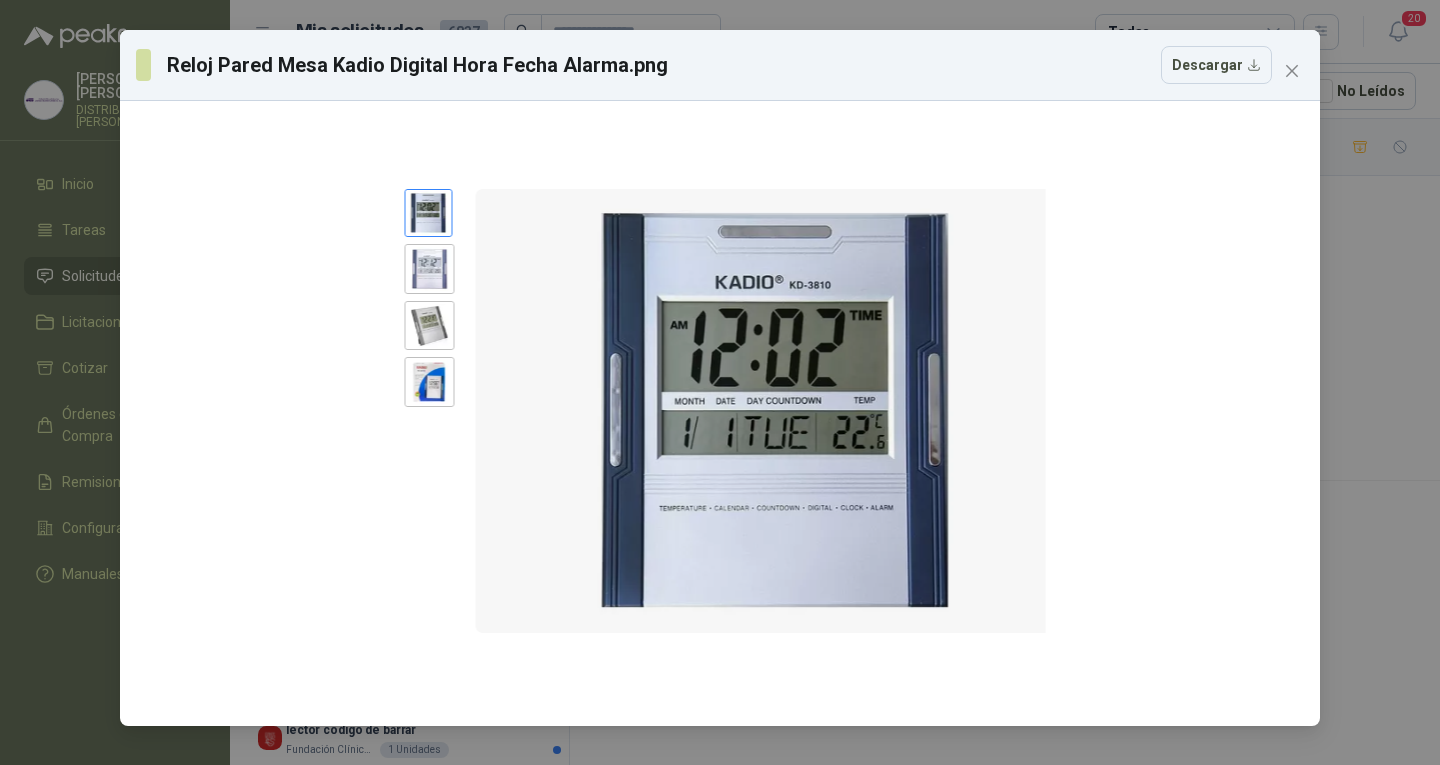 drag, startPoint x: 787, startPoint y: 461, endPoint x: 1298, endPoint y: 77, distance: 639.20026 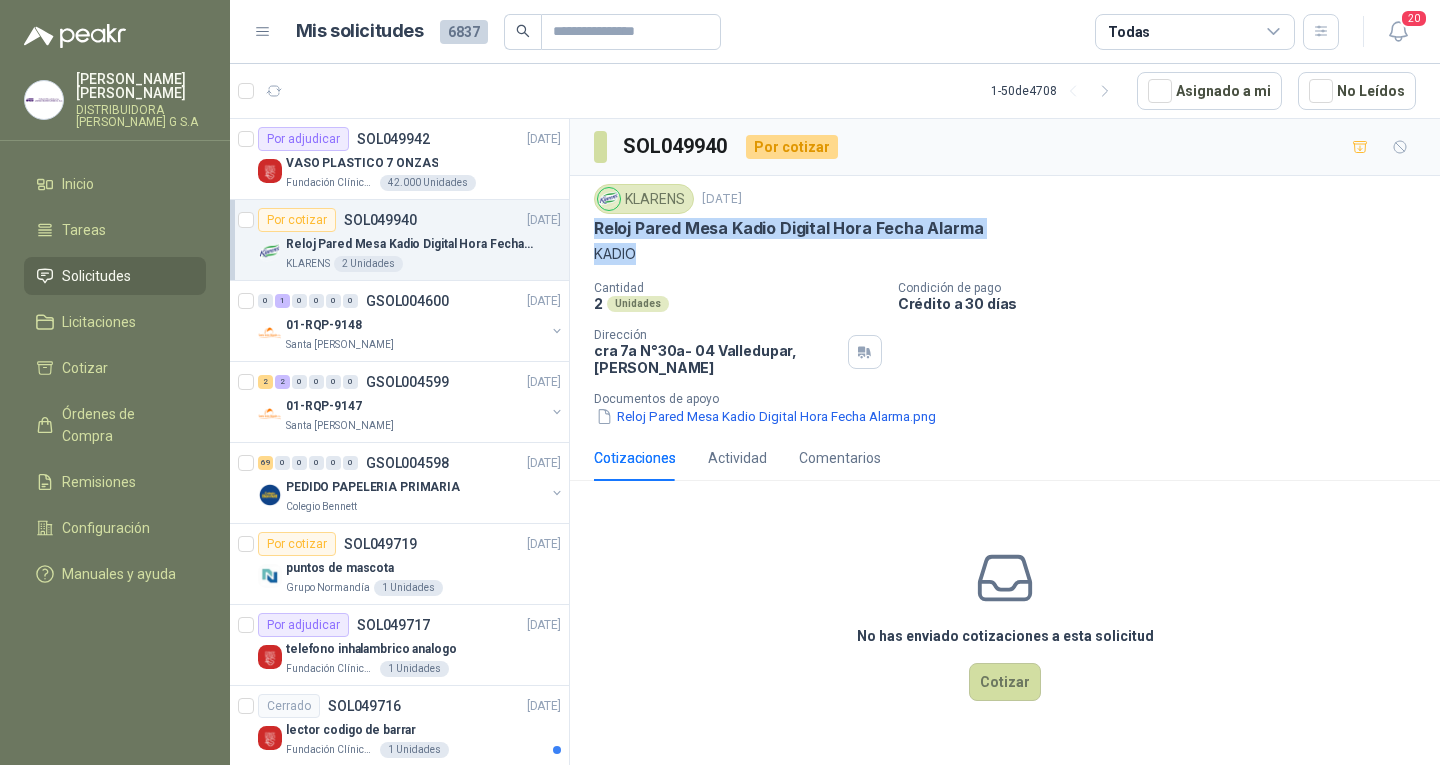 drag, startPoint x: 591, startPoint y: 230, endPoint x: 917, endPoint y: 248, distance: 326.49655 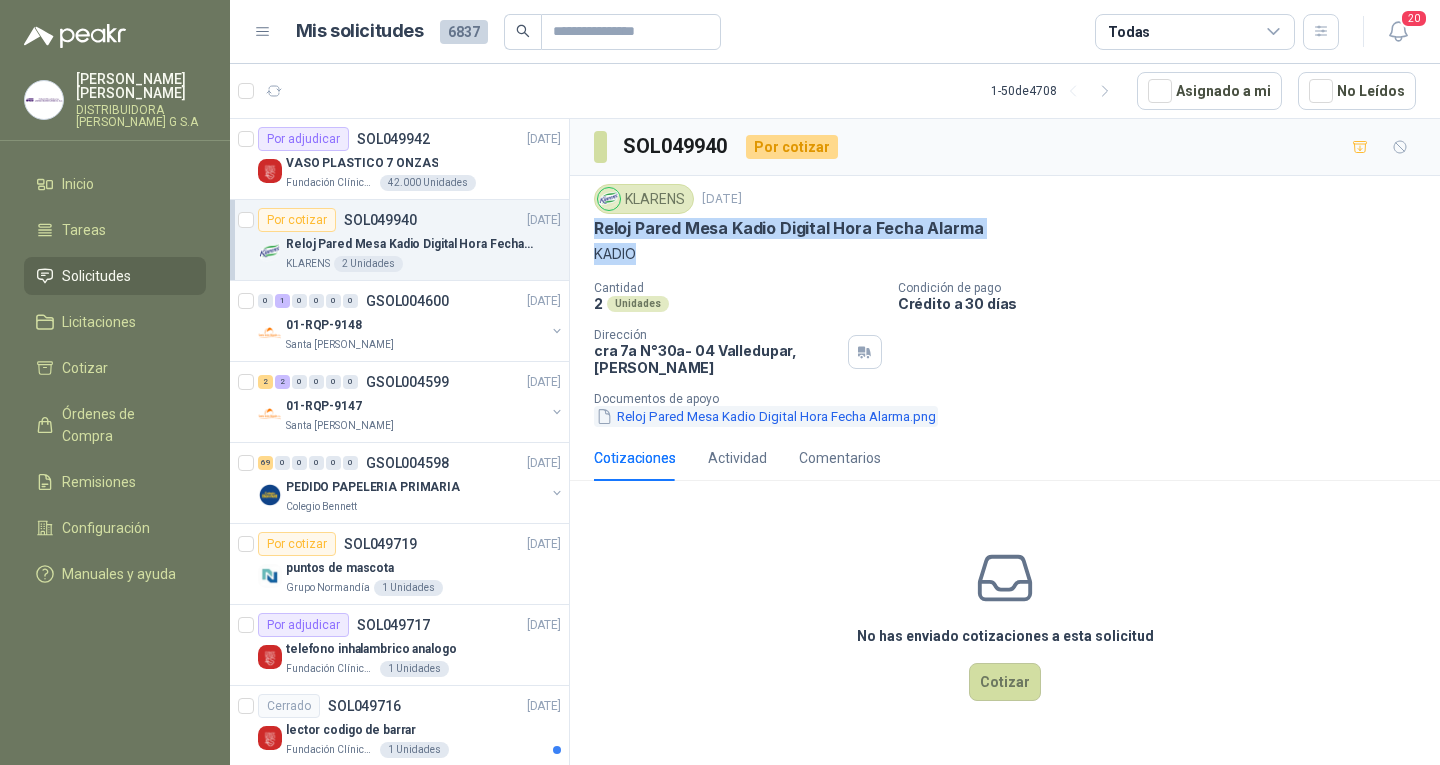 click on "Reloj Pared Mesa Kadio Digital Hora Fecha Alarma.png" at bounding box center [766, 416] 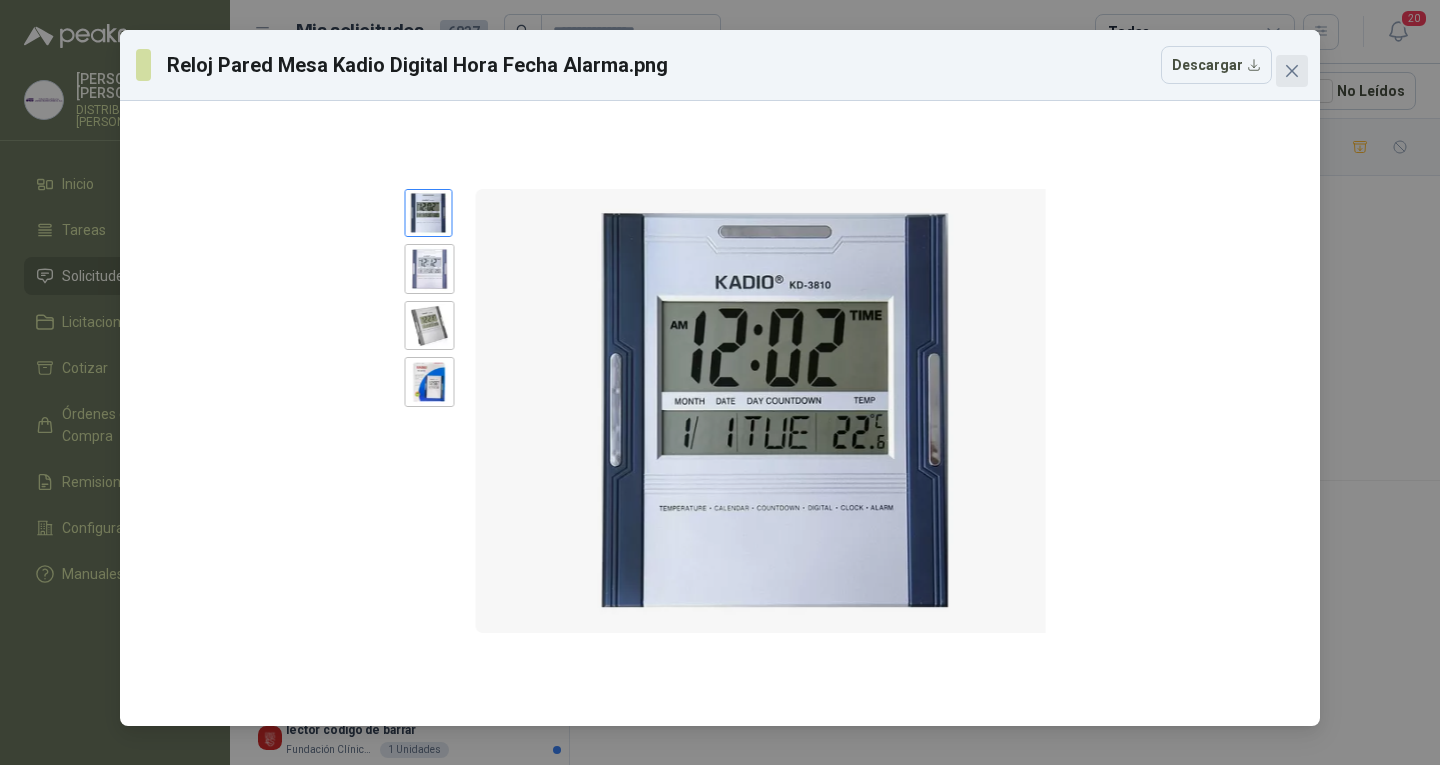 click 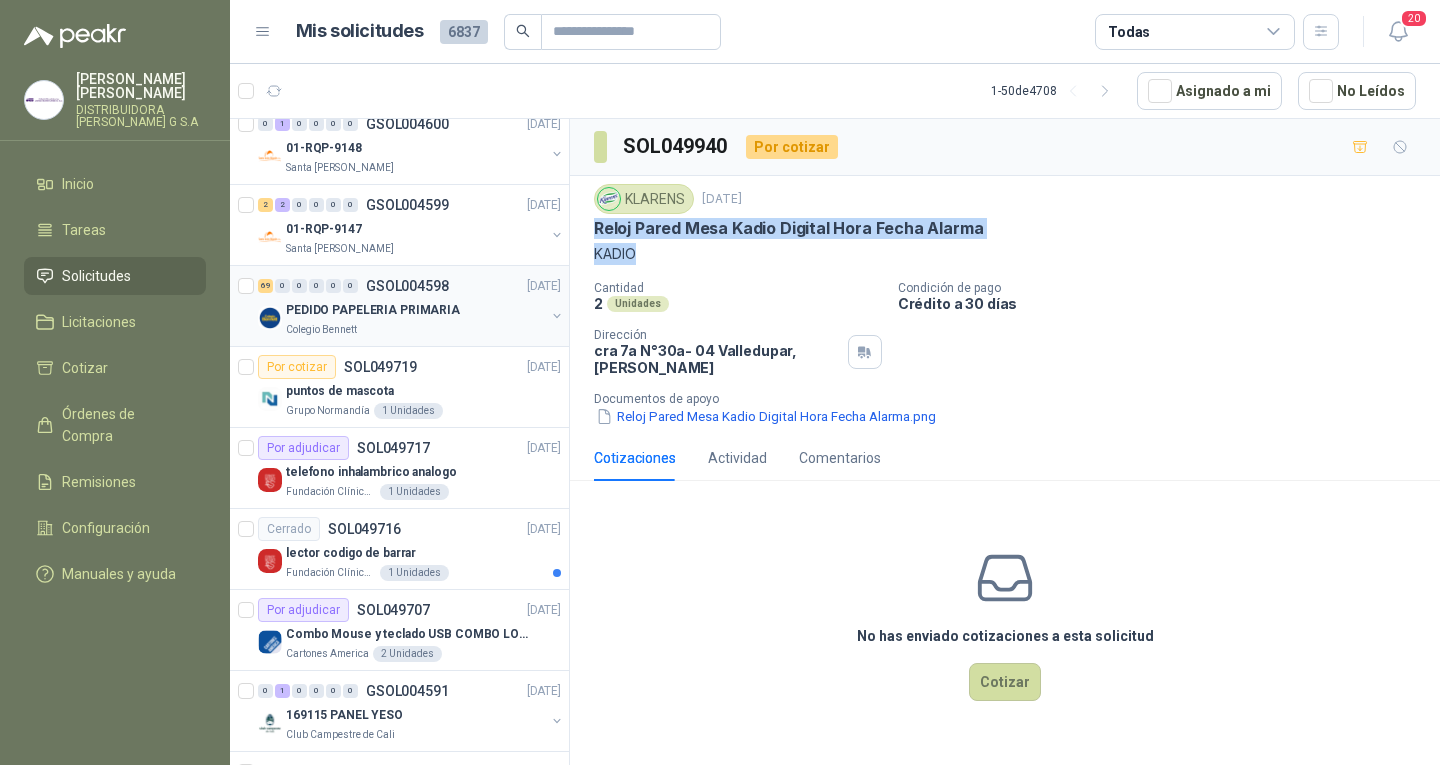 scroll, scrollTop: 300, scrollLeft: 0, axis: vertical 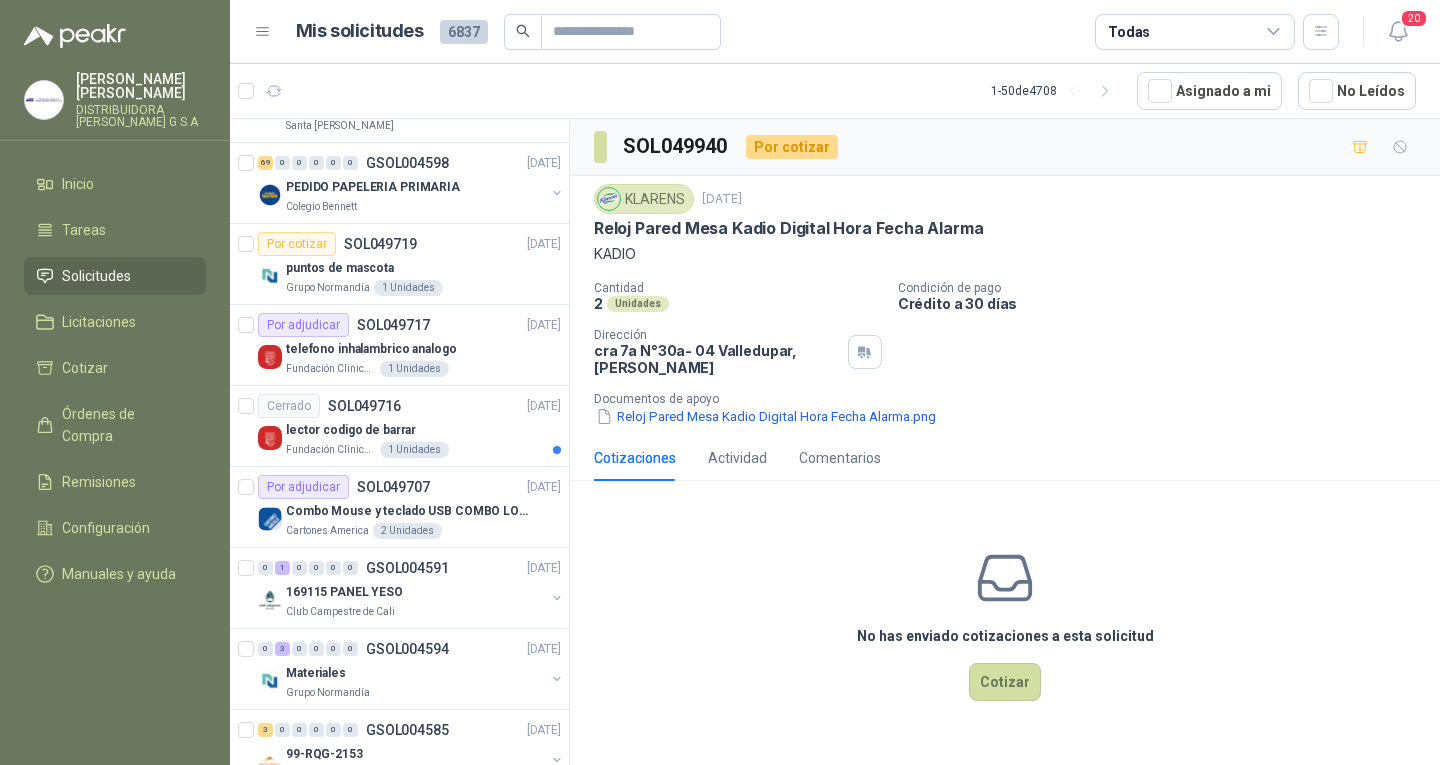 click on "Cotizaciones Actividad Comentarios" at bounding box center [1005, 458] 